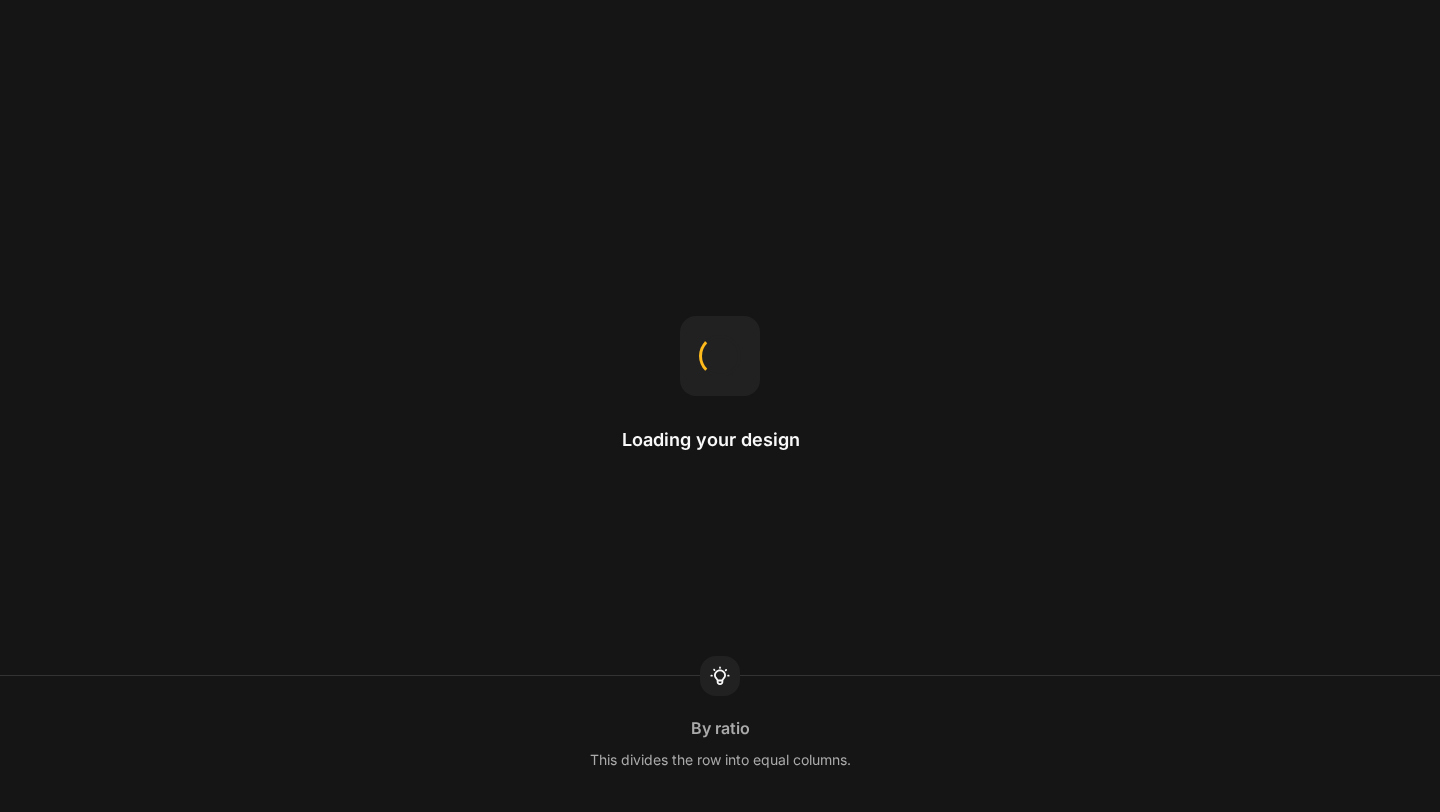 scroll, scrollTop: 0, scrollLeft: 0, axis: both 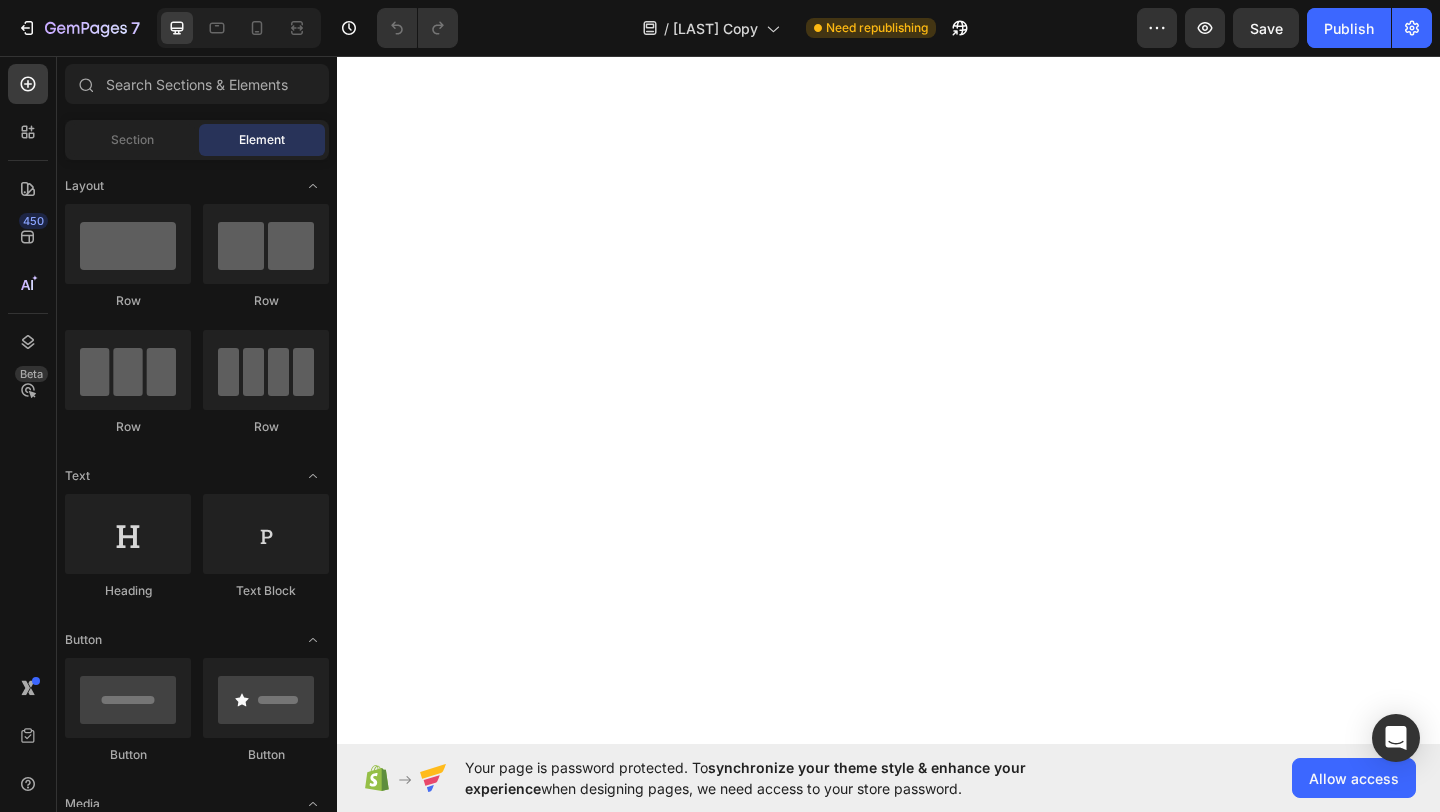 click on "DEEPLY HYDRATES & SOFTENS" at bounding box center (480, -333) 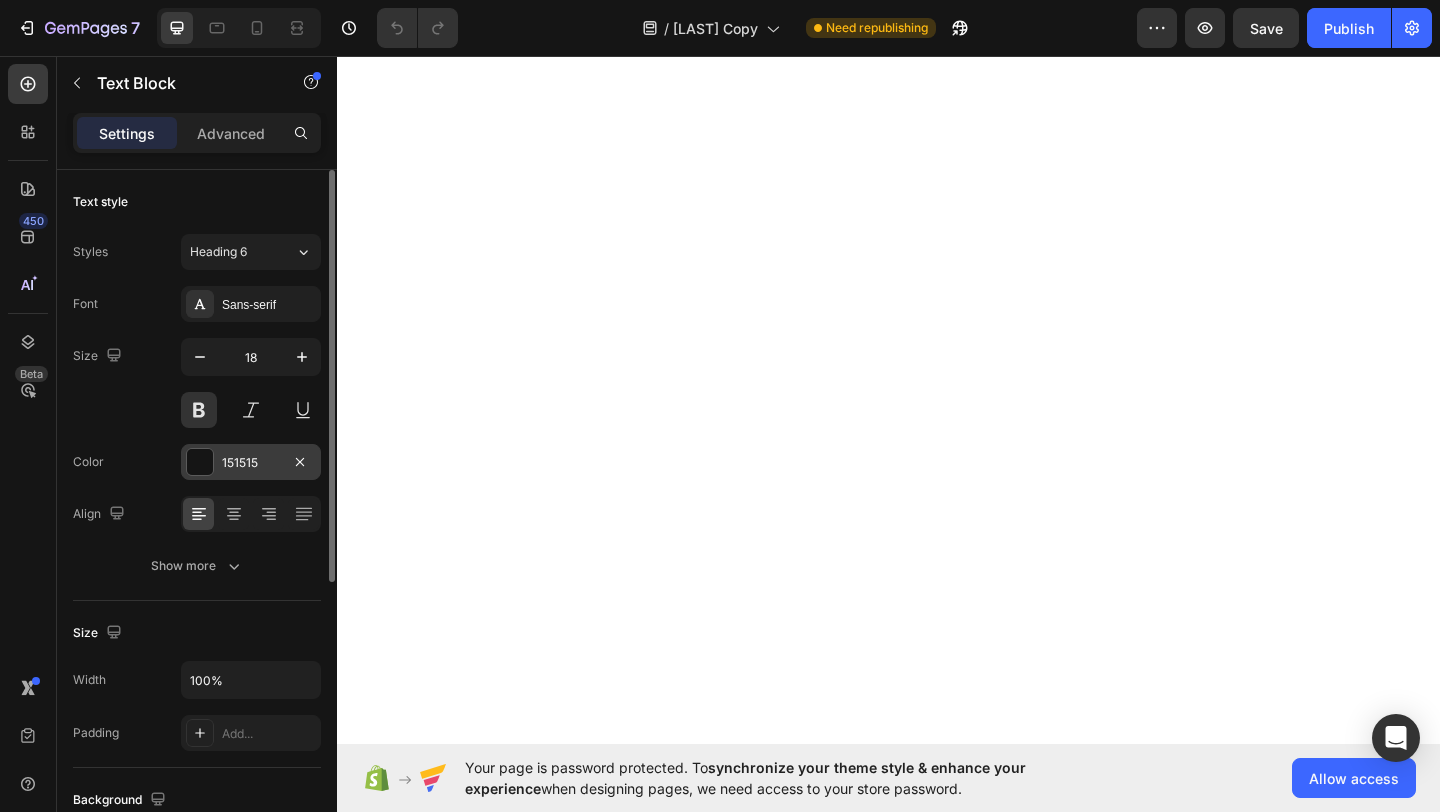 click at bounding box center (200, 462) 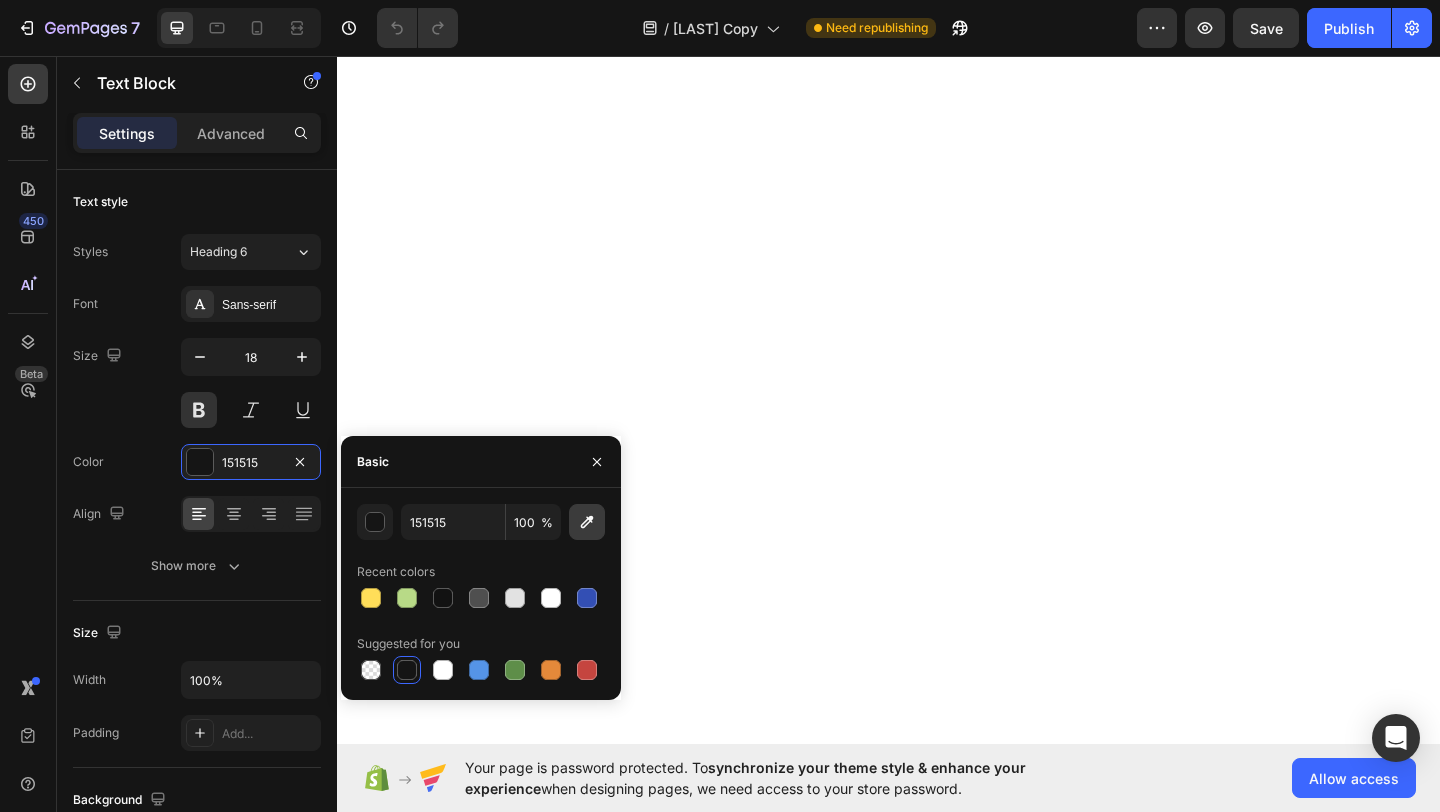 click 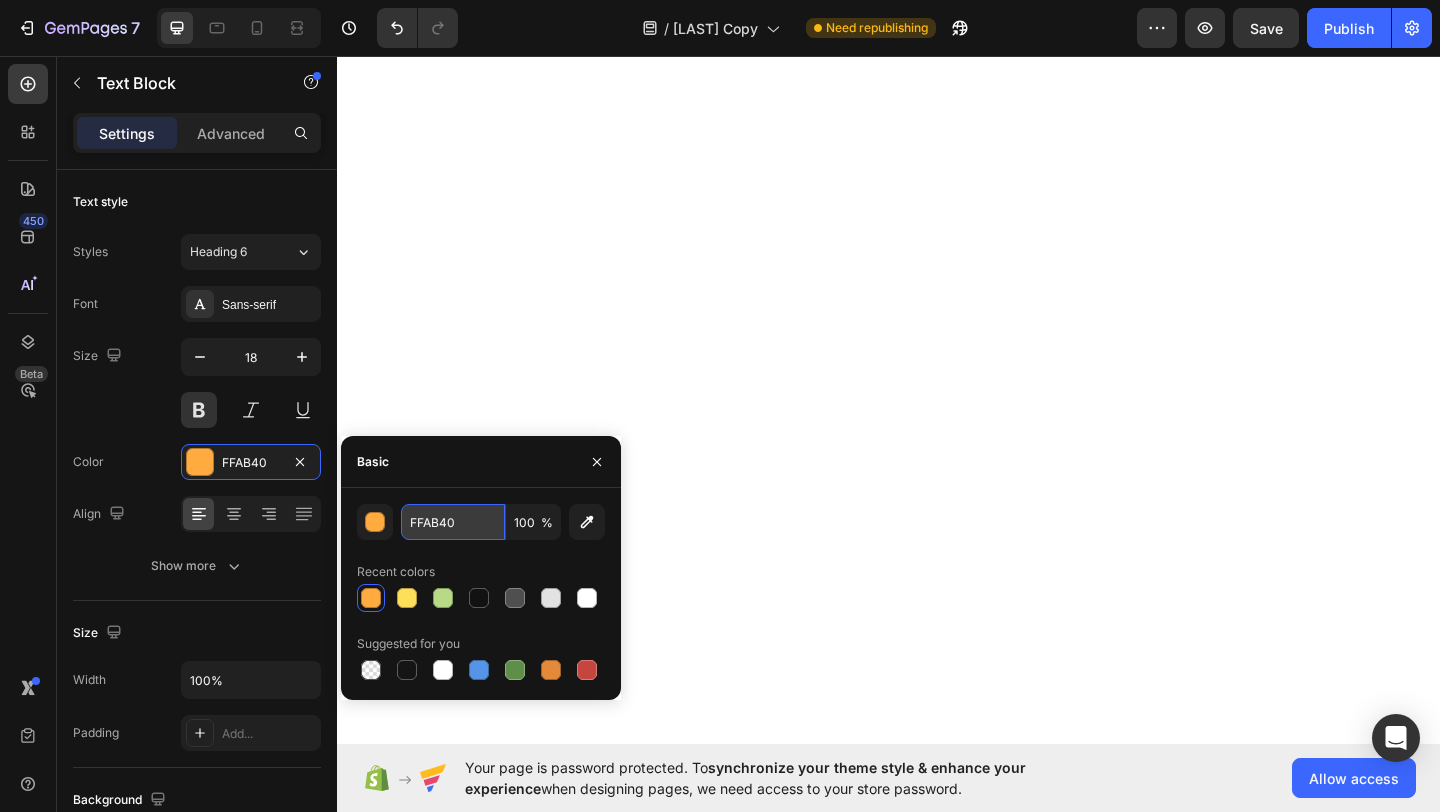 click on "FFAB40" at bounding box center [453, 522] 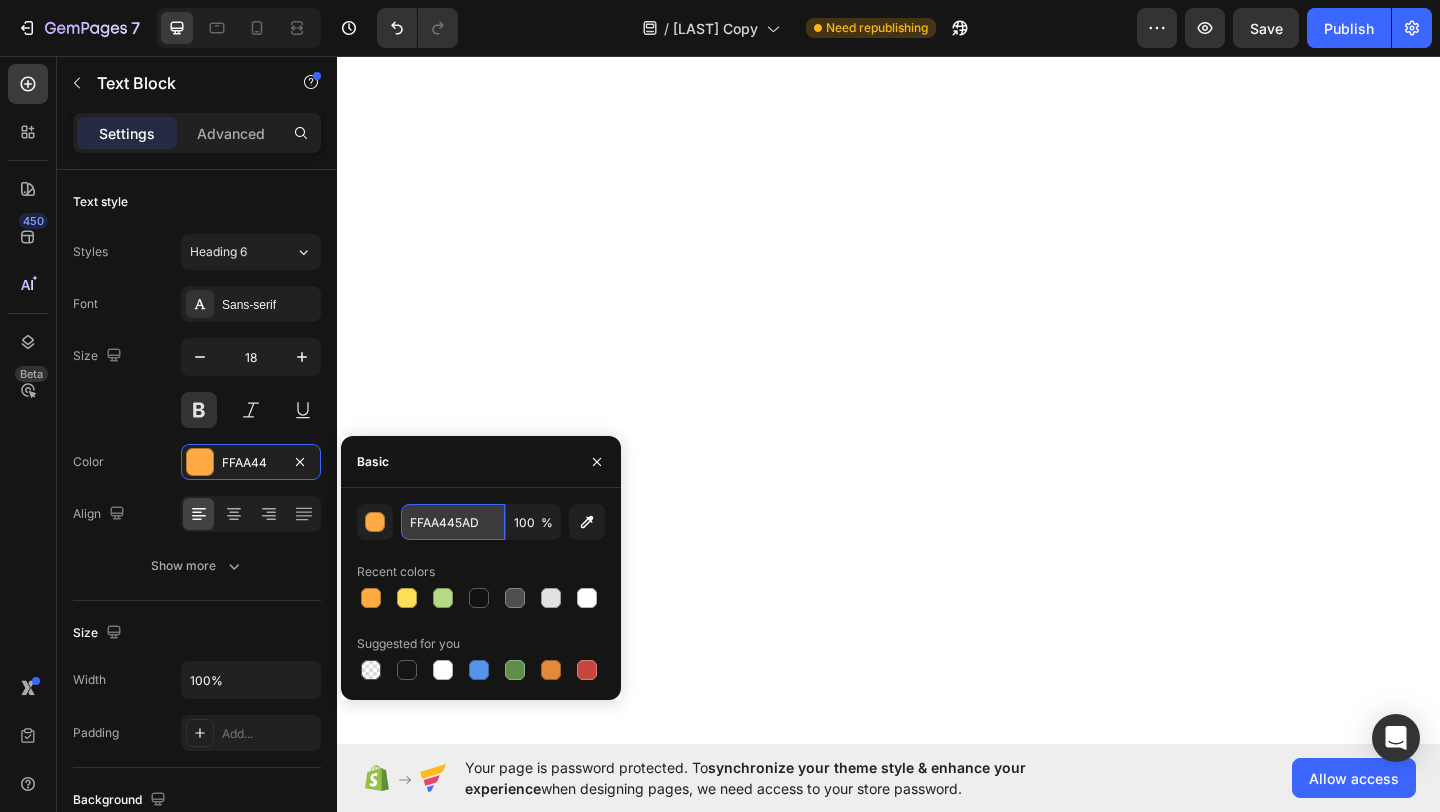 click on "FFAA445AD" at bounding box center (453, 522) 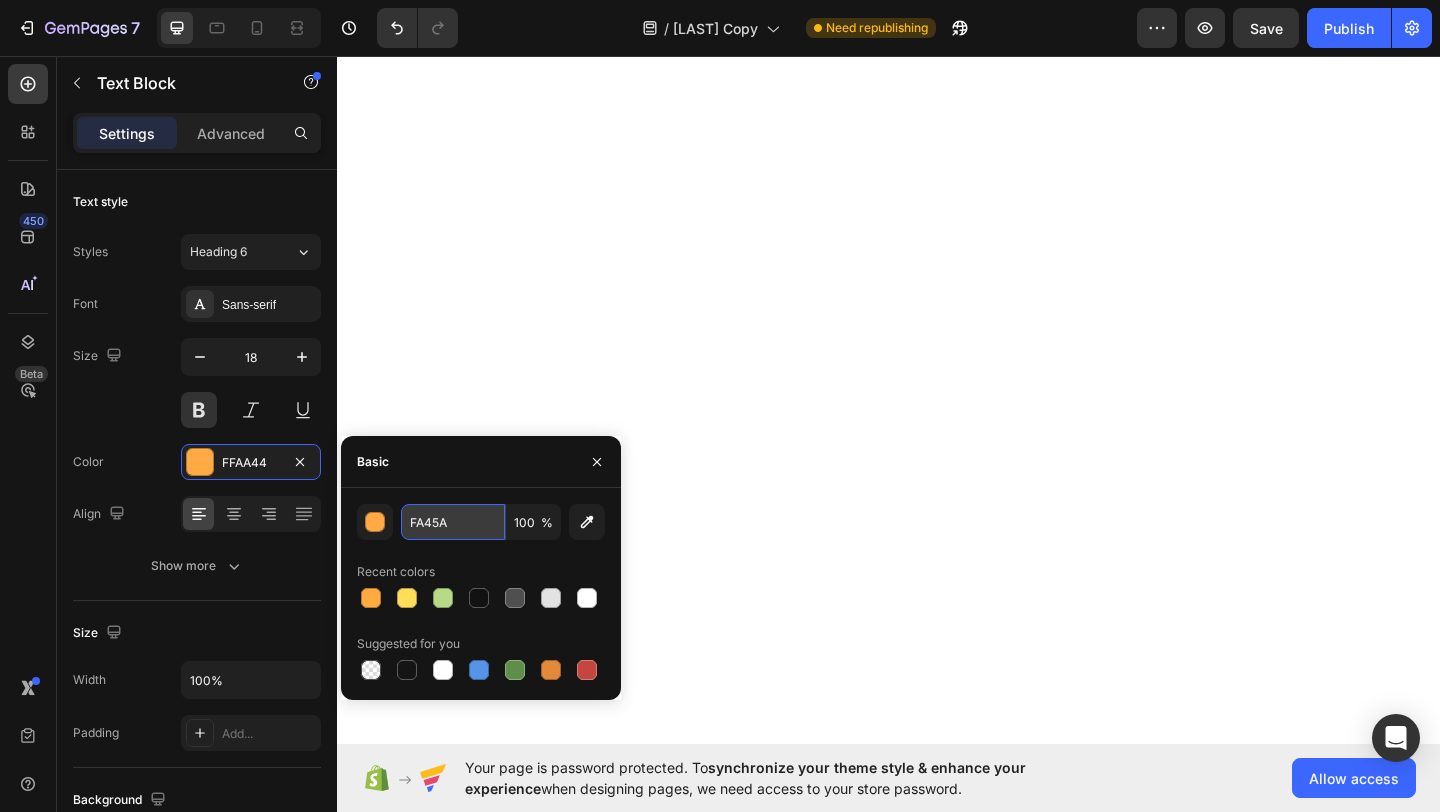 type on "FA45AD" 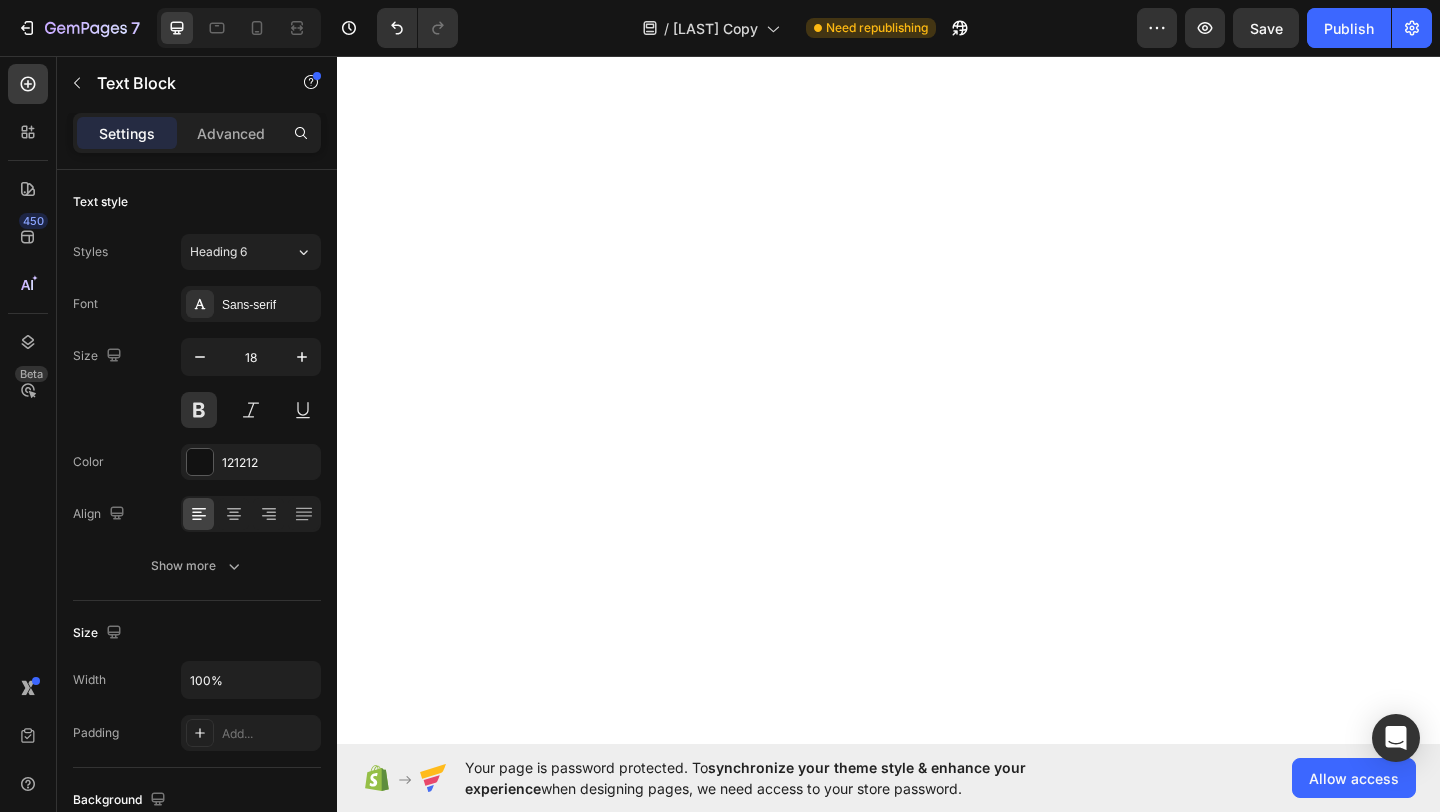 click on "SOOTHES & HEALS SKIN" at bounding box center [795, -333] 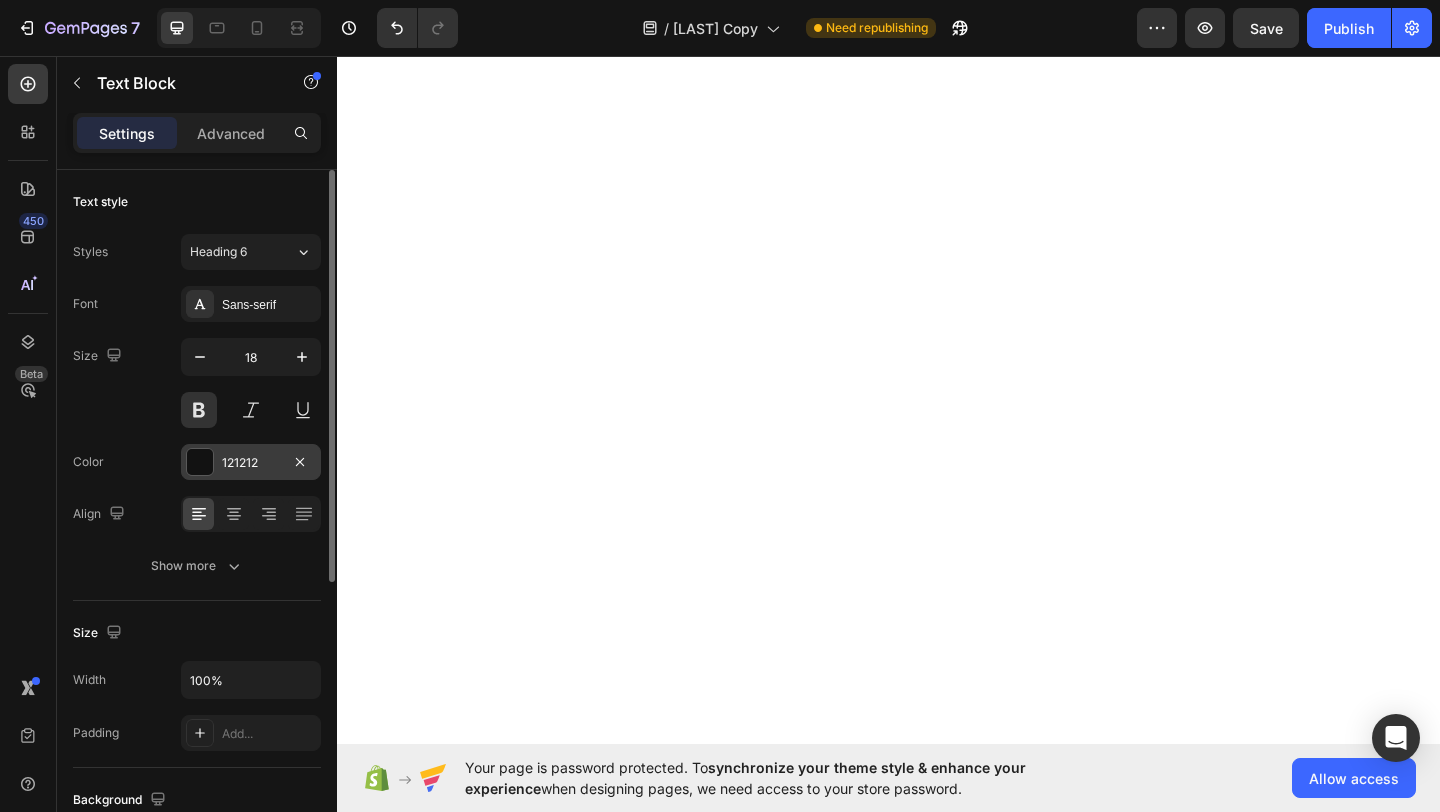 click at bounding box center [200, 462] 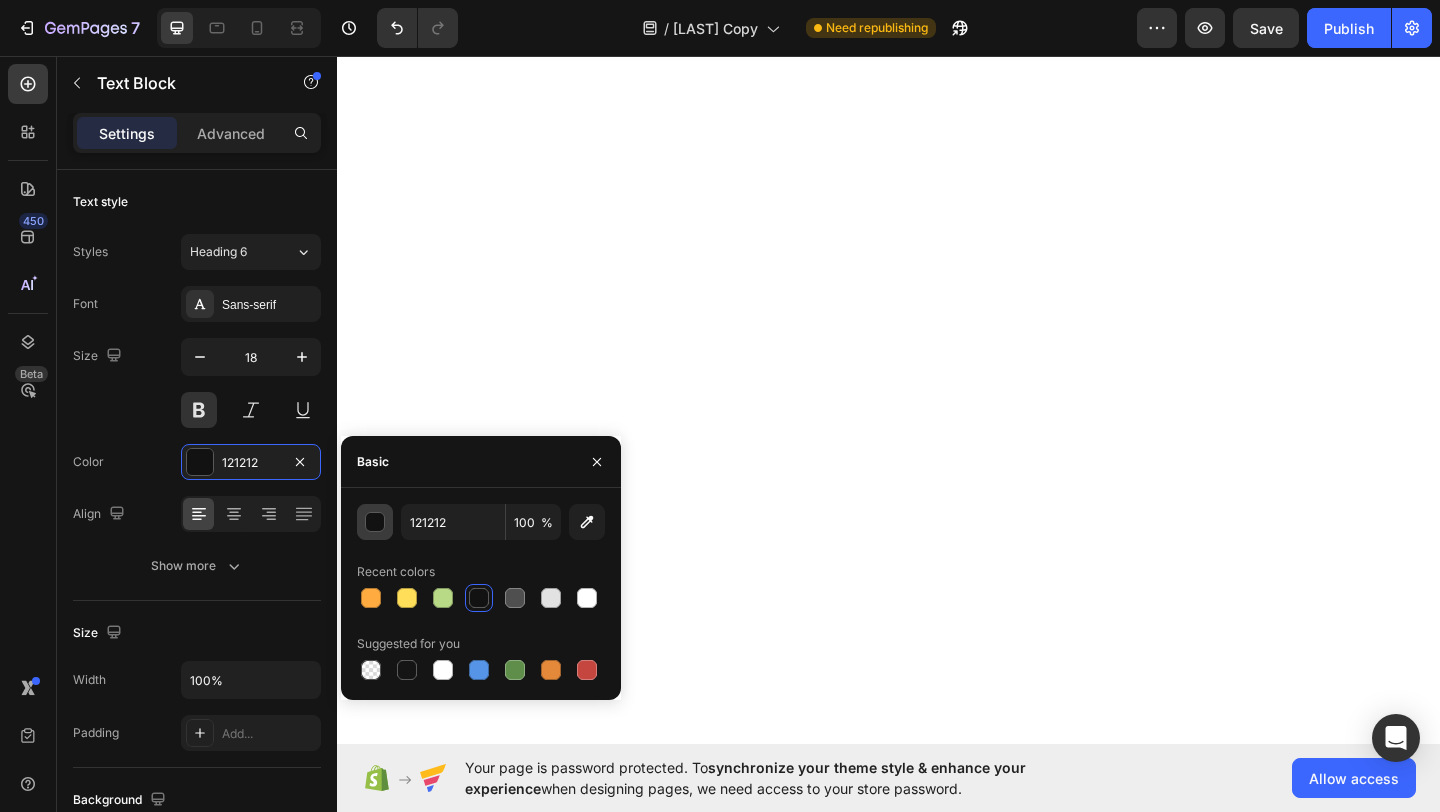 click at bounding box center (376, 523) 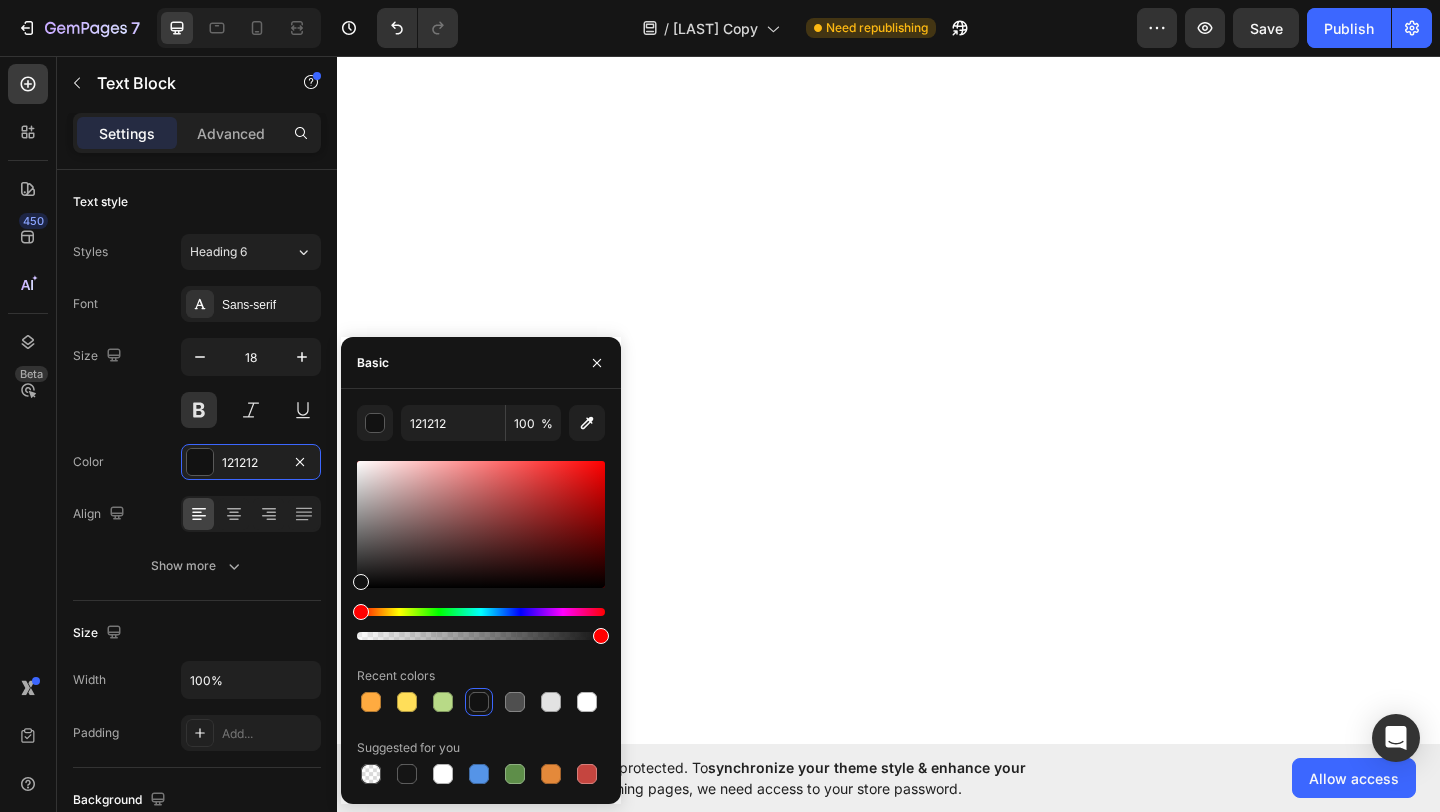 click on "DEEPLY HYDRATES & SOFTENS" at bounding box center [480, -333] 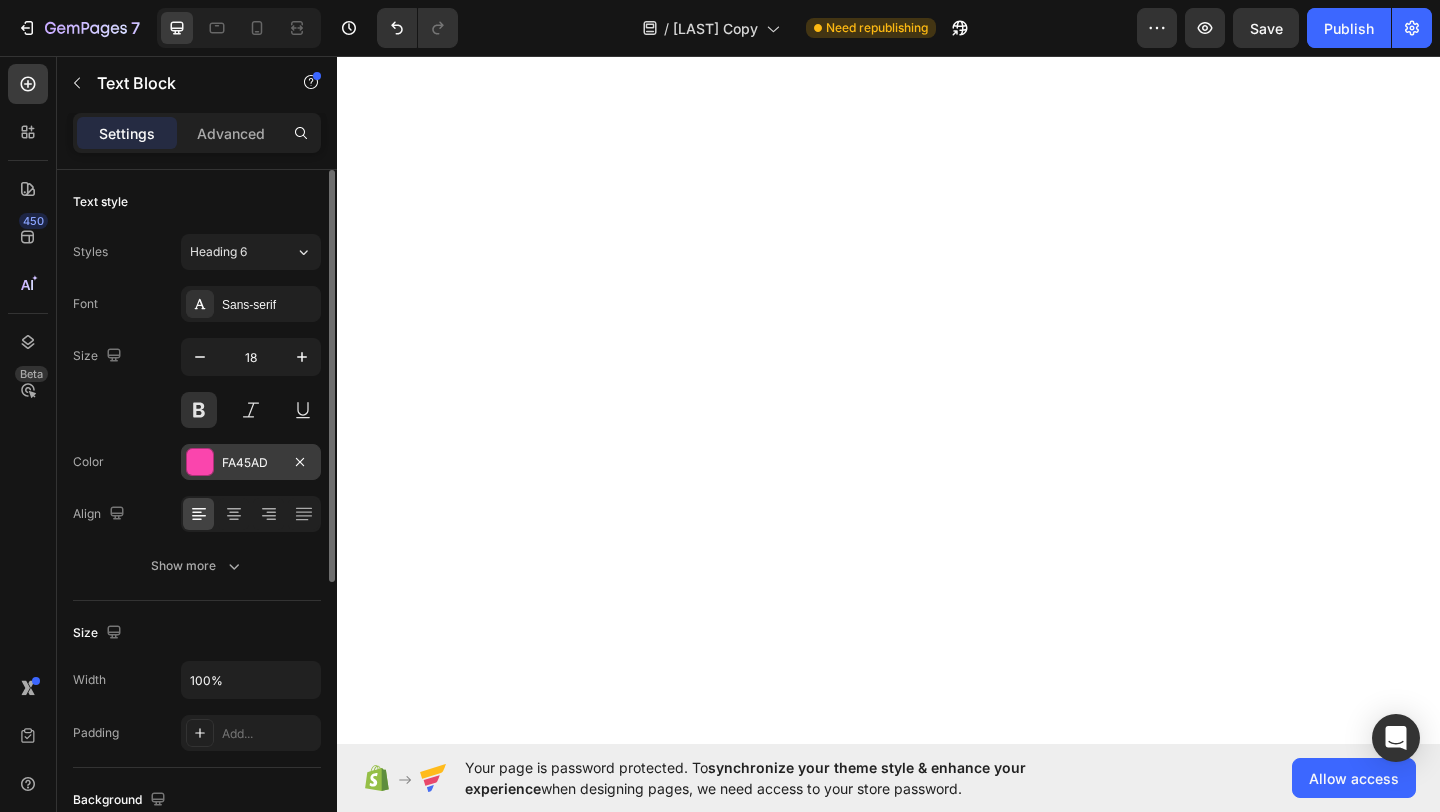 click on "FA45AD" at bounding box center [251, 463] 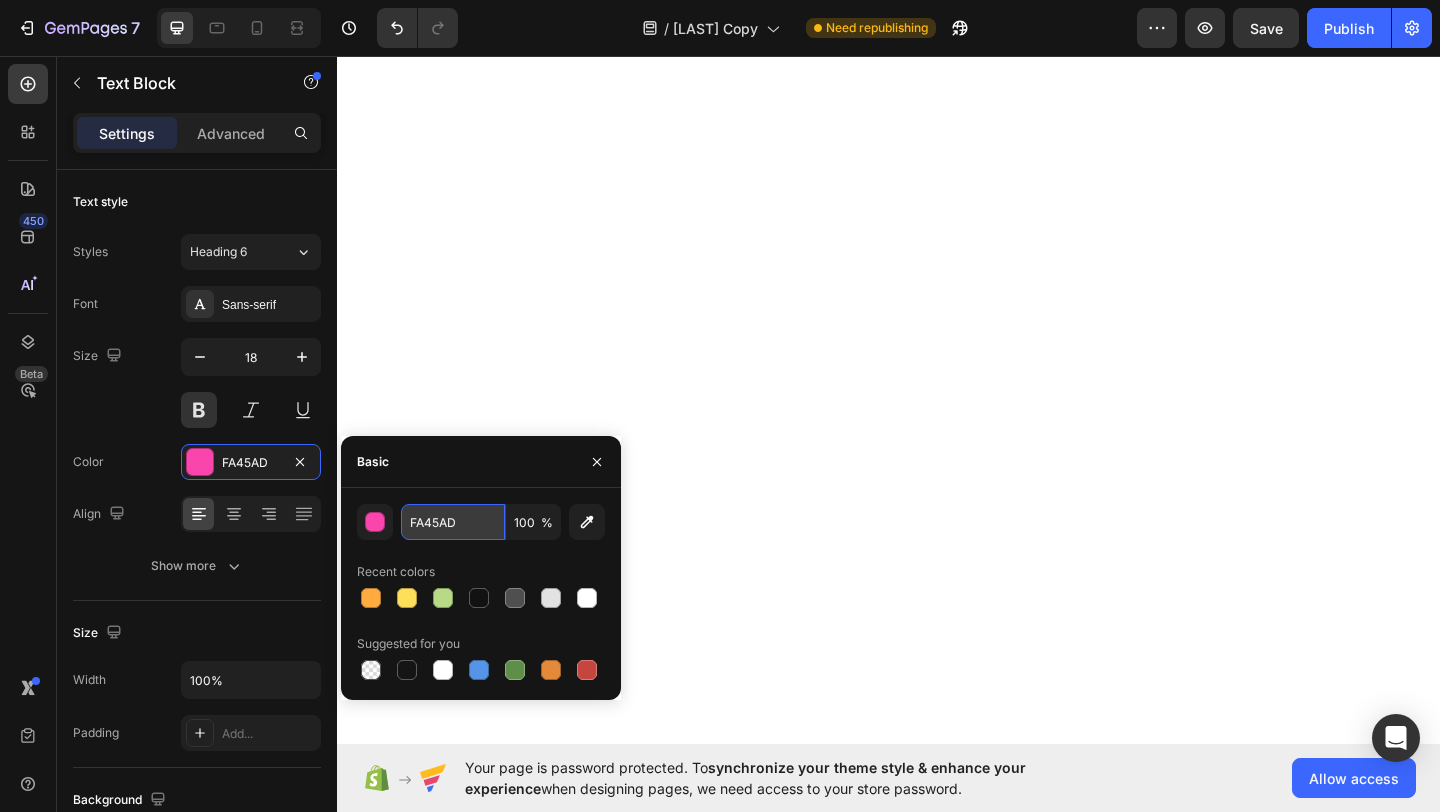 click on "FA45AD" at bounding box center [453, 522] 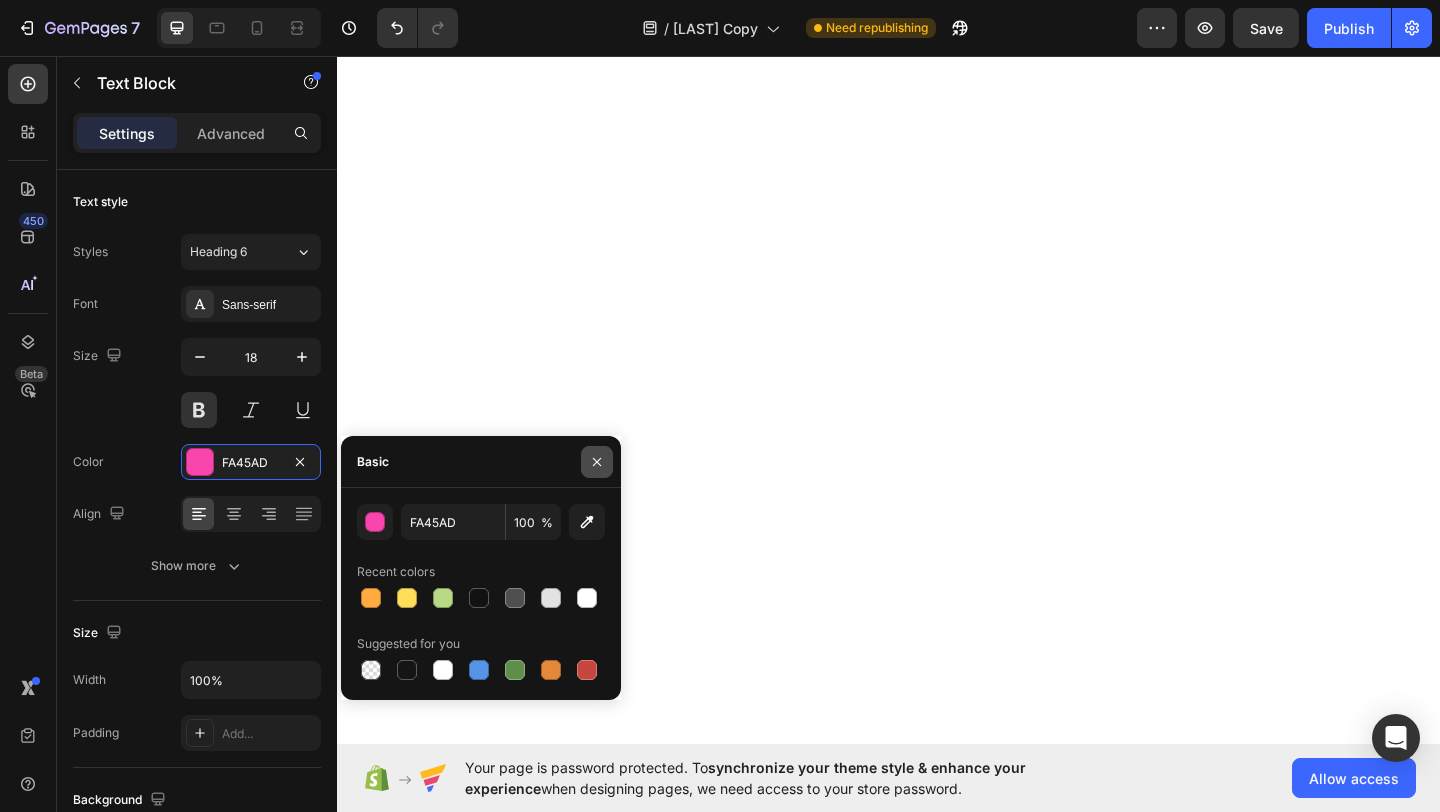 click 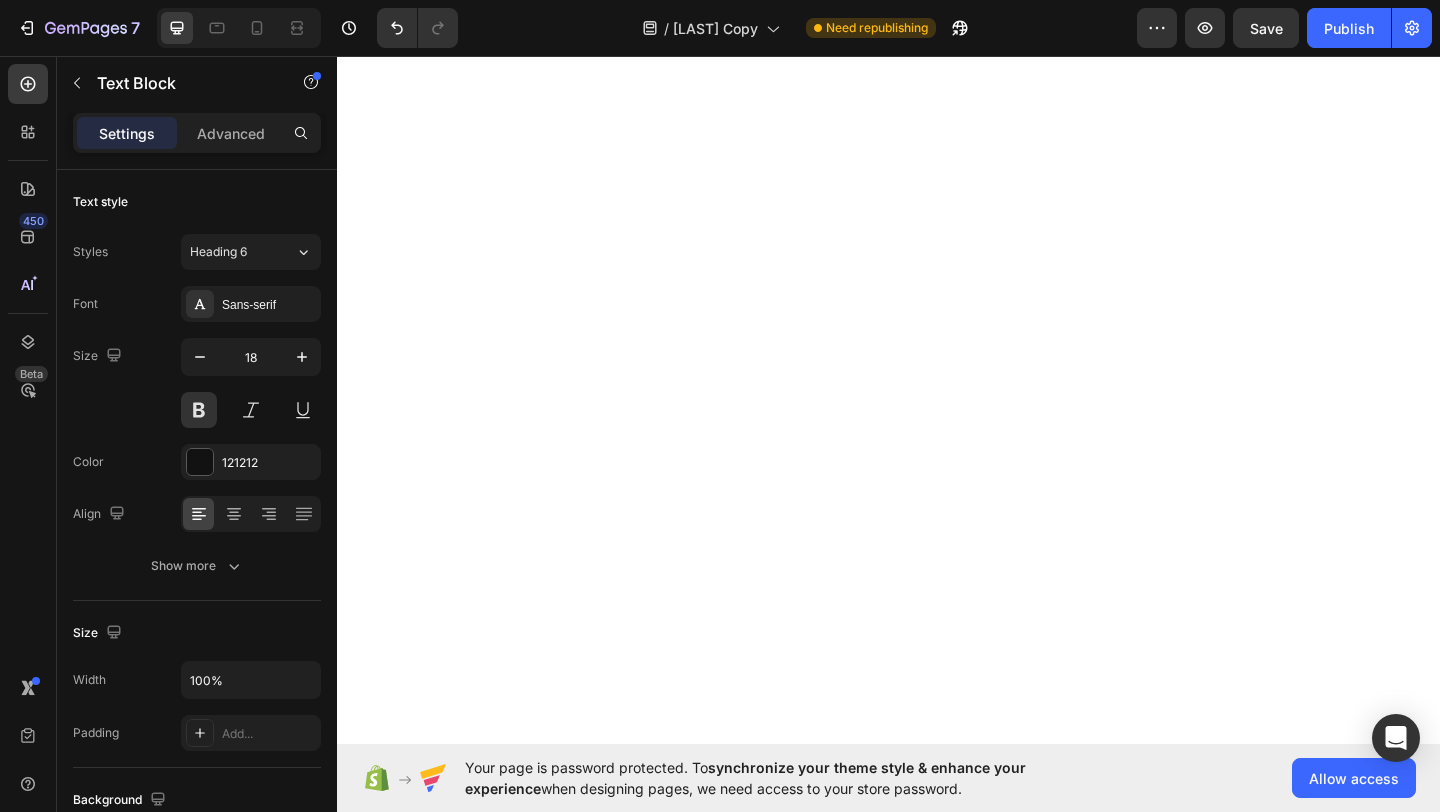 click on "SOOTHES & HEALS SKIN" at bounding box center [795, -333] 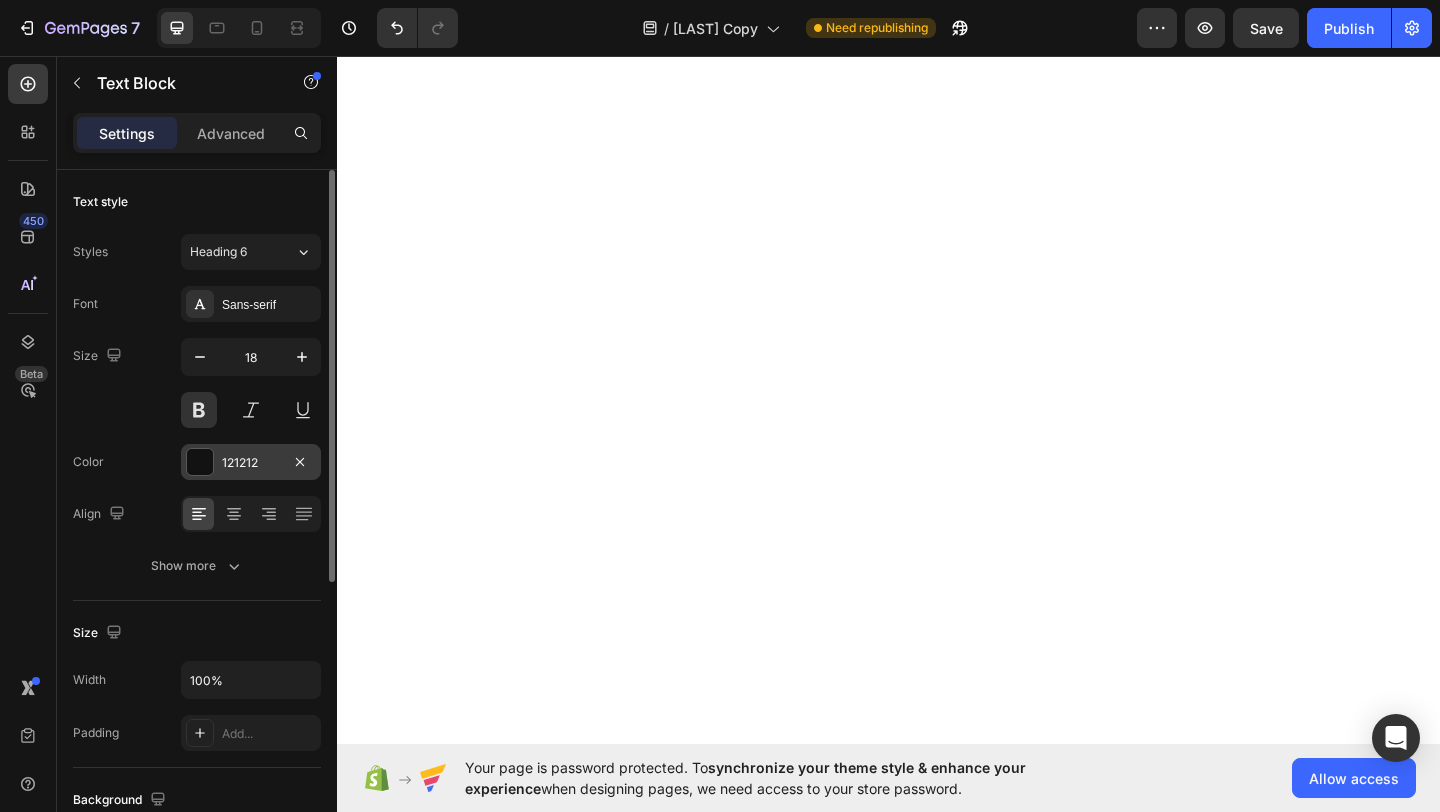 click at bounding box center (200, 462) 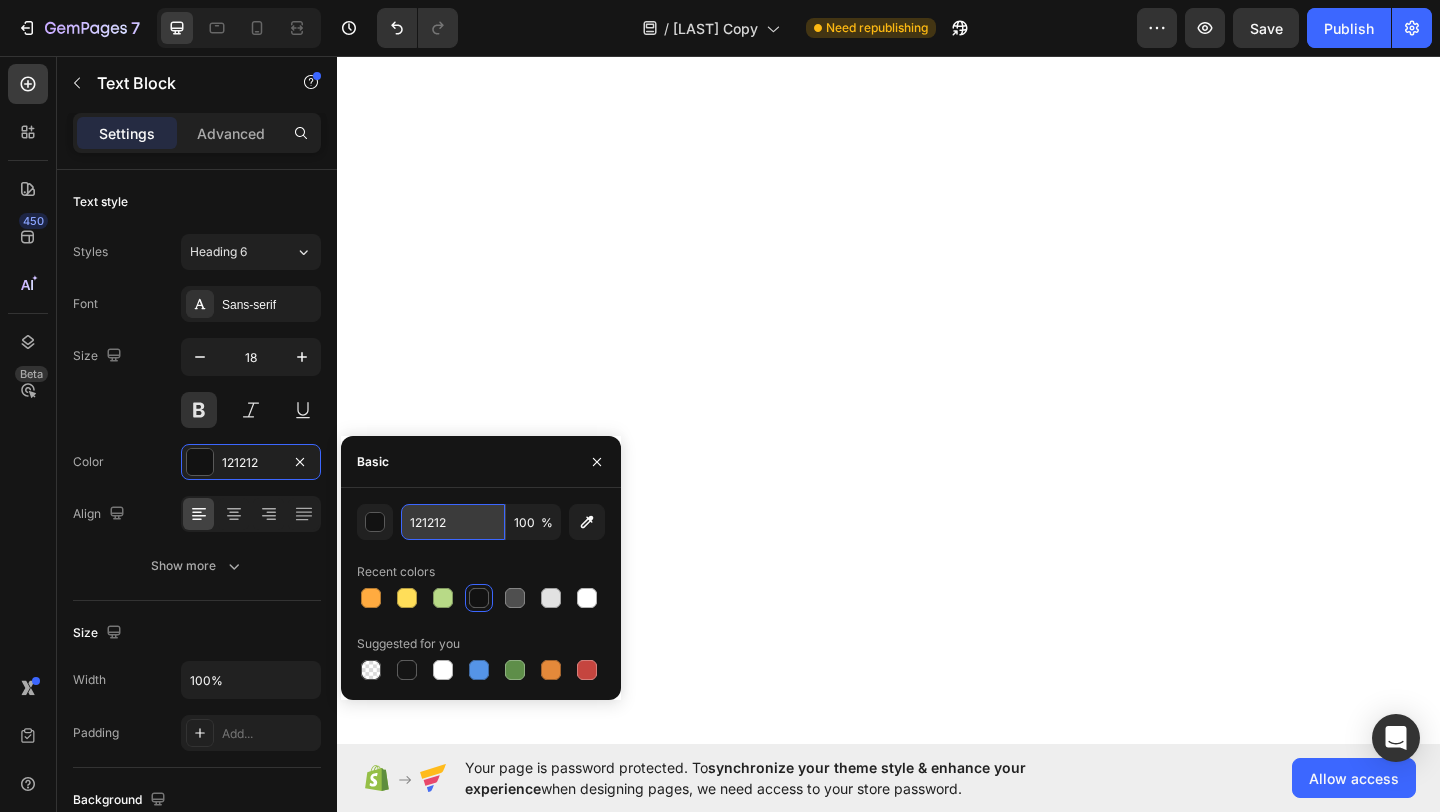 click on "121212" at bounding box center (453, 522) 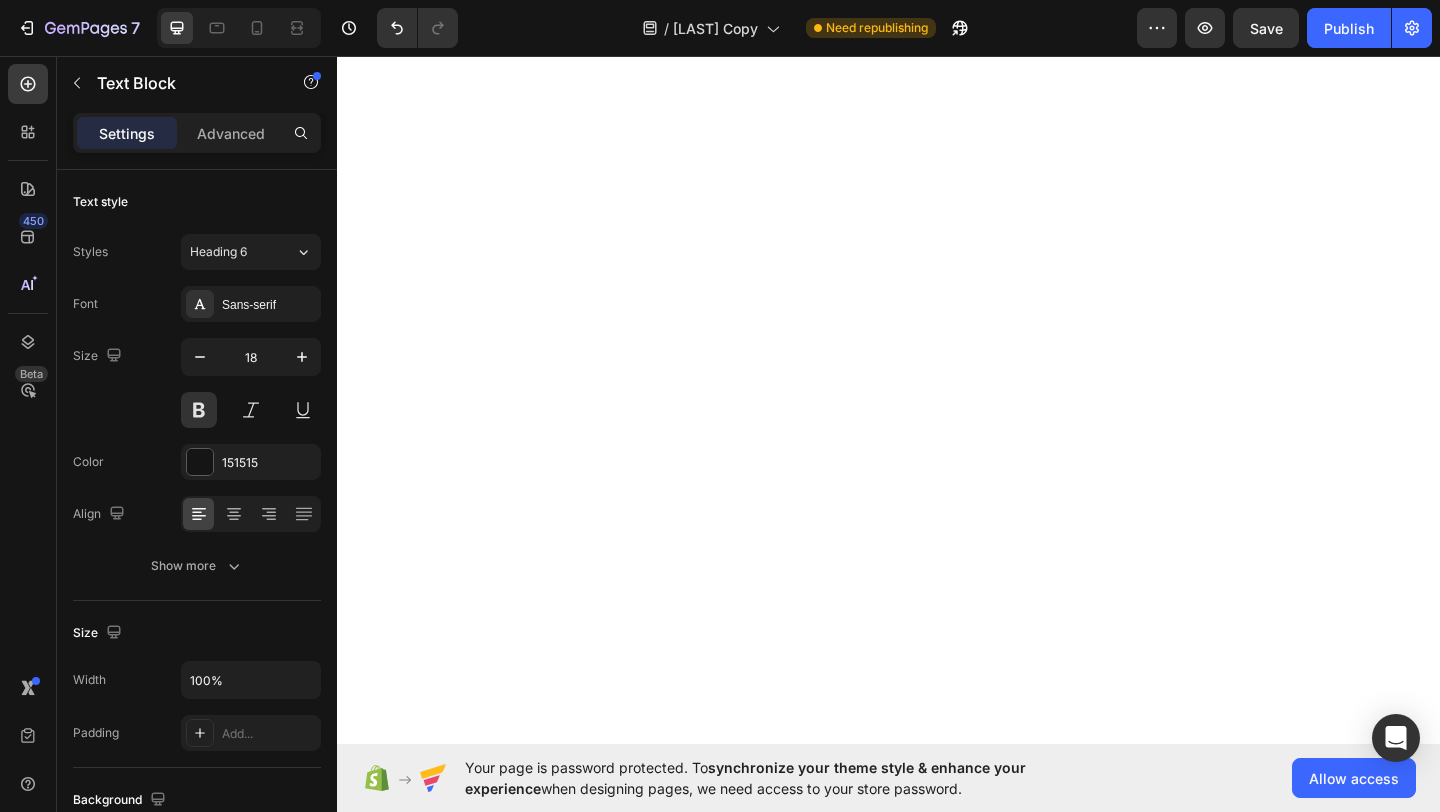 click on "BRIGHTENS & BOOSTS GLOW" at bounding box center [1102, -333] 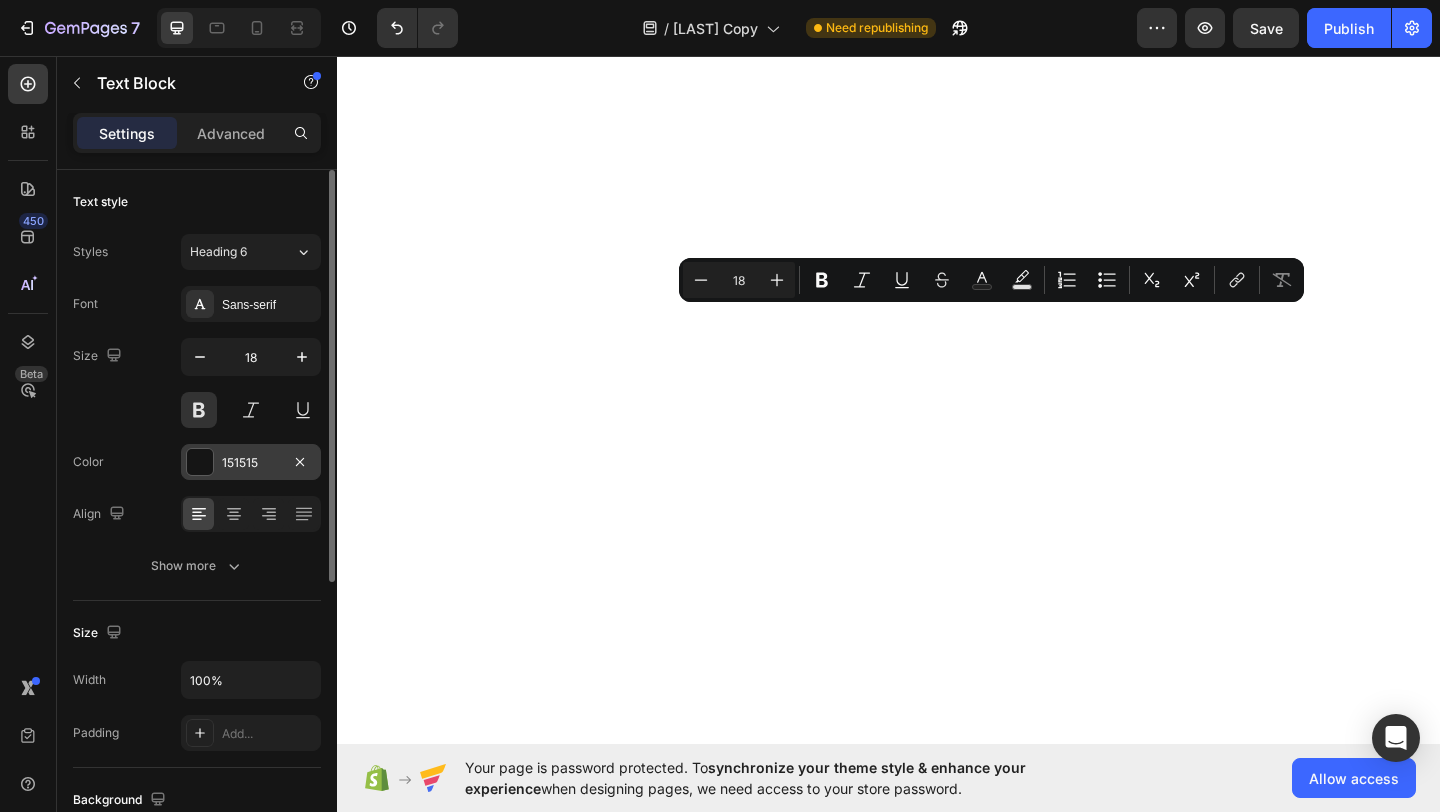 click at bounding box center (200, 462) 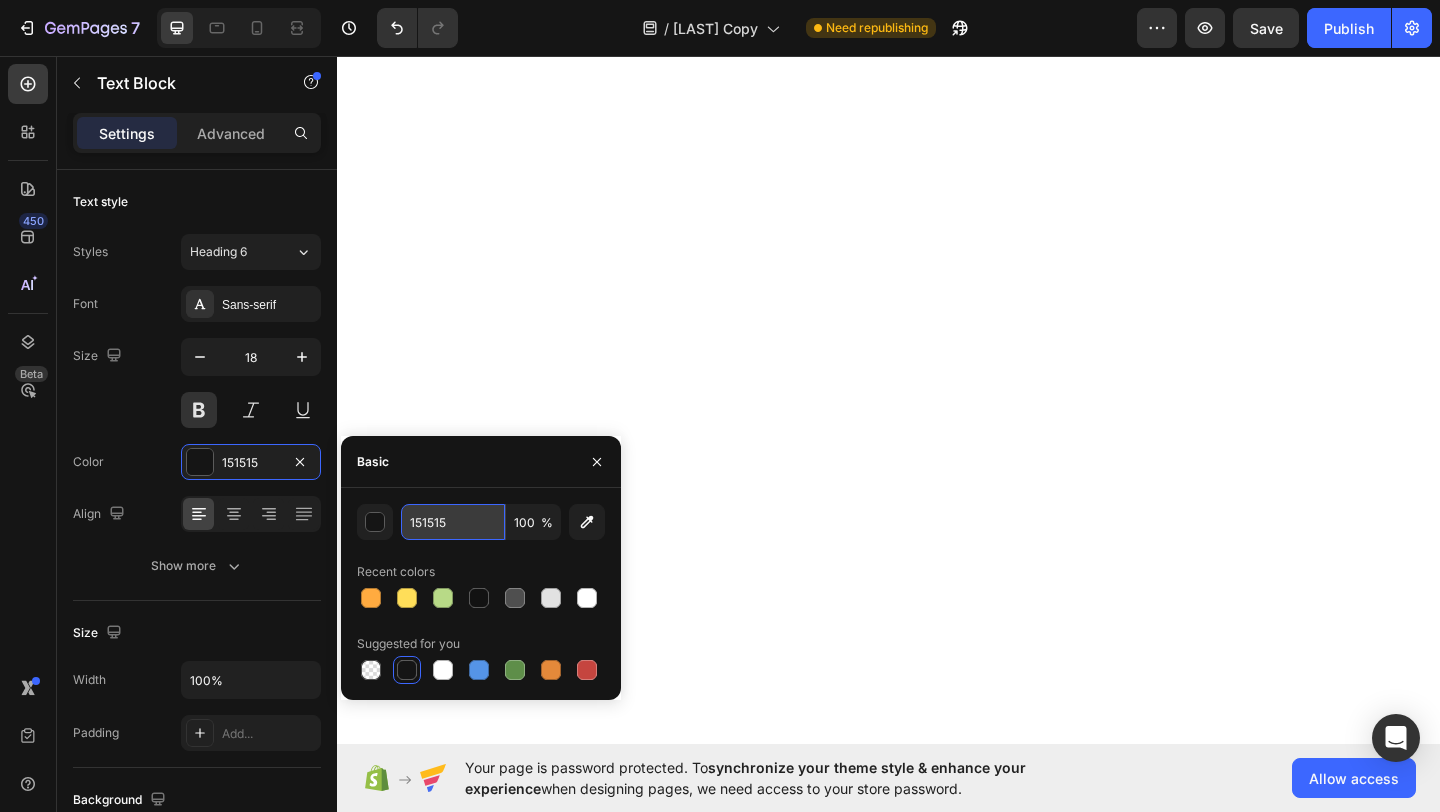 click on "151515" at bounding box center [453, 522] 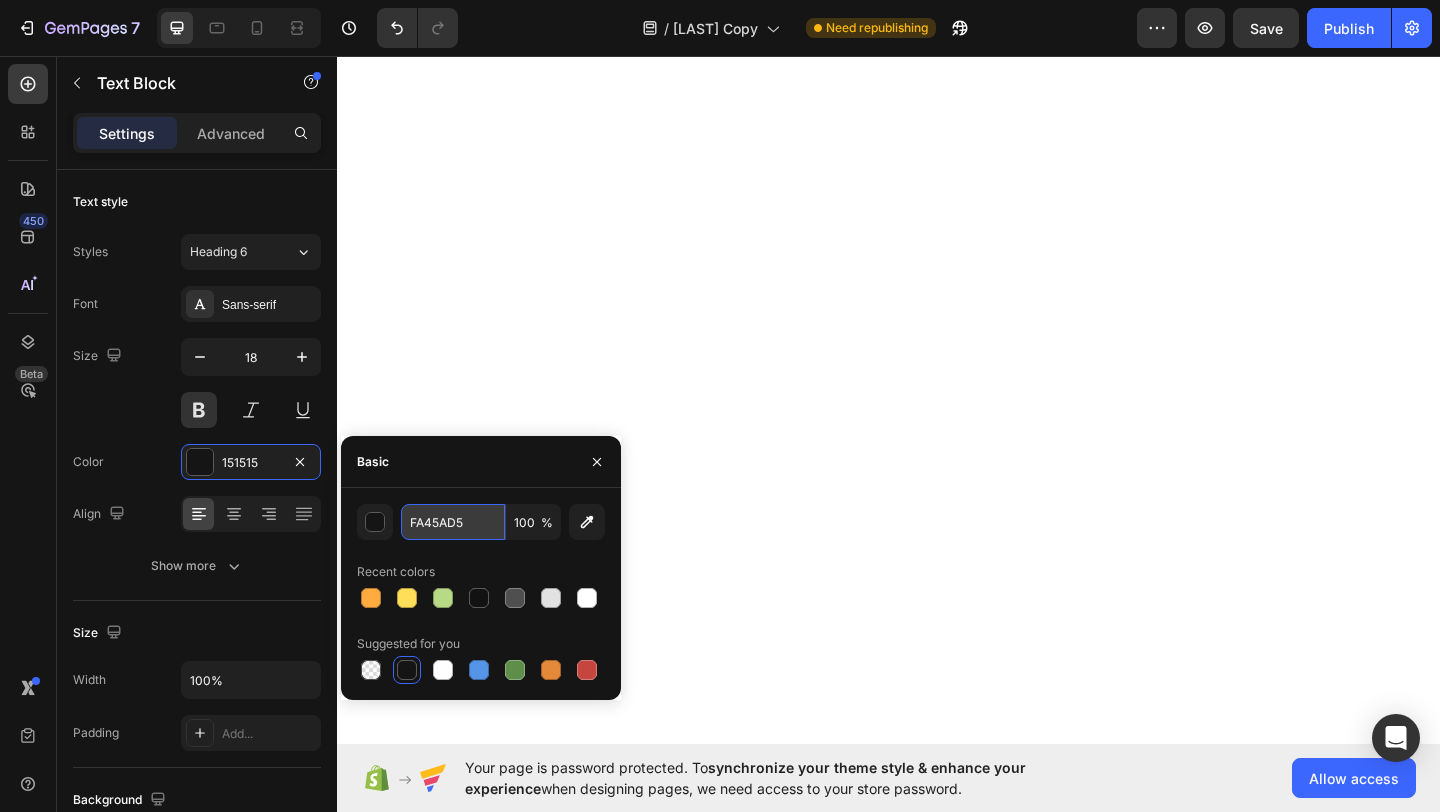 click on "FA45AD5" at bounding box center (453, 522) 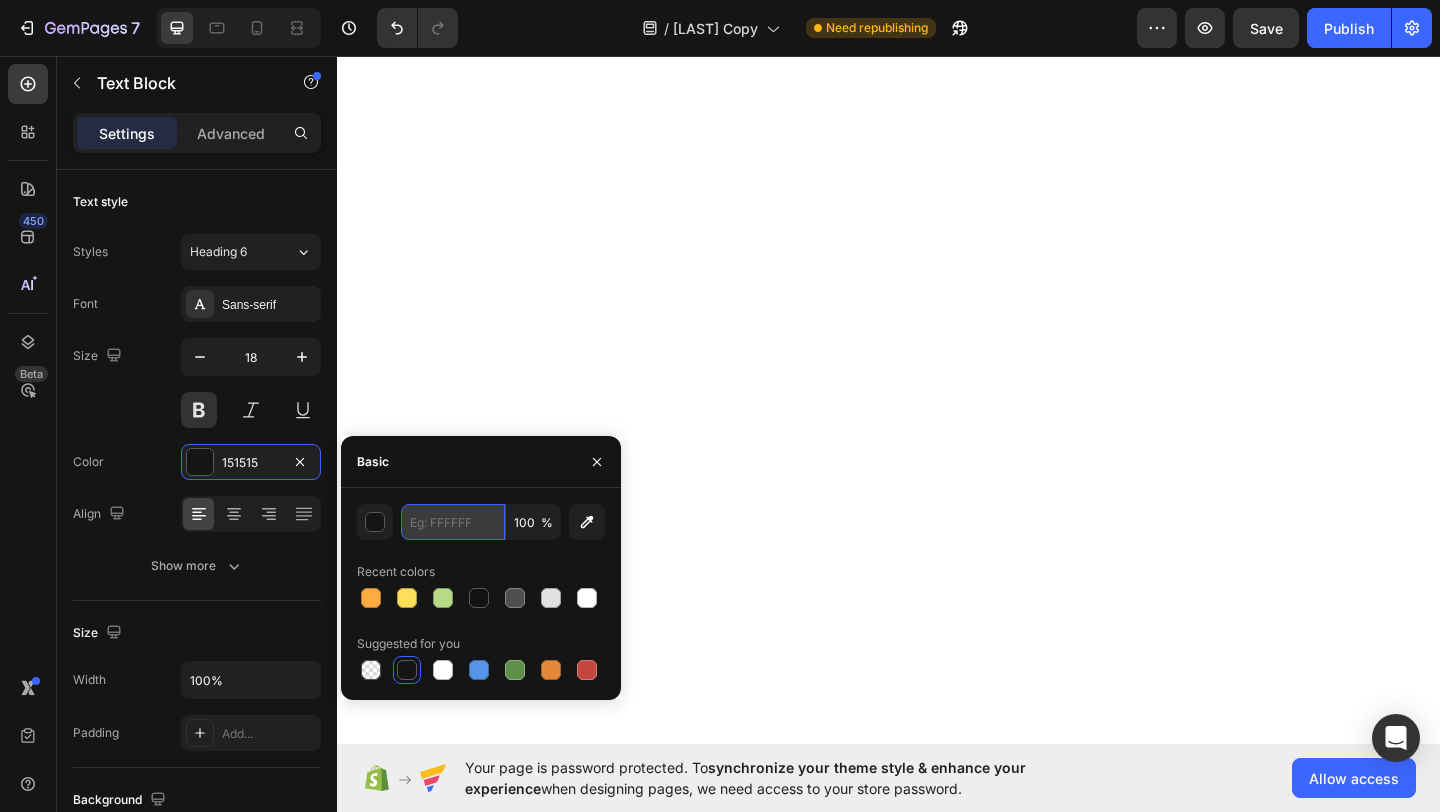 paste on "FA45AD" 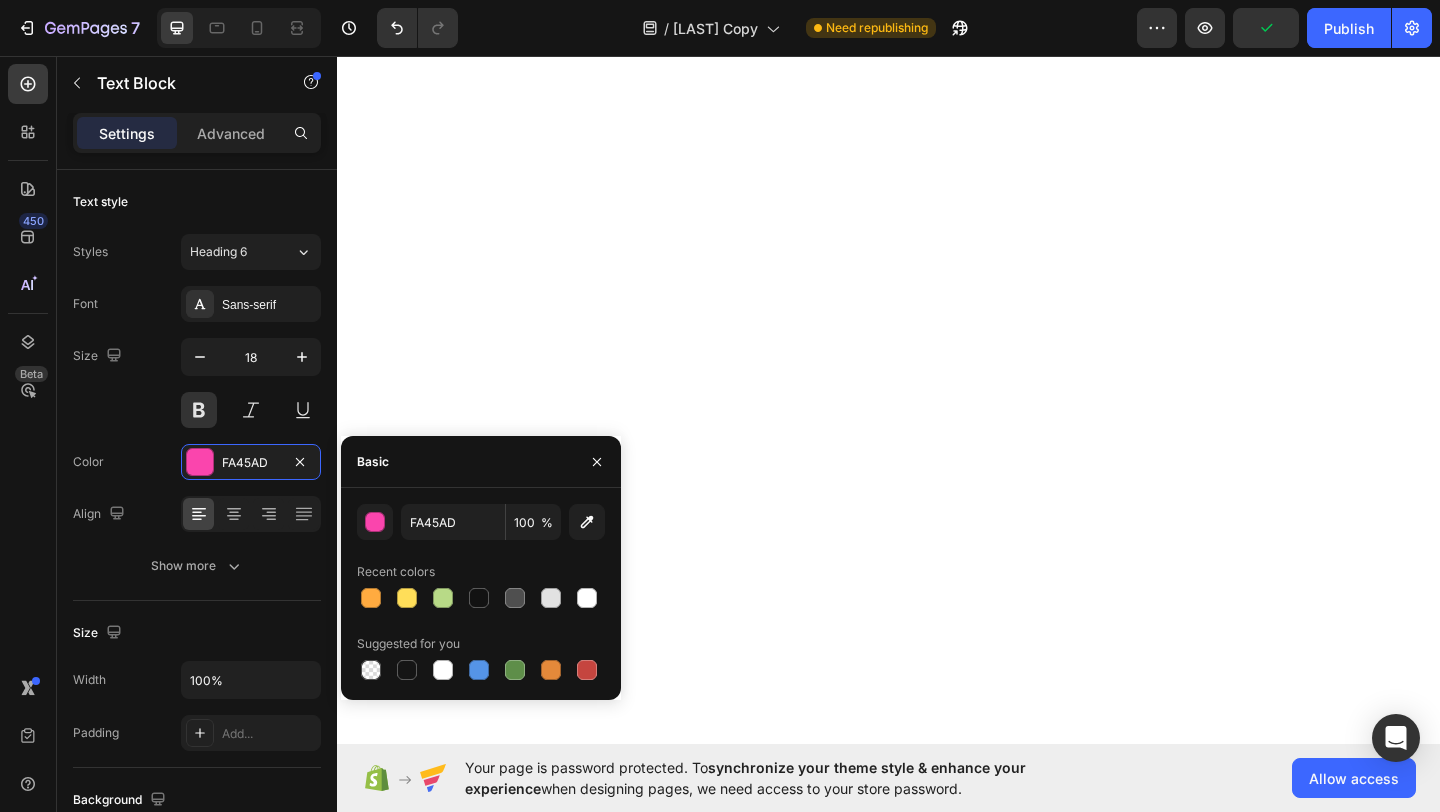 click on "NOURISHES HAIR & LIPS" at bounding box center (1408, -333) 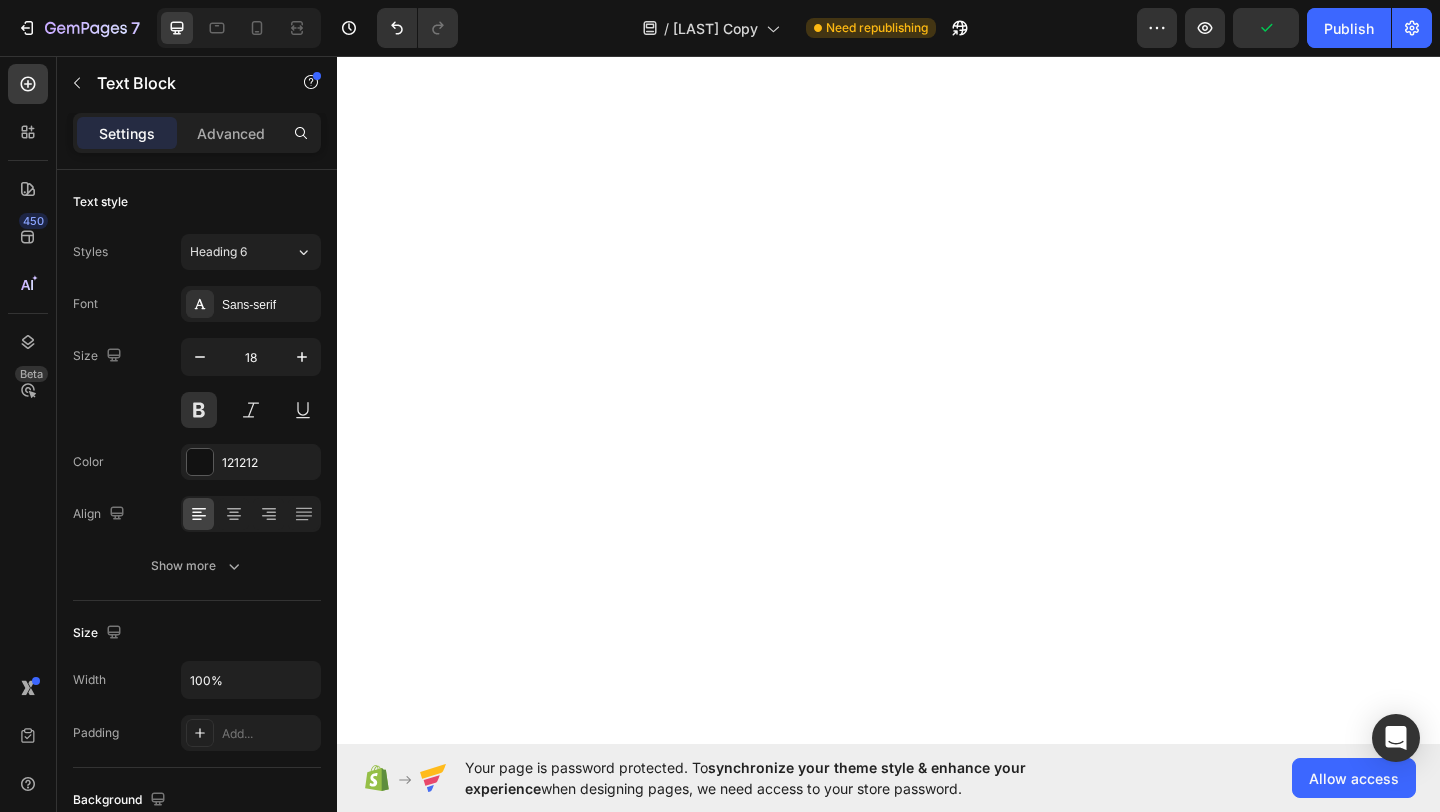 click on "NOURISHES HAIR & LIPS" at bounding box center (1408, -333) 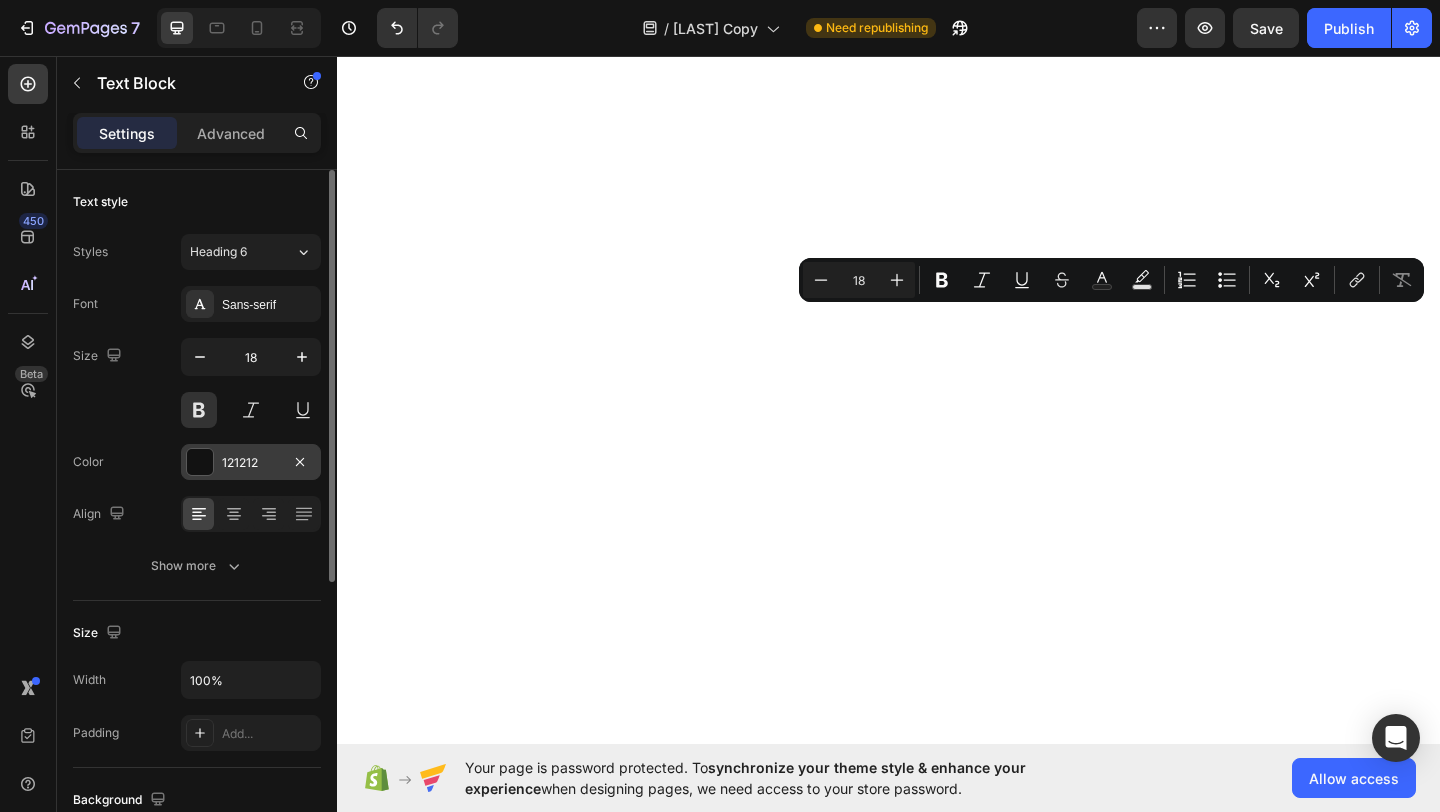 click at bounding box center [200, 462] 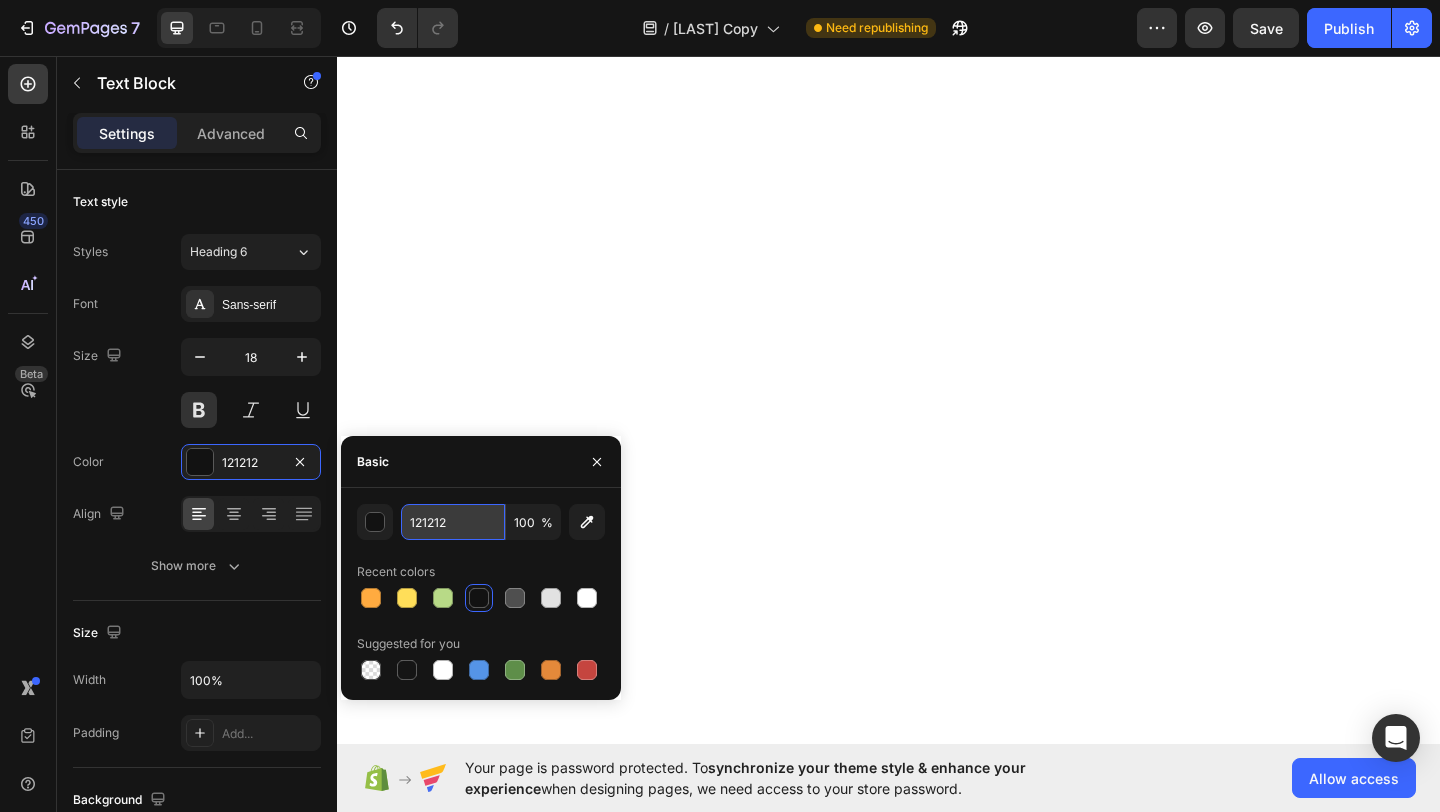 click on "121212" at bounding box center [453, 522] 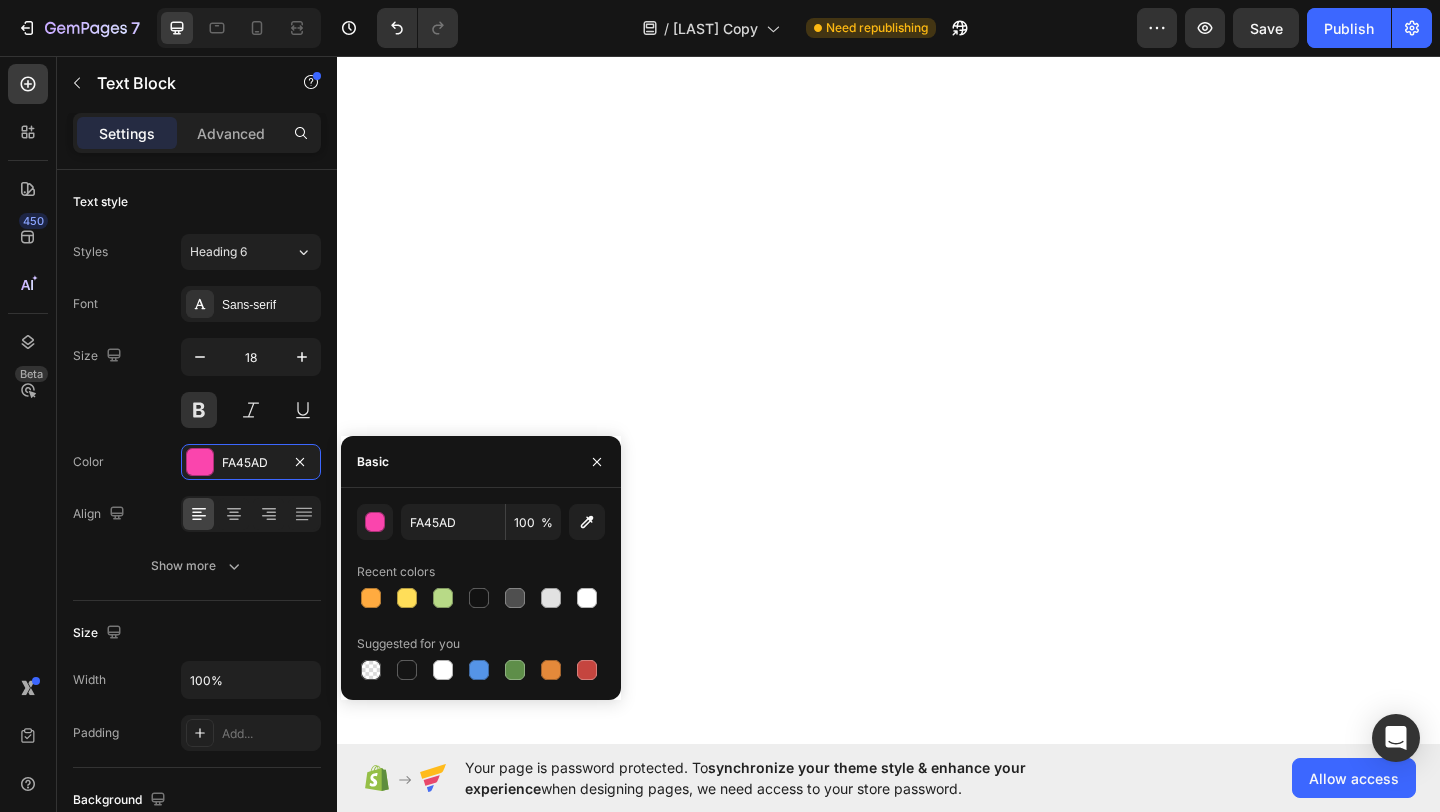click at bounding box center [937, -231] 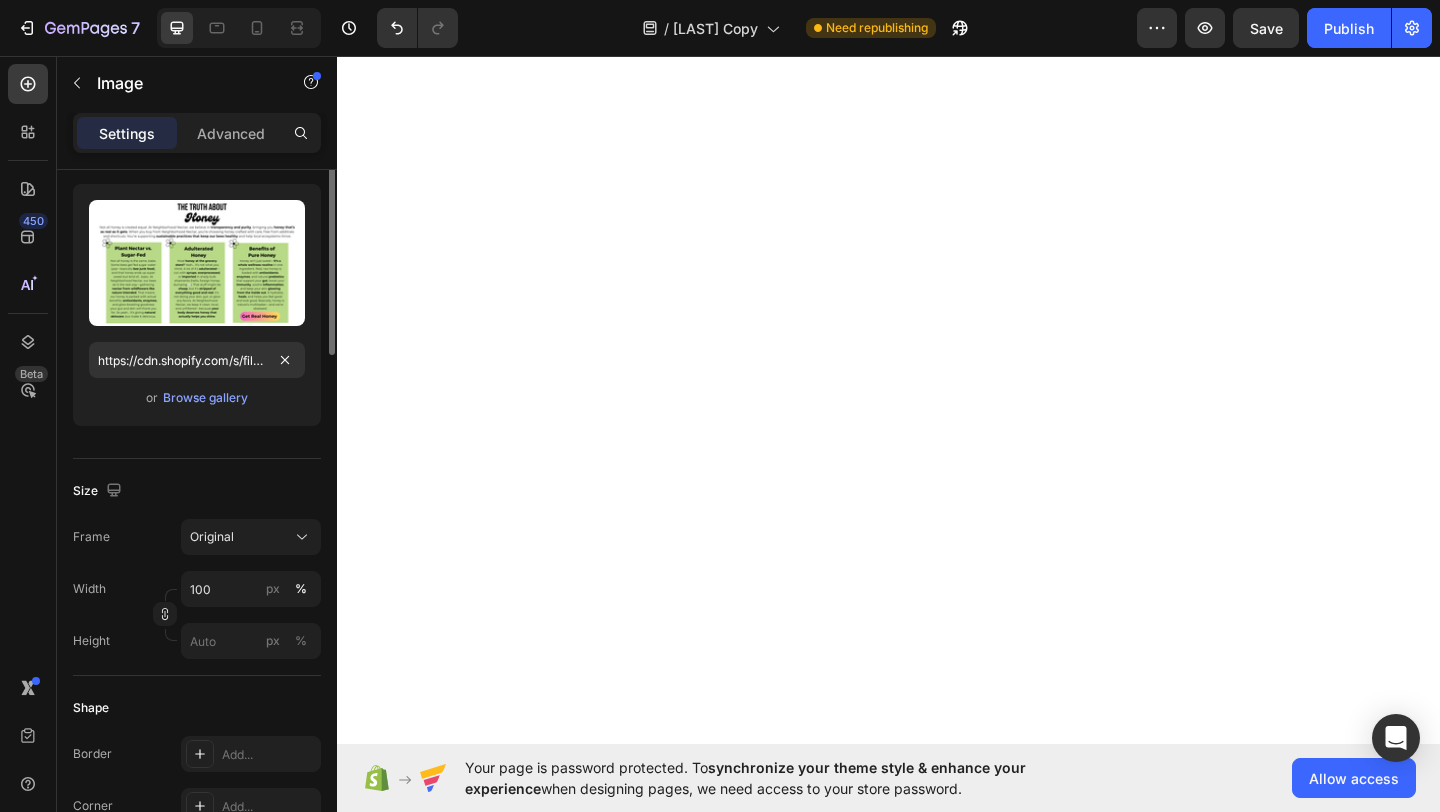 scroll, scrollTop: 0, scrollLeft: 0, axis: both 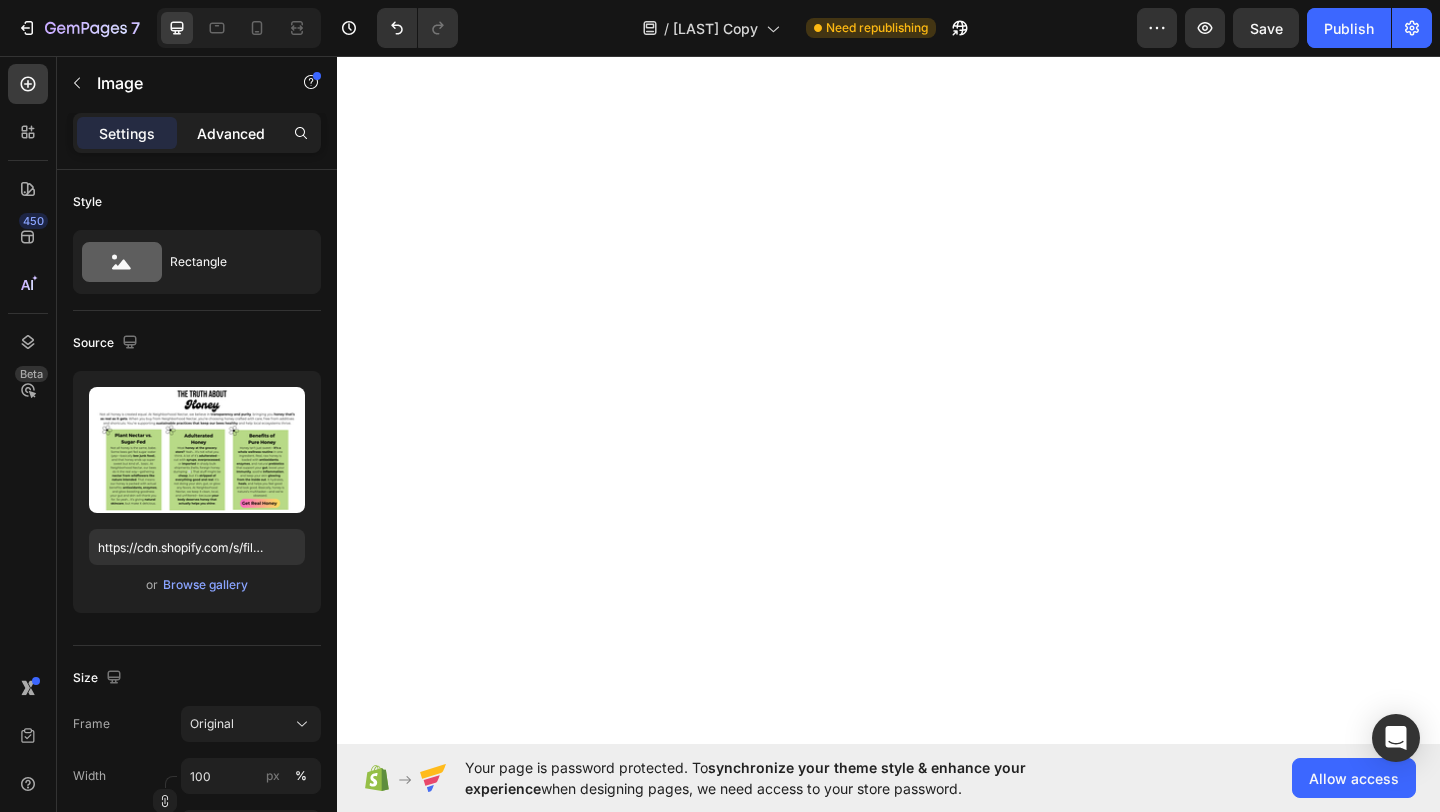 click on "Advanced" at bounding box center [231, 133] 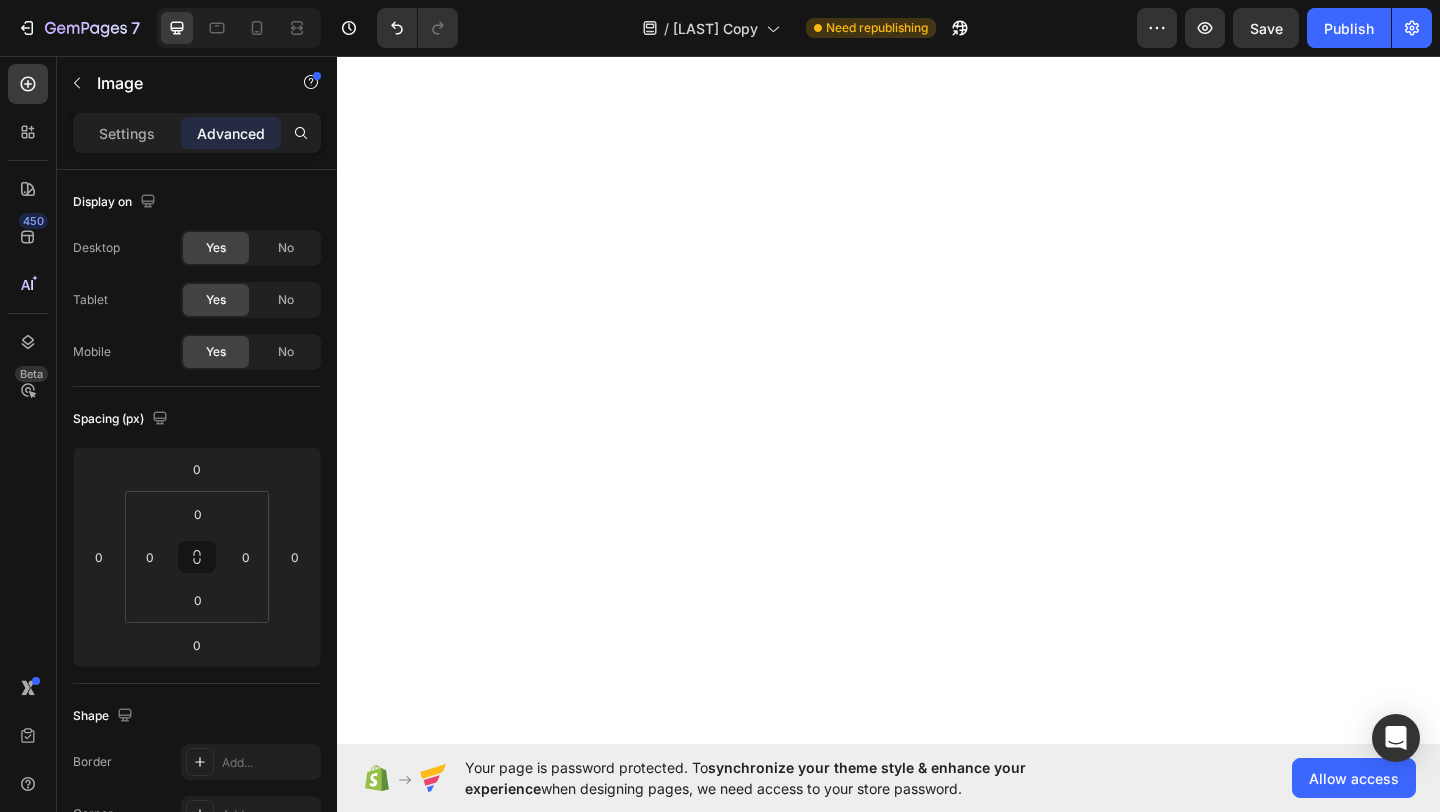 click at bounding box center (937, -231) 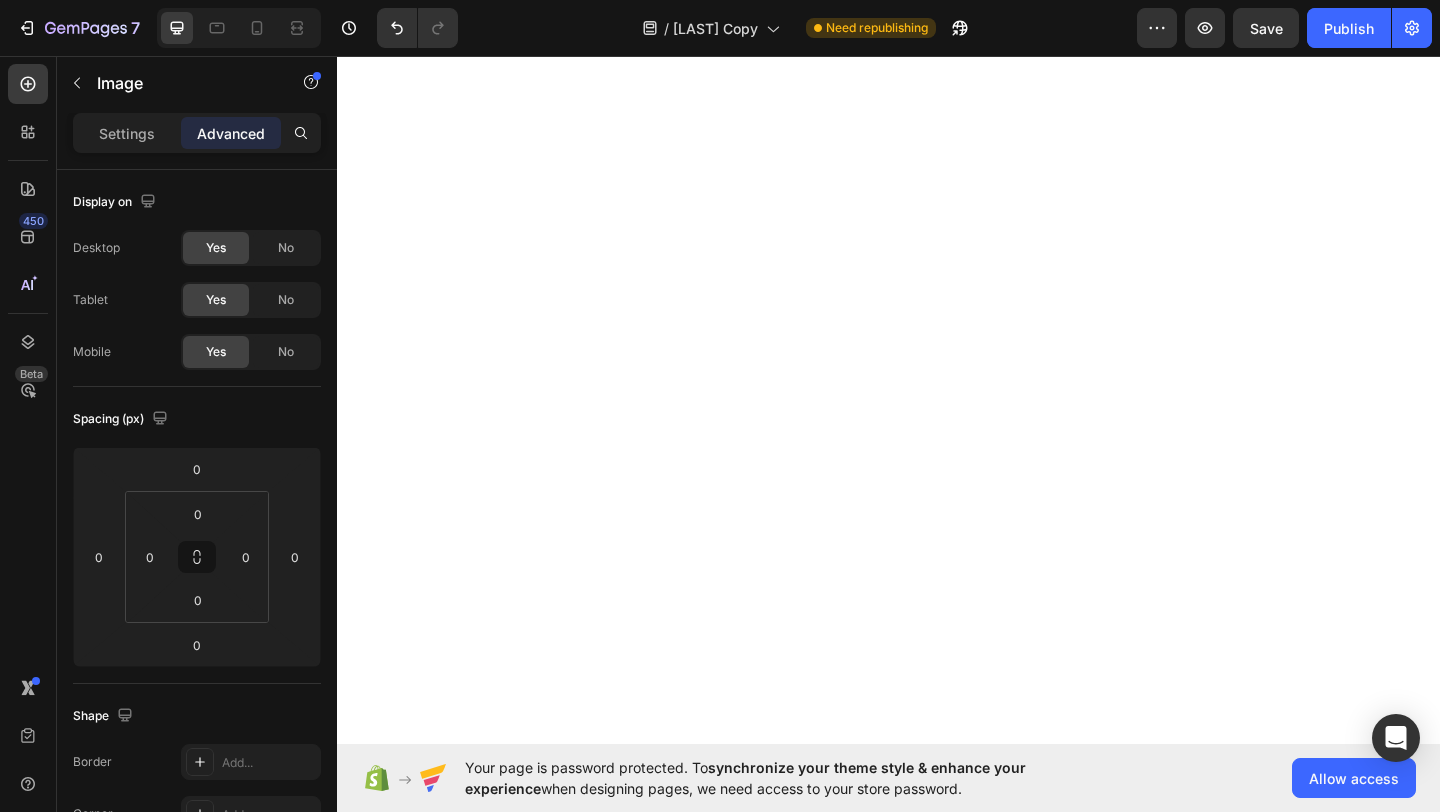 click on "DEEPLY HYDRATES & SOFTENS" at bounding box center [480, -333] 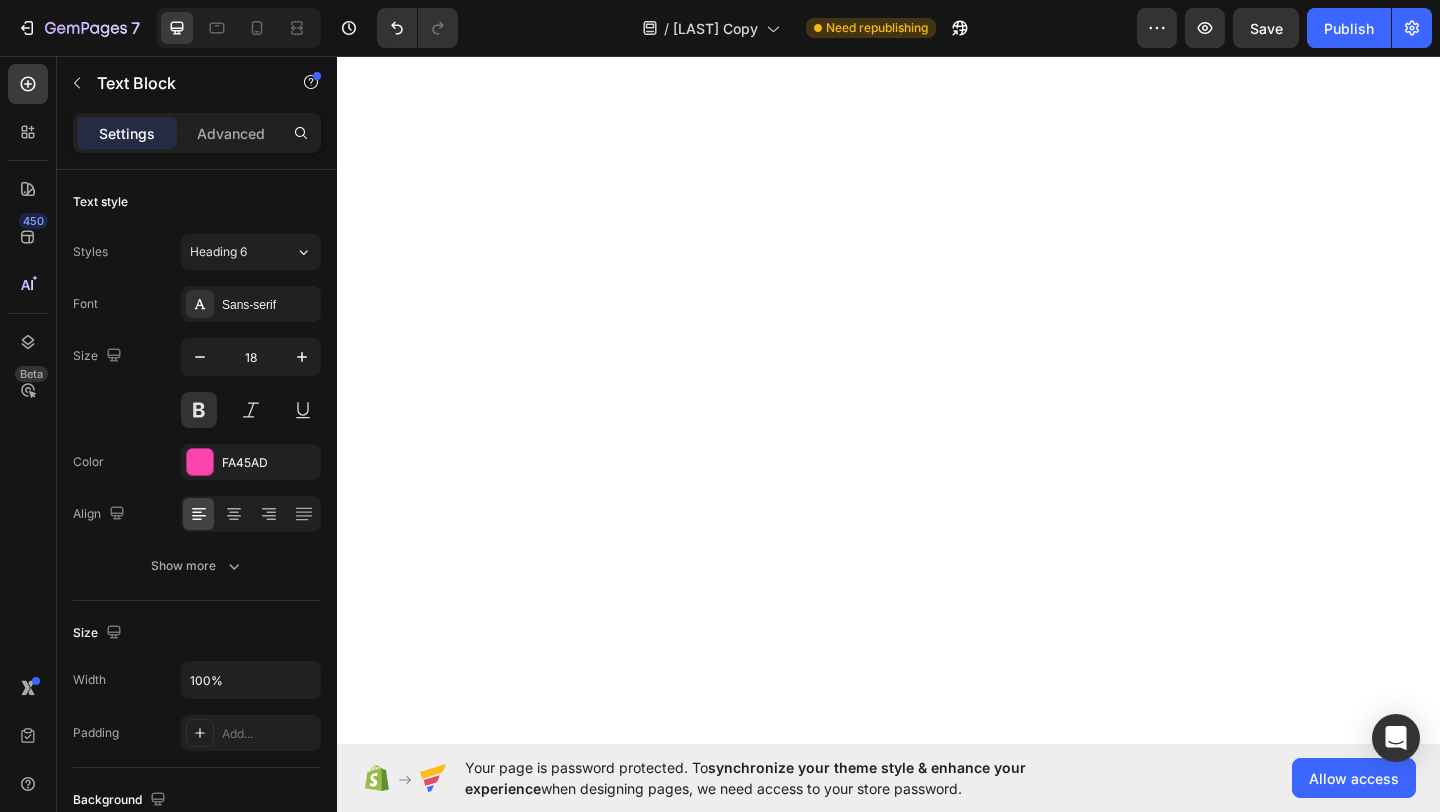 click on "DEEPLY HYDRATES & SOFTENS Text Block   0" at bounding box center (510, -333) 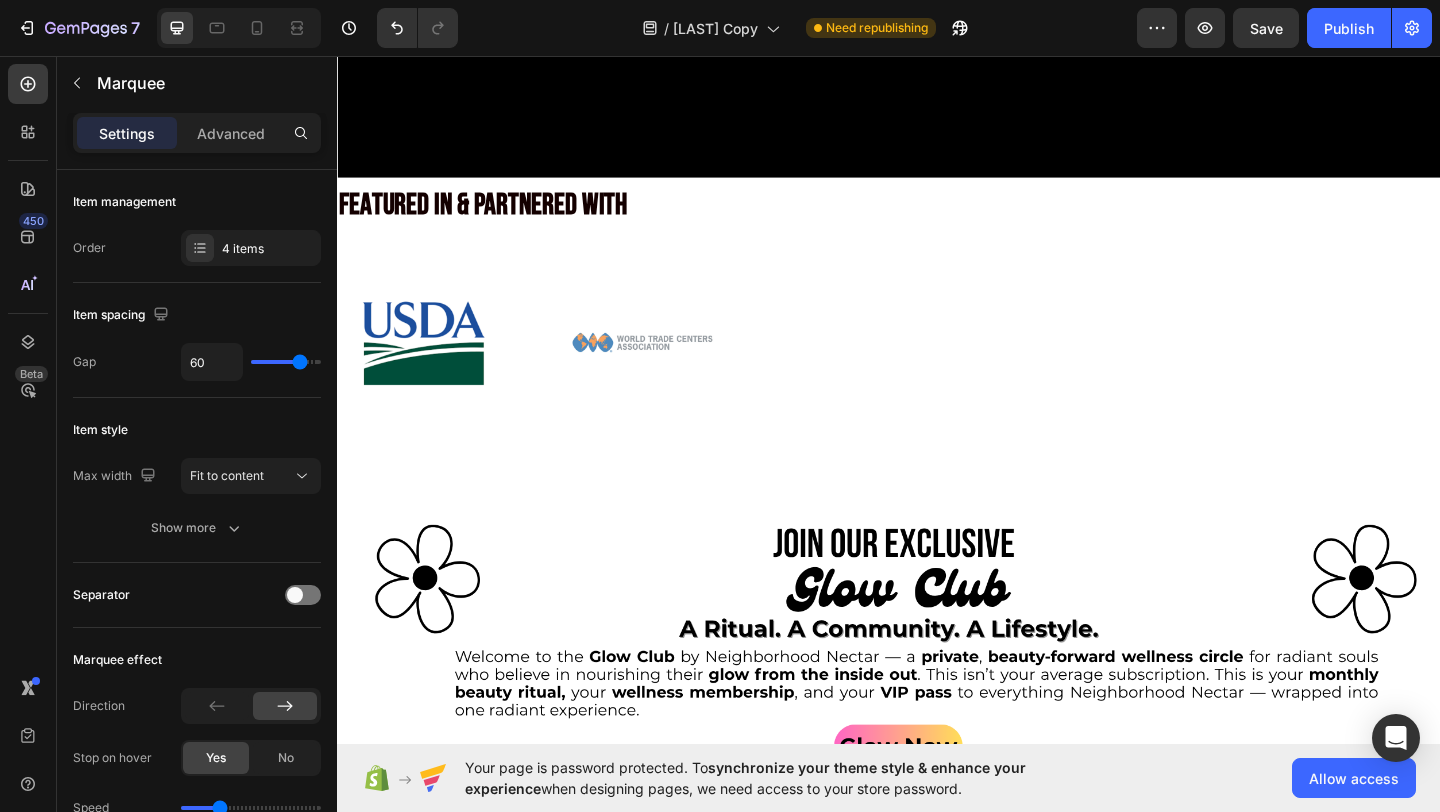 scroll, scrollTop: 5190, scrollLeft: 0, axis: vertical 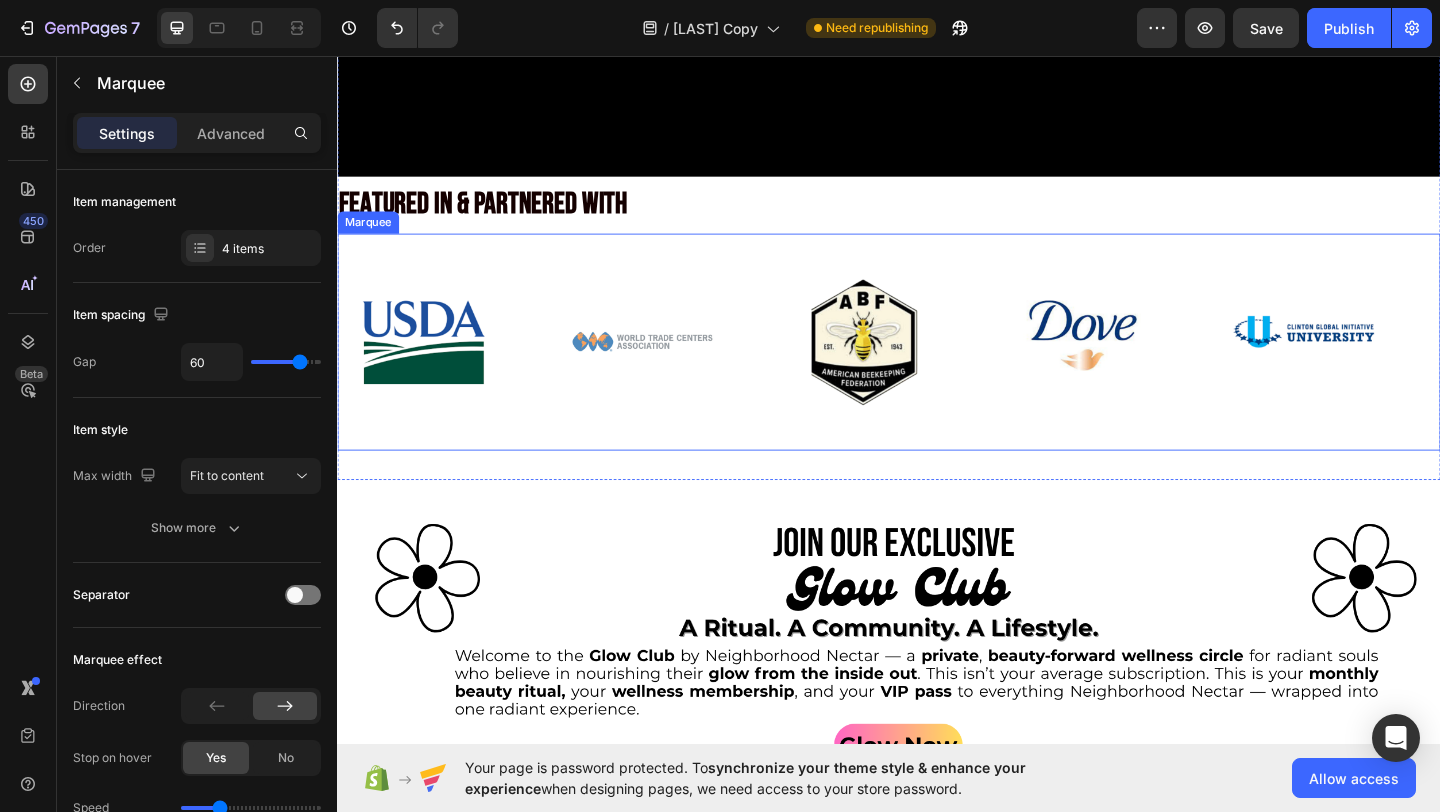 click on "Image" at bounding box center [458, 367] 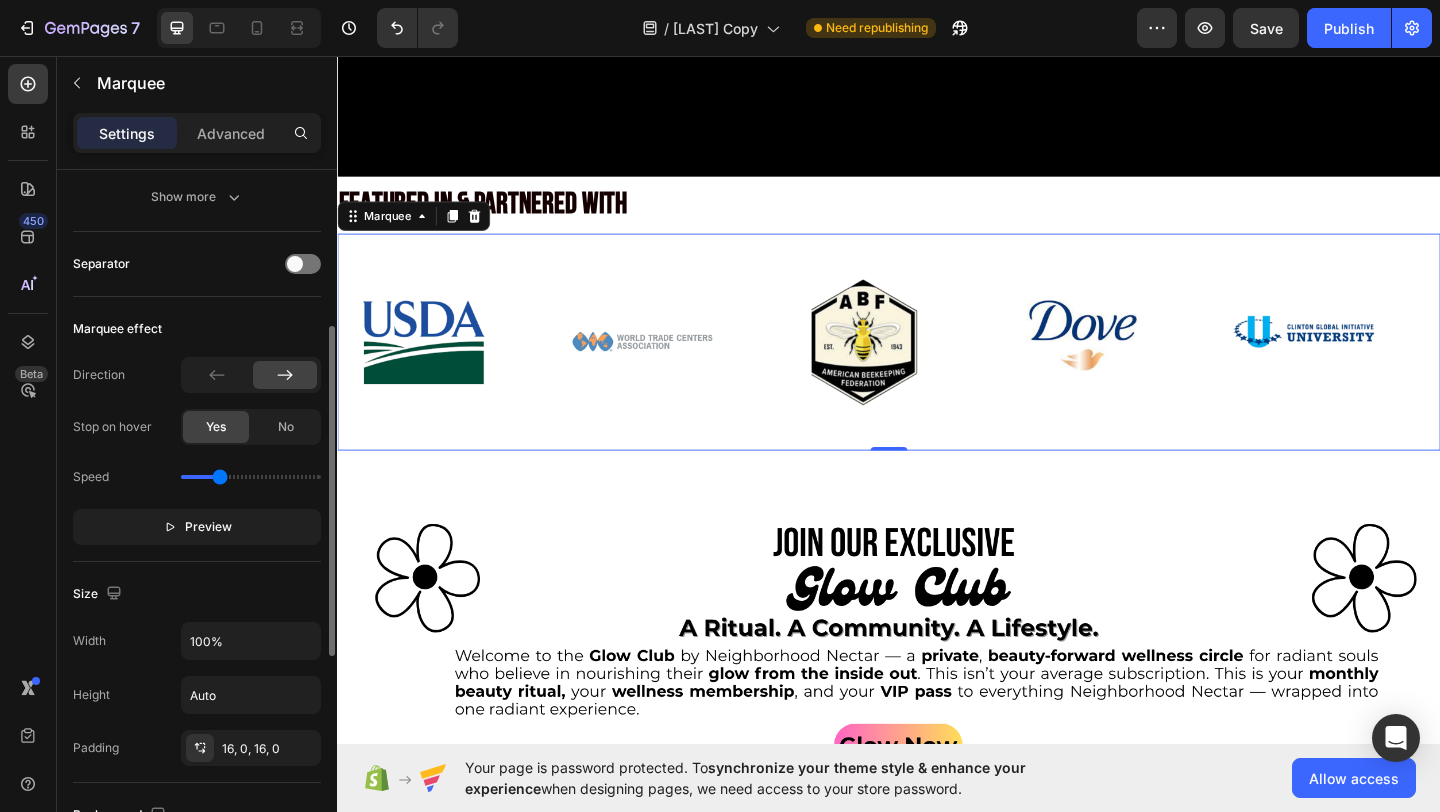 scroll, scrollTop: 505, scrollLeft: 0, axis: vertical 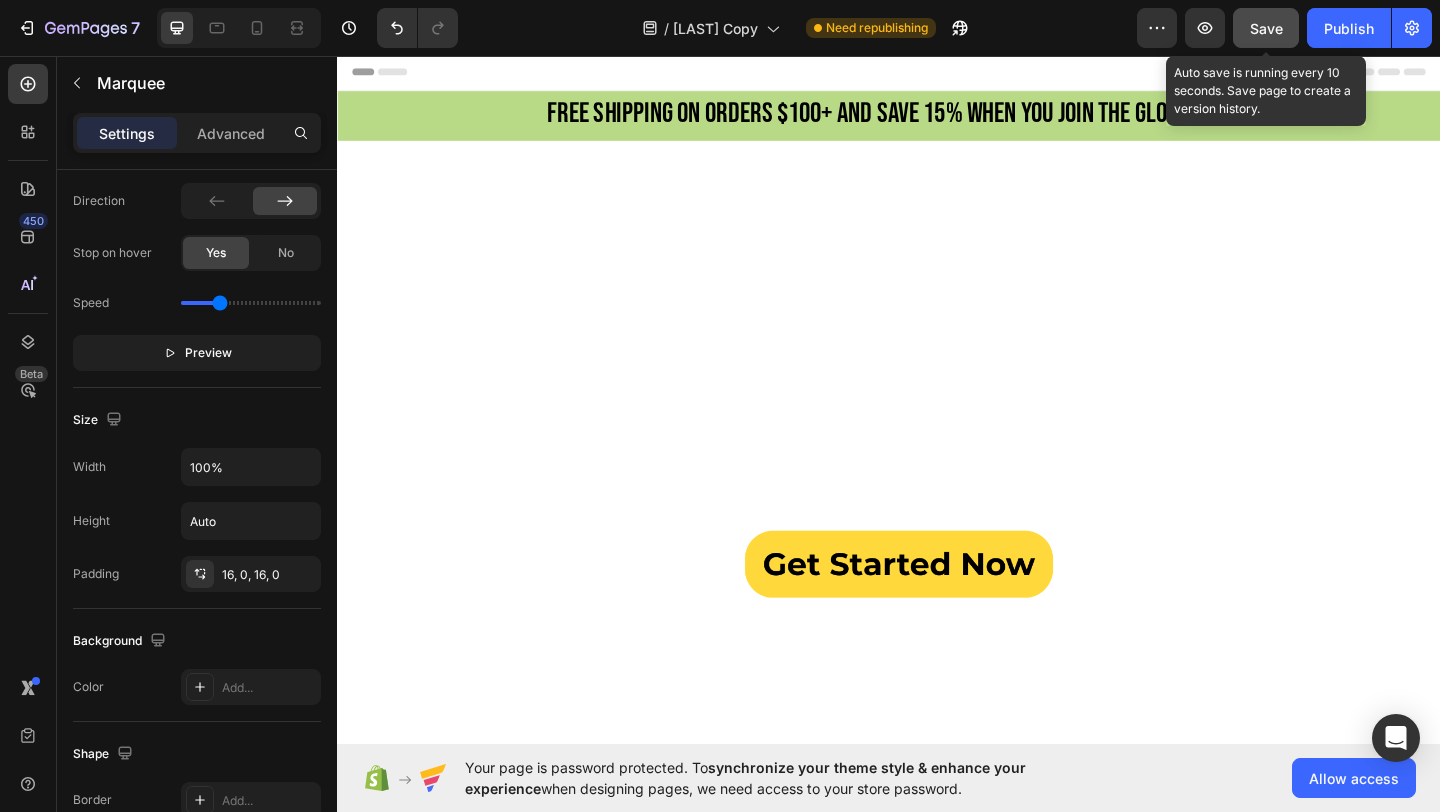 click on "Save" 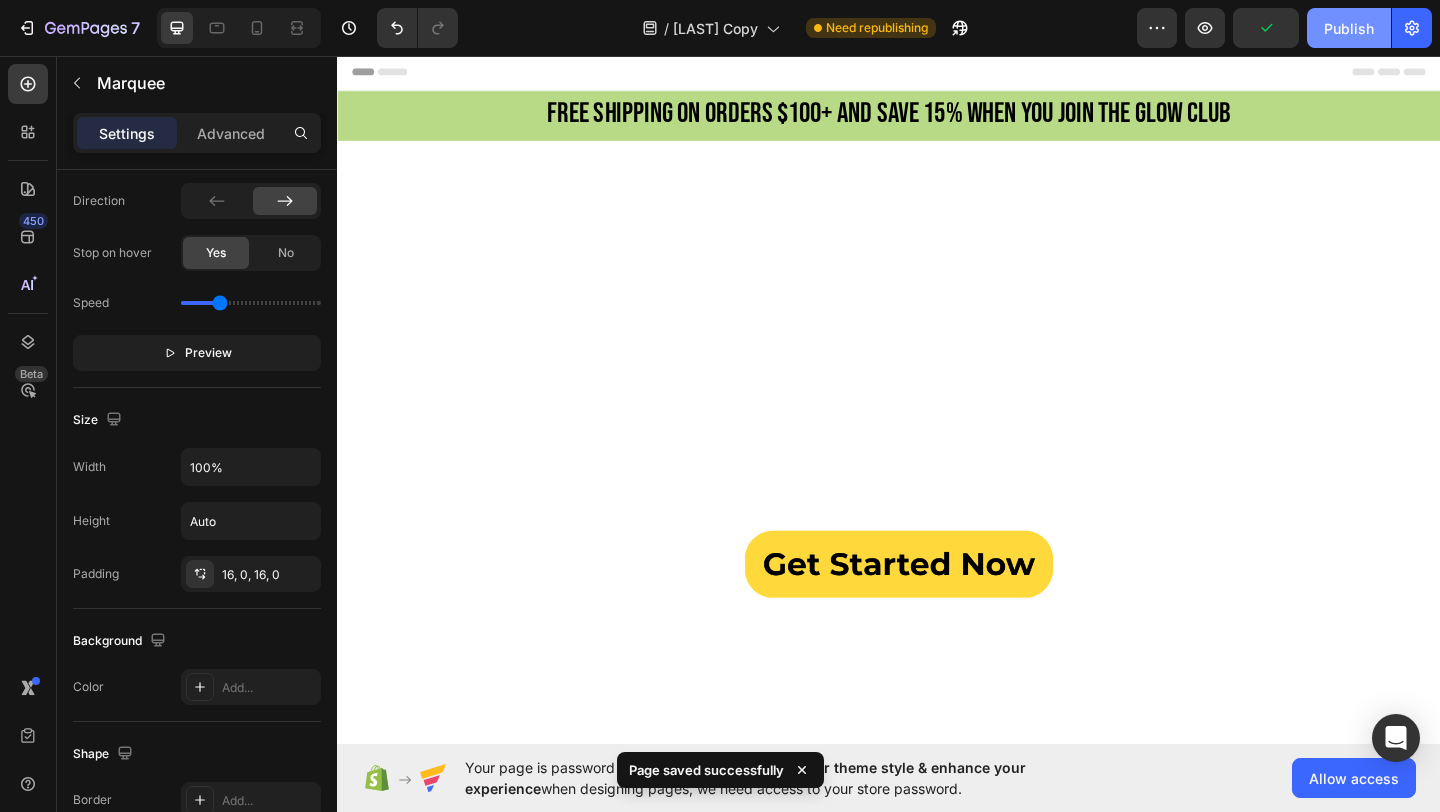 click on "Publish" 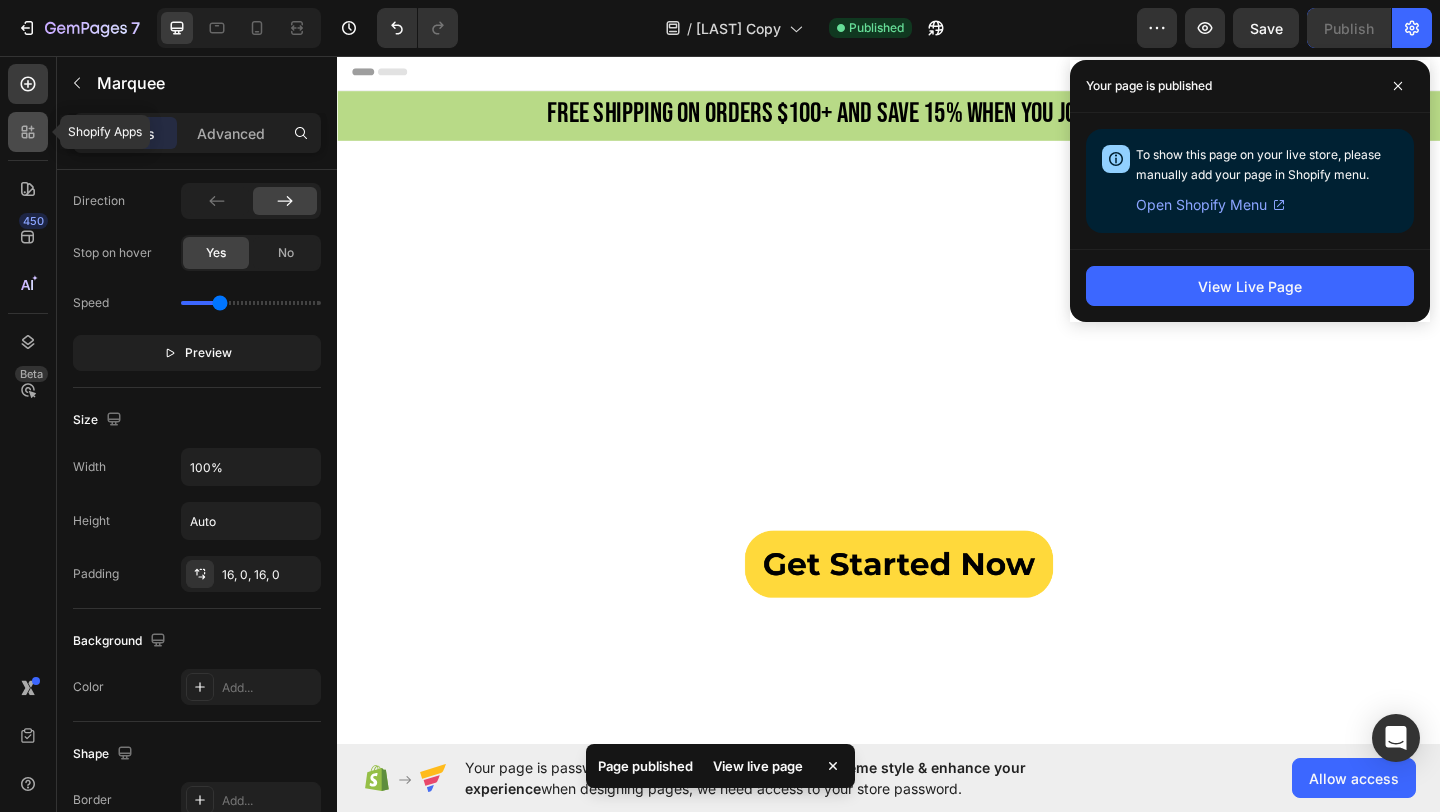 click 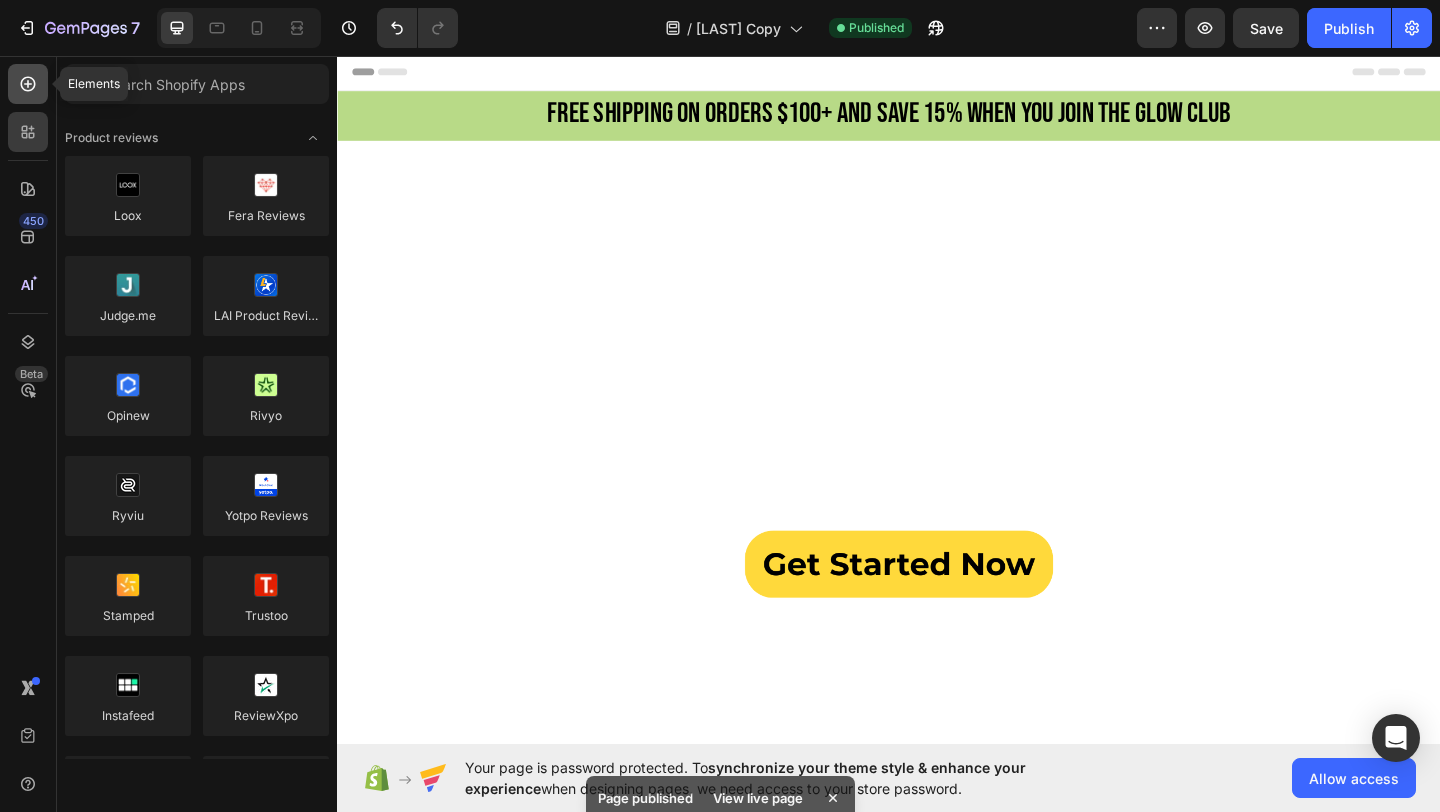 click 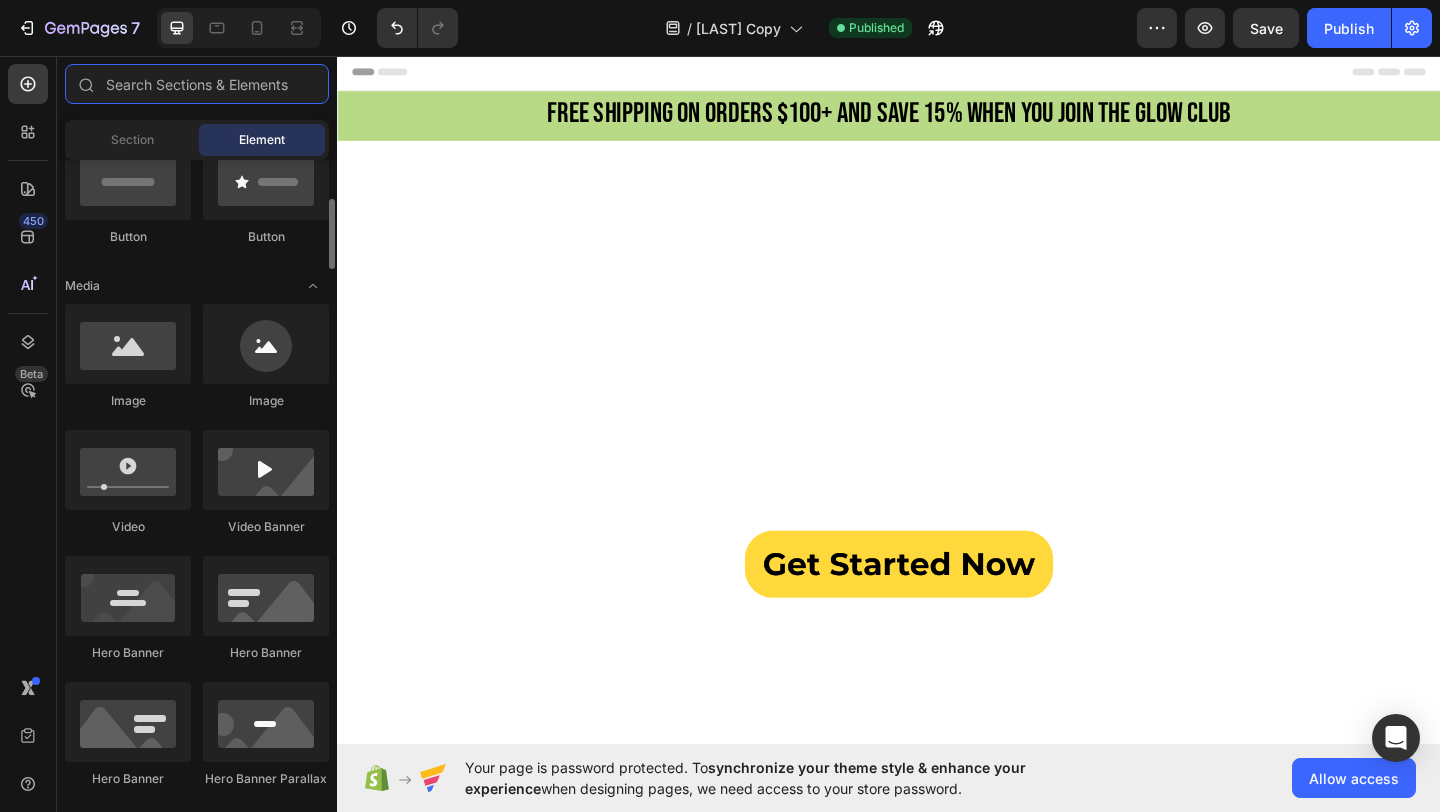 scroll, scrollTop: 457, scrollLeft: 0, axis: vertical 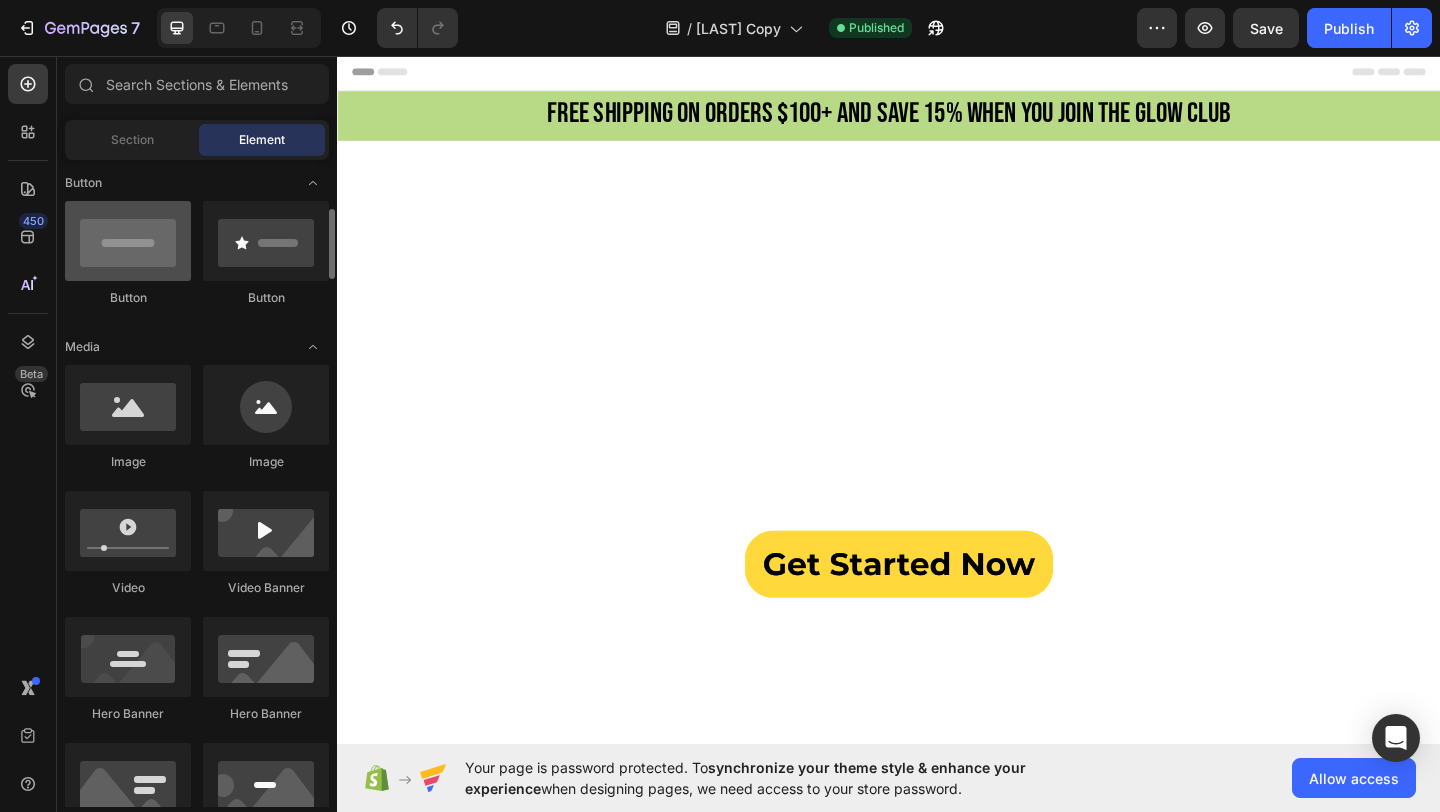 click at bounding box center (128, 241) 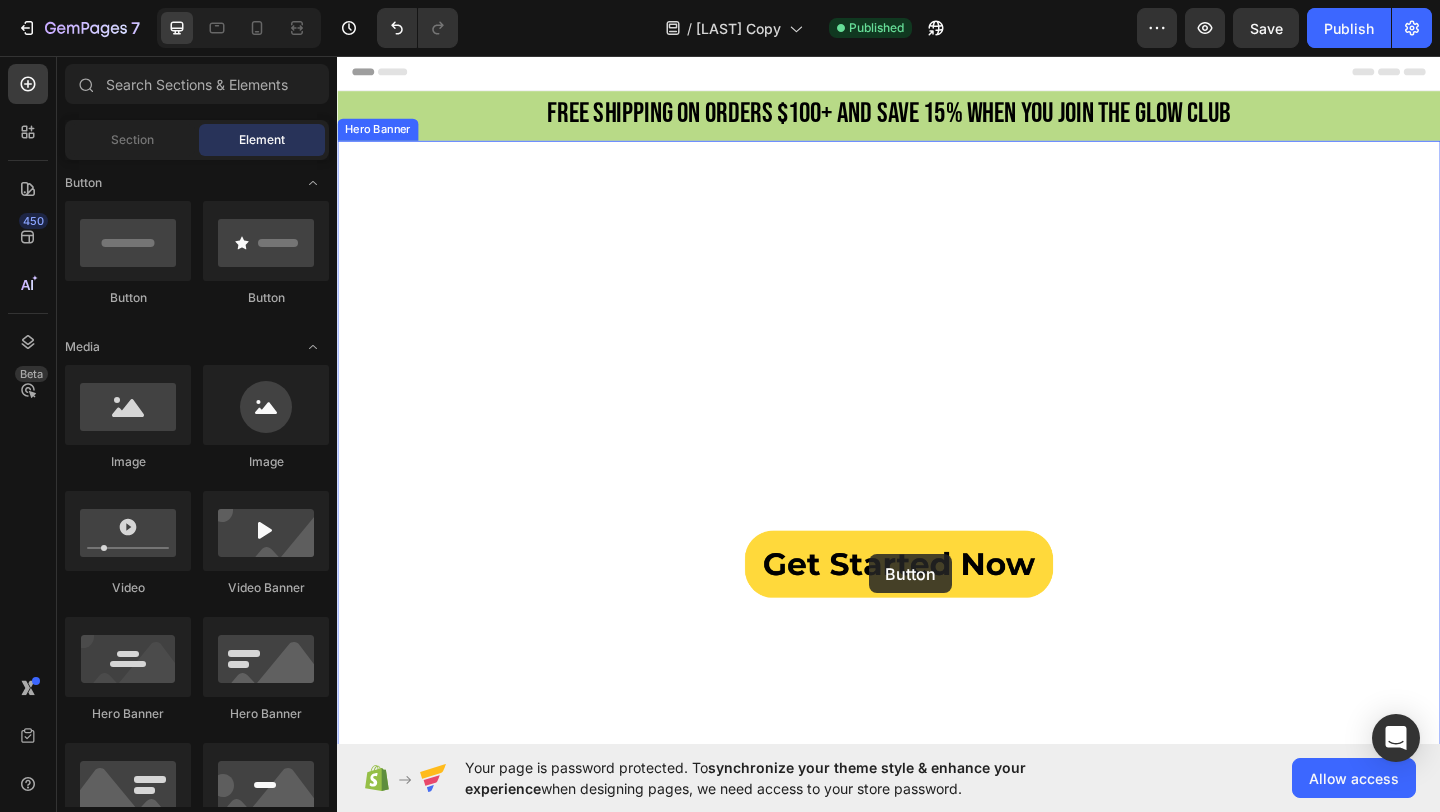 drag, startPoint x: 477, startPoint y: 309, endPoint x: 916, endPoint y: 598, distance: 525.5873 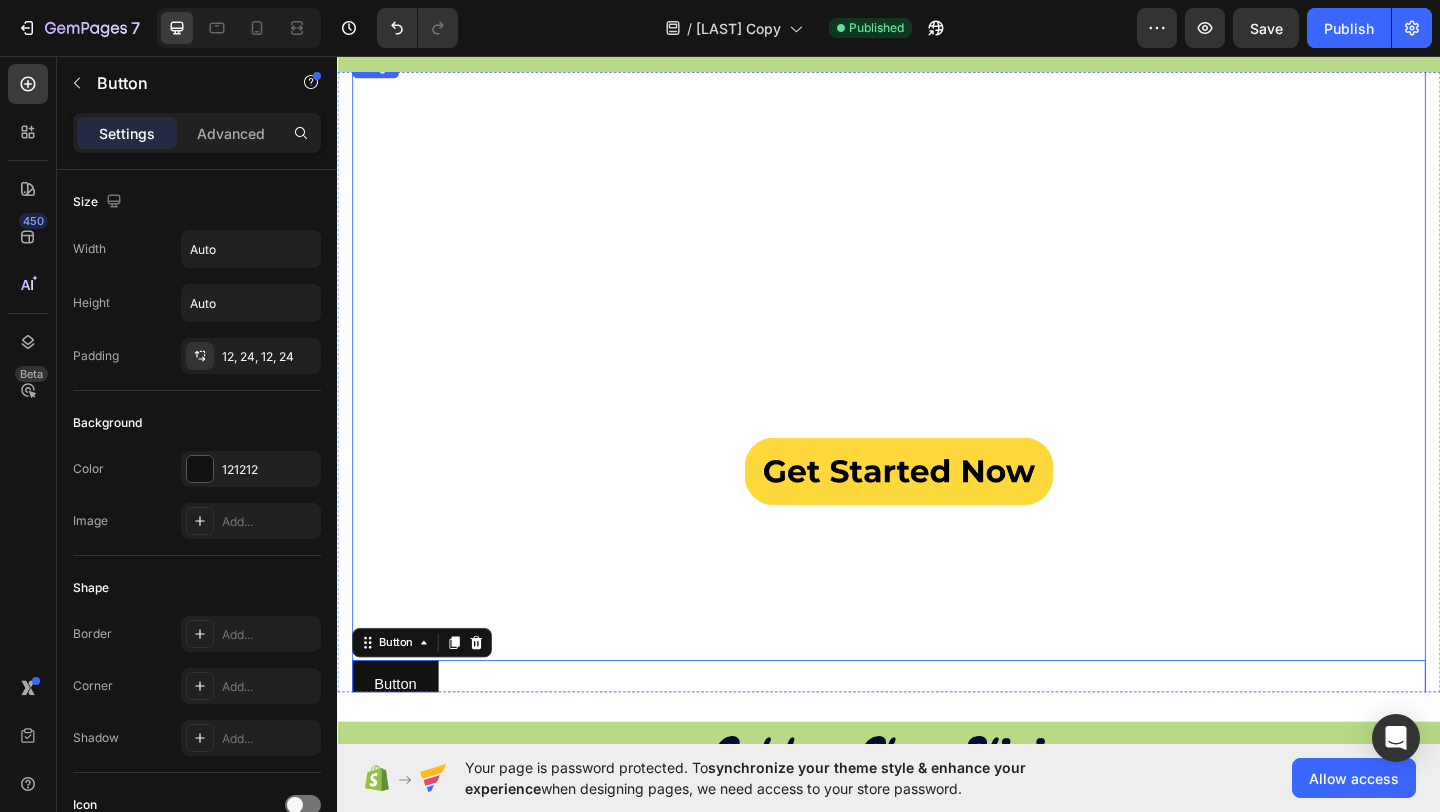 scroll, scrollTop: 46, scrollLeft: 0, axis: vertical 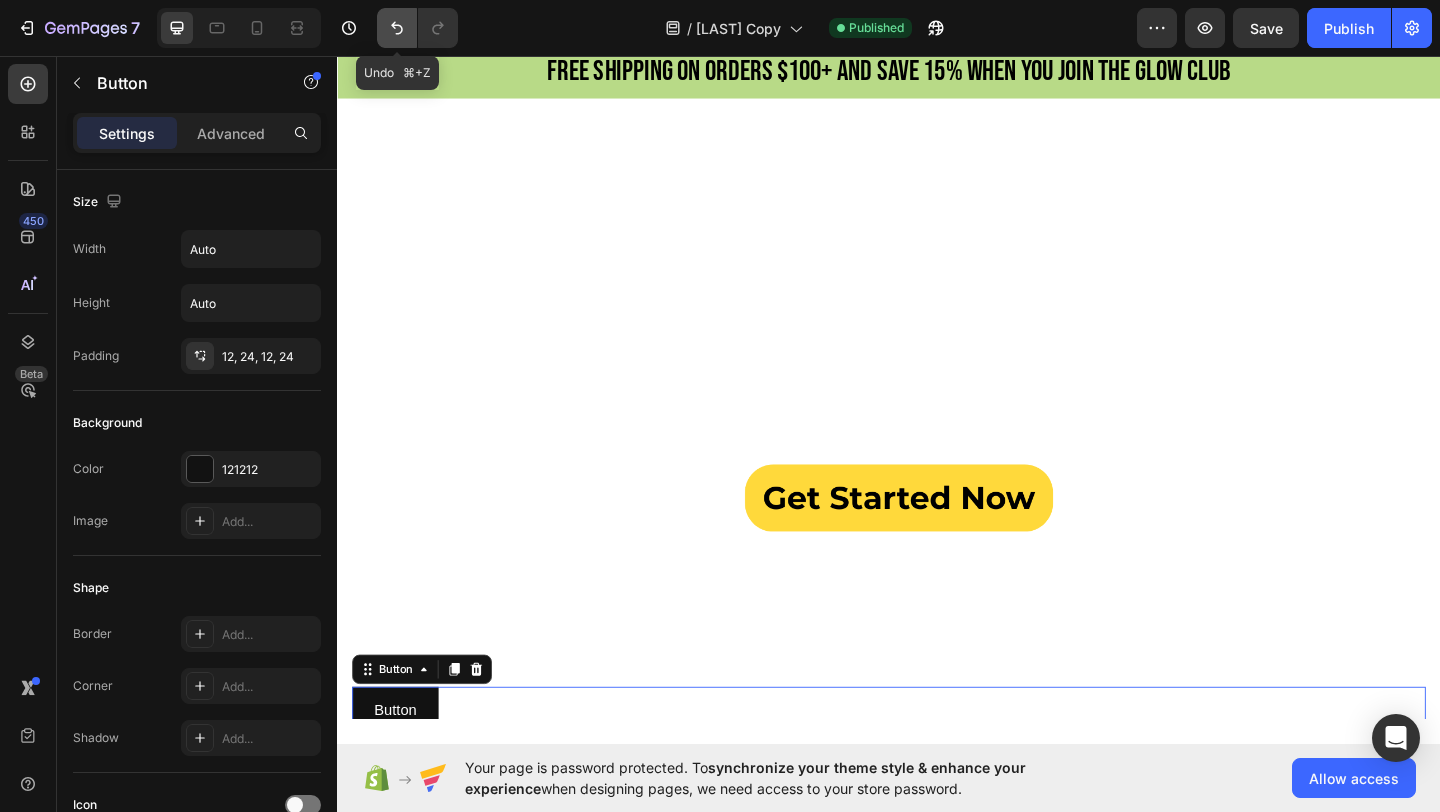 click 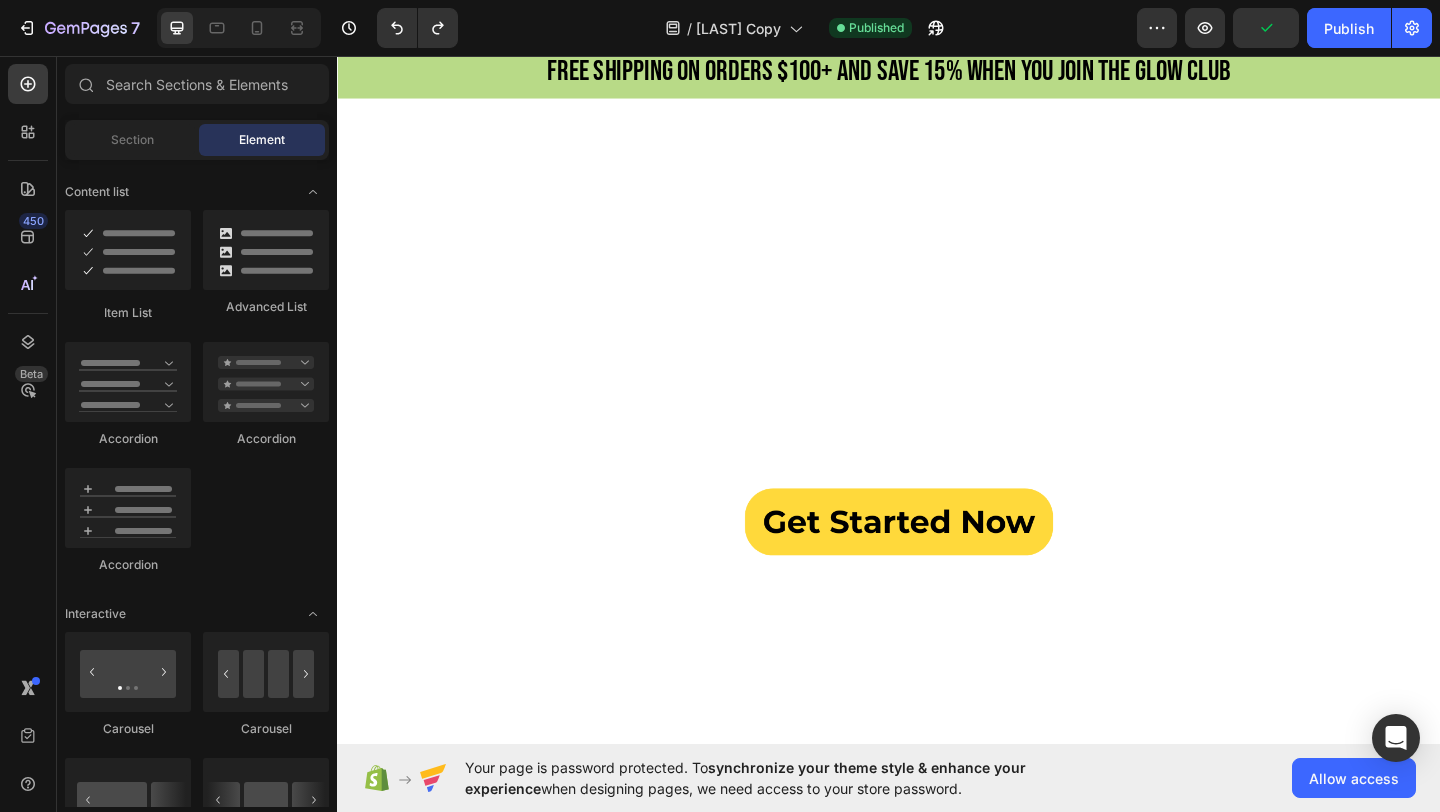 scroll, scrollTop: 1621, scrollLeft: 0, axis: vertical 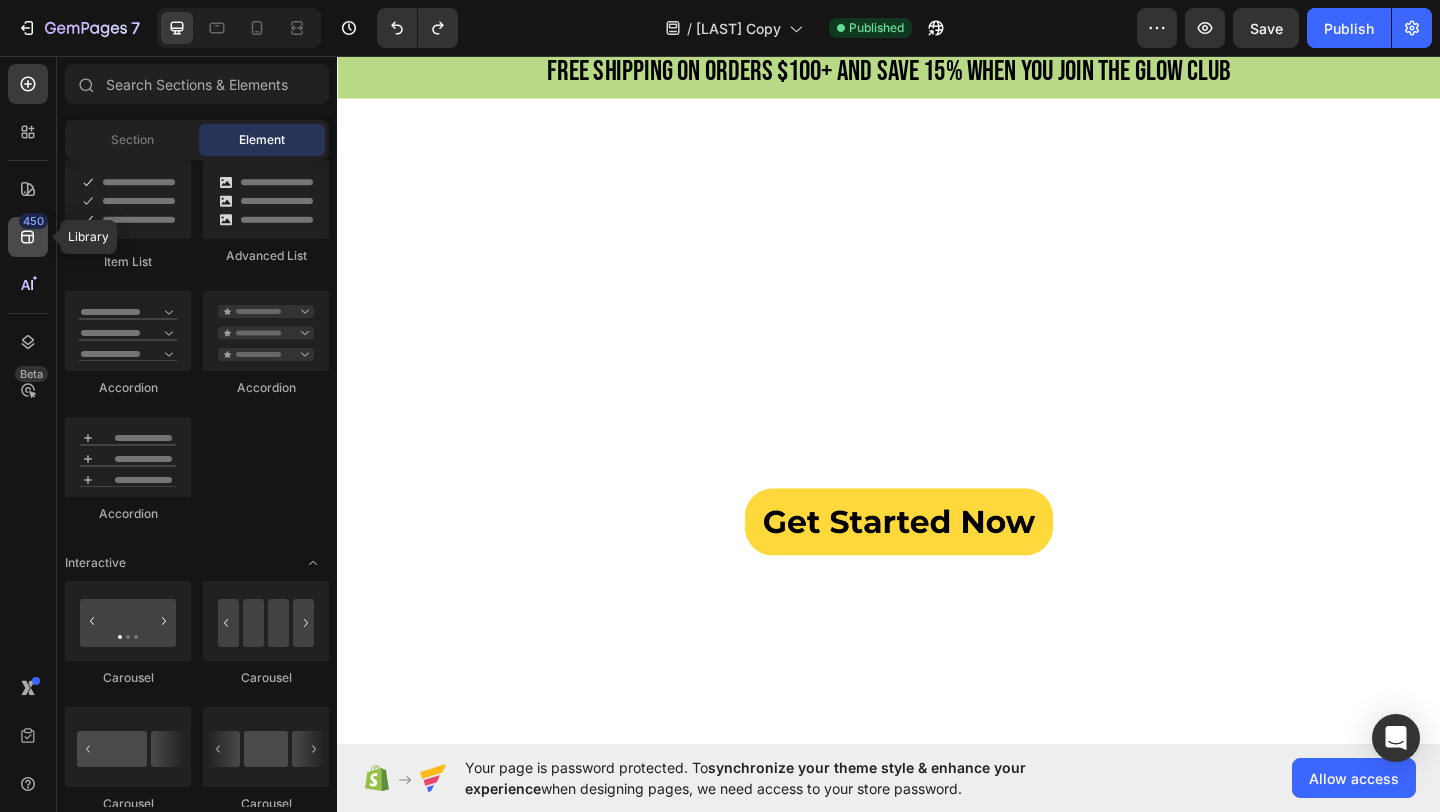 click 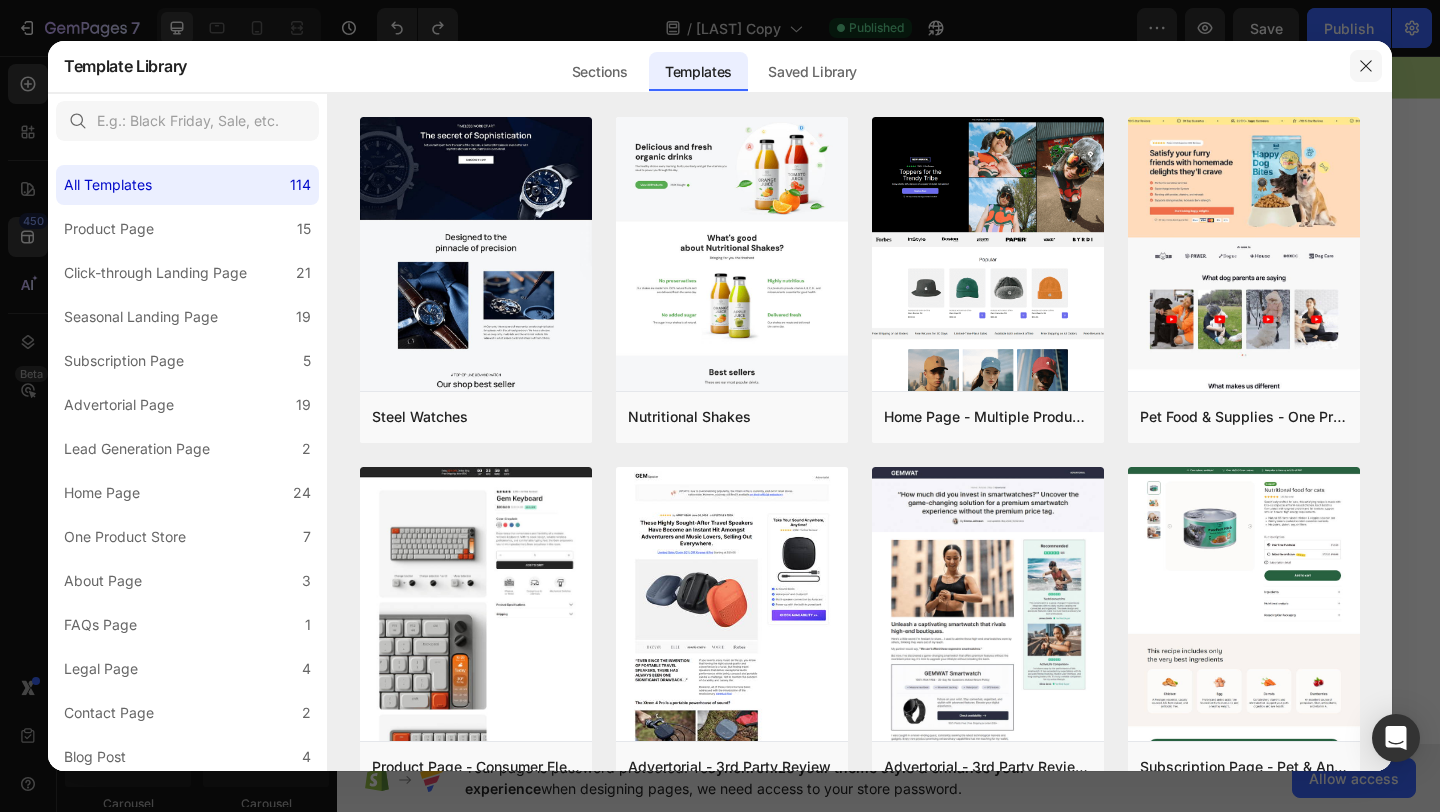 click 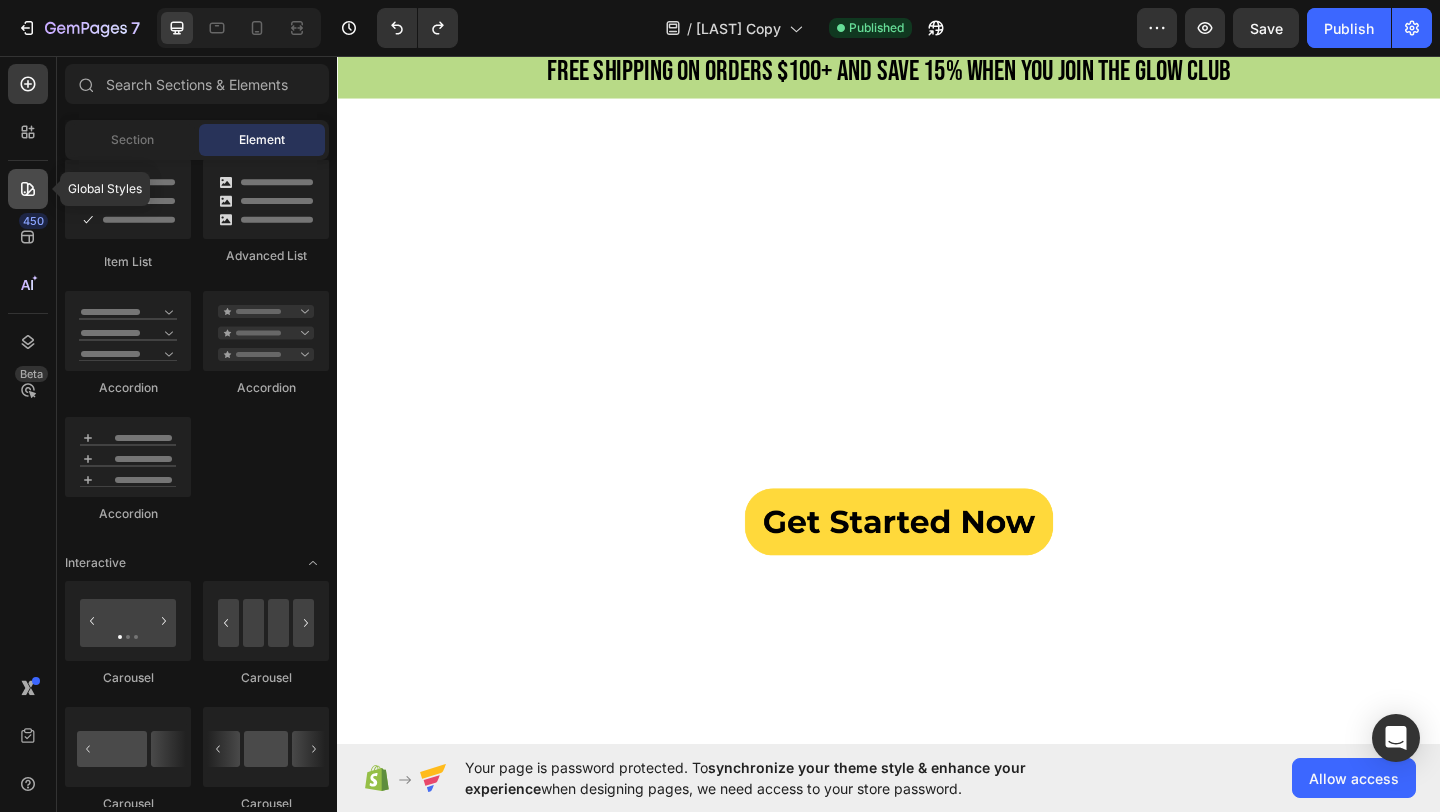 click 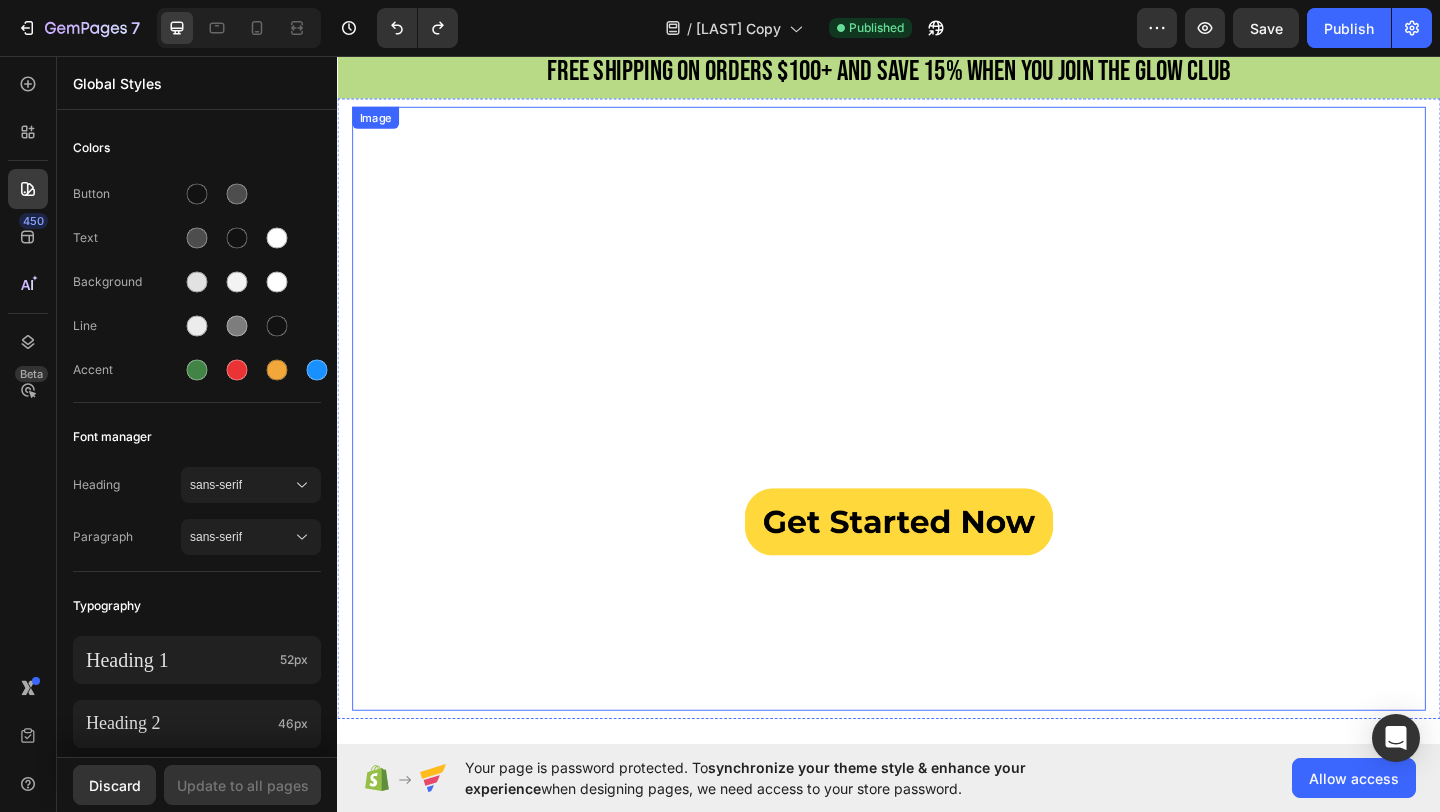 click at bounding box center (937, 439) 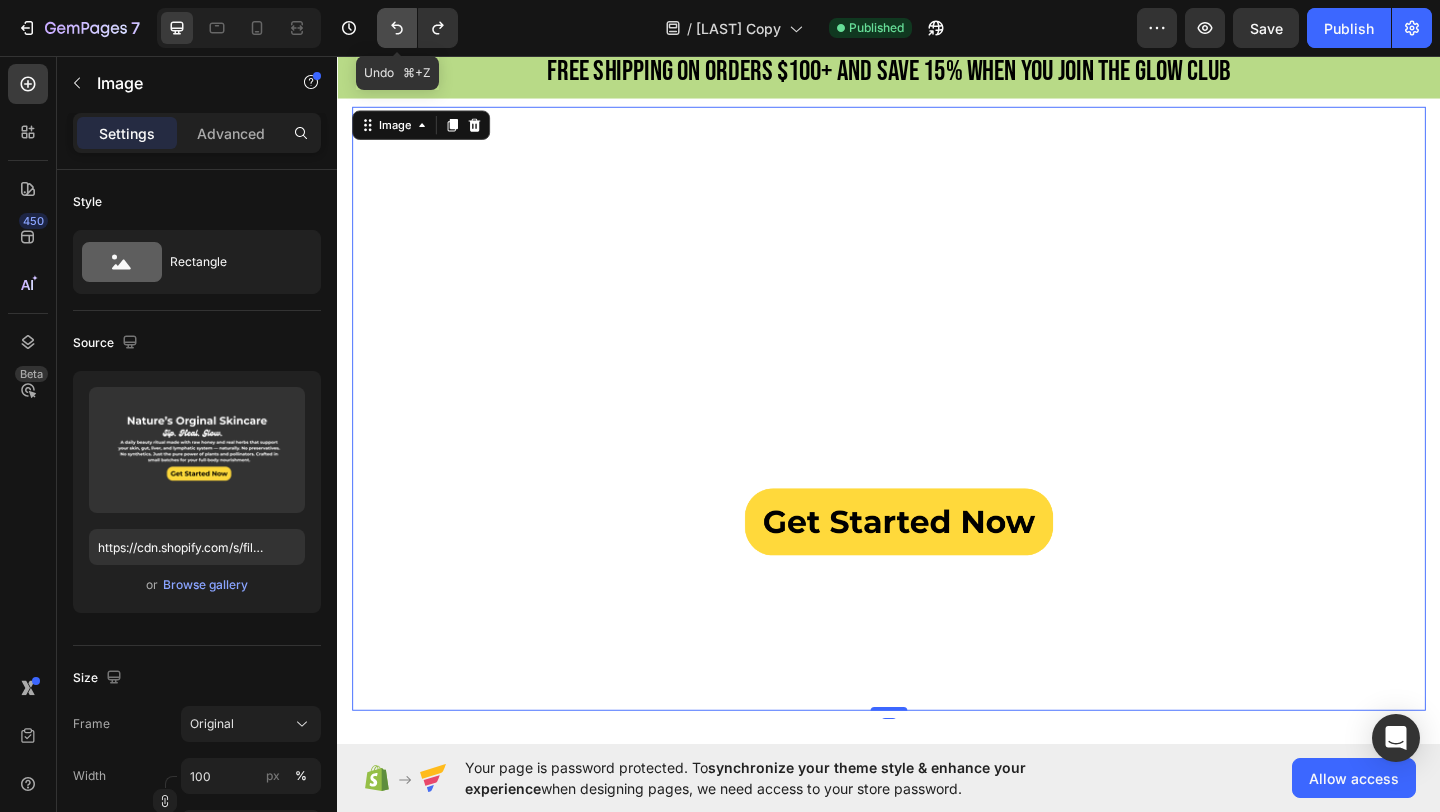 click 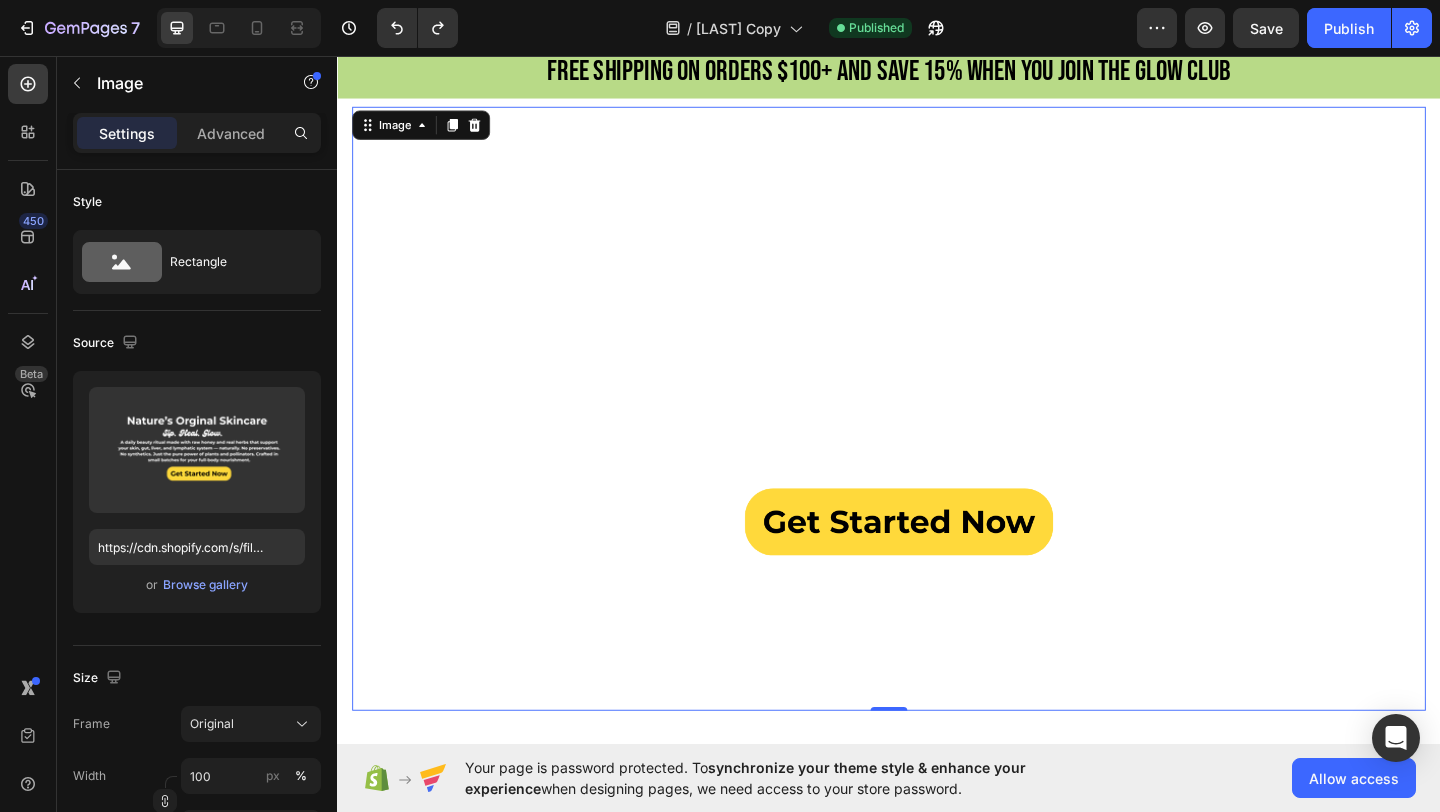click at bounding box center (937, 439) 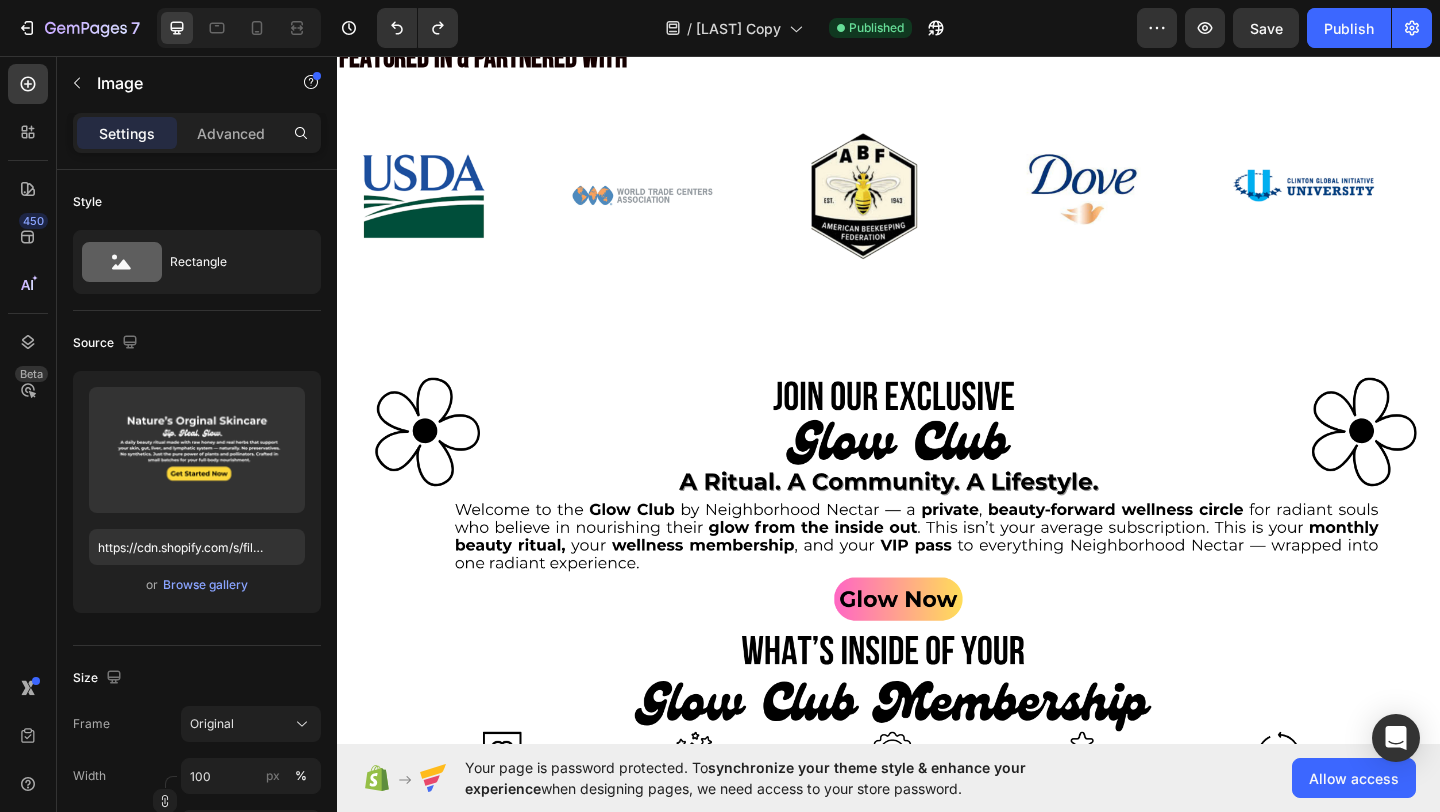 scroll, scrollTop: 5486, scrollLeft: 0, axis: vertical 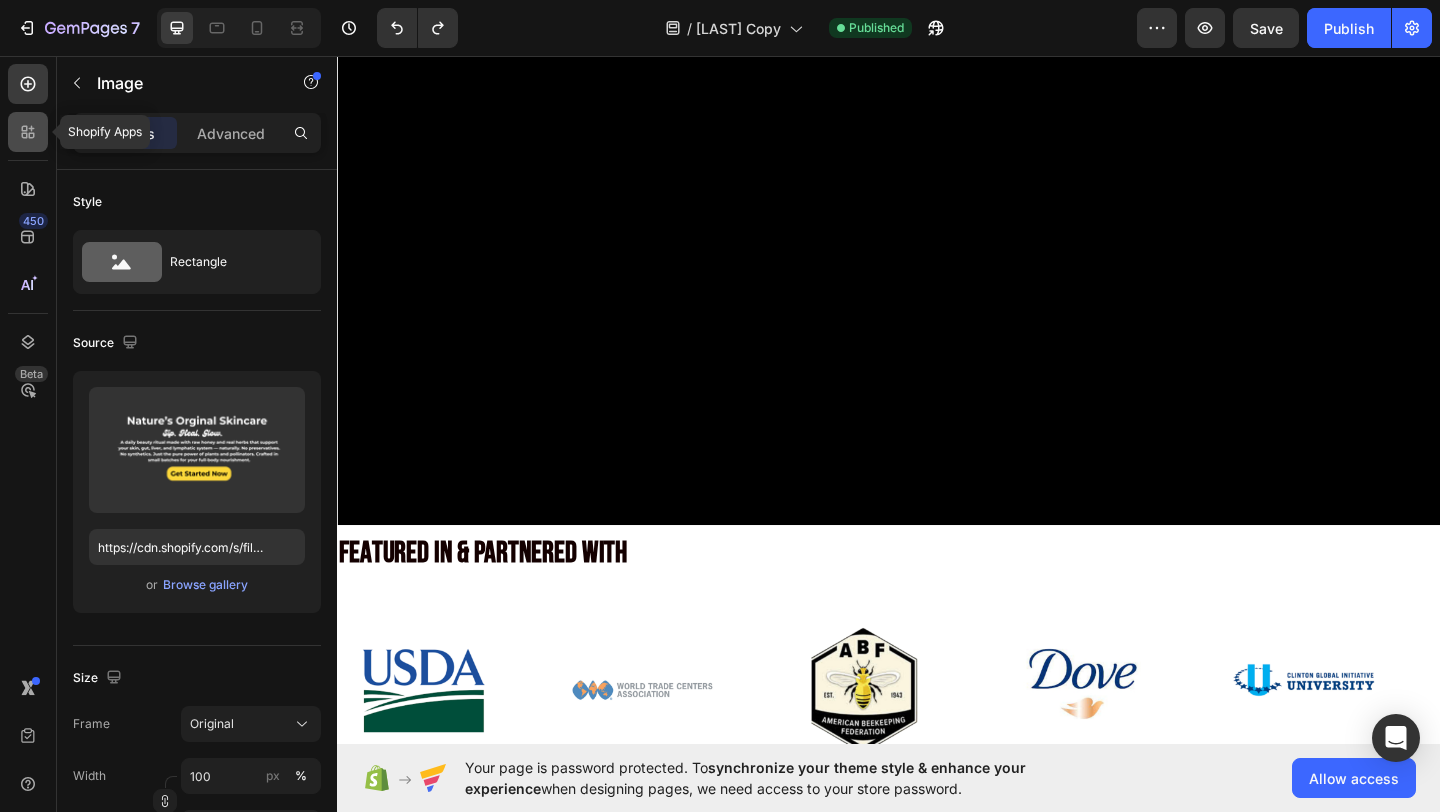 click 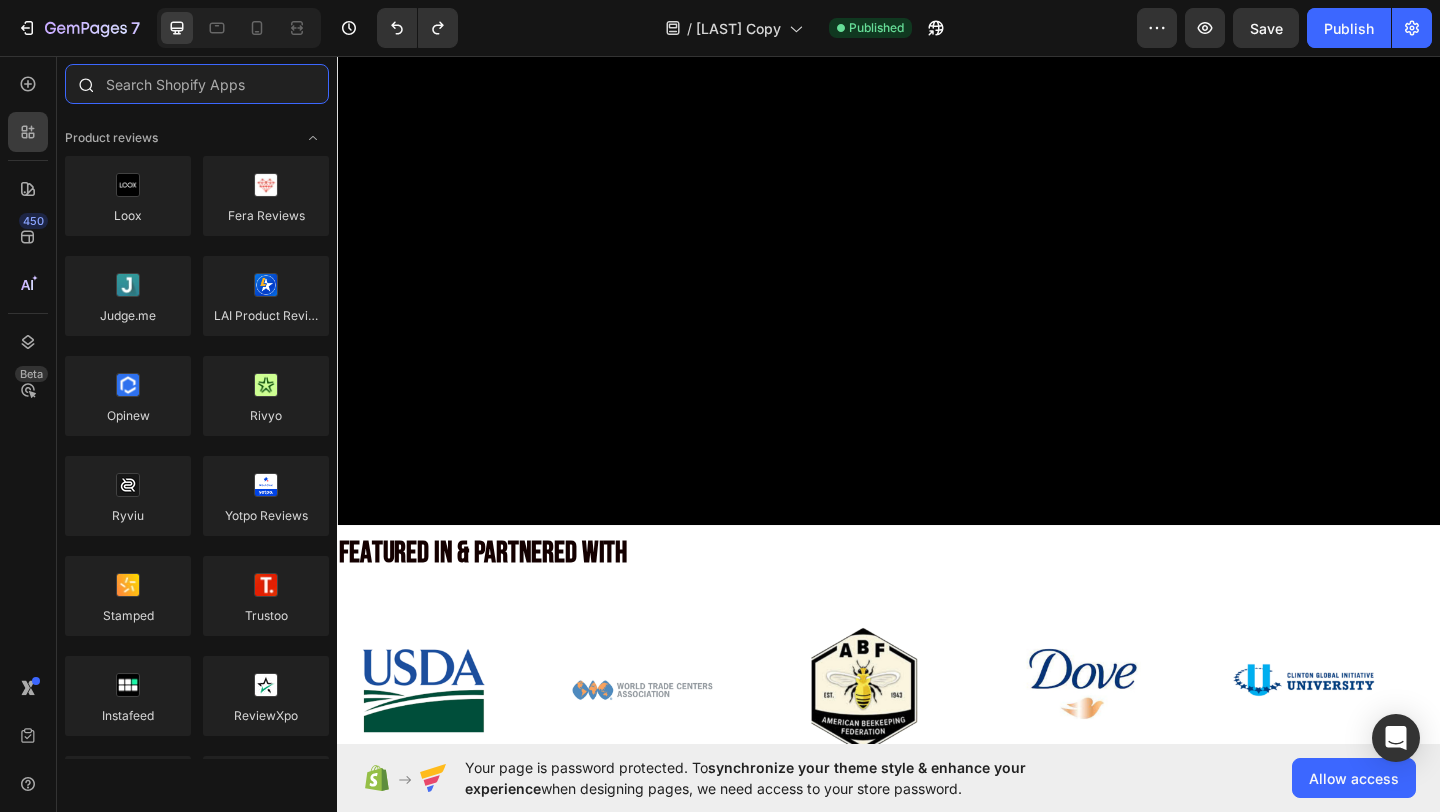 click at bounding box center (197, 84) 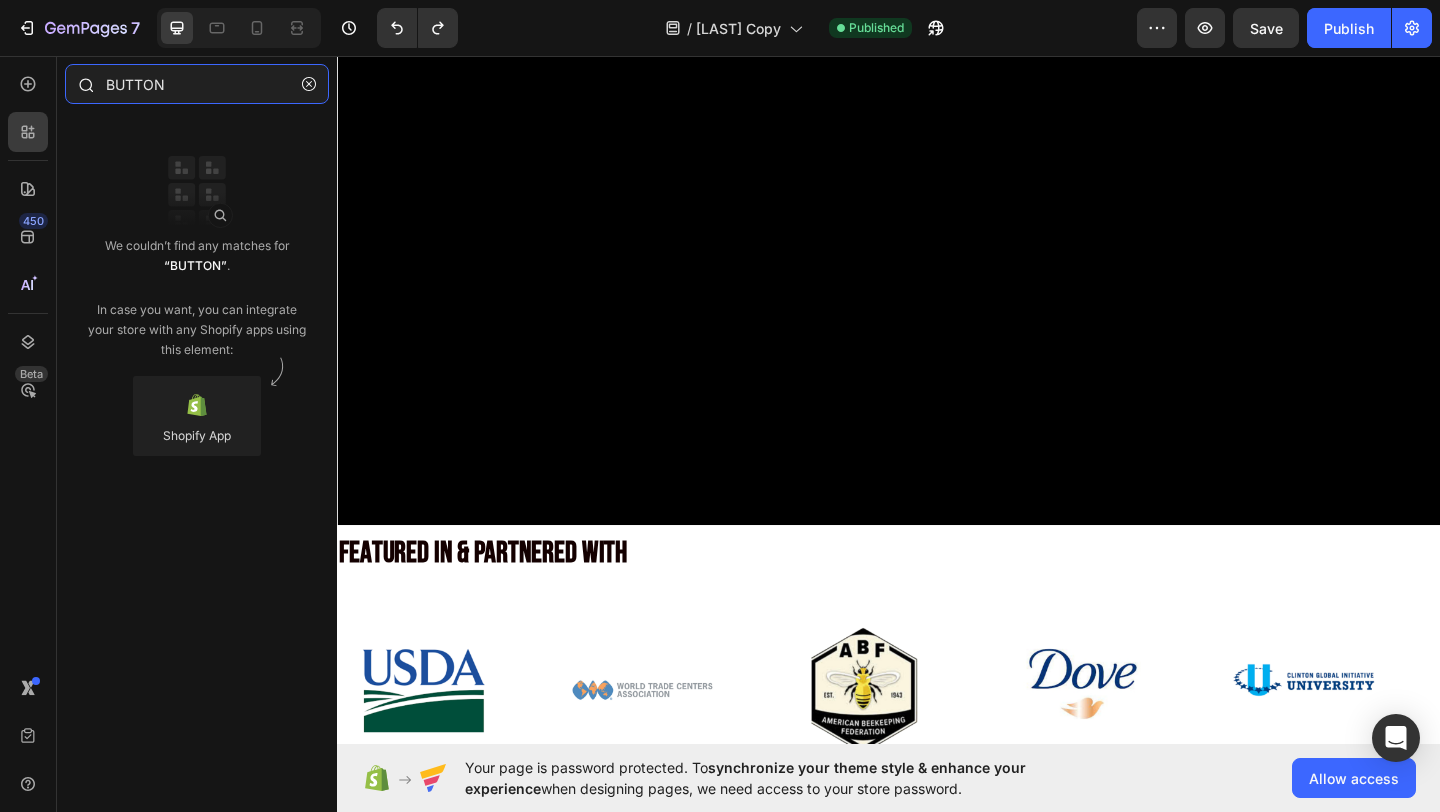 click on "BUTTON" at bounding box center [197, 84] 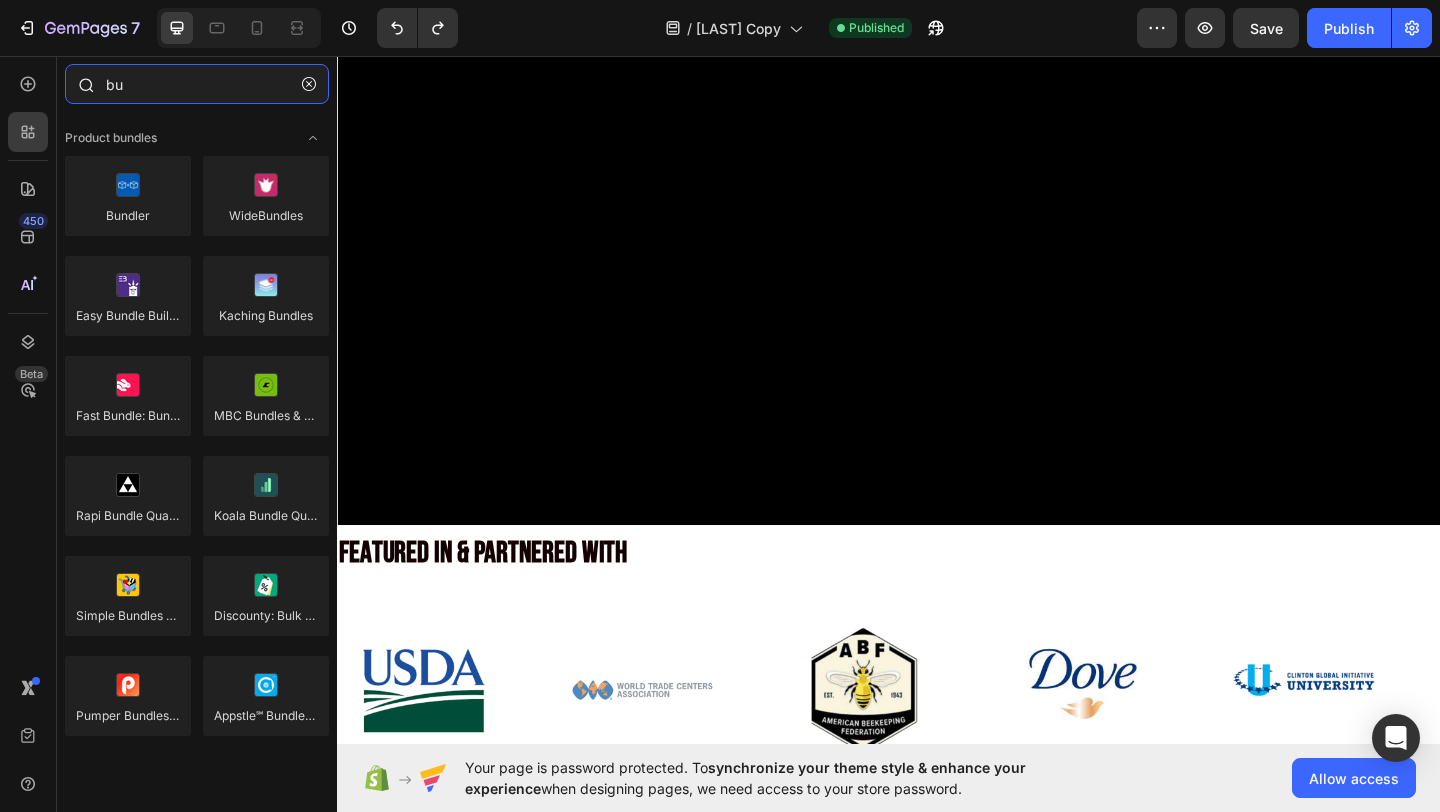 type on "b" 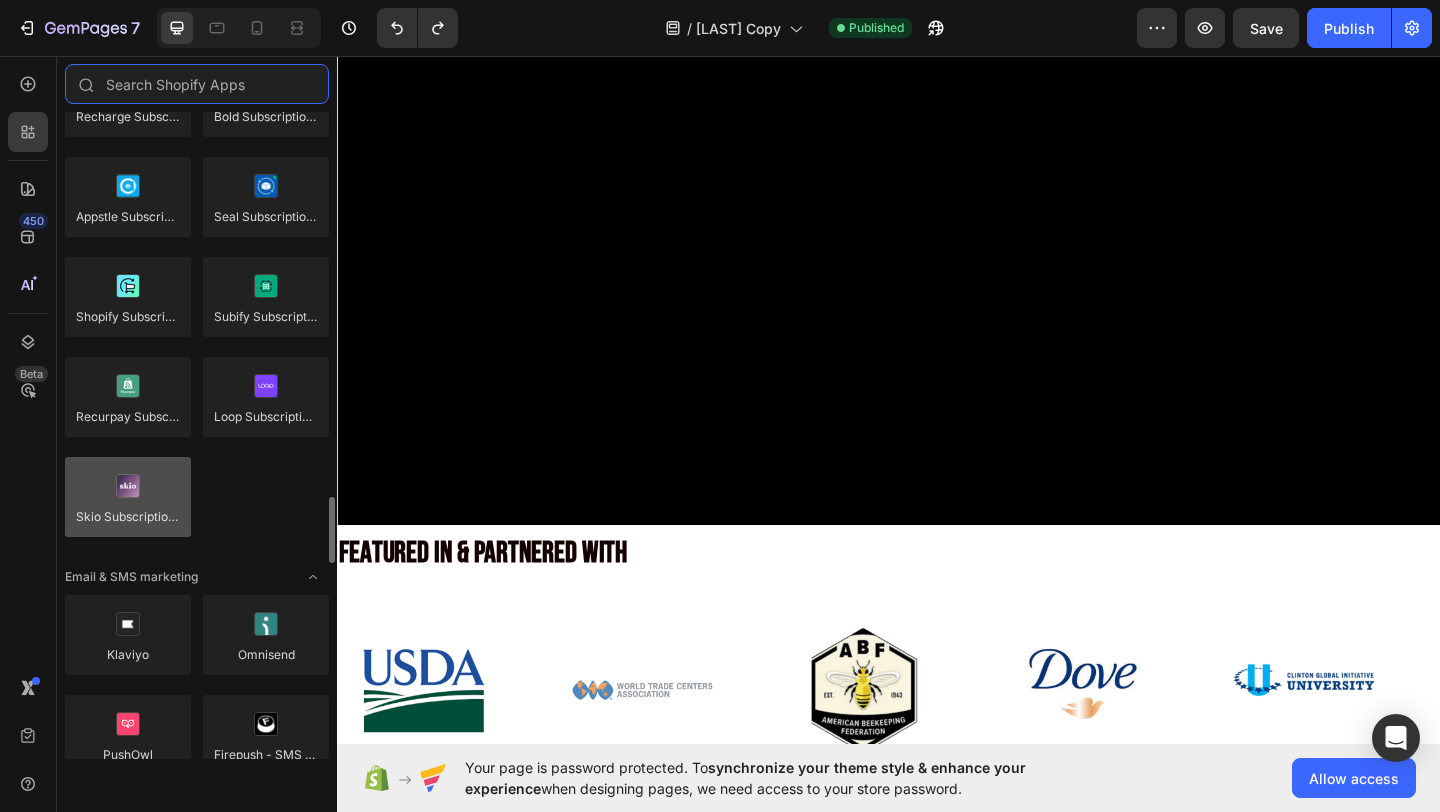 scroll, scrollTop: 3528, scrollLeft: 0, axis: vertical 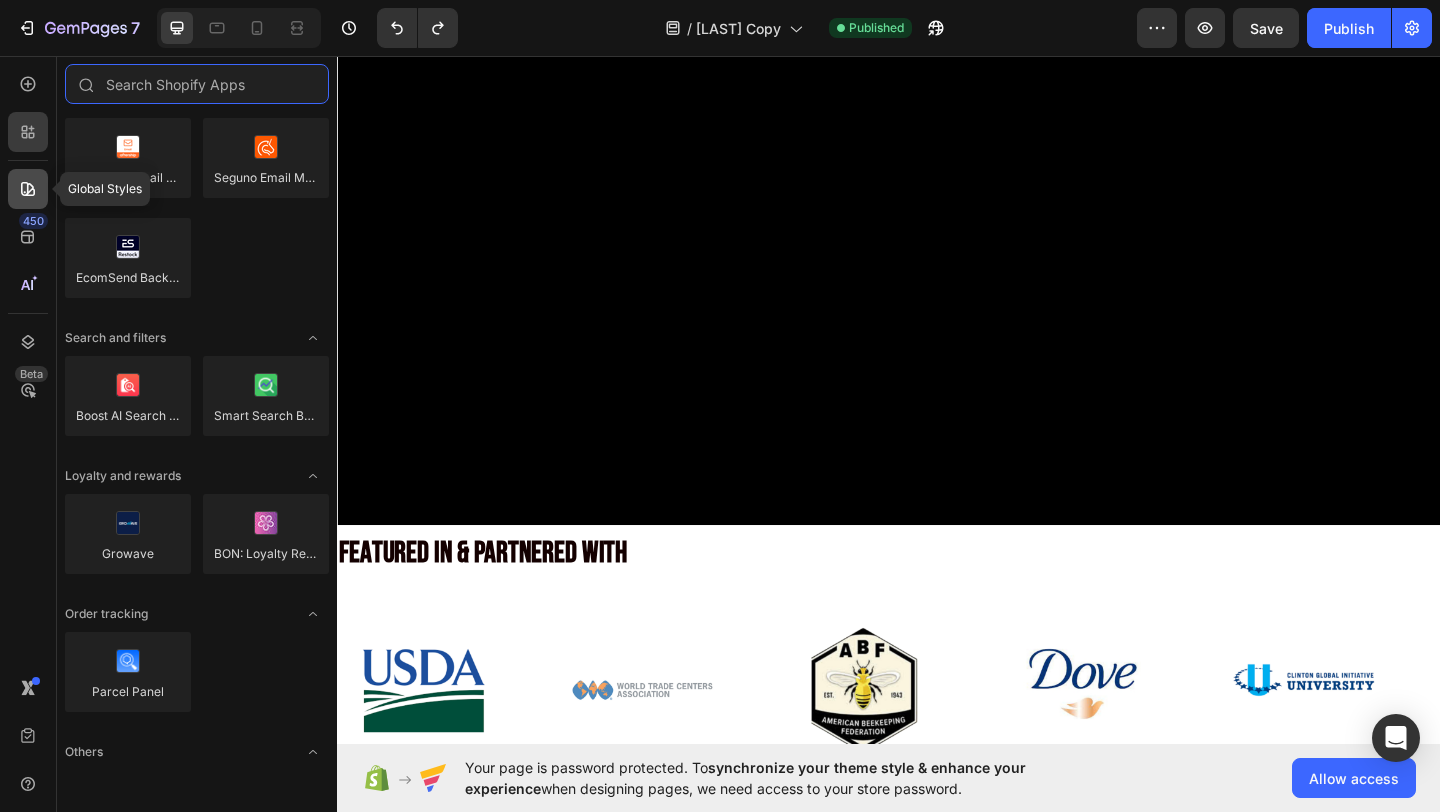 type 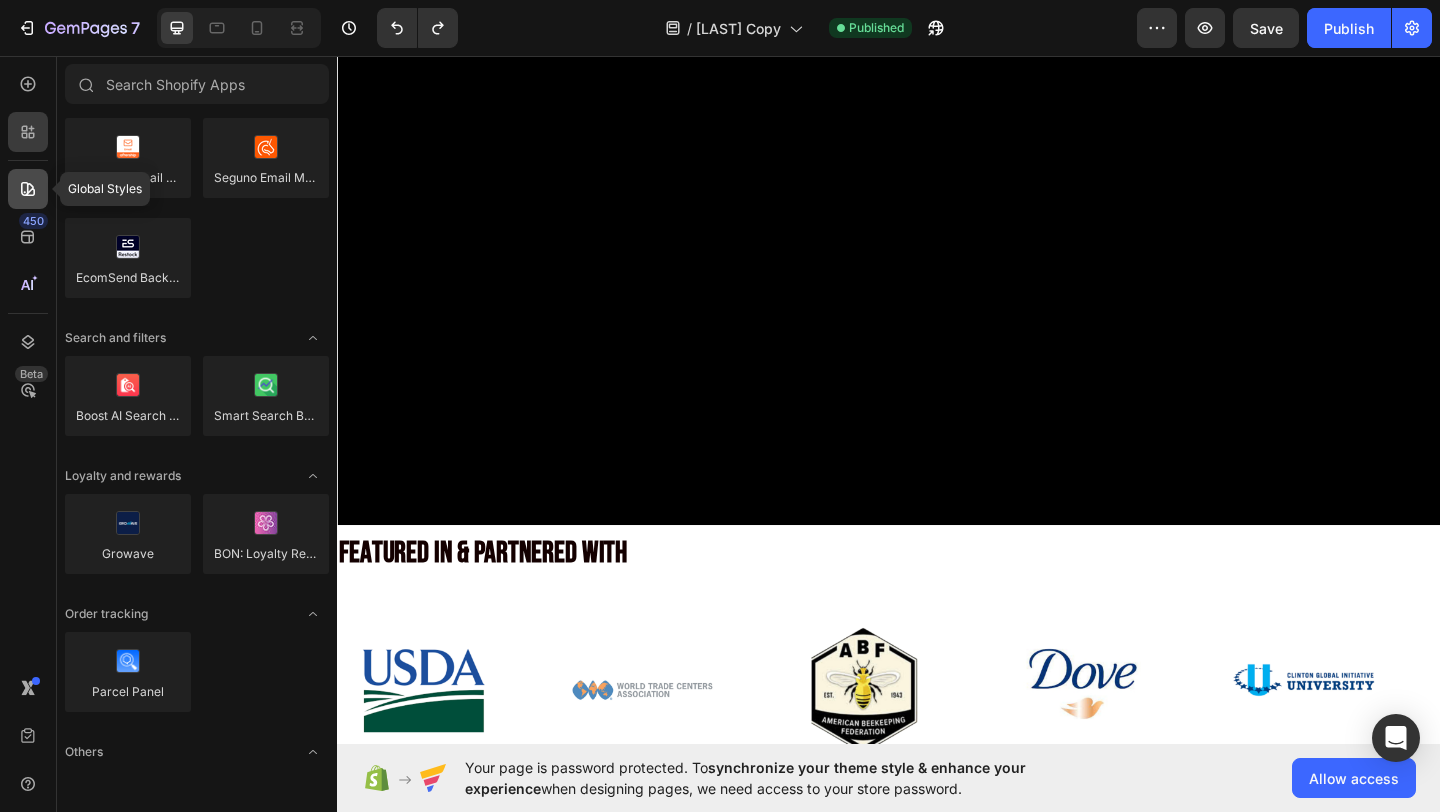 click 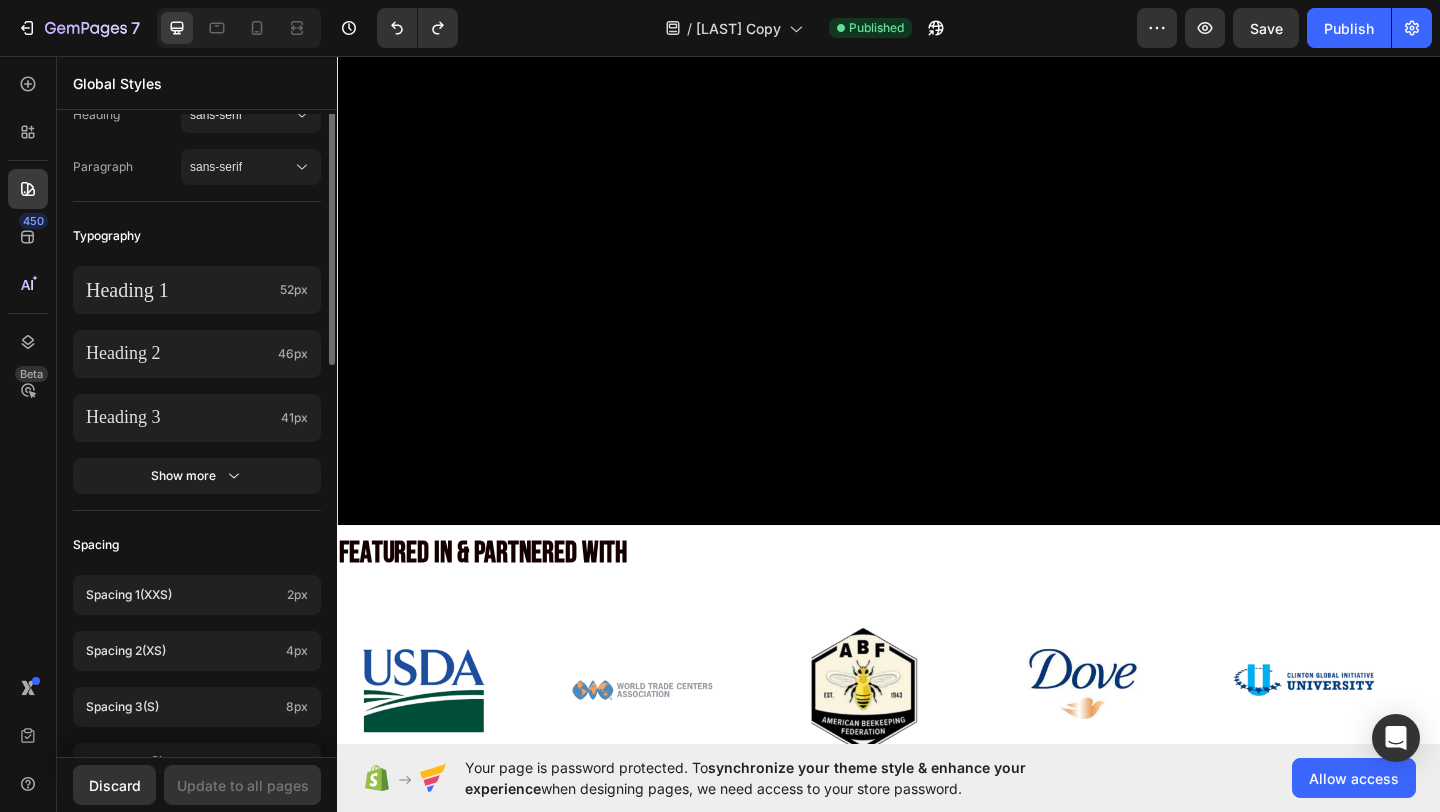 scroll, scrollTop: 0, scrollLeft: 0, axis: both 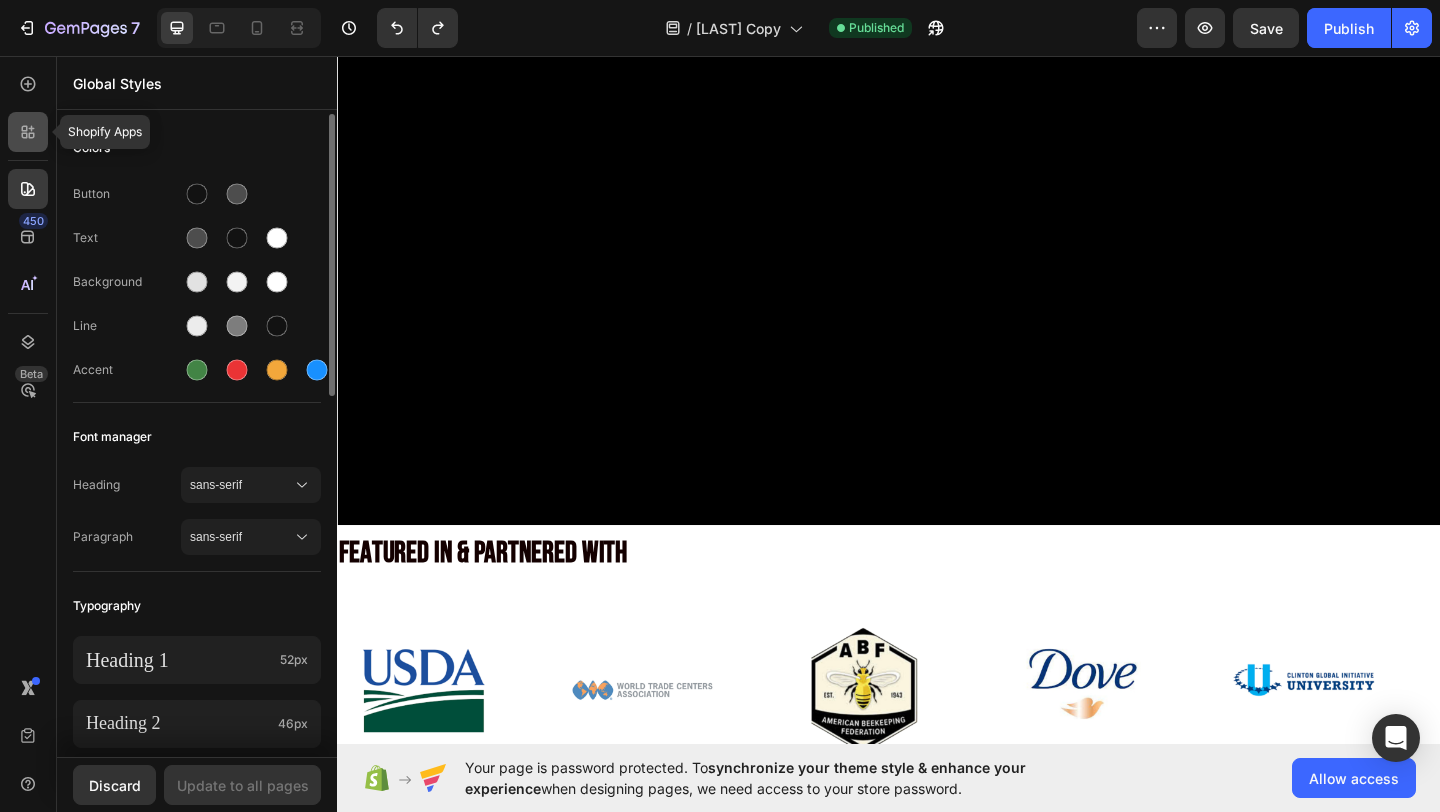 click 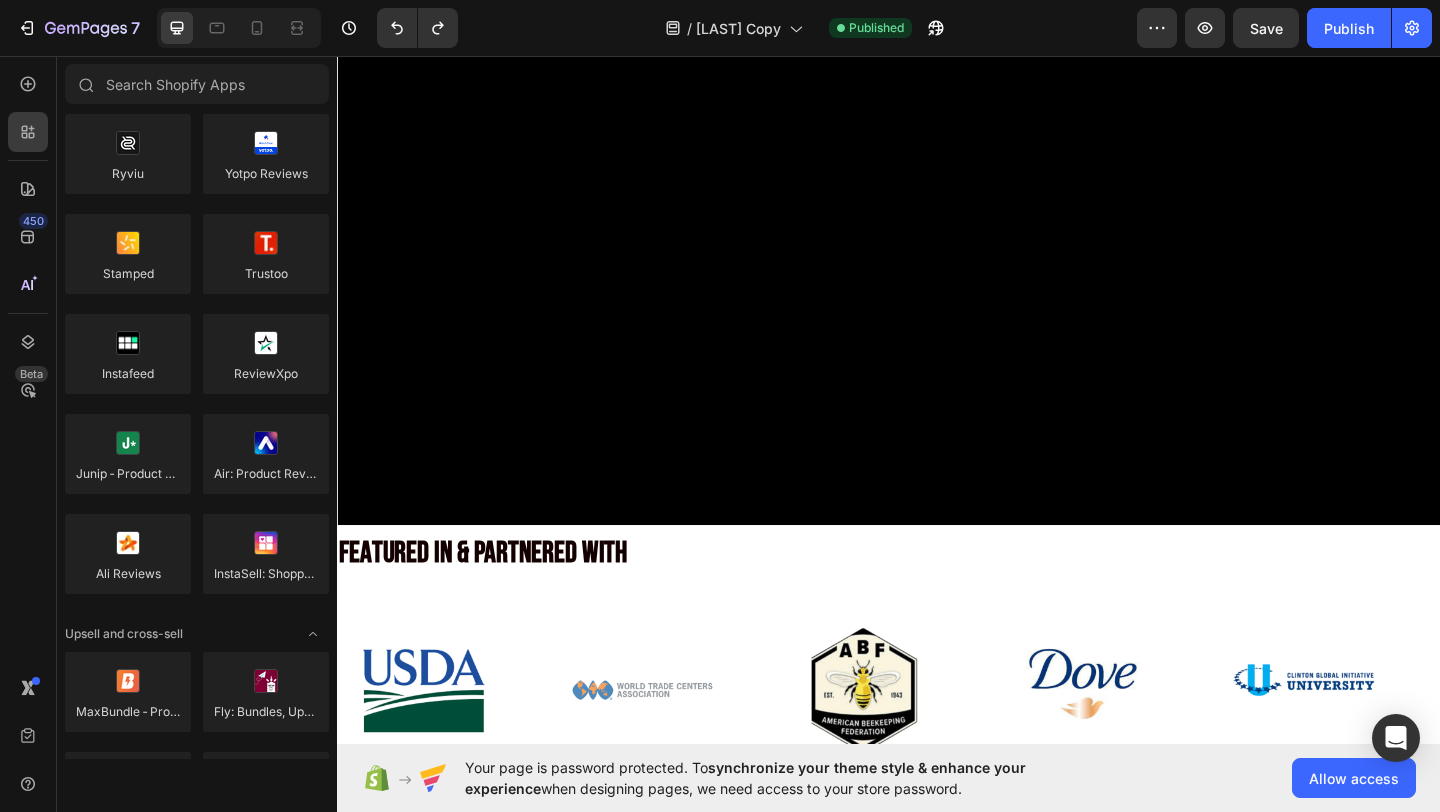 scroll, scrollTop: 0, scrollLeft: 0, axis: both 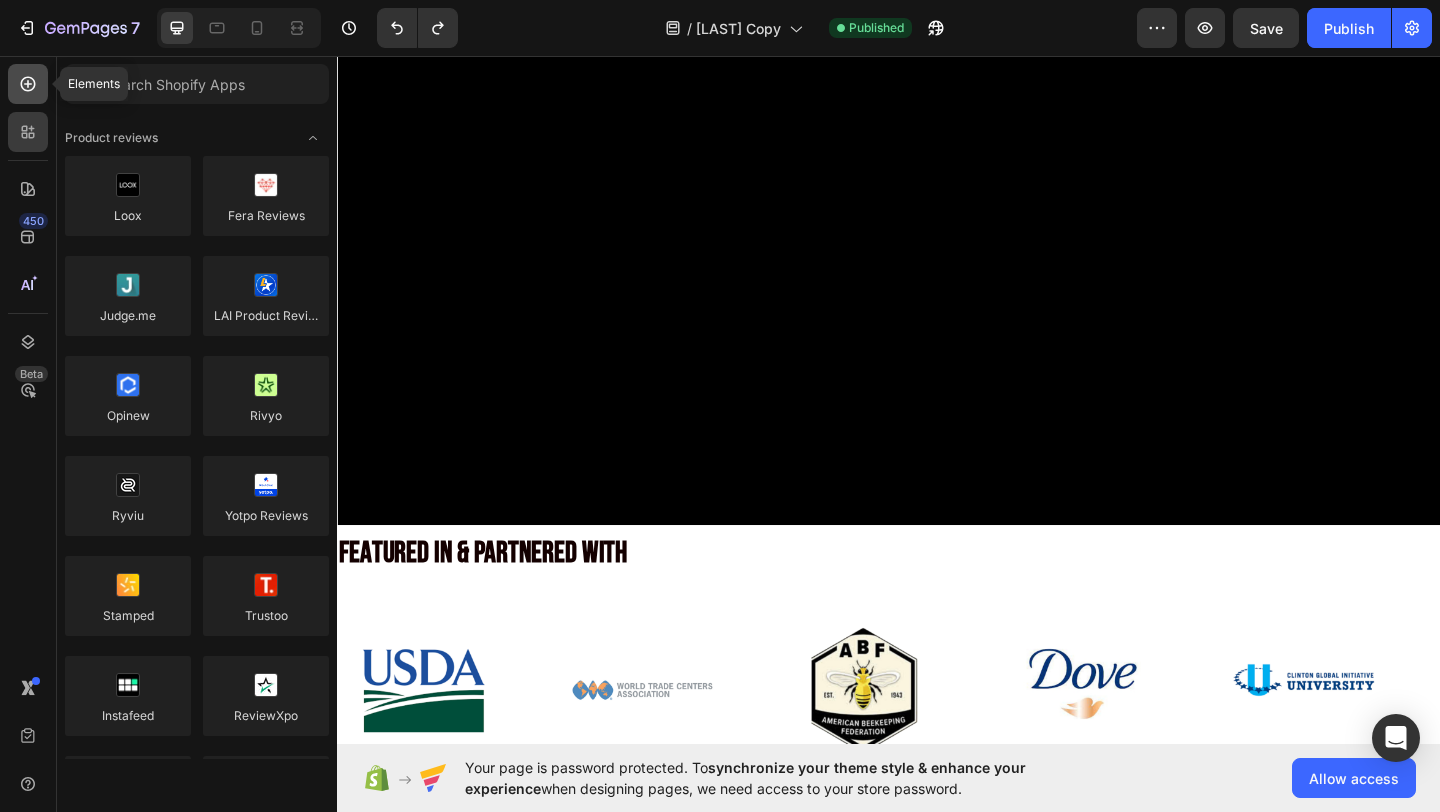 click 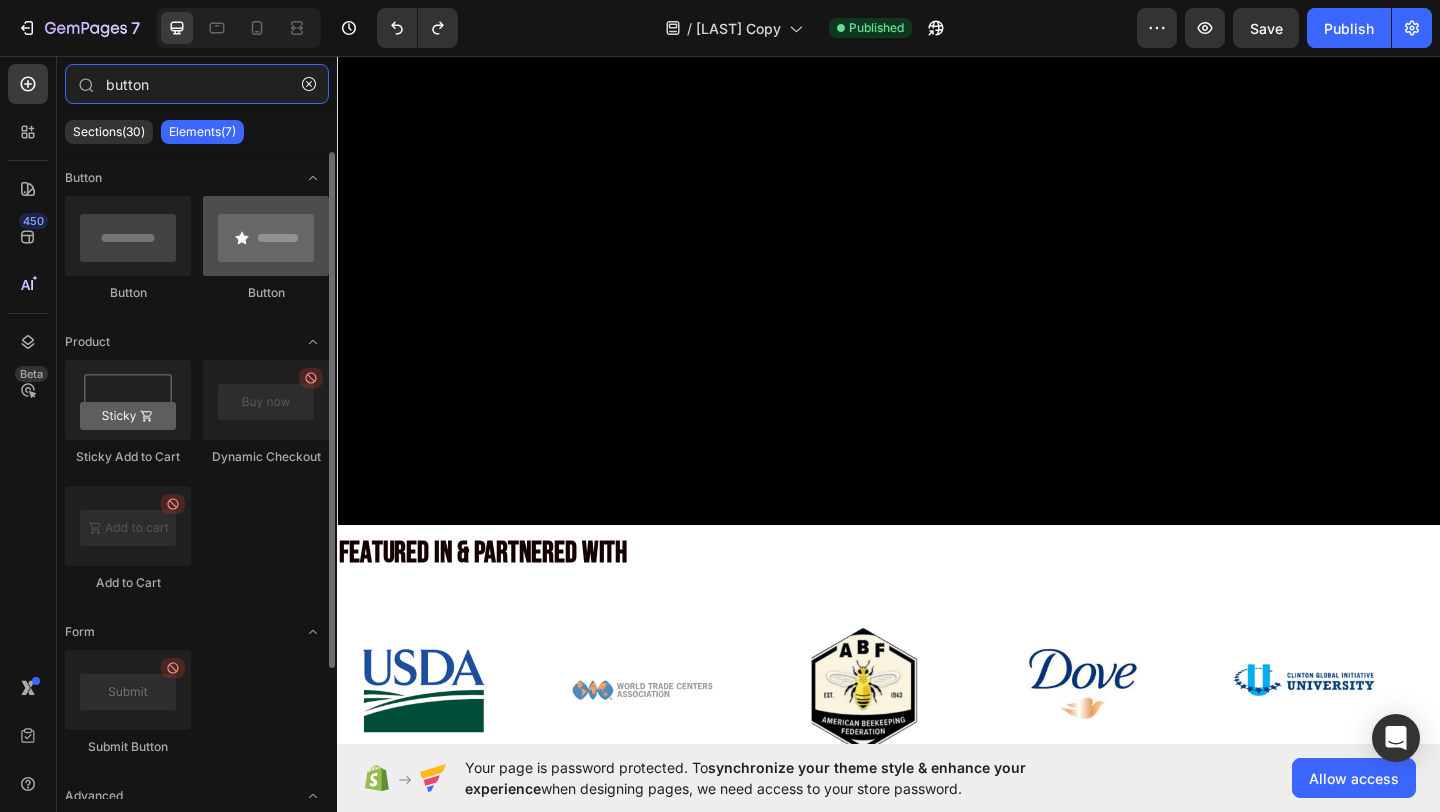 type on "button" 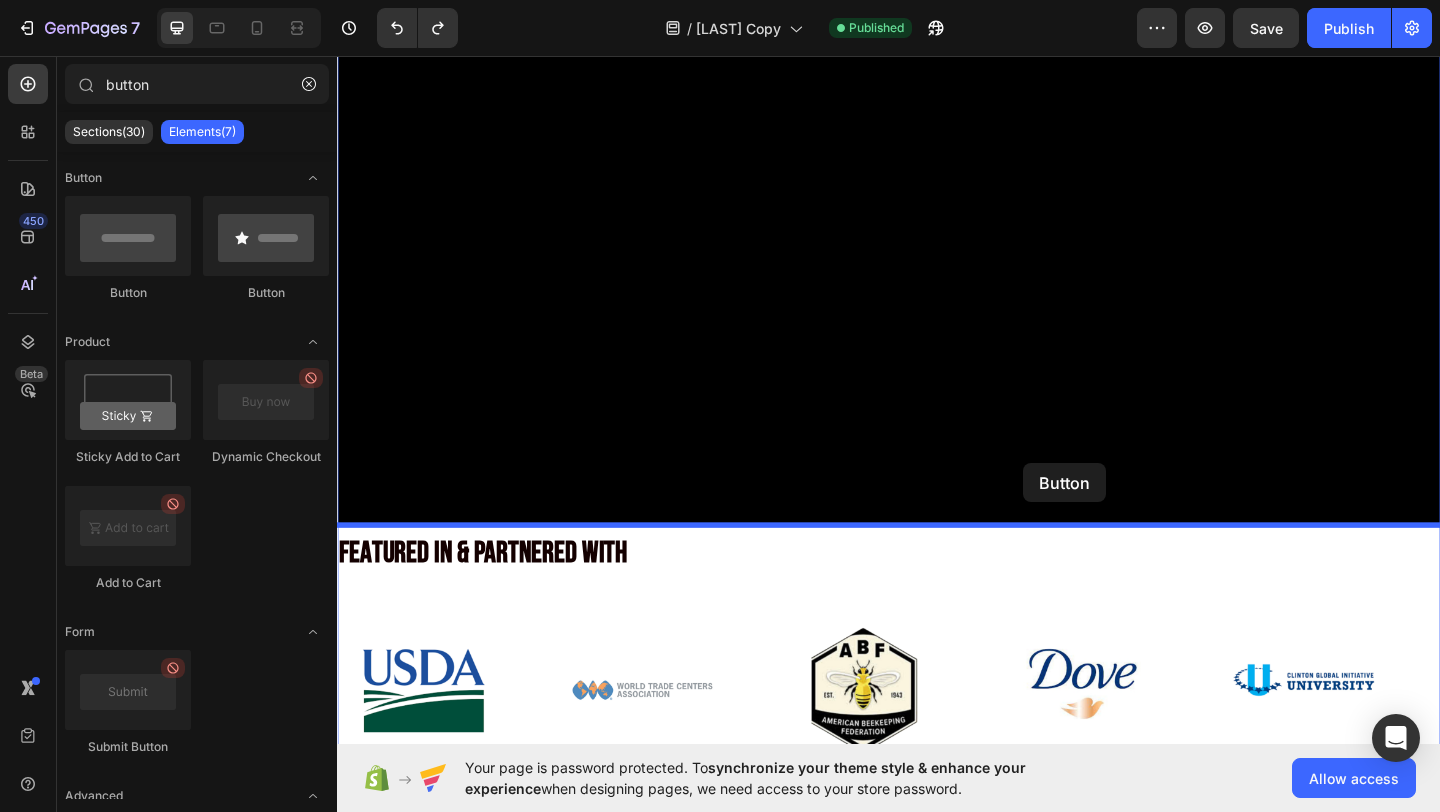 drag, startPoint x: 625, startPoint y: 297, endPoint x: 1083, endPoint y: 500, distance: 500.97205 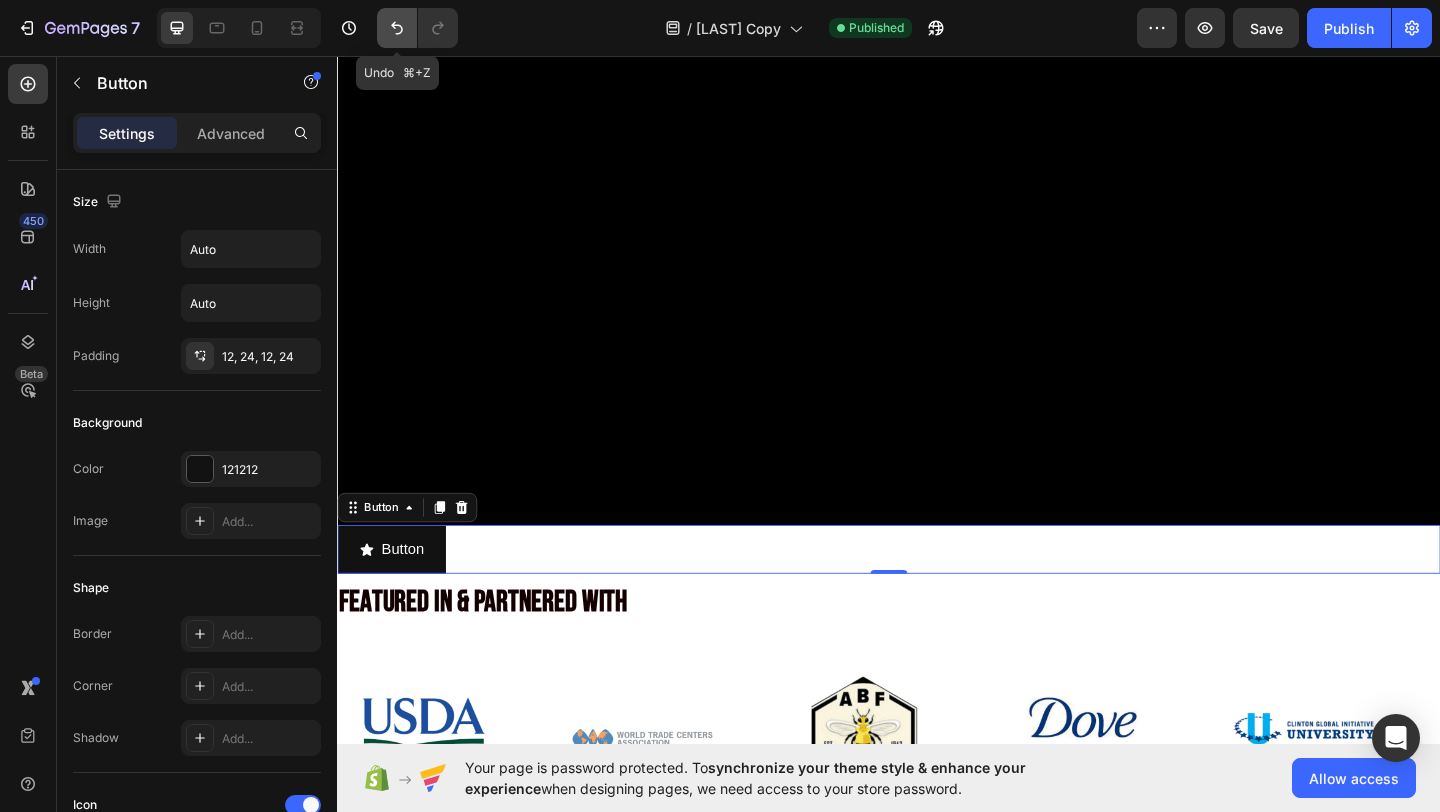 click 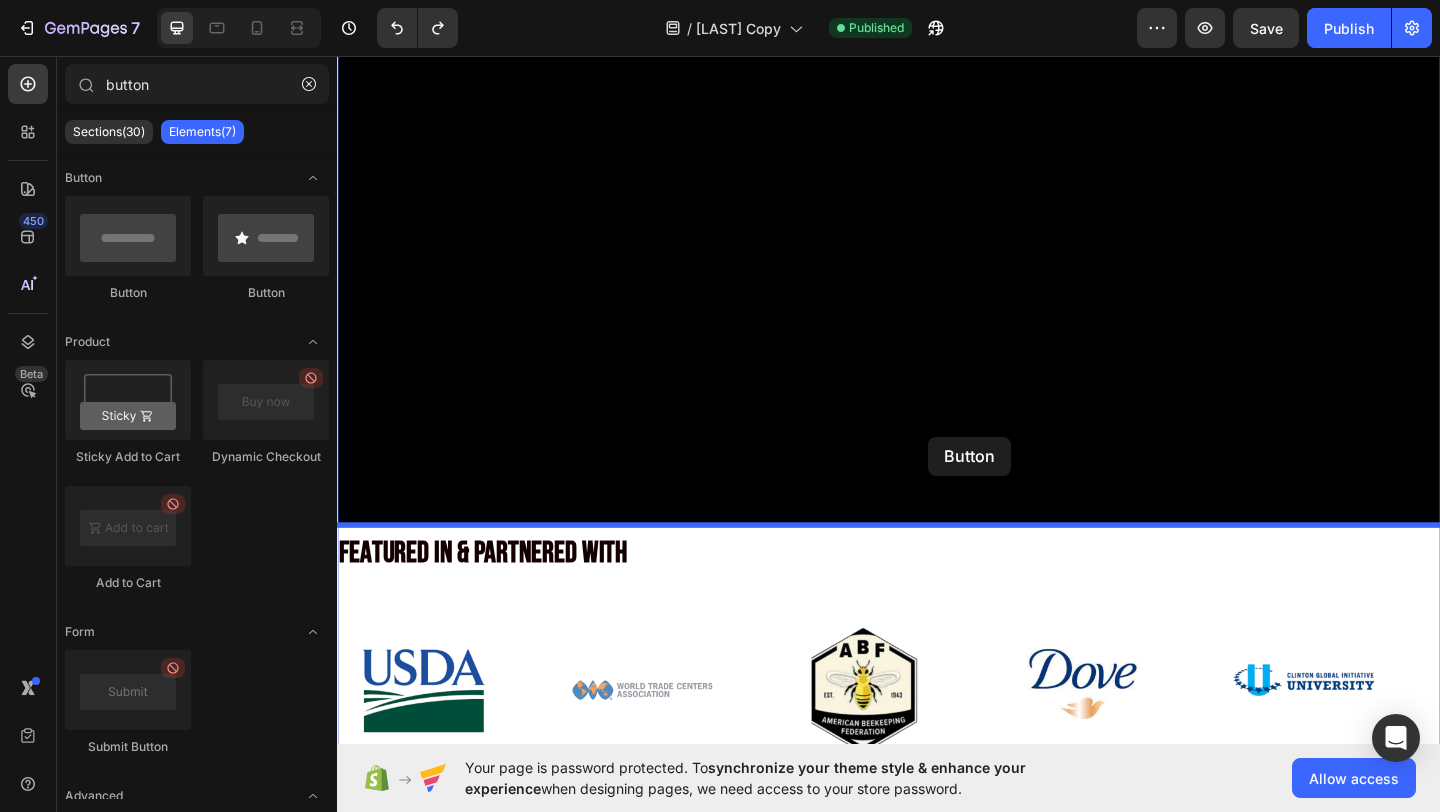 drag, startPoint x: 475, startPoint y: 294, endPoint x: 980, endPoint y: 469, distance: 534.46234 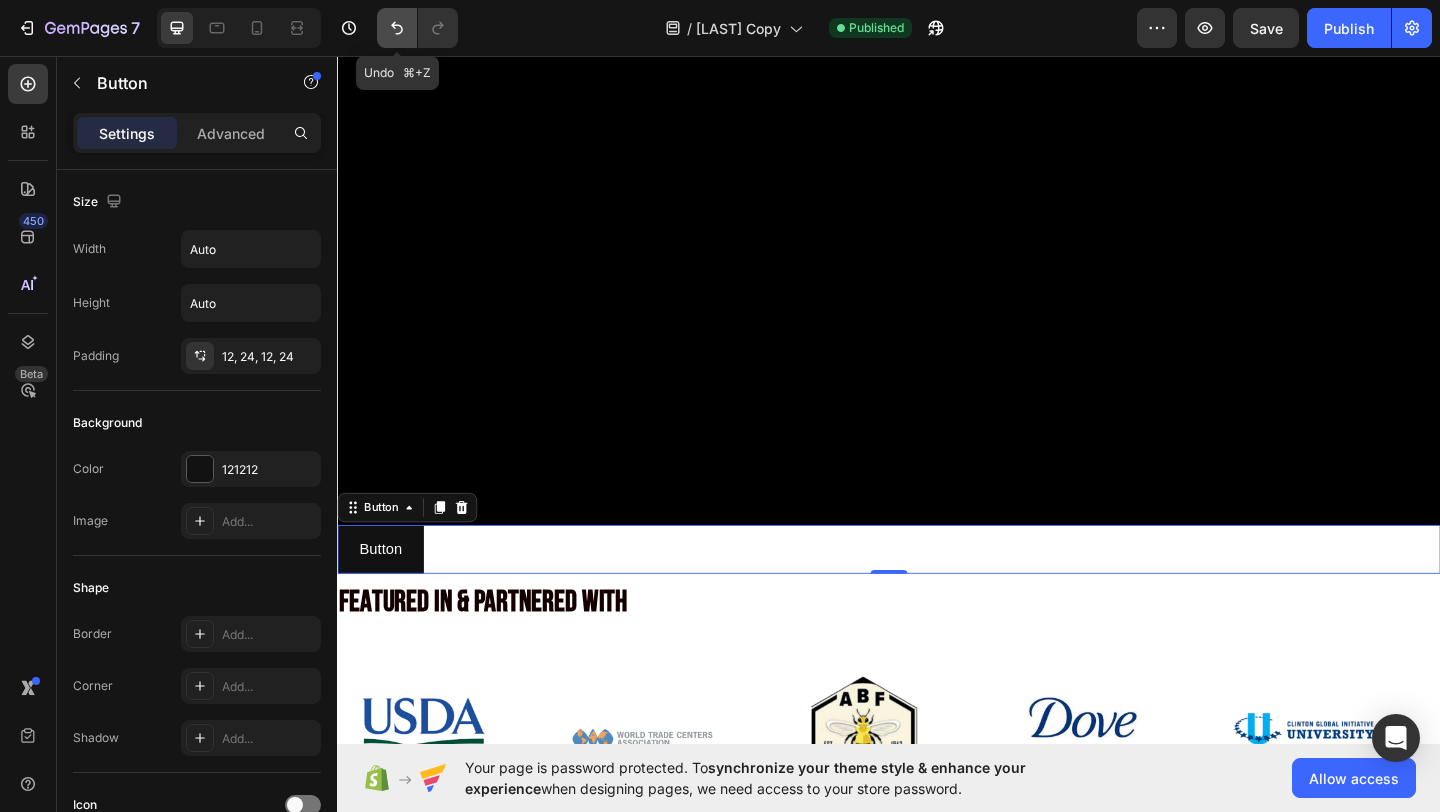 click 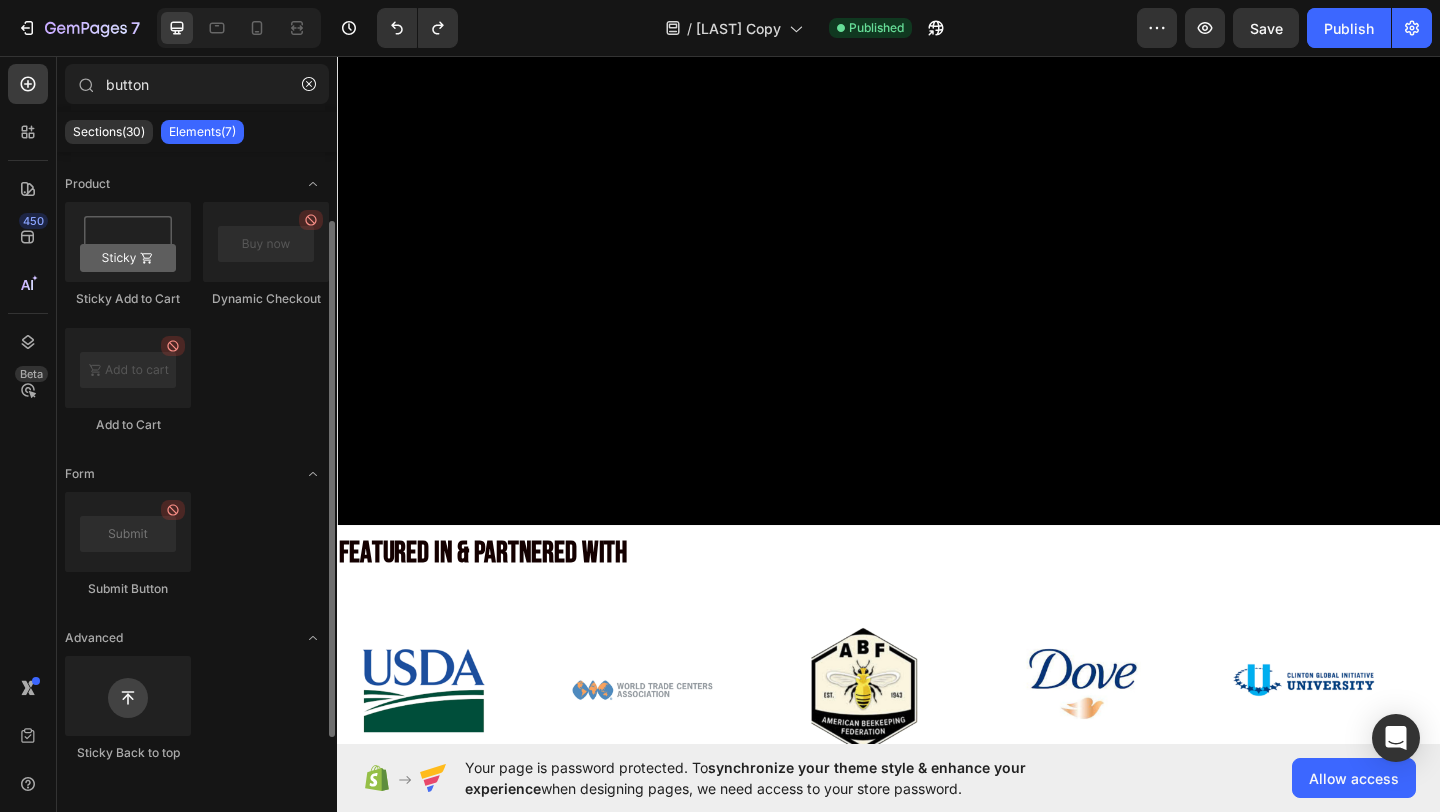 scroll, scrollTop: 0, scrollLeft: 0, axis: both 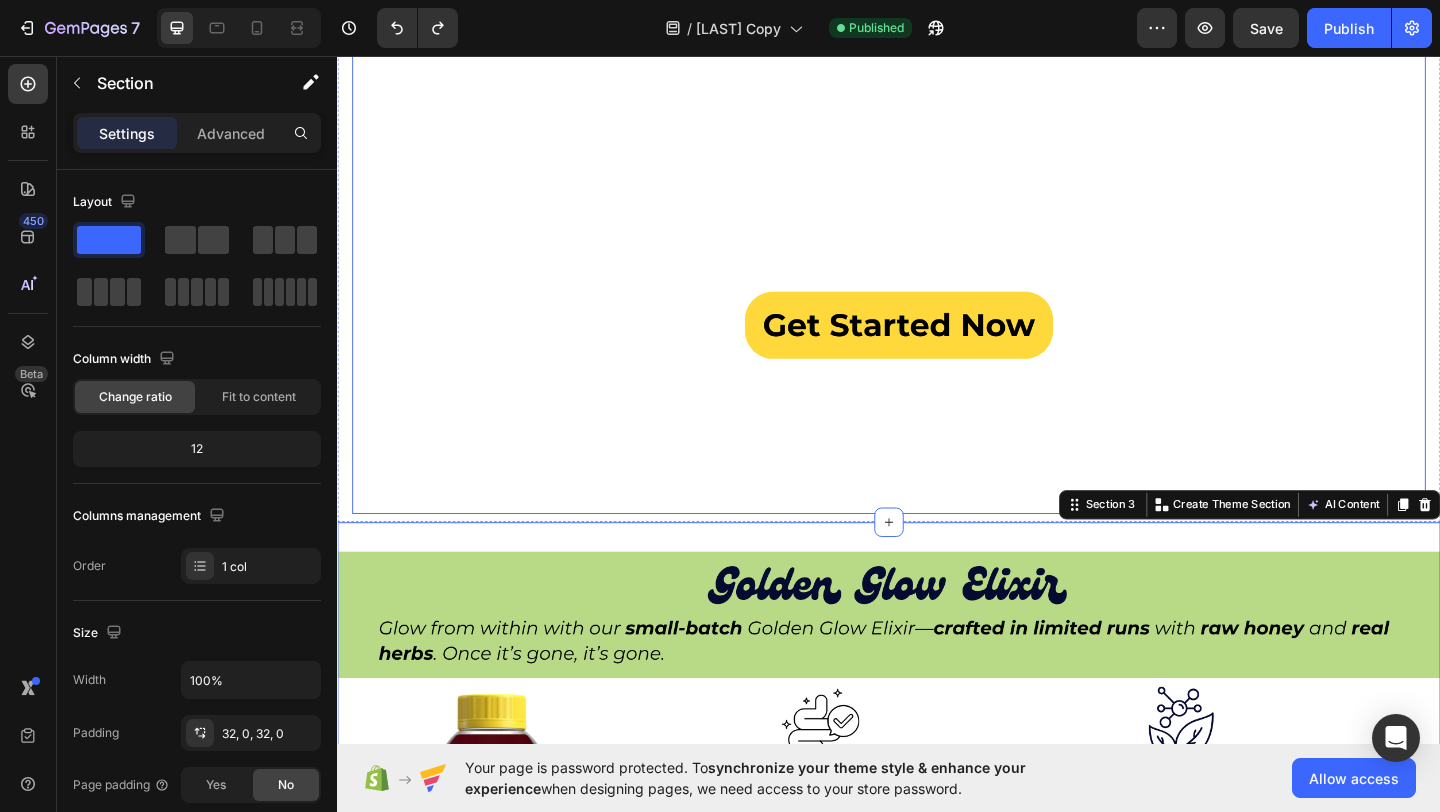 click at bounding box center (937, 225) 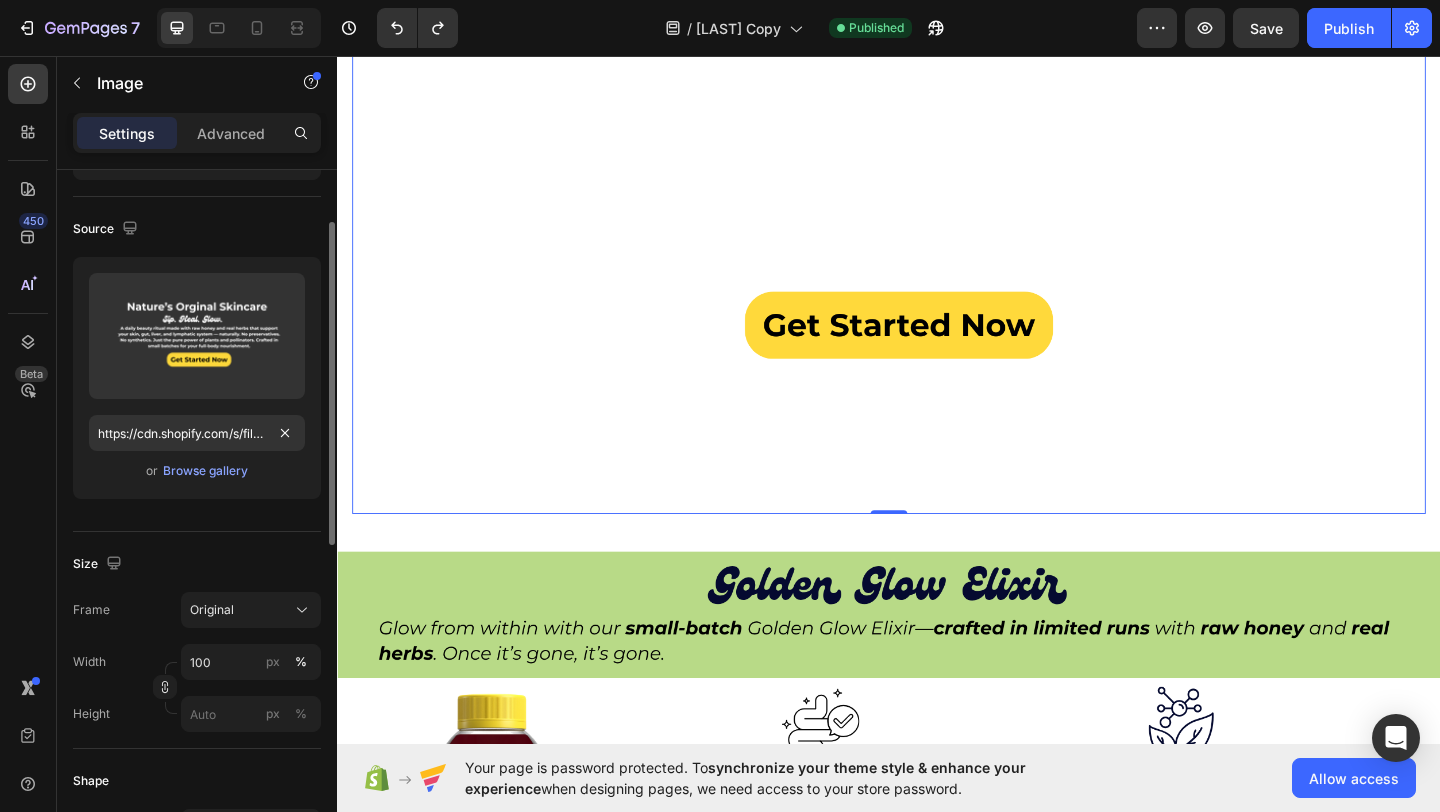 scroll, scrollTop: 0, scrollLeft: 0, axis: both 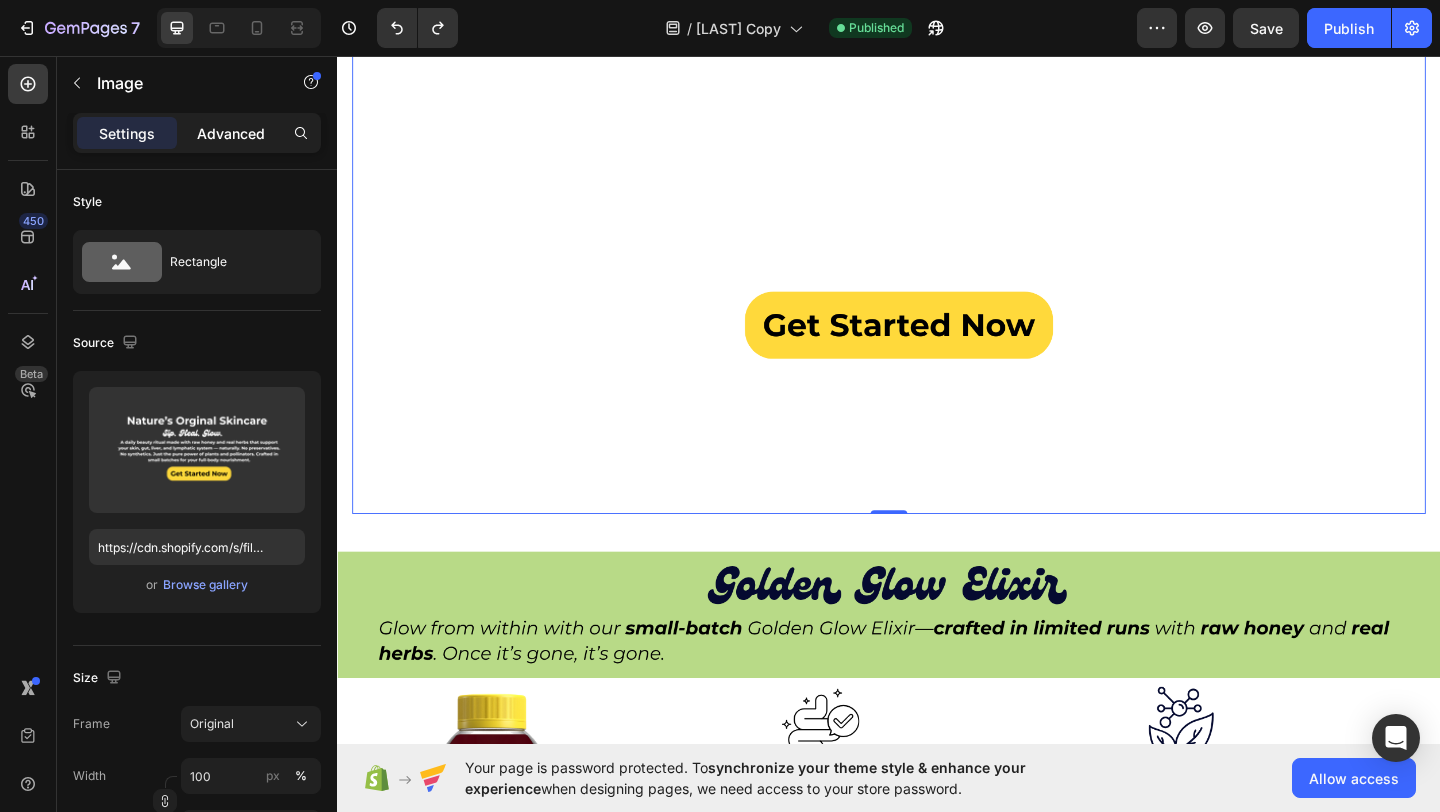 click on "Advanced" at bounding box center [231, 133] 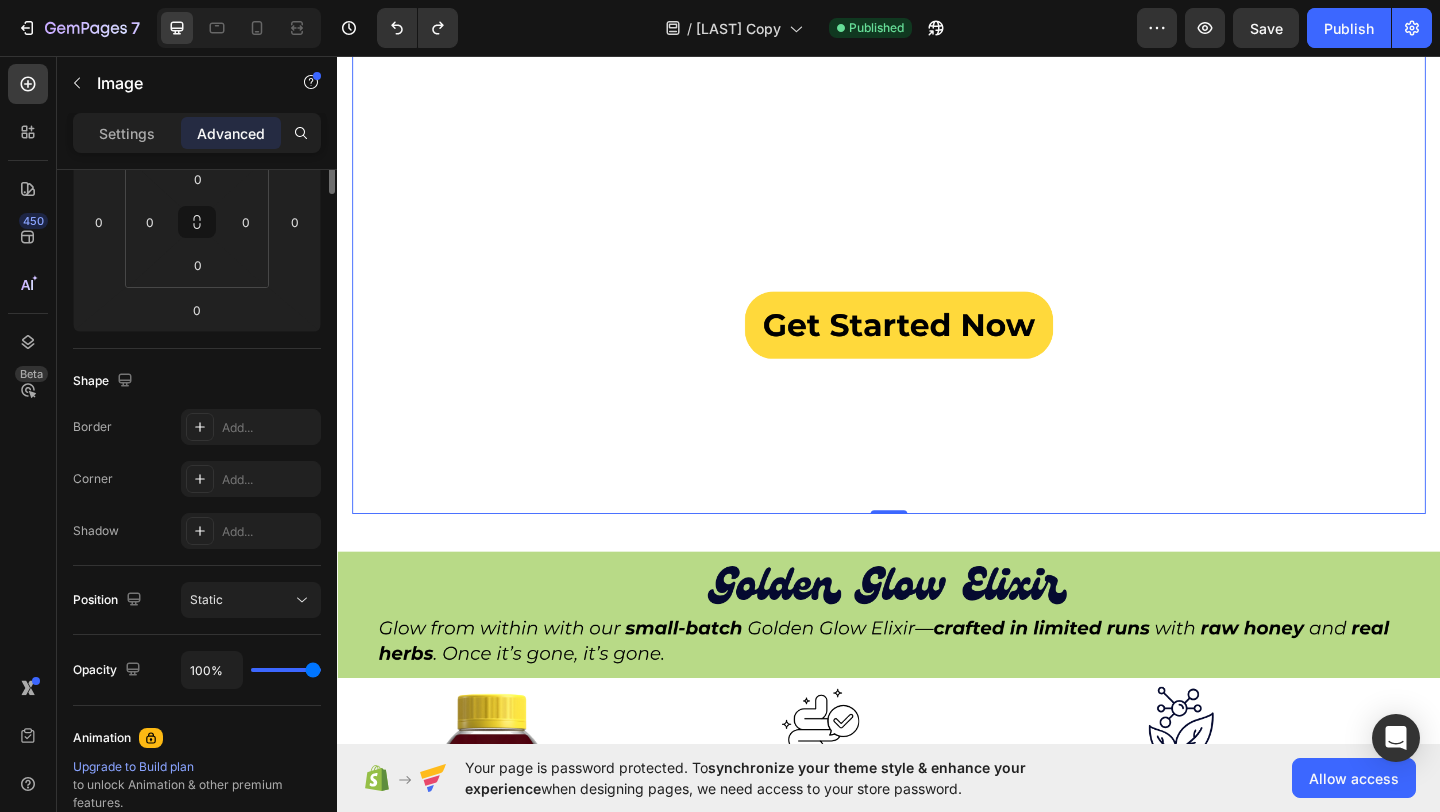scroll, scrollTop: 0, scrollLeft: 0, axis: both 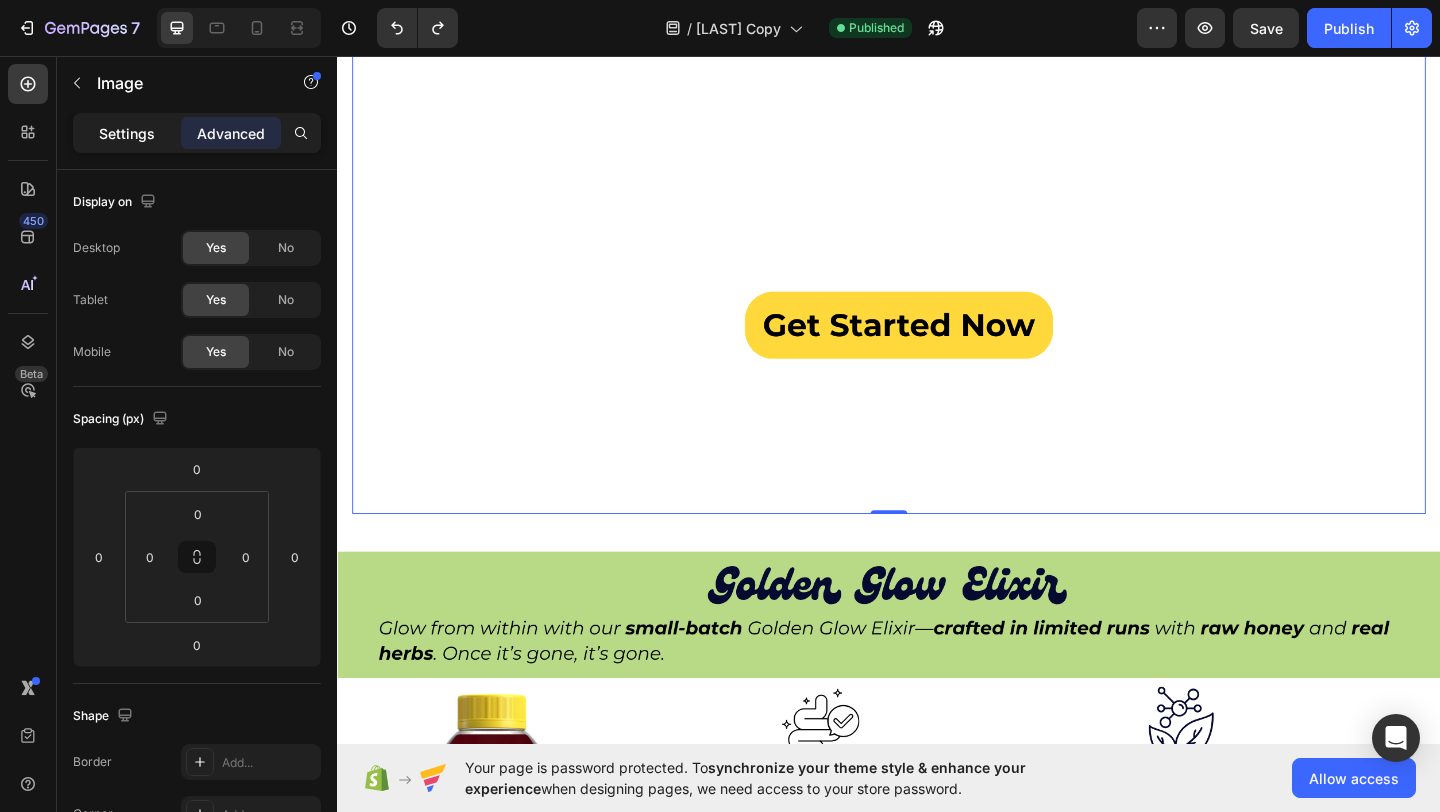 click on "Settings" at bounding box center [127, 133] 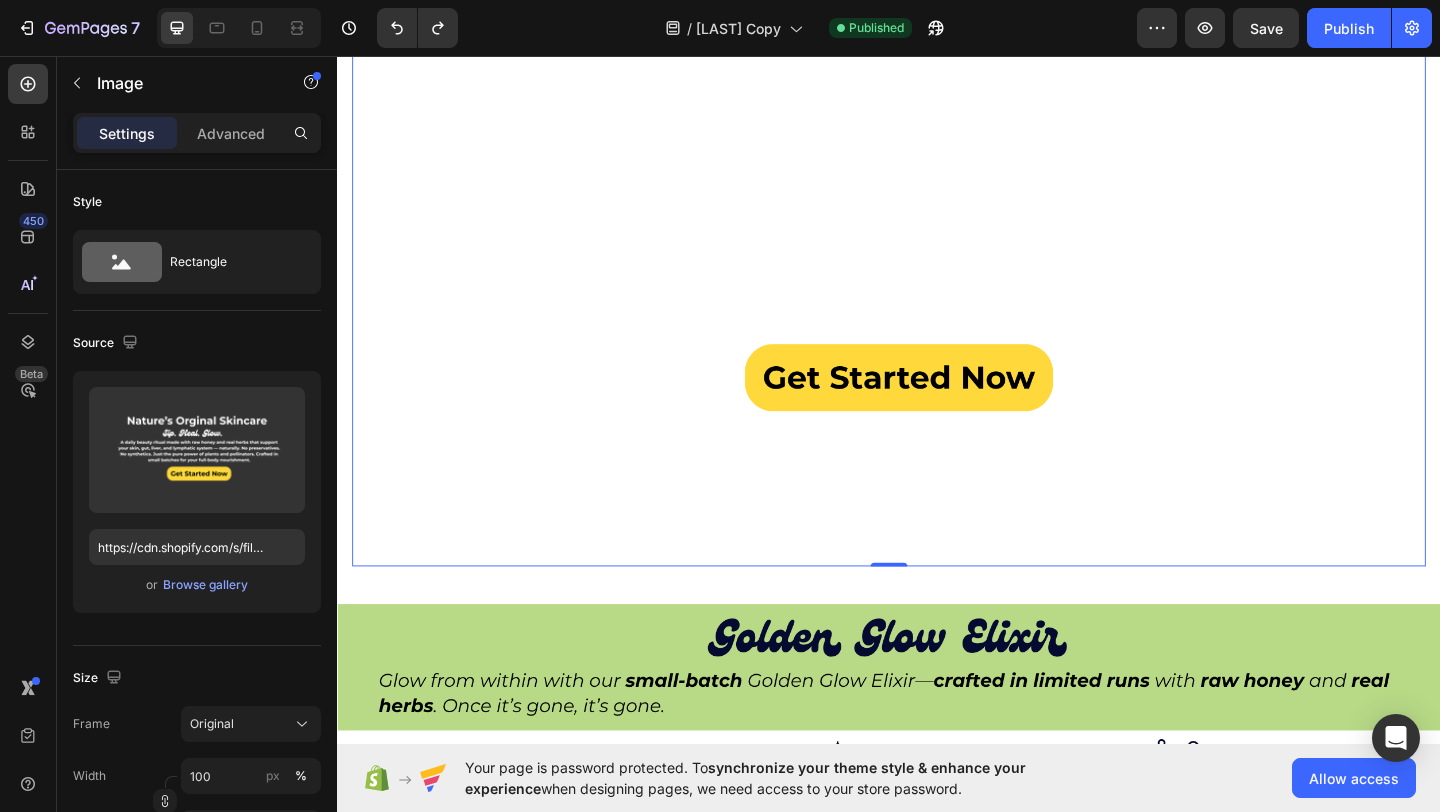 scroll, scrollTop: 202, scrollLeft: 0, axis: vertical 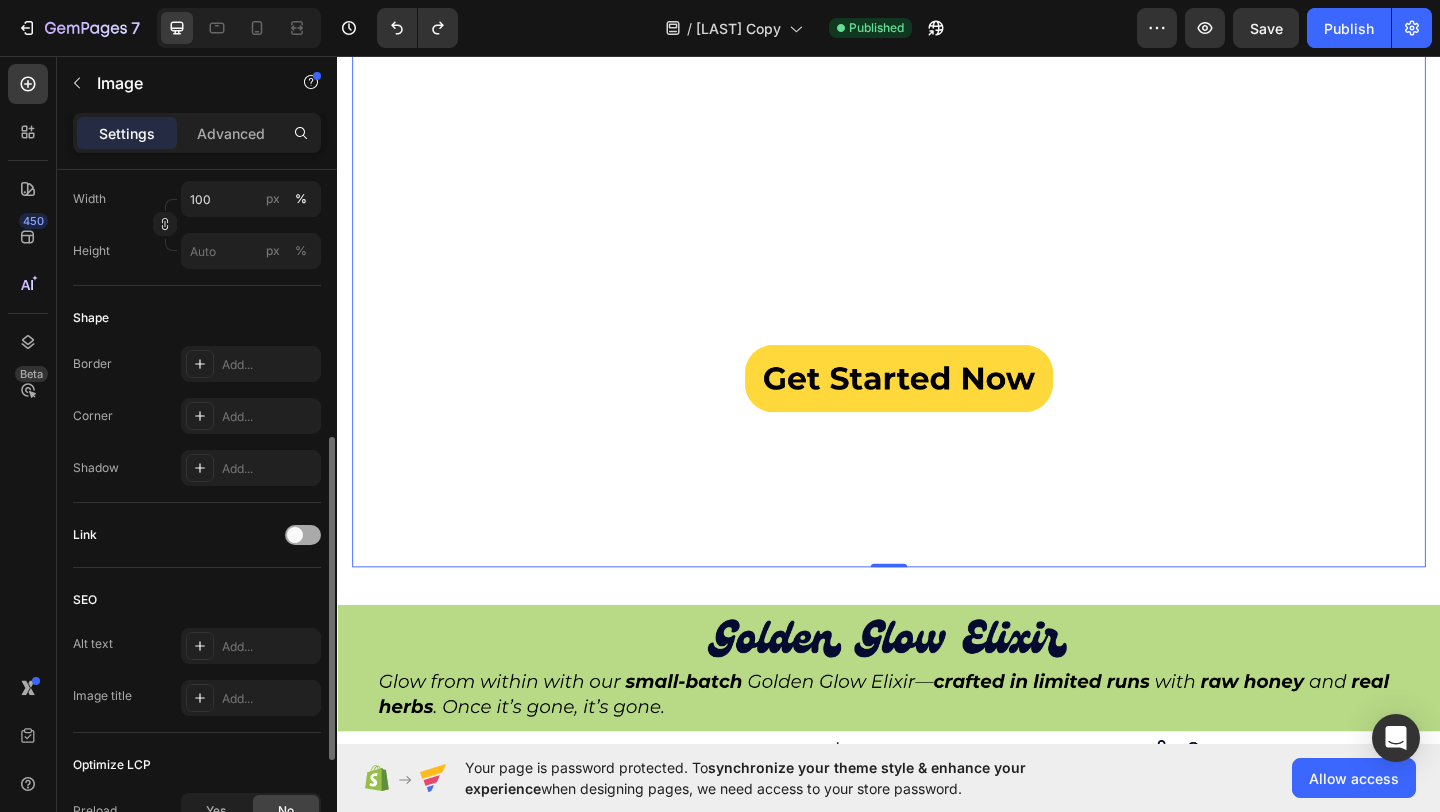 click at bounding box center [303, 535] 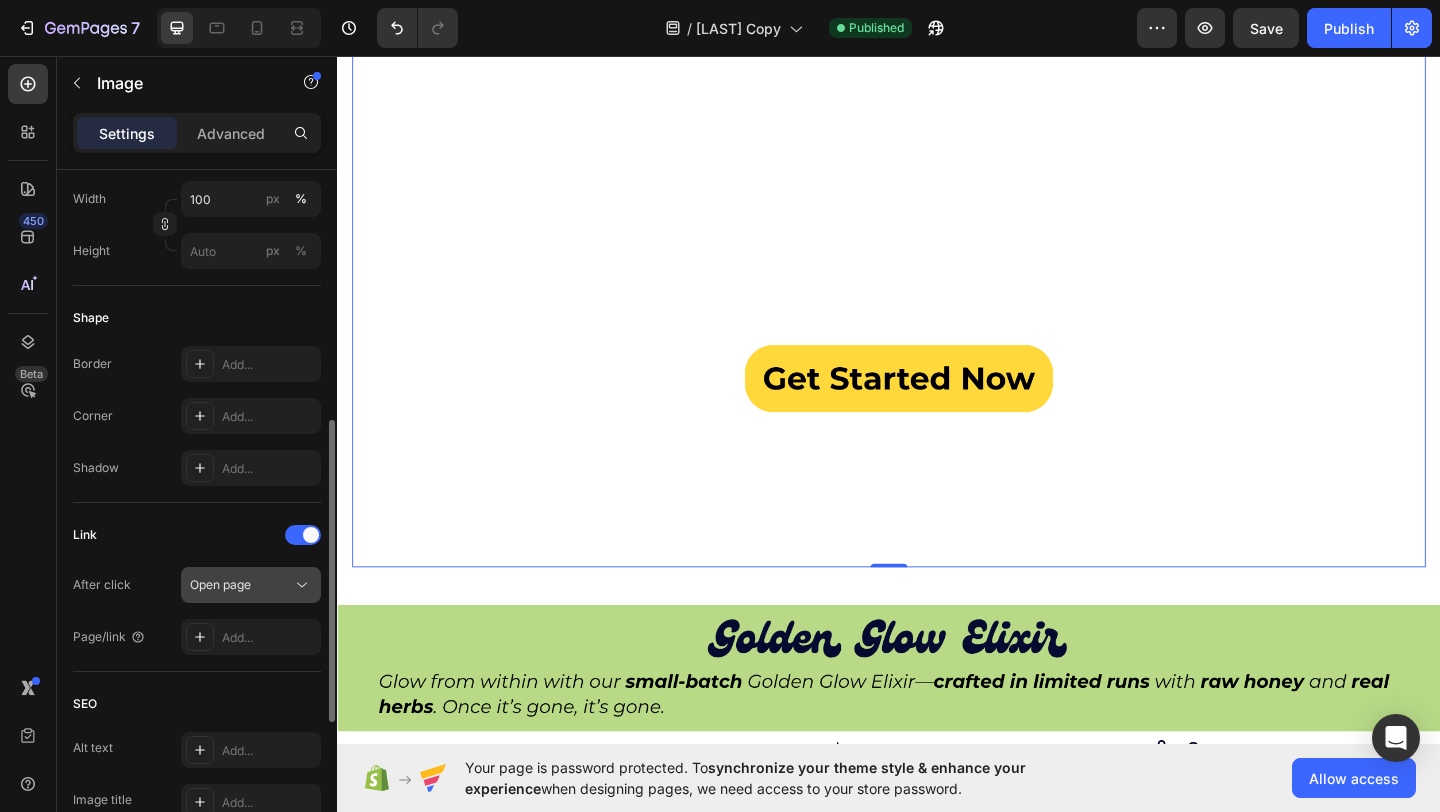 click on "Open page" at bounding box center (241, 585) 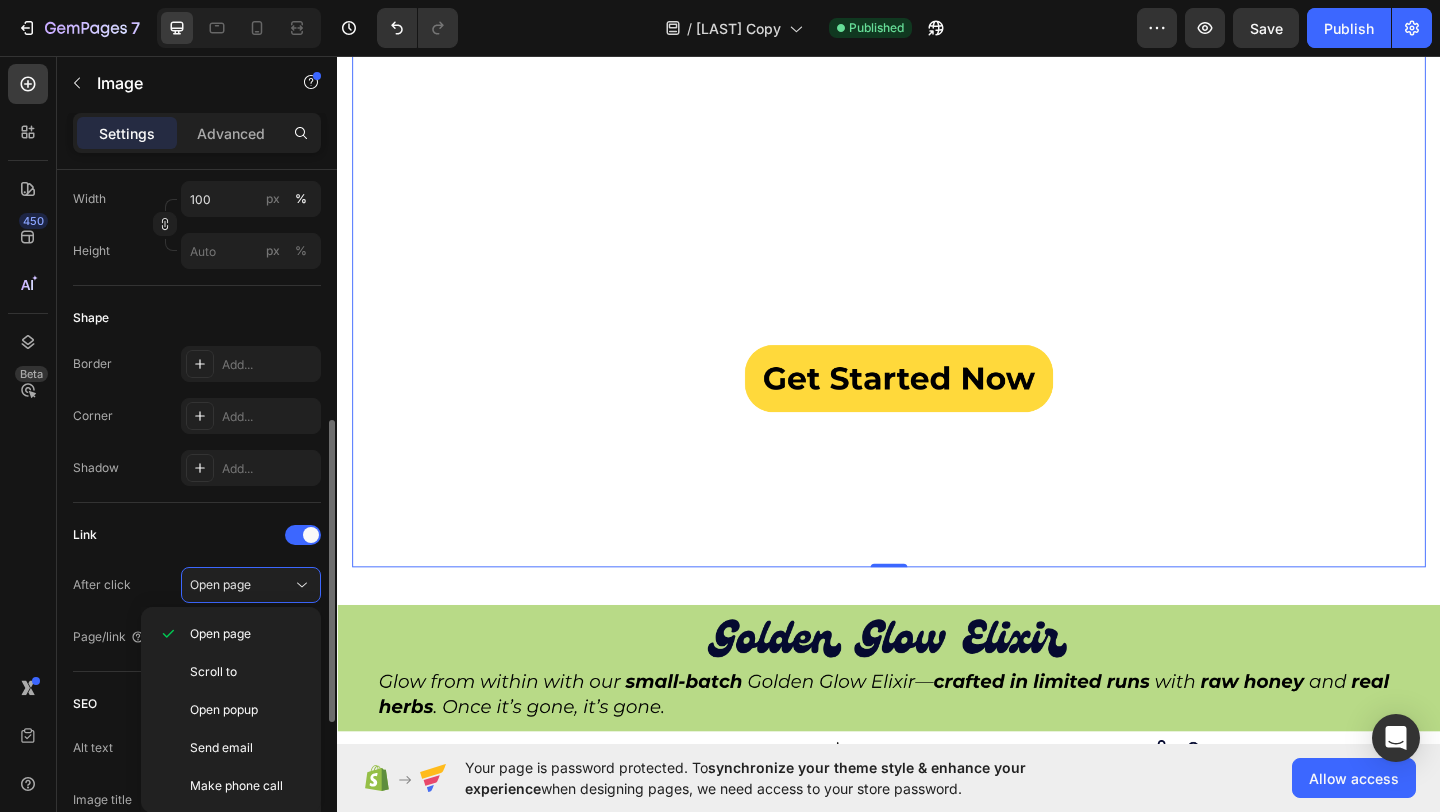 click on "Link" at bounding box center (197, 535) 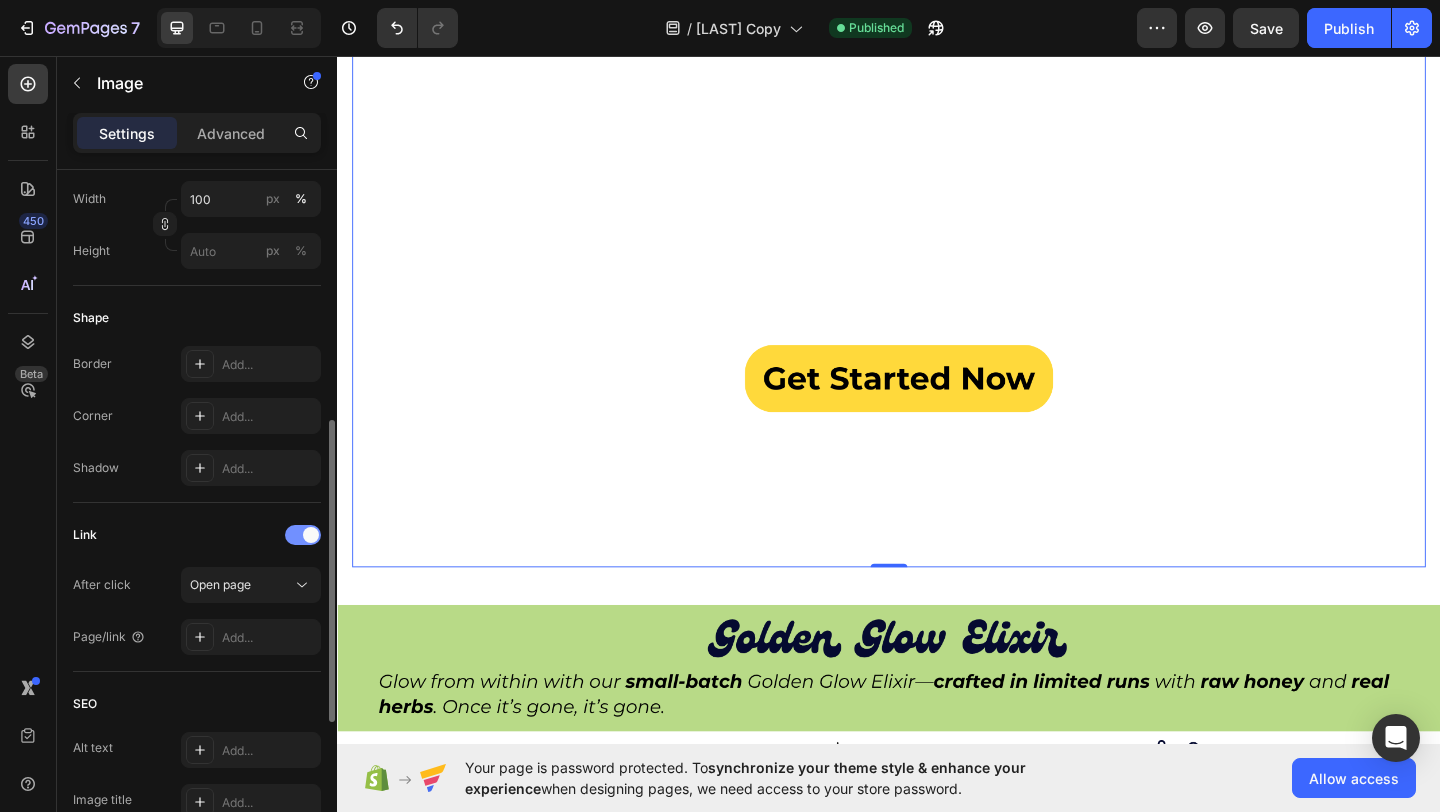 click at bounding box center [303, 535] 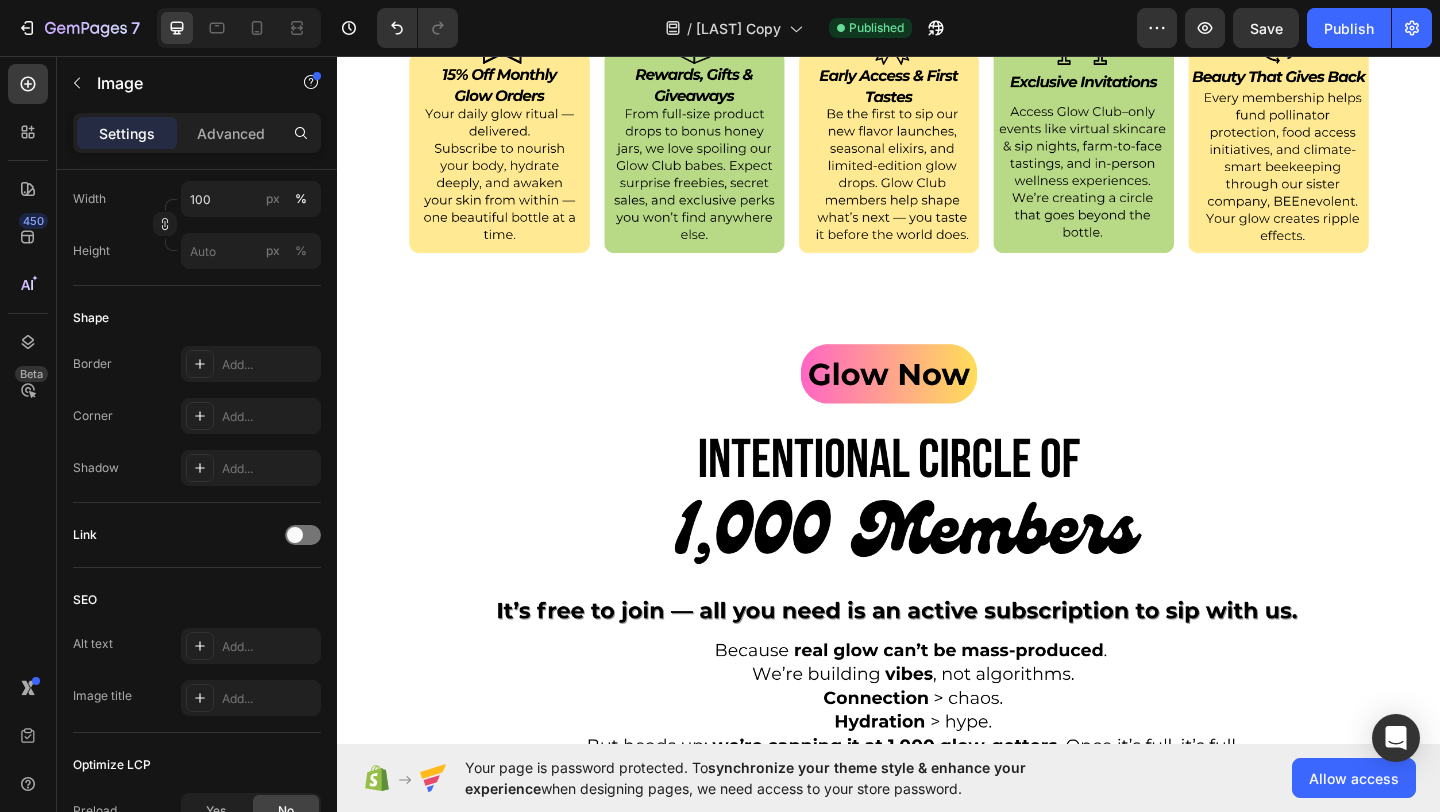 scroll, scrollTop: 6852, scrollLeft: 0, axis: vertical 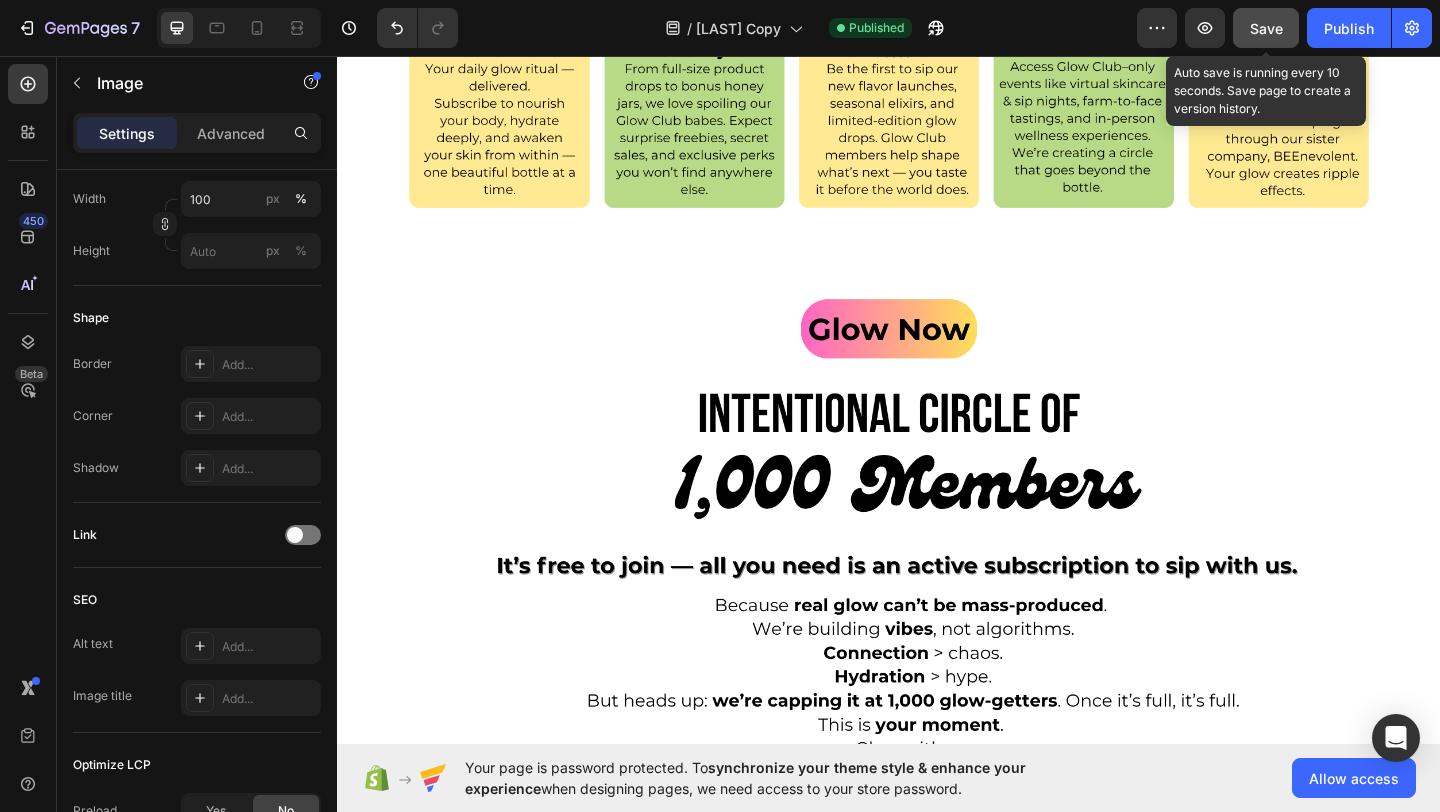 click on "Save" at bounding box center (1266, 28) 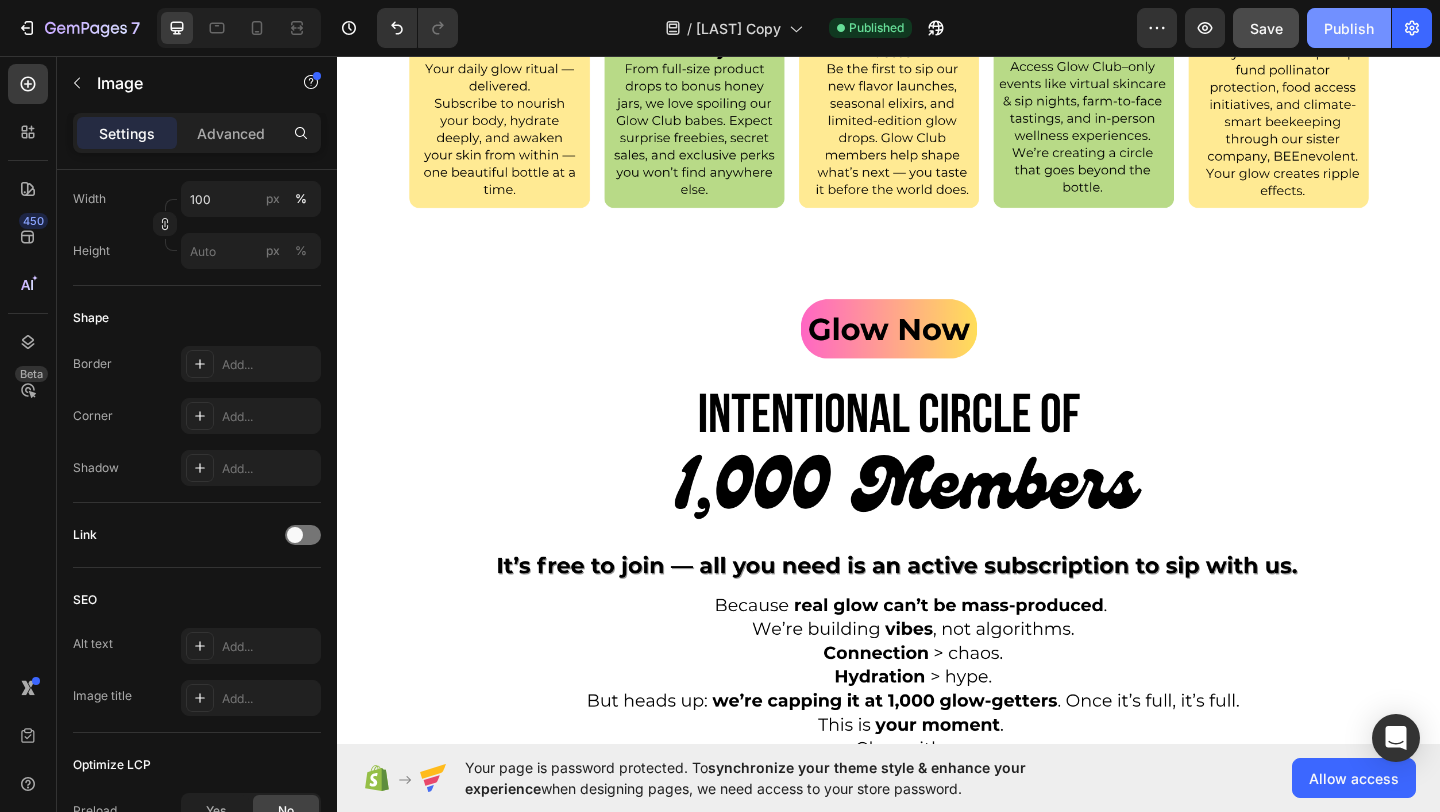 click on "Publish" at bounding box center (1349, 28) 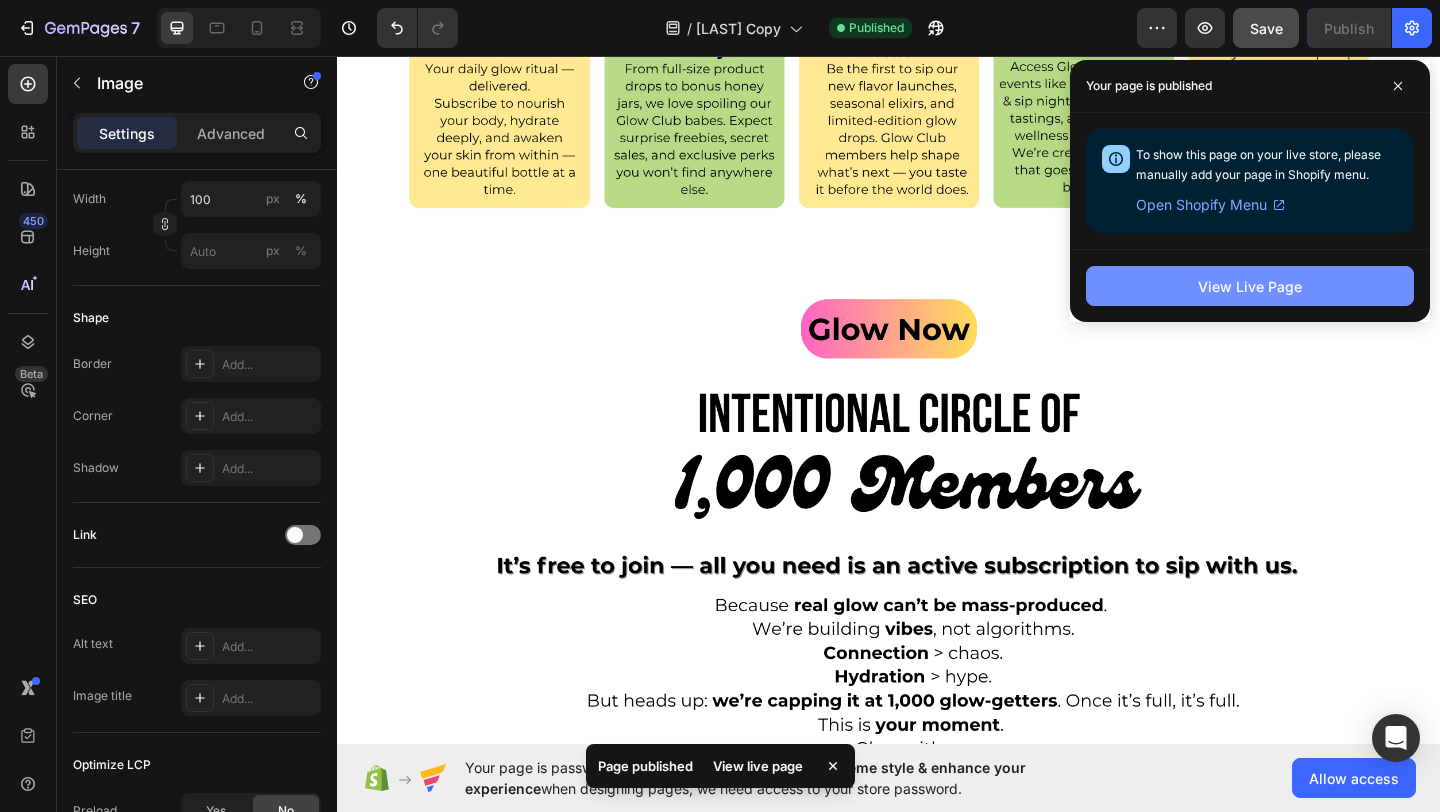 click on "View Live Page" at bounding box center [1250, 286] 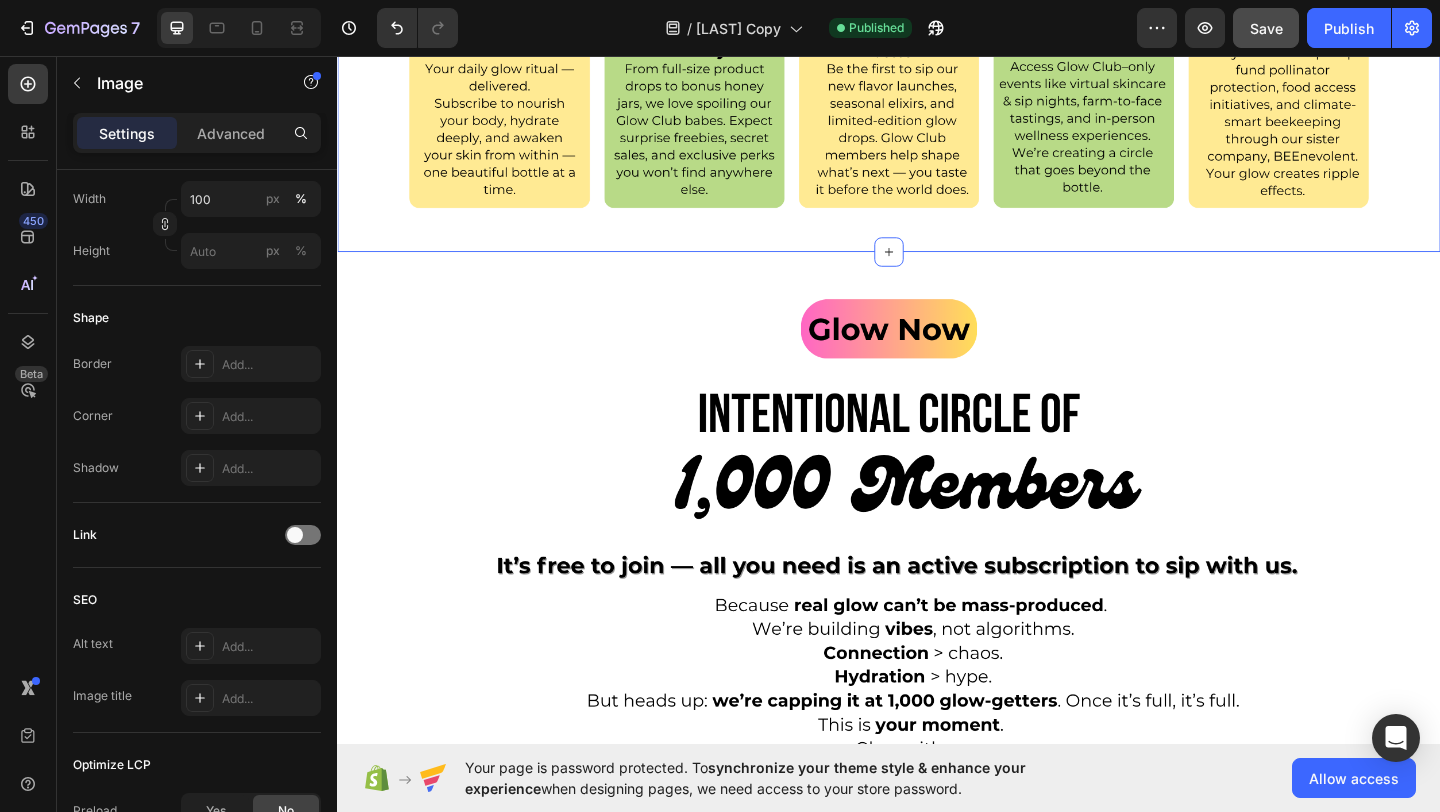 scroll, scrollTop: 6841, scrollLeft: 0, axis: vertical 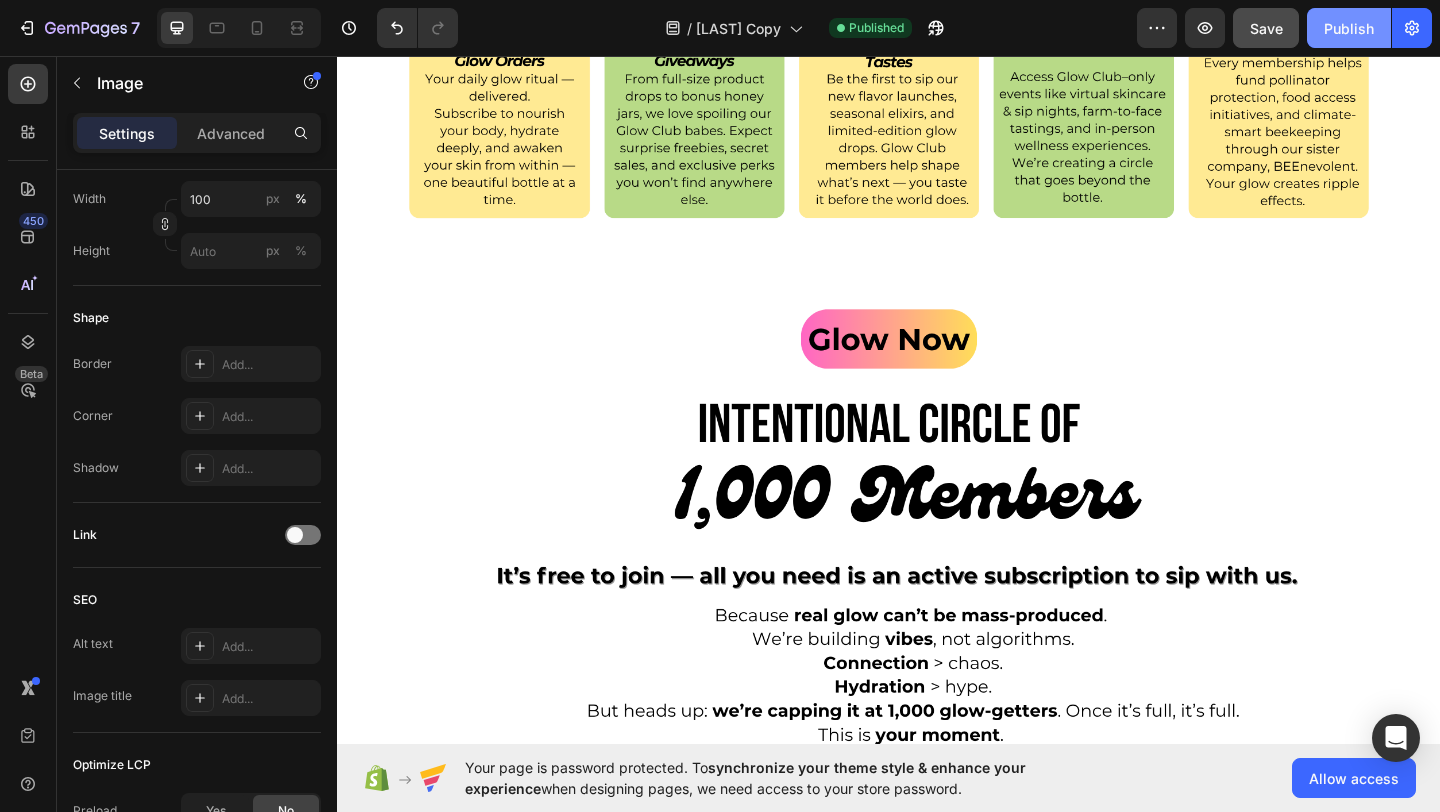 click on "Publish" at bounding box center [1349, 28] 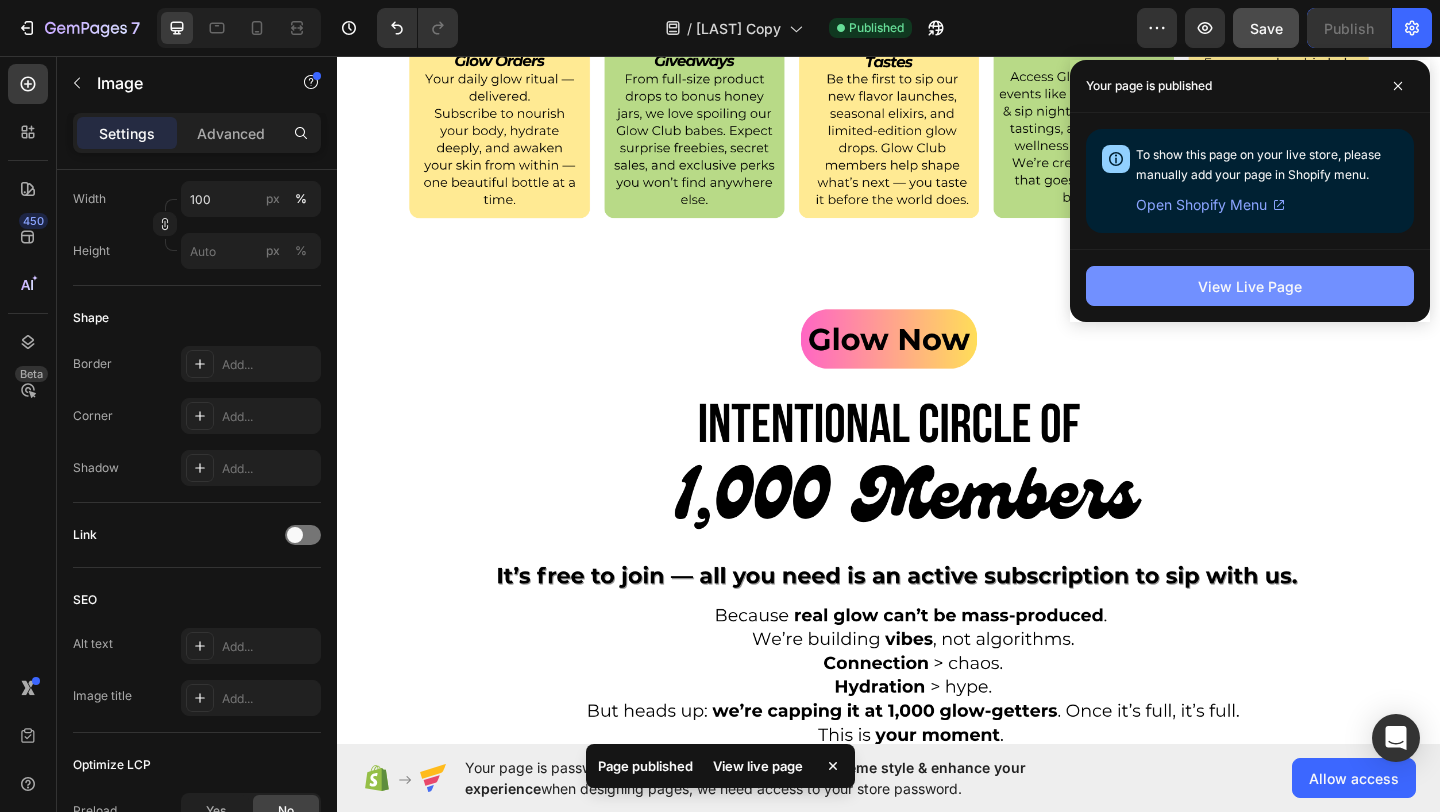 click on "View Live Page" at bounding box center (1250, 286) 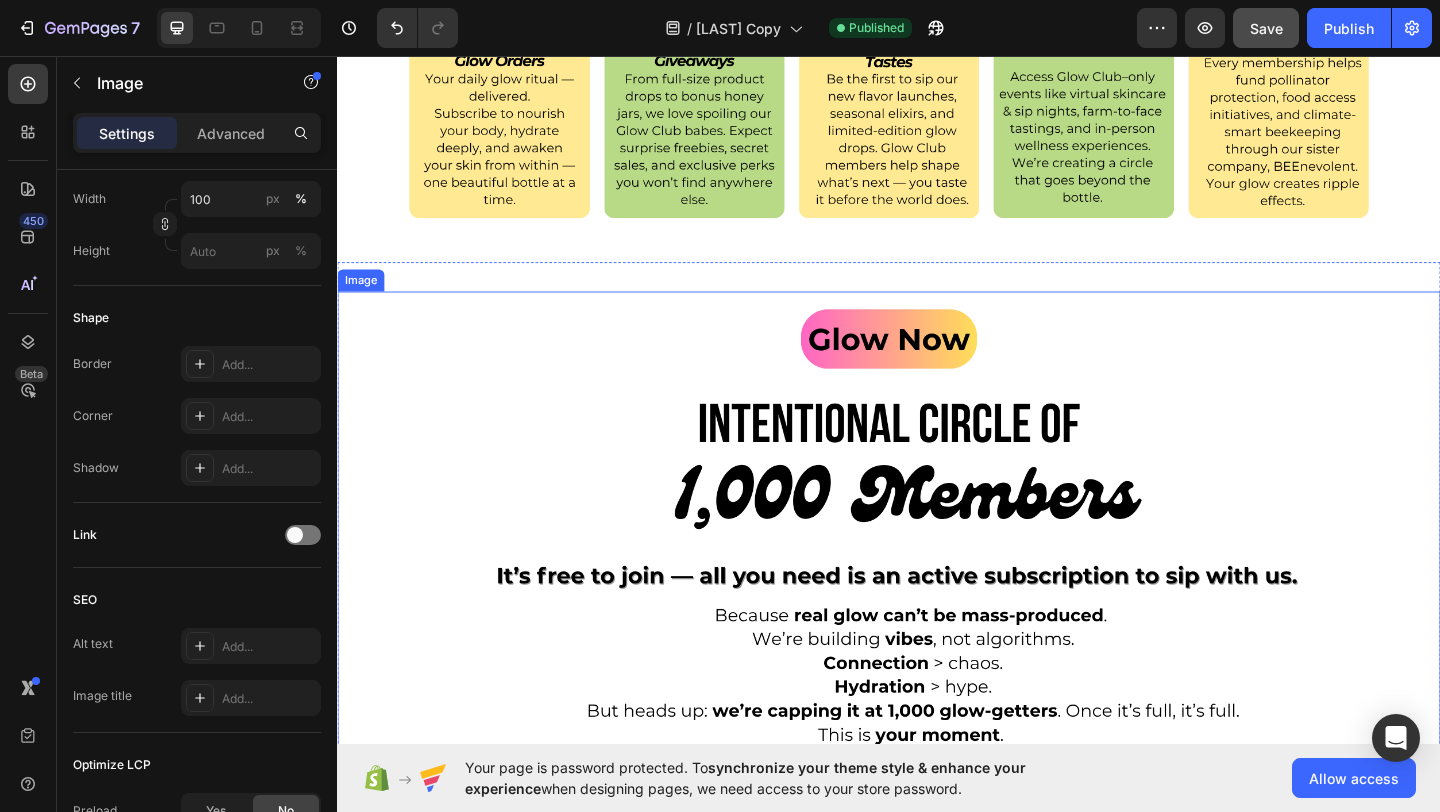 click at bounding box center (937, 649) 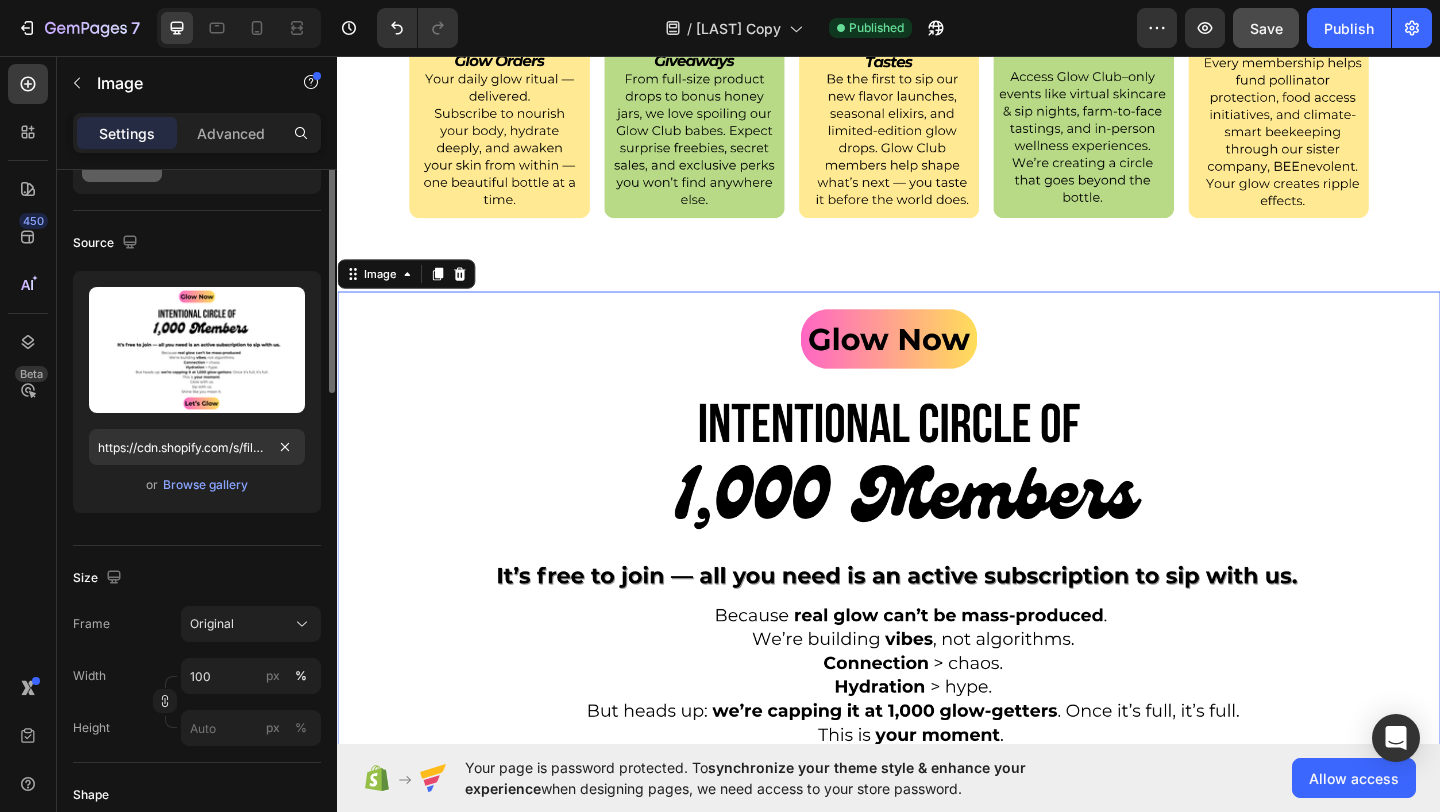 scroll, scrollTop: 0, scrollLeft: 0, axis: both 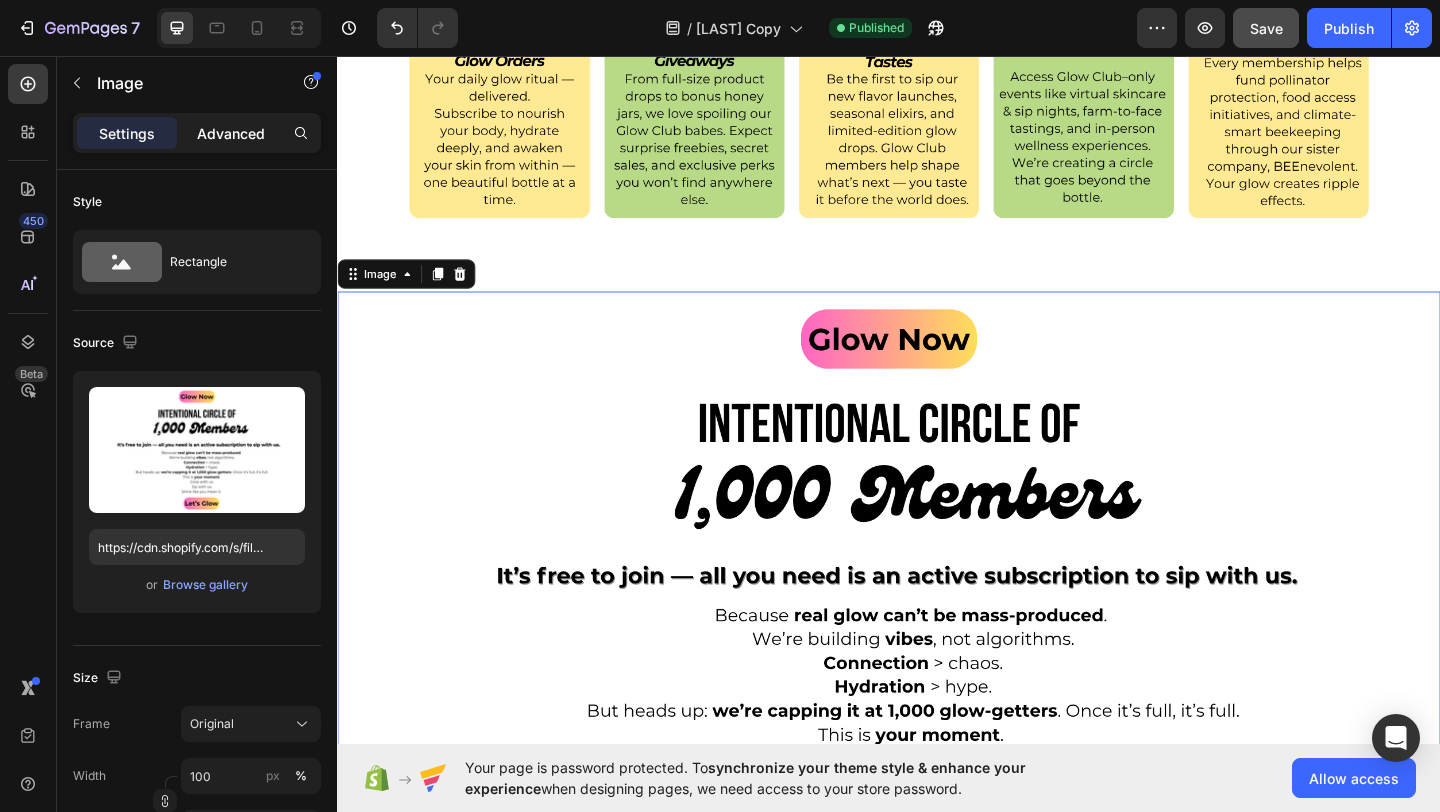 click on "Advanced" at bounding box center [231, 133] 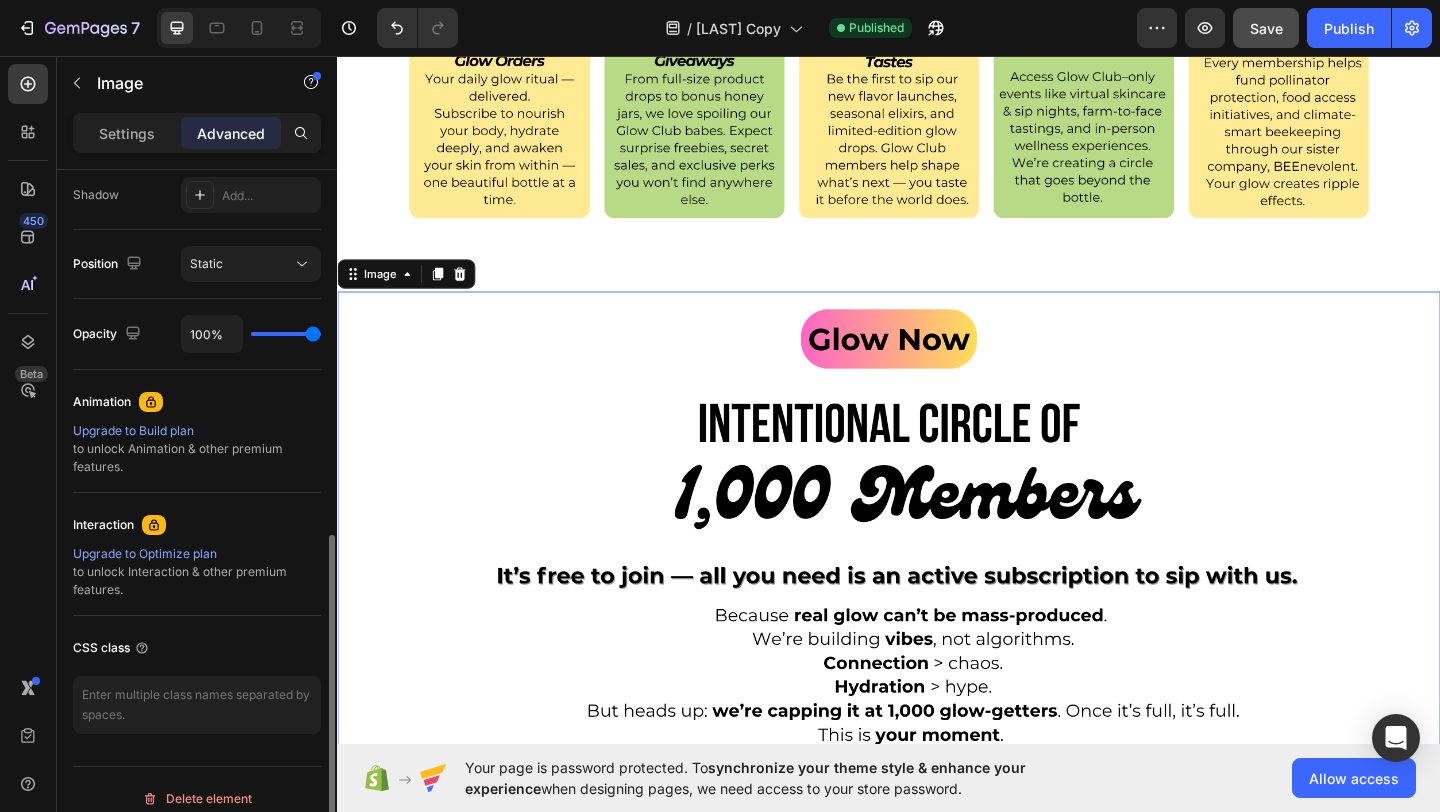 scroll, scrollTop: 689, scrollLeft: 0, axis: vertical 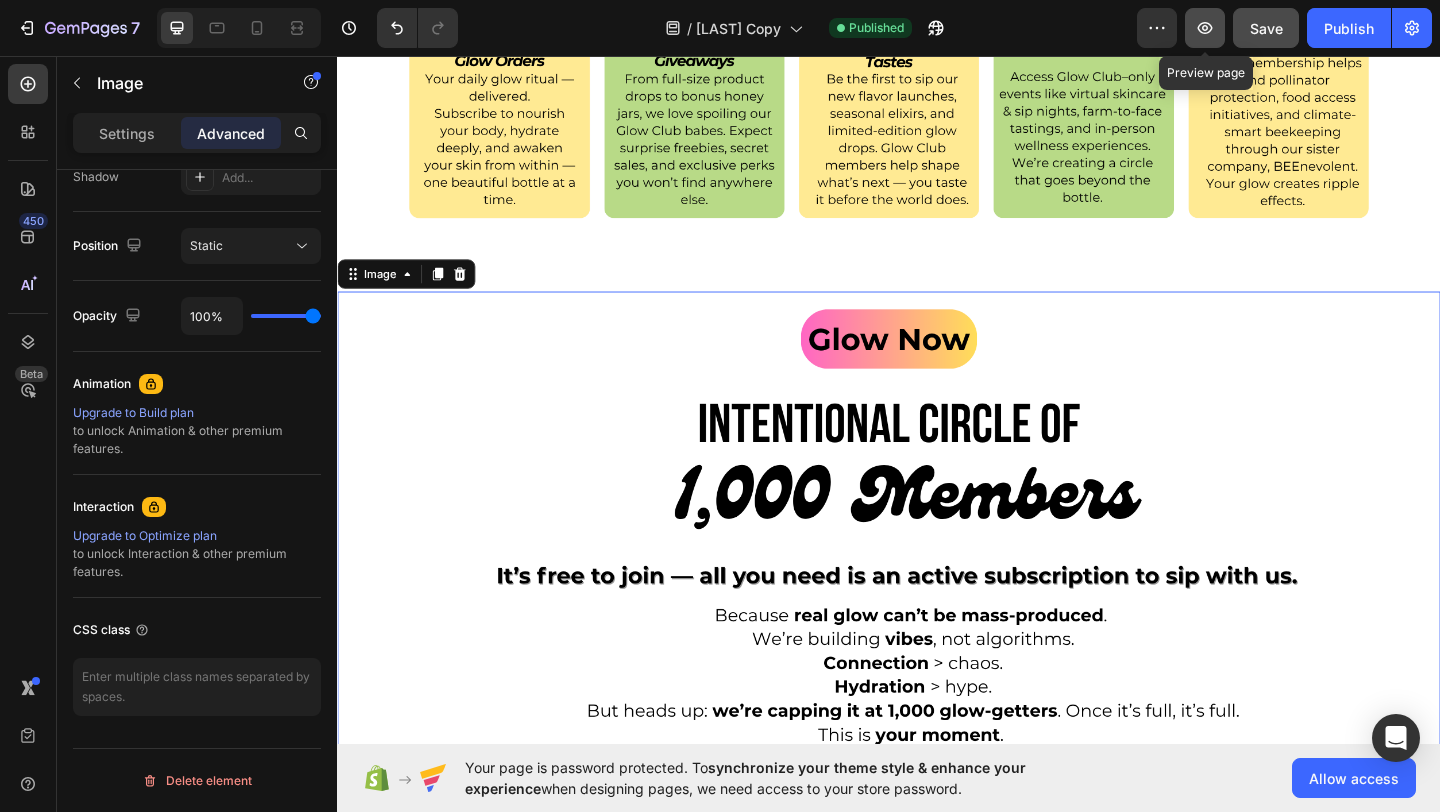 click 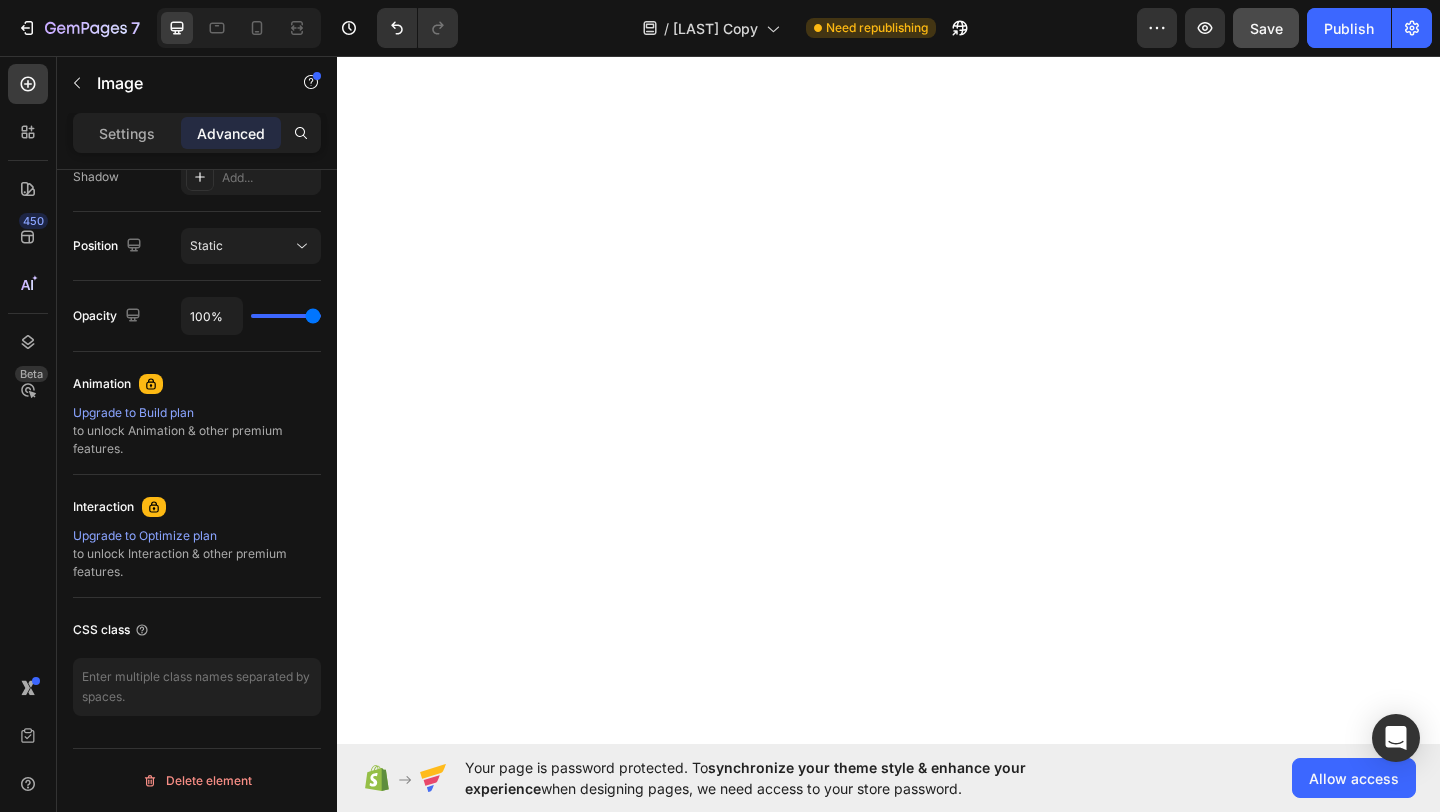 scroll, scrollTop: 0, scrollLeft: 0, axis: both 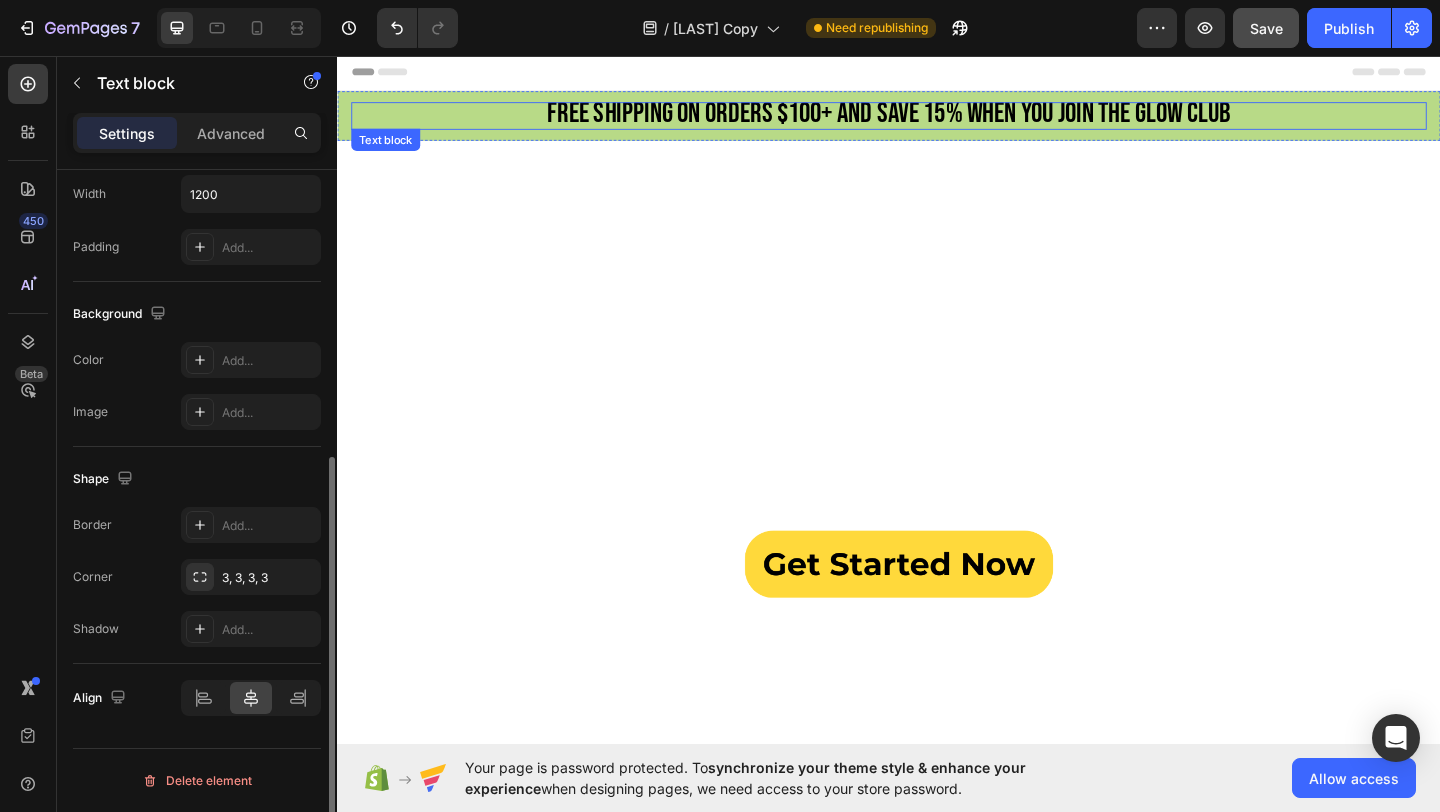click on "FREE SHIPPING on orders $100+ AND save 15% when you join the GLOW CLUB" at bounding box center (937, 121) 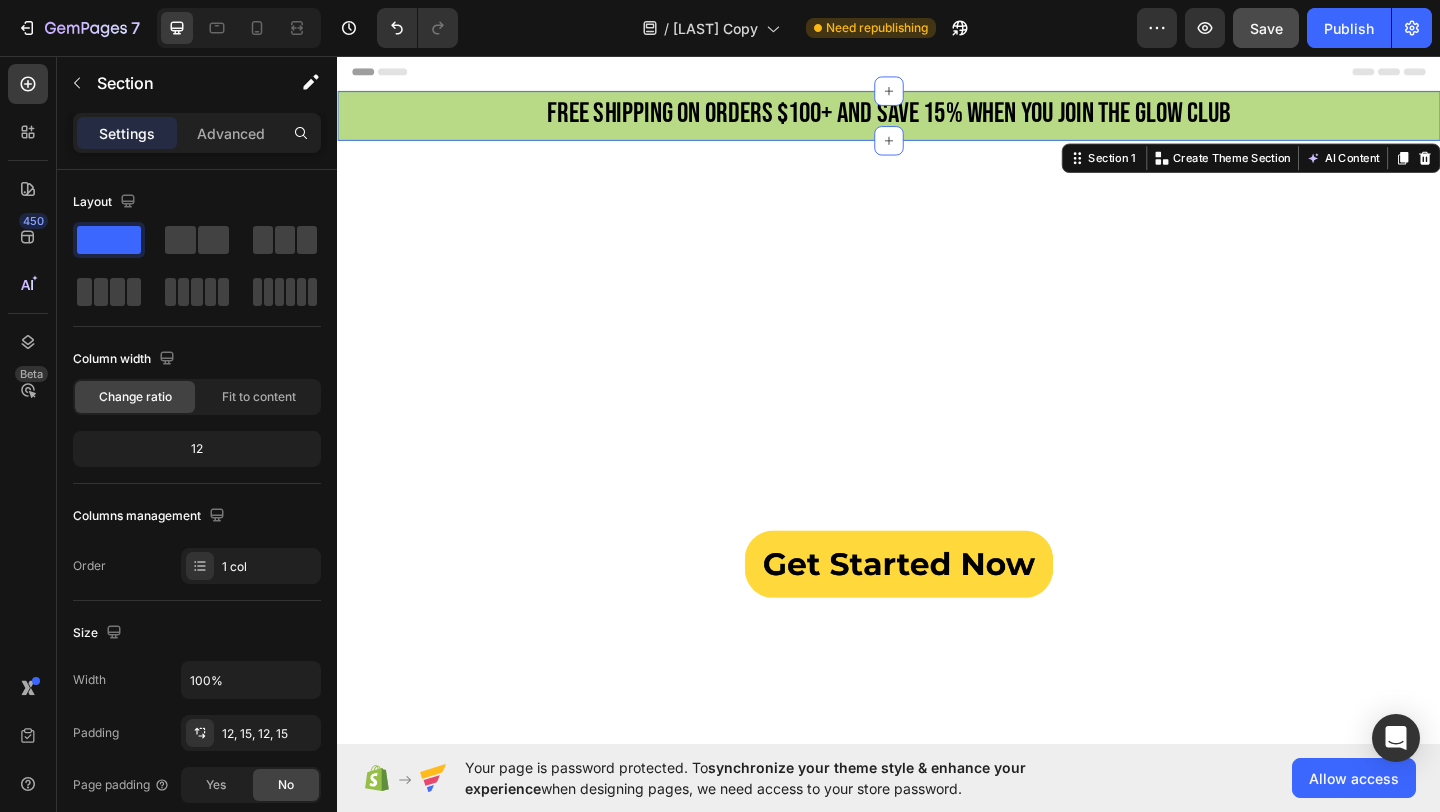 click on "FREE SHIPPING on orders $100+ AND save 15% when you join the GLOW CLUB Text block Section 1   You can create reusable sections Create Theme Section AI Content Write with GemAI What would you like to describe here? Tone and Voice Persuasive Product Show more Generate" at bounding box center (937, 121) 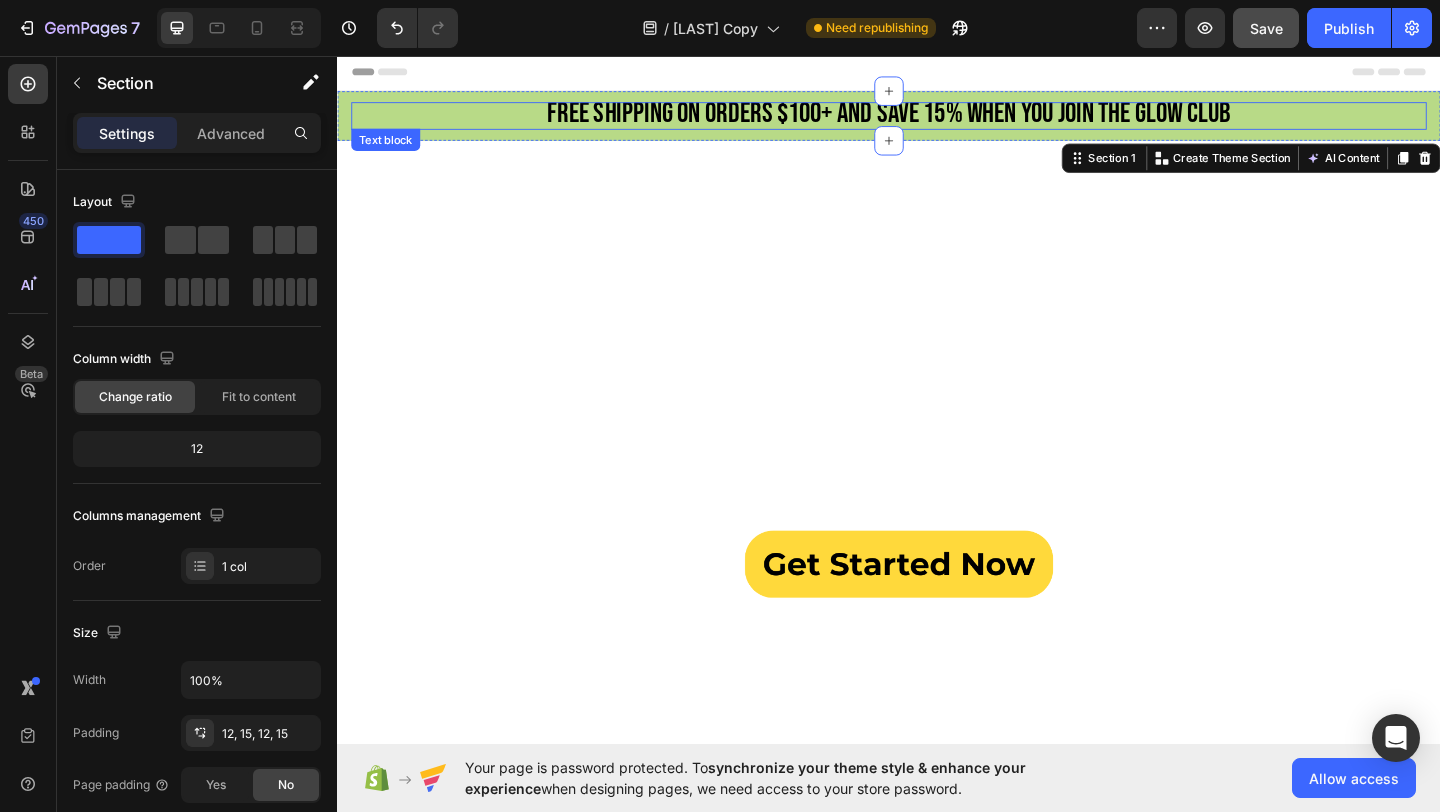 click on "FREE SHIPPING on orders $100+ AND save 15% when you join the GLOW CLUB" at bounding box center [937, 118] 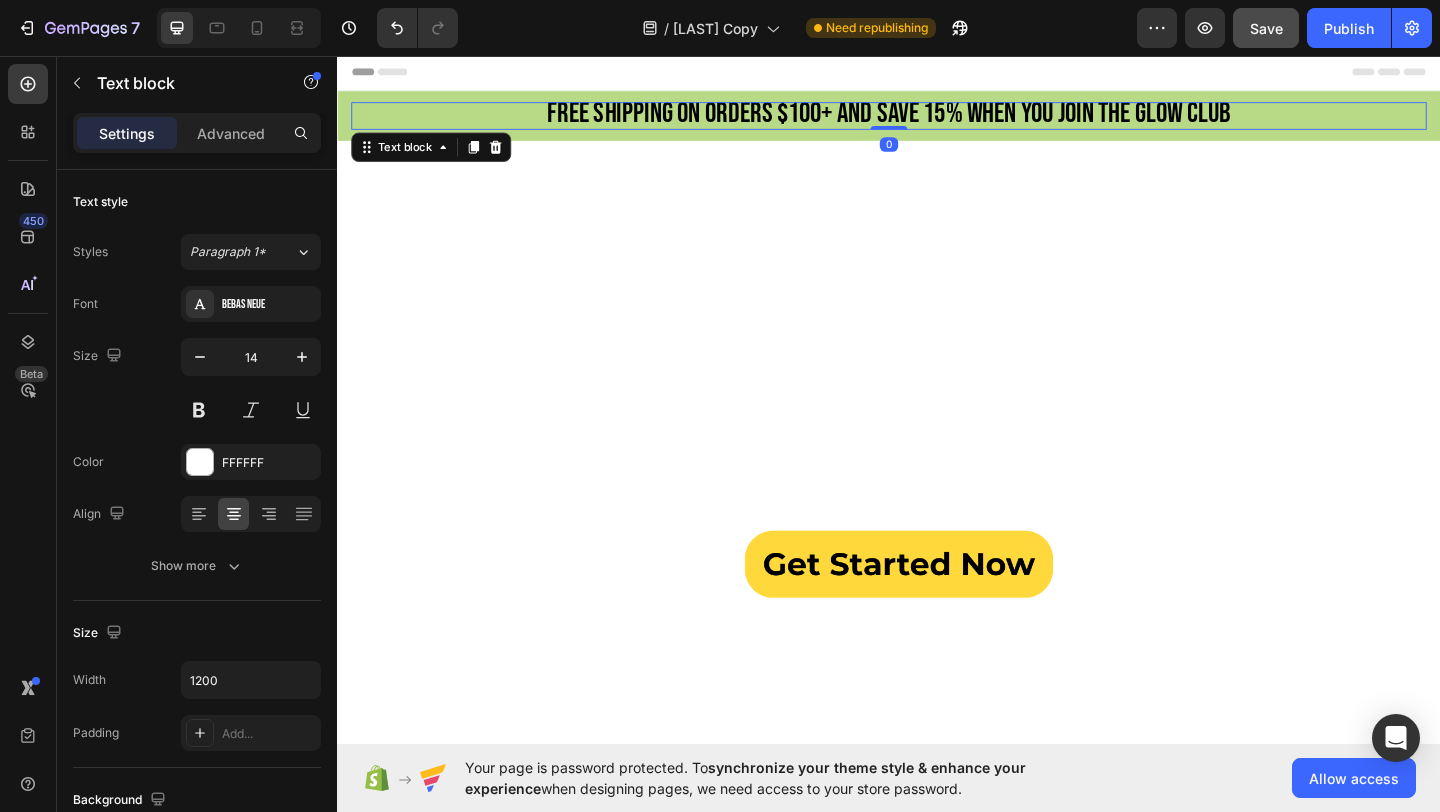 click on "FREE SHIPPING on orders $100+ AND save 15% when you join the GLOW CLUB" at bounding box center (937, 118) 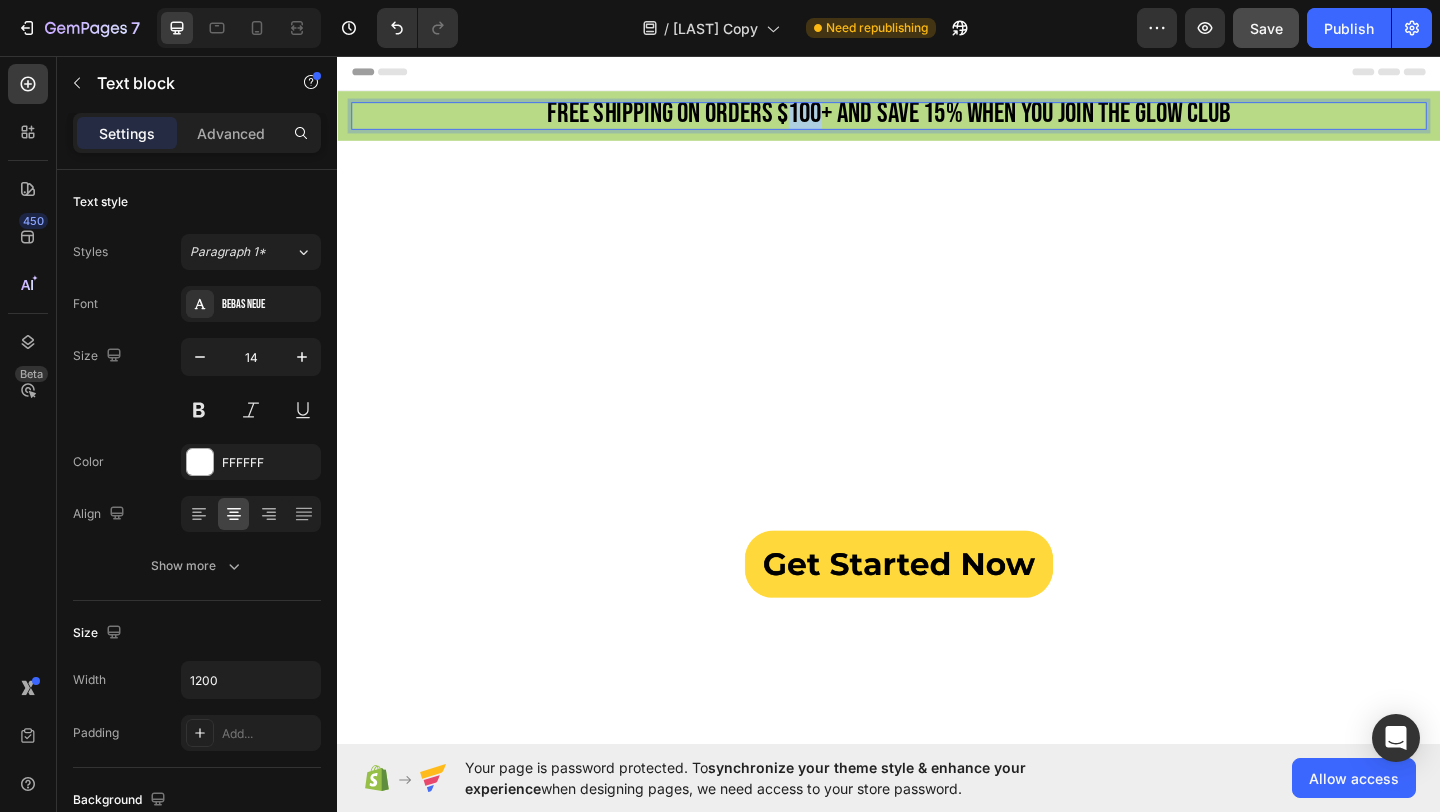 click on "FREE SHIPPING on orders $100+ AND save 15% when you join the GLOW CLUB" at bounding box center [937, 118] 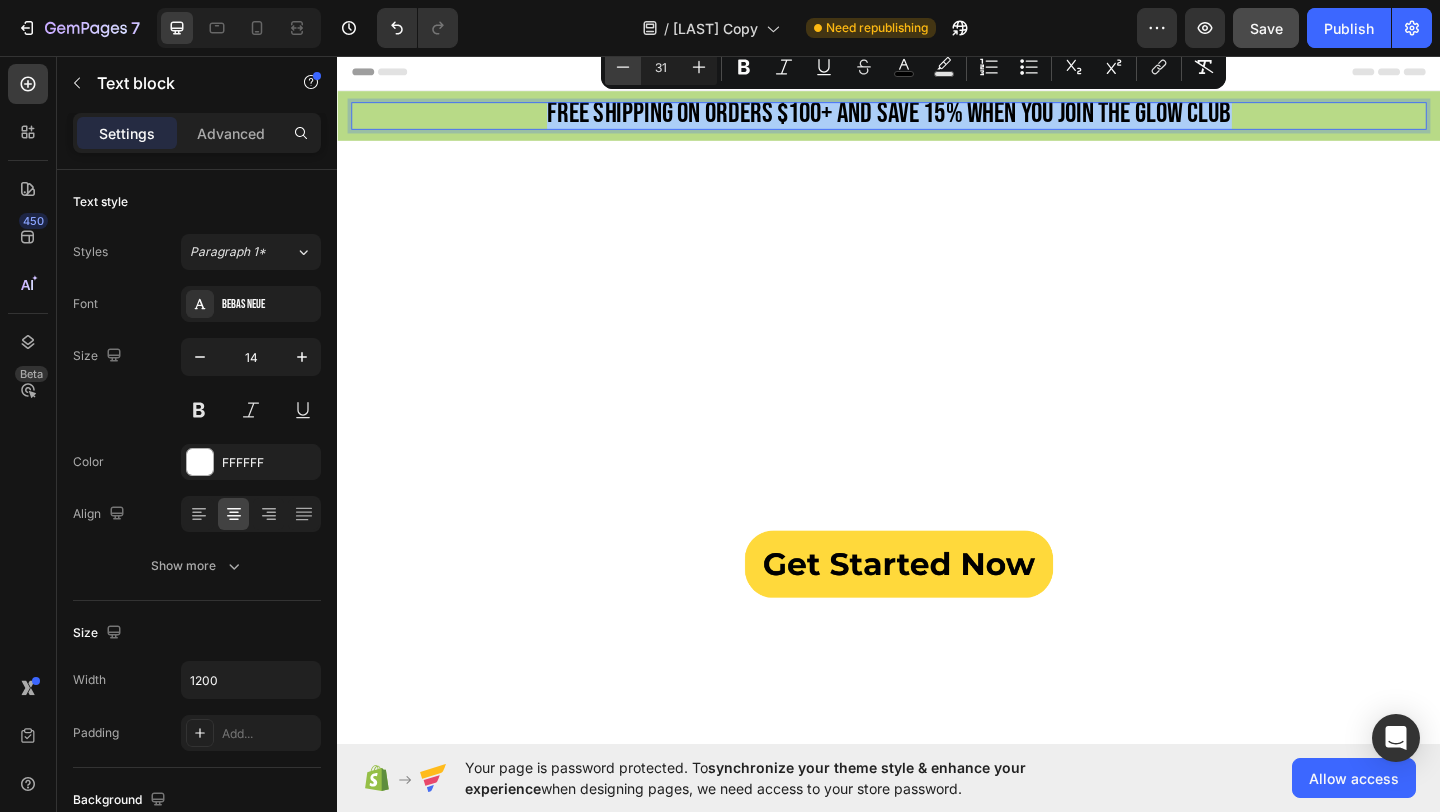 click 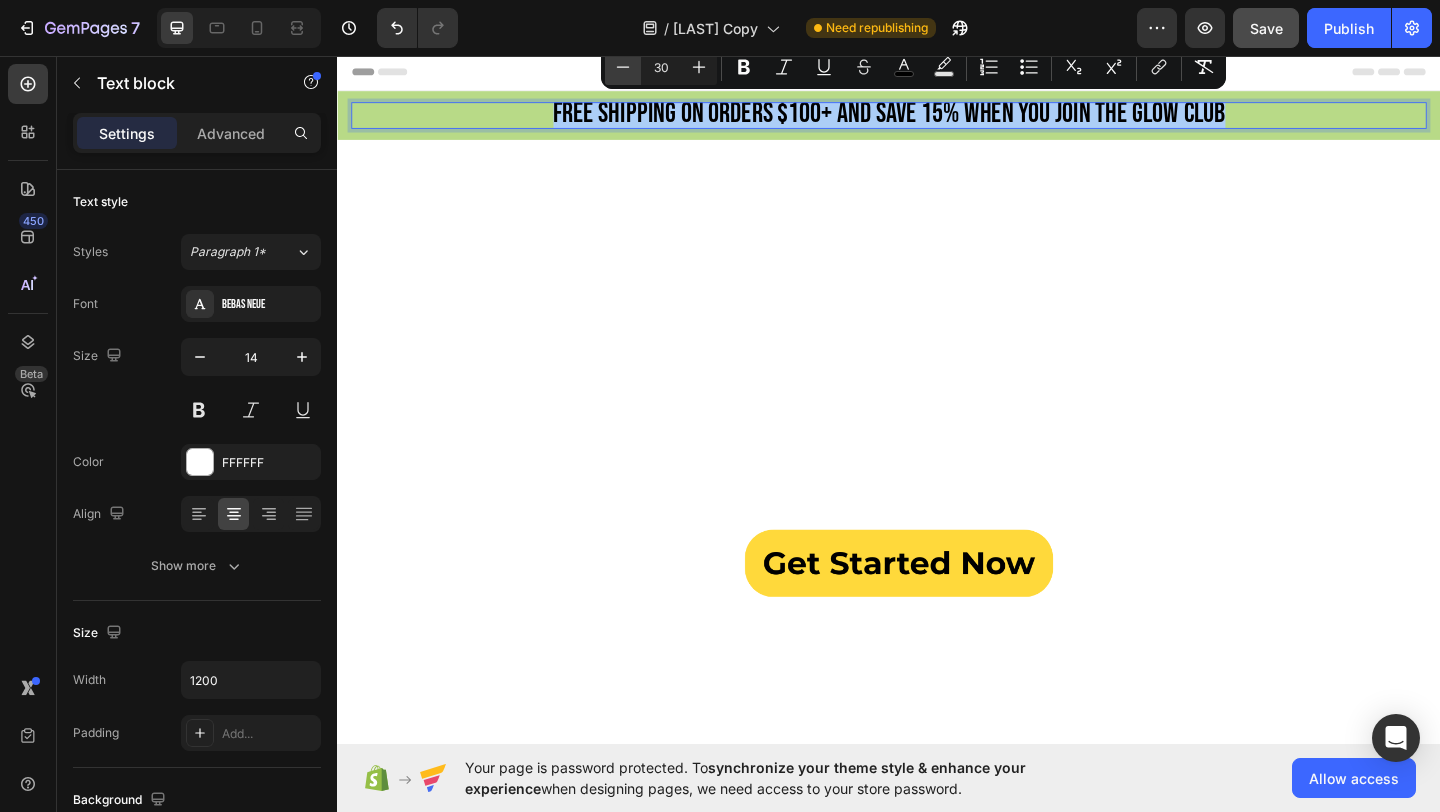 click 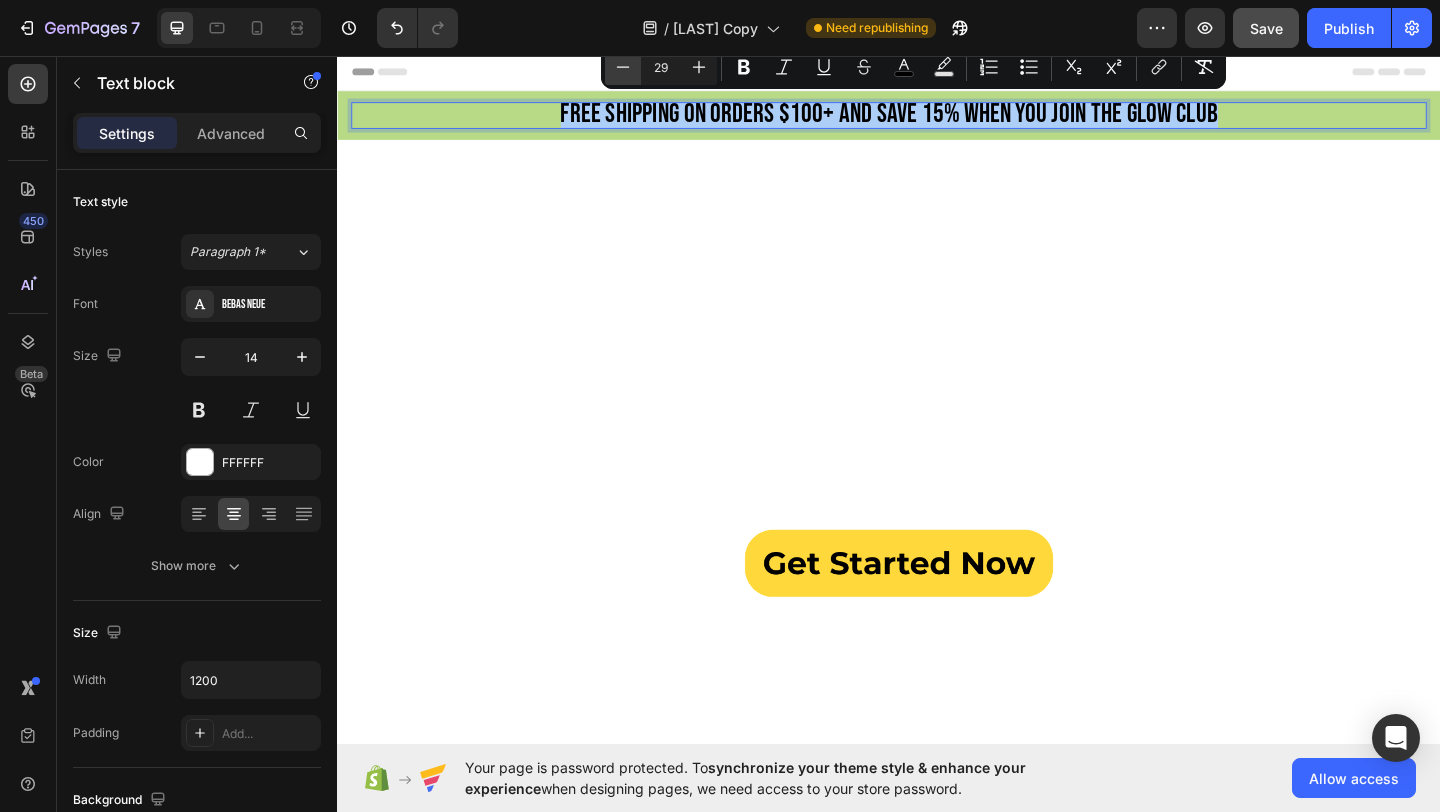 click 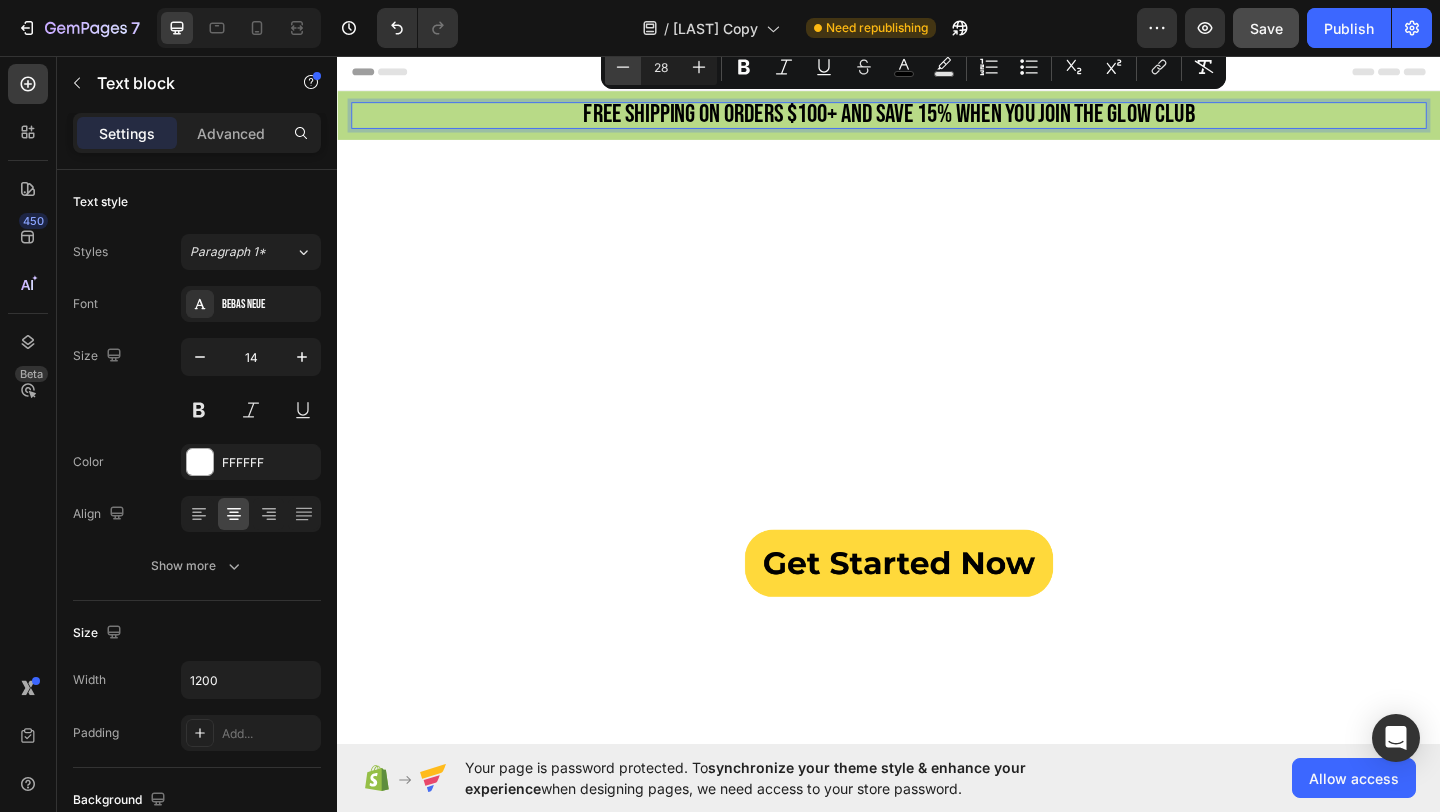 click 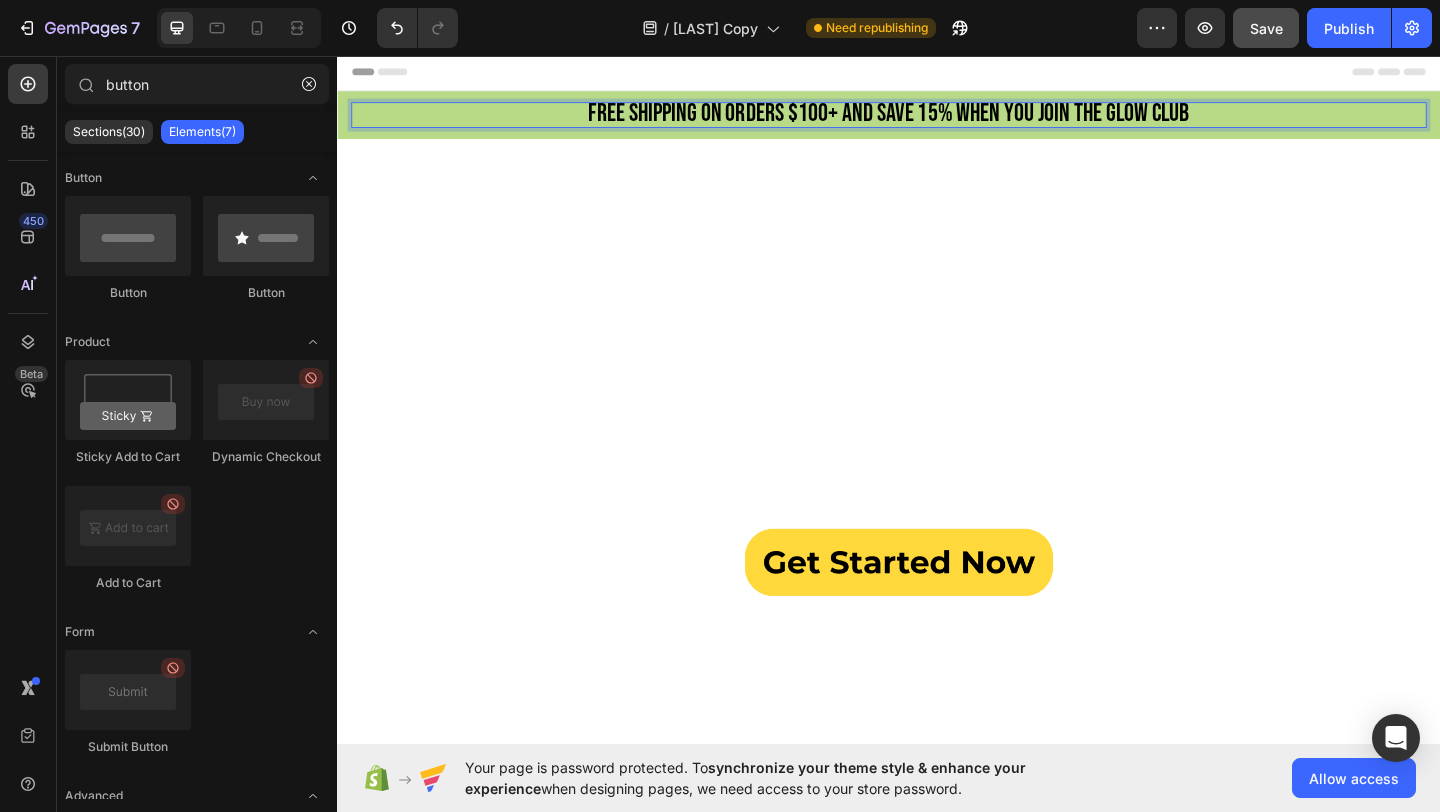 click on "Header" at bounding box center [937, 73] 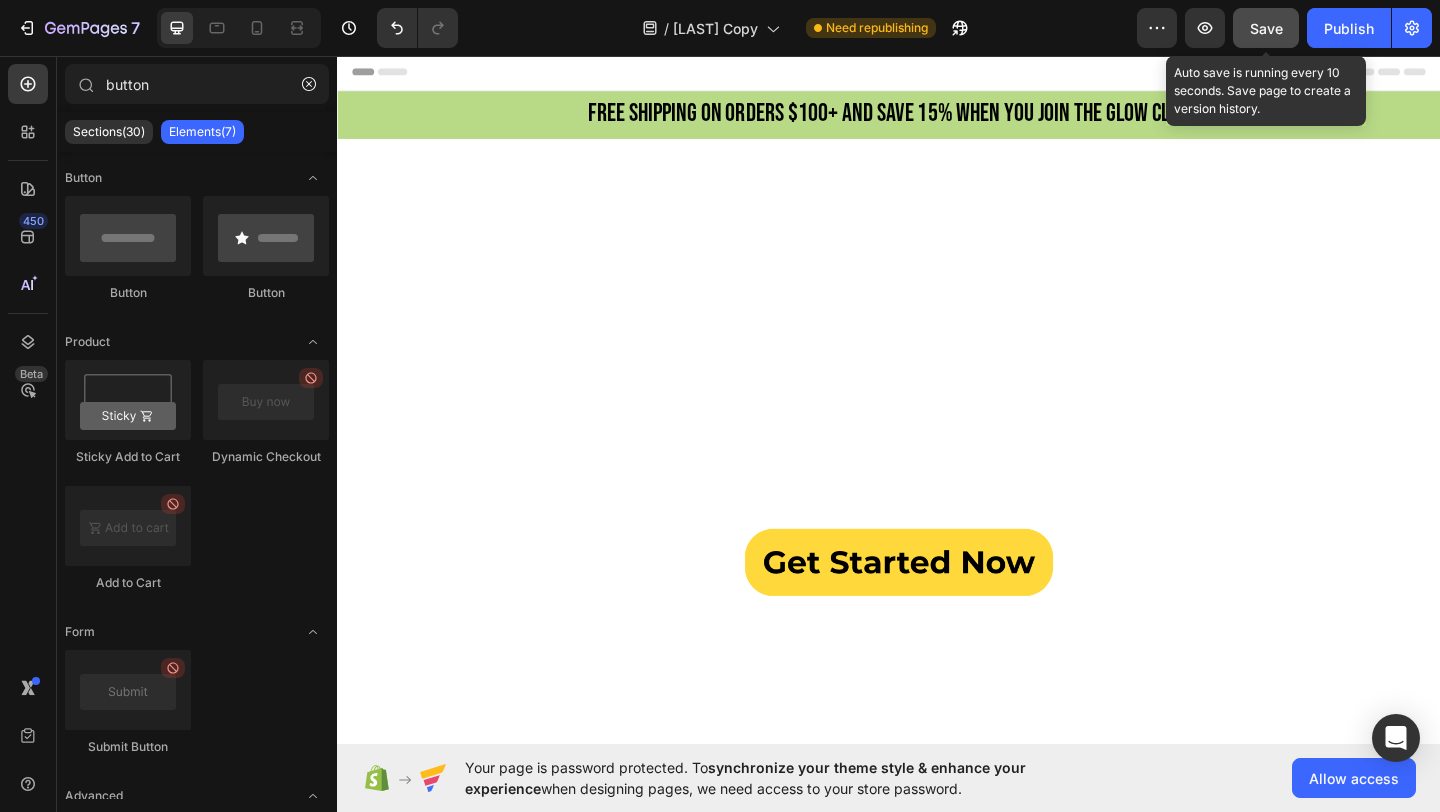 click on "Save" at bounding box center (1266, 28) 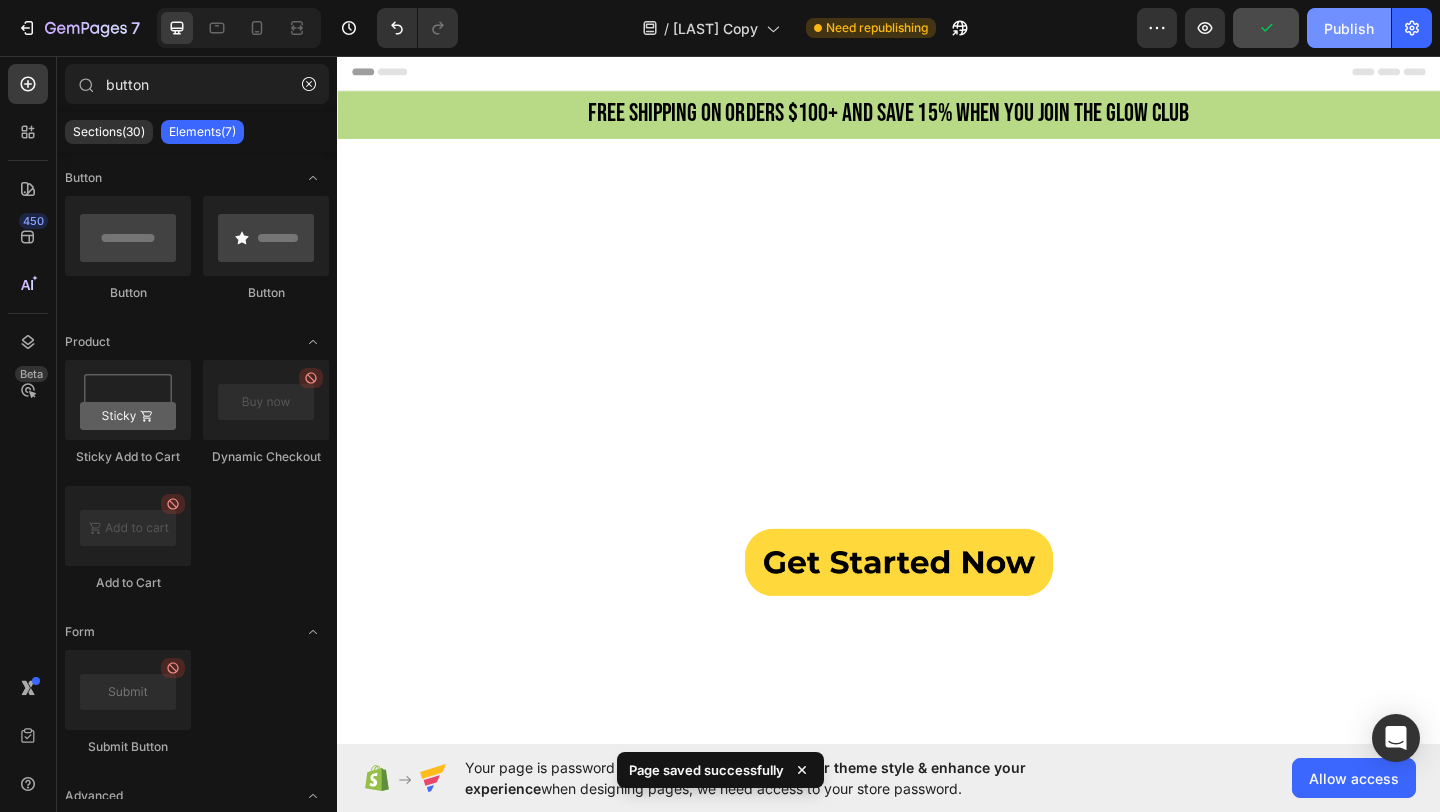 click on "Publish" at bounding box center [1349, 28] 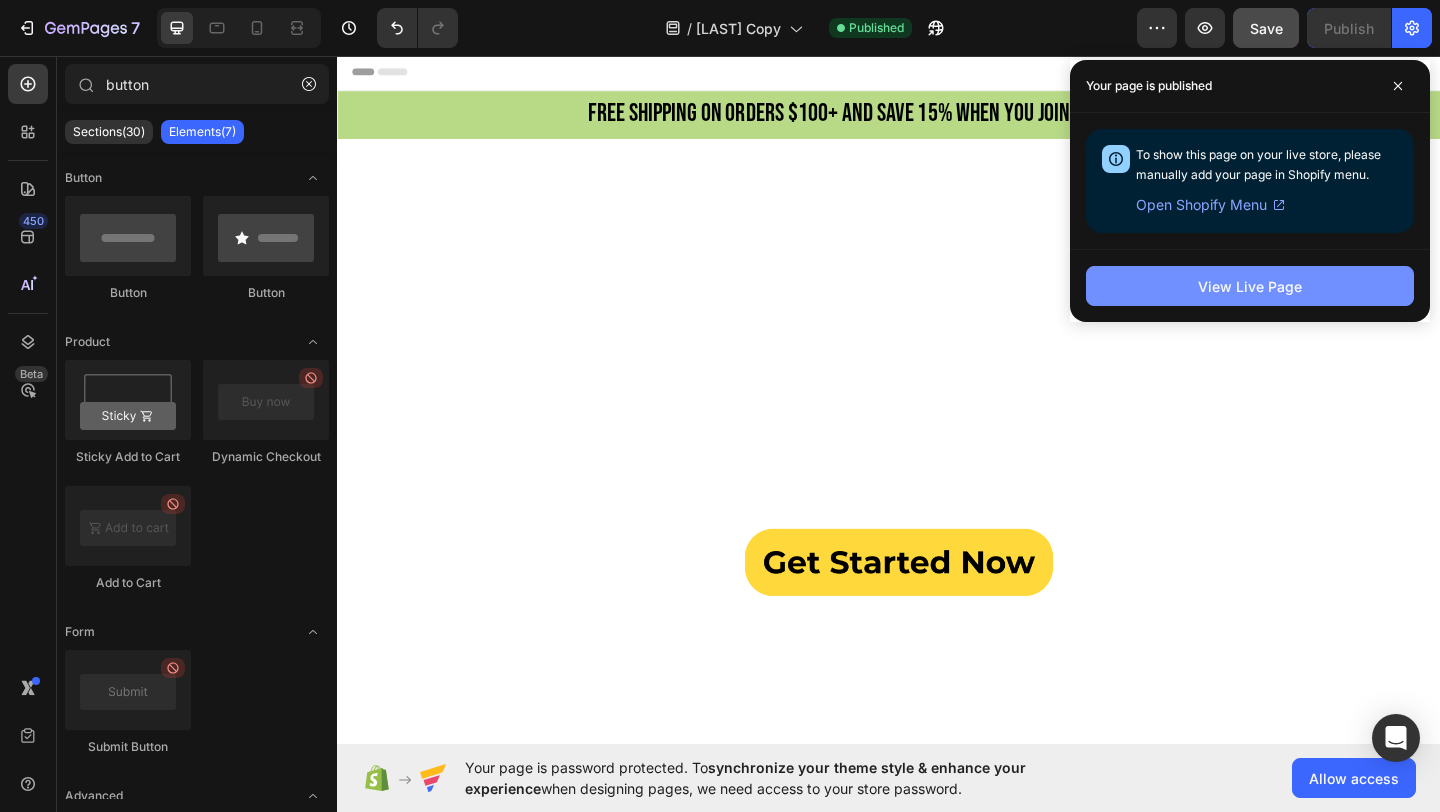 click on "View Live Page" at bounding box center [1250, 286] 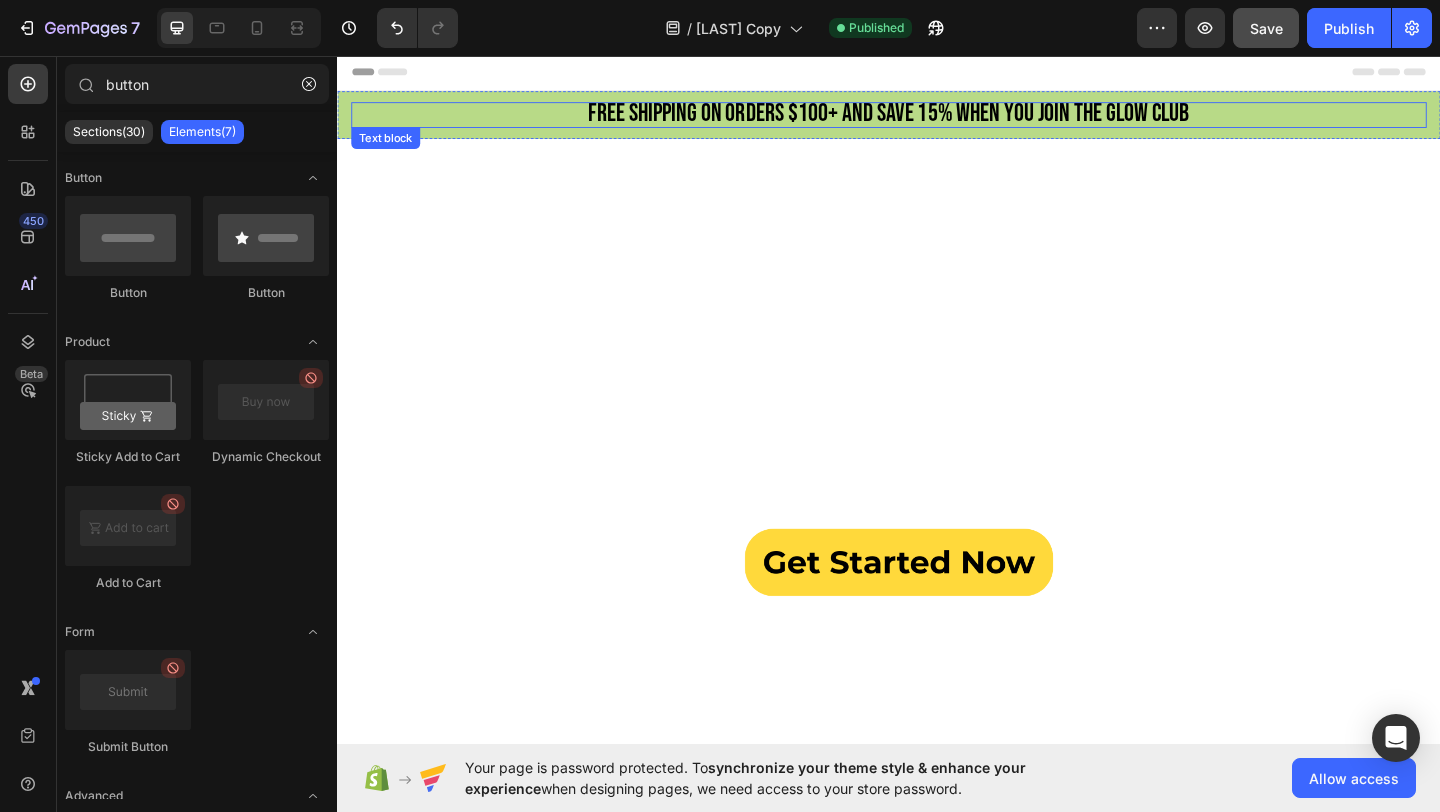 click on "FREE SHIPPING on orders $100+ AND save 15% when you join the GLOW CLUB" at bounding box center [937, 118] 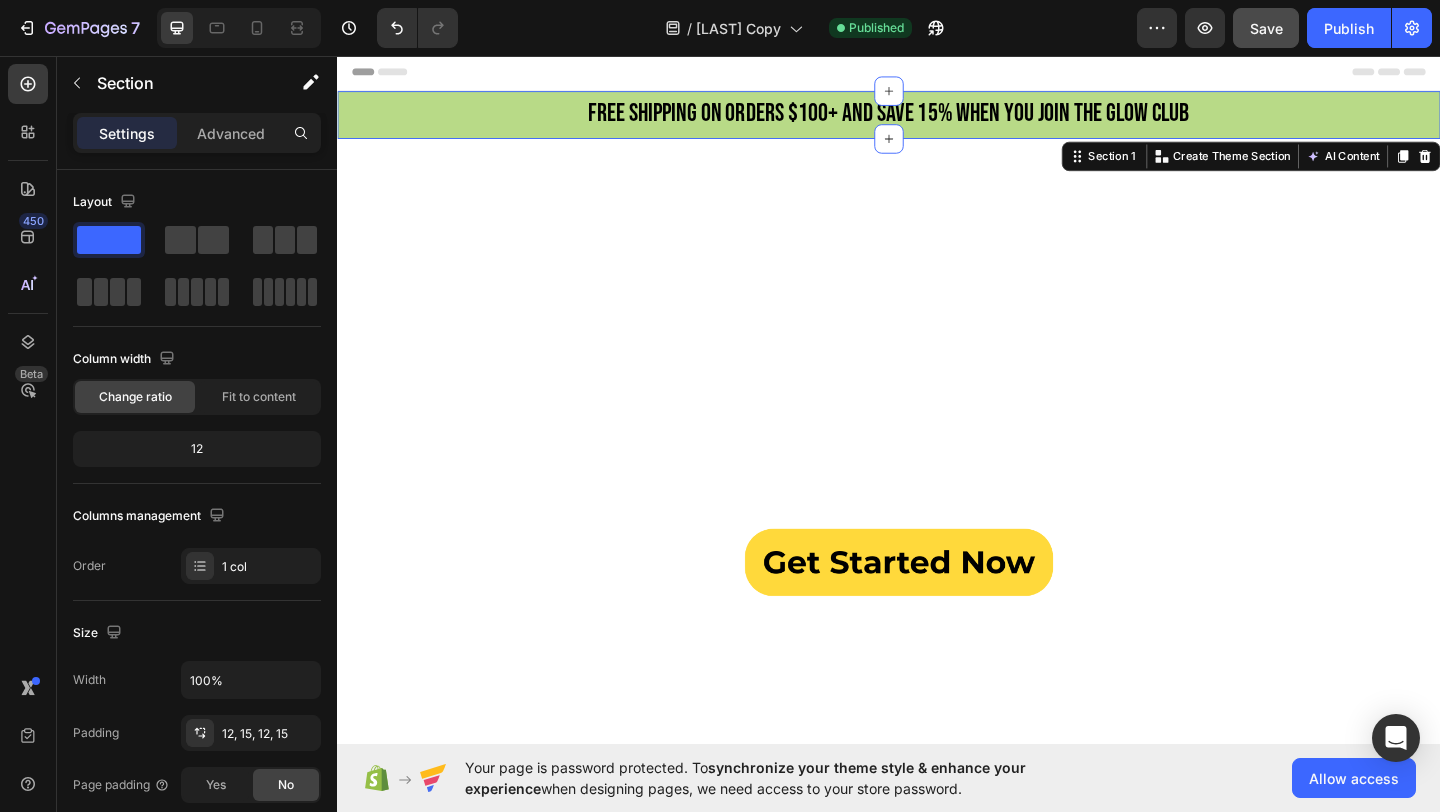 click on "FREE SHIPPING on orders $100+ AND save 15% when you join the GLOW CLUB Text block Section 1   You can create reusable sections Create Theme Section AI Content Write with GemAI What would you like to describe here? Tone and Voice Persuasive Product Wildflower Honey Show more Generate" at bounding box center (937, 120) 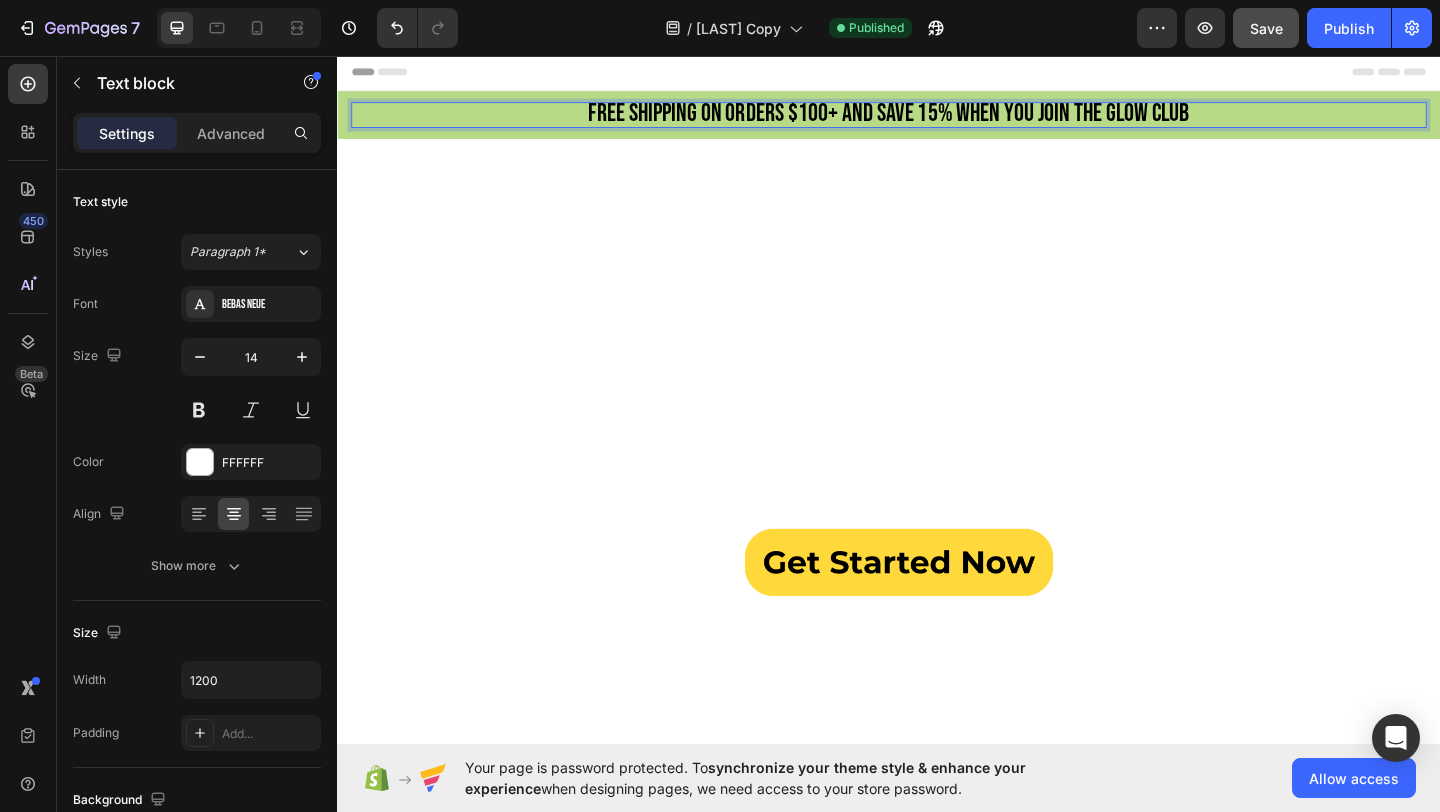 click on "FREE SHIPPING on orders $100+ AND save 15% when you join the GLOW CLUB" at bounding box center [937, 120] 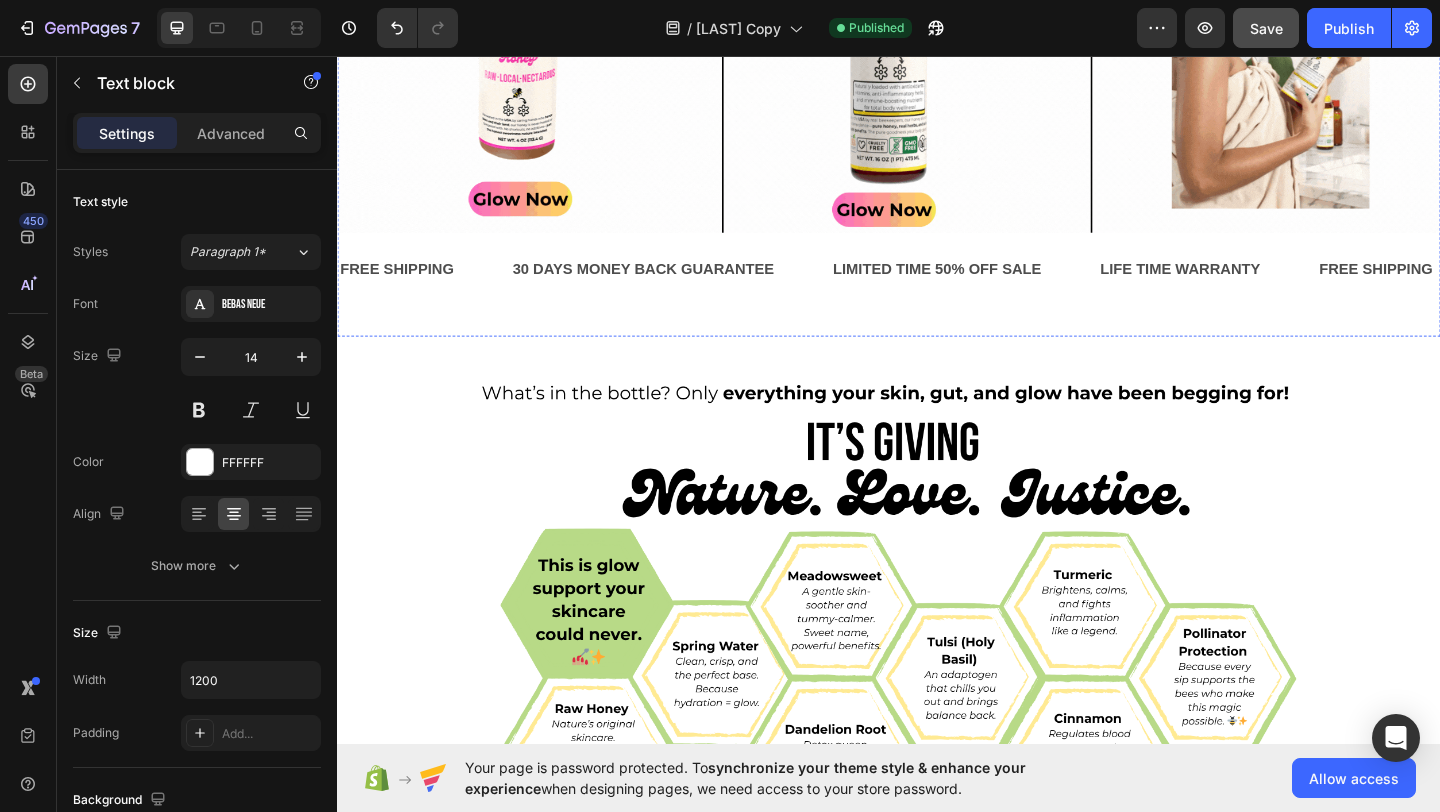 scroll, scrollTop: 1963, scrollLeft: 0, axis: vertical 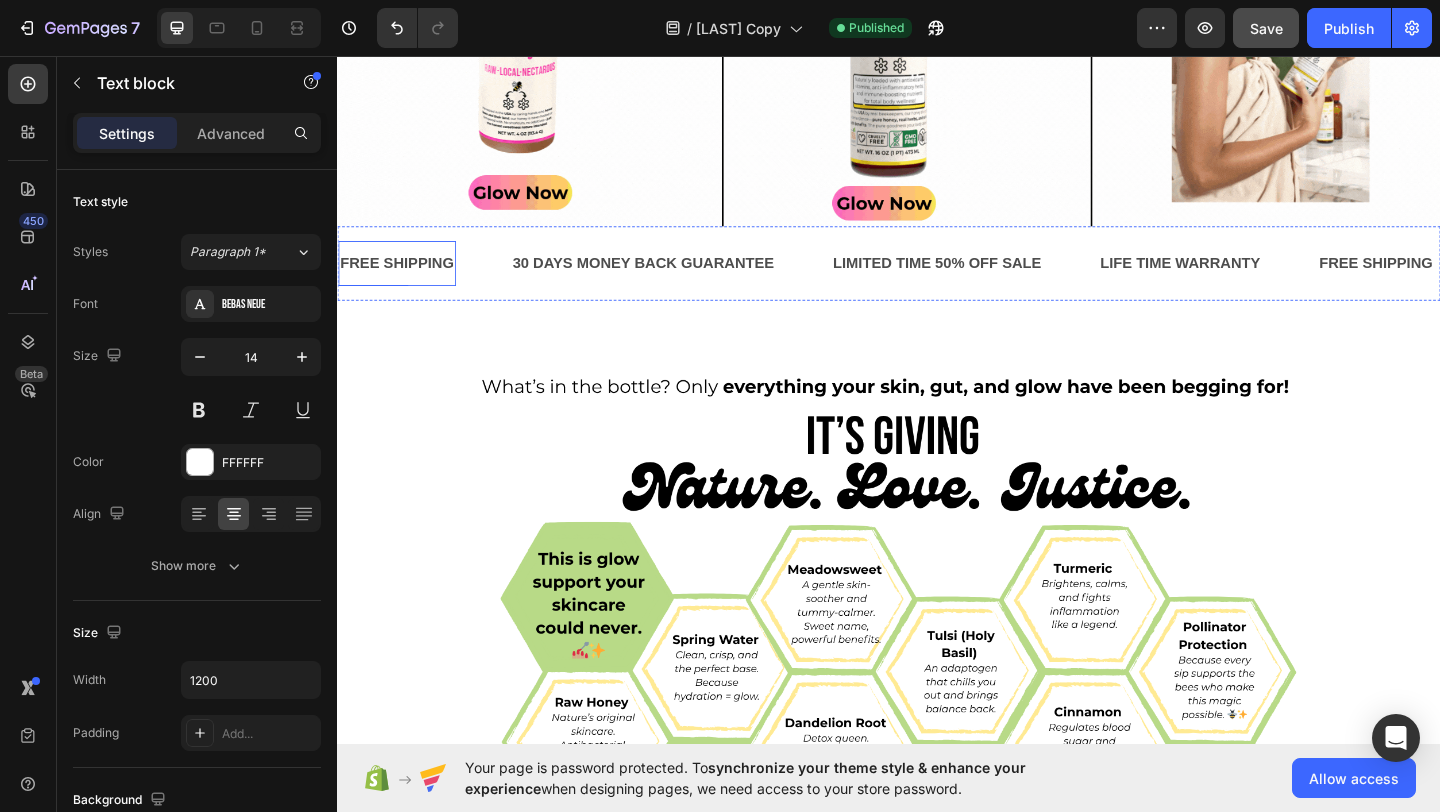 click on "FREE SHIPPING" at bounding box center [402, 281] 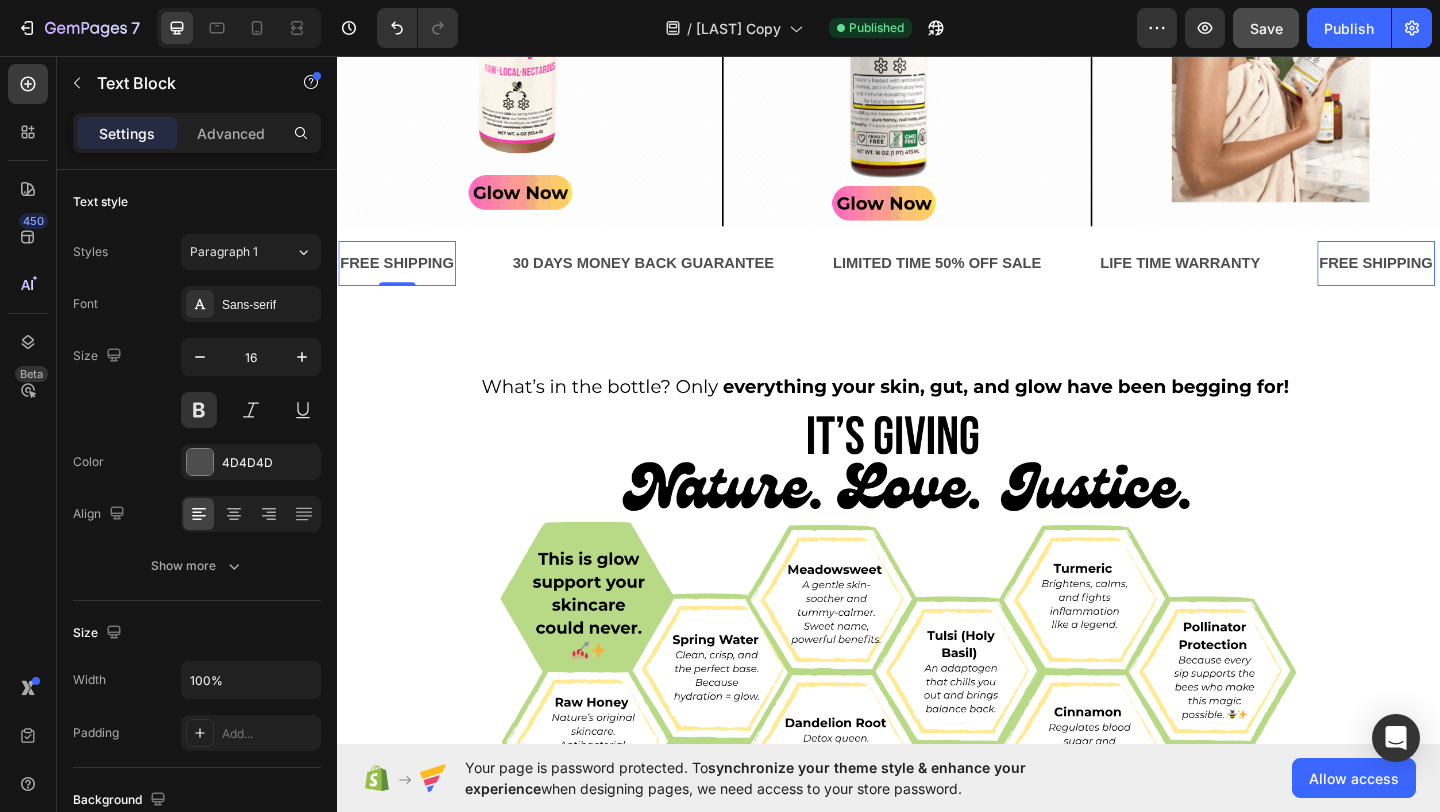 click on "FREE SHIPPING" at bounding box center (402, 281) 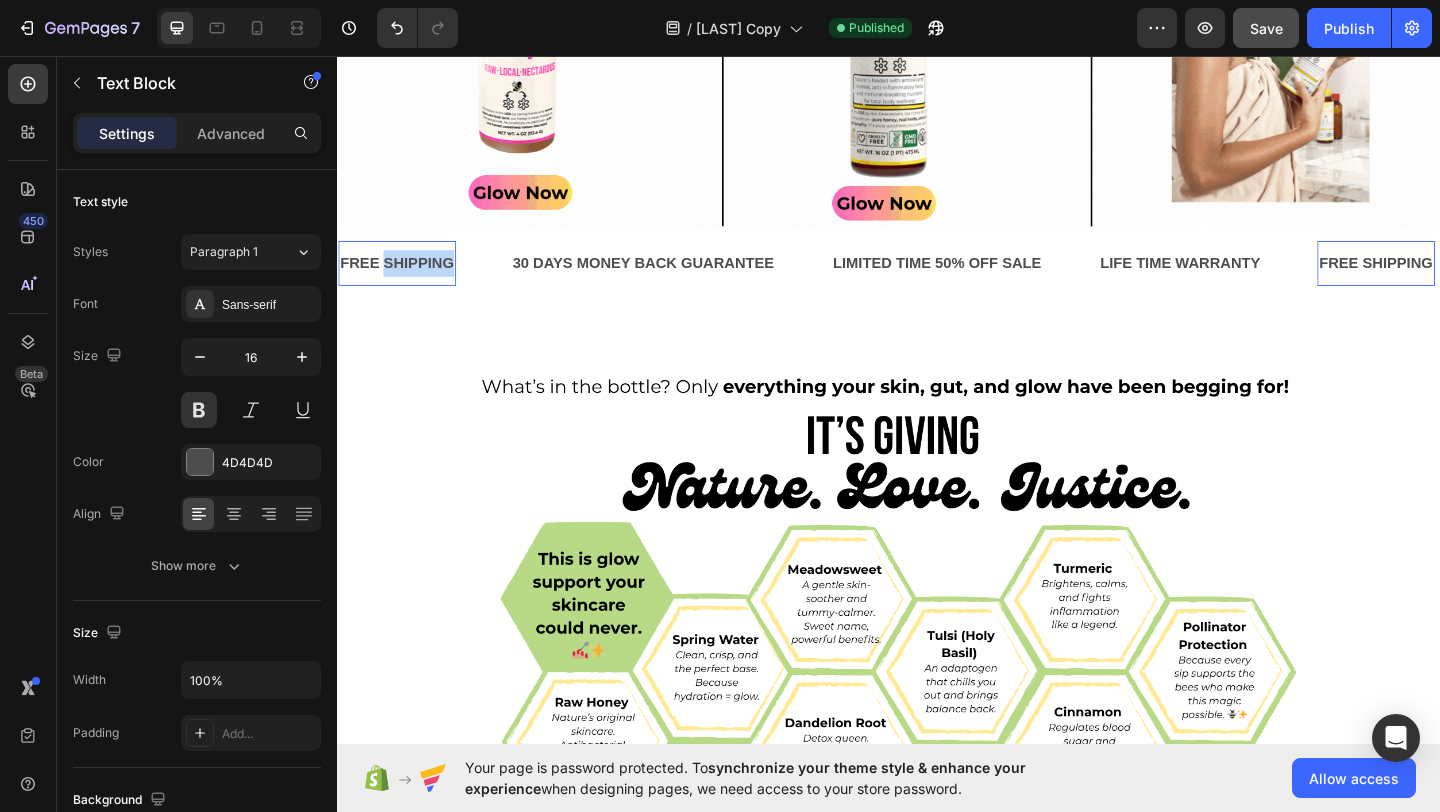 click on "FREE SHIPPING" at bounding box center (402, 281) 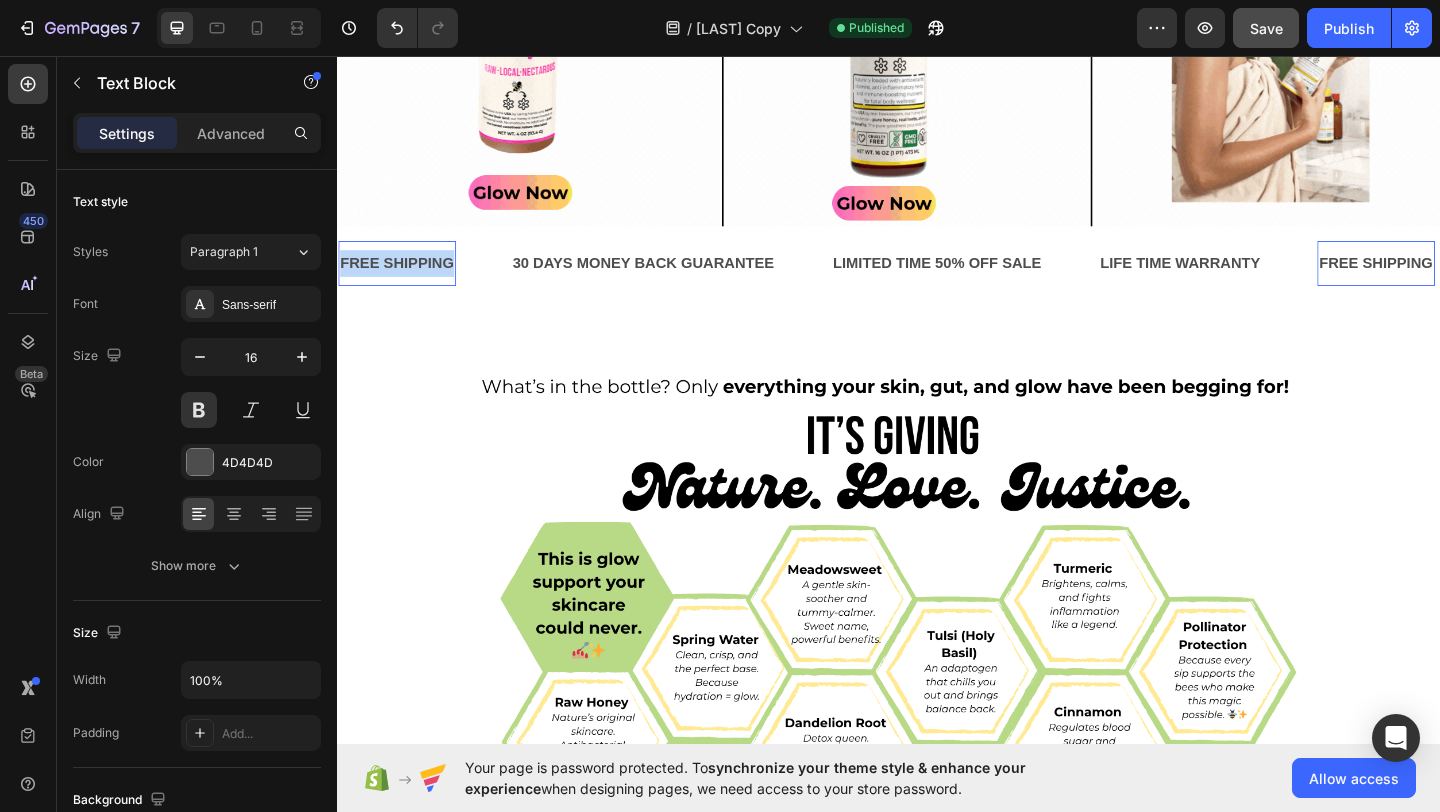 click on "FREE SHIPPING" at bounding box center (402, 281) 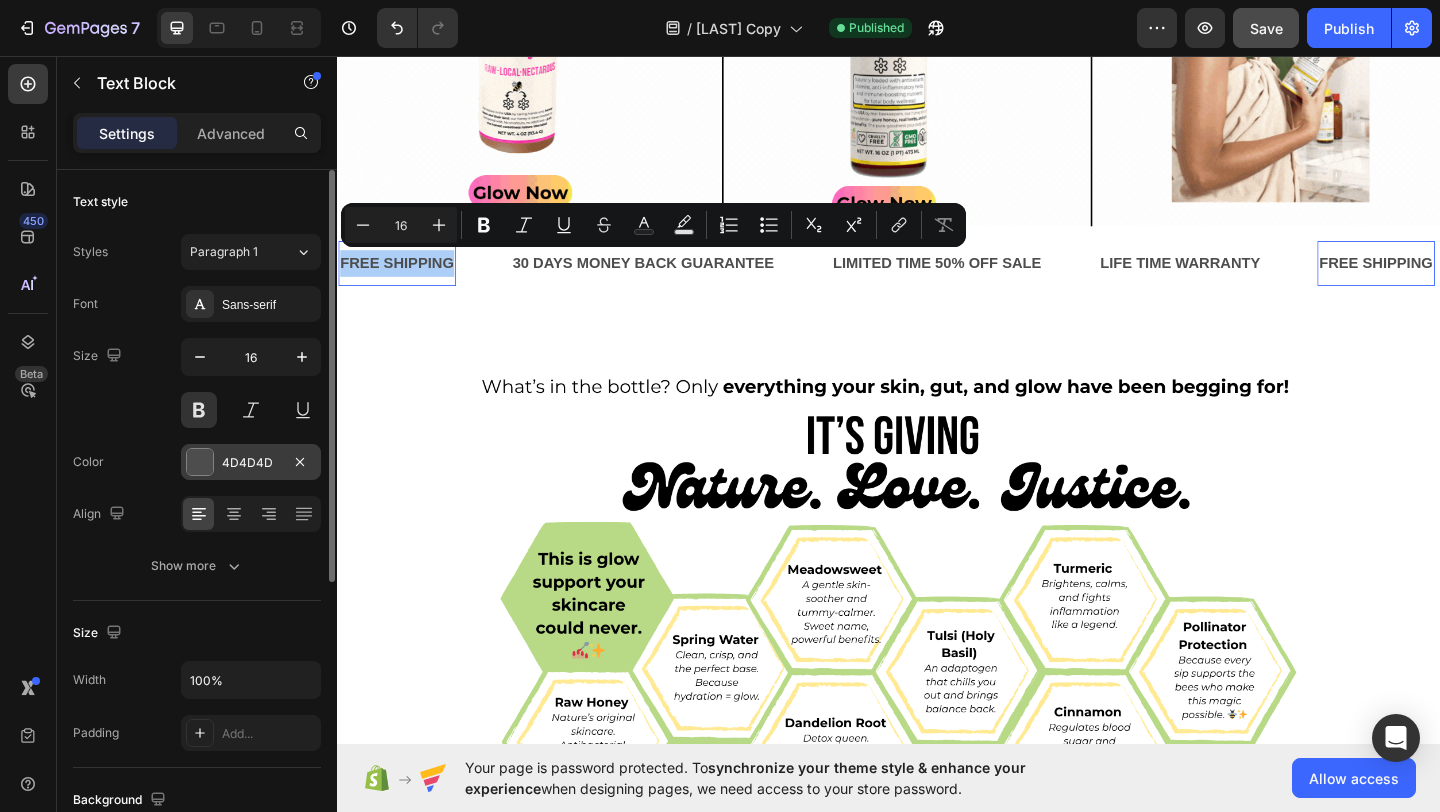 click at bounding box center (200, 462) 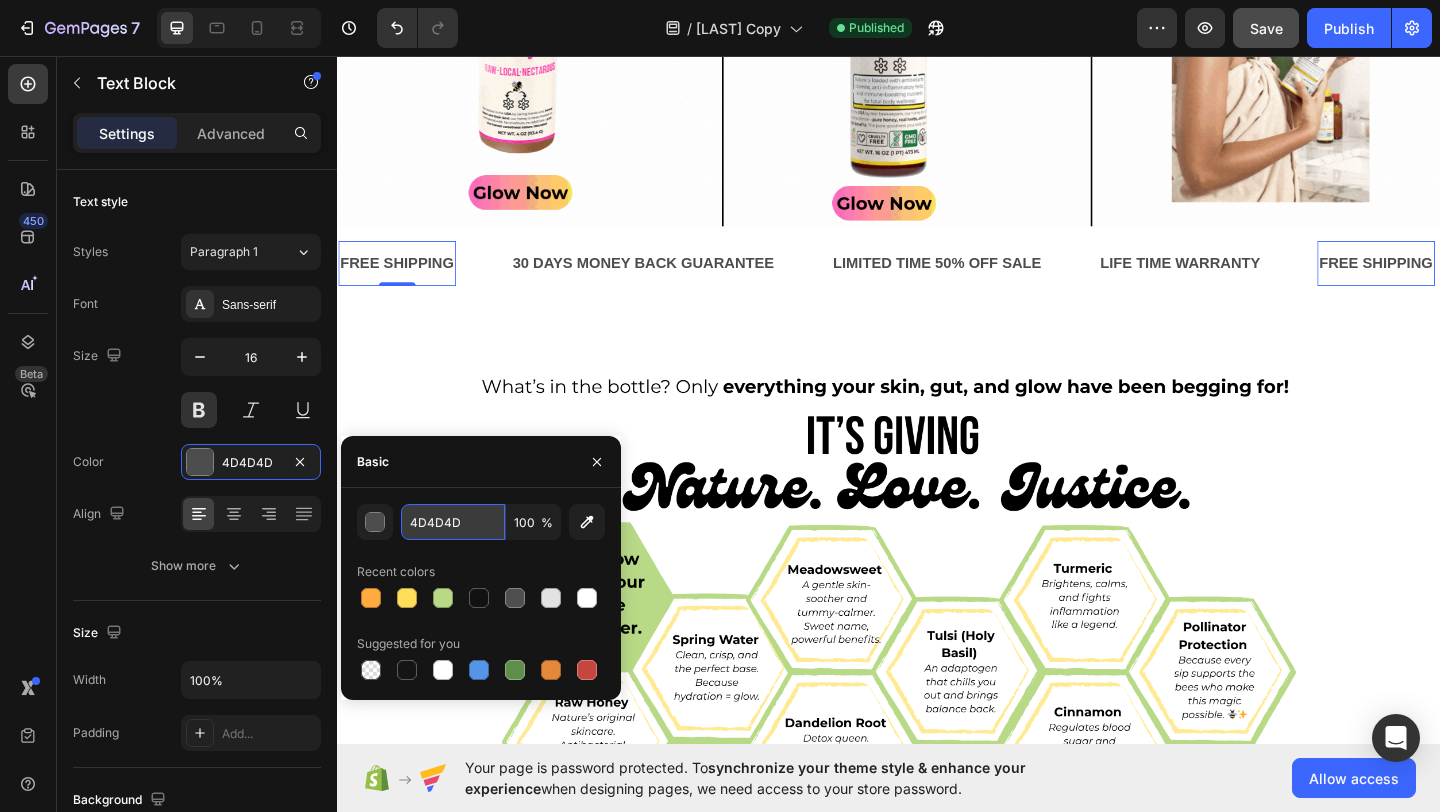 click on "4D4D4D" at bounding box center [453, 522] 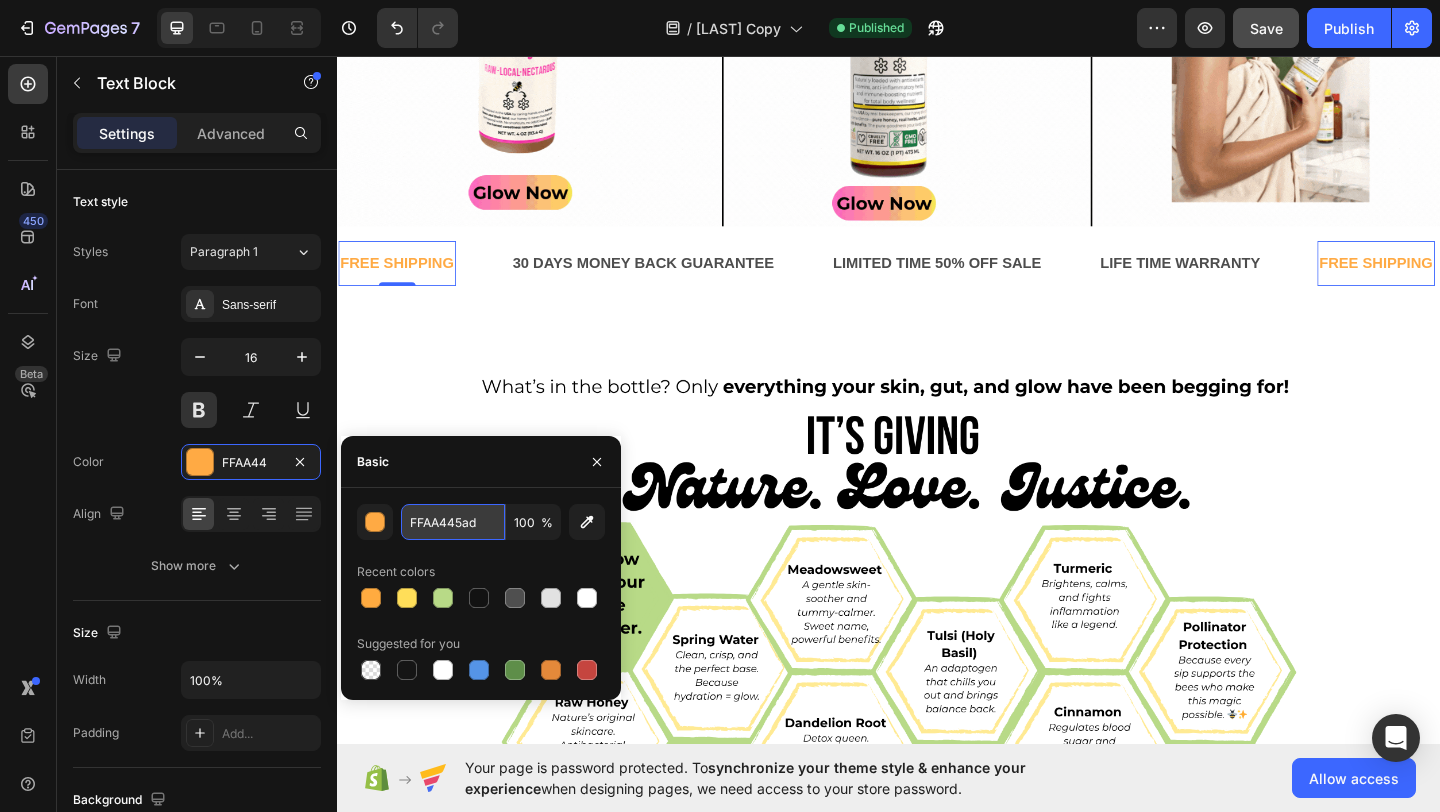 click on "FFAA445ad" at bounding box center [453, 522] 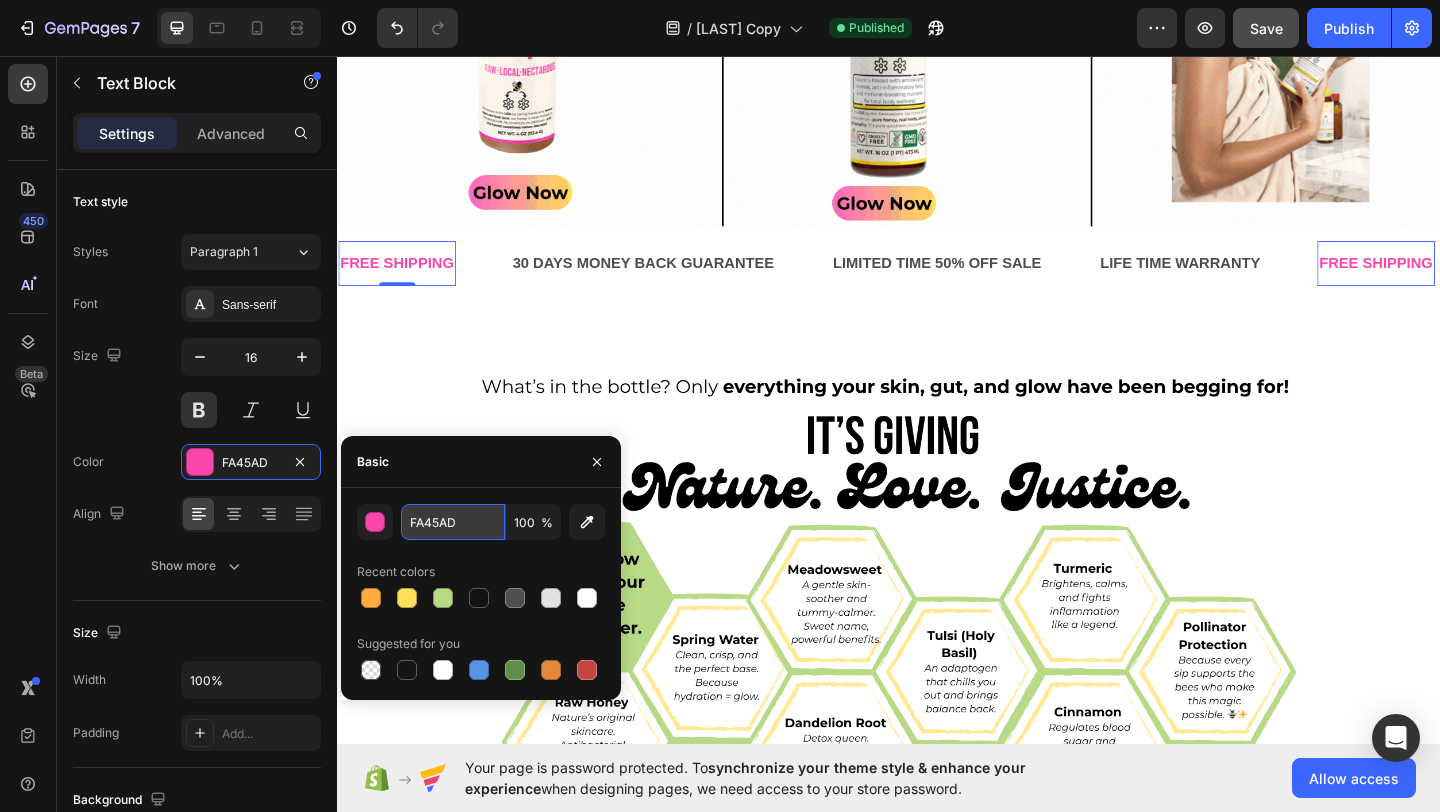 click on "FA45AD" at bounding box center (453, 522) 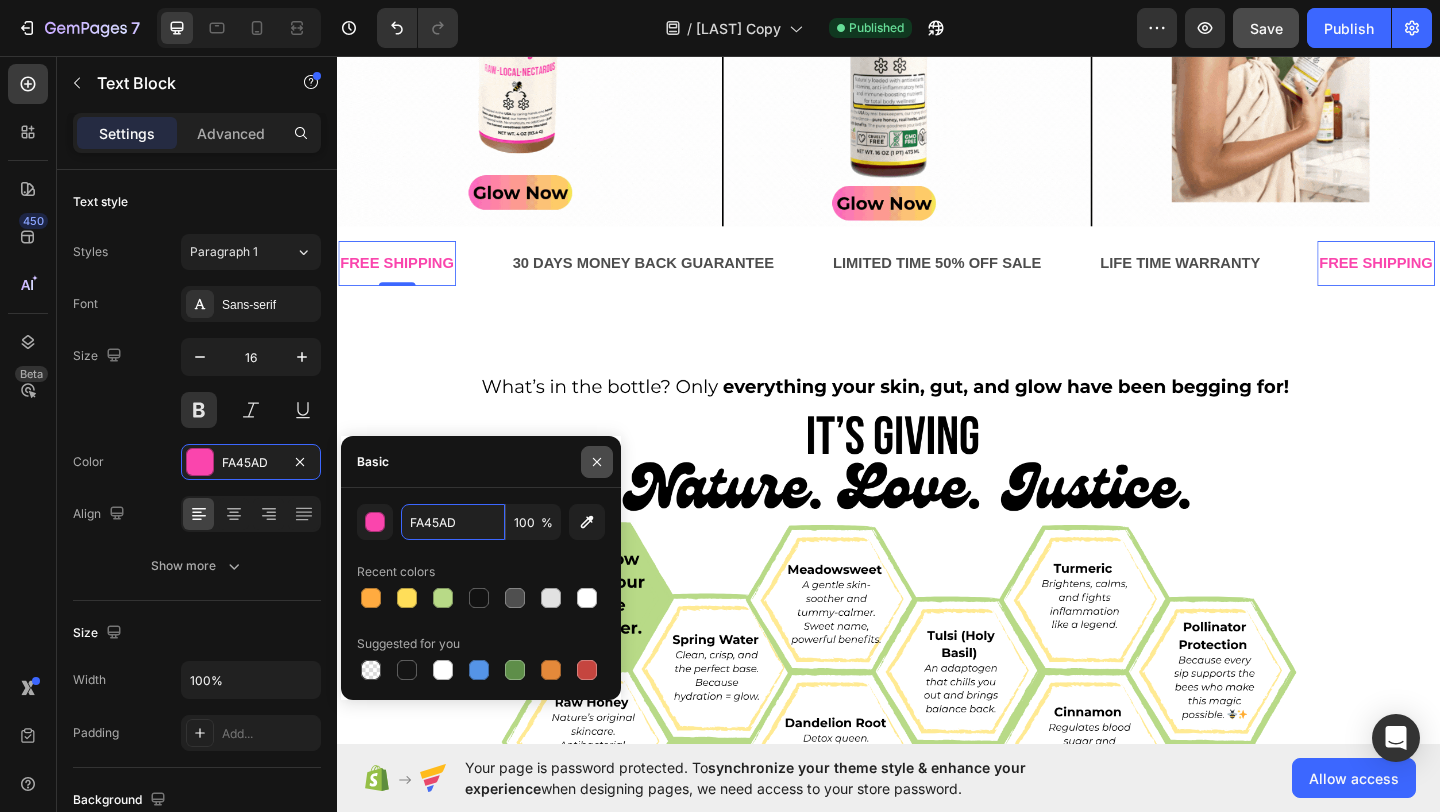 type on "FA45AD" 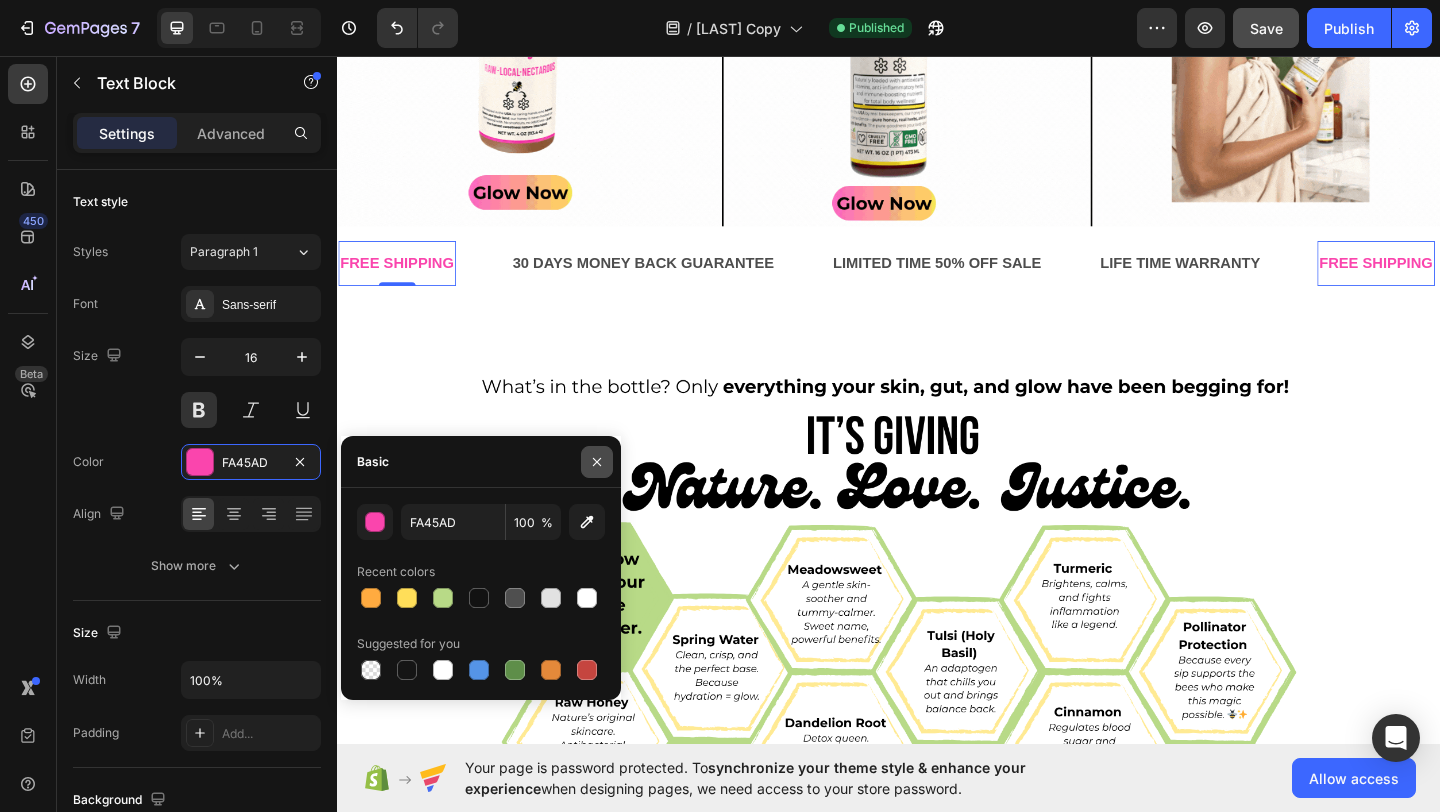 click at bounding box center (597, 462) 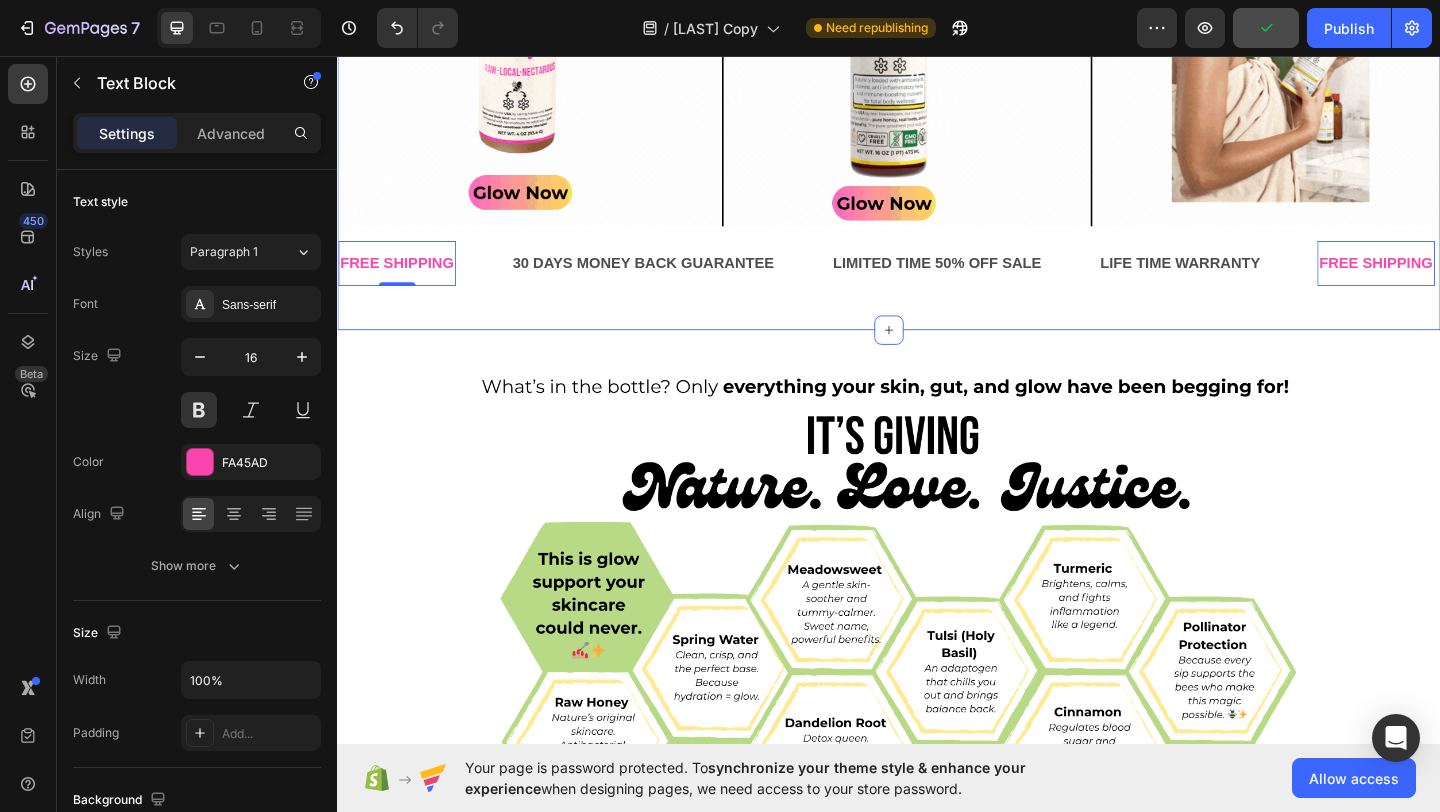 click on "30 DAYS MONEY BACK GUARANTEE" at bounding box center [670, 281] 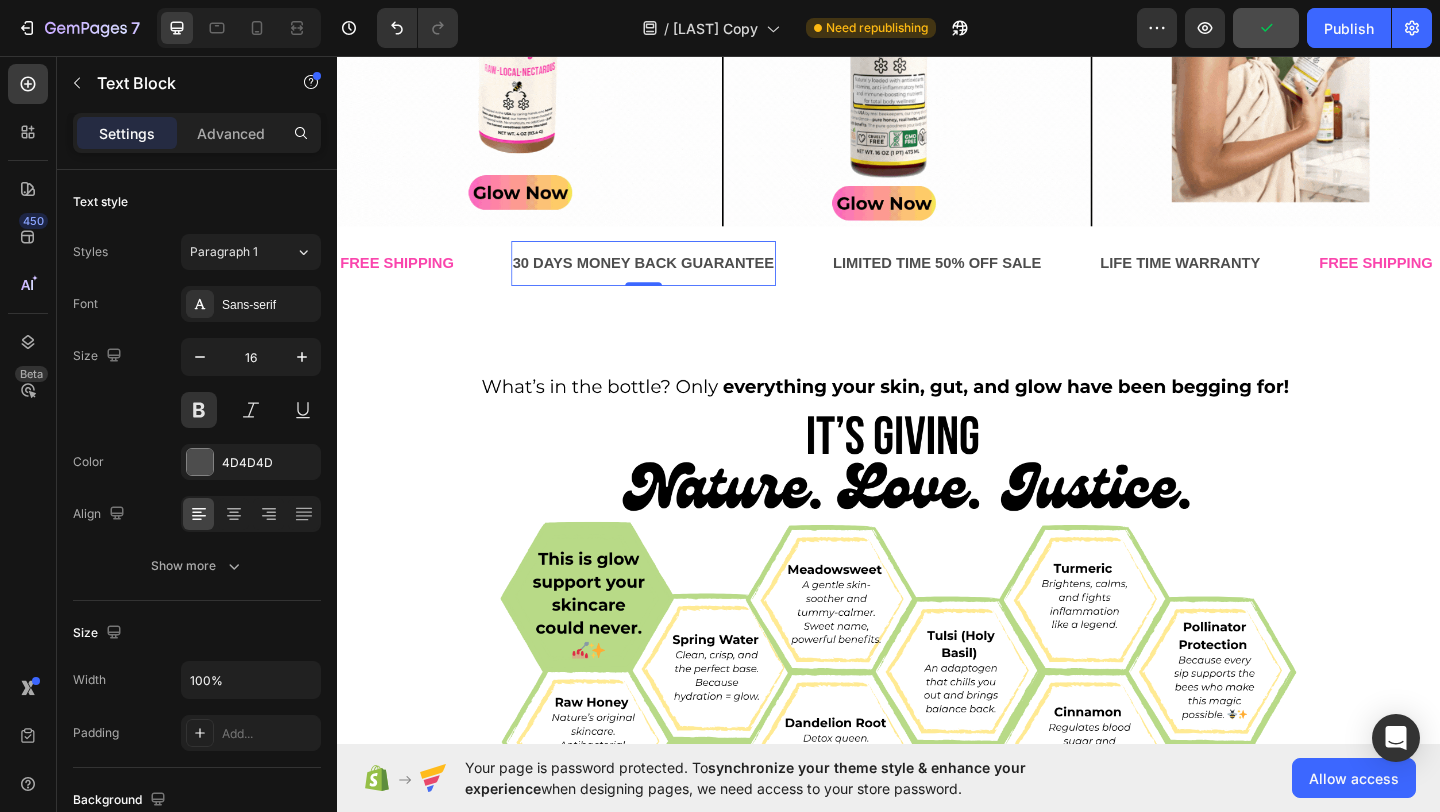 click on "30 DAYS MONEY BACK GUARANTEE" at bounding box center [670, 281] 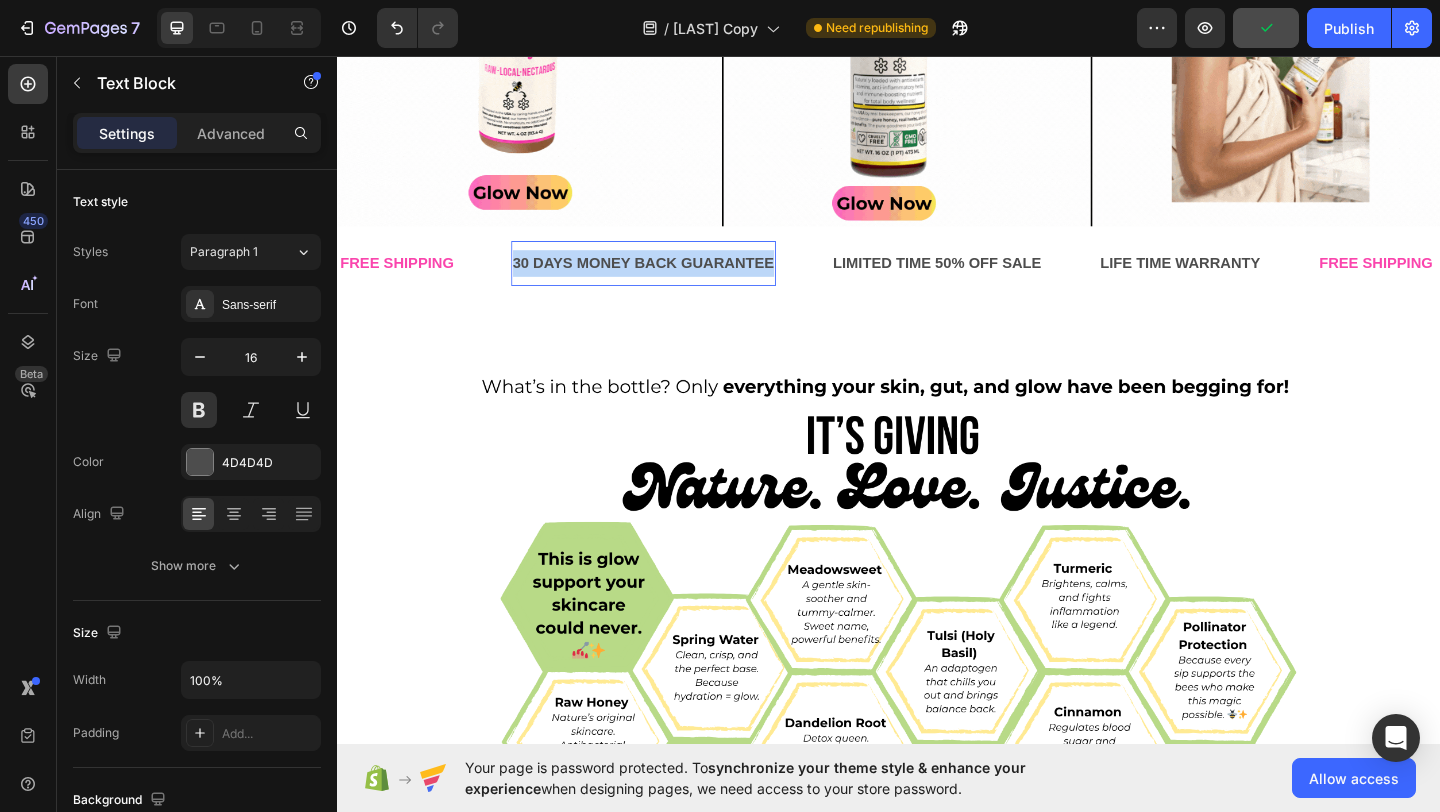 click on "30 DAYS MONEY BACK GUARANTEE" at bounding box center (670, 281) 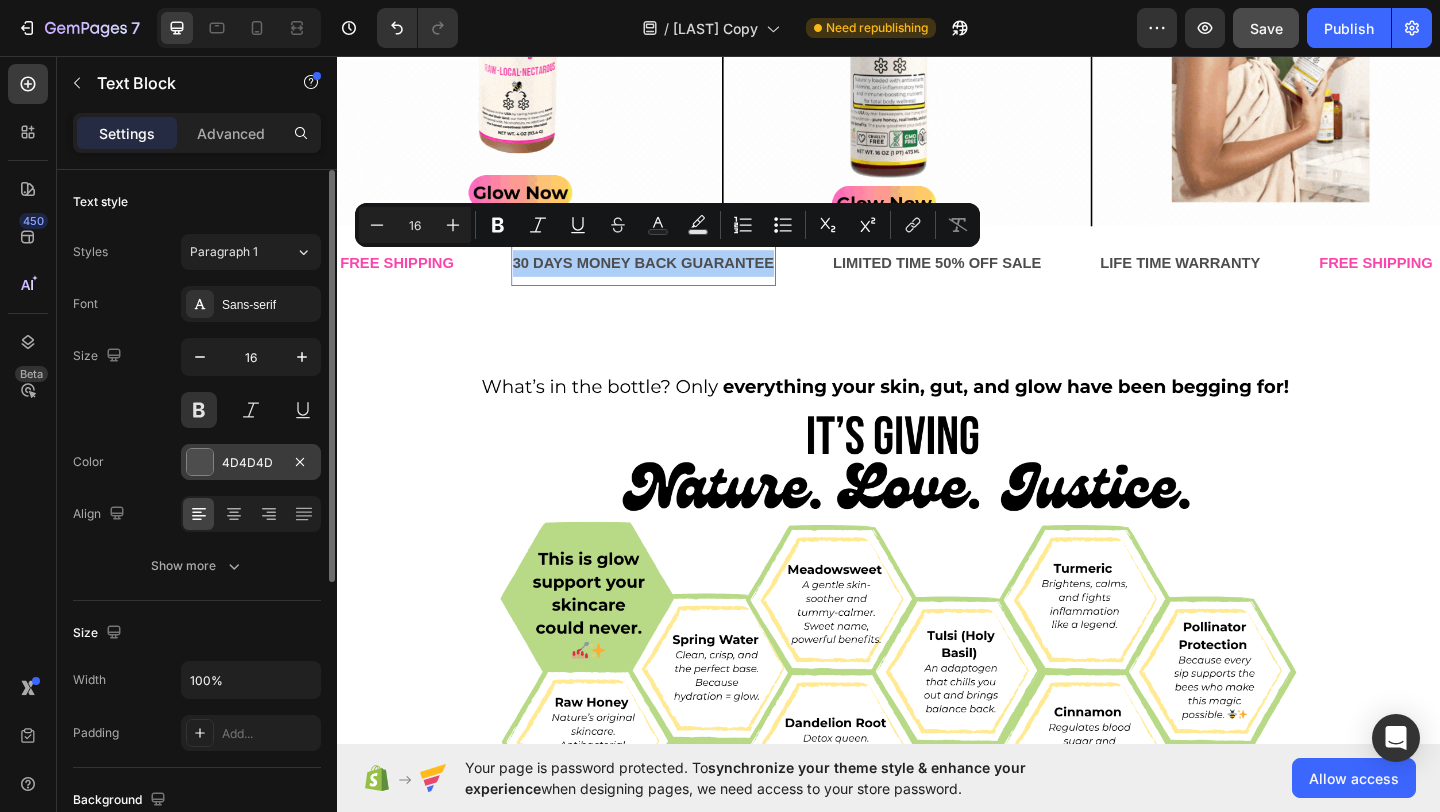 click at bounding box center [200, 462] 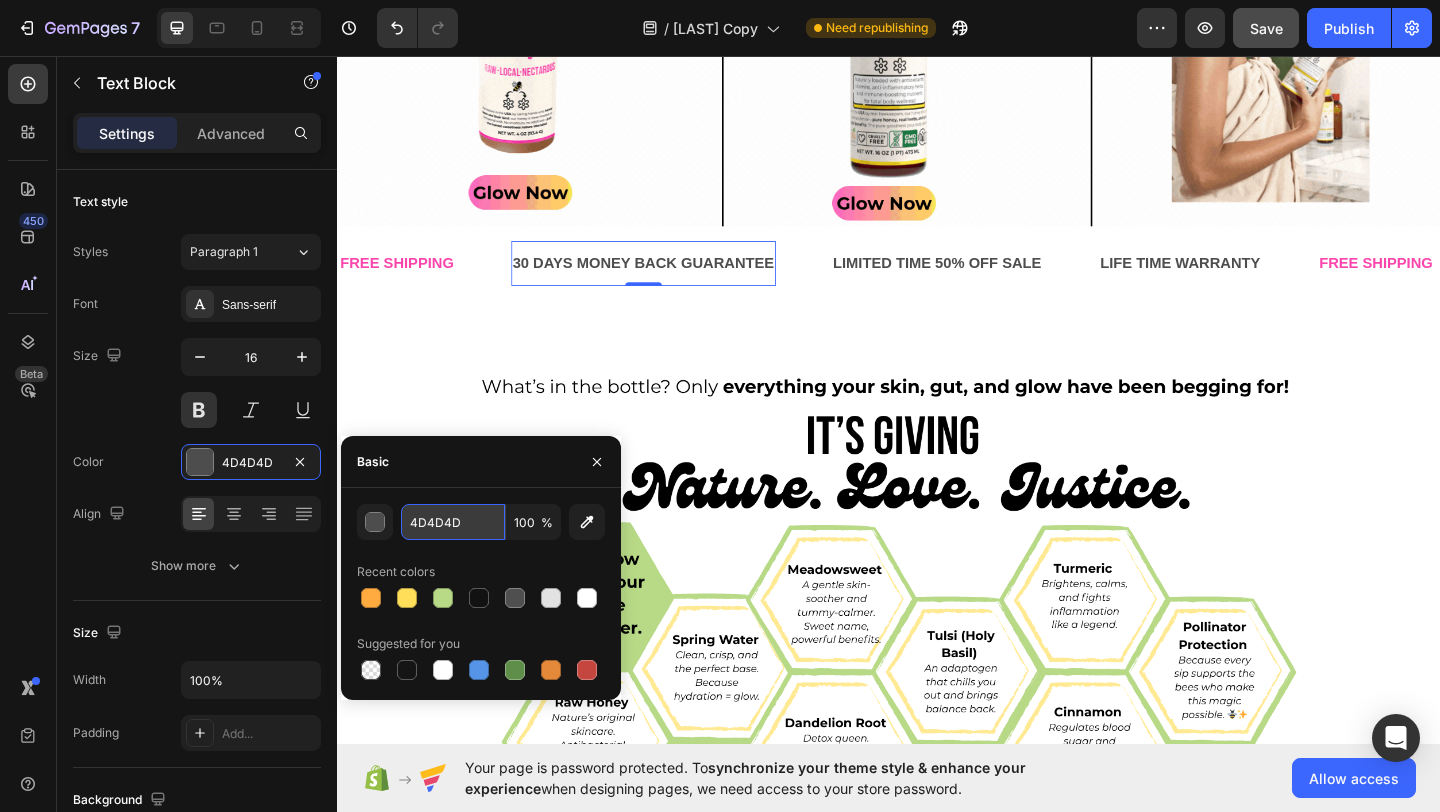 click on "4D4D4D" at bounding box center (453, 522) 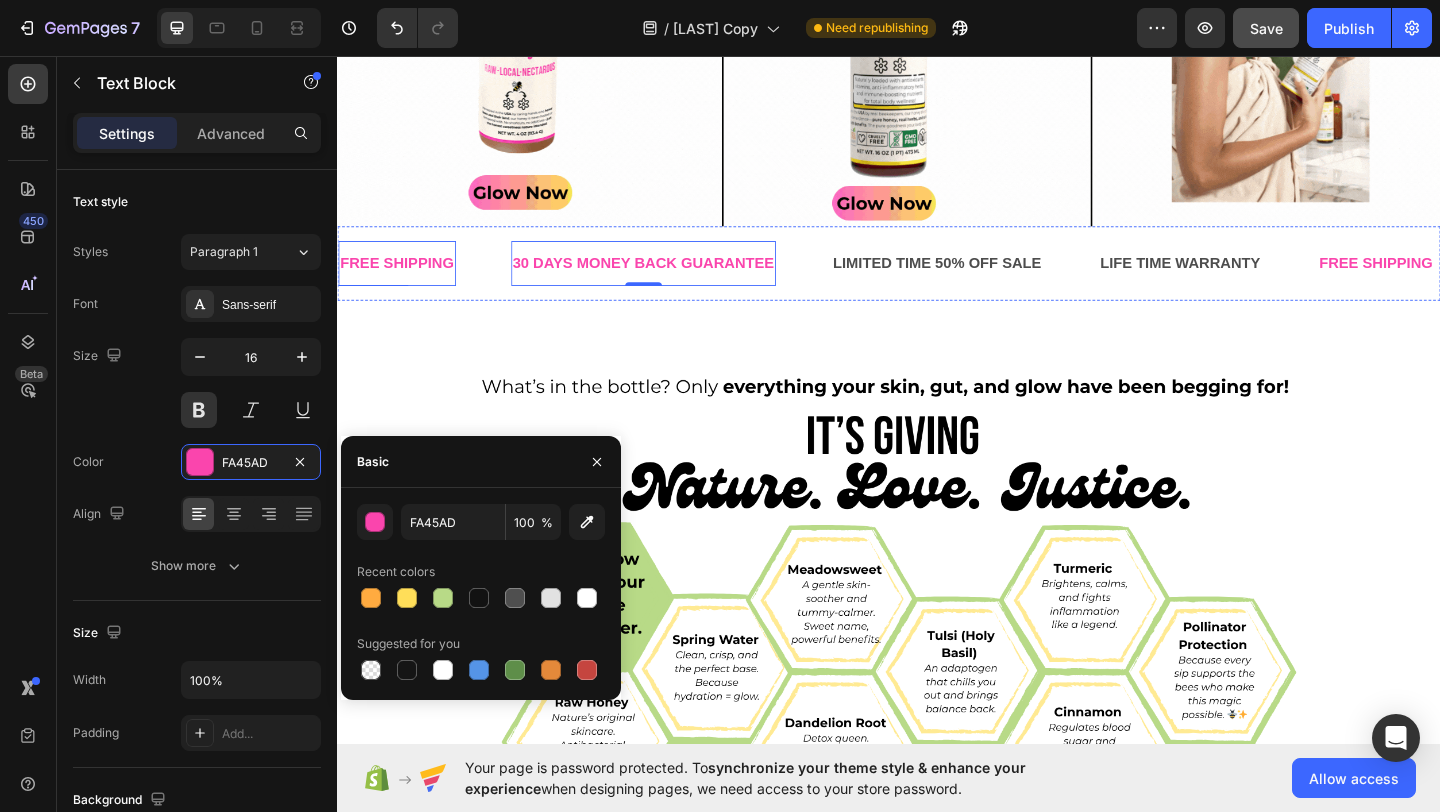 click on "FREE SHIPPING" at bounding box center (402, 281) 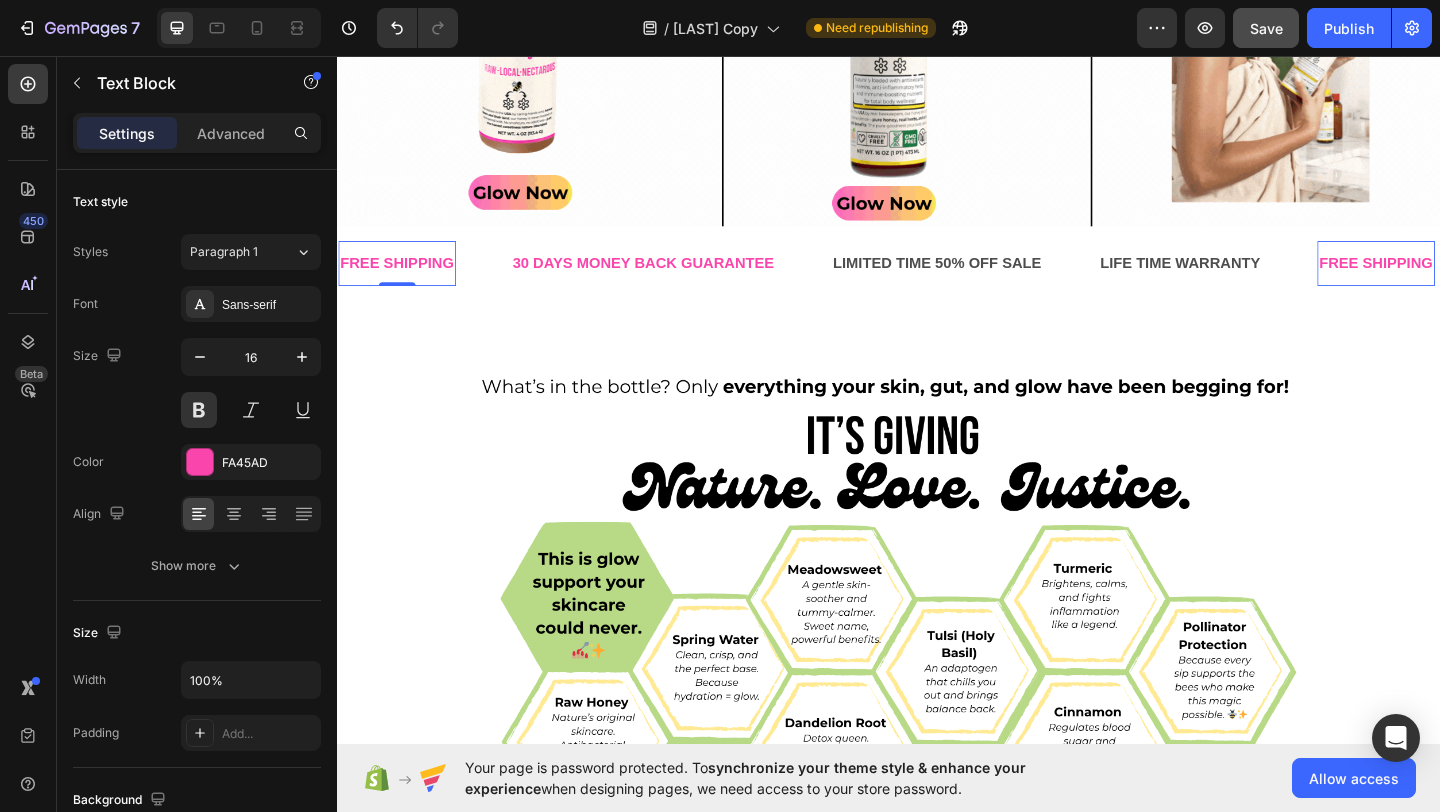 click on "FREE SHIPPING" at bounding box center (402, 281) 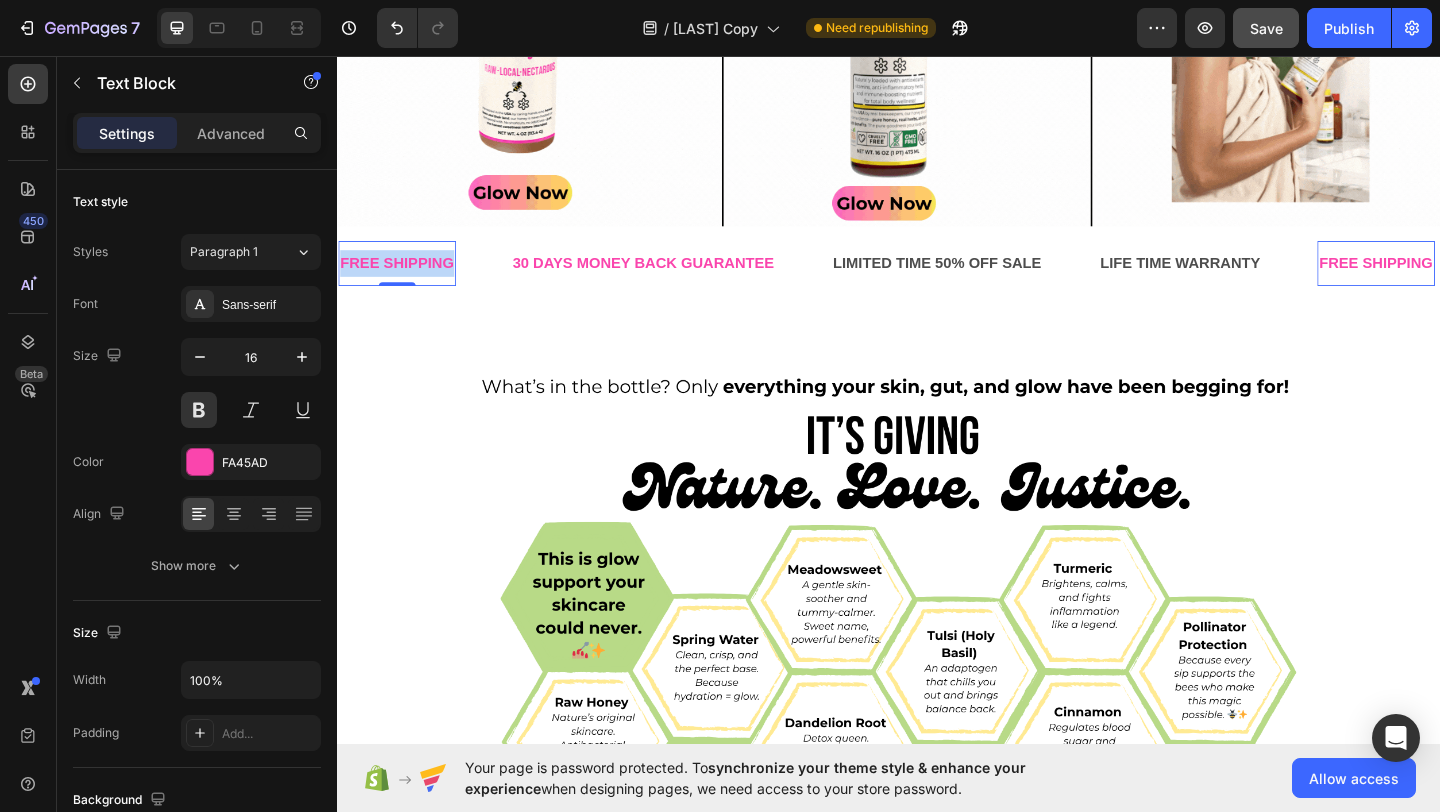 click on "FREE SHIPPING" at bounding box center [402, 281] 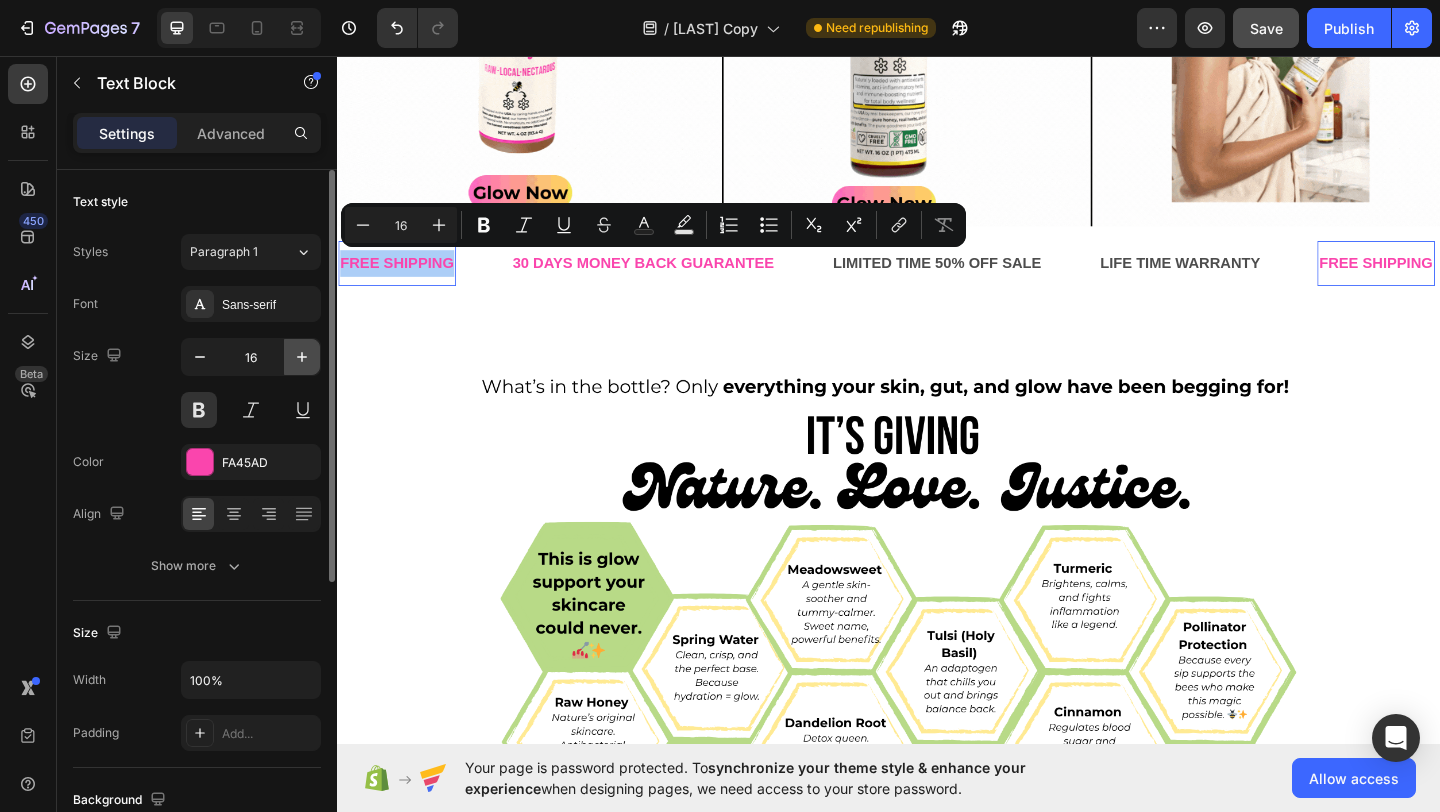 click 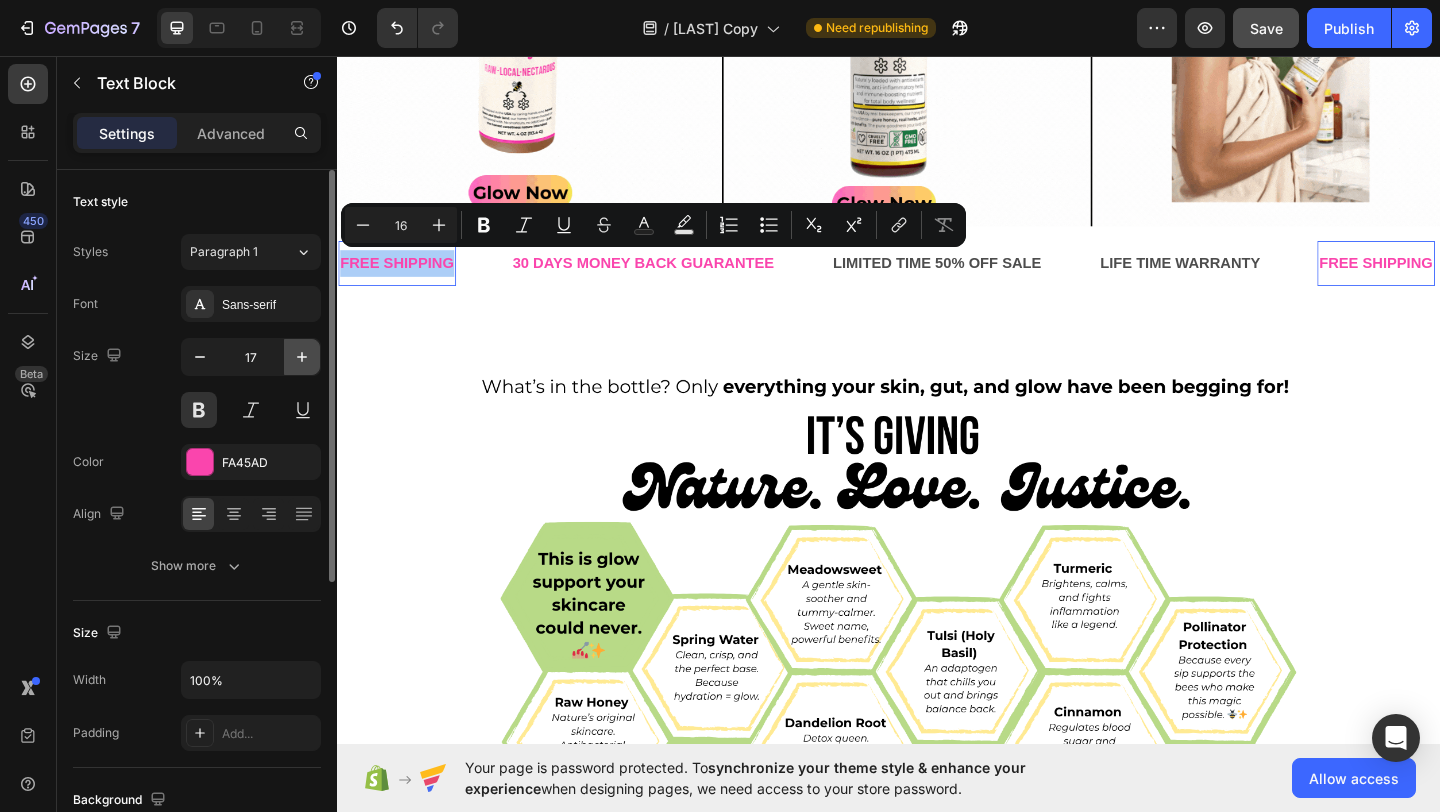 click 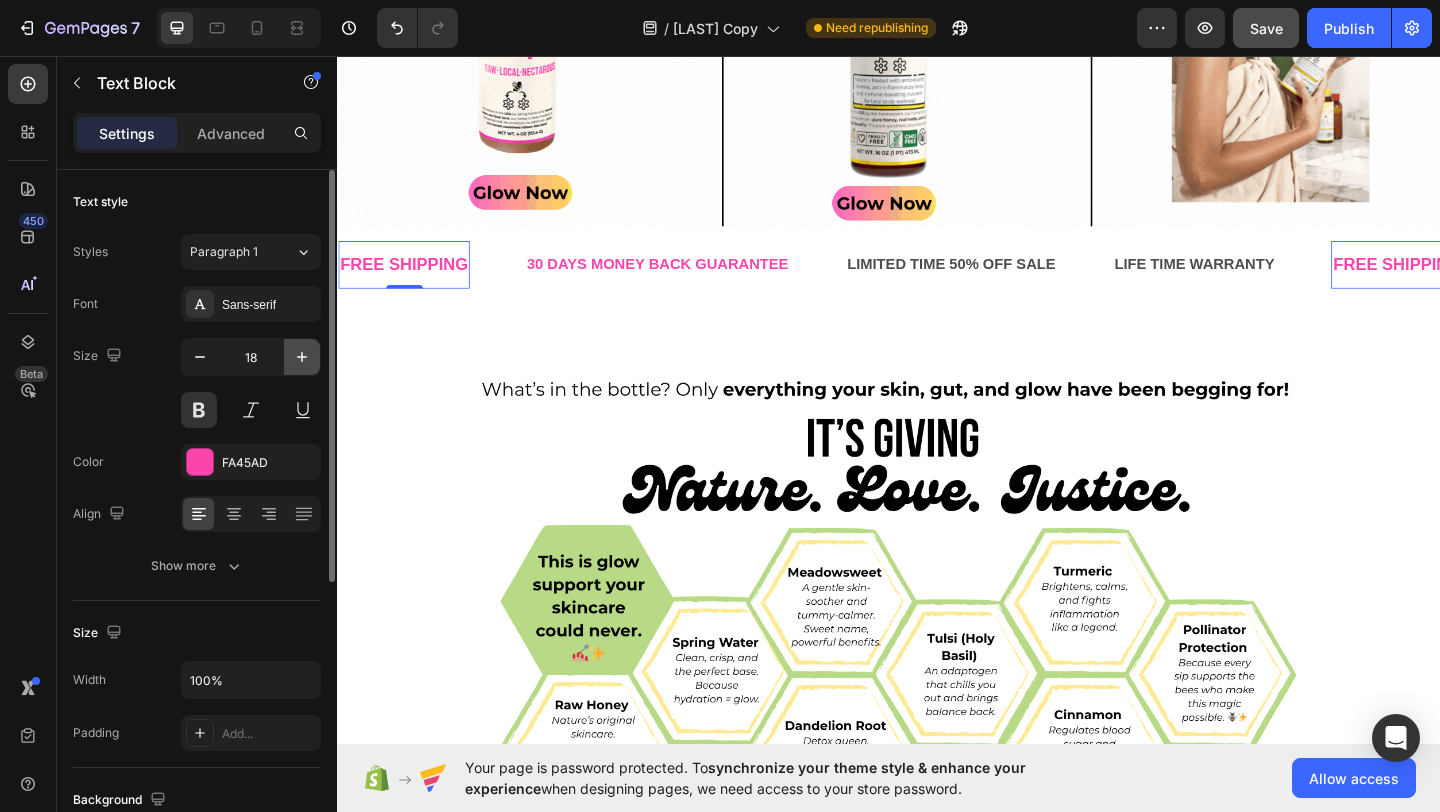 click 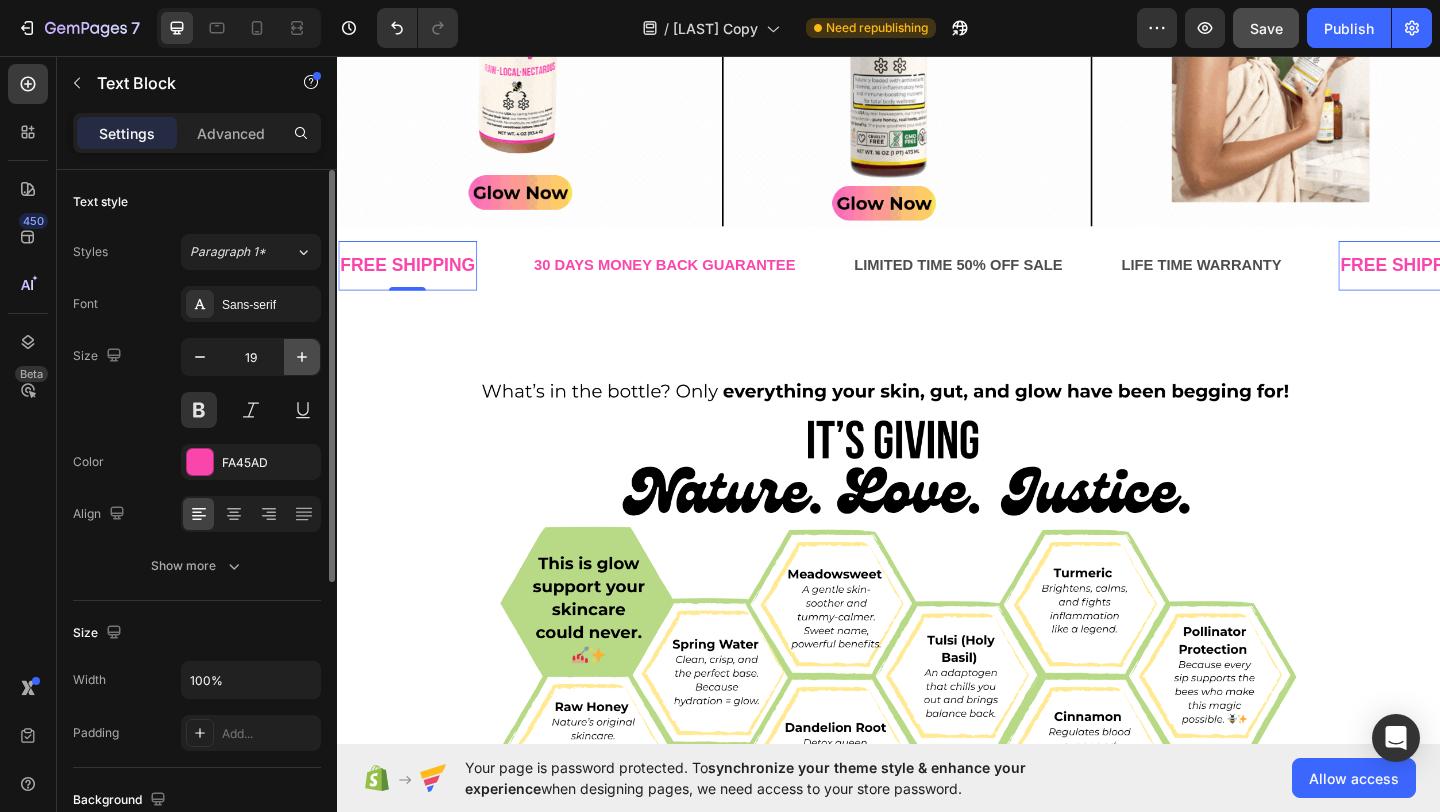 click 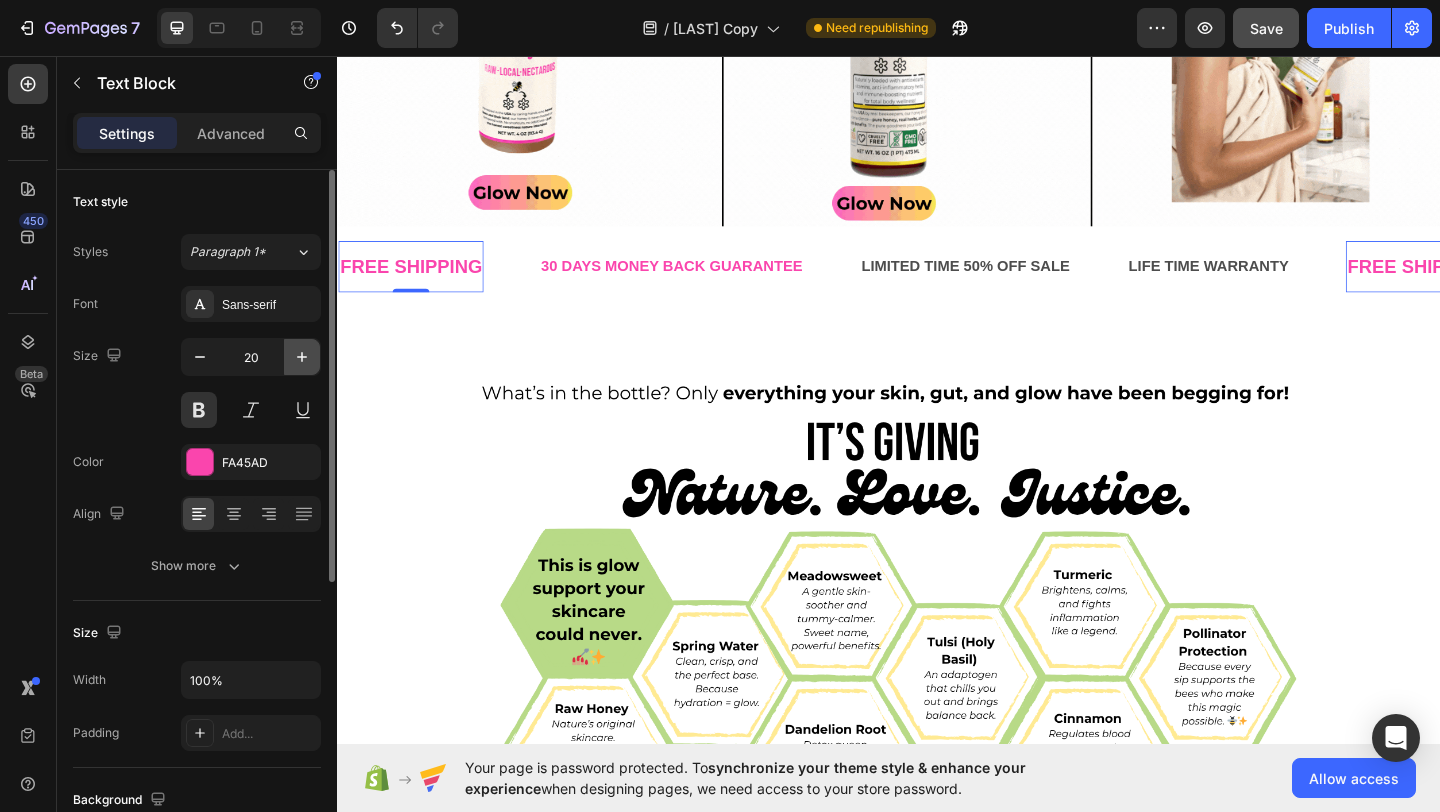 click 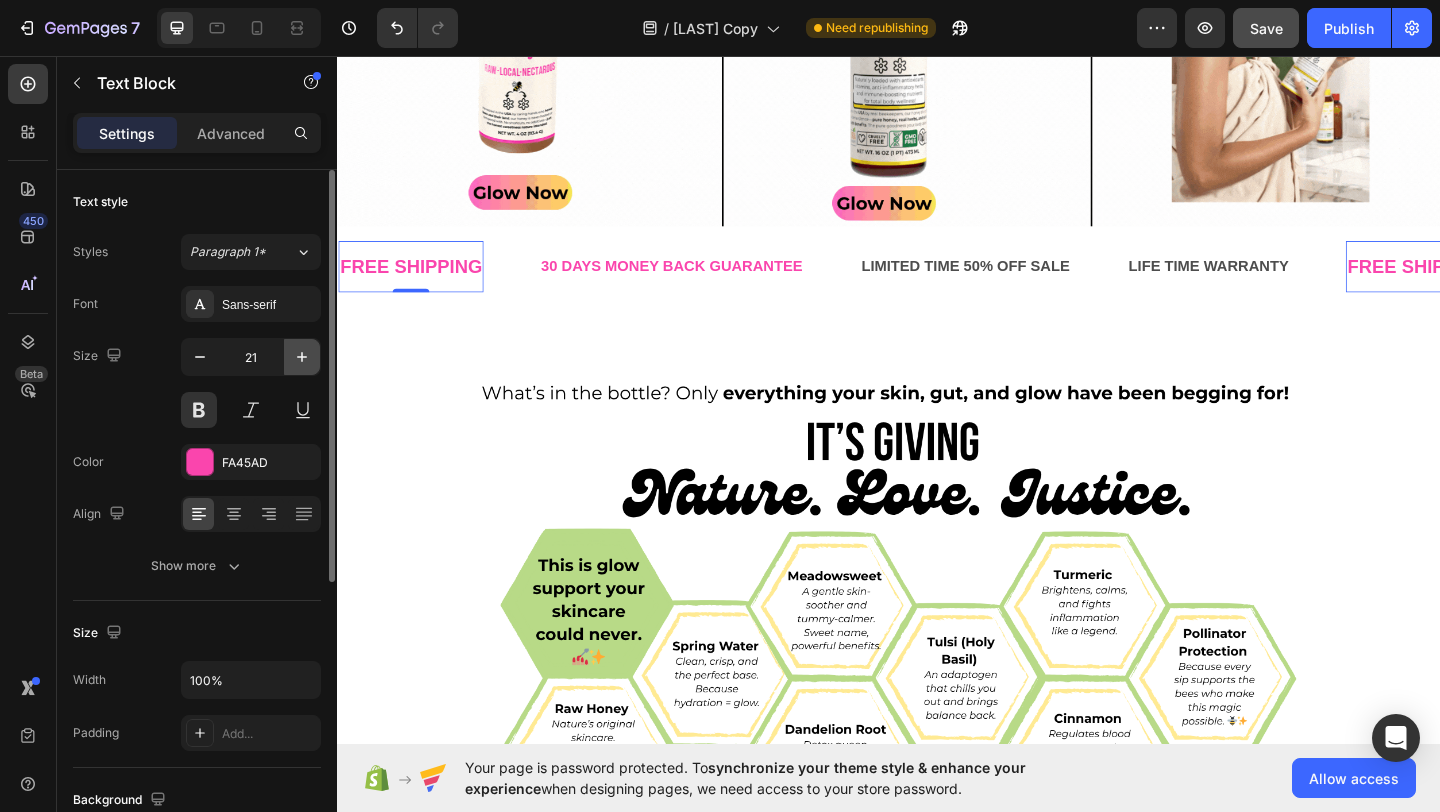 click 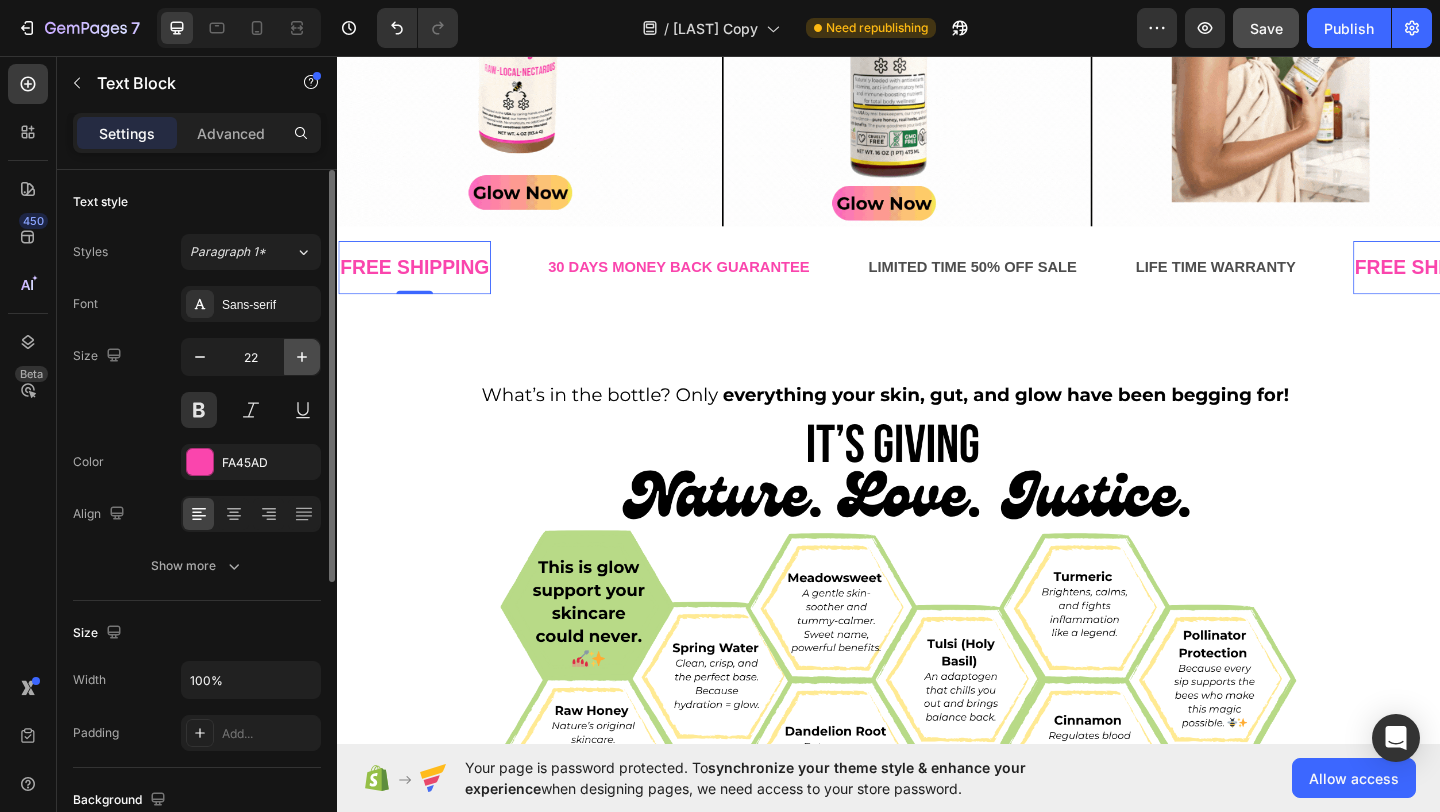 click 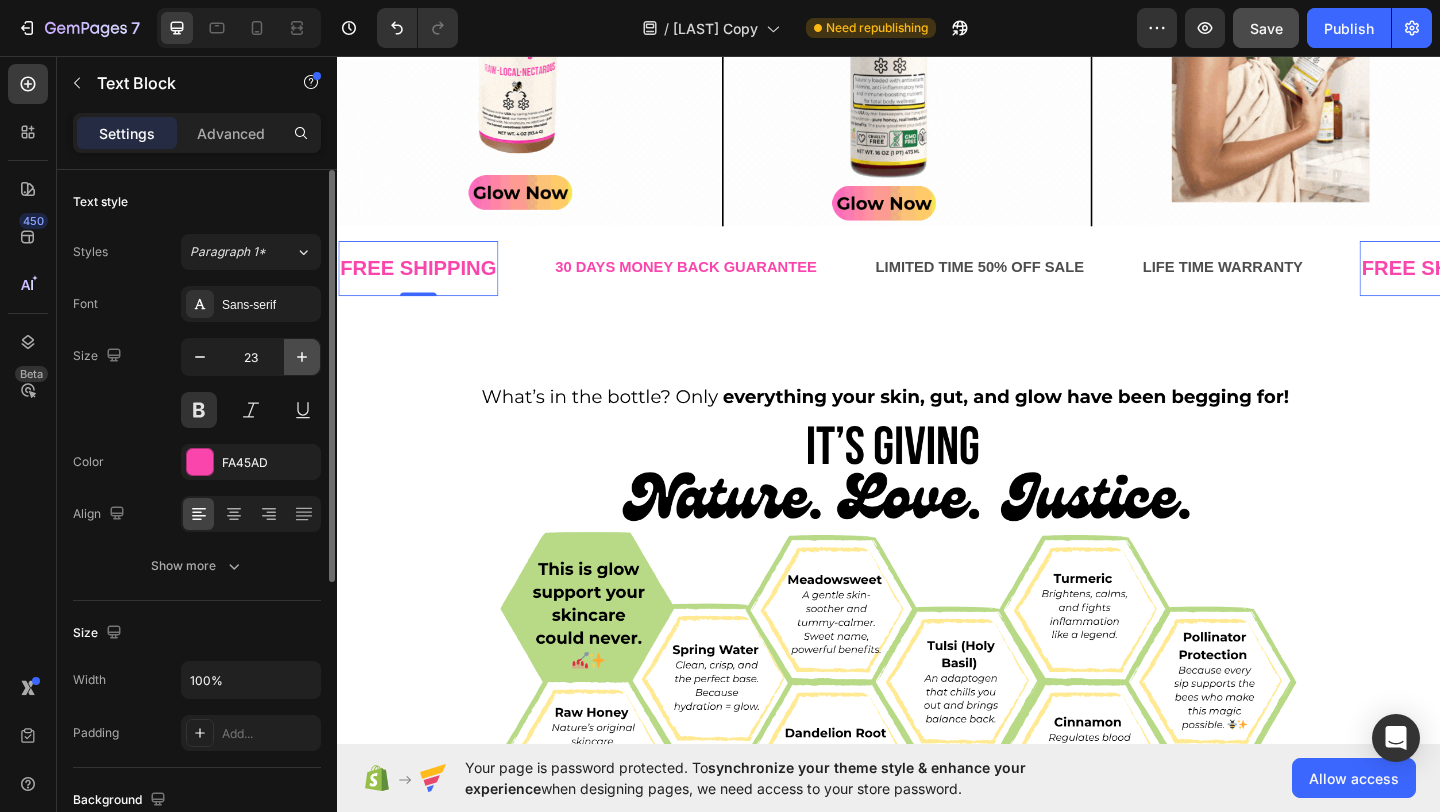 click 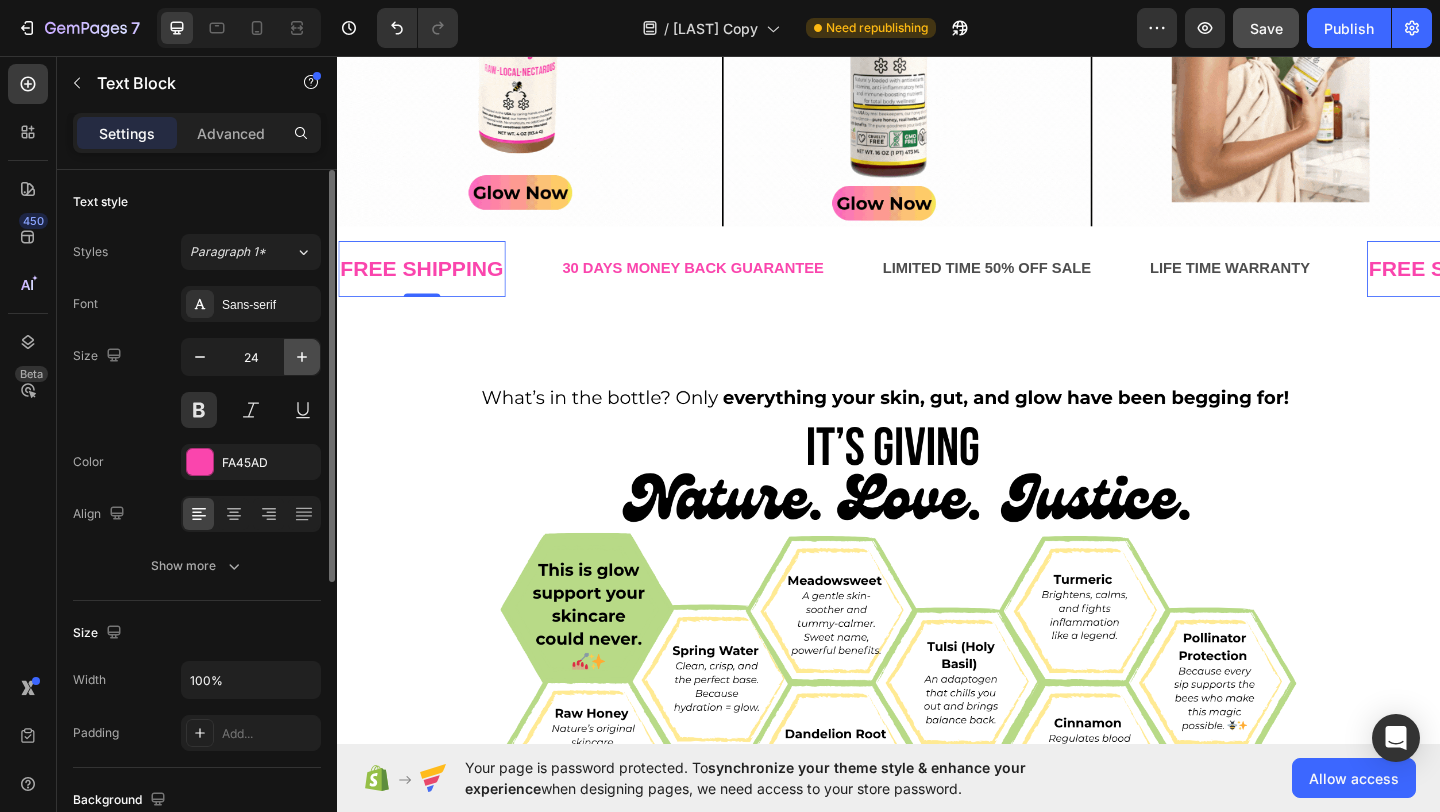 click 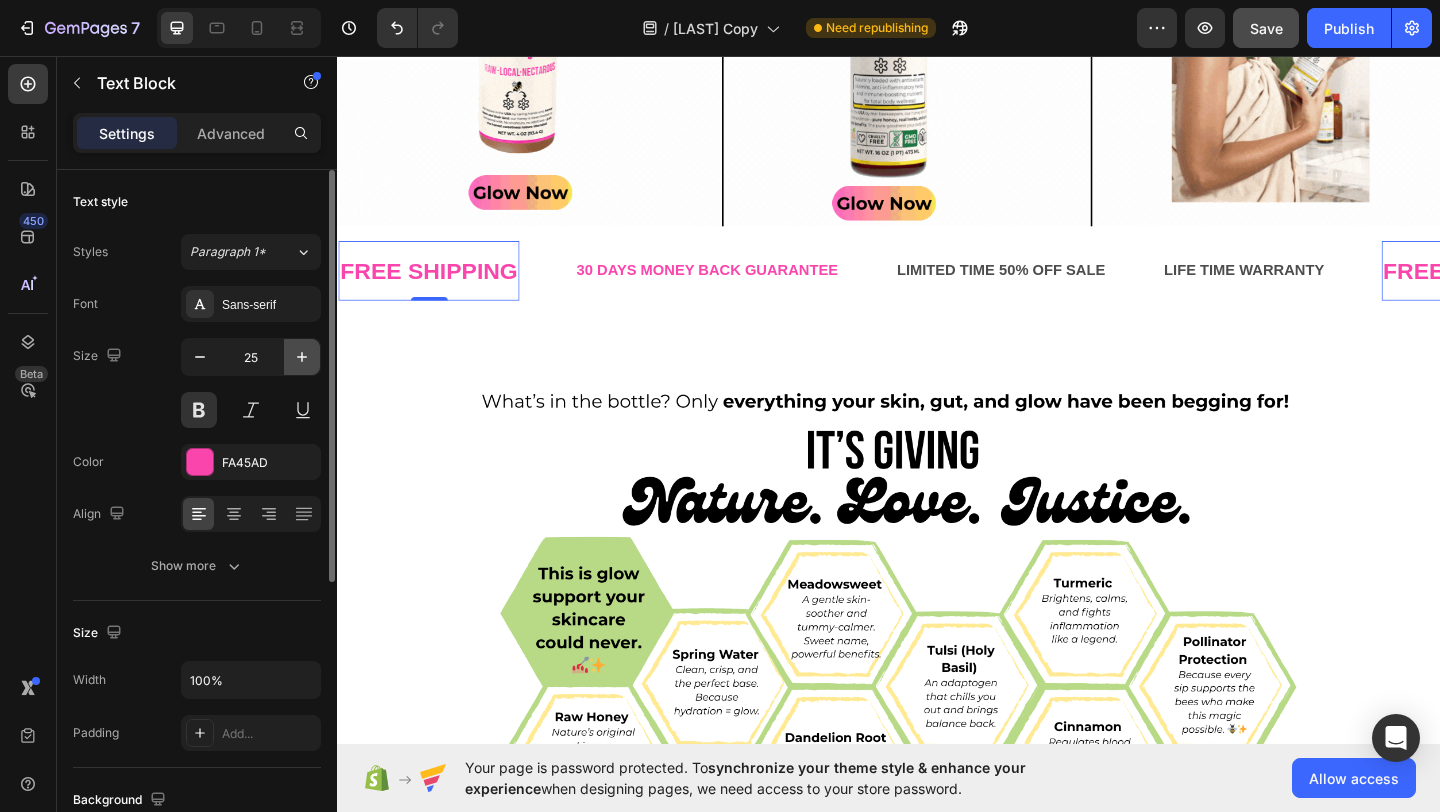 click 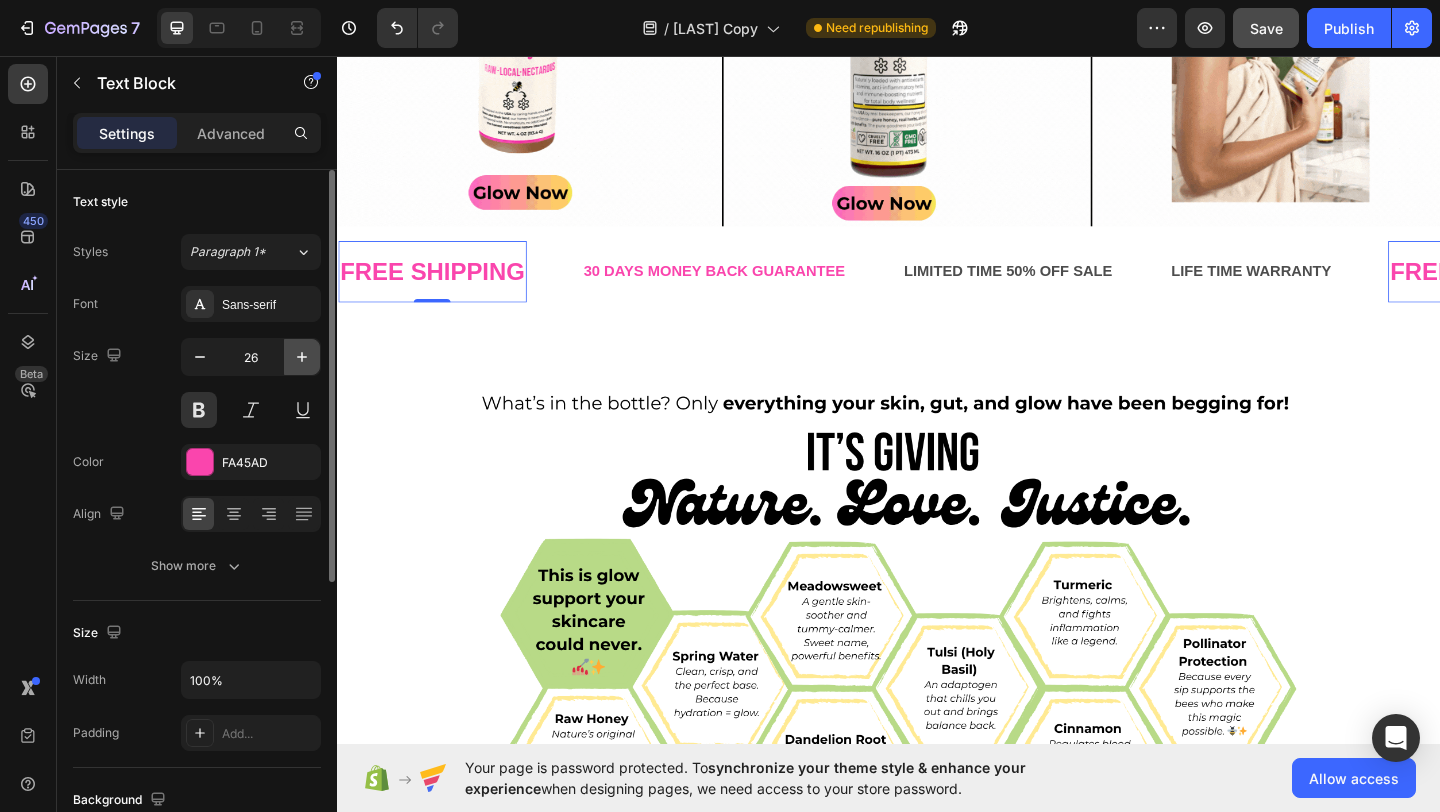 click 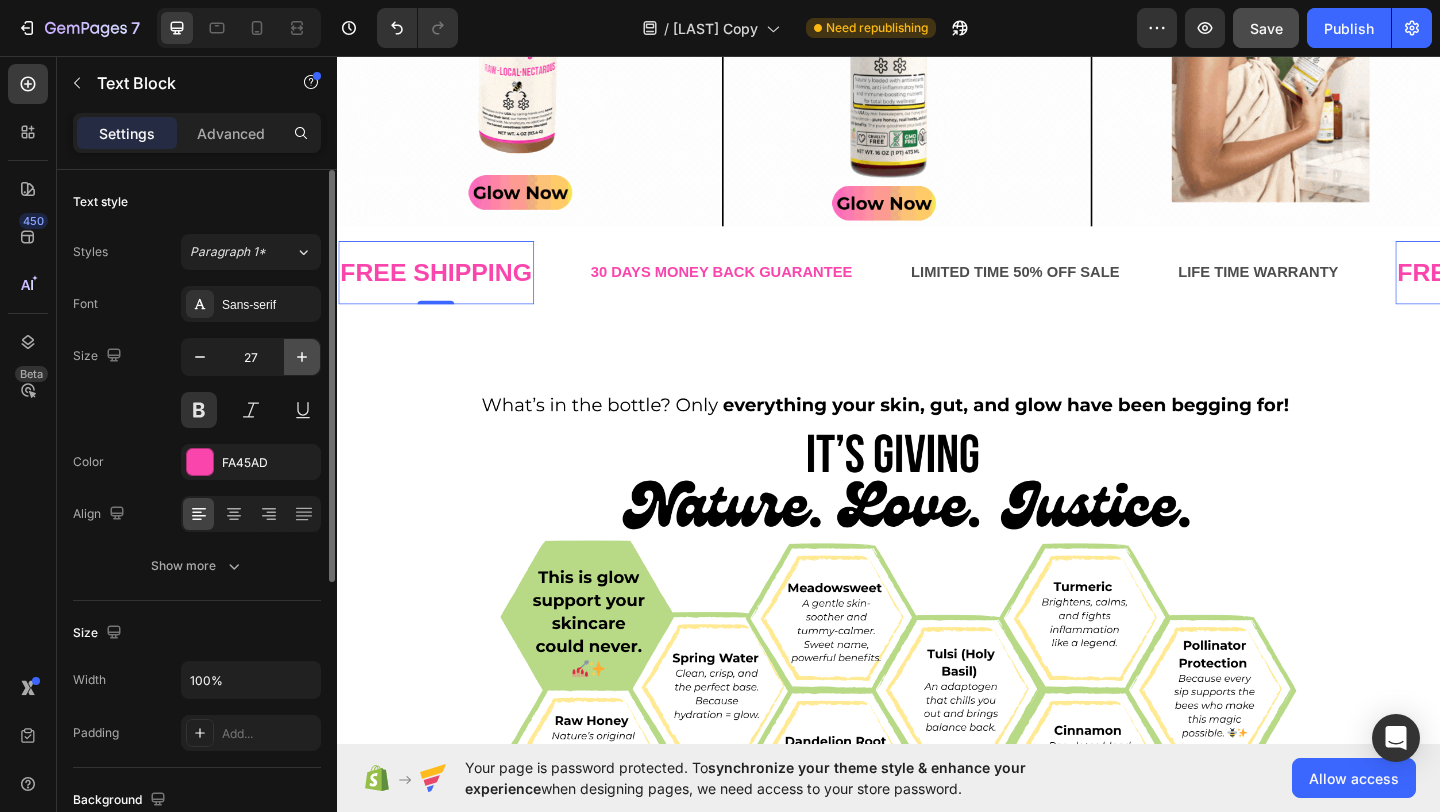 click 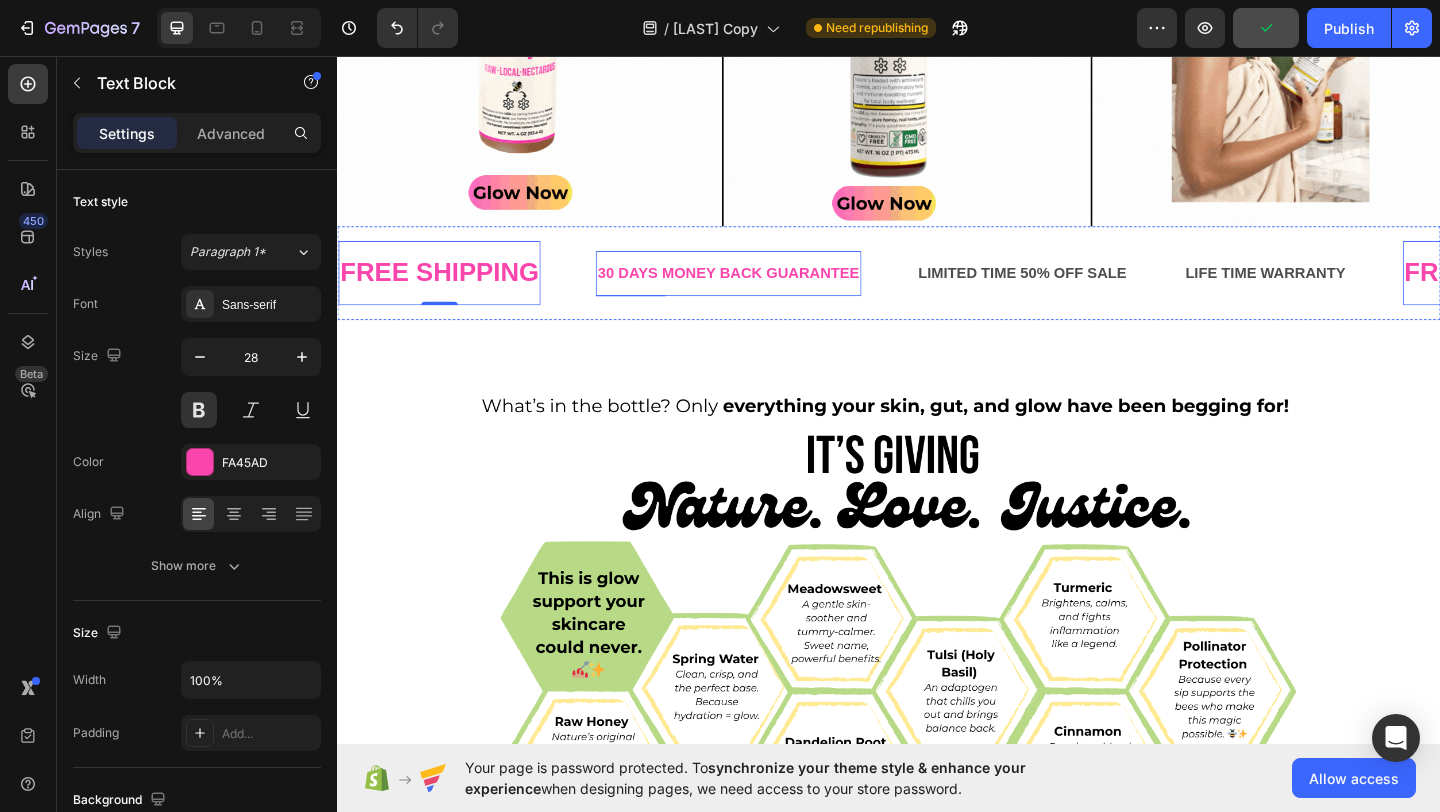 click on "30 DAYS MONEY BACK GUARANTEE" at bounding box center (762, 292) 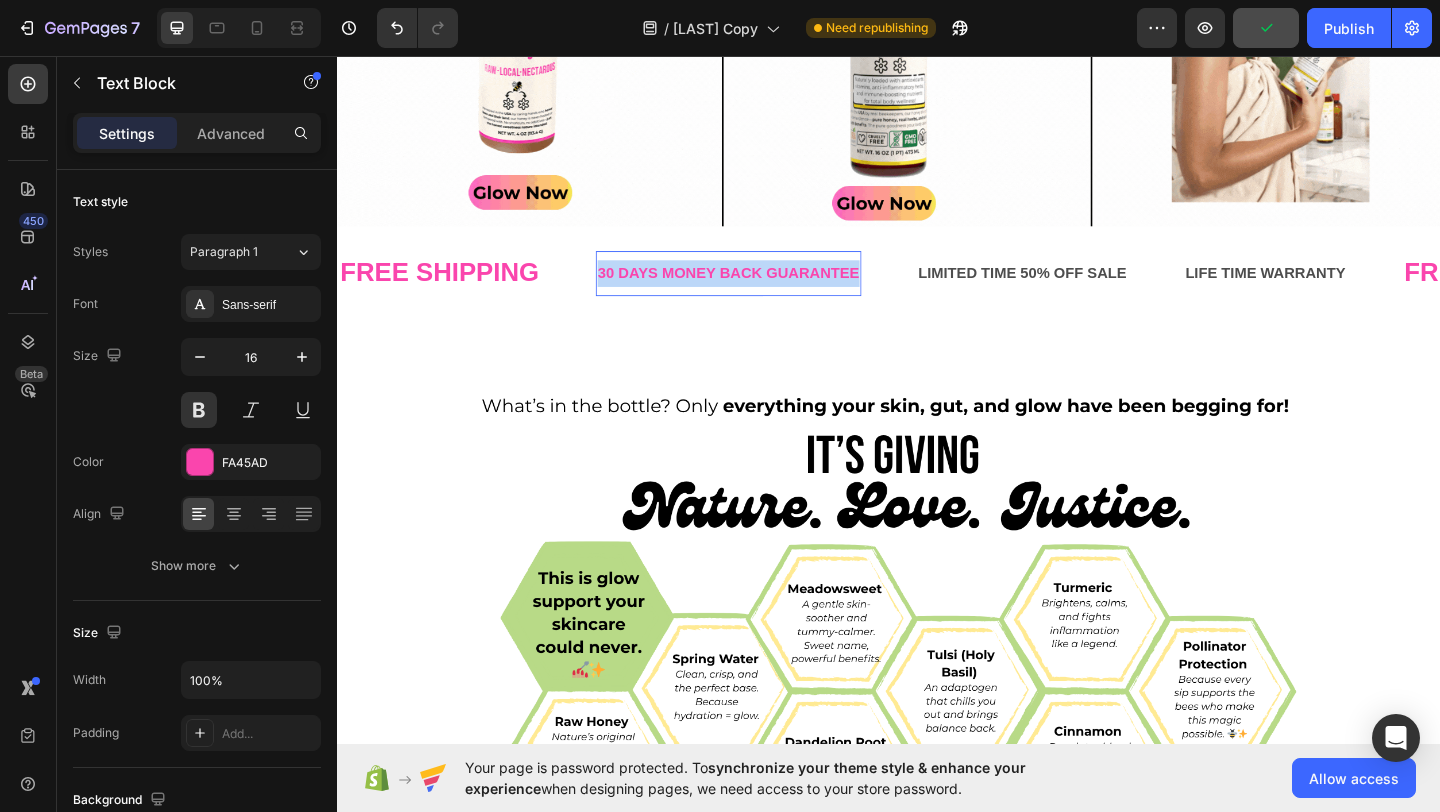 click on "30 DAYS MONEY BACK GUARANTEE" at bounding box center (762, 292) 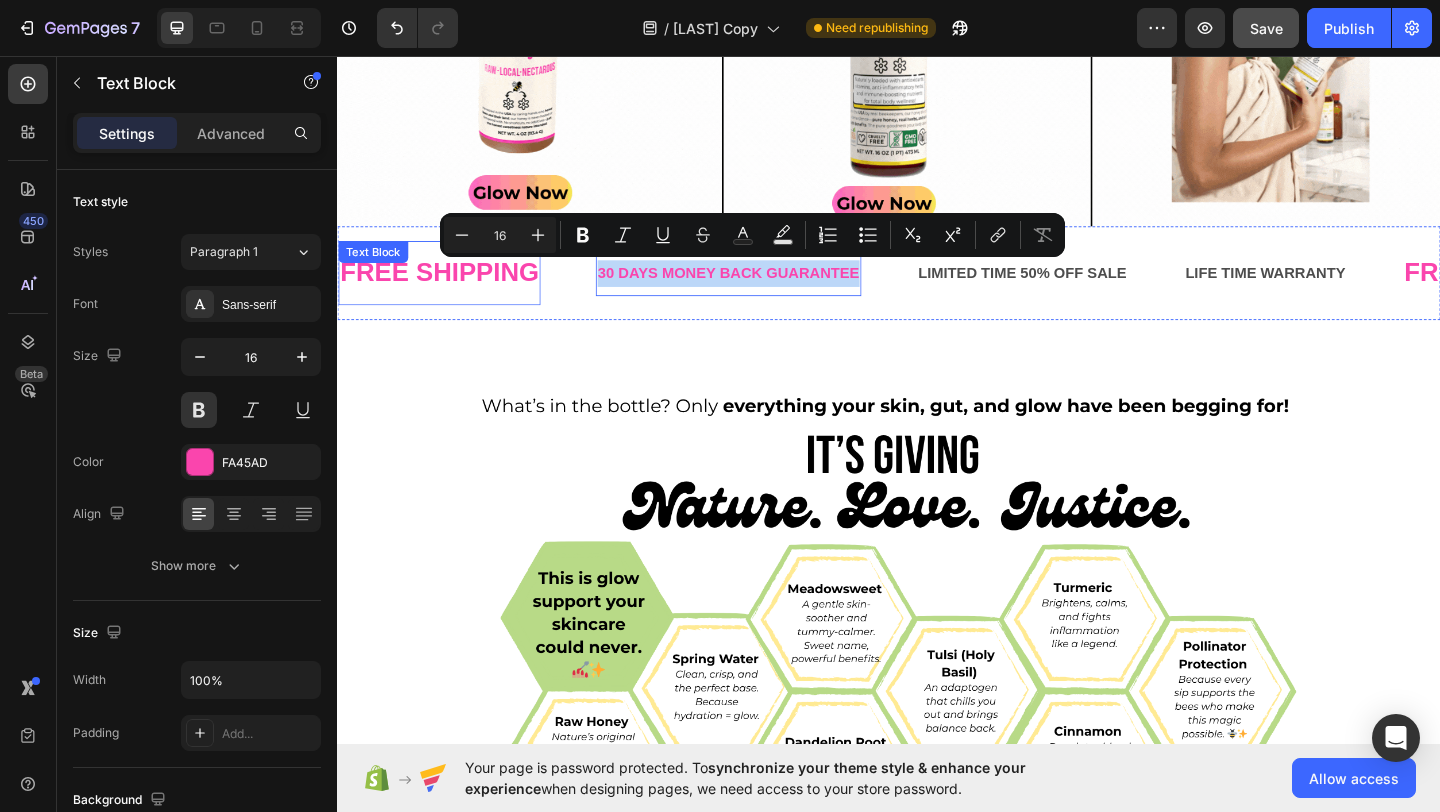 click on "FREE SHIPPING" at bounding box center (448, 292) 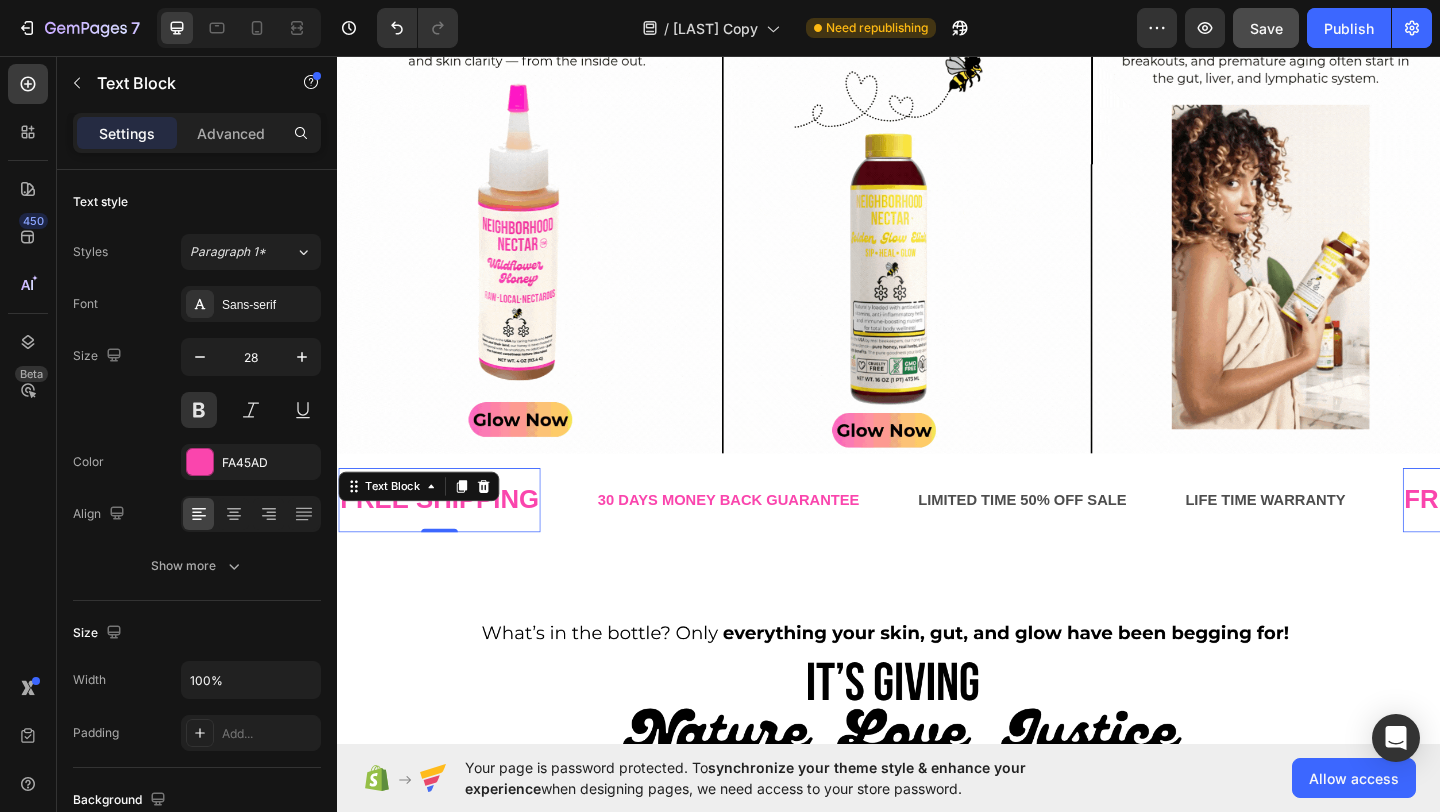scroll, scrollTop: 1803, scrollLeft: 0, axis: vertical 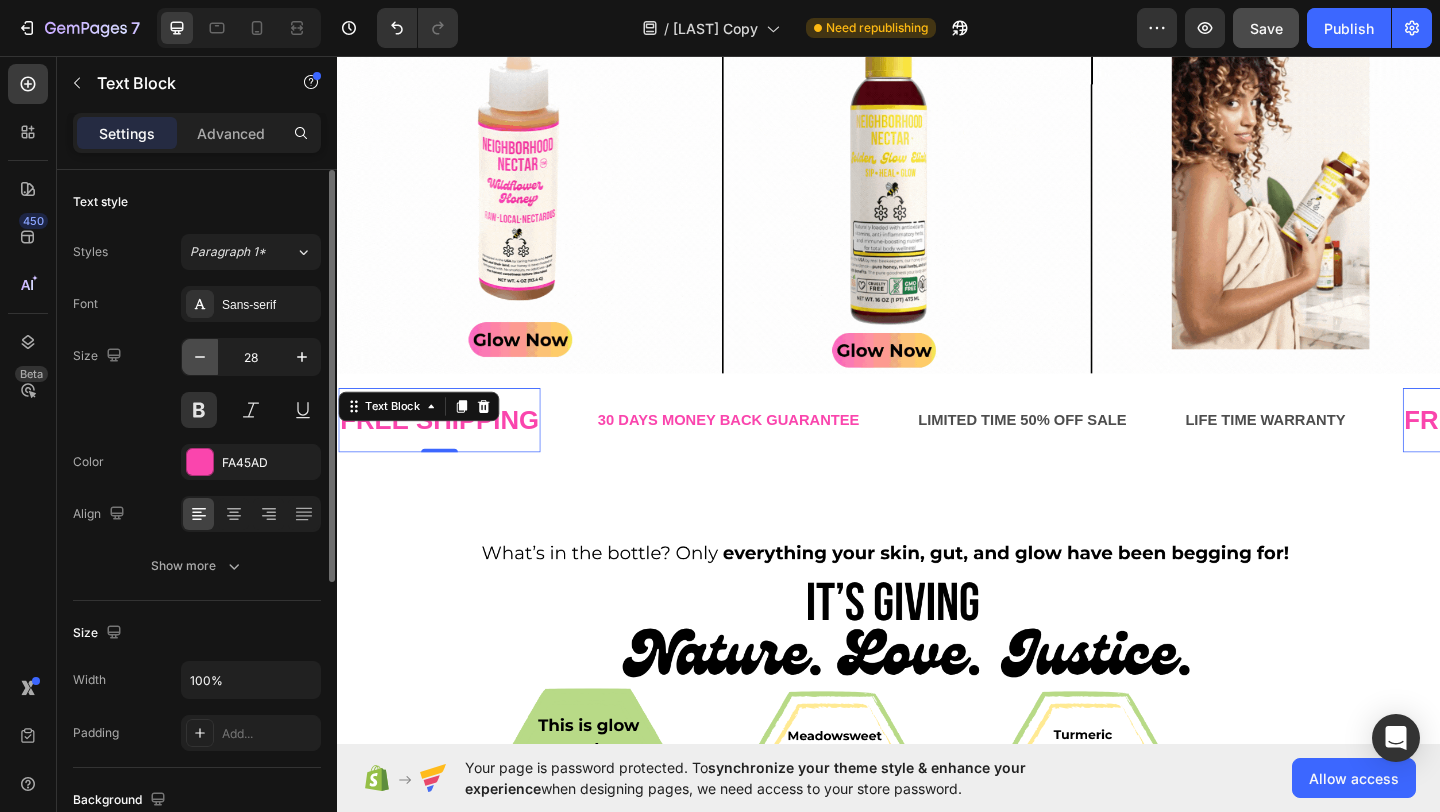 click 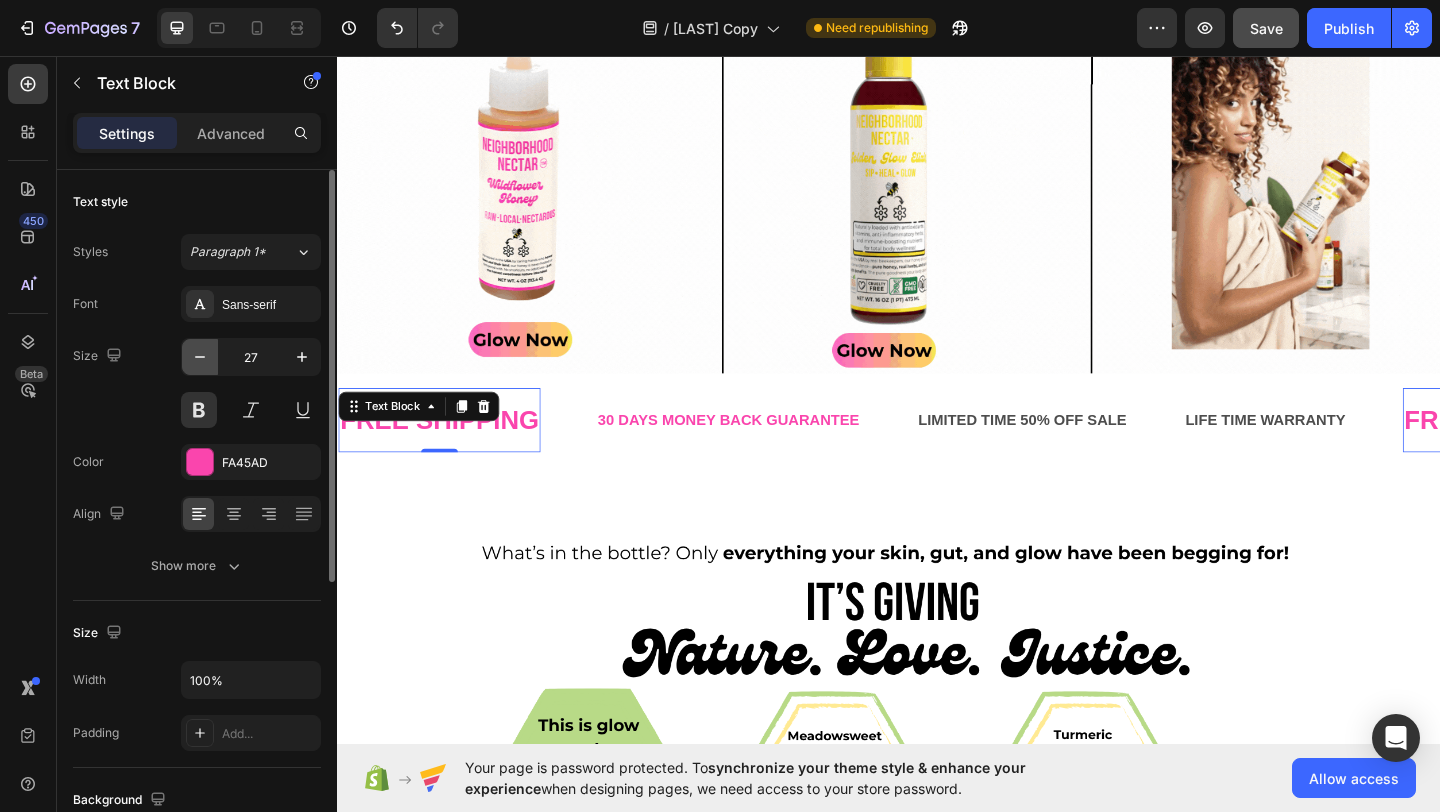 click 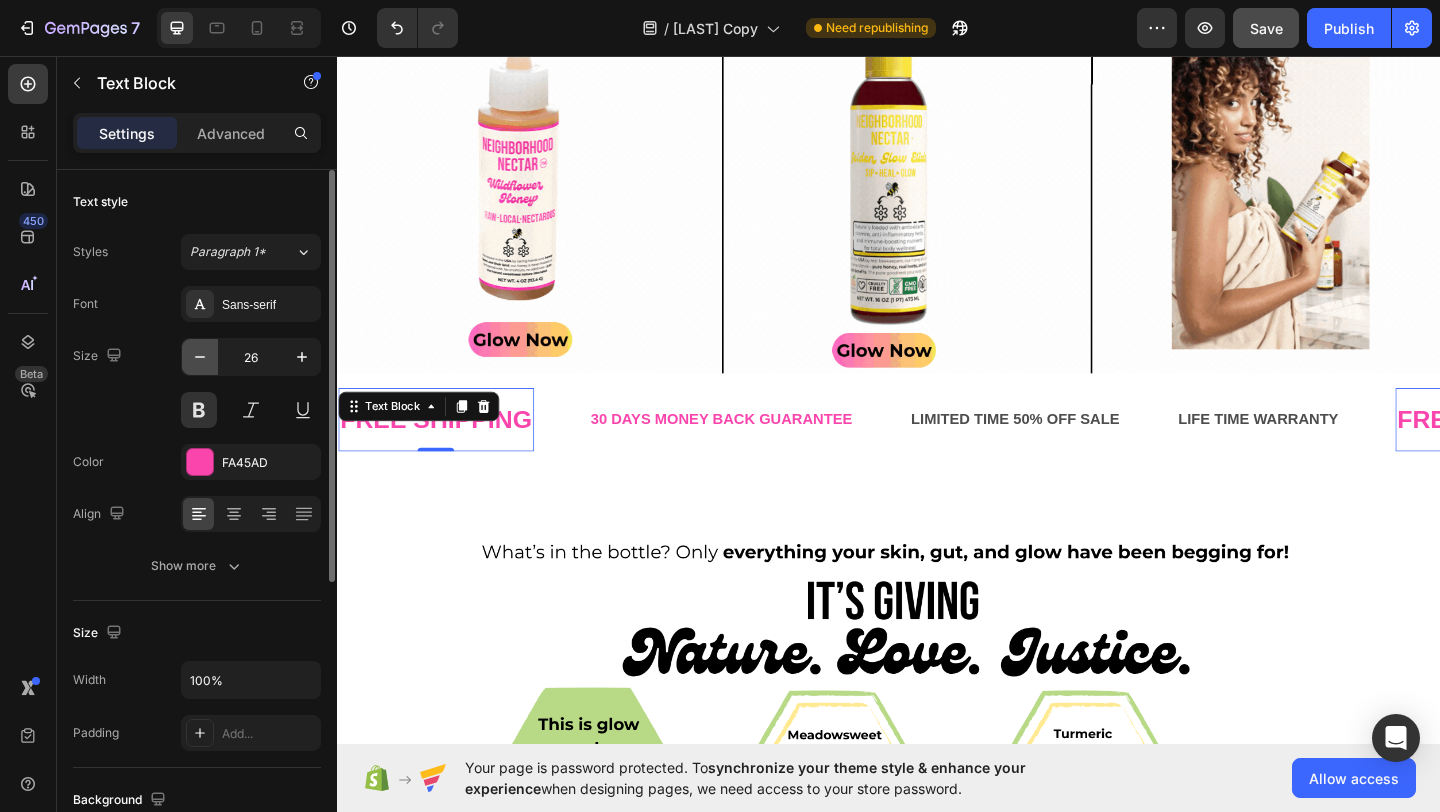 click 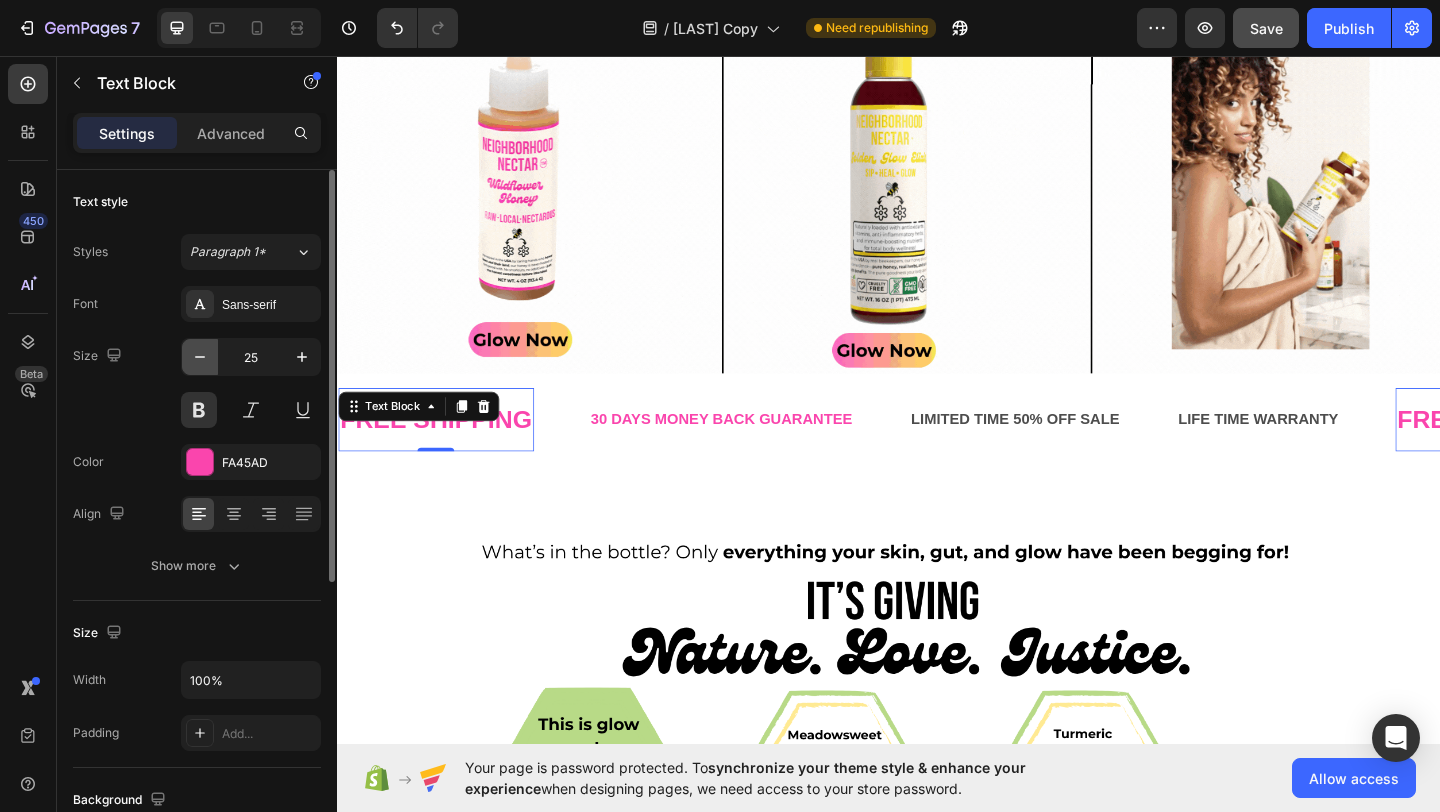 click 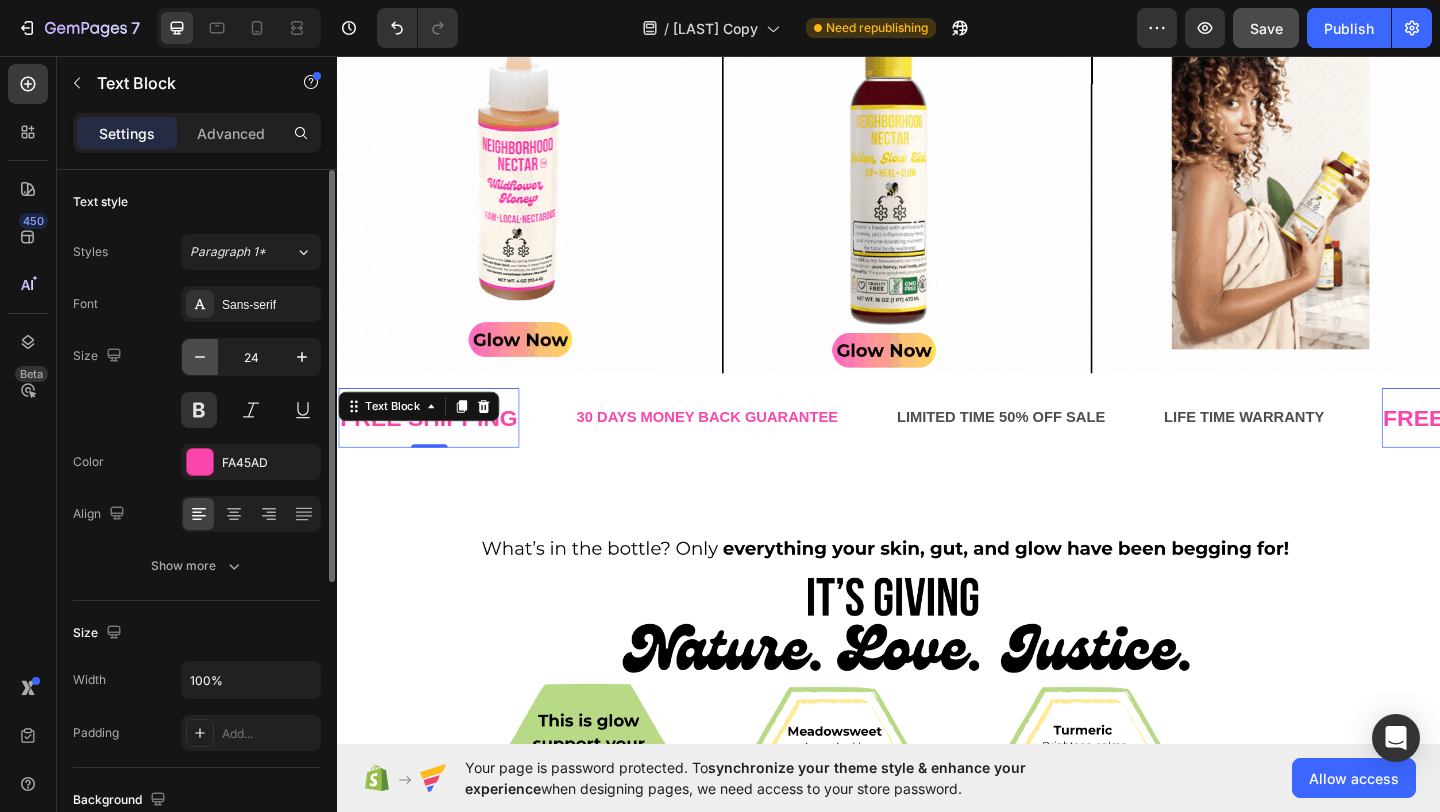 click 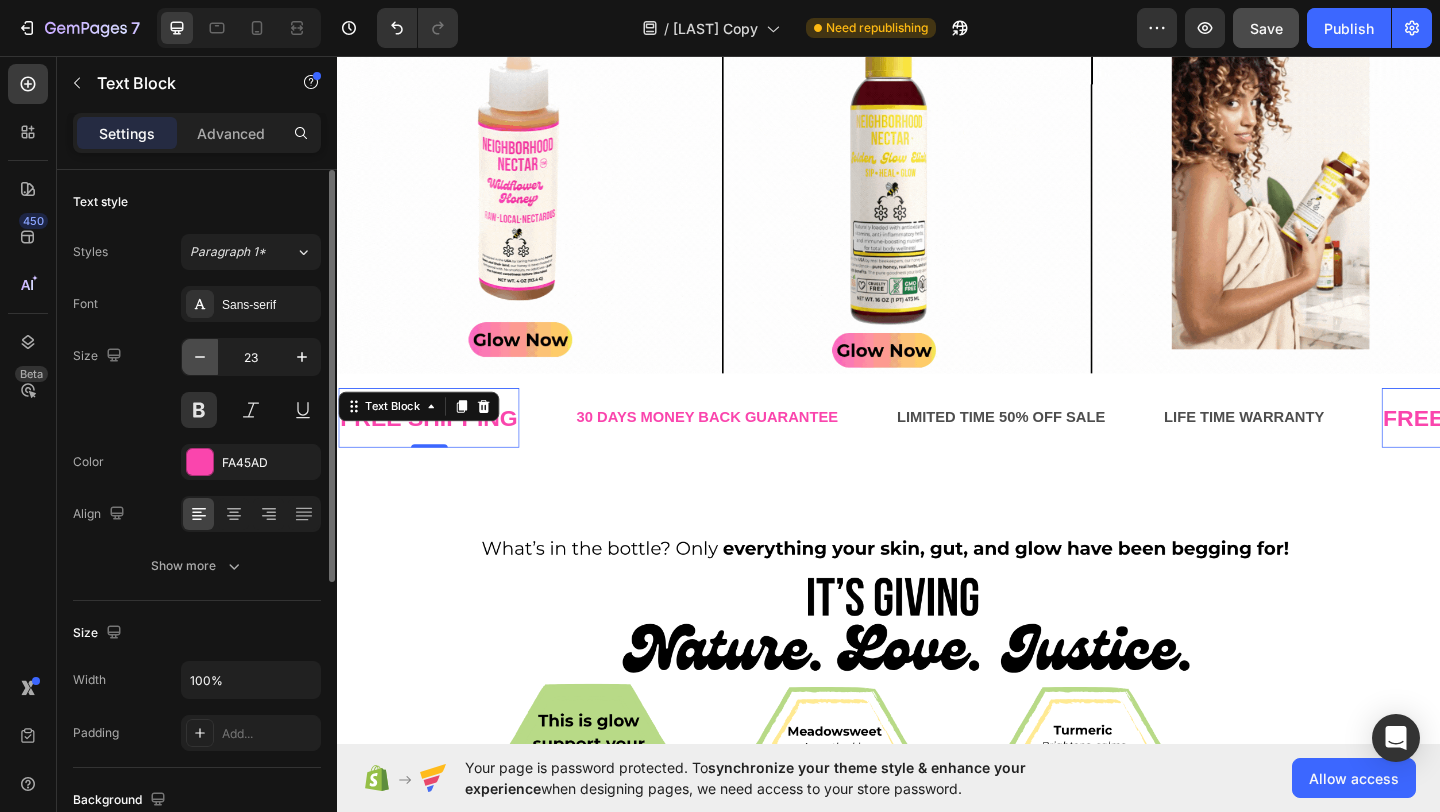click 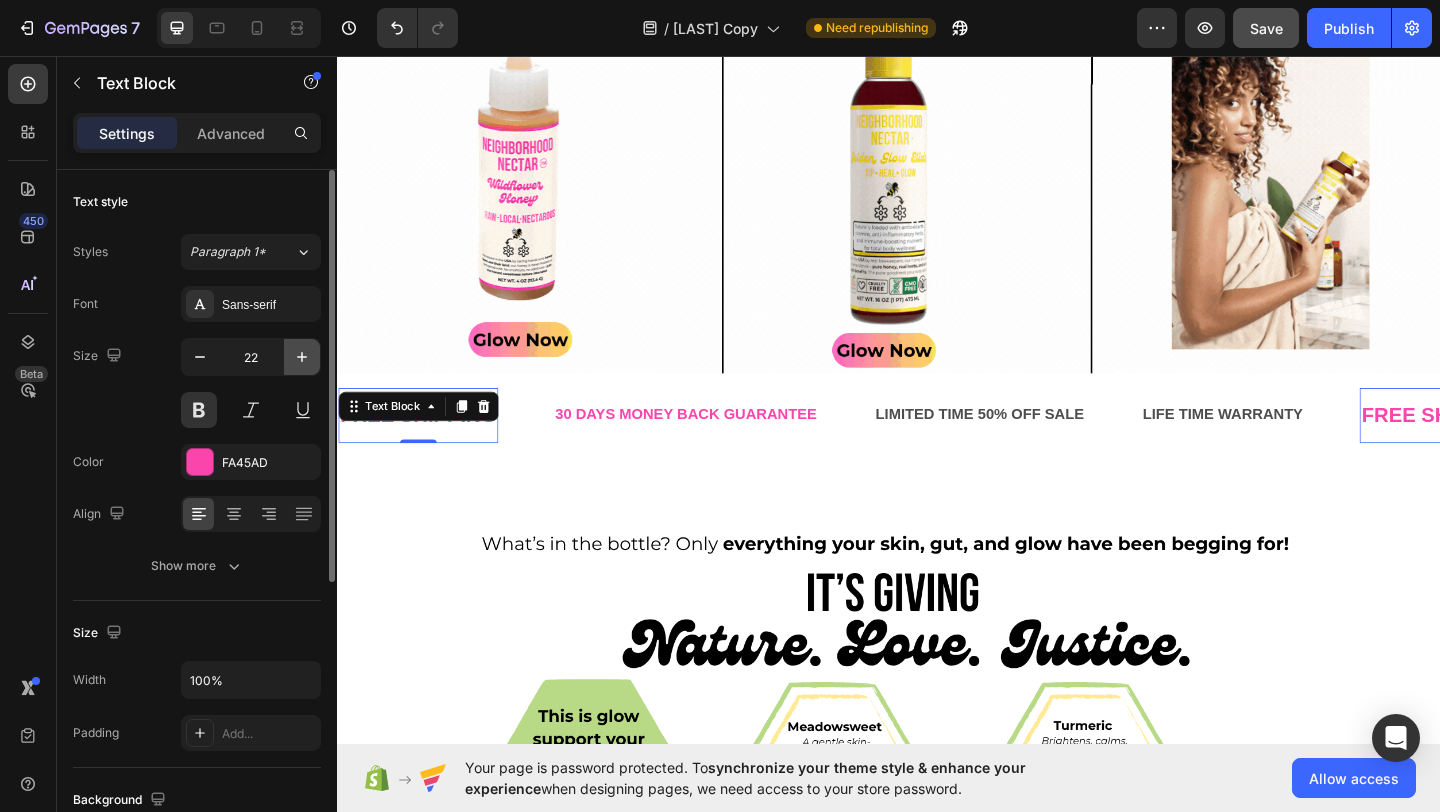 click 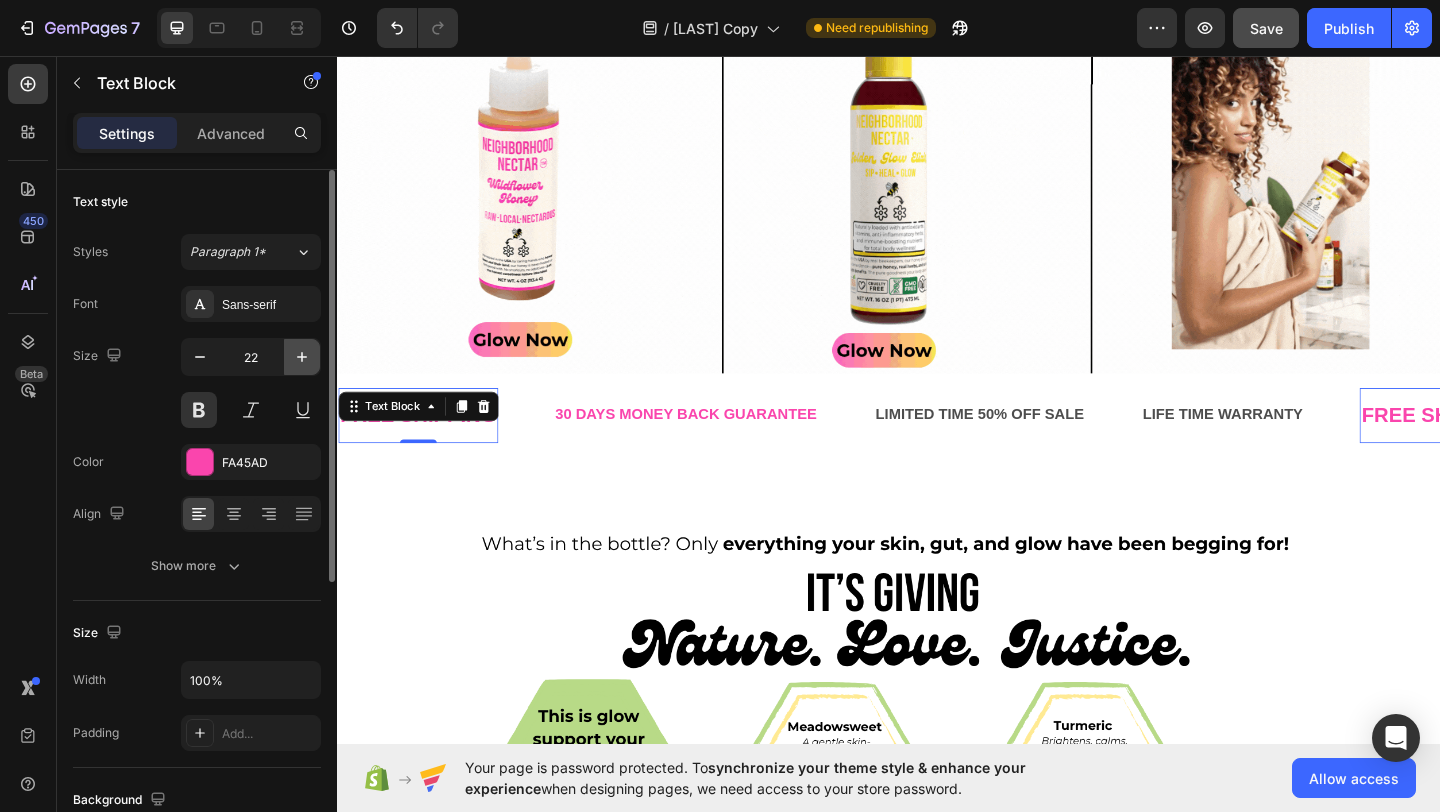 type on "23" 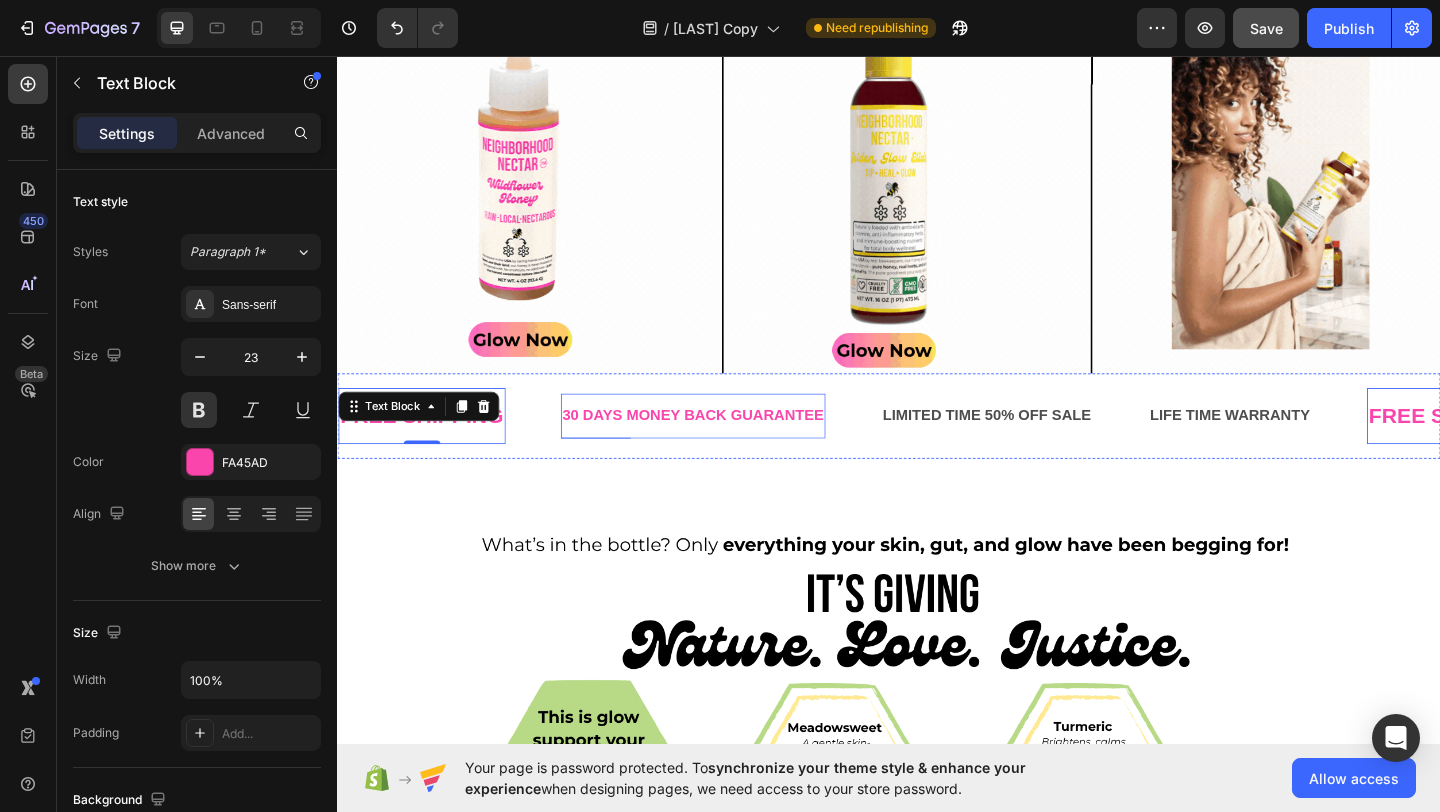 click on "30 DAYS MONEY BACK GUARANTEE" at bounding box center [724, 447] 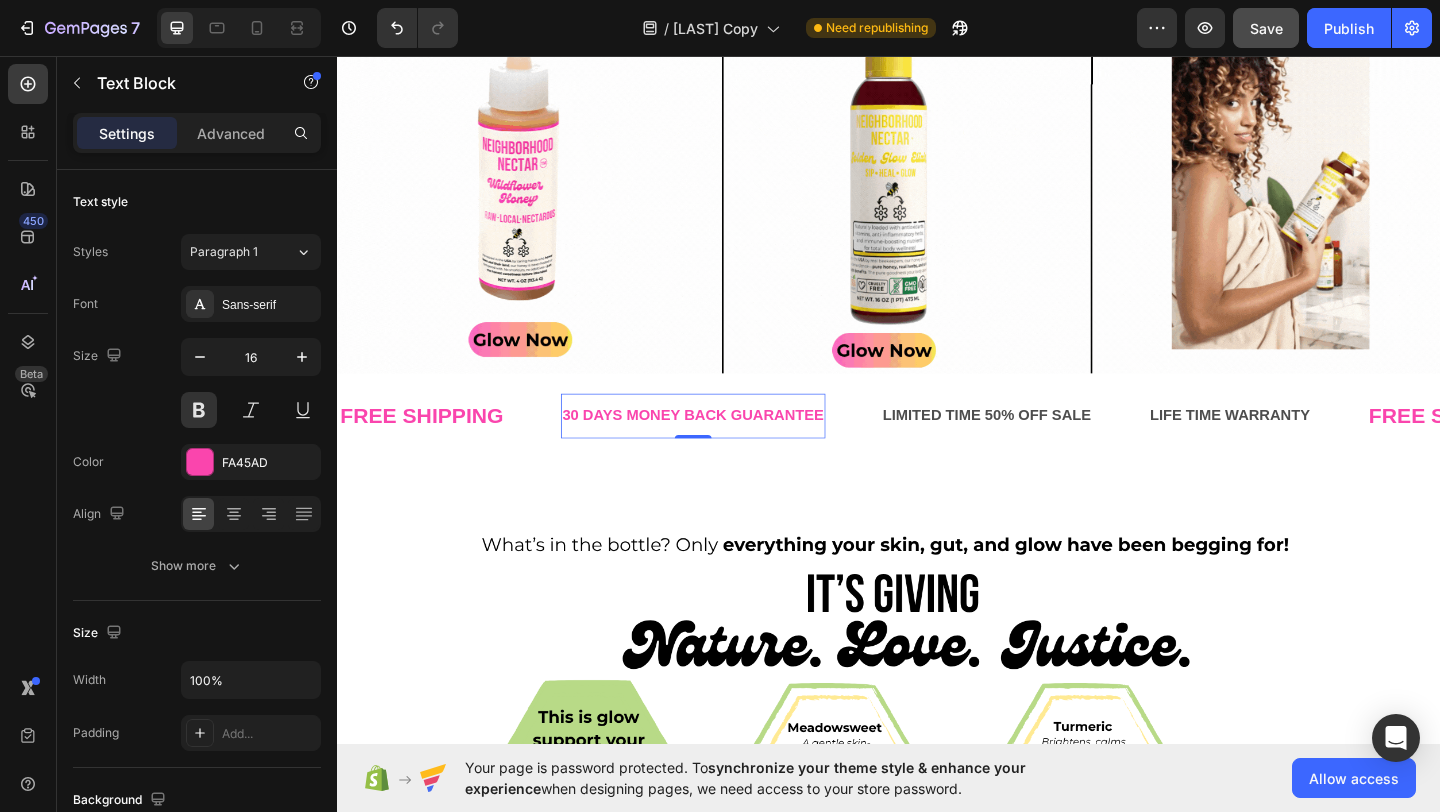 click on "30 DAYS MONEY BACK GUARANTEE" at bounding box center (724, 447) 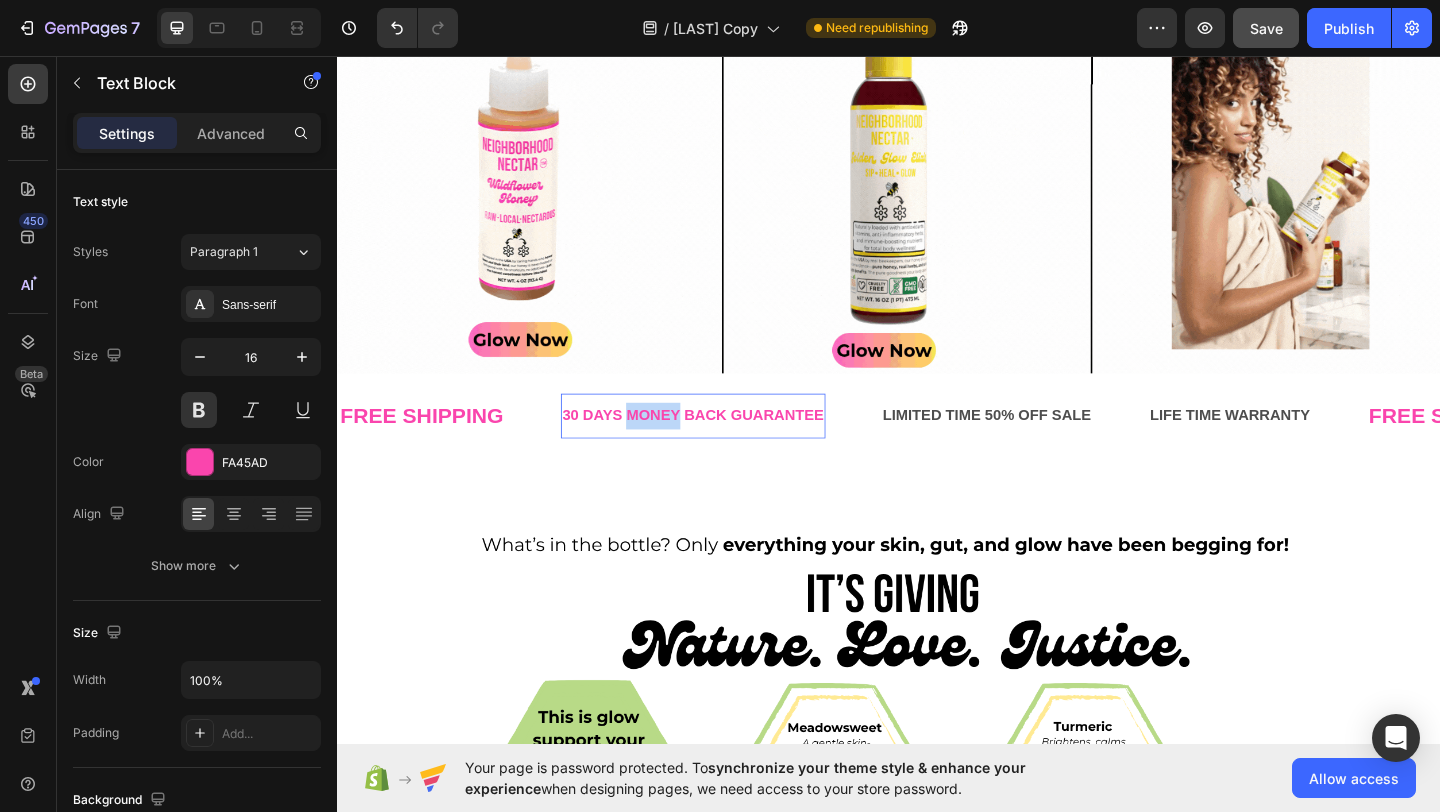 click on "30 DAYS MONEY BACK GUARANTEE" at bounding box center [724, 447] 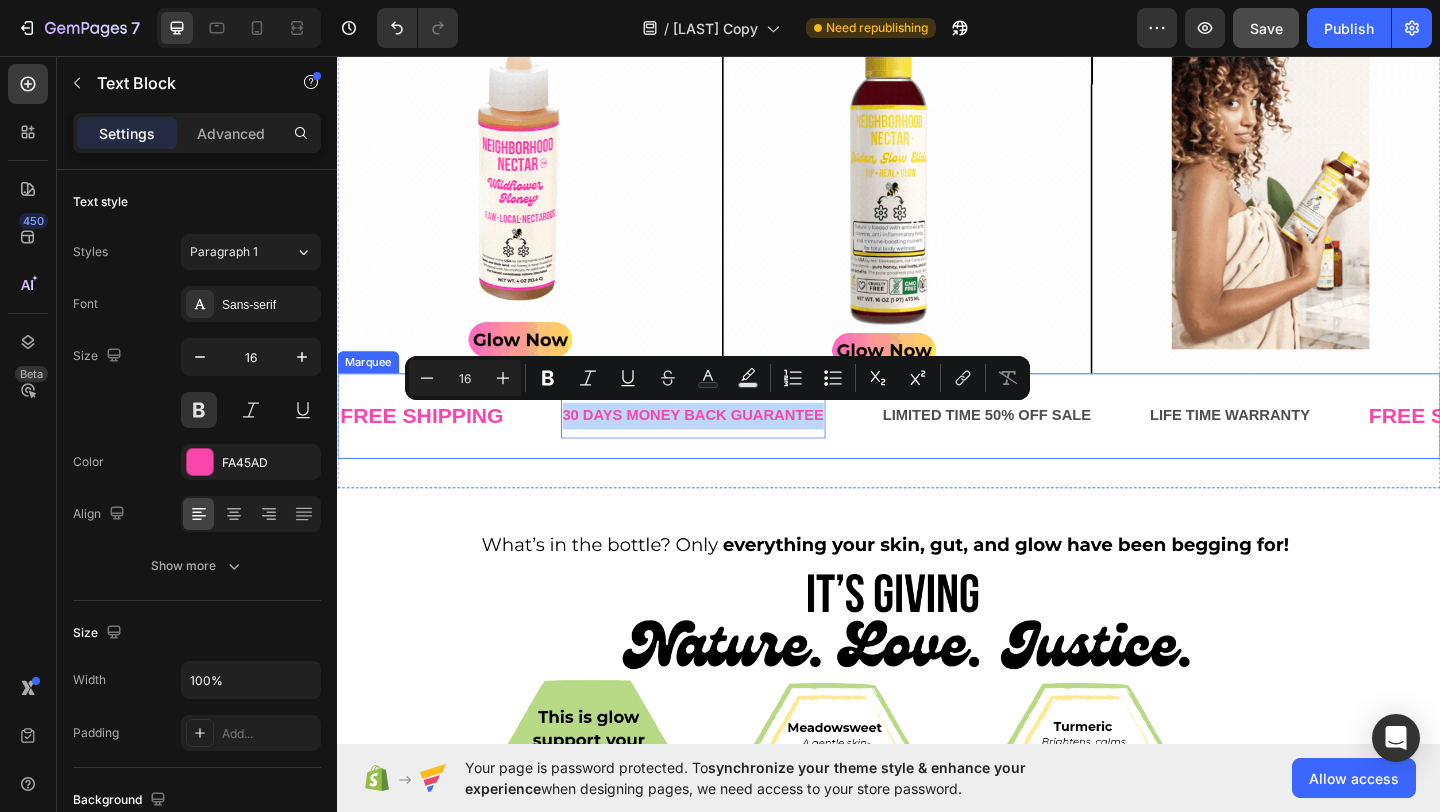 click on "FREE SHIPPING" at bounding box center (429, 447) 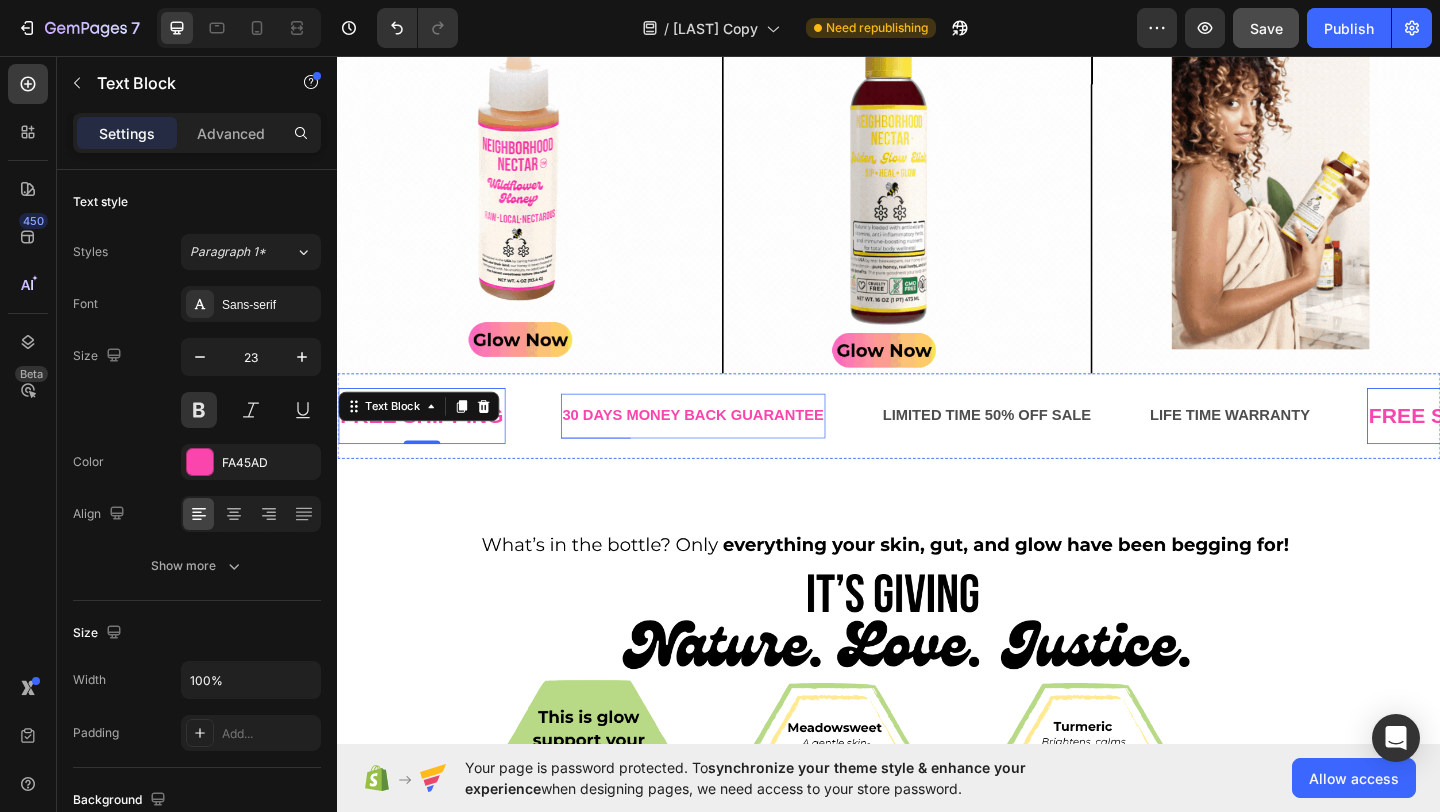 click on "30 DAYS MONEY BACK GUARANTEE" at bounding box center [724, 447] 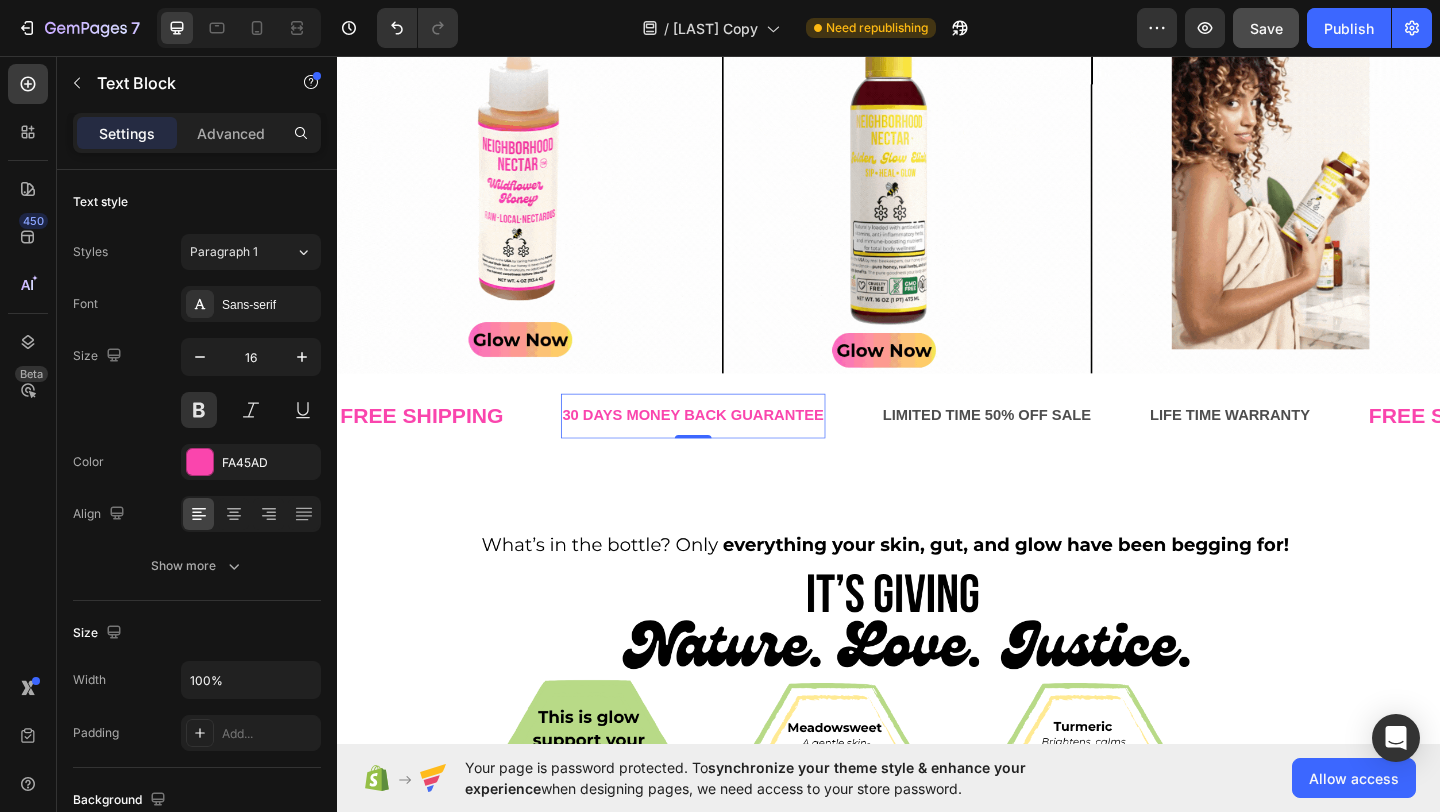 click on "30 DAYS MONEY BACK GUARANTEE" at bounding box center (724, 447) 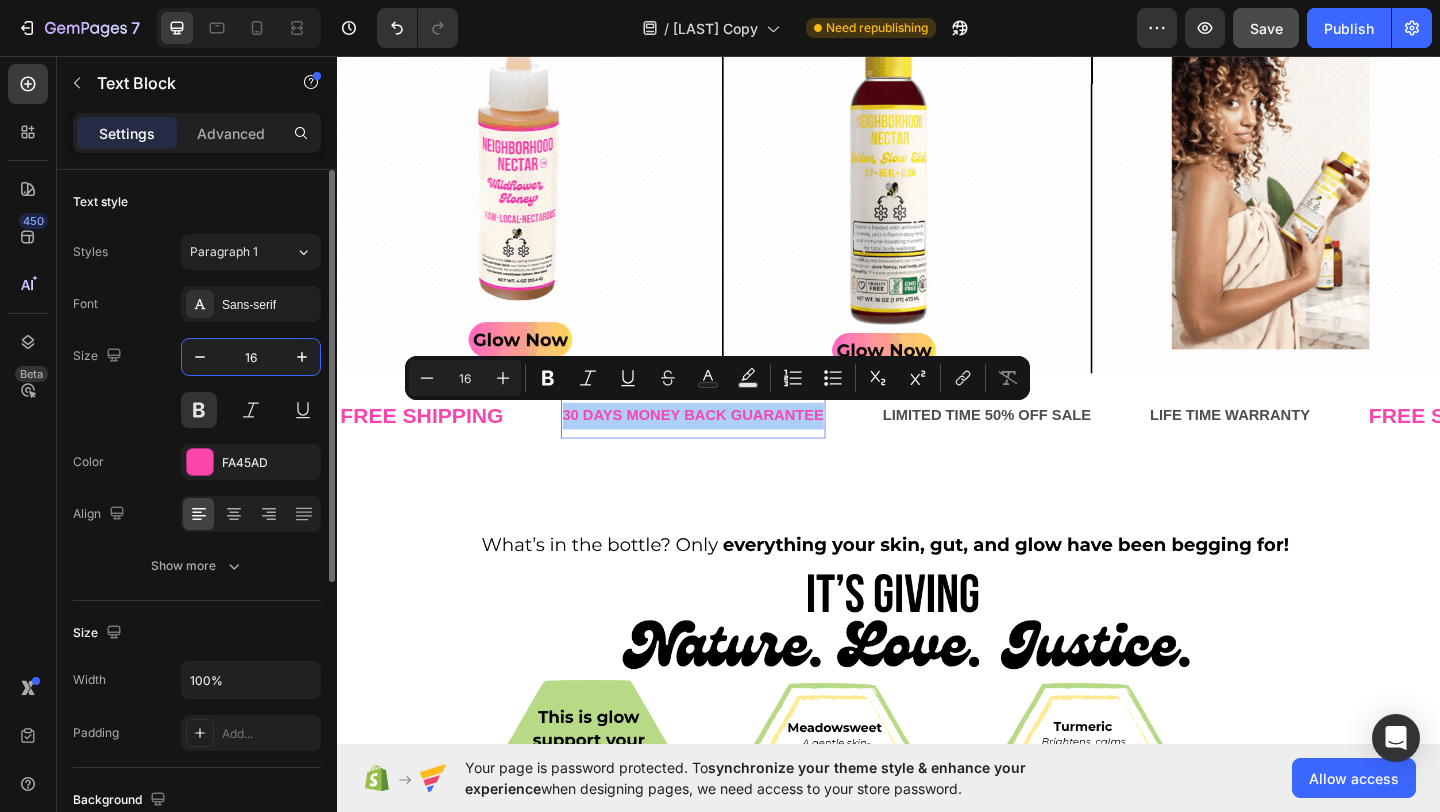 click on "16" at bounding box center [251, 357] 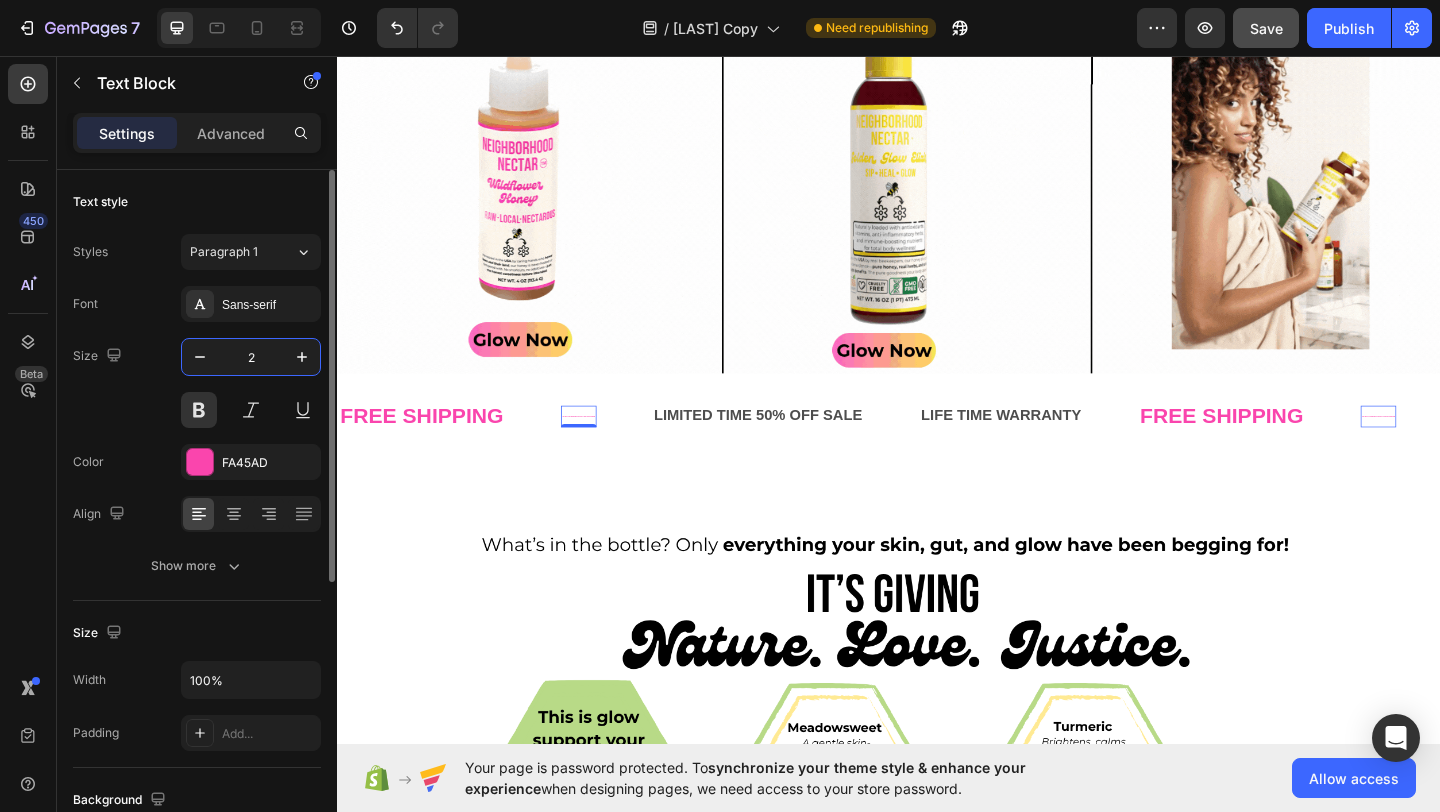type on "23" 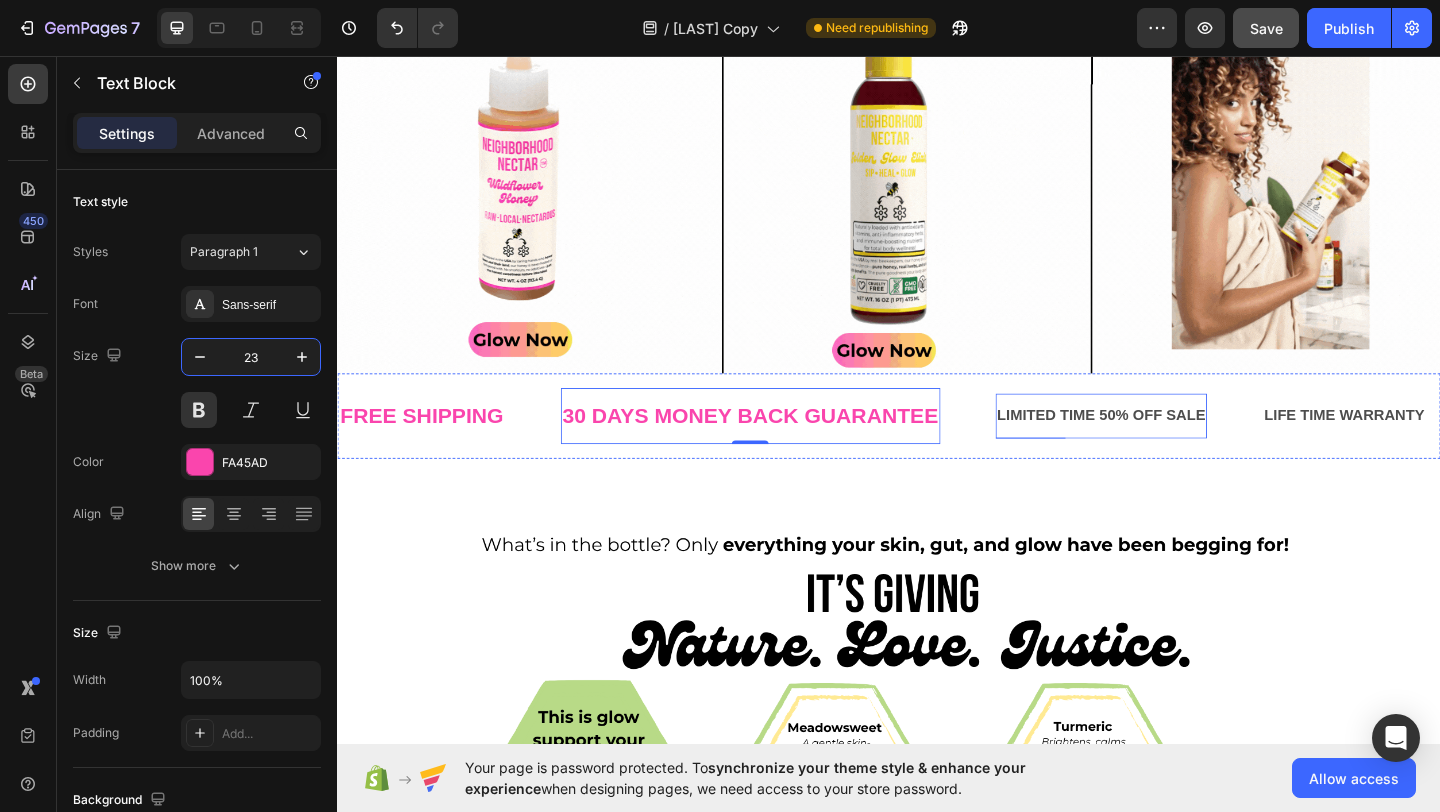 click on "LIMITED TIME 50% OFF SALE" at bounding box center (1168, 447) 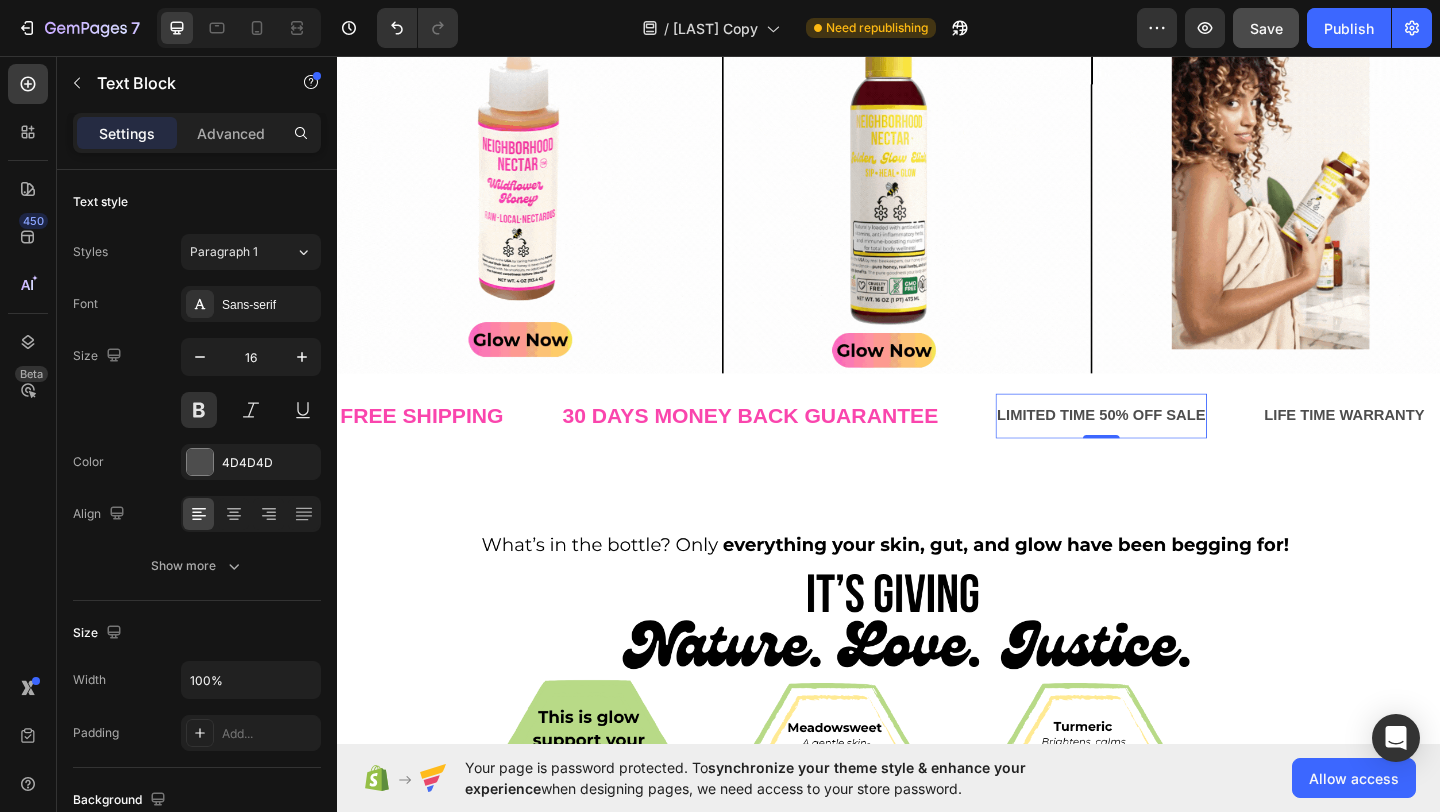 click on "LIMITED TIME 50% OFF SALE" at bounding box center (1168, 447) 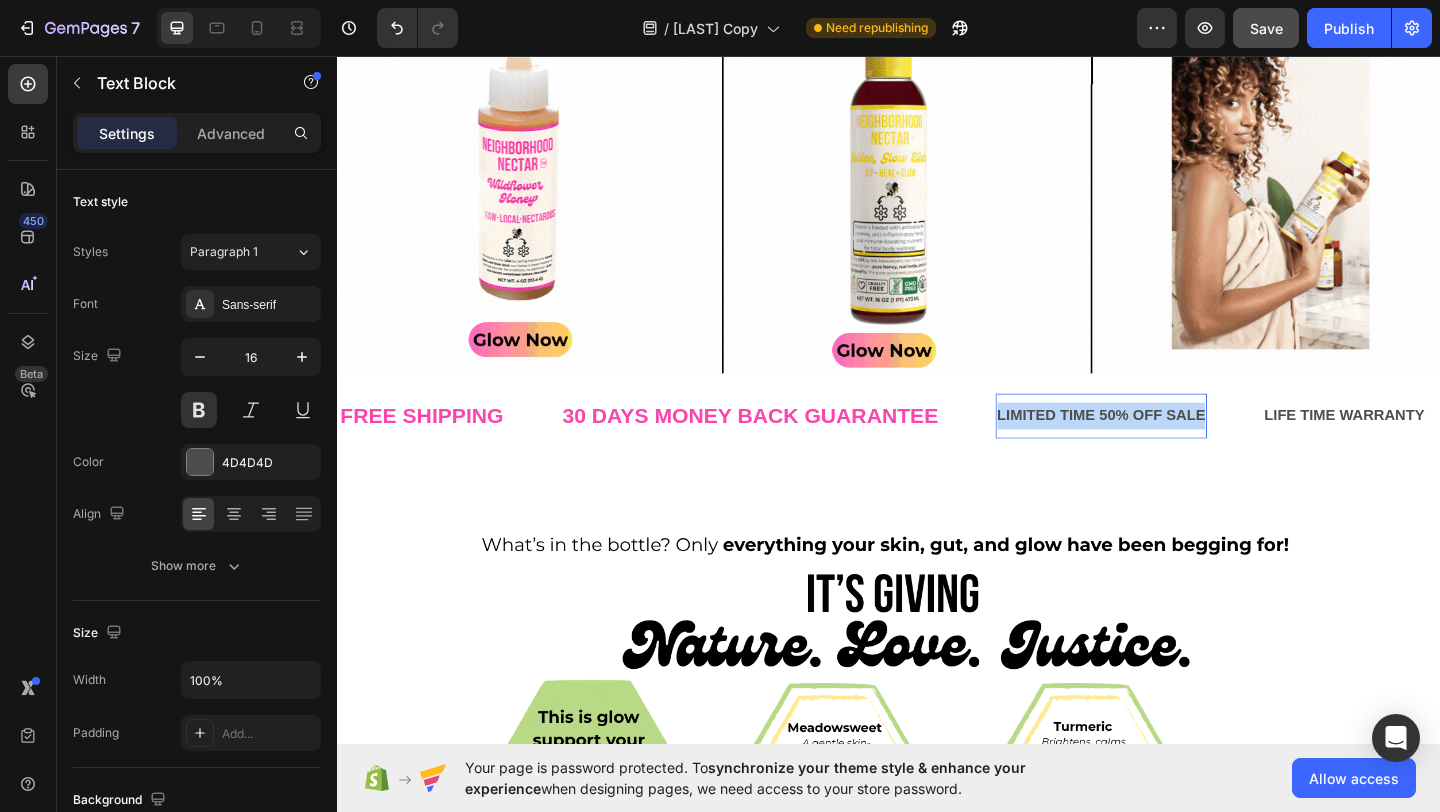 click on "LIMITED TIME 50% OFF SALE" at bounding box center [1168, 447] 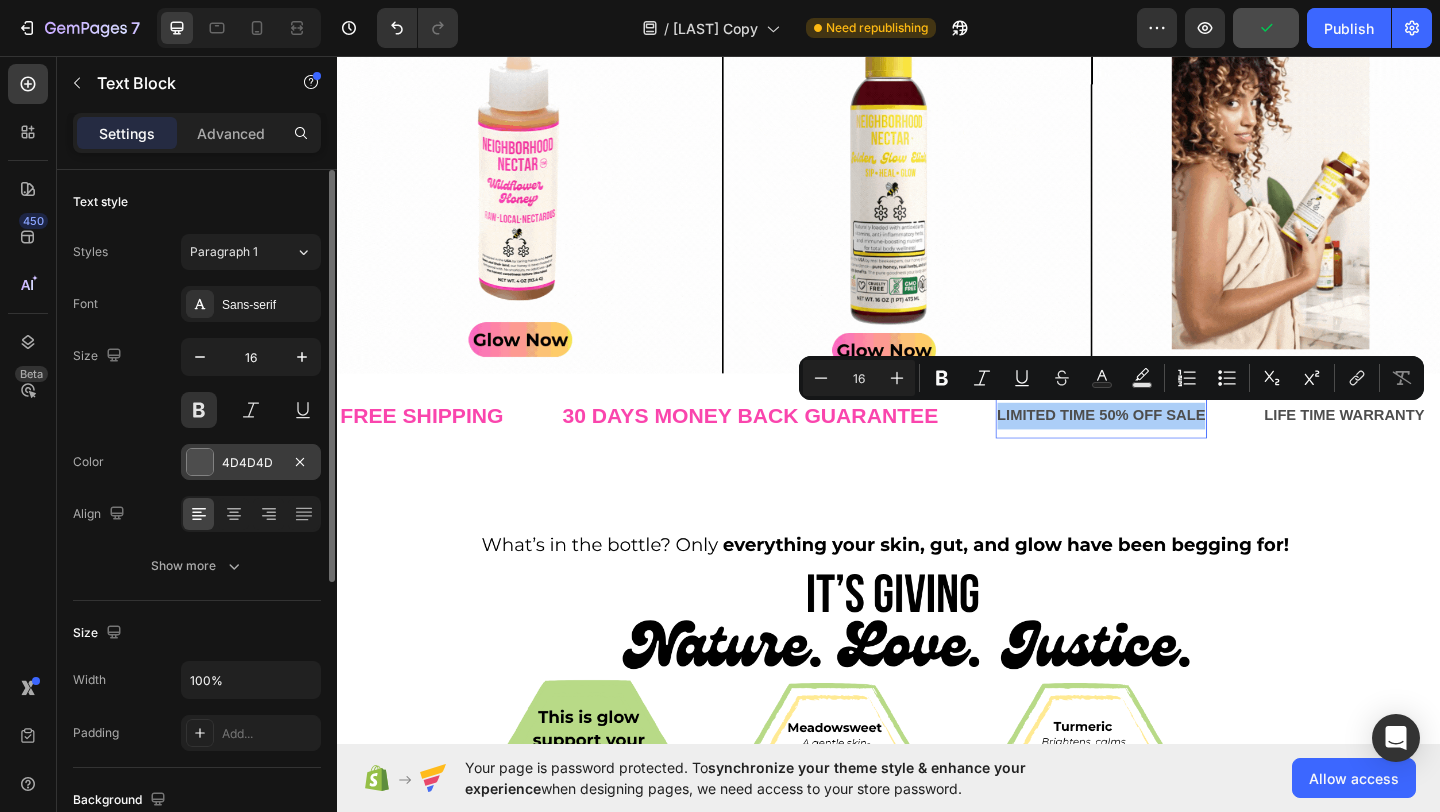 click at bounding box center (200, 462) 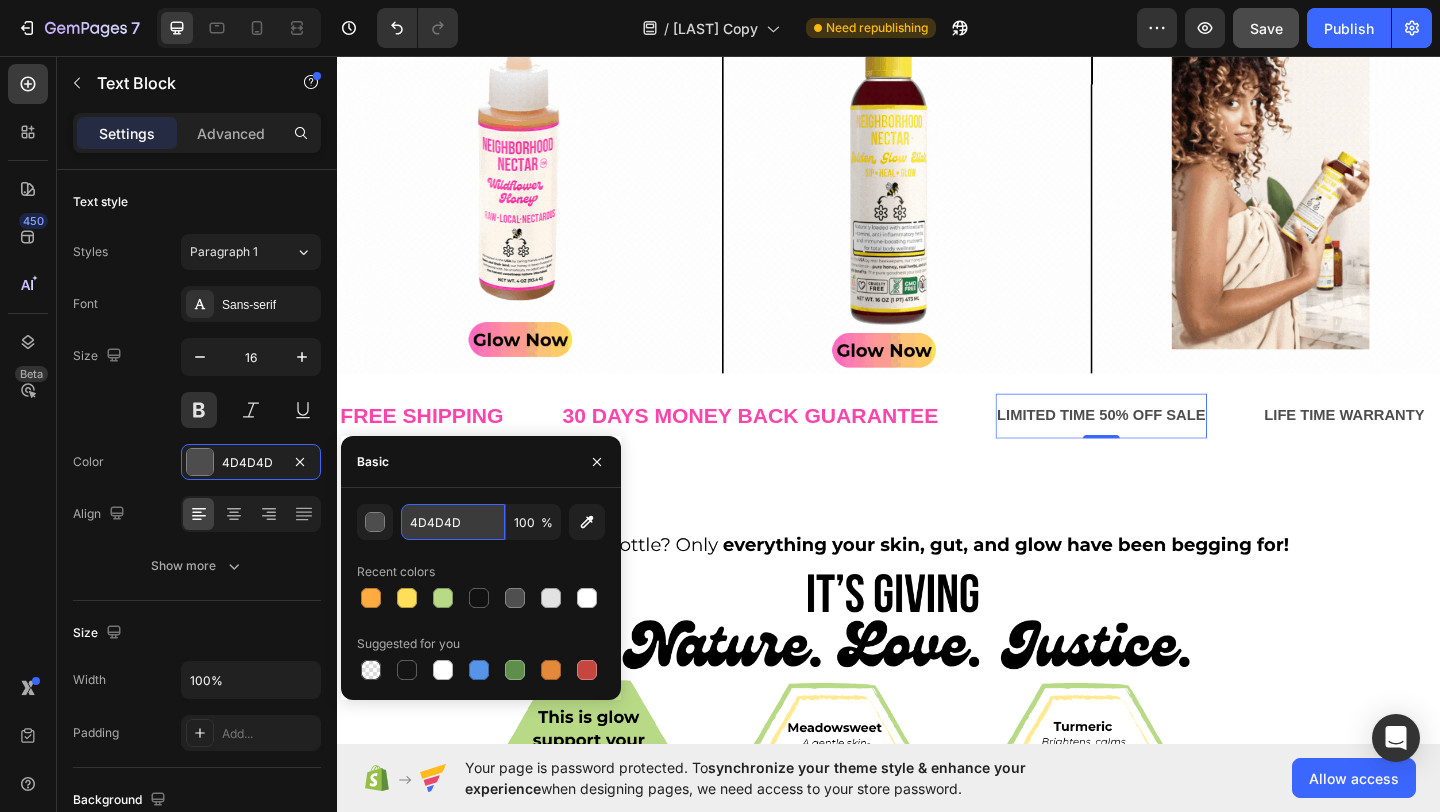 click on "4D4D4D" at bounding box center (453, 522) 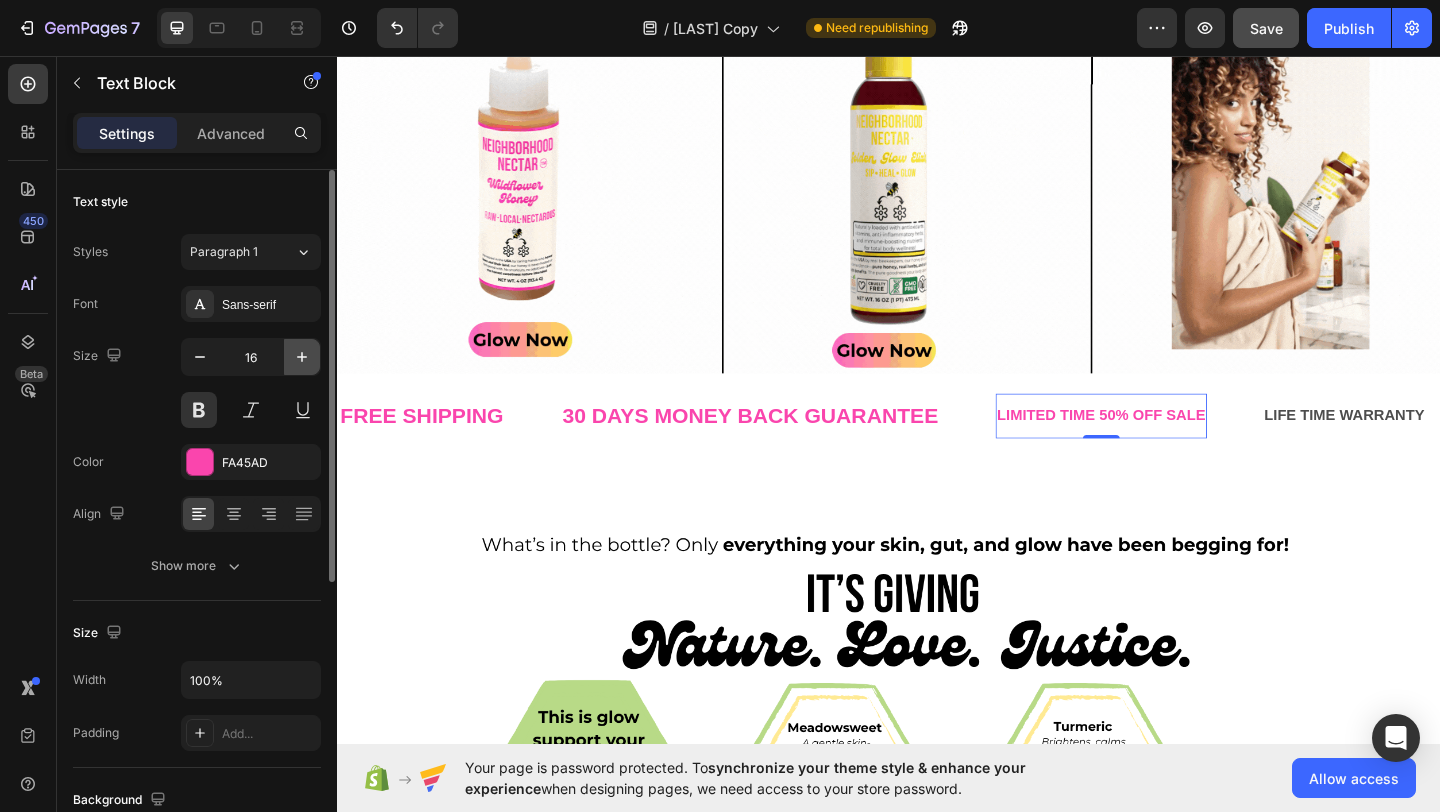 click 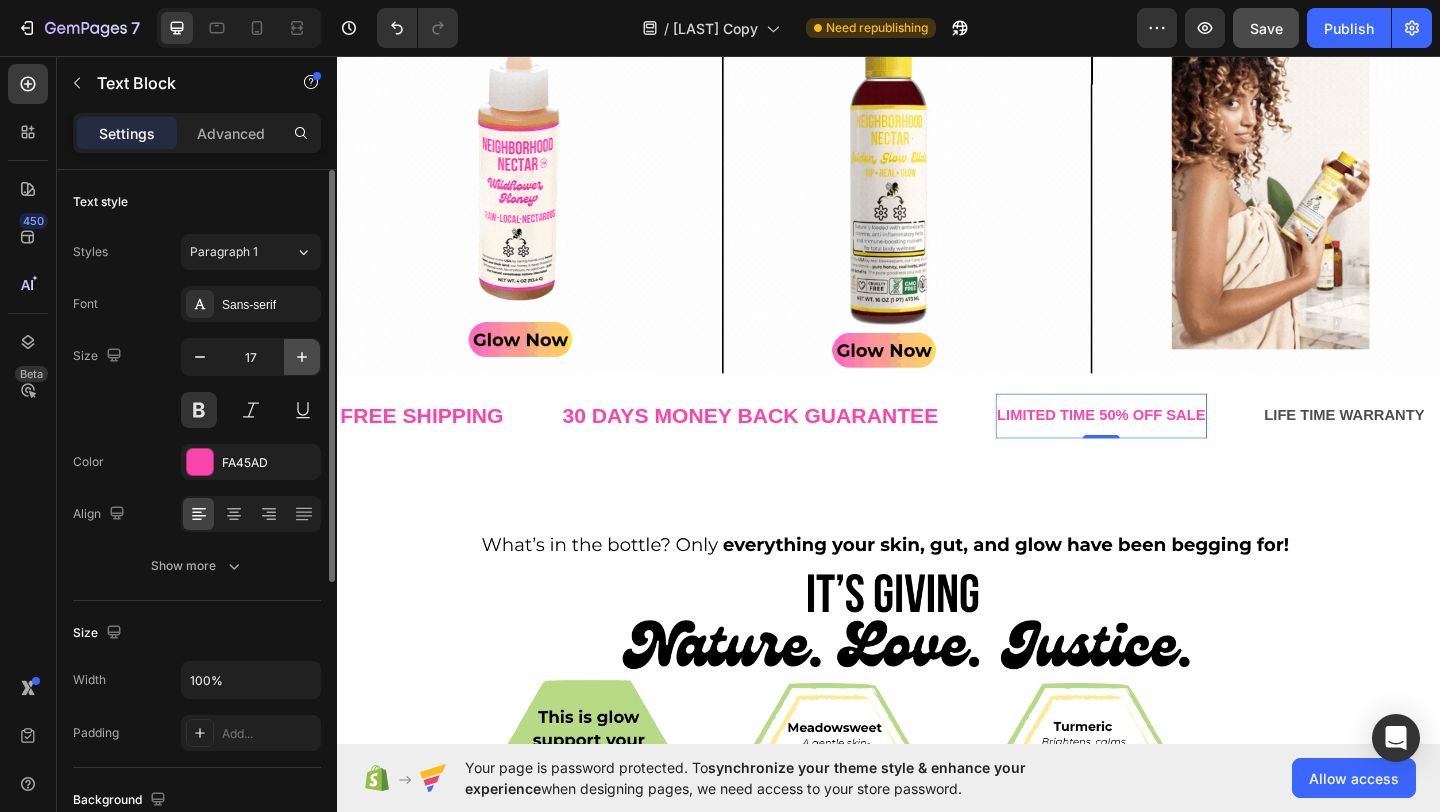 click 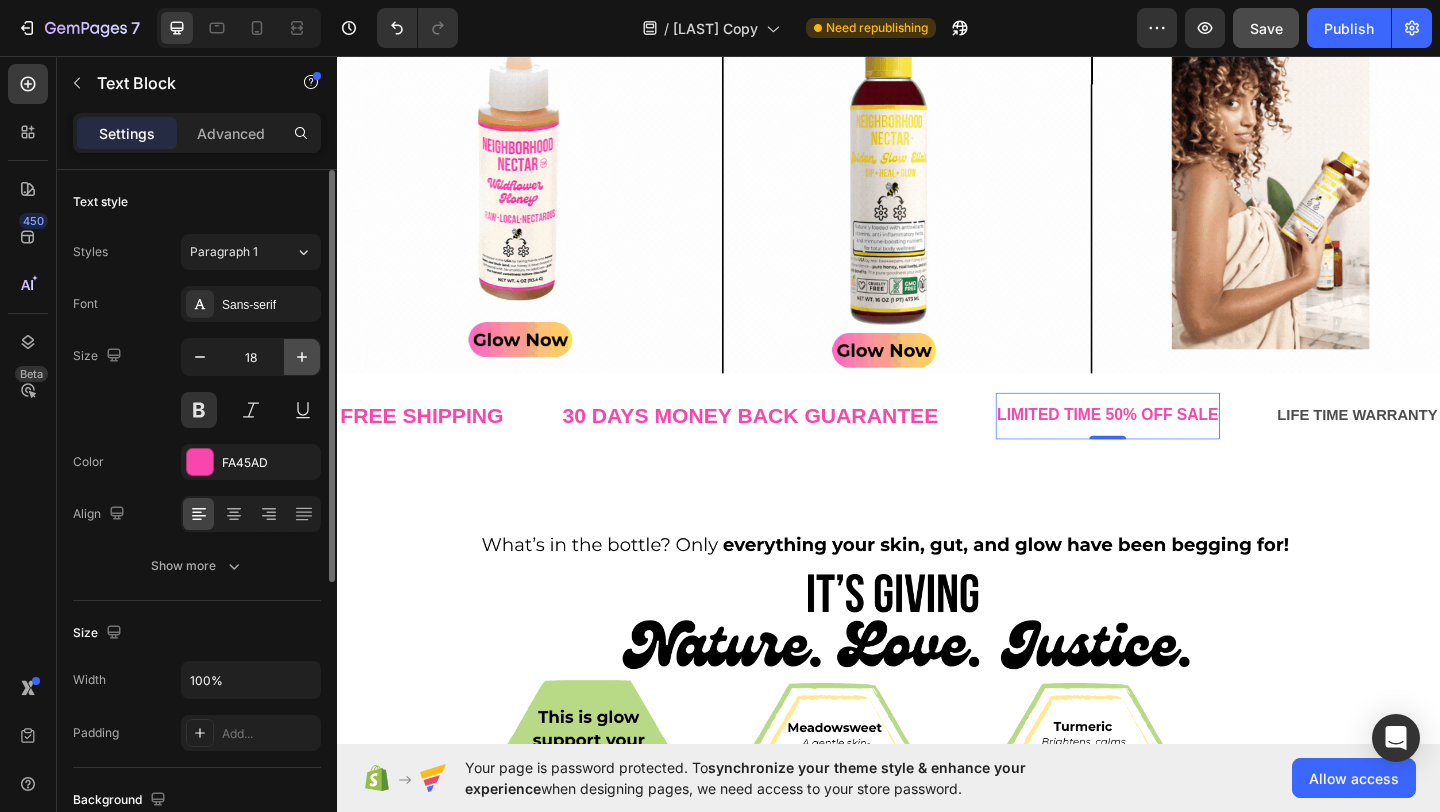 click 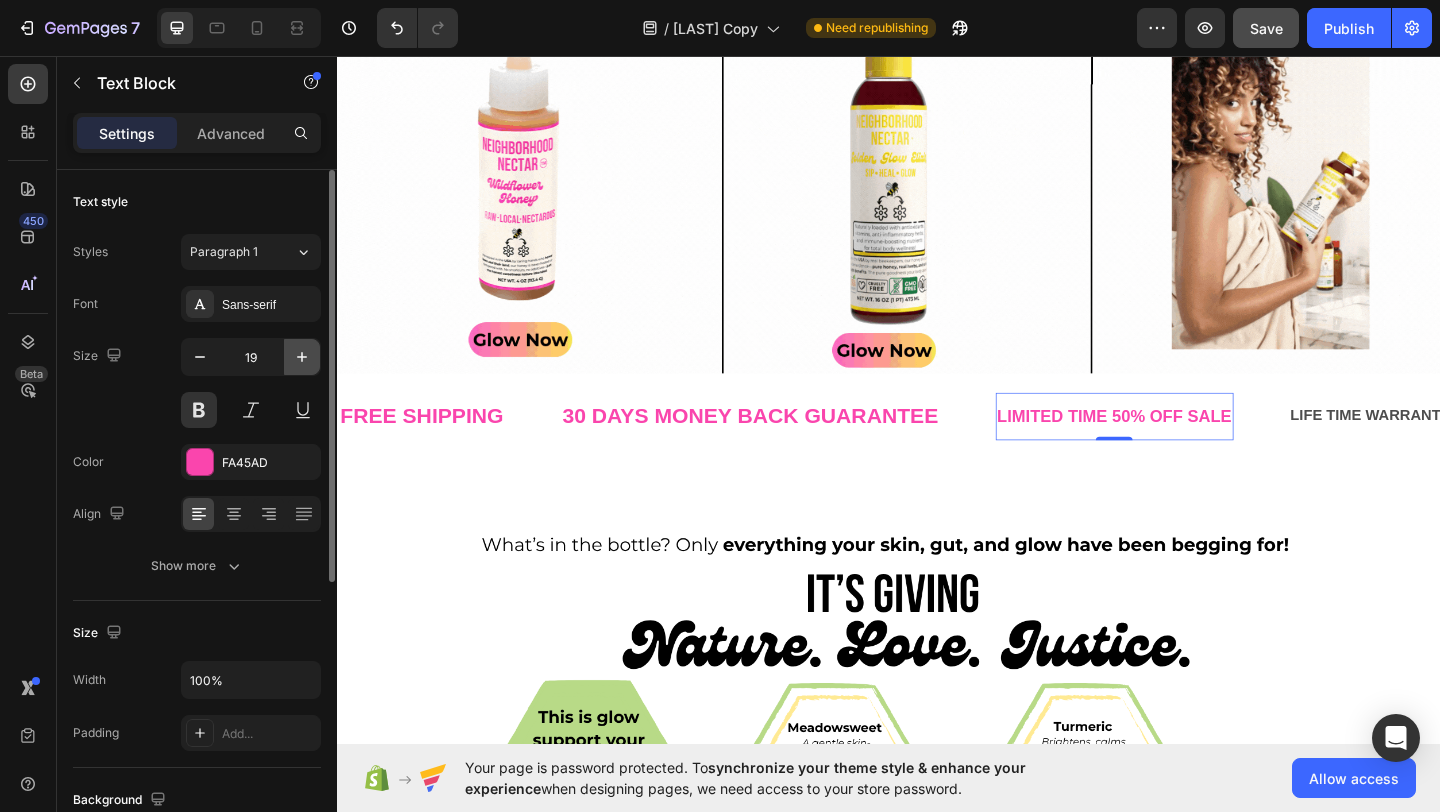 click 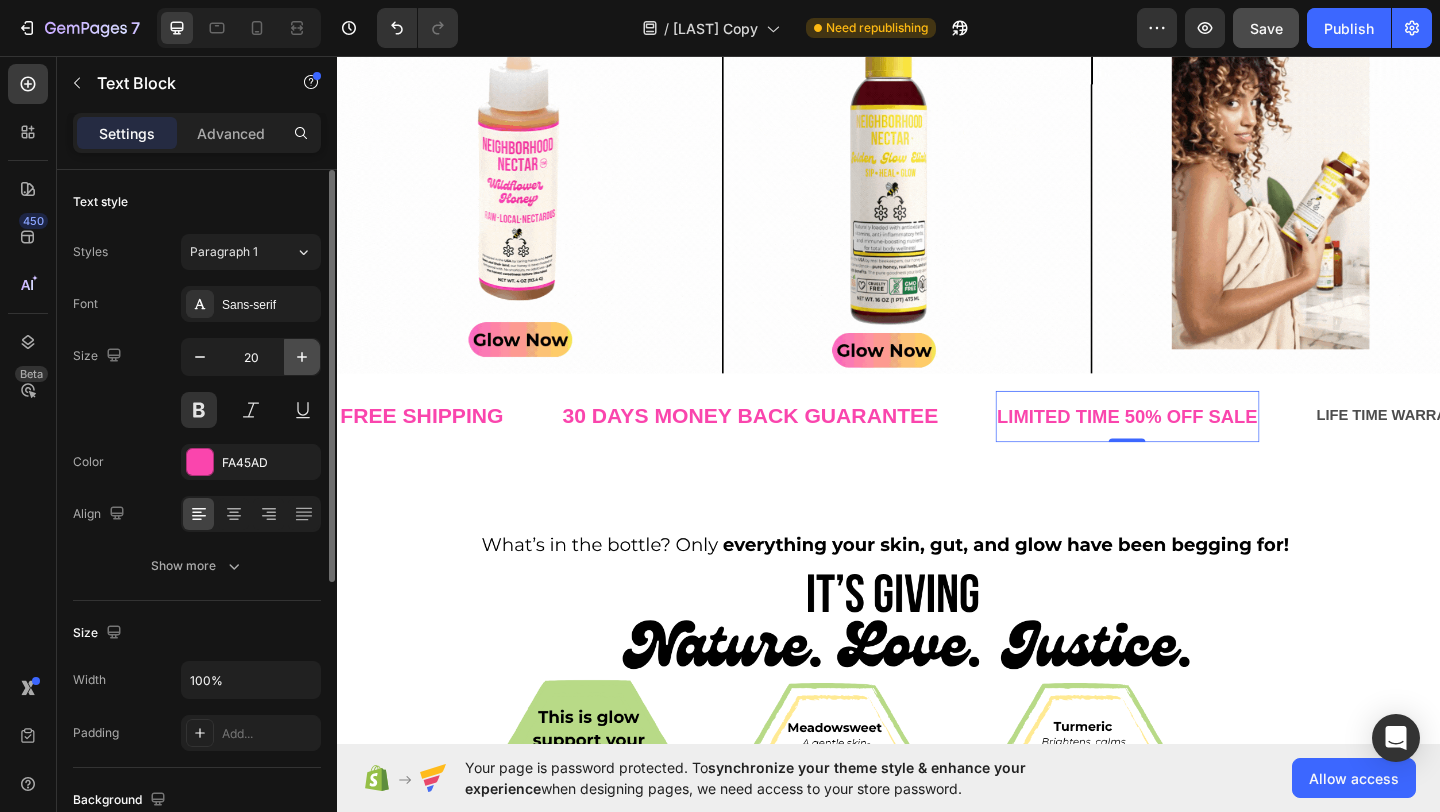 click 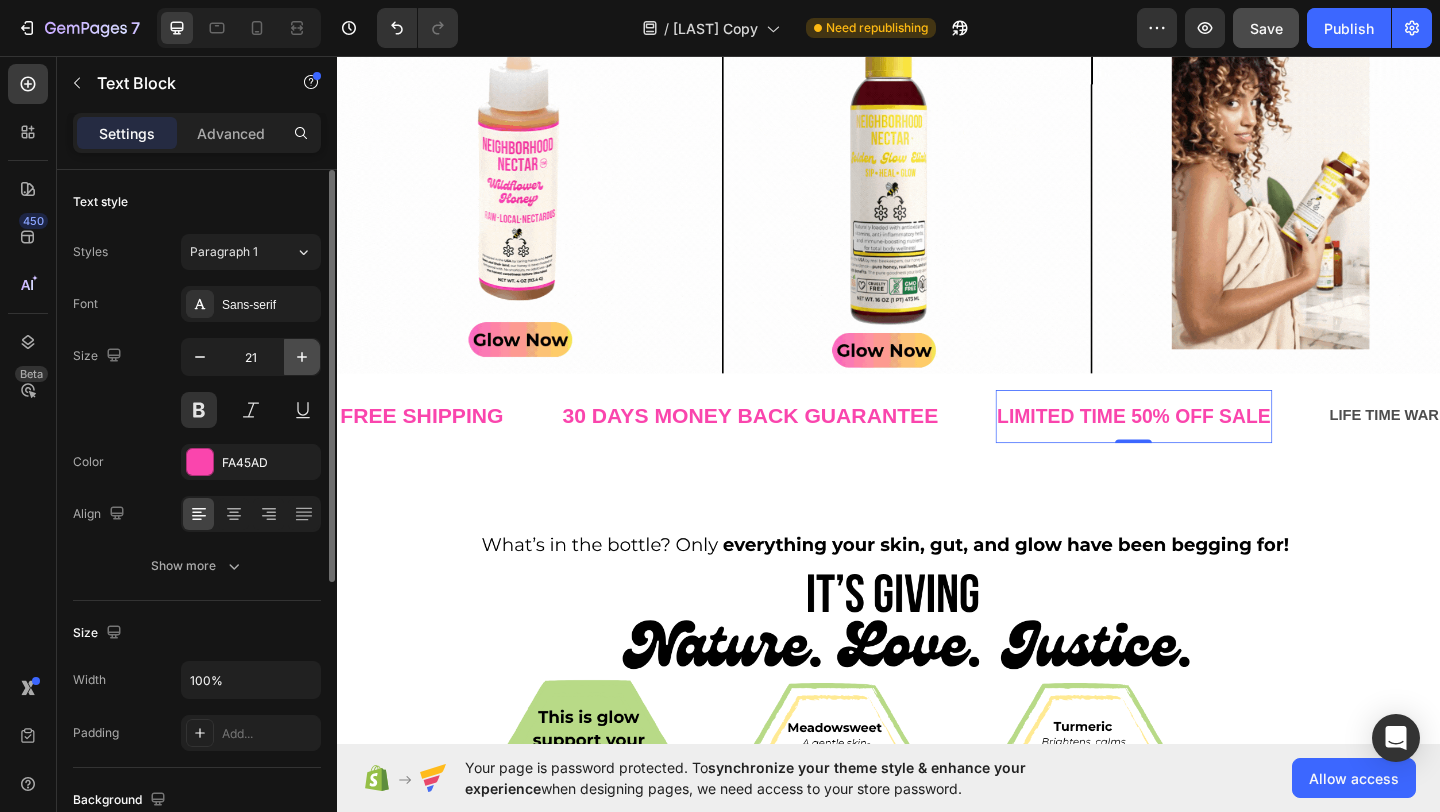 click 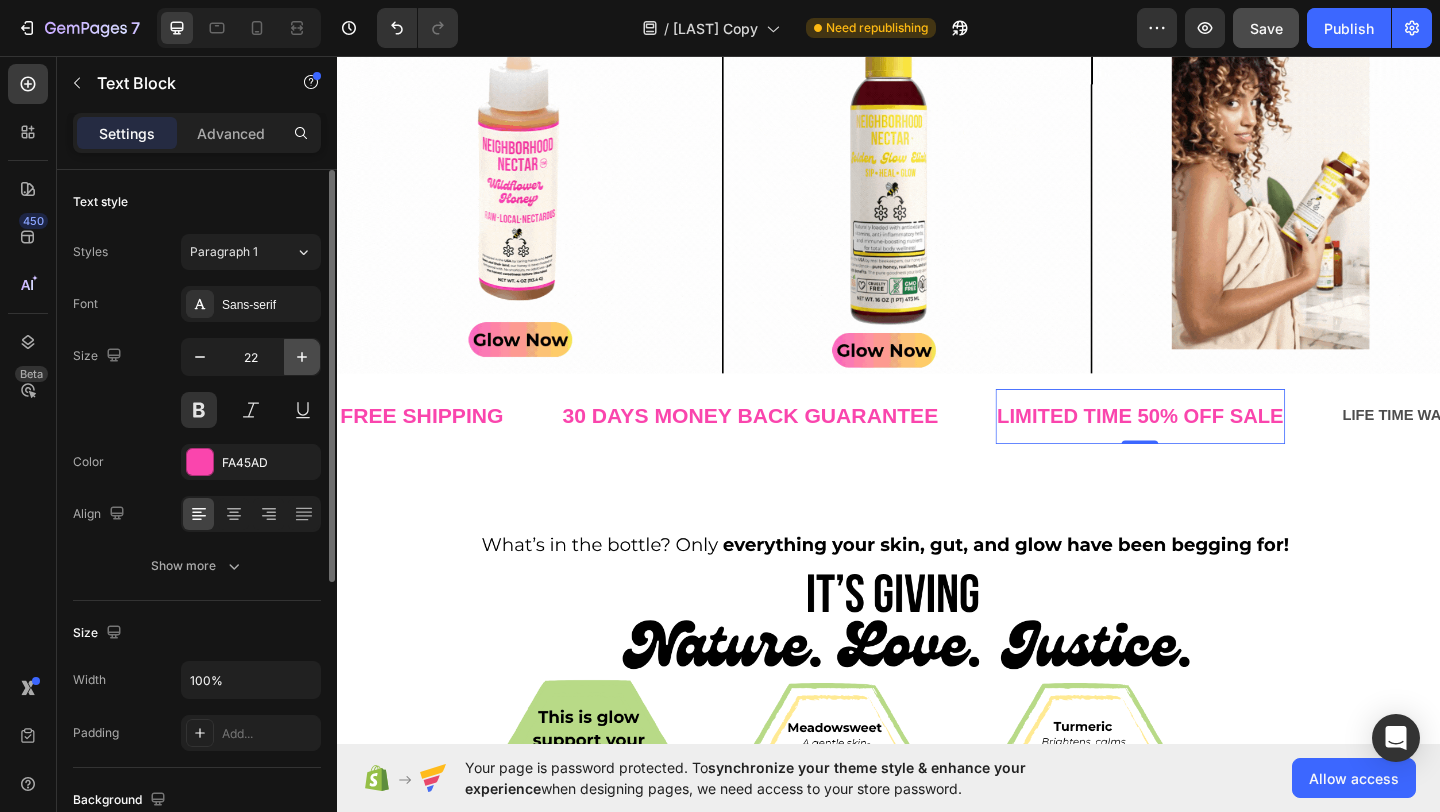 click 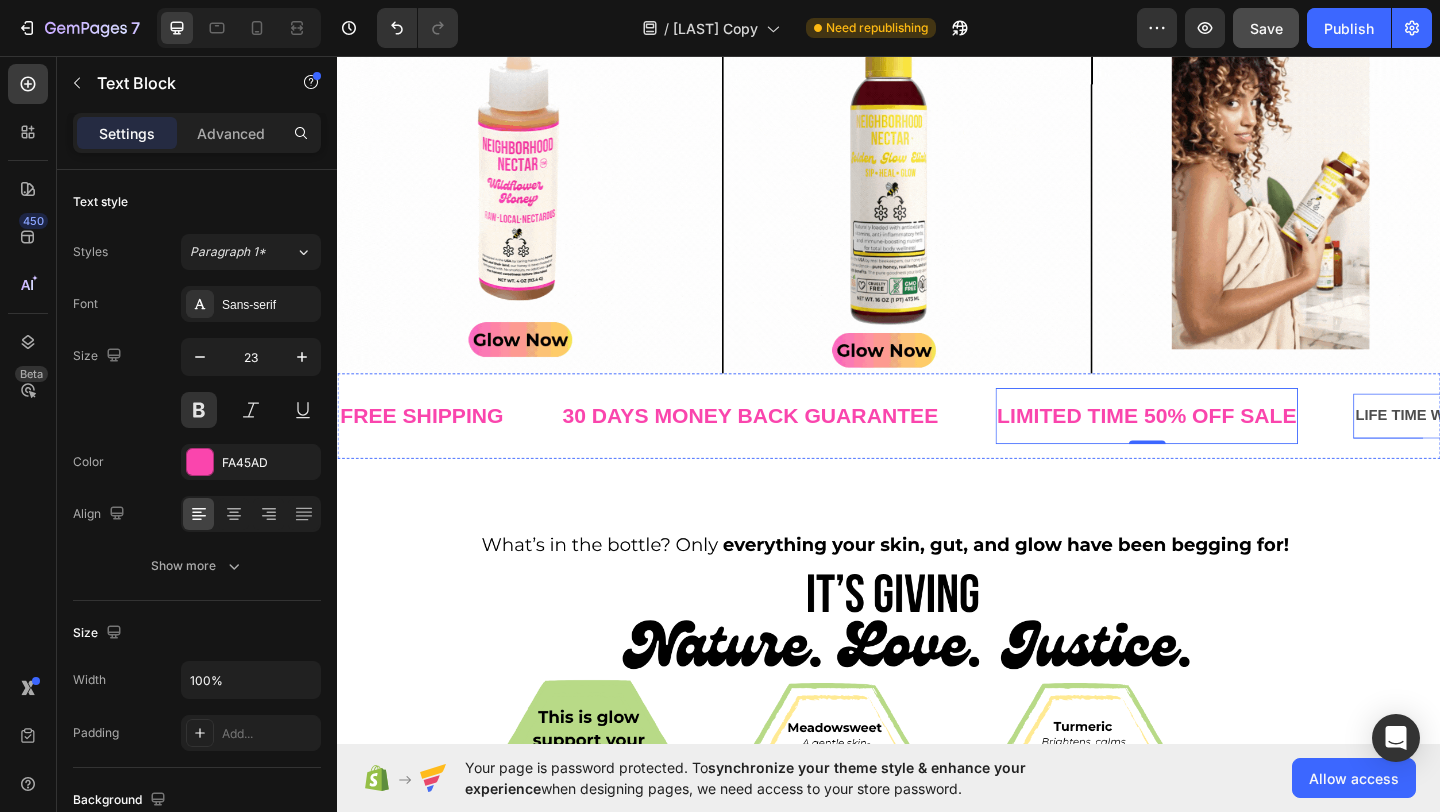 click on "LIFE TIME WARRANTY" at bounding box center (1531, 447) 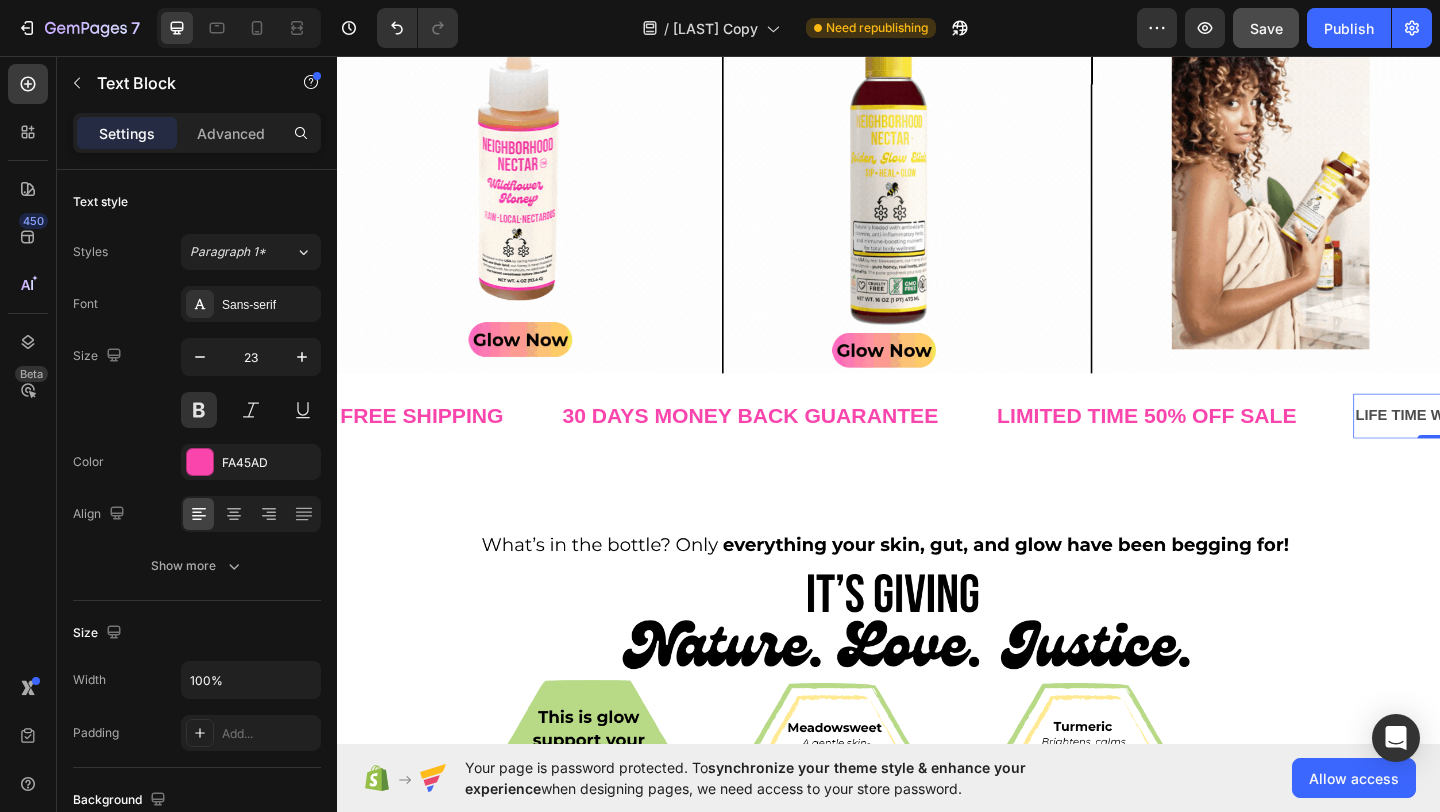 click on "LIFE TIME WARRANTY" at bounding box center [1531, 447] 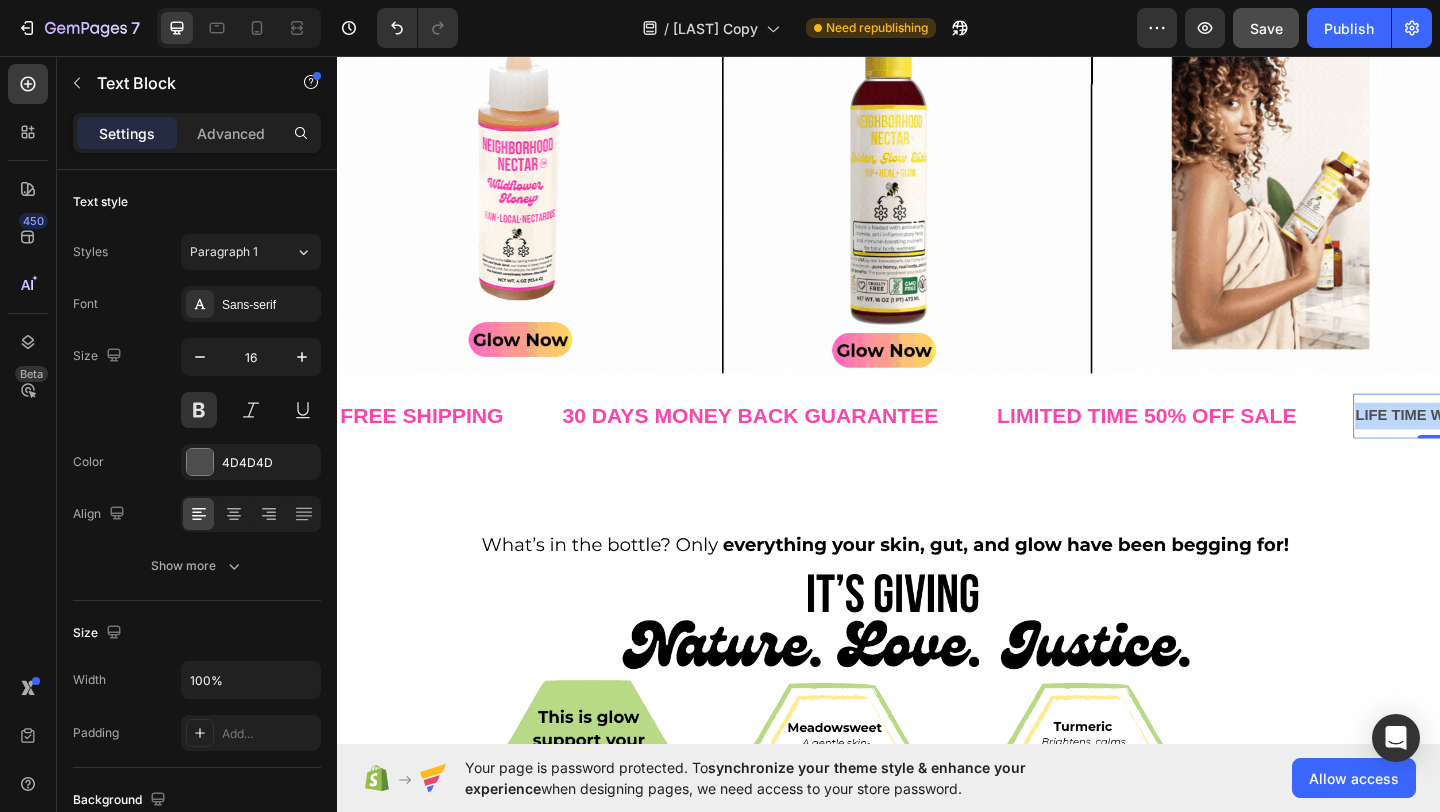 click on "LIFE TIME WARRANTY" at bounding box center (1531, 447) 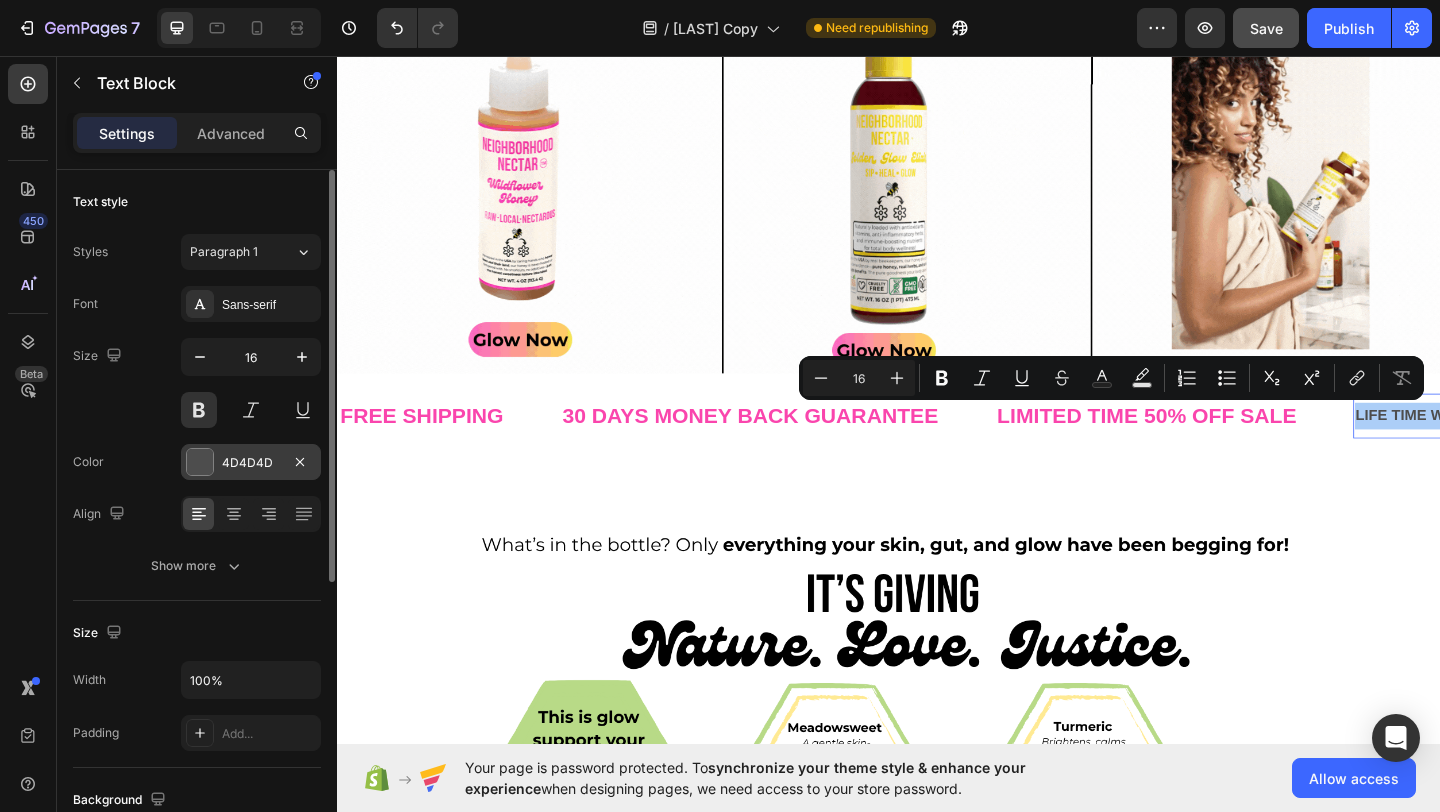 click on "4D4D4D" at bounding box center (251, 462) 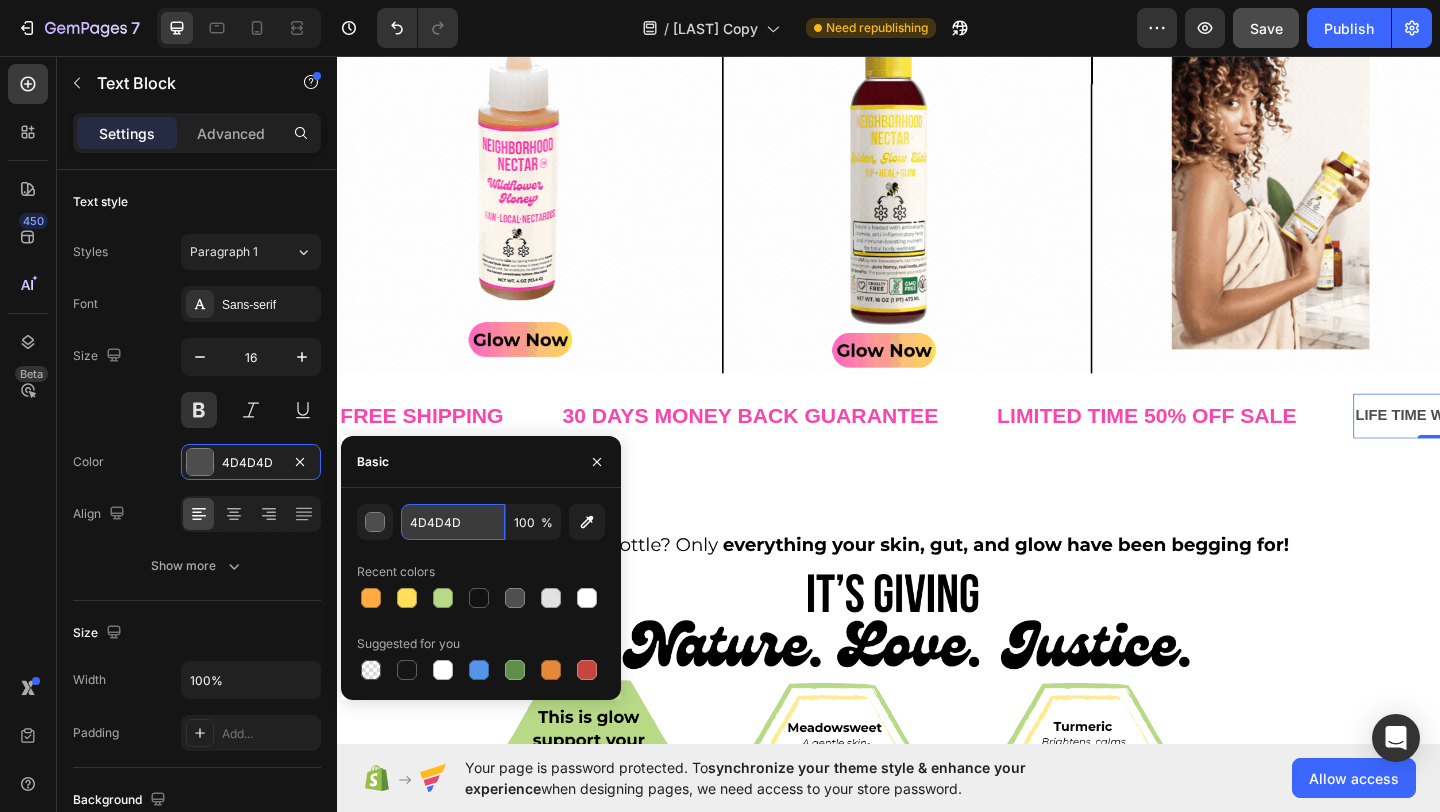 click on "4D4D4D" at bounding box center (453, 522) 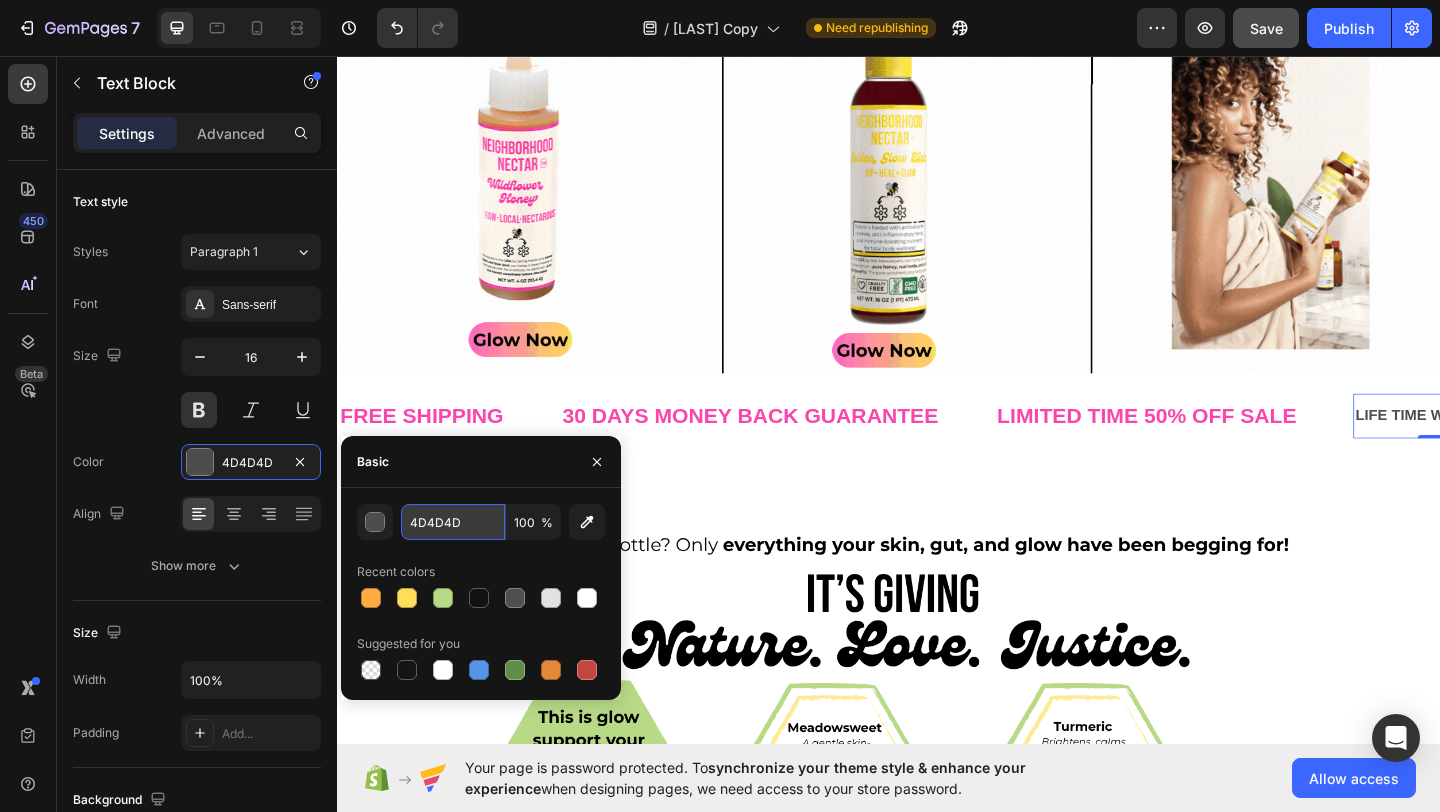 paste on "FA45A" 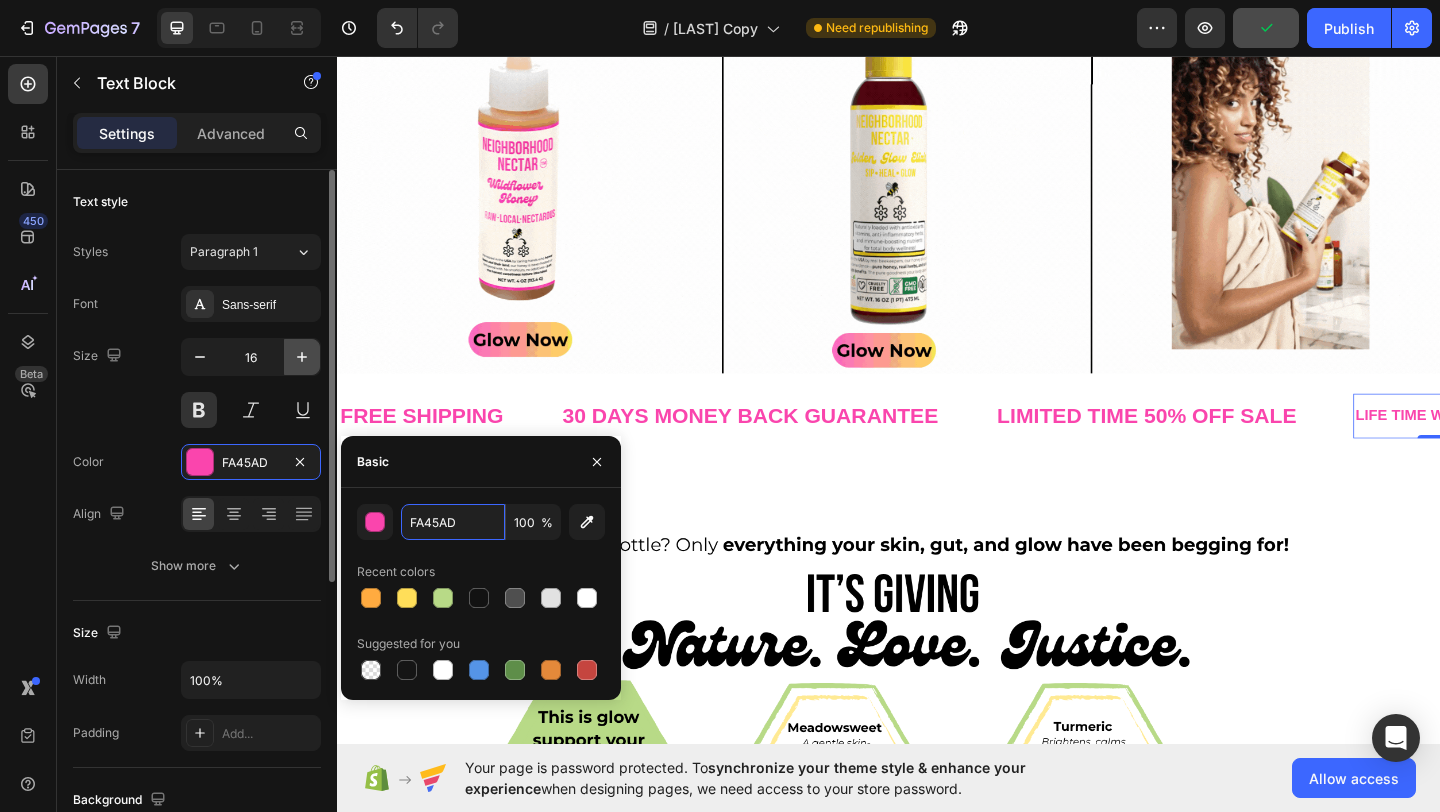 type on "FA45AD" 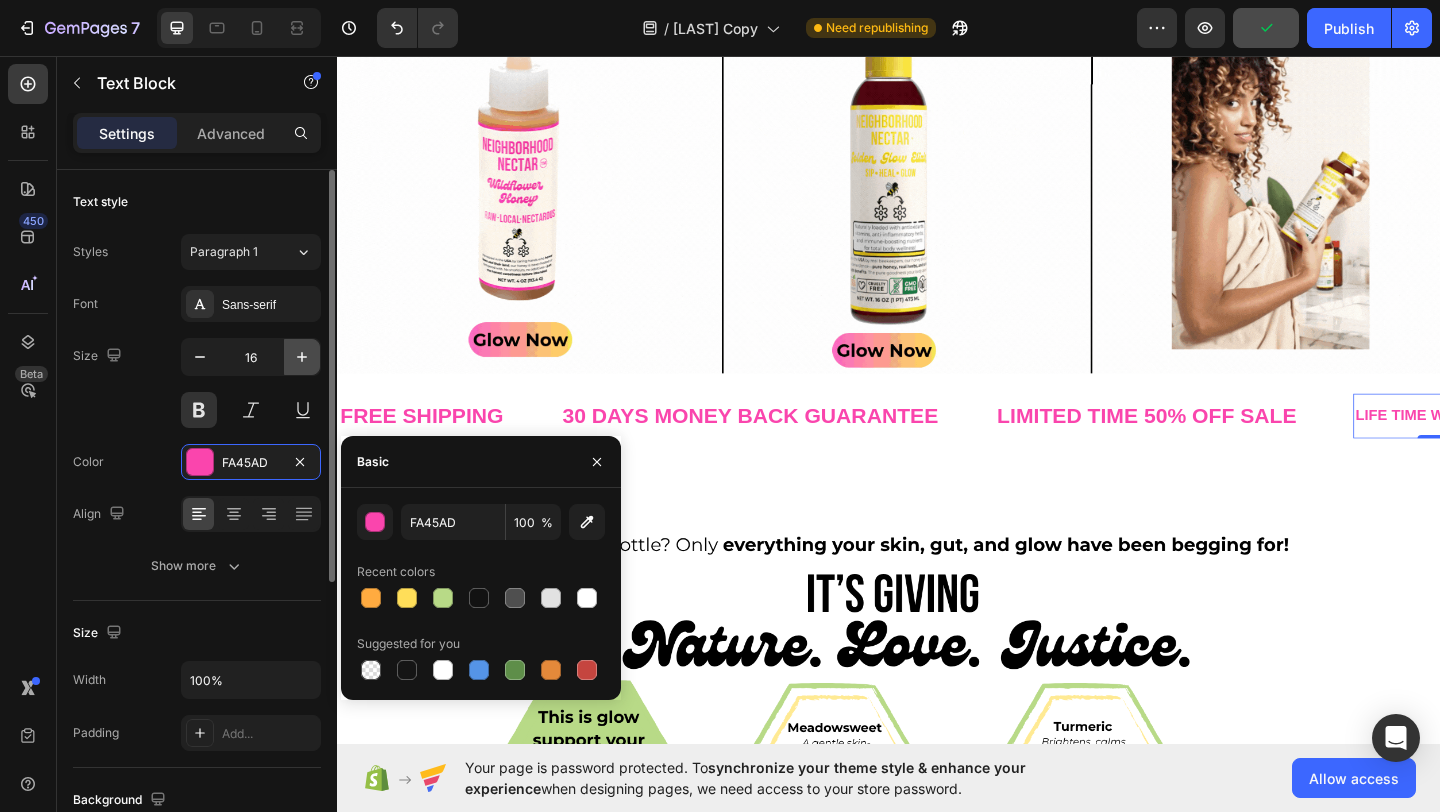 click 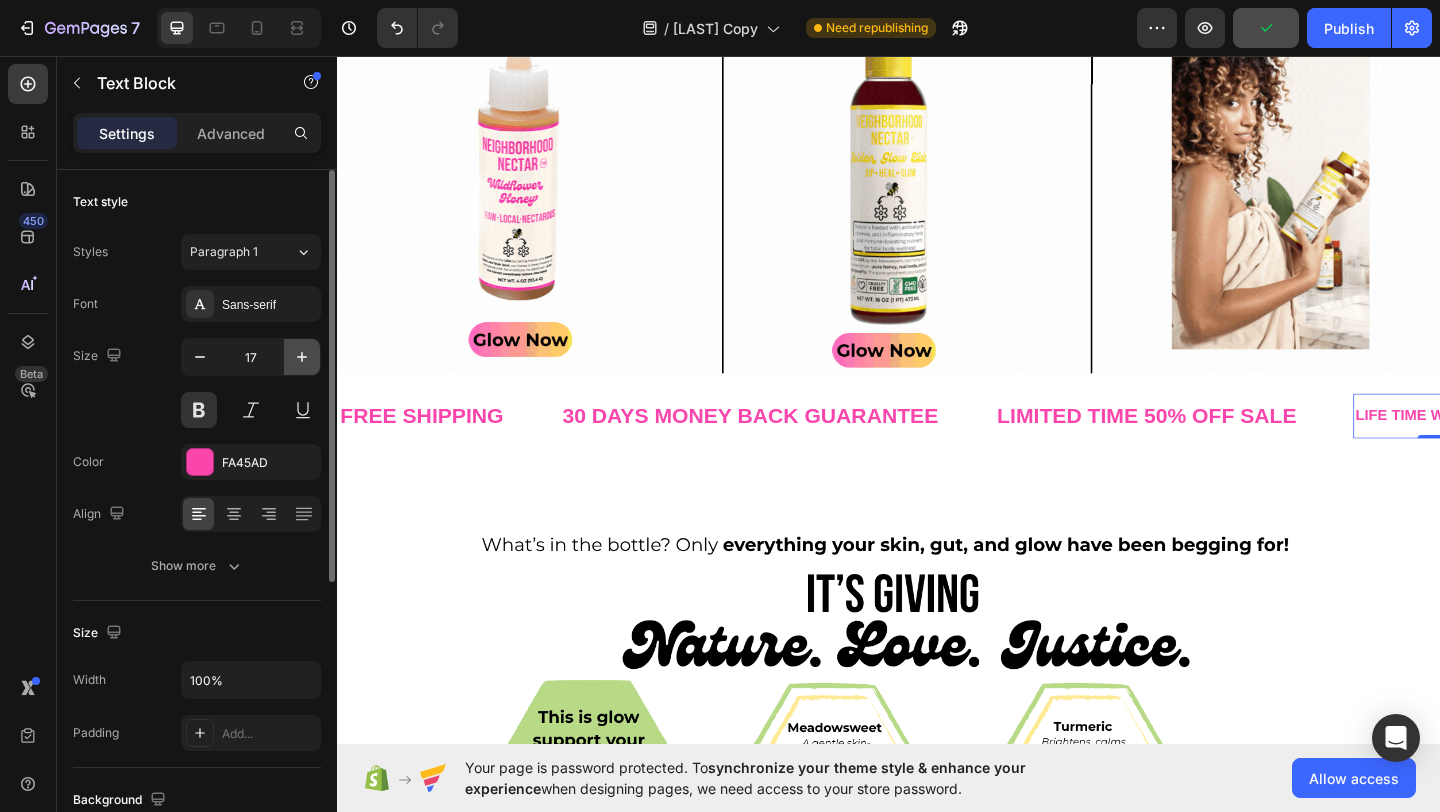 click 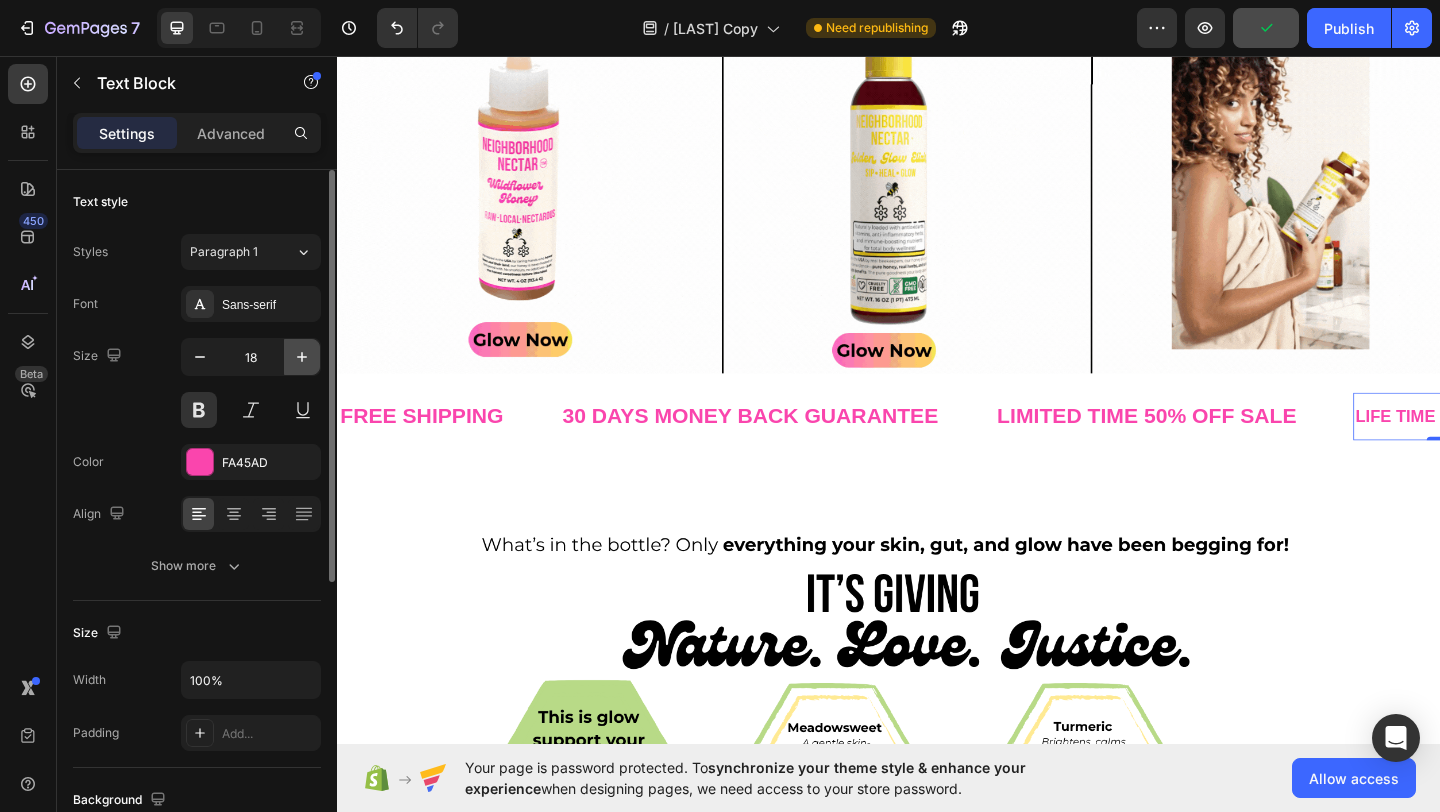 click 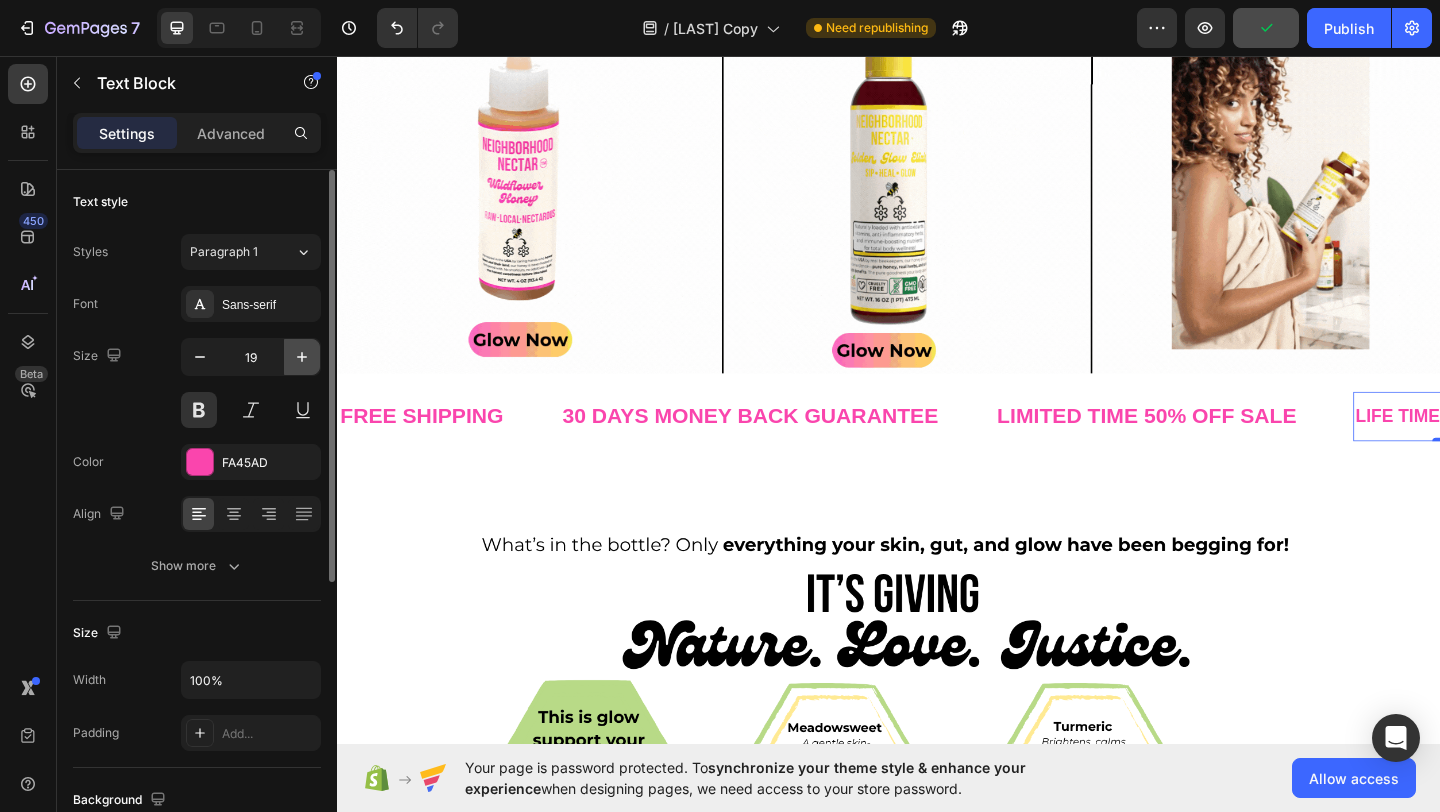 click 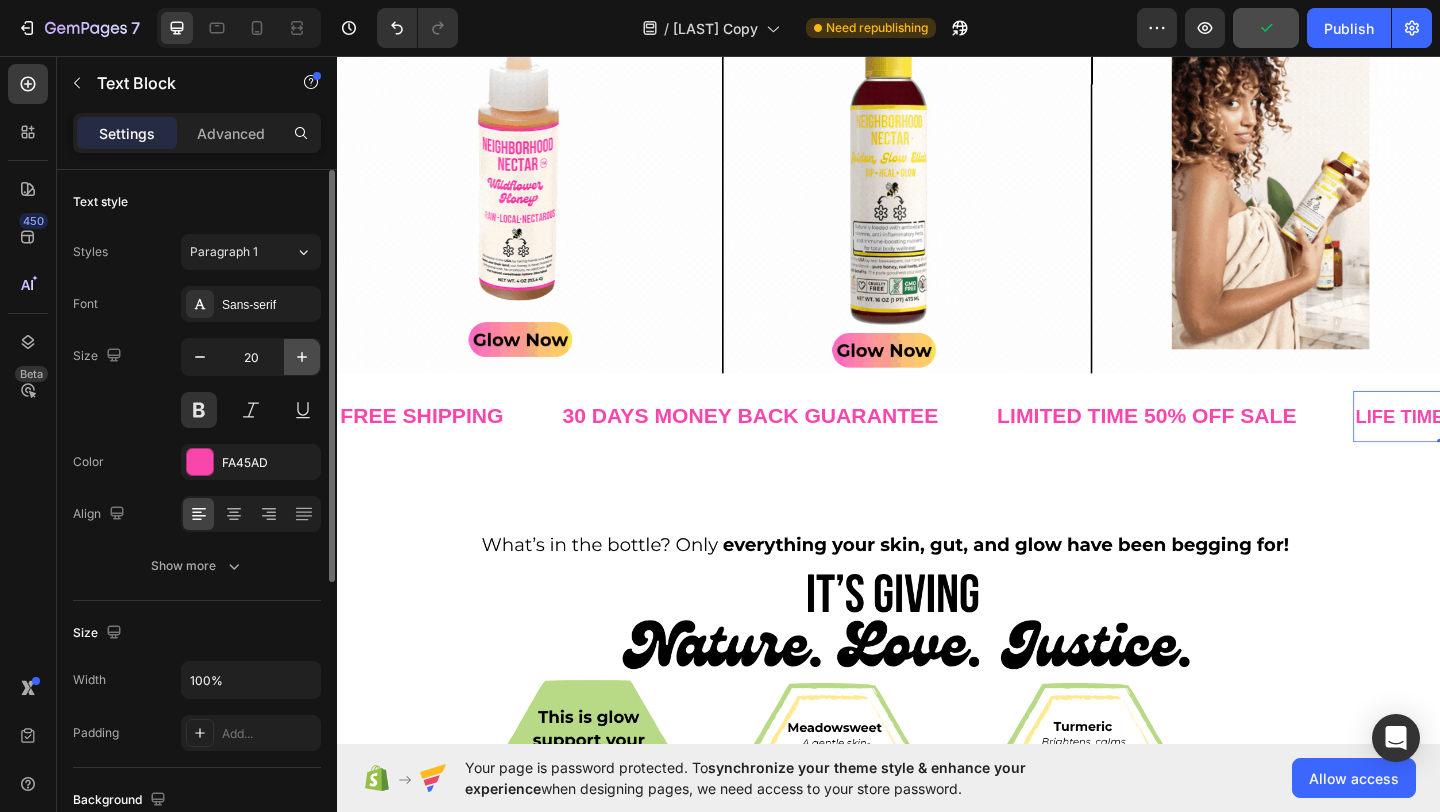 click 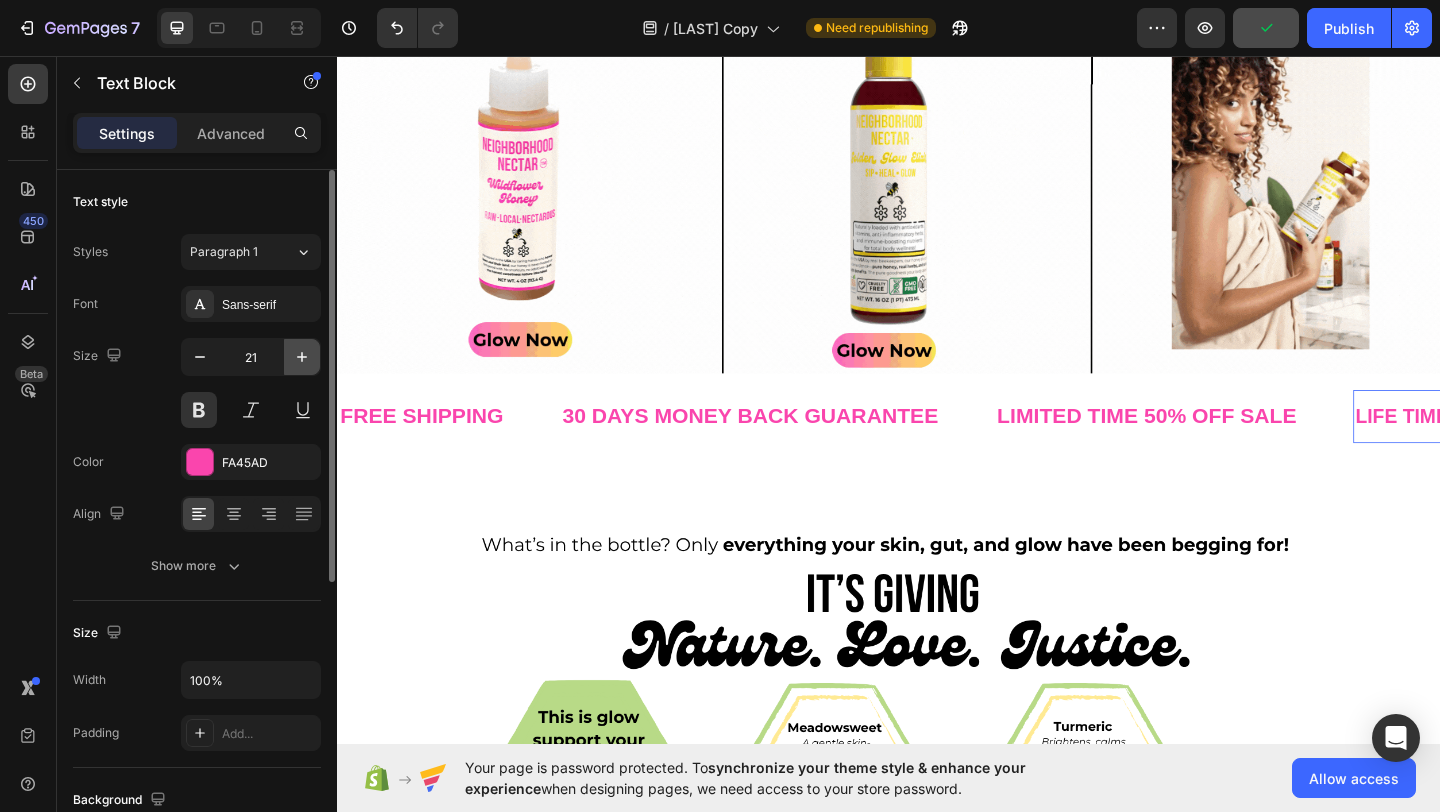 click 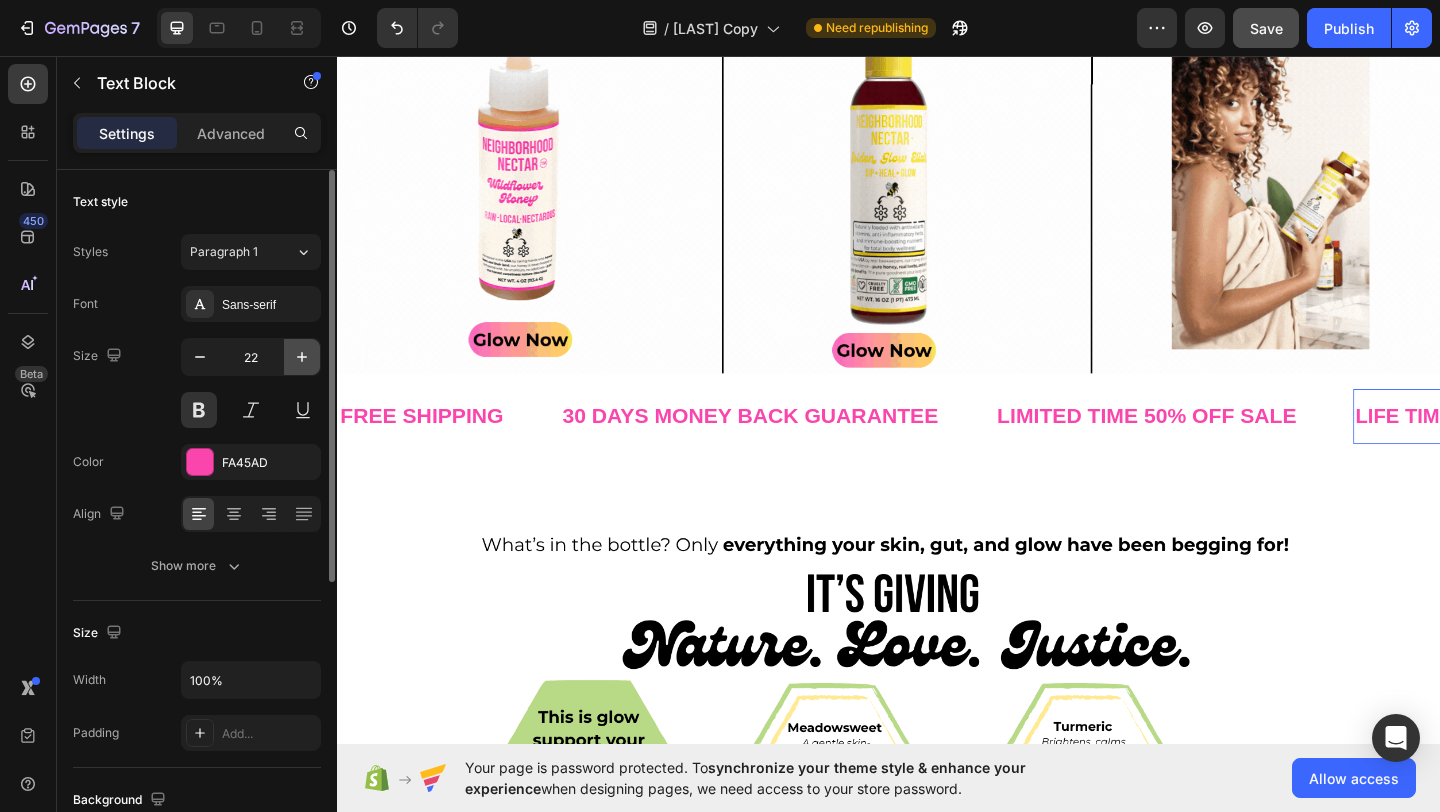 click 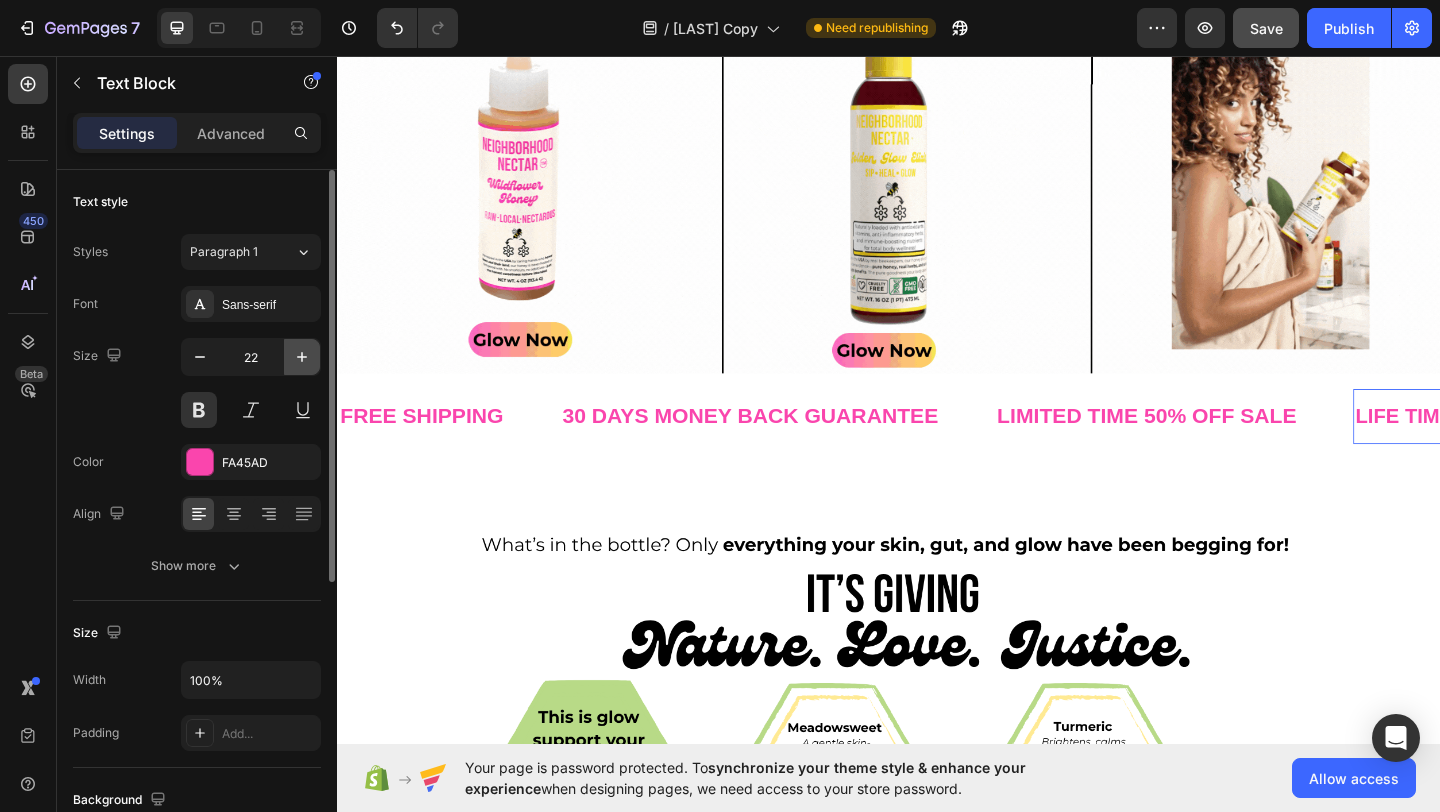 type on "23" 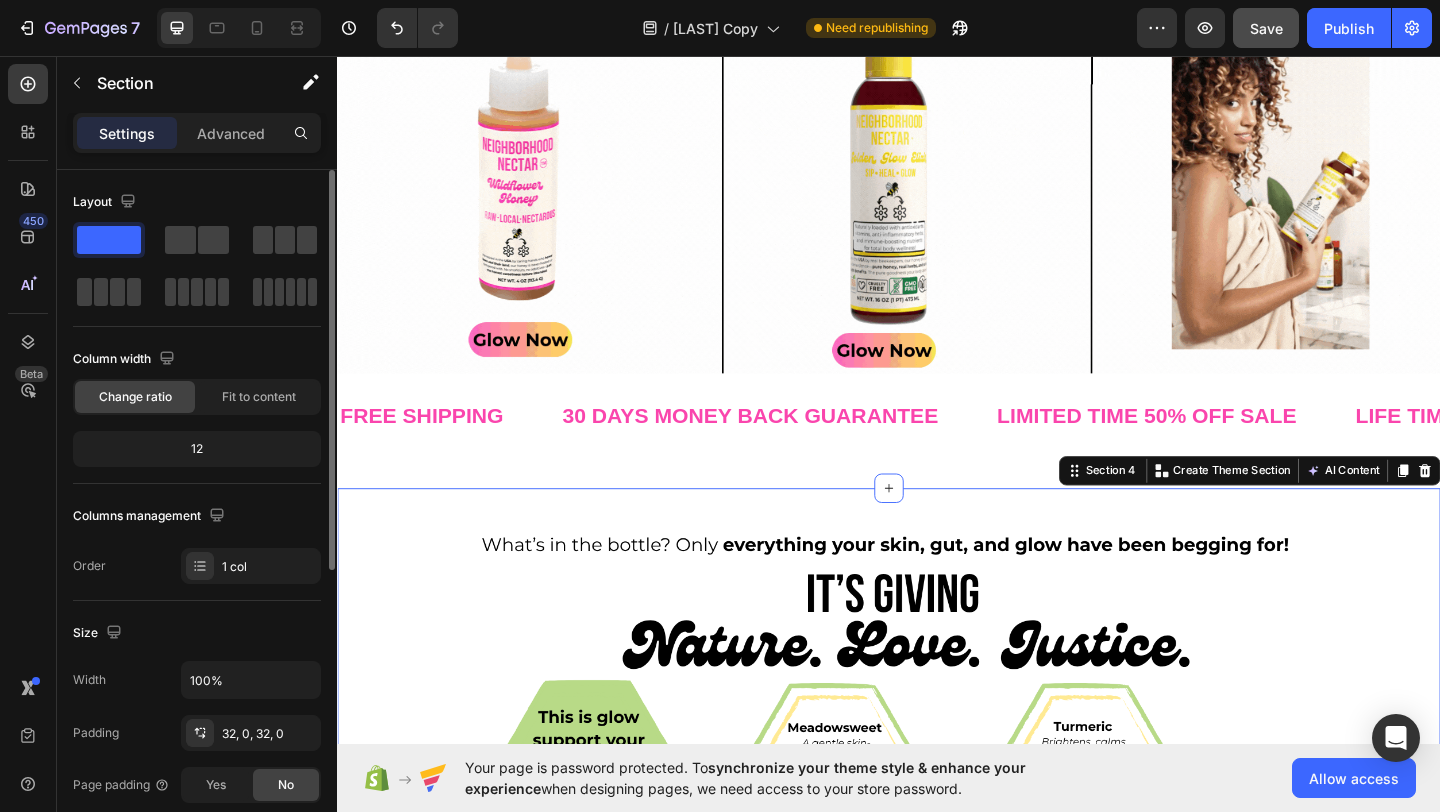 click on "Image Section 4   You can create reusable sections Create Theme Section AI Content Write with GemAI What would you like to describe here? Tone and Voice Persuasive Product Show more Generate" at bounding box center (937, 895) 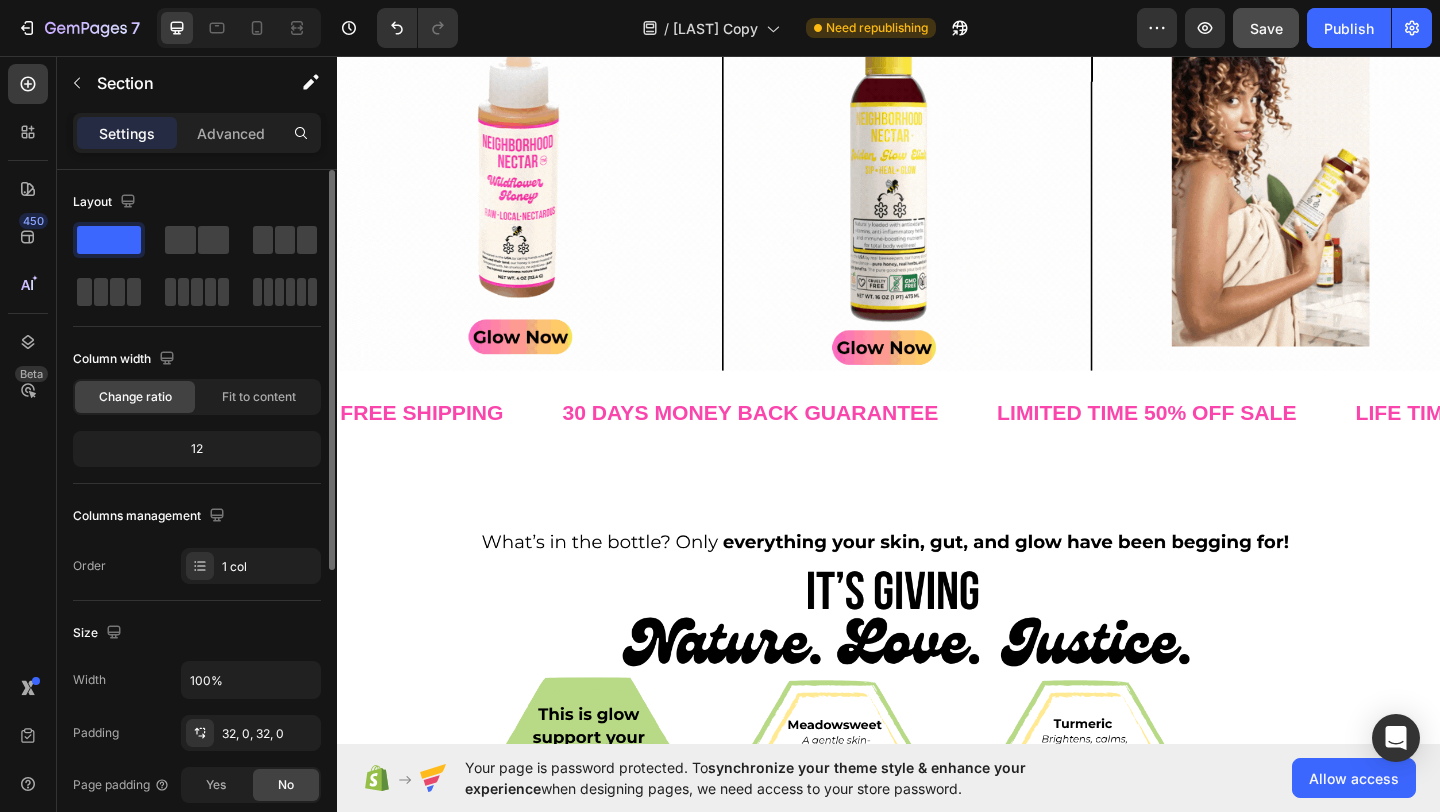 scroll, scrollTop: 1810, scrollLeft: 0, axis: vertical 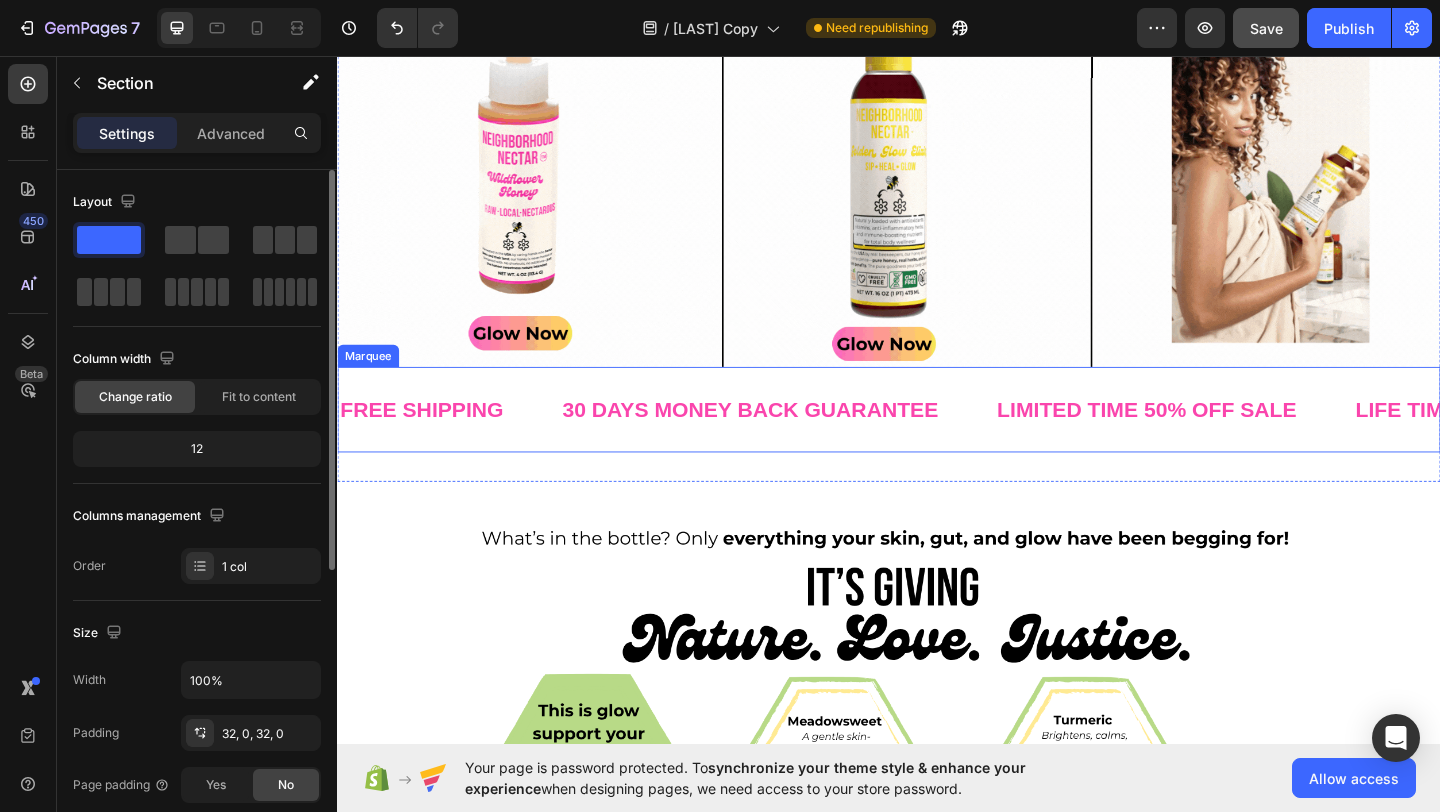 click on "FREE SHIPPING Text Block 30 DAYS MONEY BACK GUARANTEE Text Block LIMITED TIME 50% OFF SALE Text Block LIFE TIME WARRANTY Text Block FREE SHIPPING Text Block 30 DAYS MONEY BACK GUARANTEE Text Block LIMITED TIME 50% OFF SALE Text Block LIFE TIME WARRANTY Text Block Marquee" at bounding box center (937, 440) 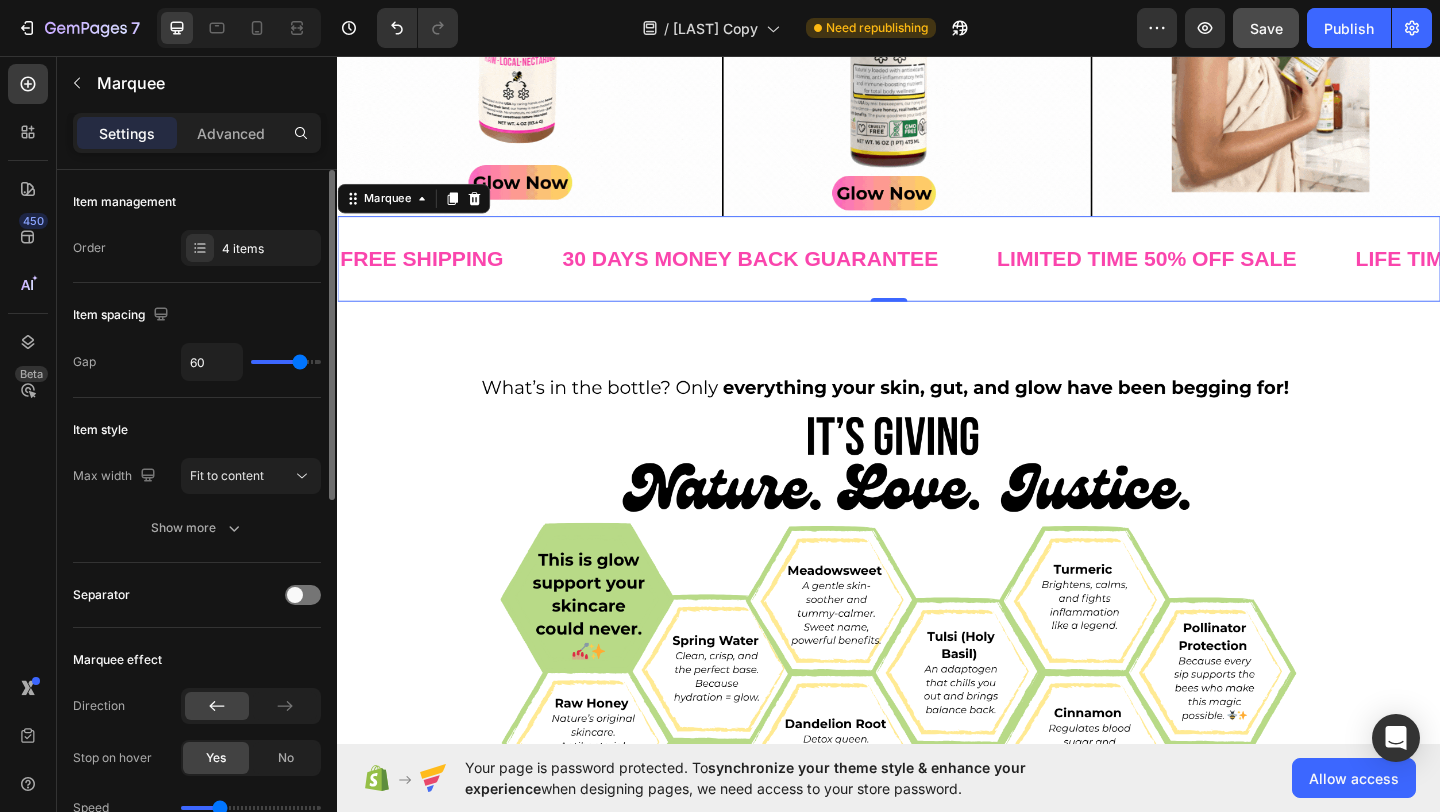 scroll, scrollTop: 1965, scrollLeft: 0, axis: vertical 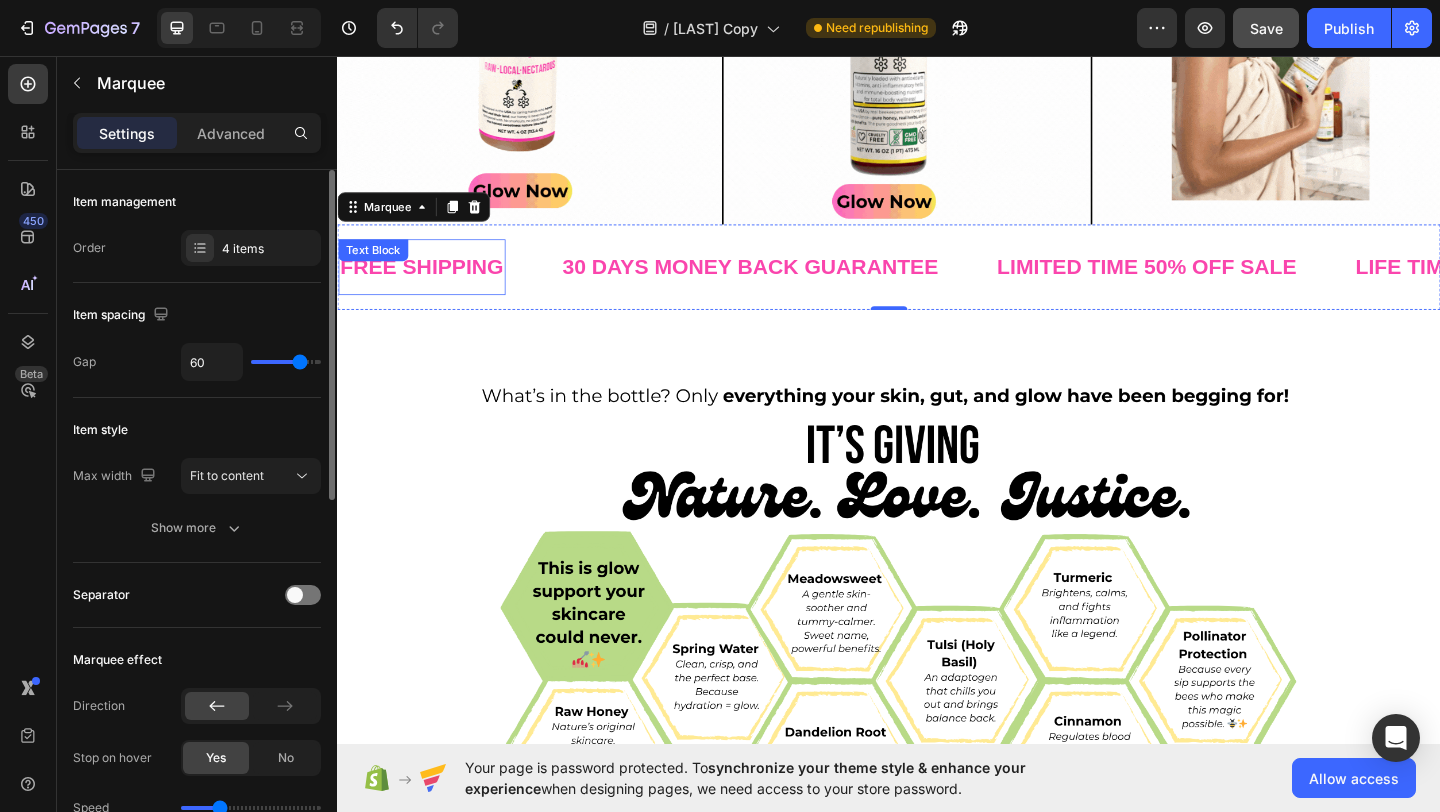 click on "Text Block" at bounding box center [376, 267] 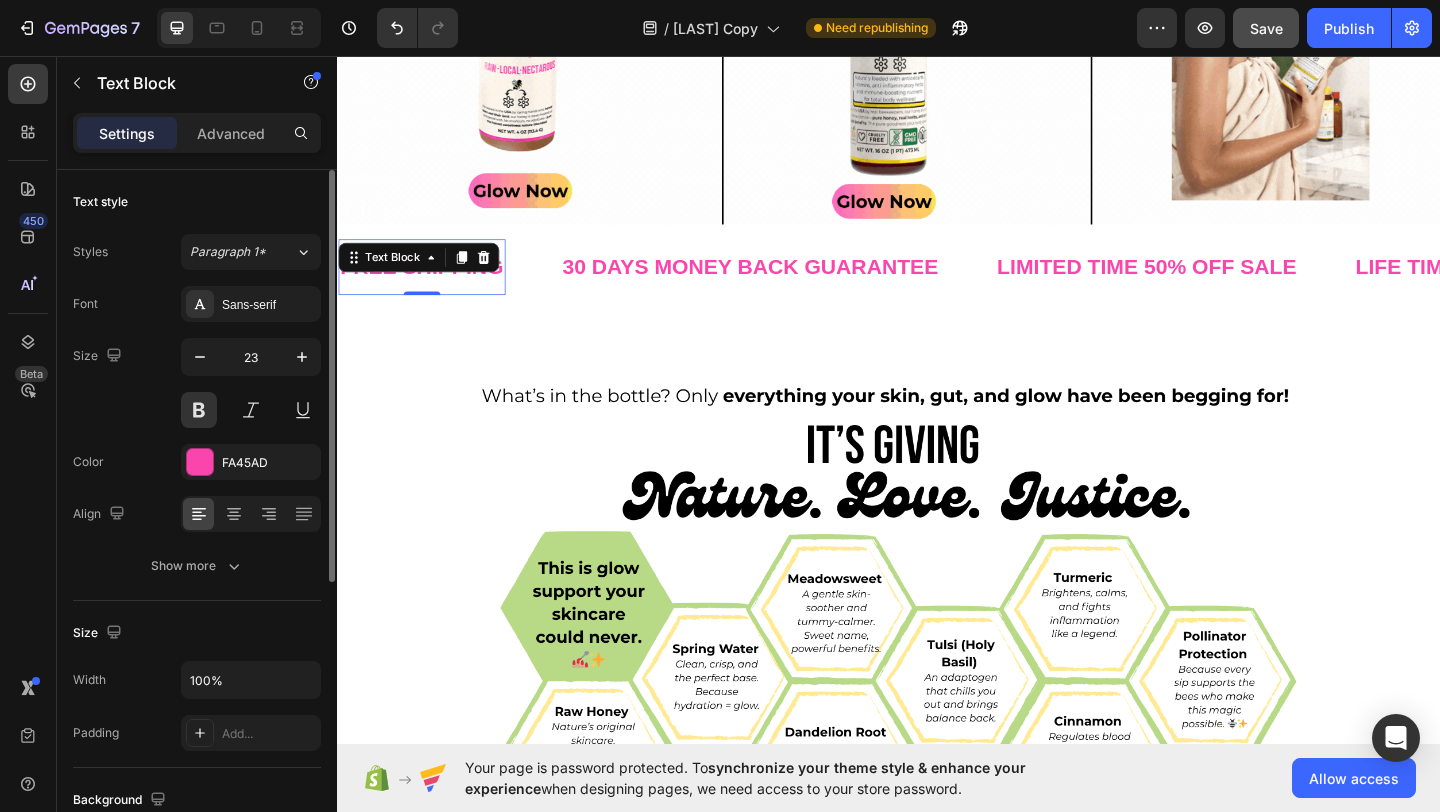 click on "FREE SHIPPING" at bounding box center [429, 285] 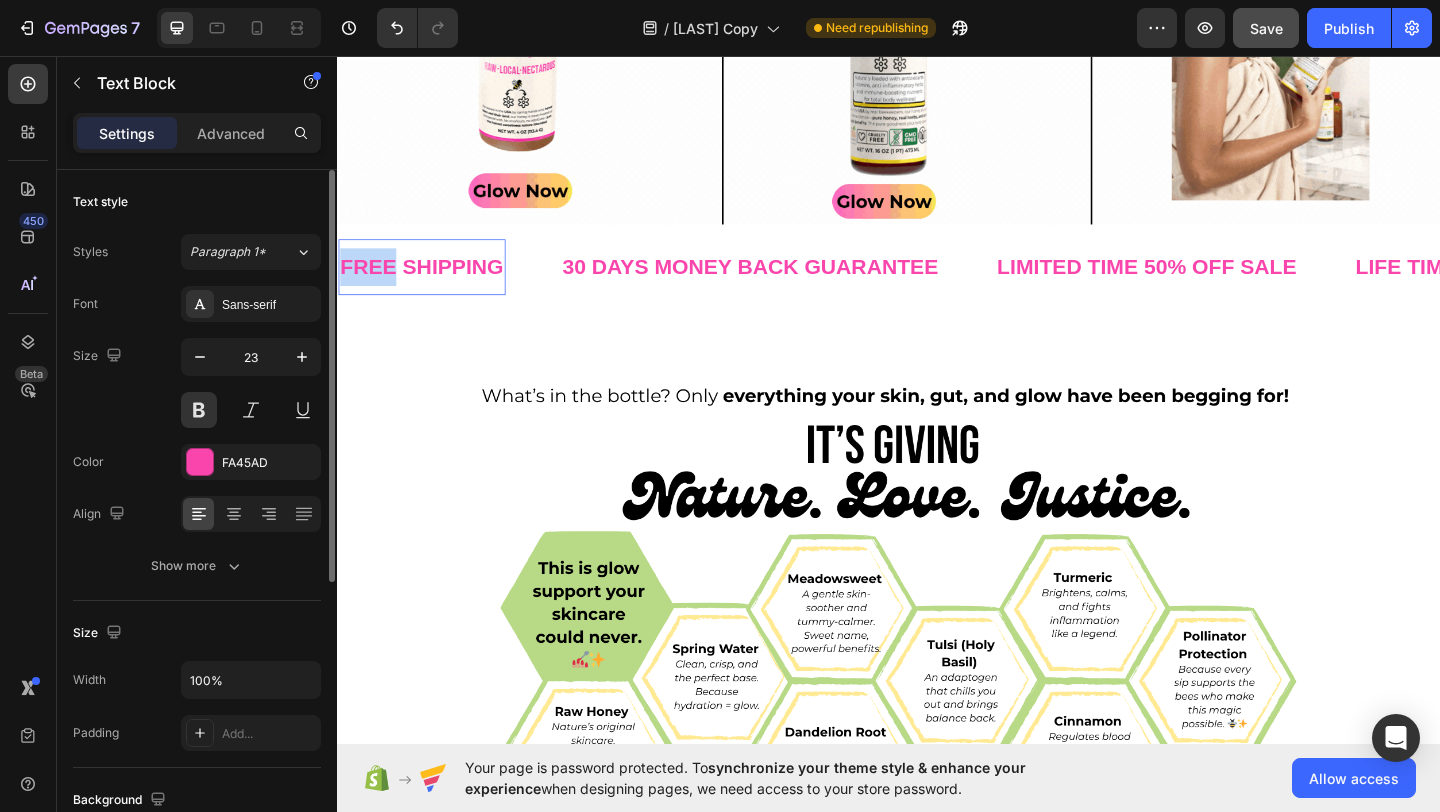 click on "FREE SHIPPING" at bounding box center [429, 285] 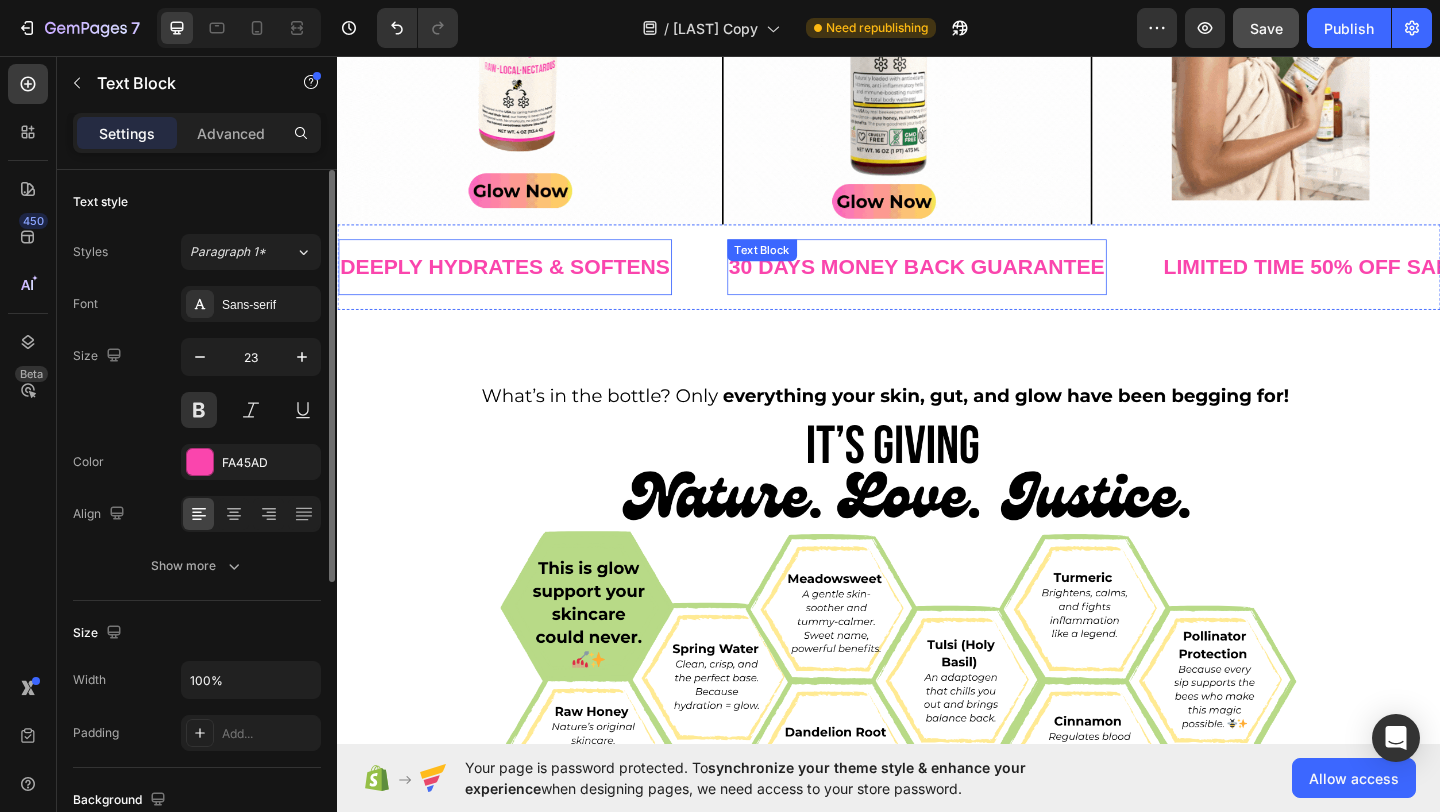 click on "30 DAYS MONEY BACK GUARANTEE Text Block" at bounding box center [967, 285] 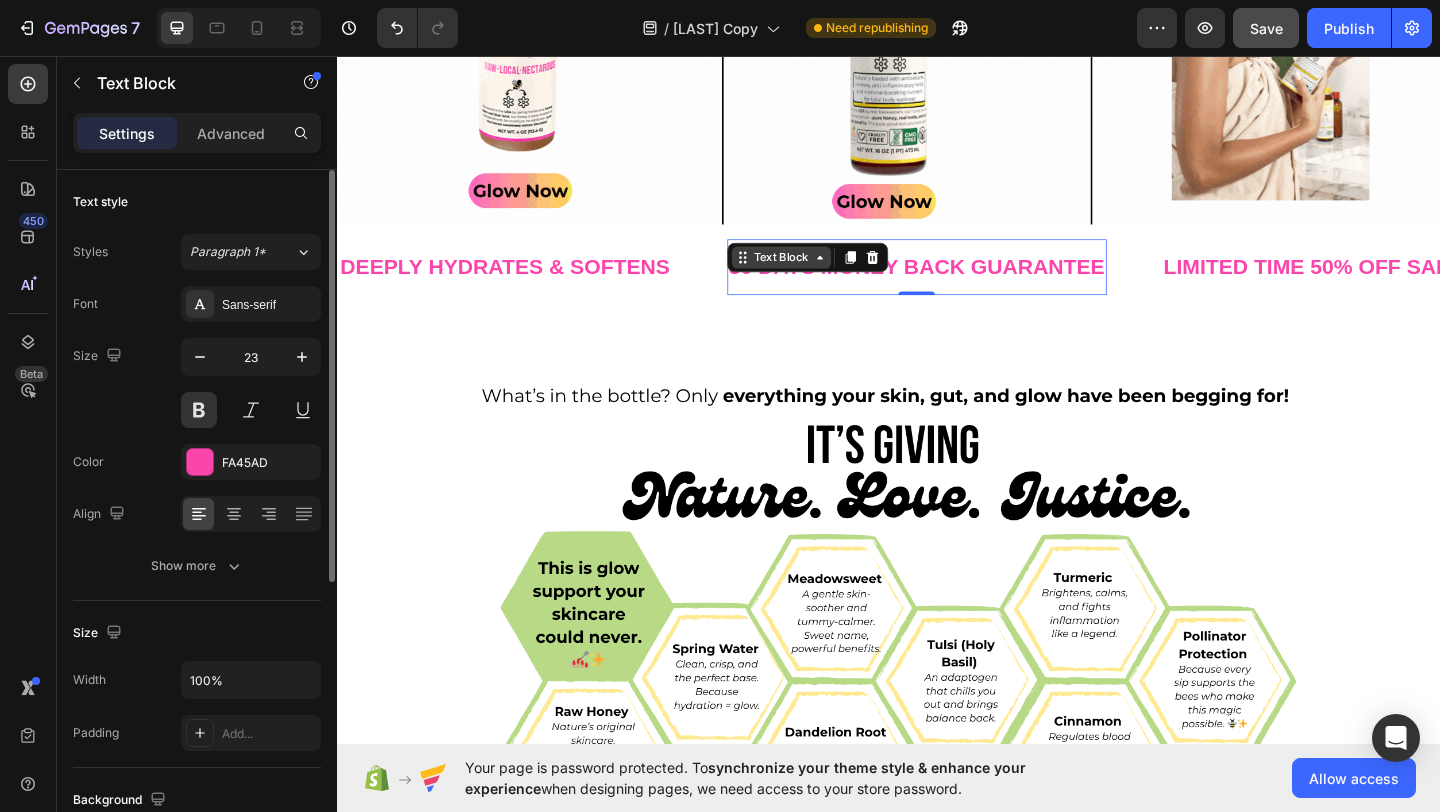 click on "Text Block" at bounding box center (820, 275) 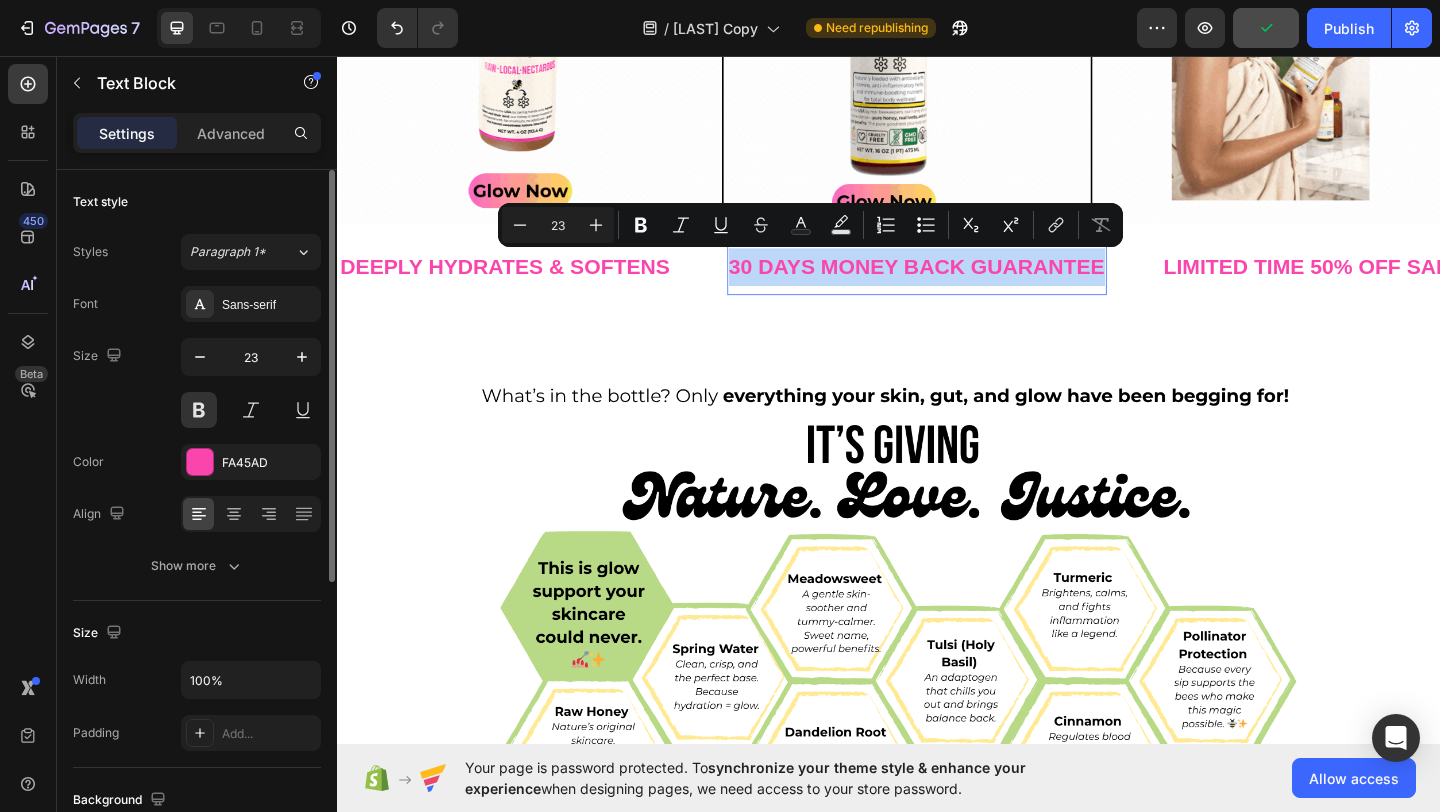 click on "30 DAYS MONEY BACK GUARANTEE" at bounding box center (967, 285) 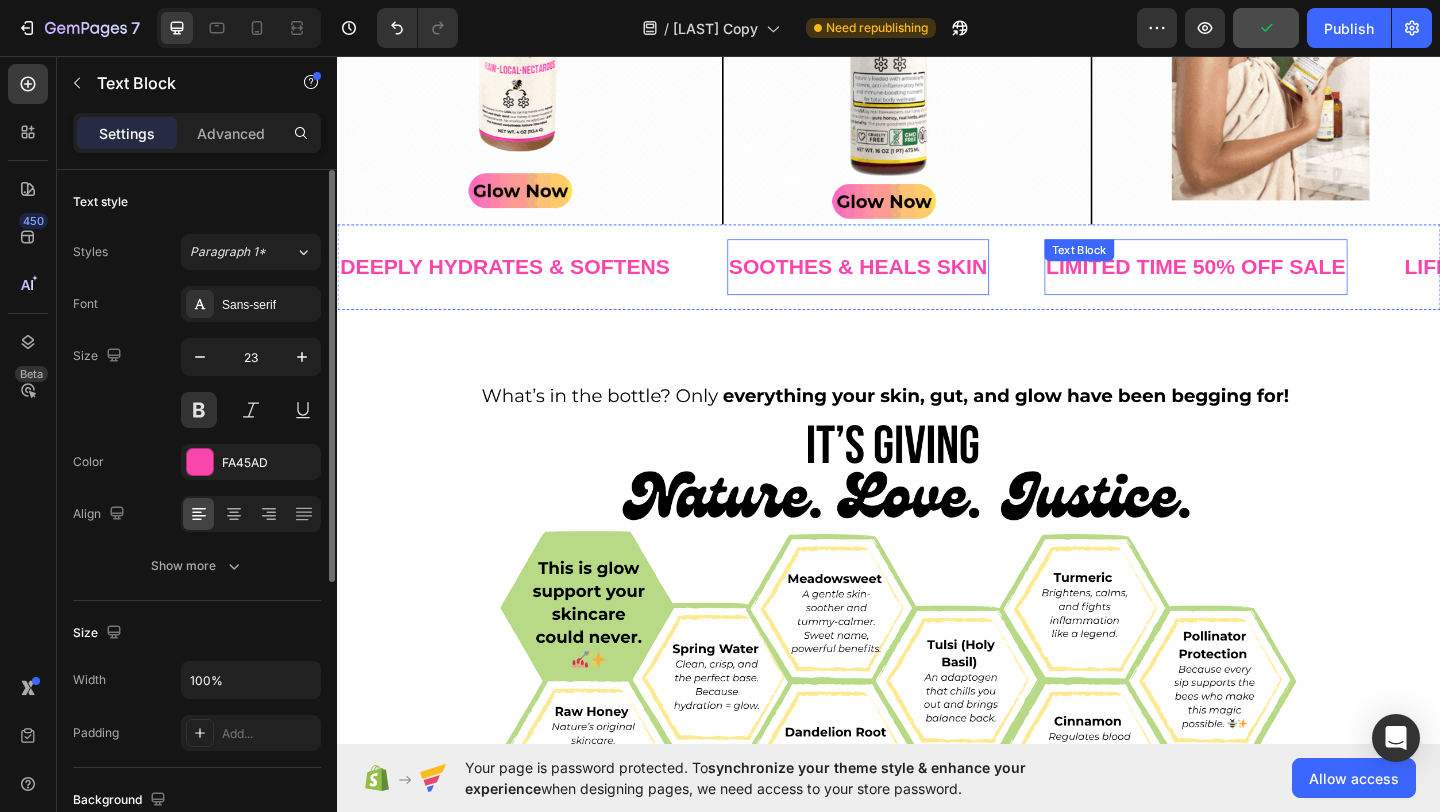 click on "LIMITED TIME 50% OFF SALE" at bounding box center [1271, 285] 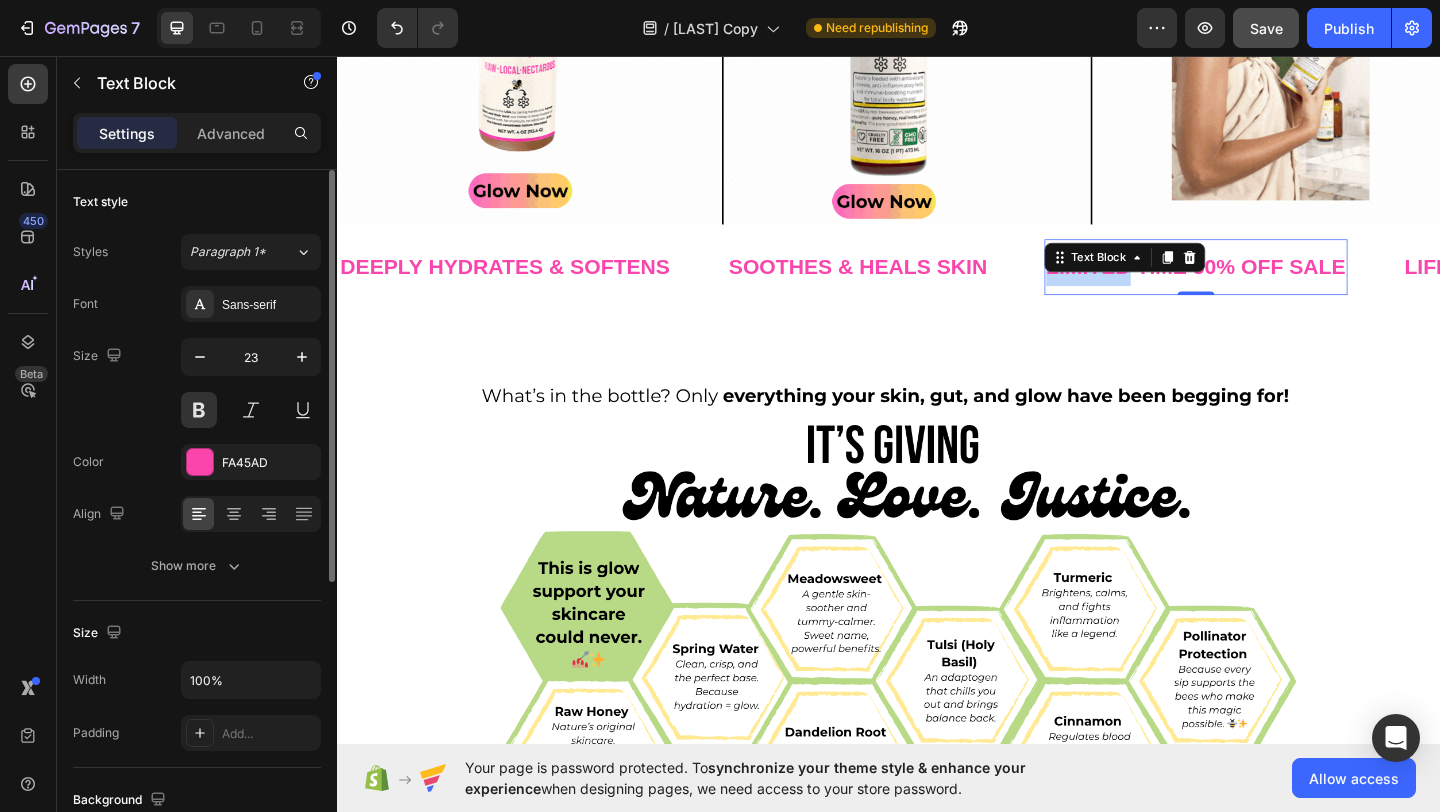 click on "LIMITED TIME 50% OFF SALE" at bounding box center [1271, 285] 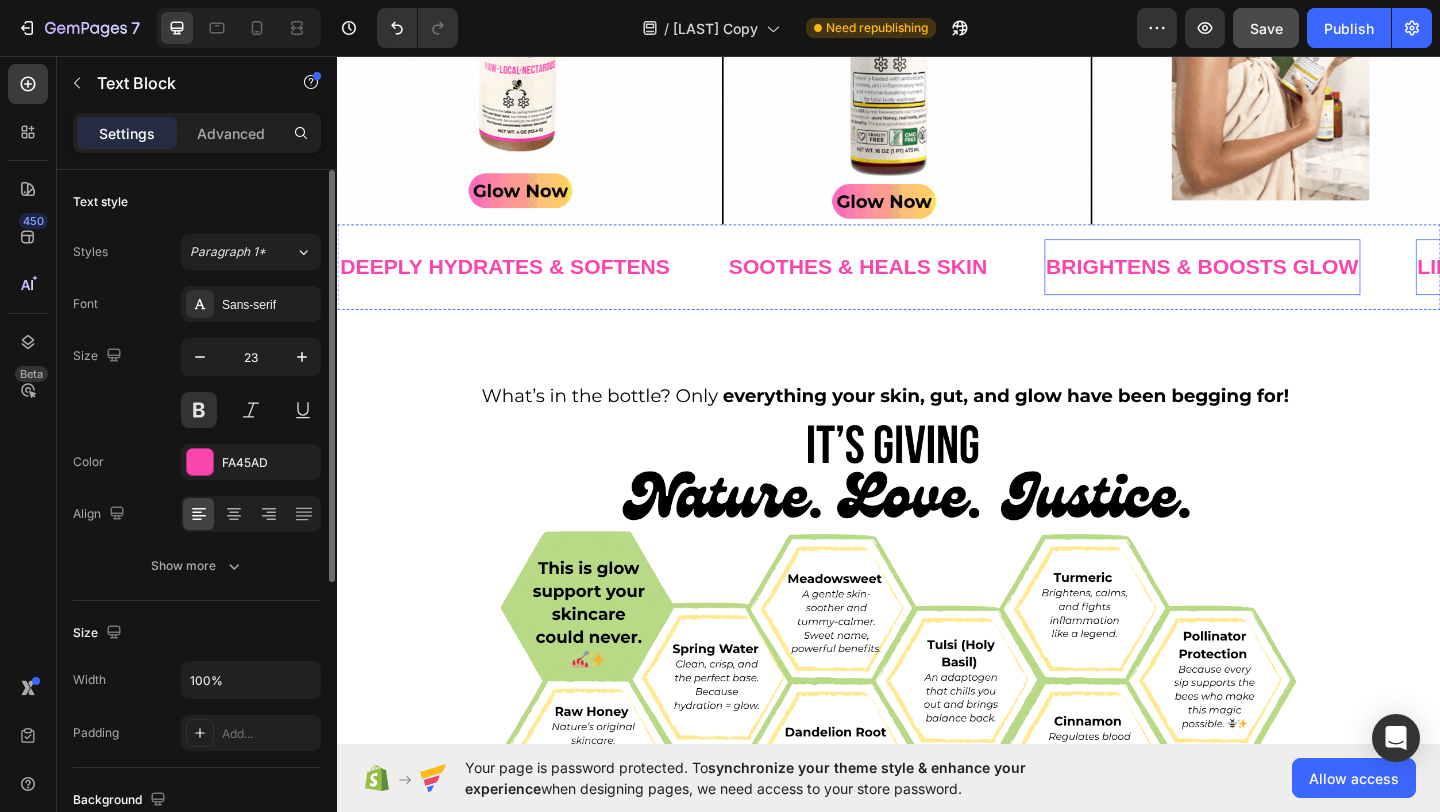 click on "LIFE TIME WARRANTY" at bounding box center (1637, 285) 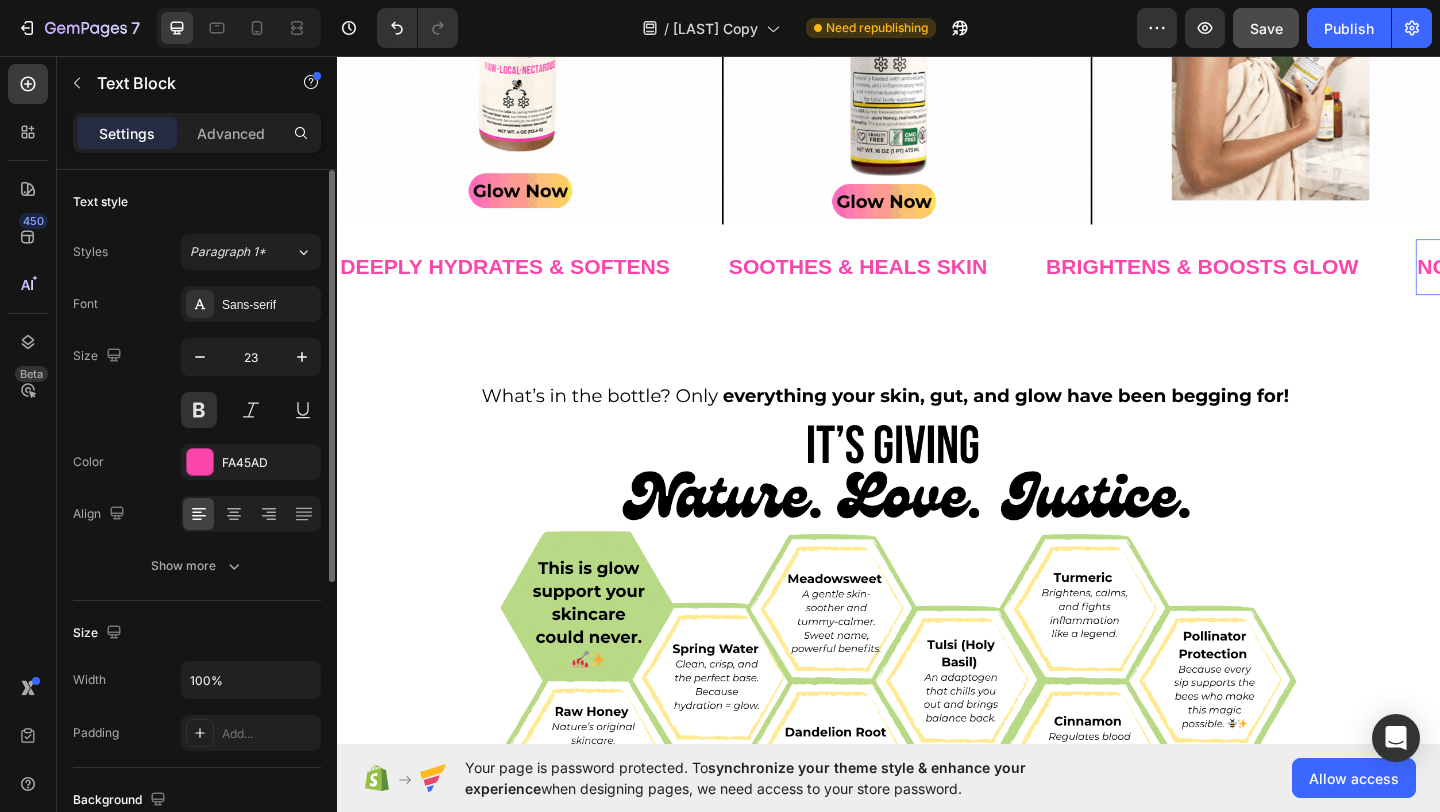 scroll, scrollTop: 0, scrollLeft: 194, axis: horizontal 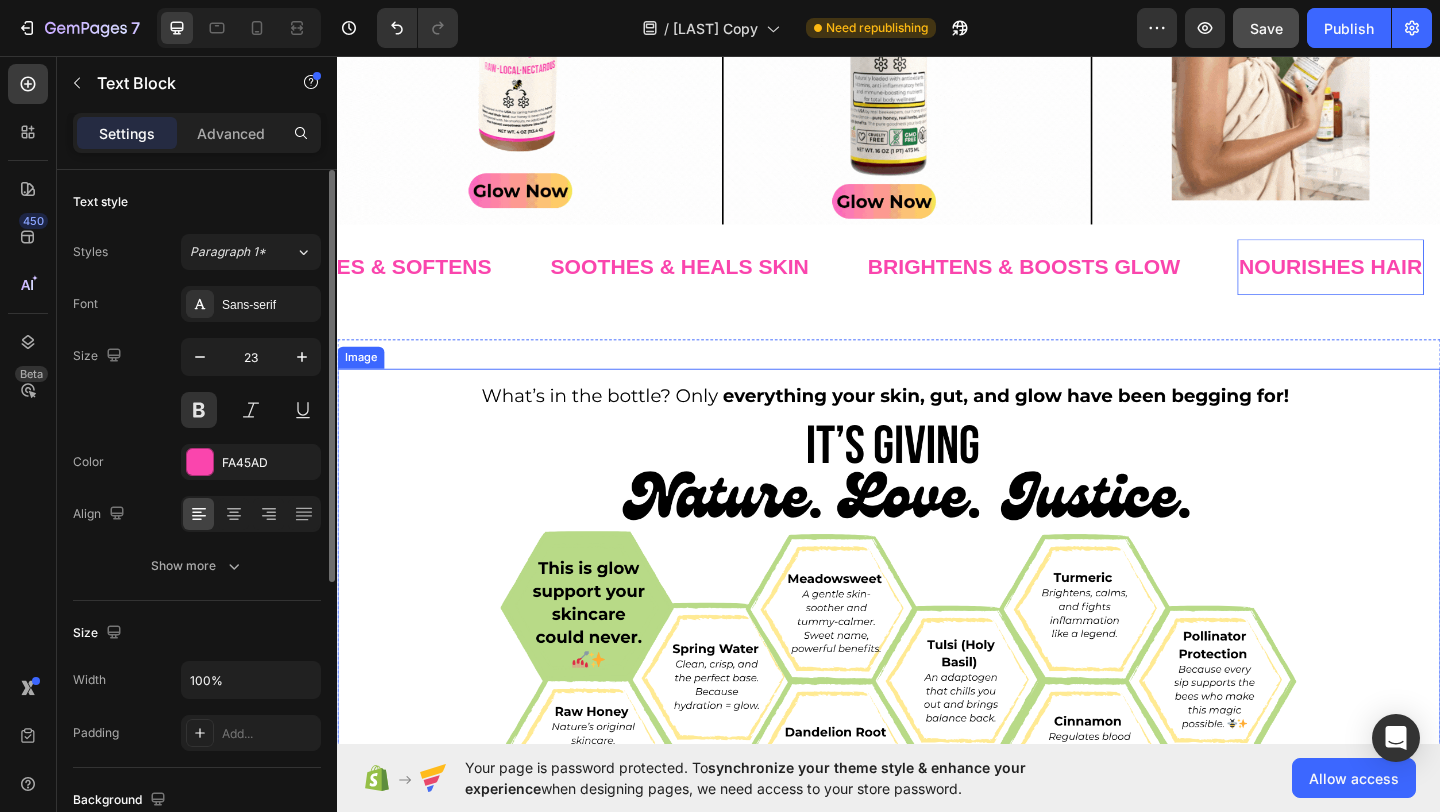 click at bounding box center (937, 733) 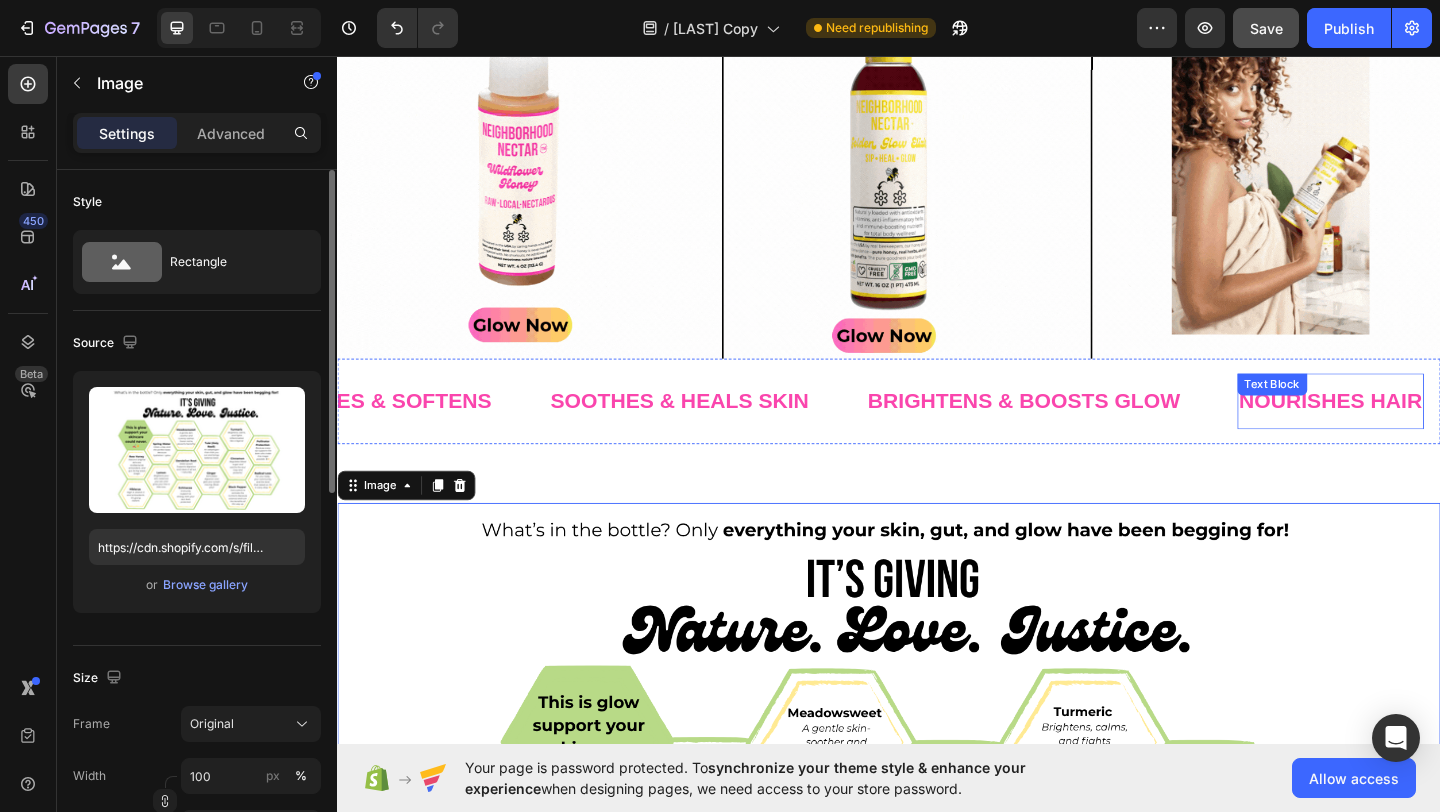 scroll, scrollTop: 1754, scrollLeft: 0, axis: vertical 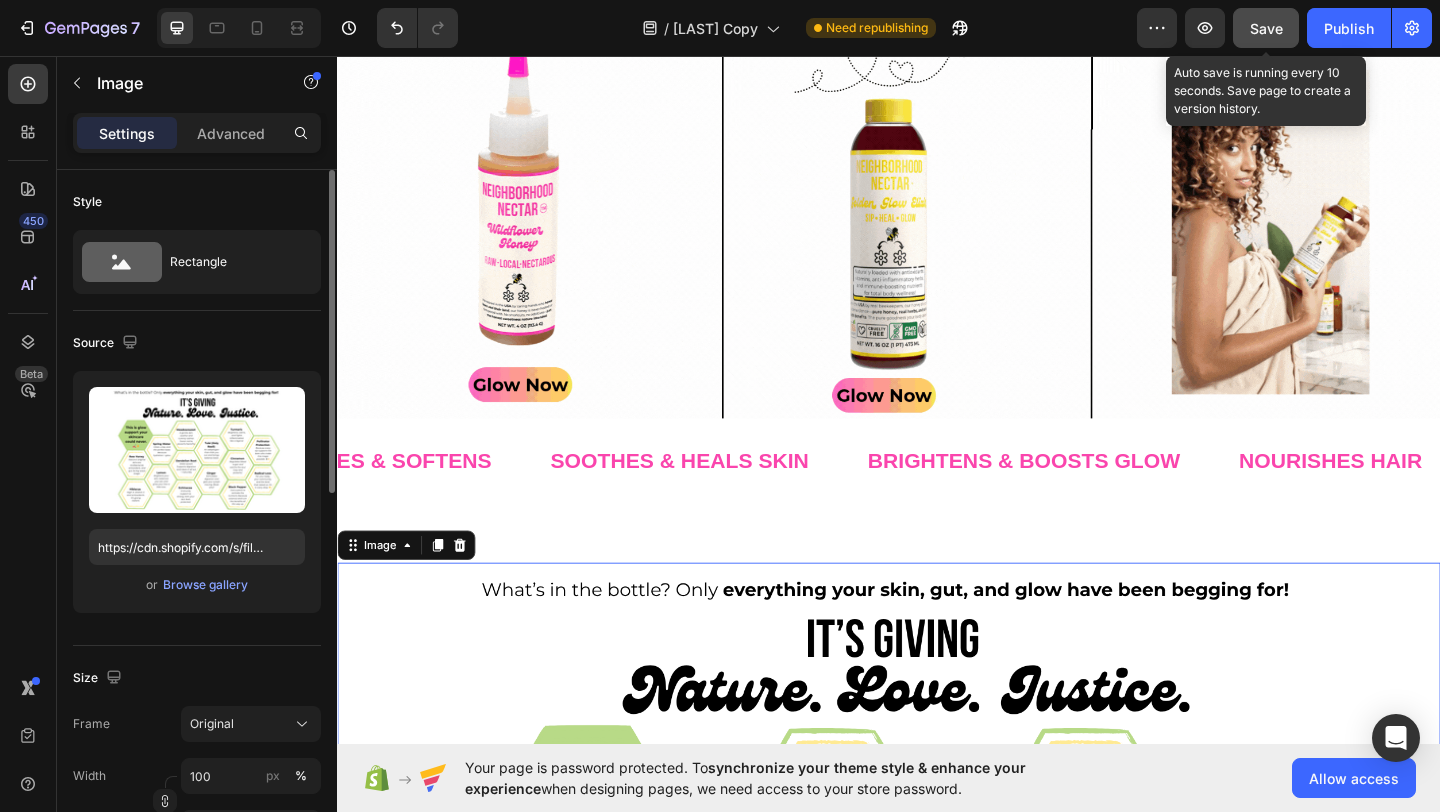 click on "Save" at bounding box center [1266, 28] 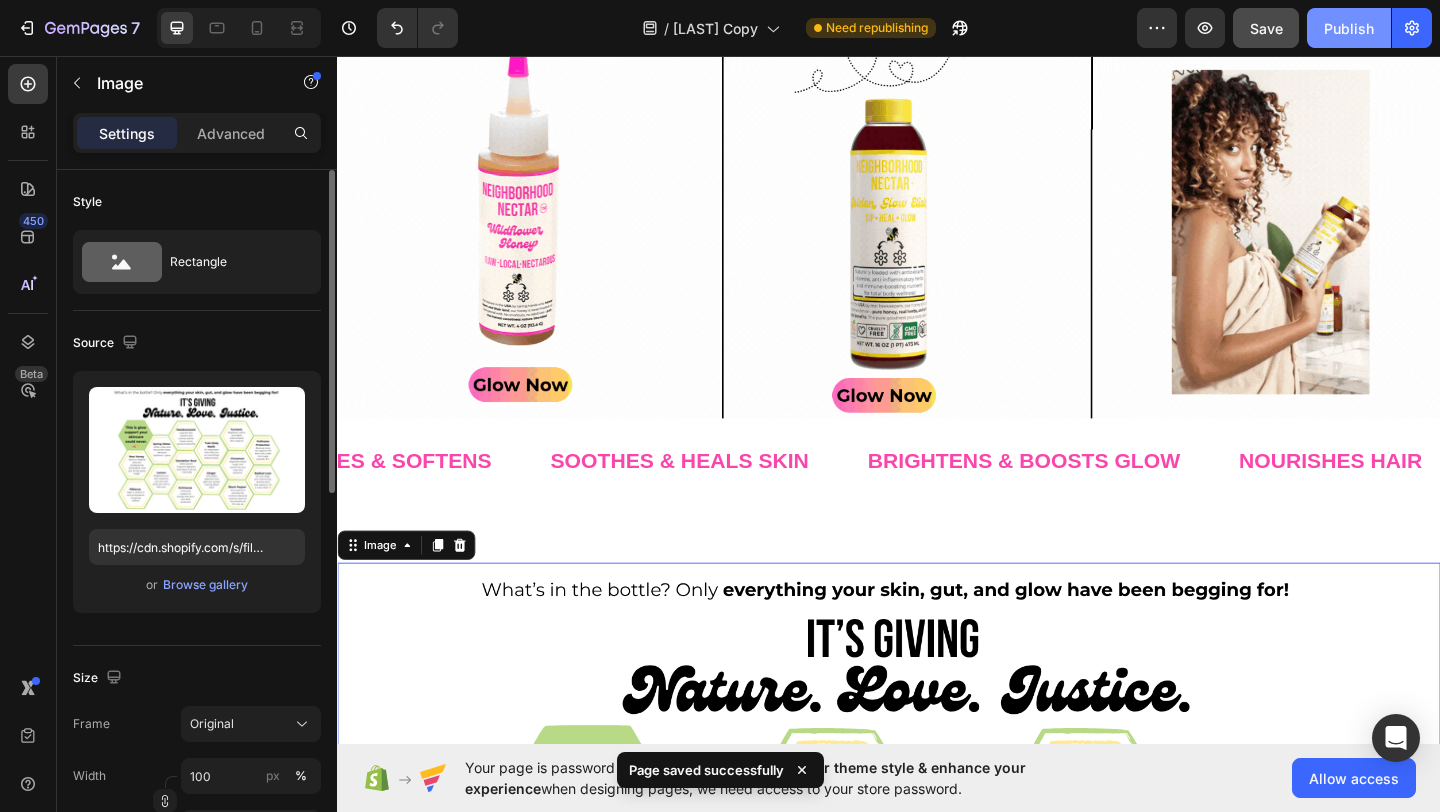 click on "Publish" at bounding box center [1349, 28] 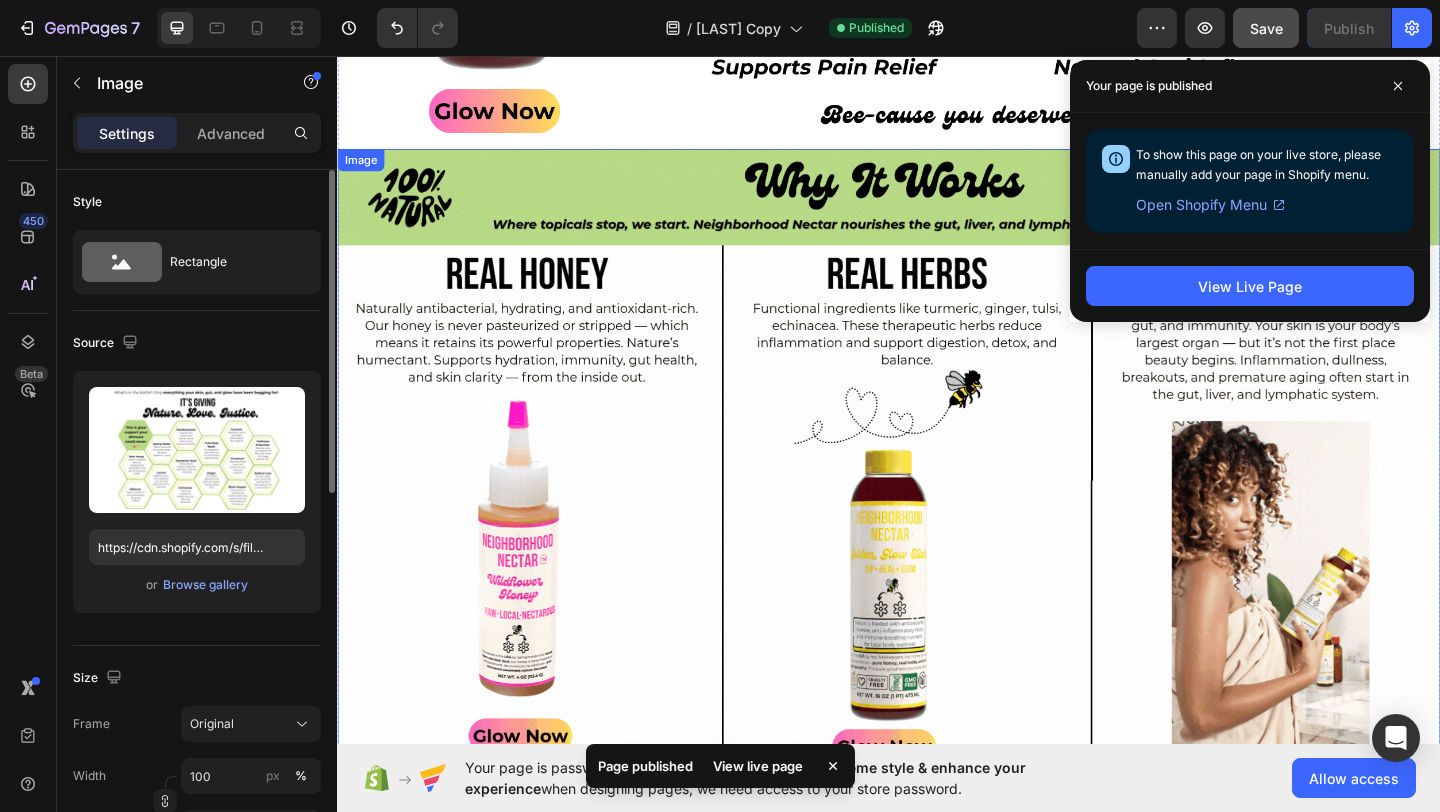 scroll, scrollTop: 1279, scrollLeft: 0, axis: vertical 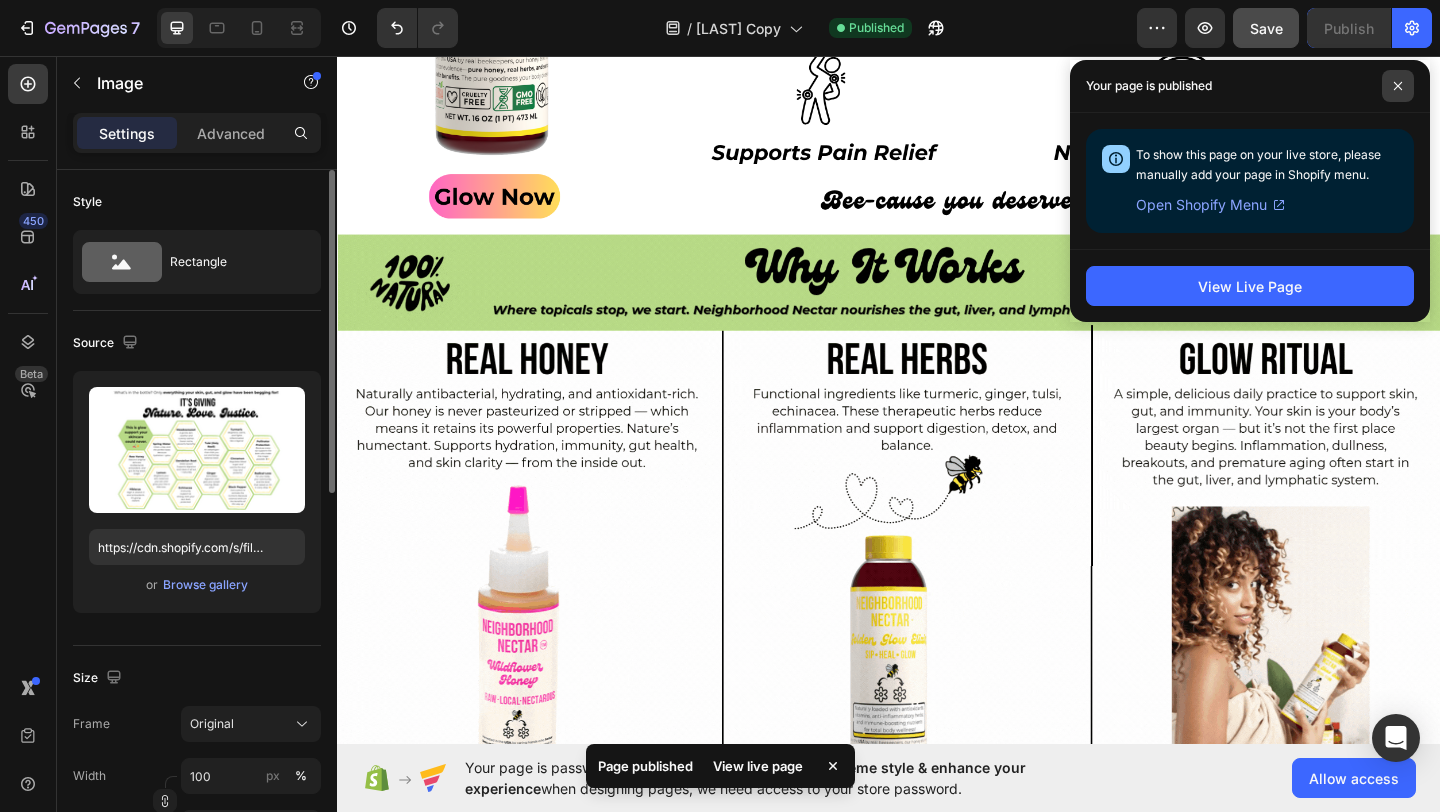click at bounding box center (1398, 86) 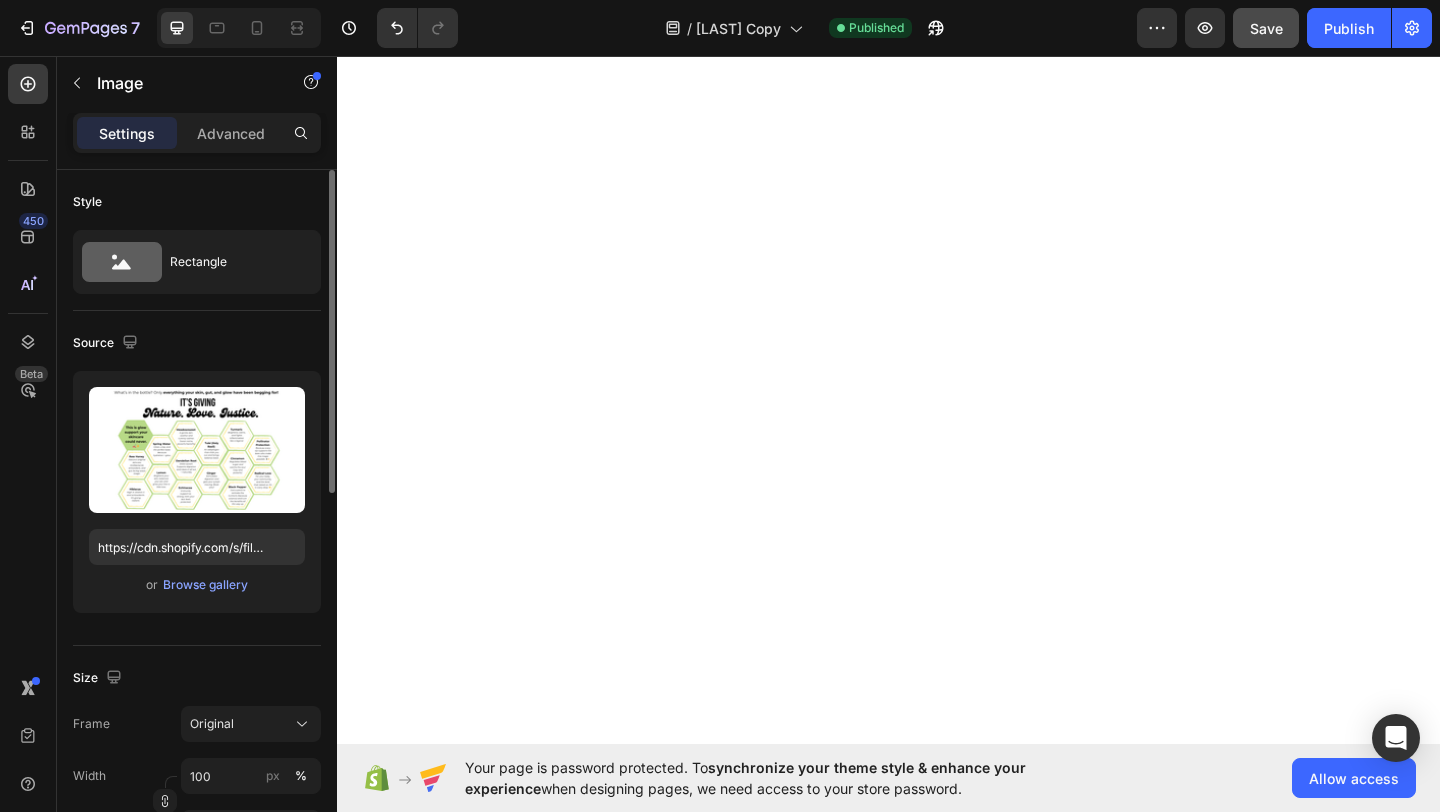 scroll, scrollTop: 3428, scrollLeft: 0, axis: vertical 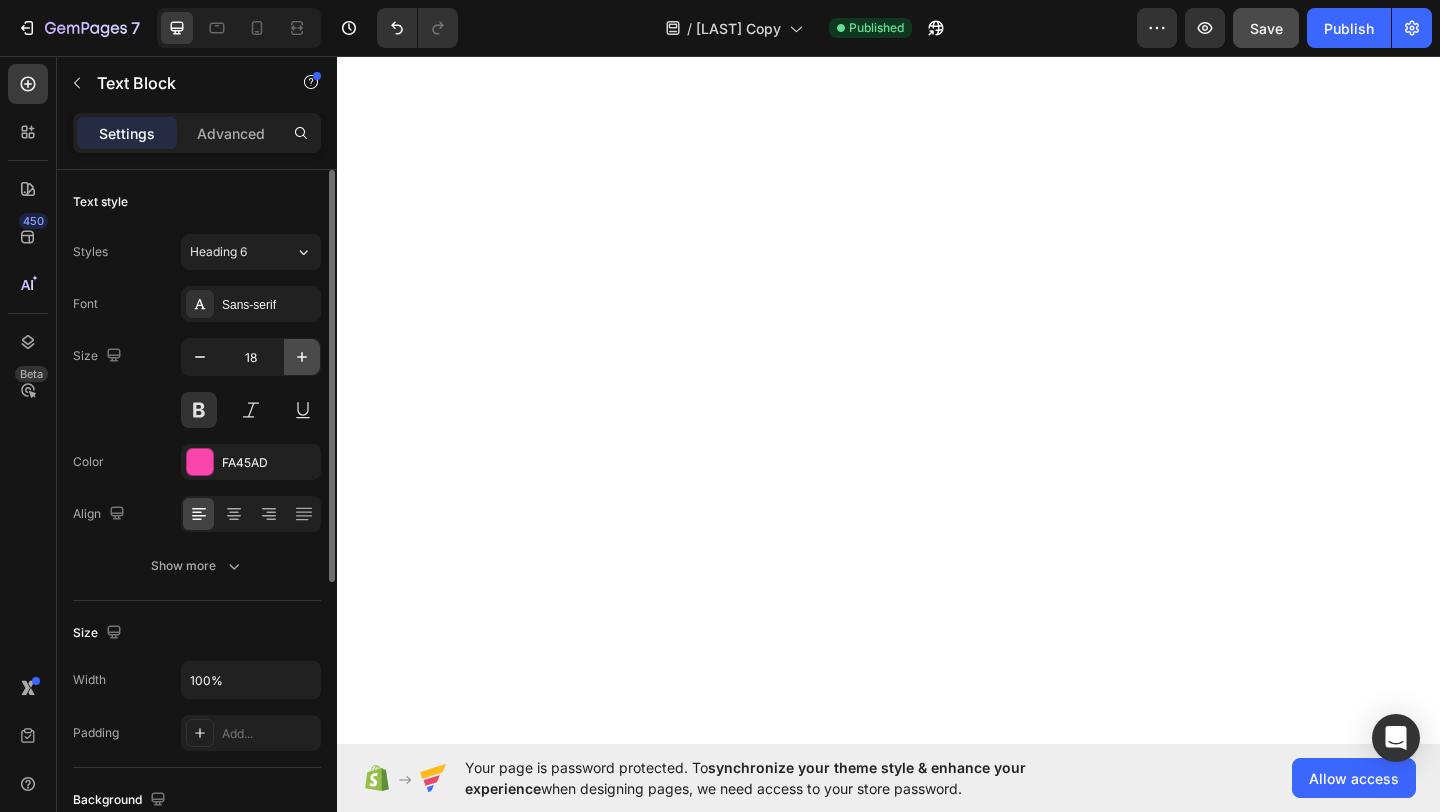 click 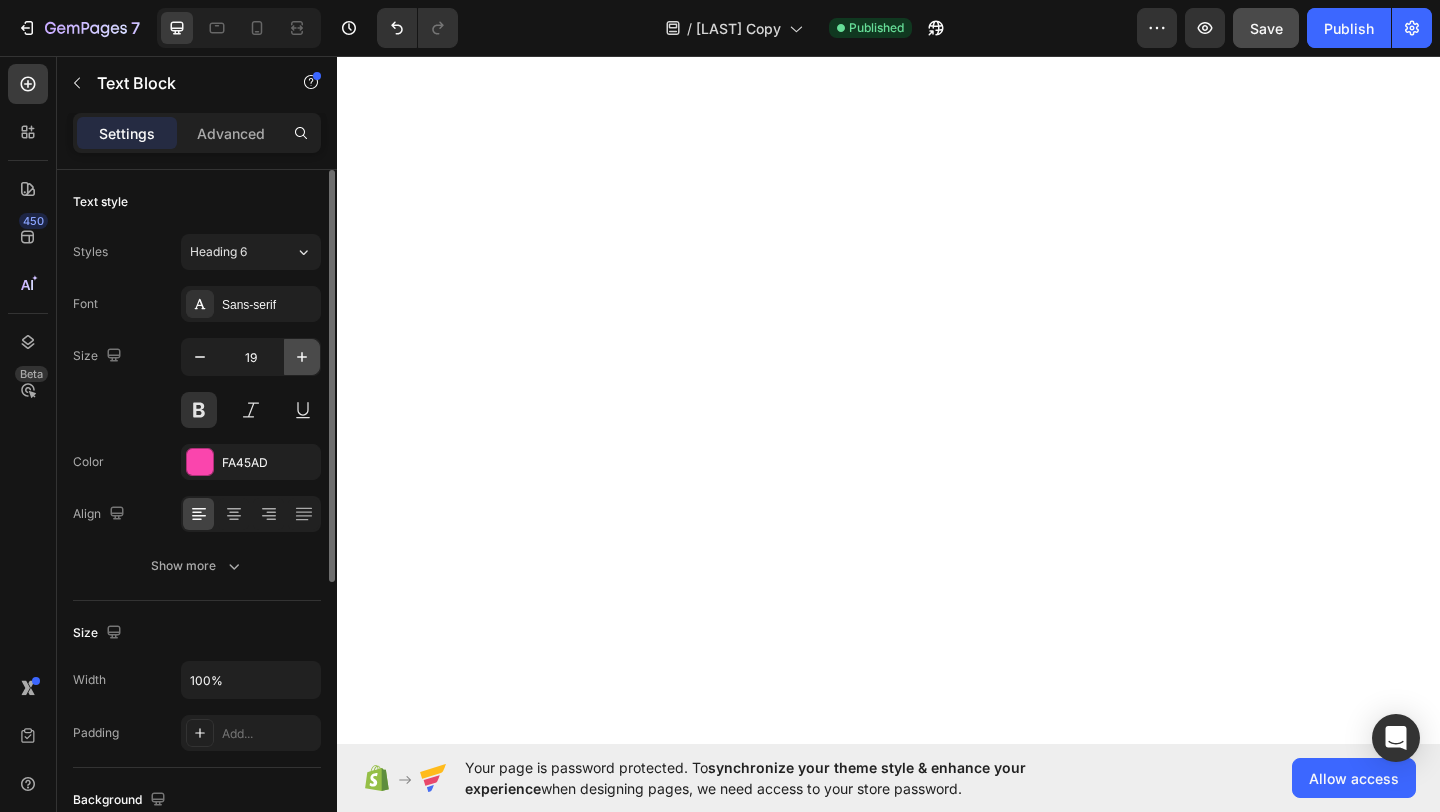 click 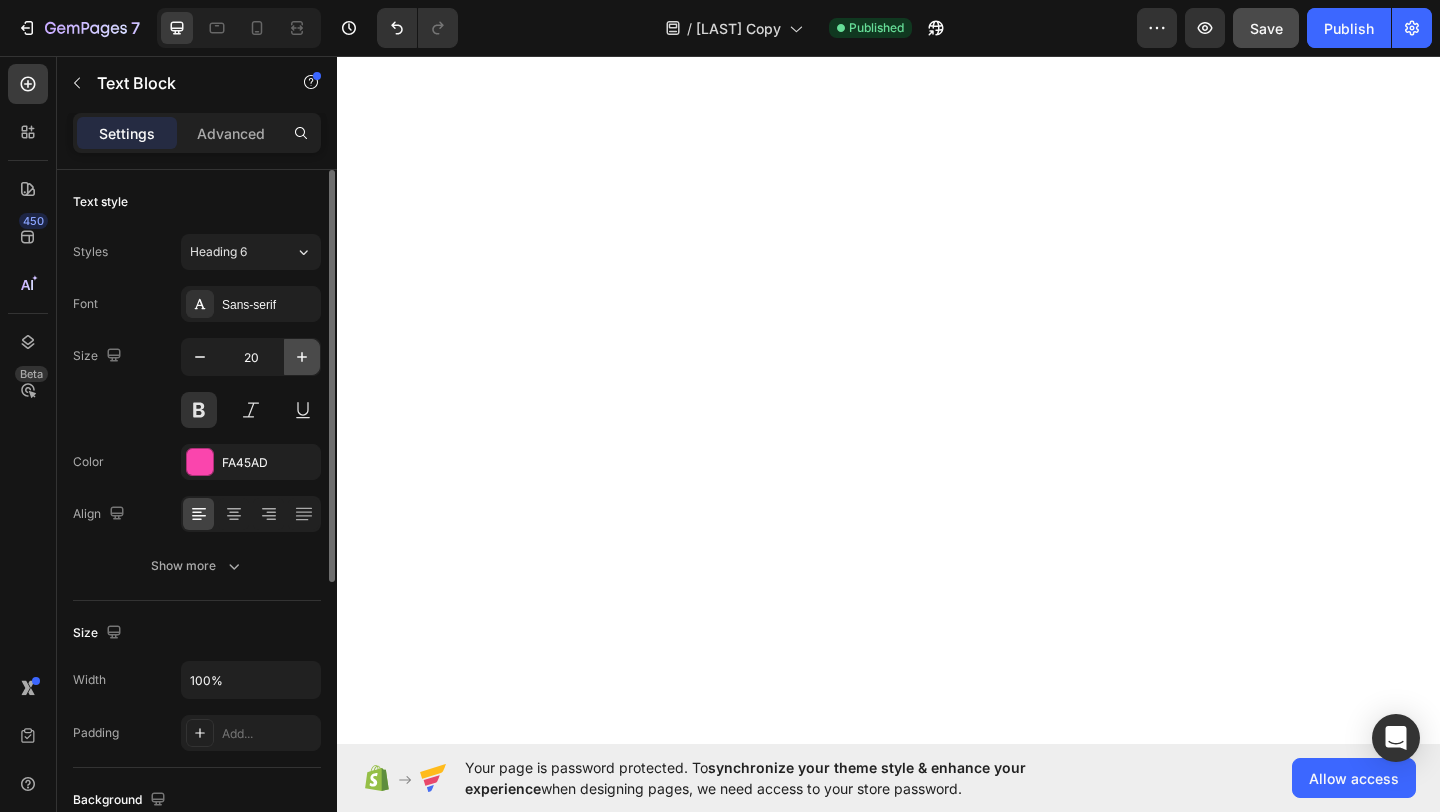 click 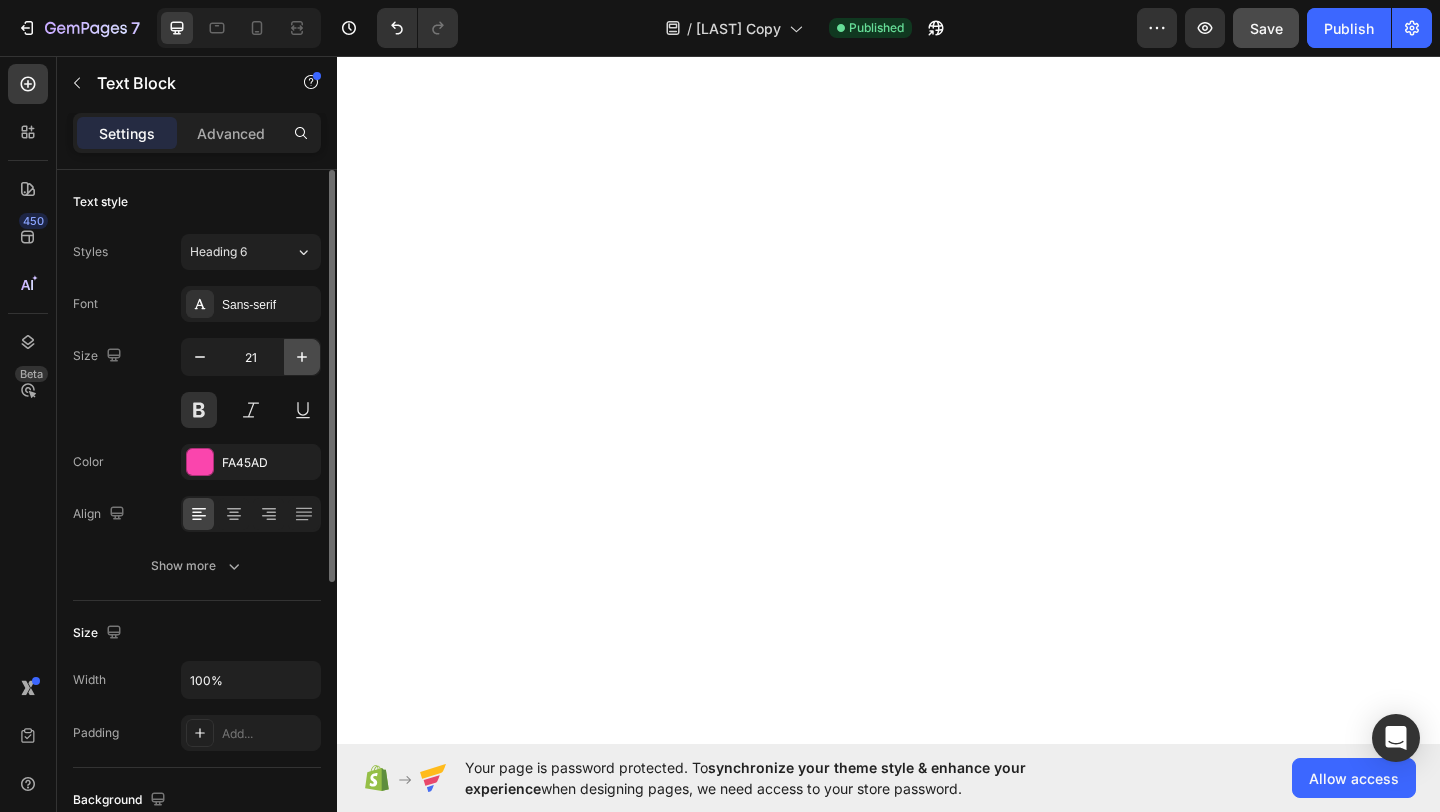 click 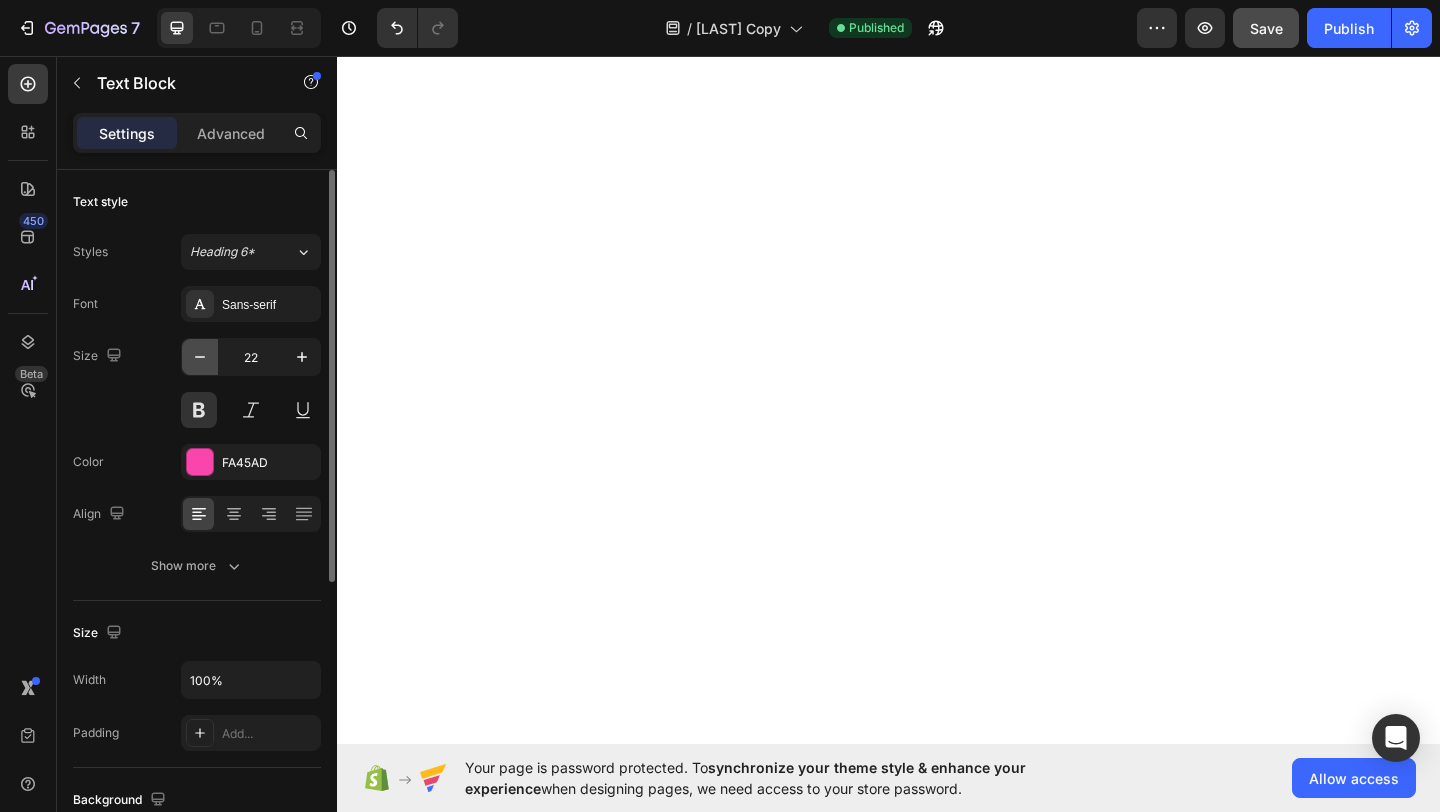 click at bounding box center [200, 357] 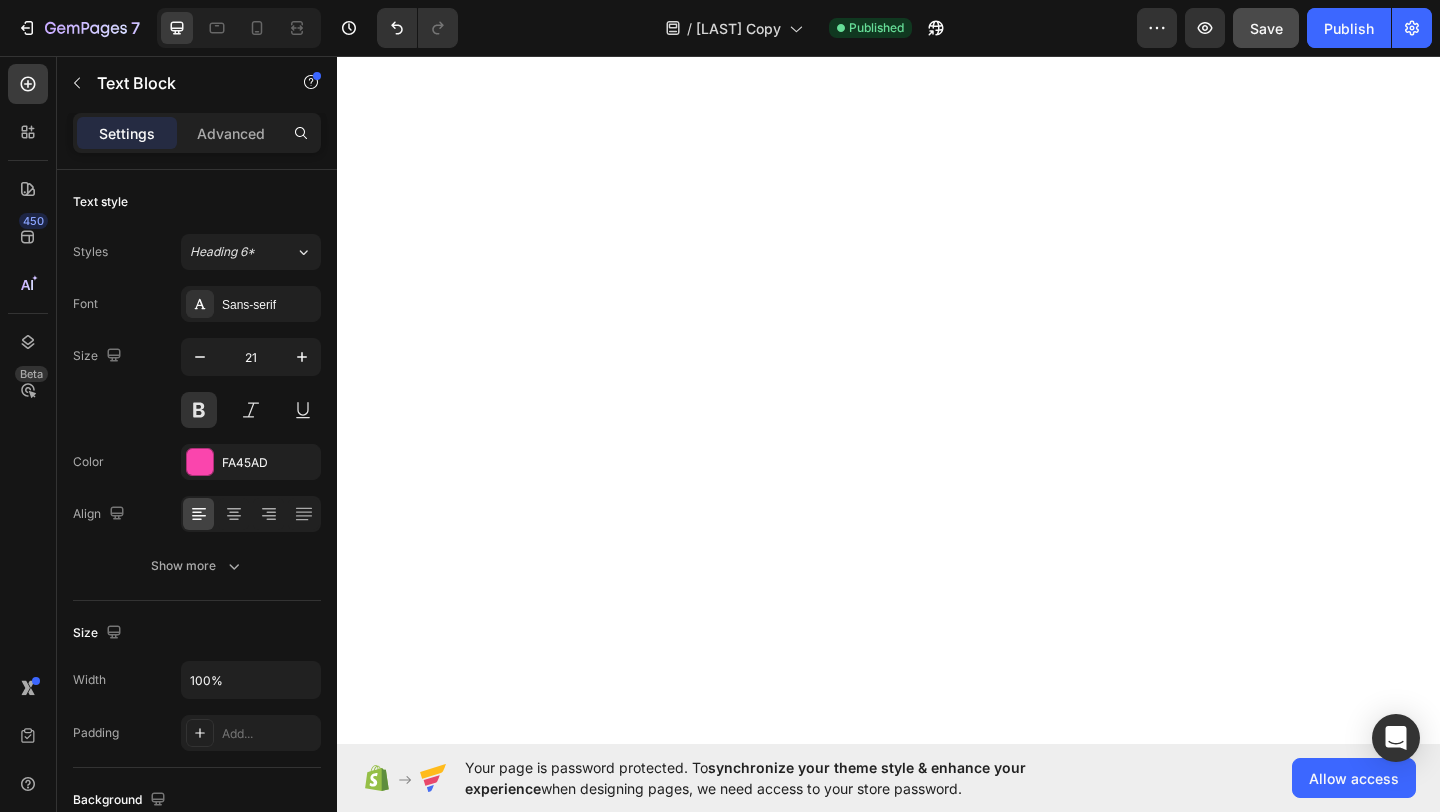 click on "SOOTHES & HEALS SKIN" at bounding box center [842, -229] 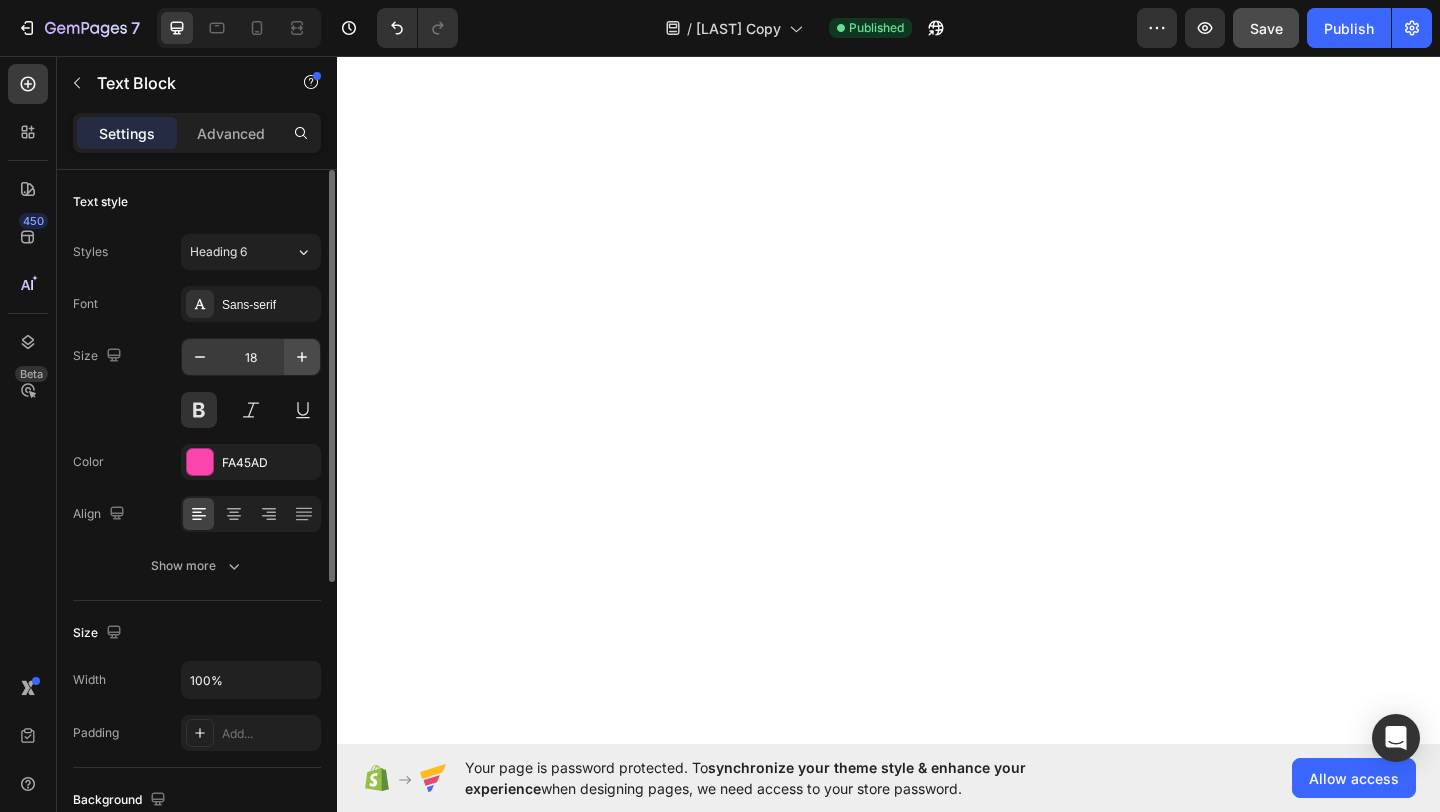 click at bounding box center [302, 357] 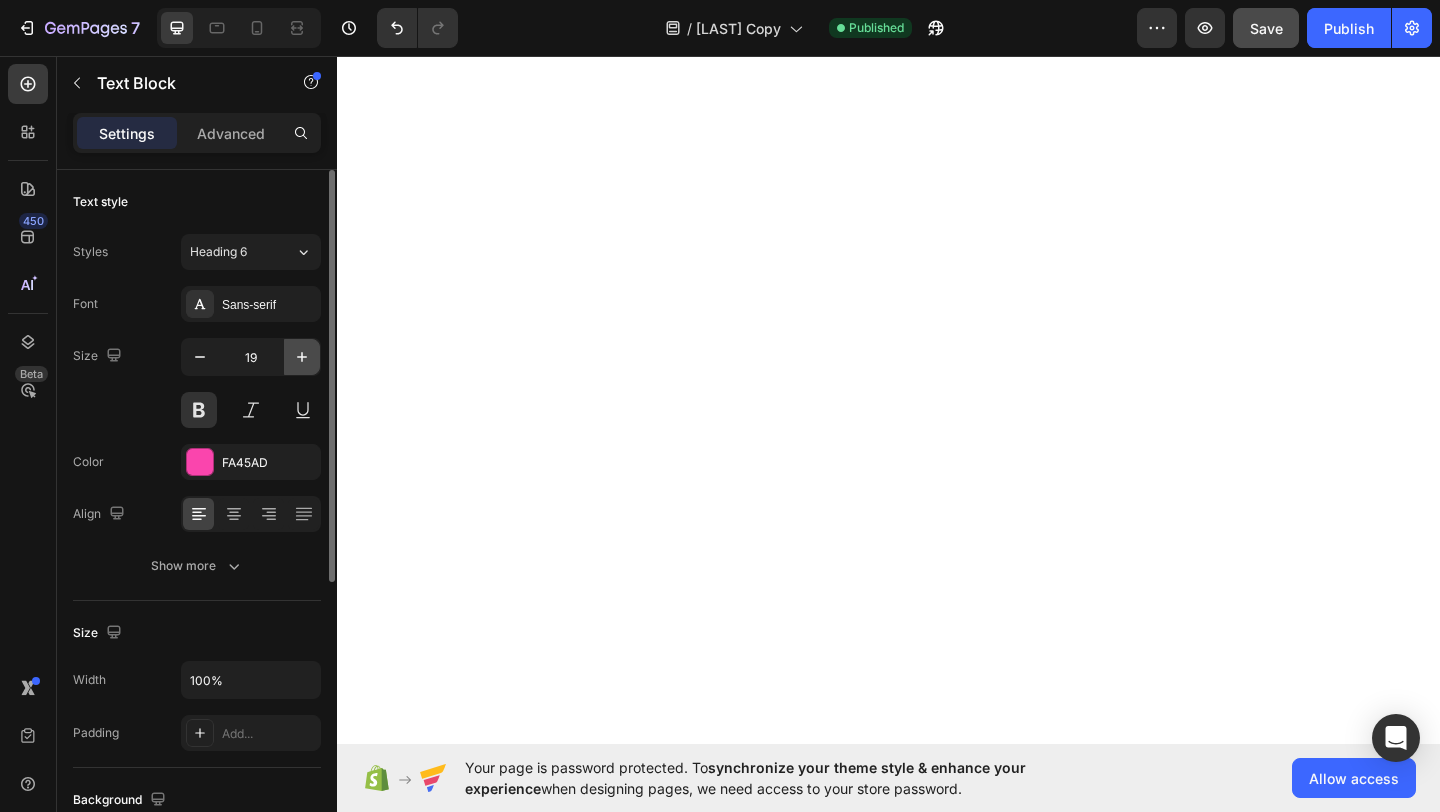 click at bounding box center [302, 357] 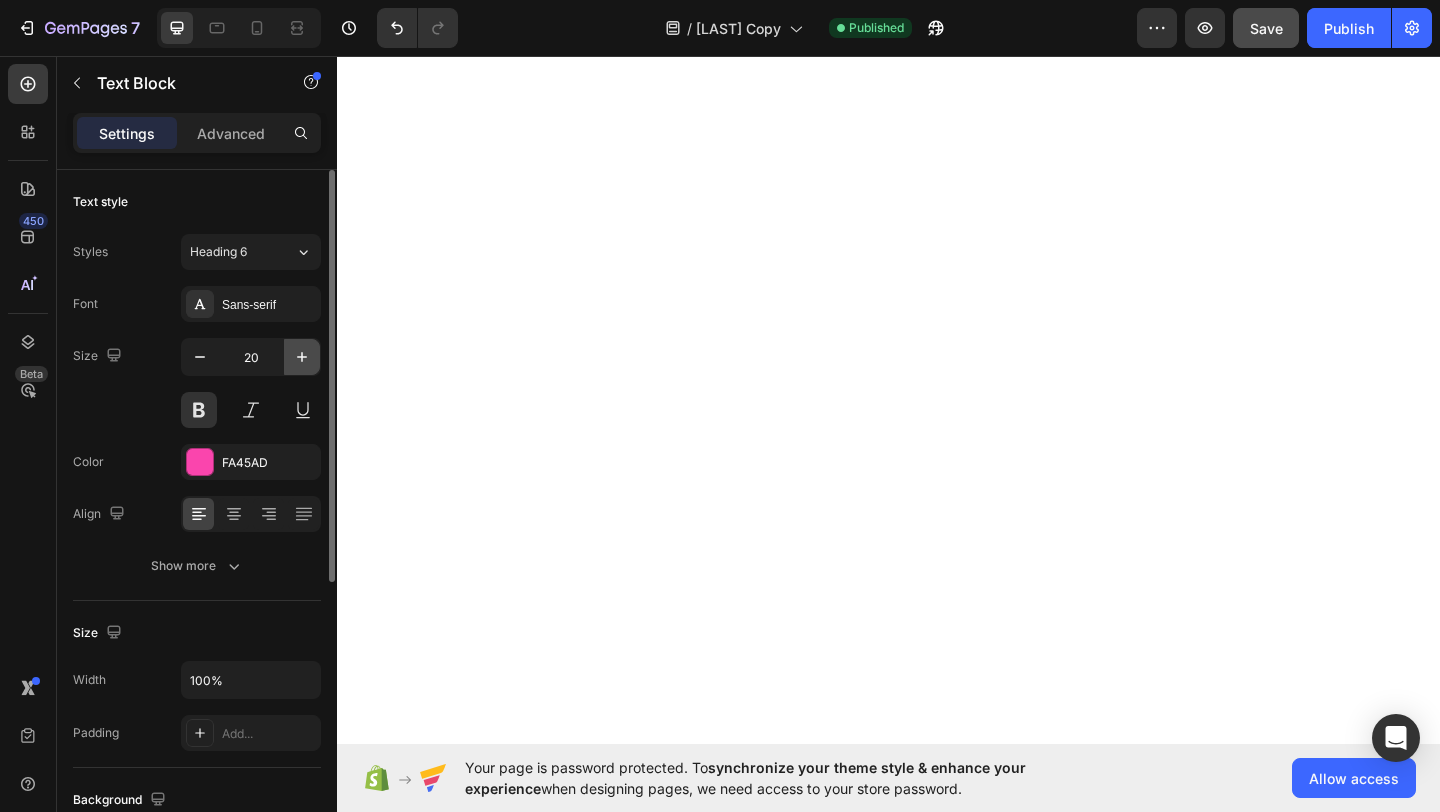 click at bounding box center [302, 357] 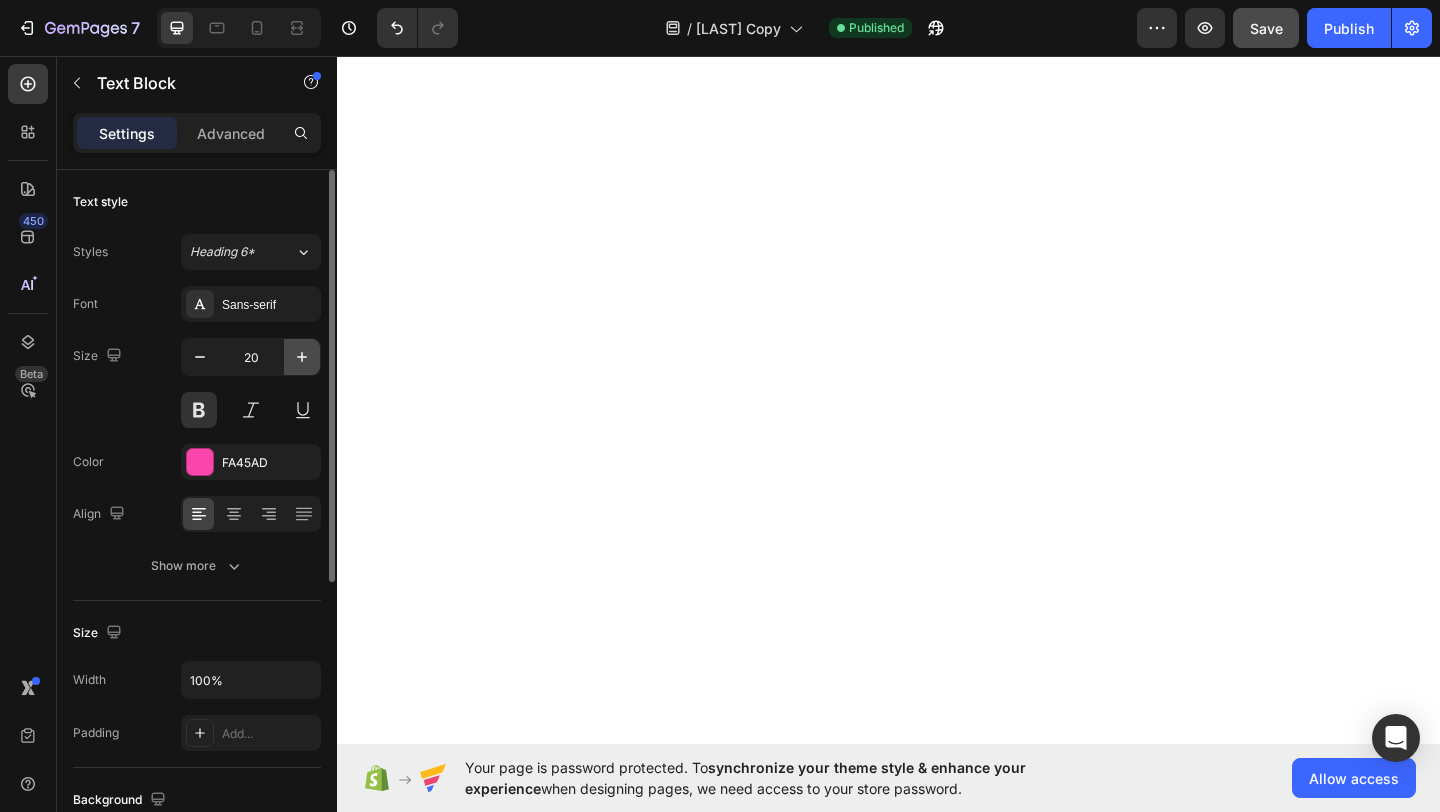 type on "21" 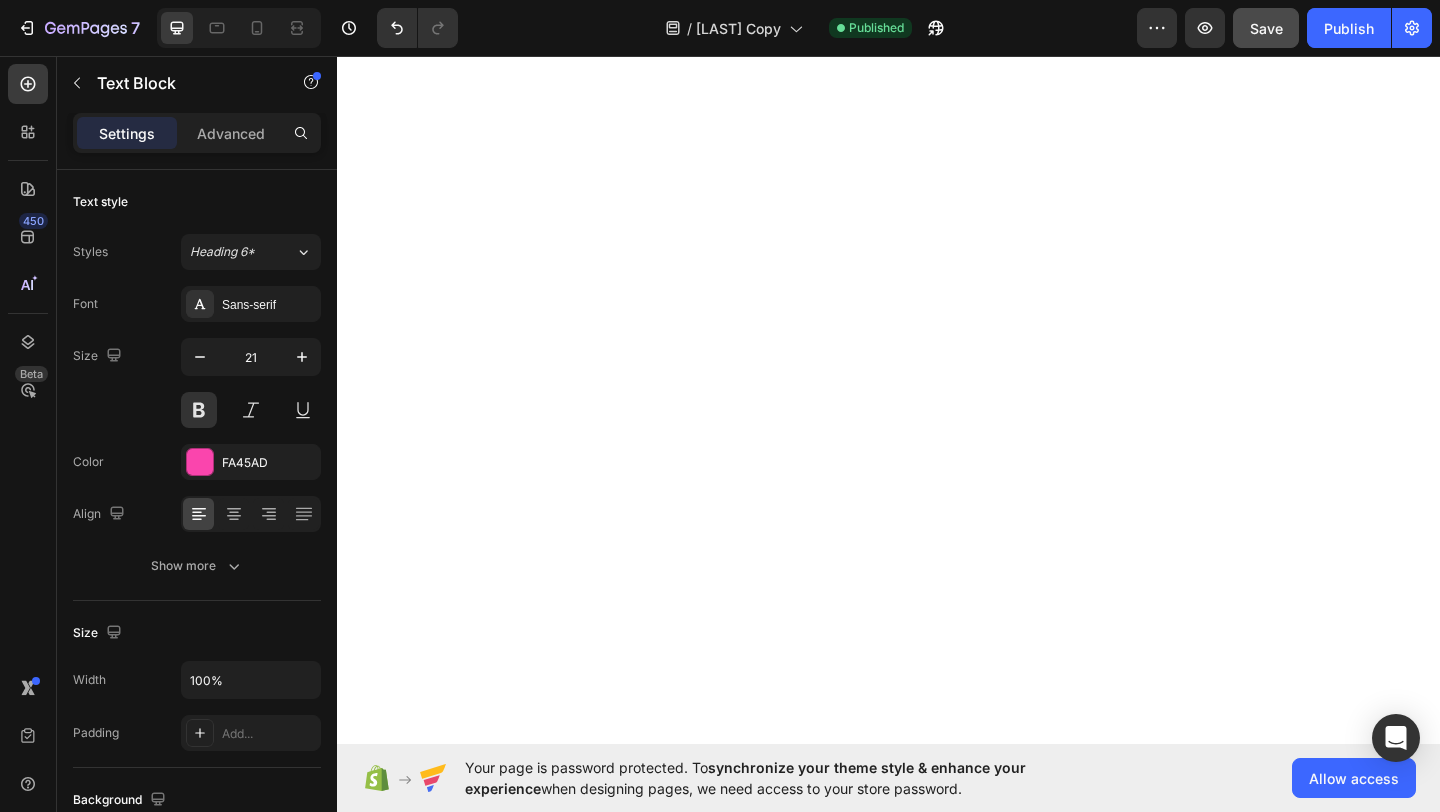 click on "BRIGHTENS & BOOSTS GLOW" at bounding box center (1185, -229) 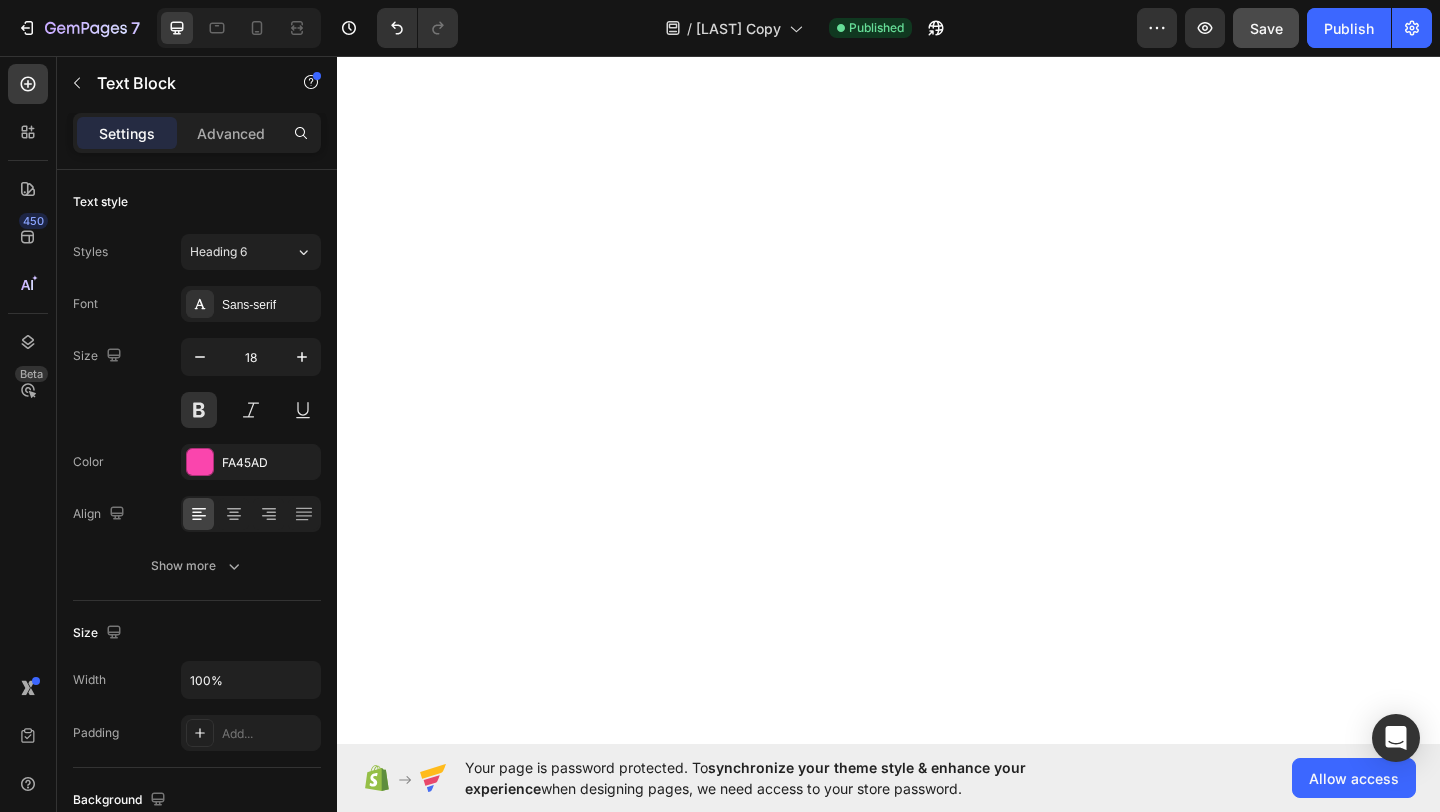 click on "BRIGHTENS & BOOSTS GLOW" at bounding box center [1185, -229] 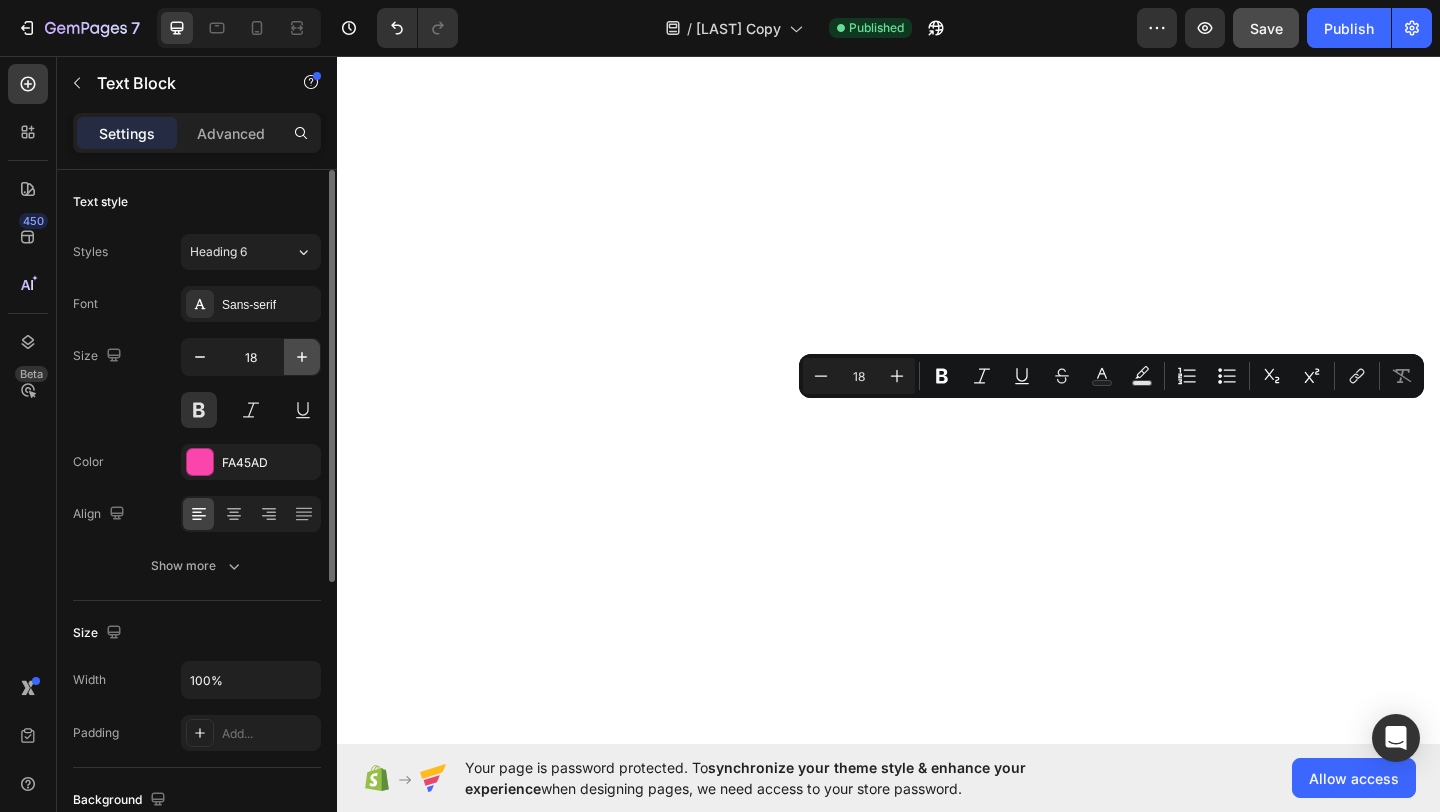 click 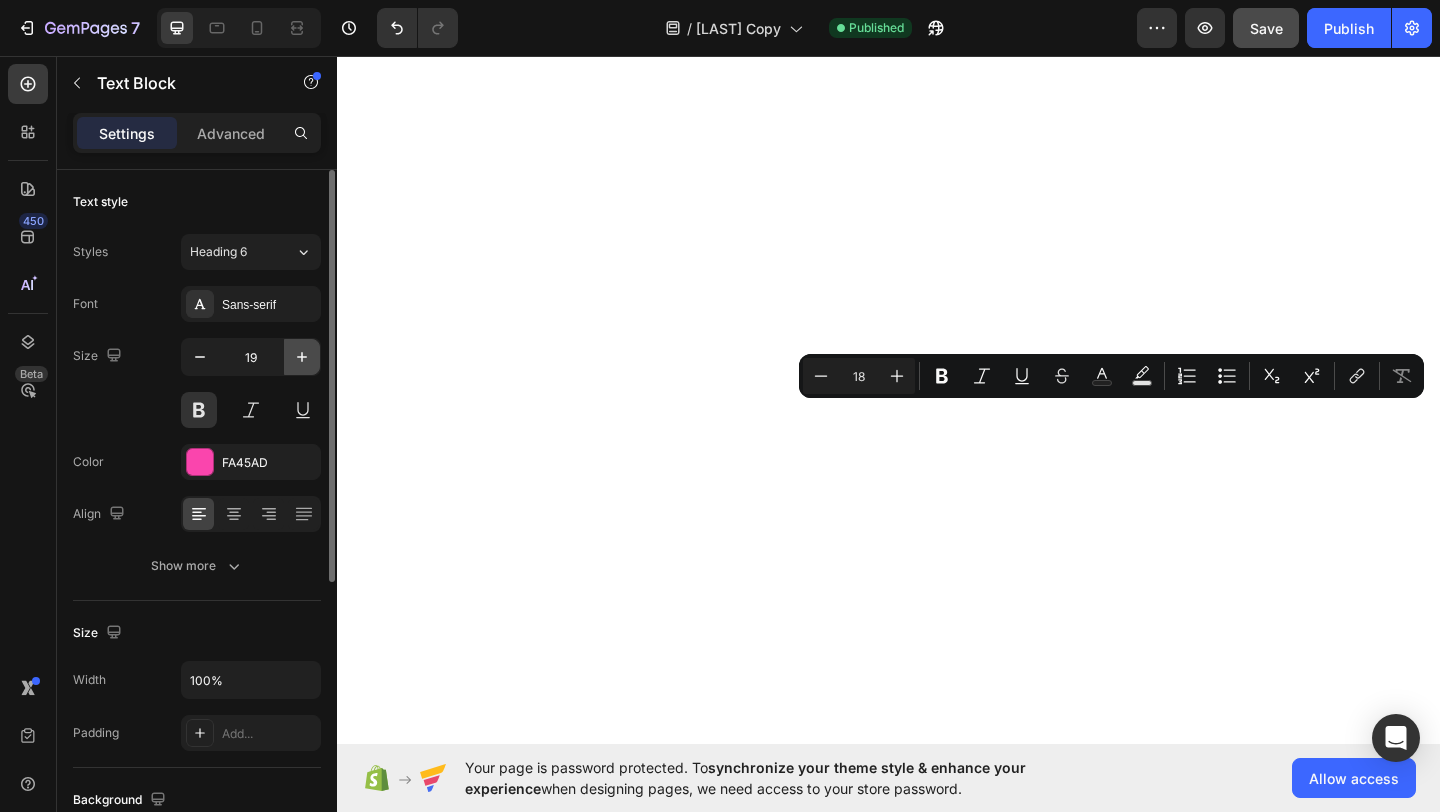 click 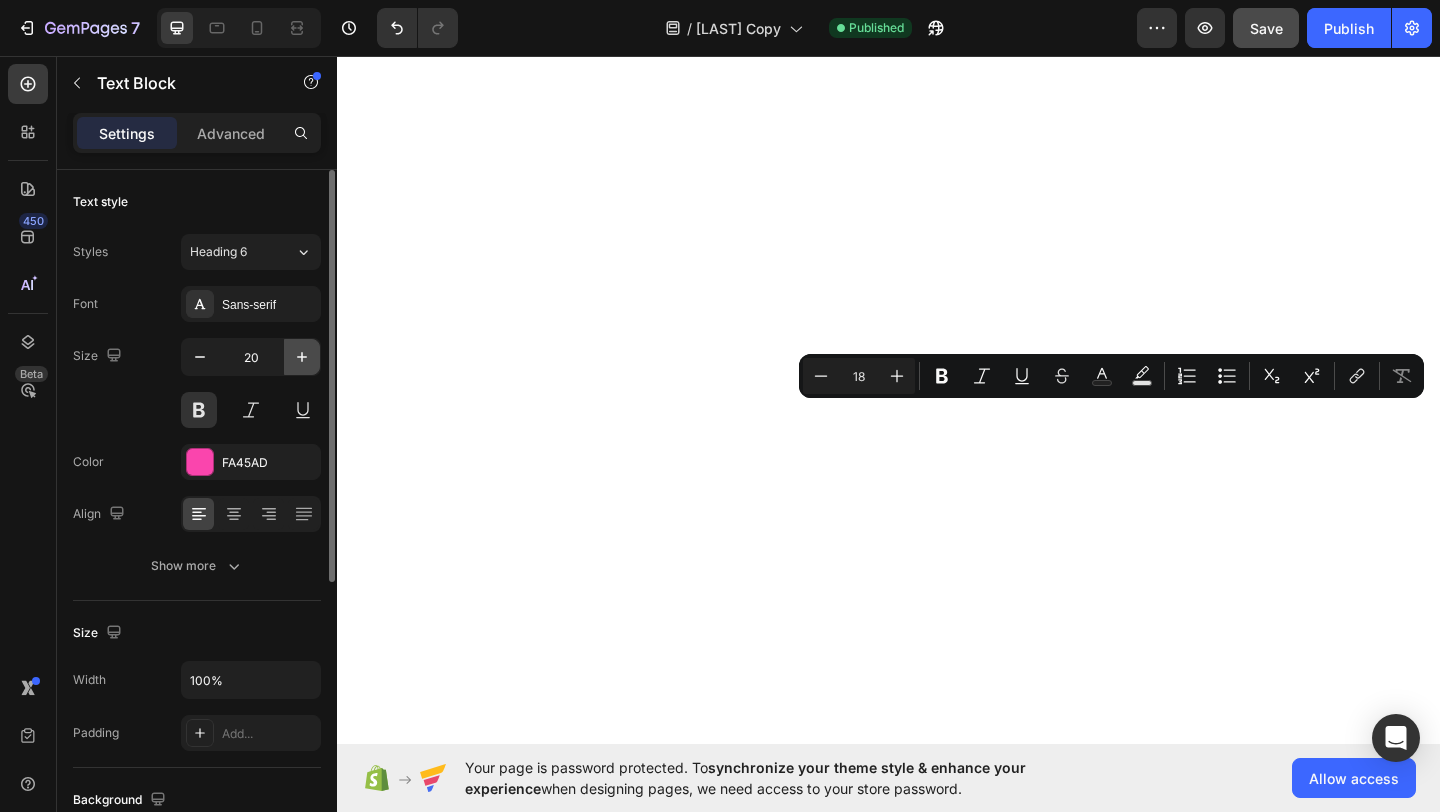 click 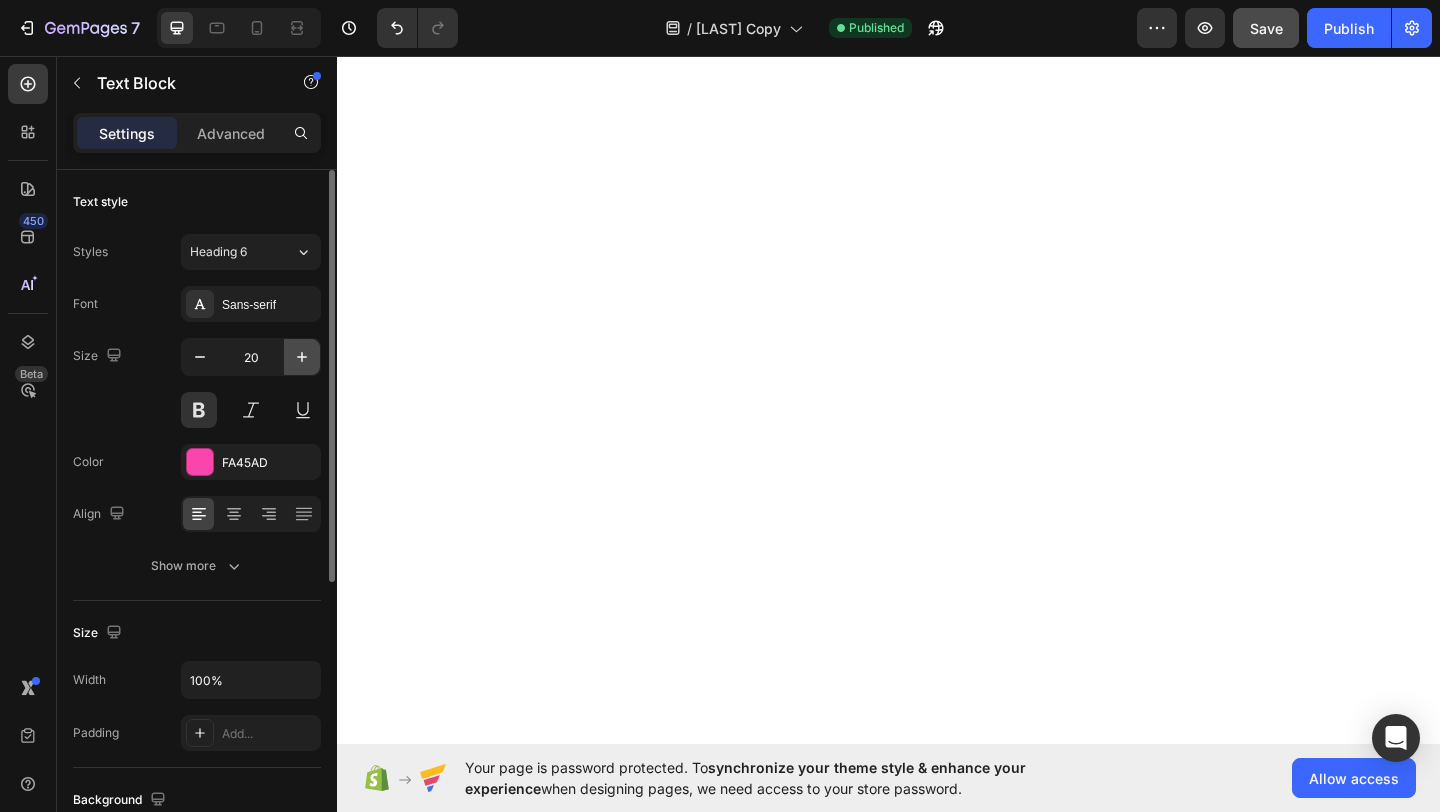 type on "21" 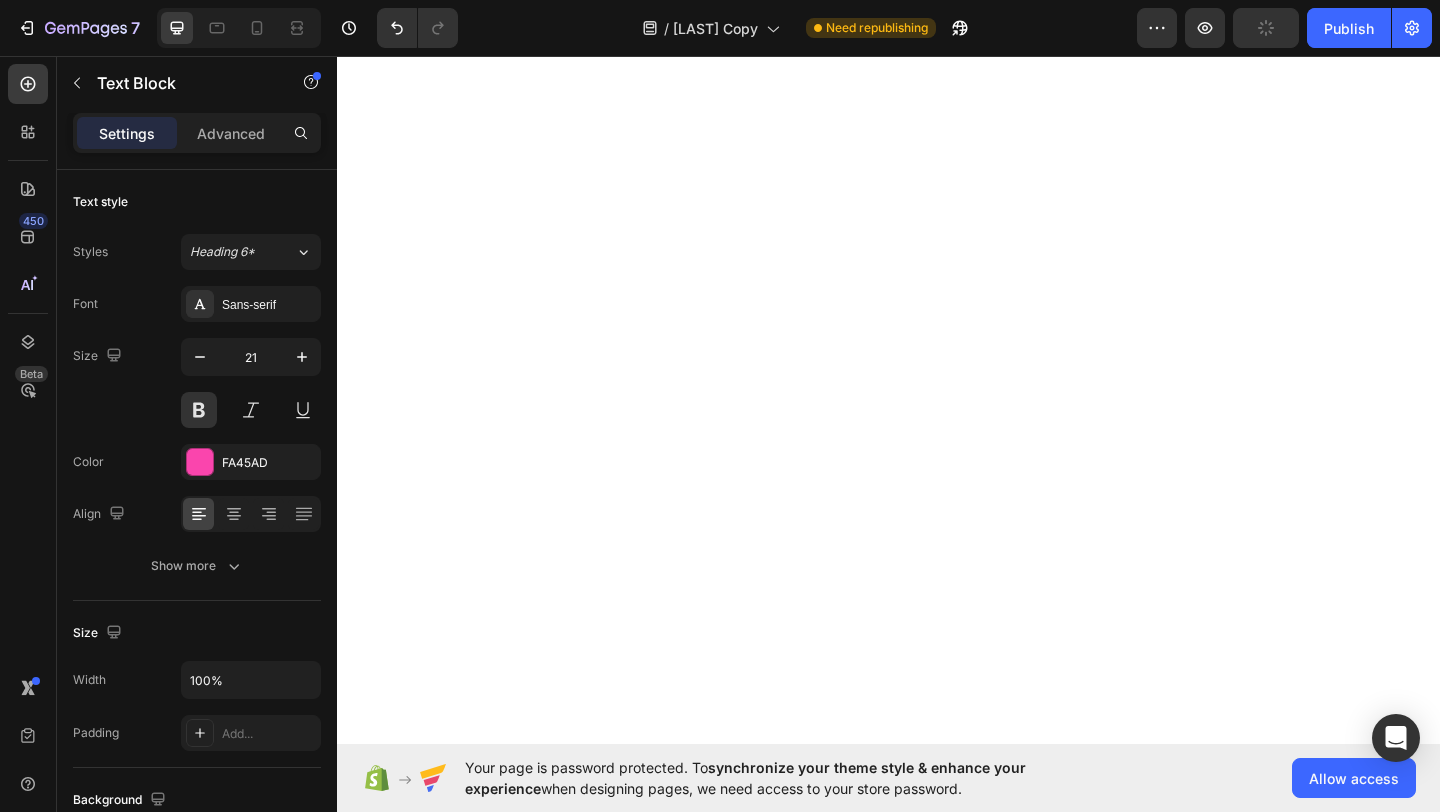 click on "NOURISHES HAIR & LIPS" at bounding box center [1536, -229] 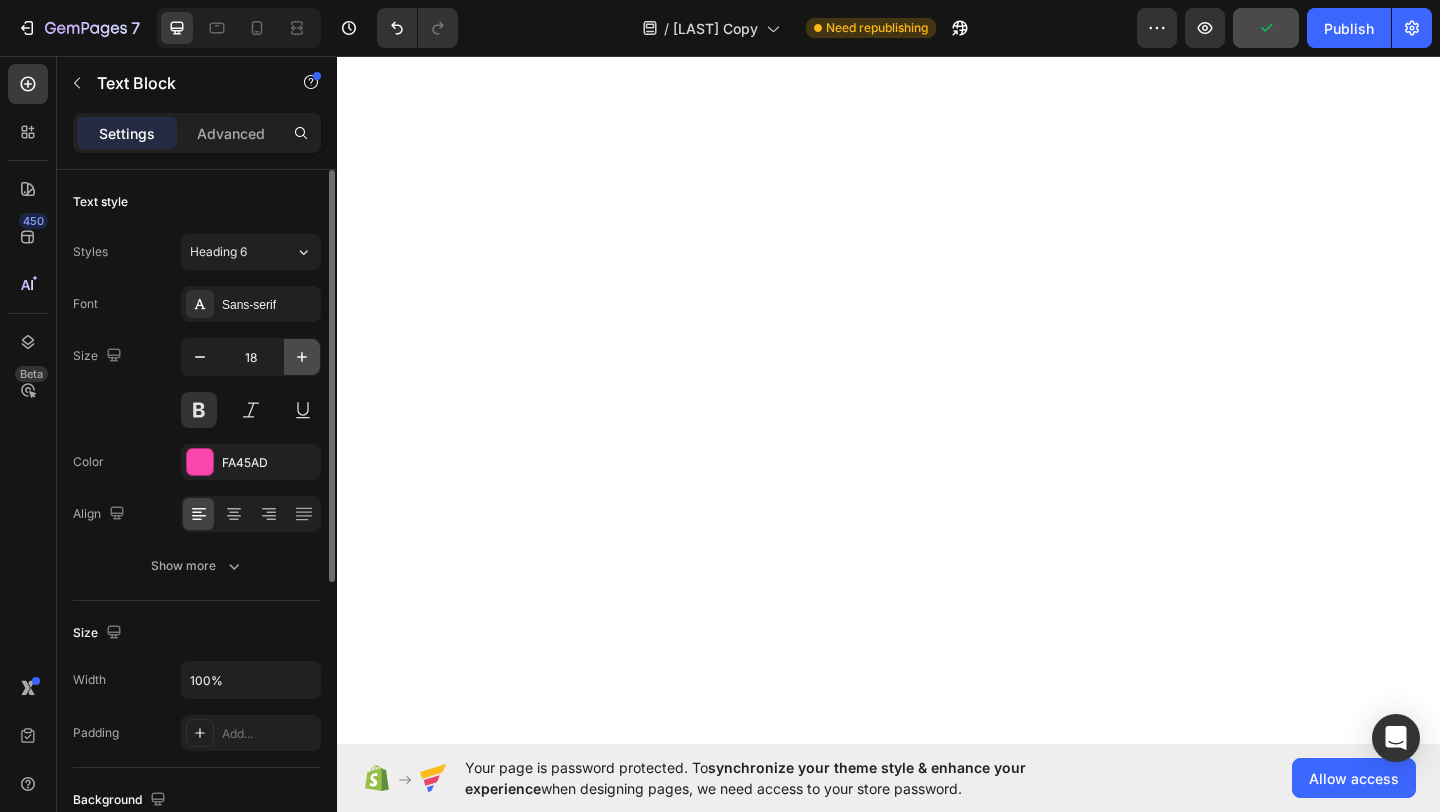 click 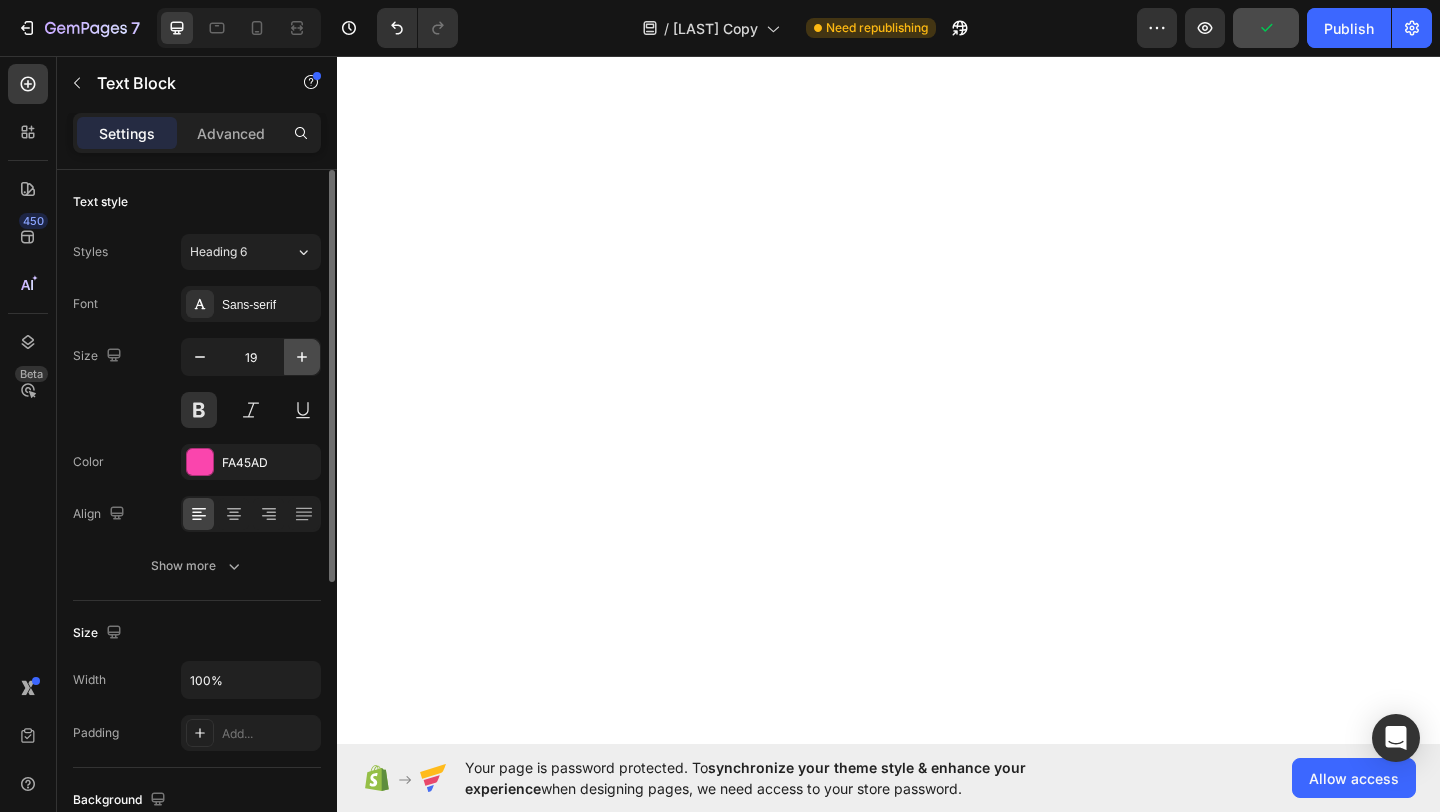 click 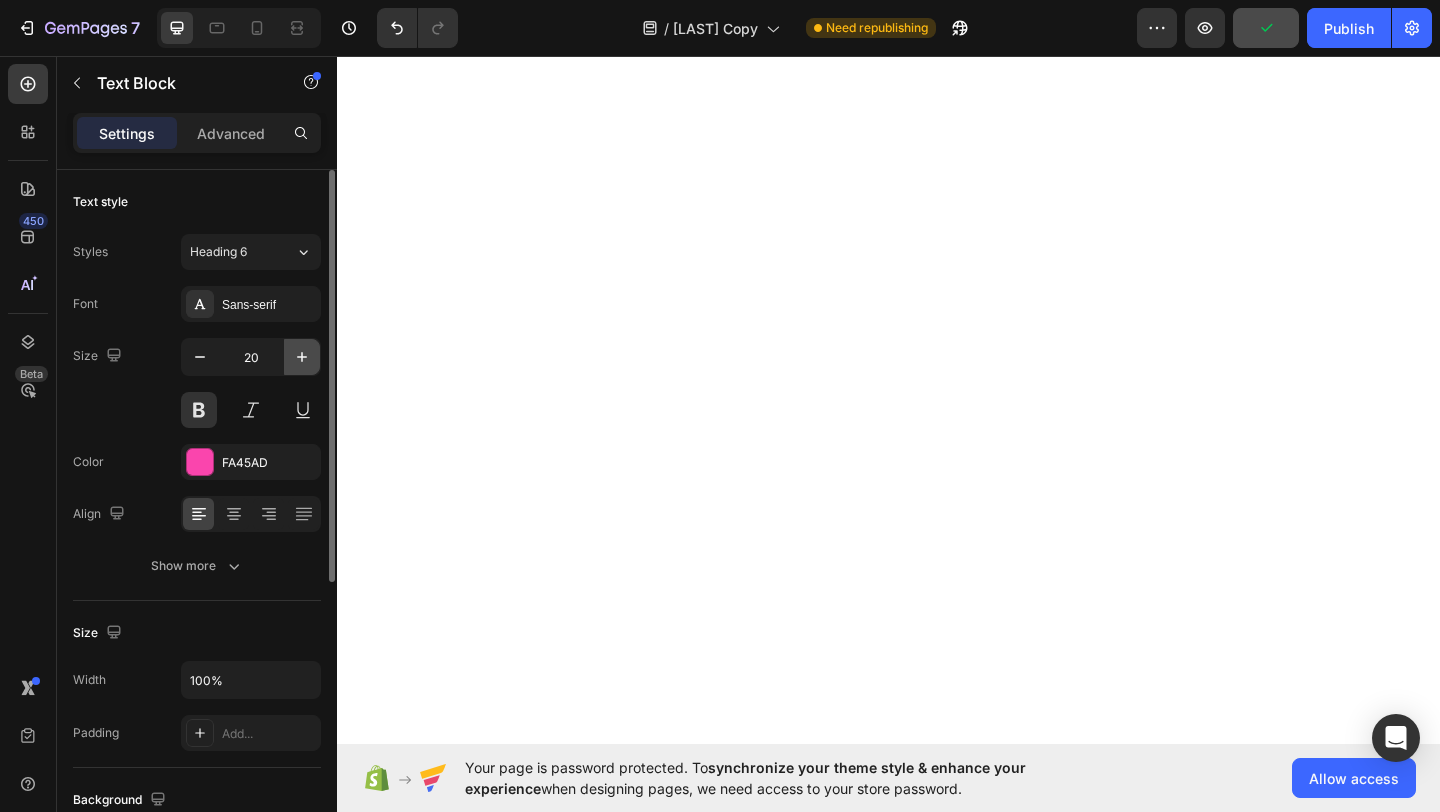 click 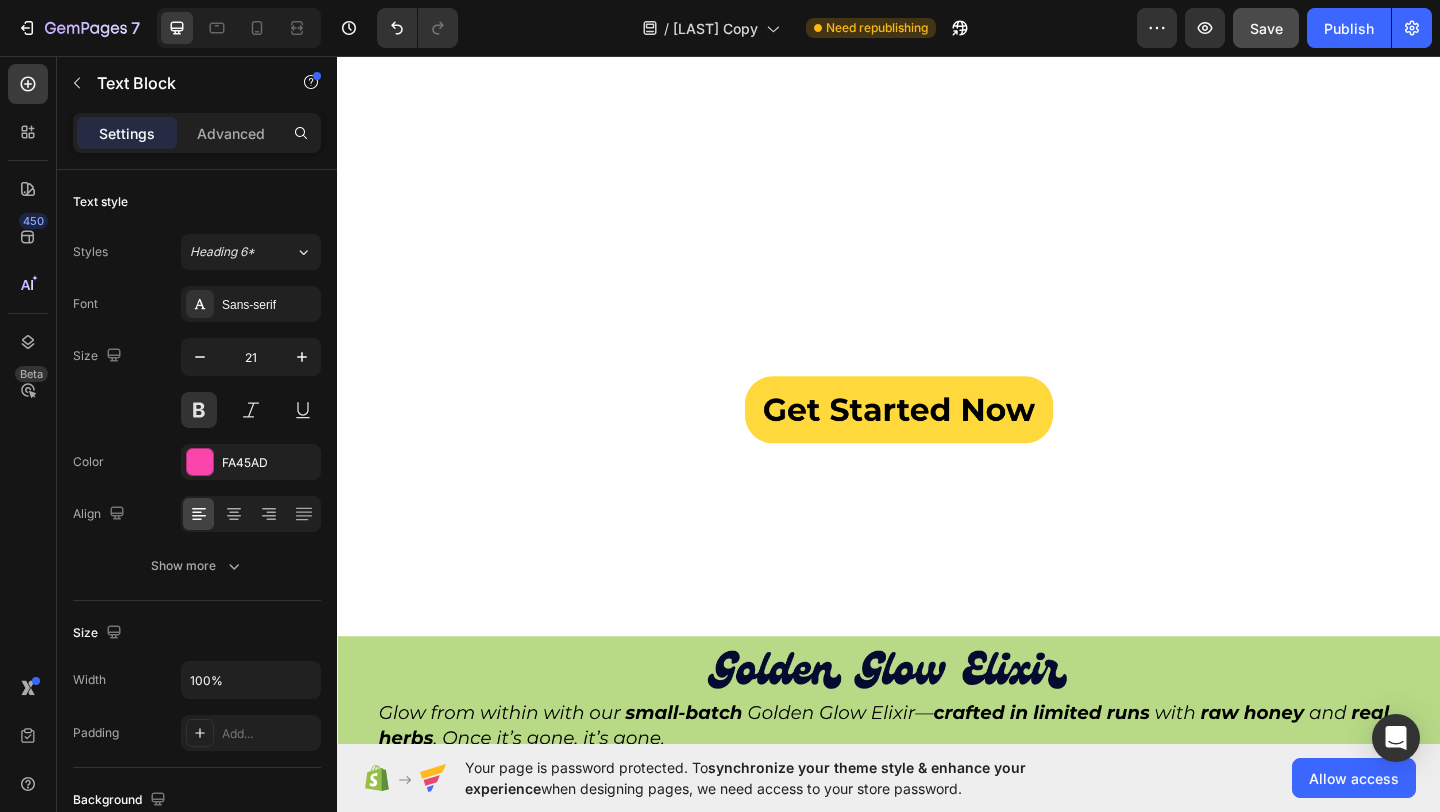 scroll, scrollTop: 0, scrollLeft: 0, axis: both 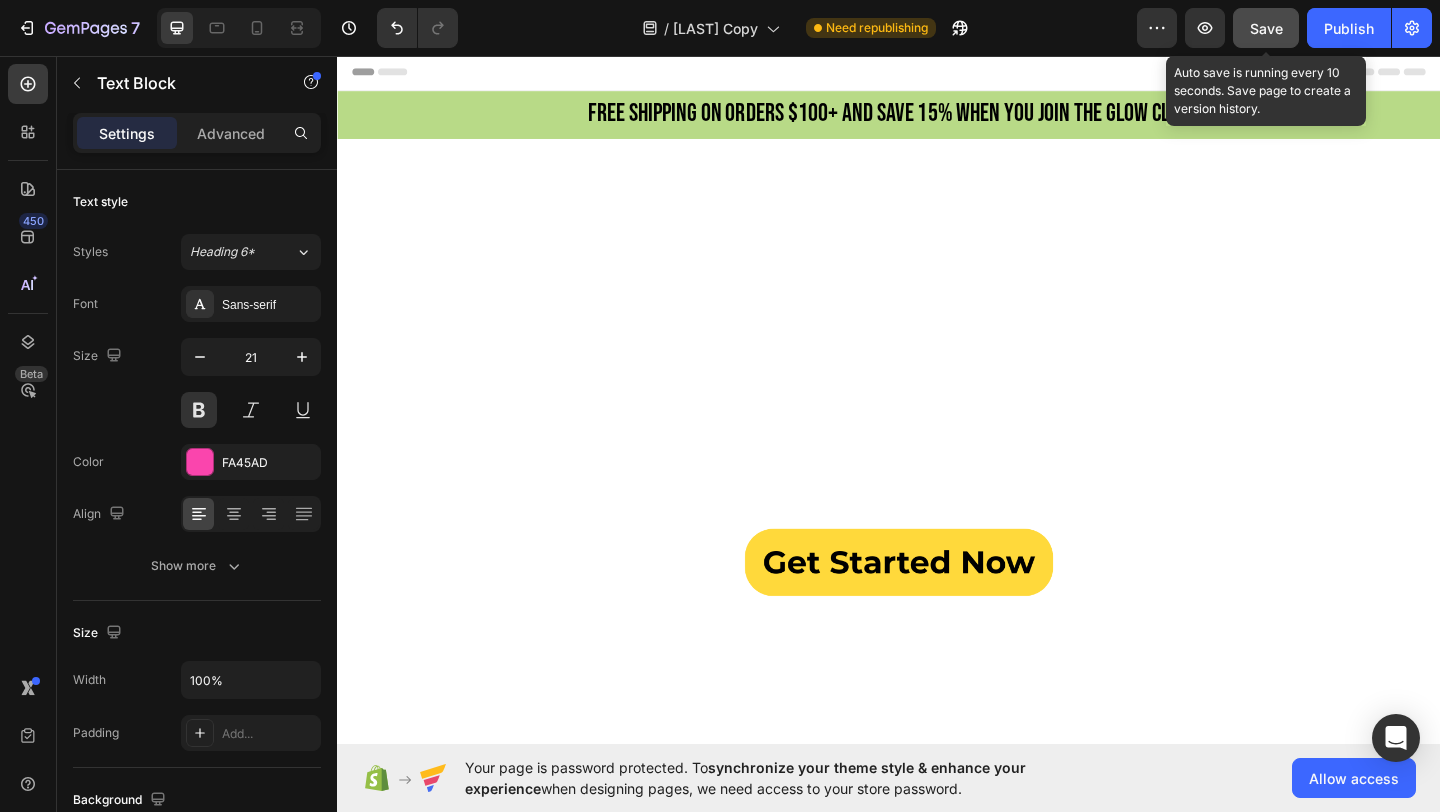 click on "Save" at bounding box center [1266, 28] 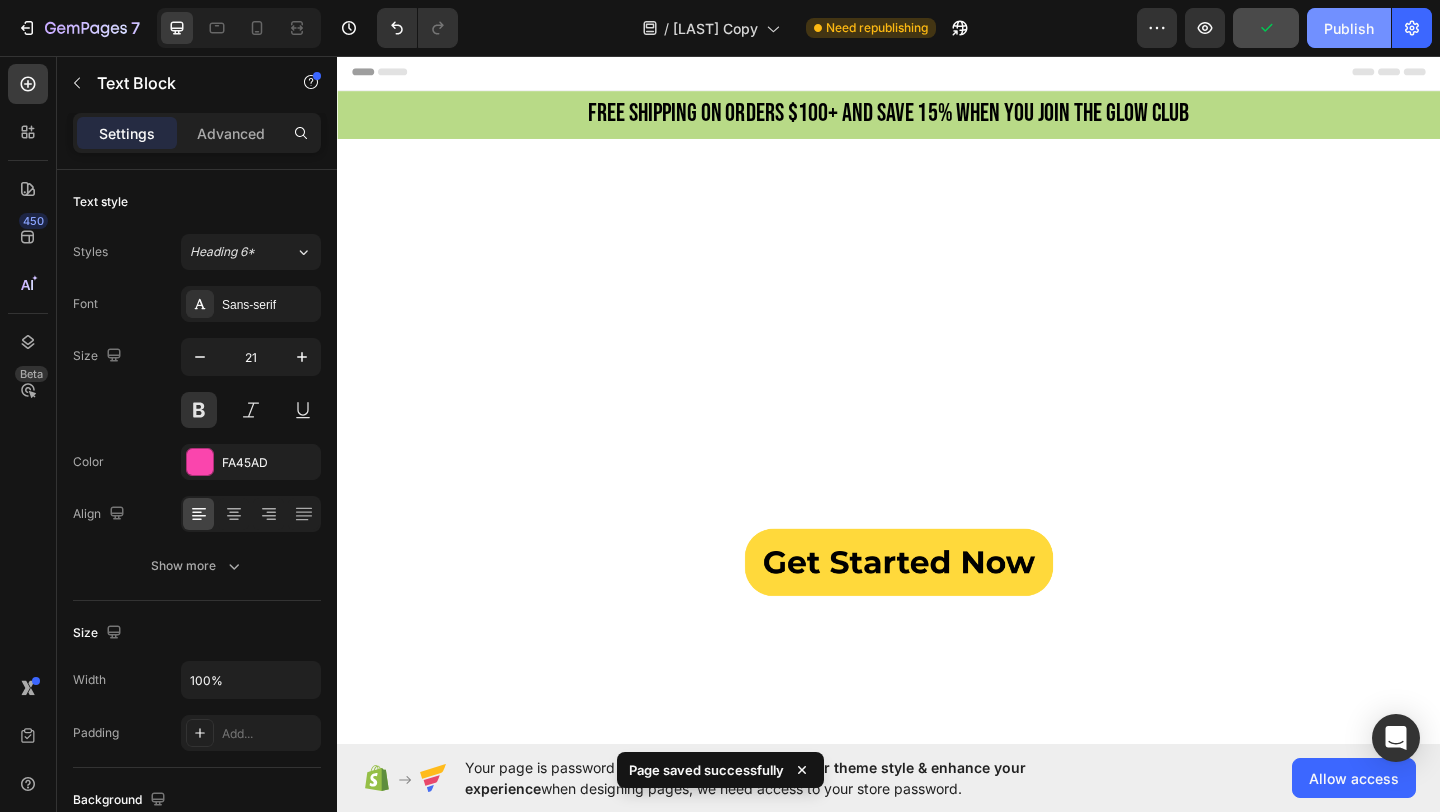 click on "Publish" at bounding box center (1349, 28) 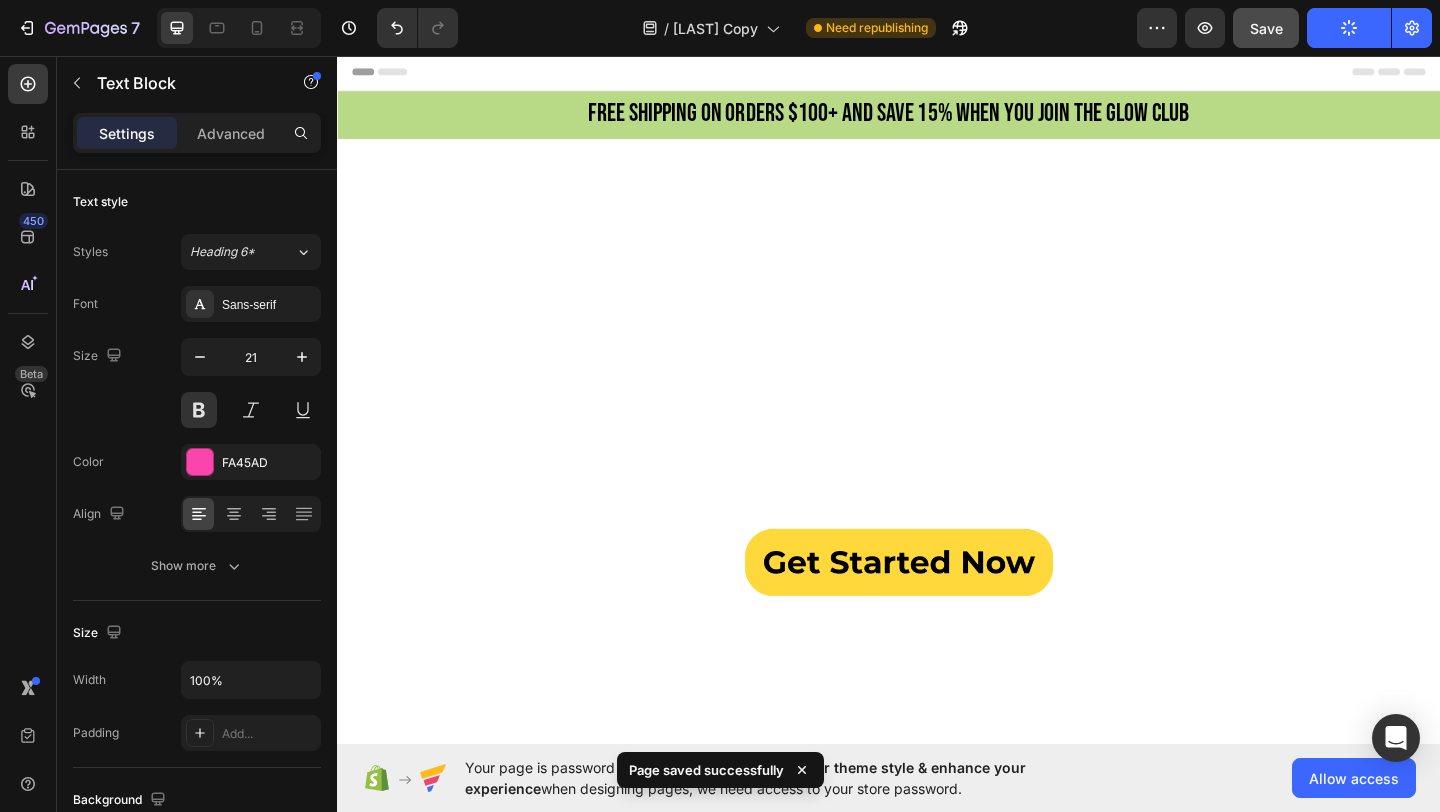 click on "Header" at bounding box center [937, 73] 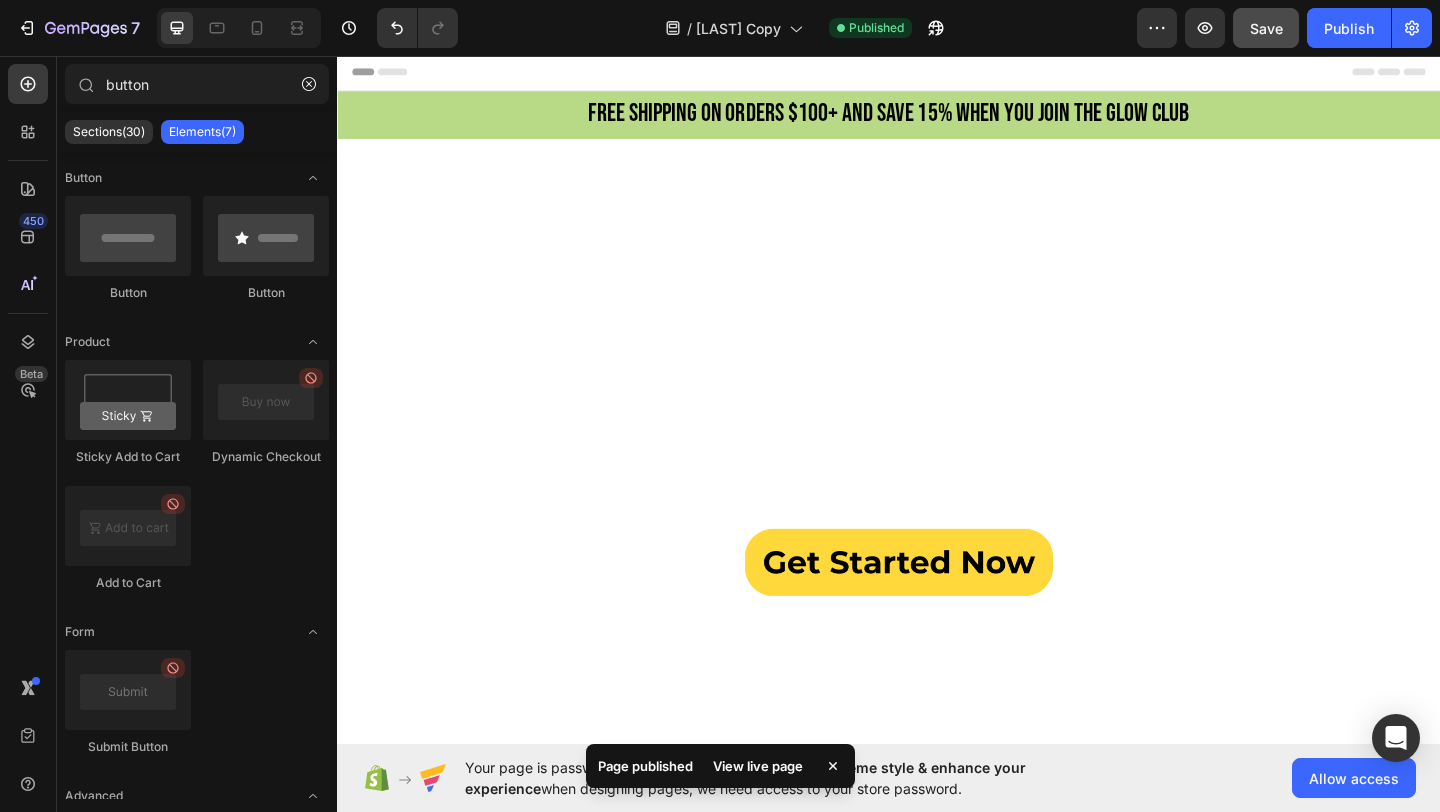 click on "Header" at bounding box center (394, 73) 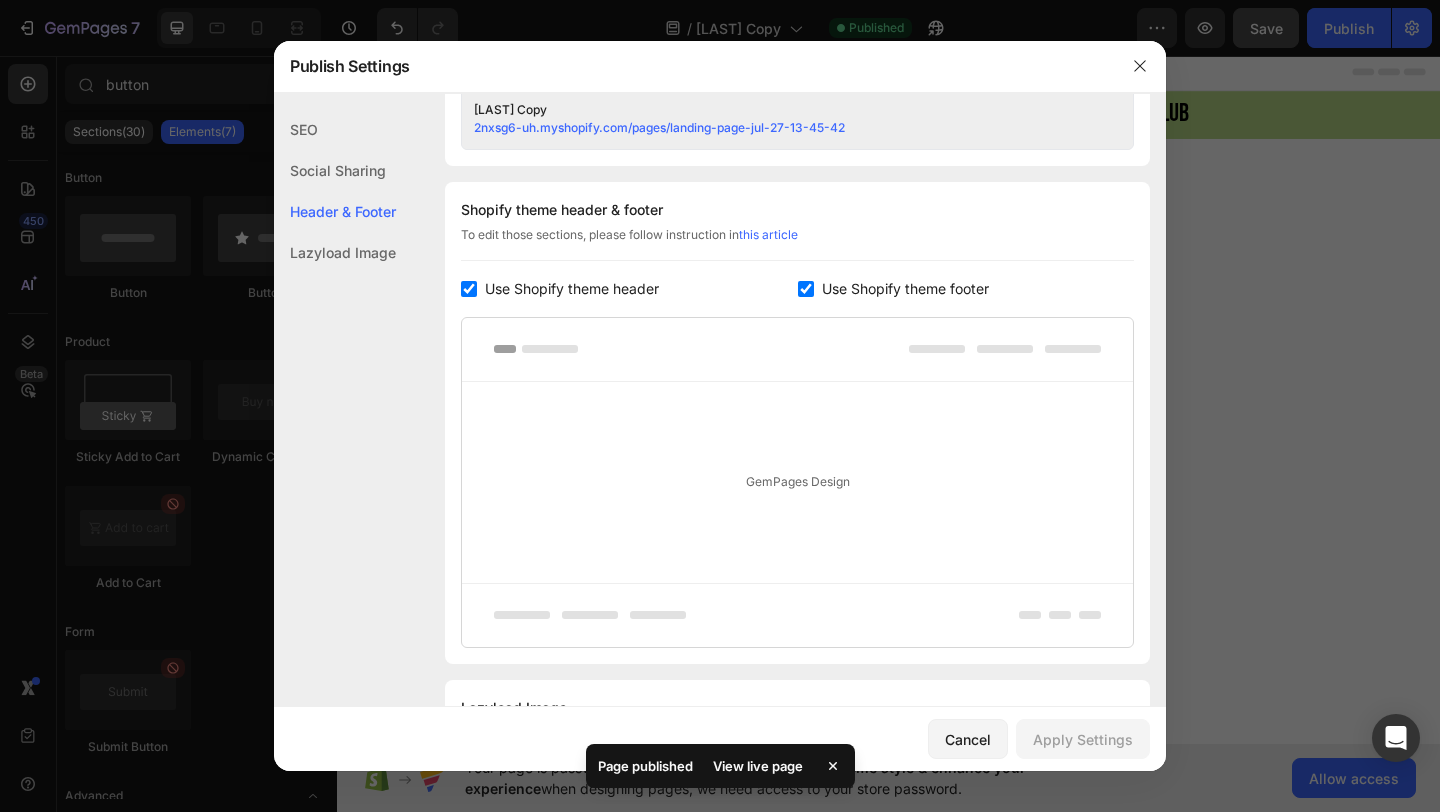 scroll, scrollTop: 937, scrollLeft: 0, axis: vertical 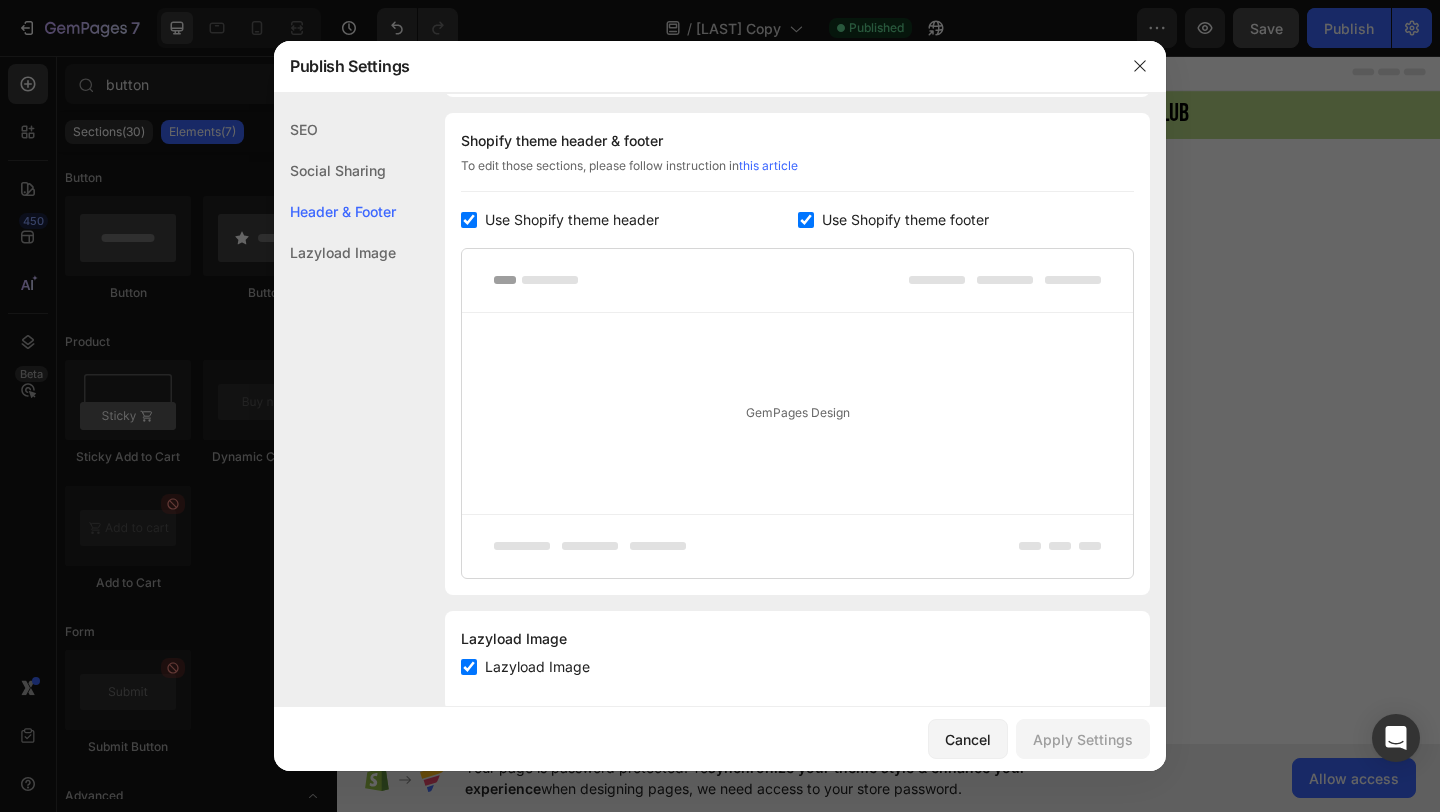 click at bounding box center (469, 220) 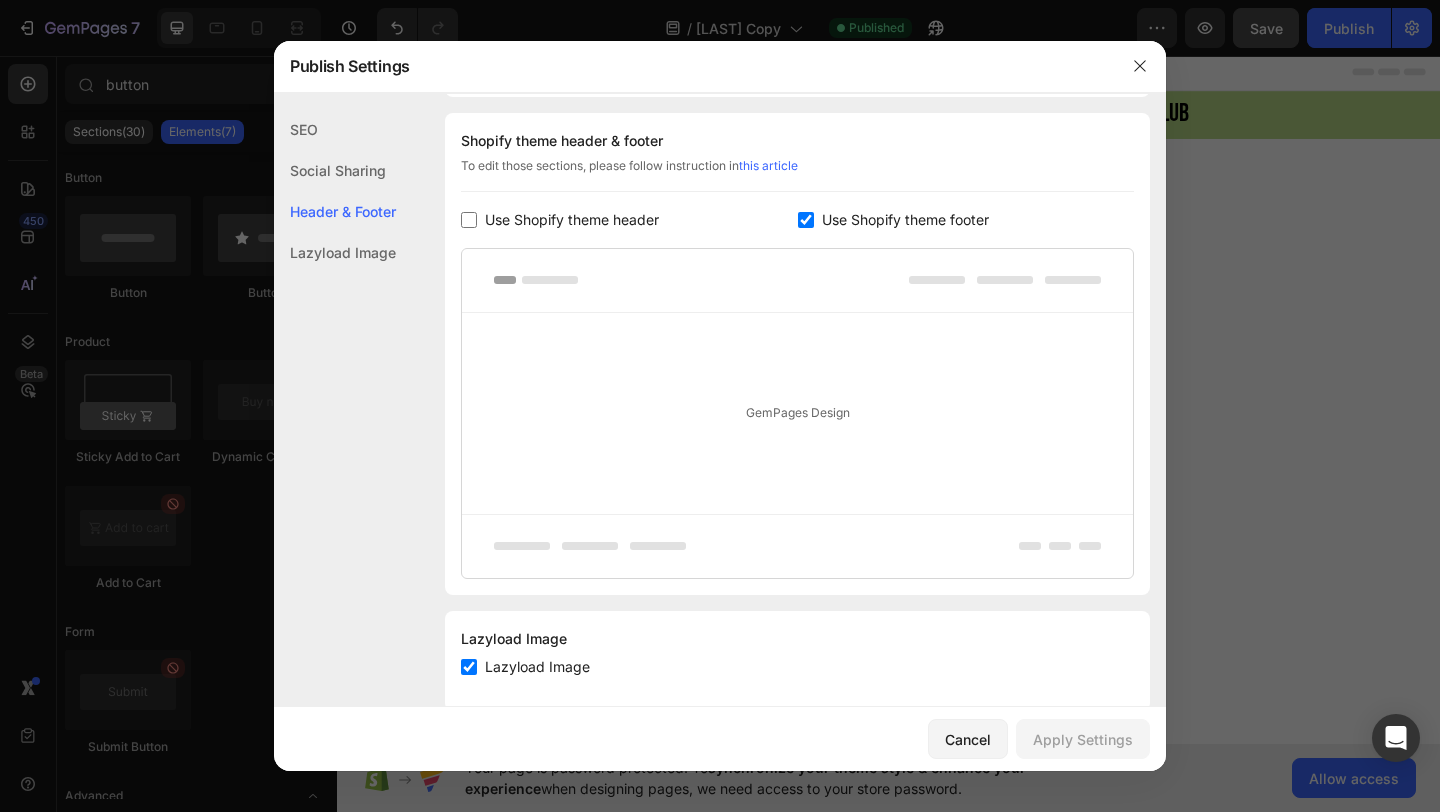 checkbox on "false" 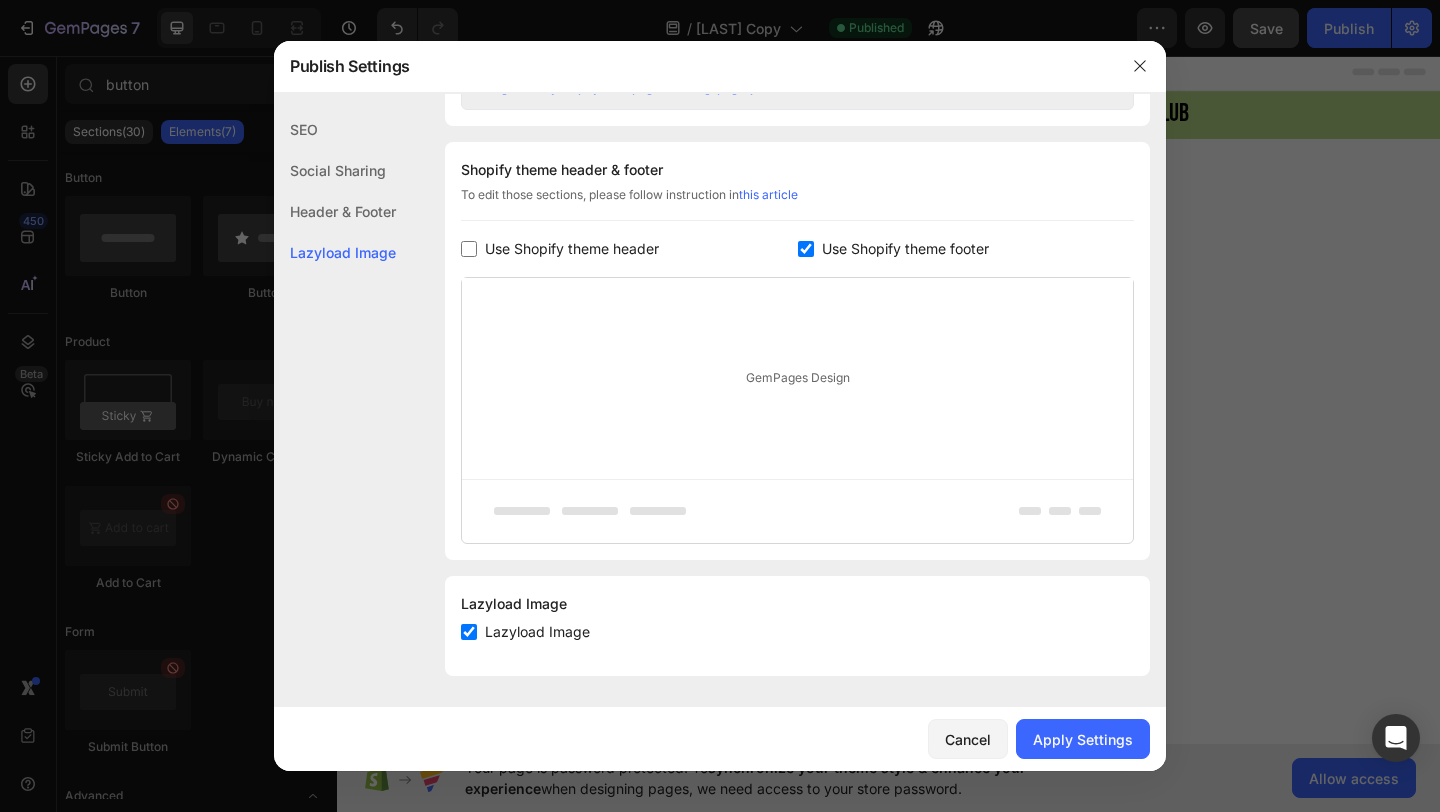 scroll, scrollTop: 908, scrollLeft: 0, axis: vertical 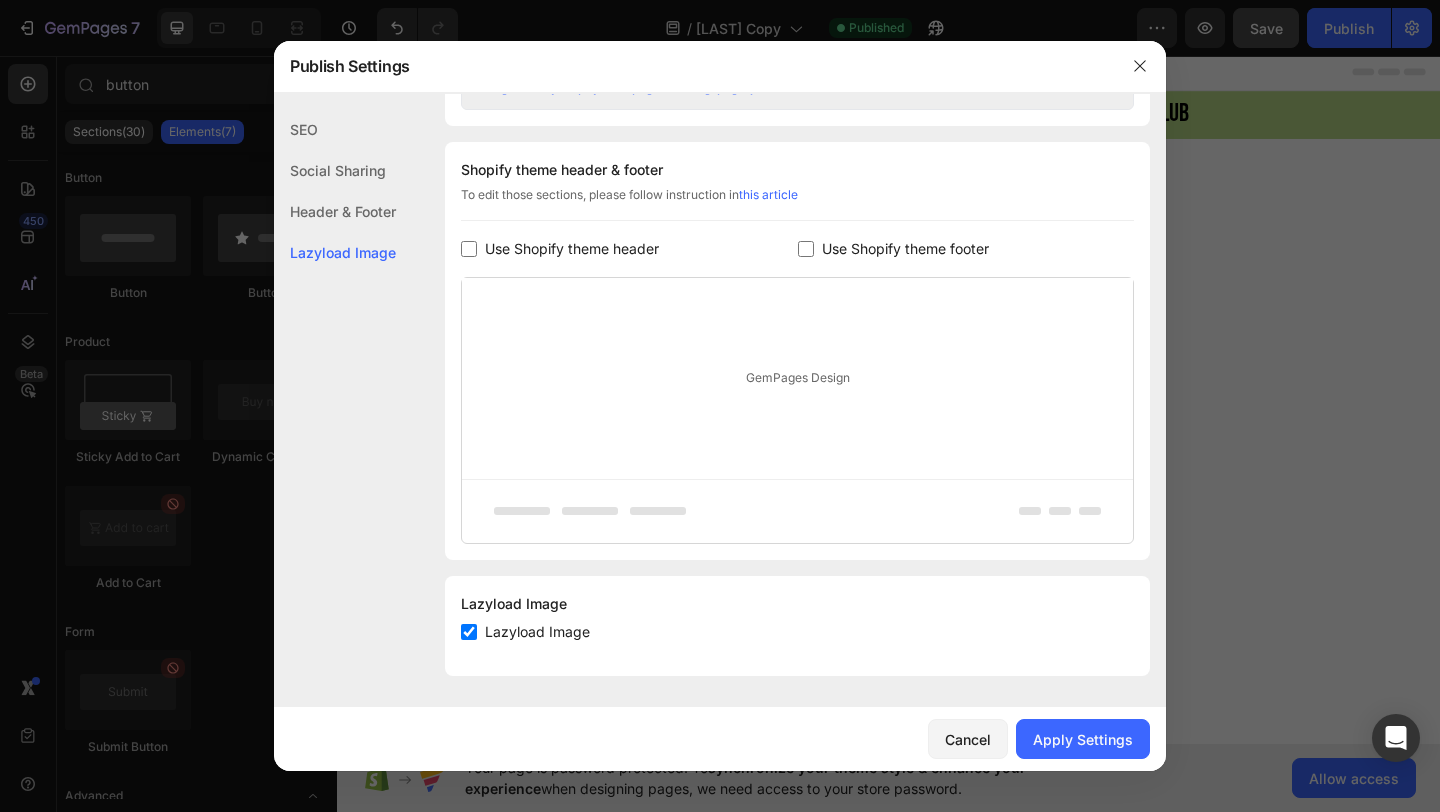 checkbox on "false" 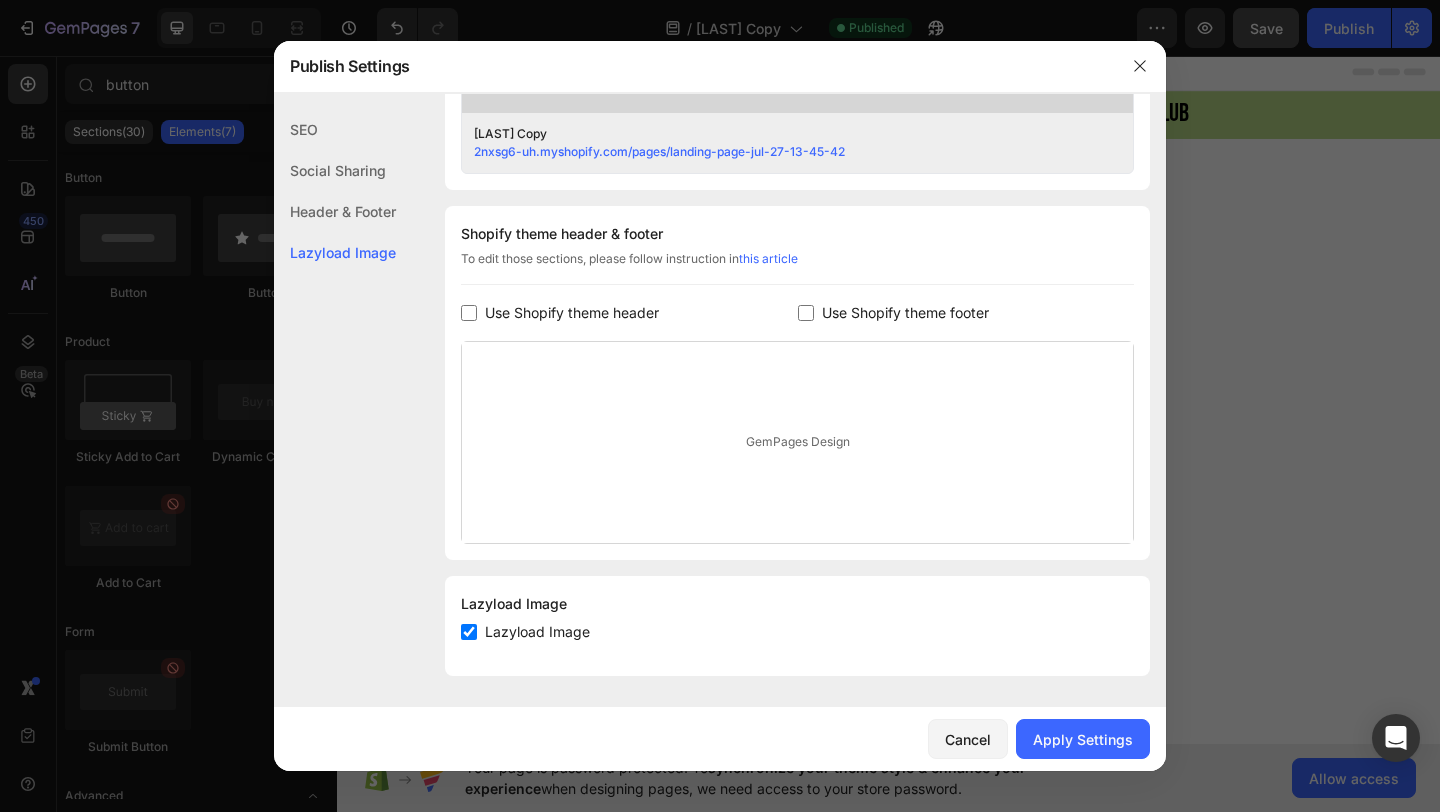 click on "GemPages Design" at bounding box center [797, 442] 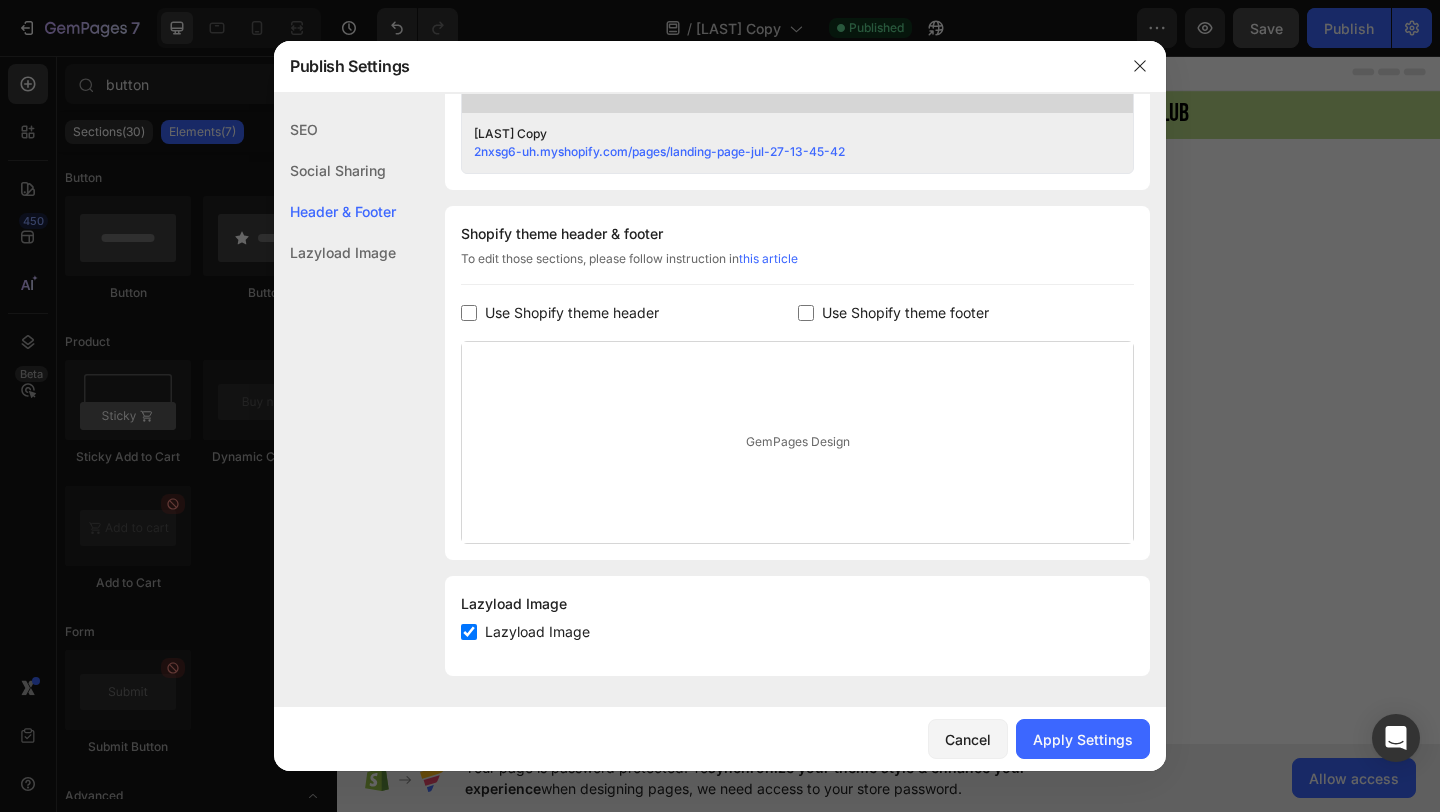 click on "Header & Footer" 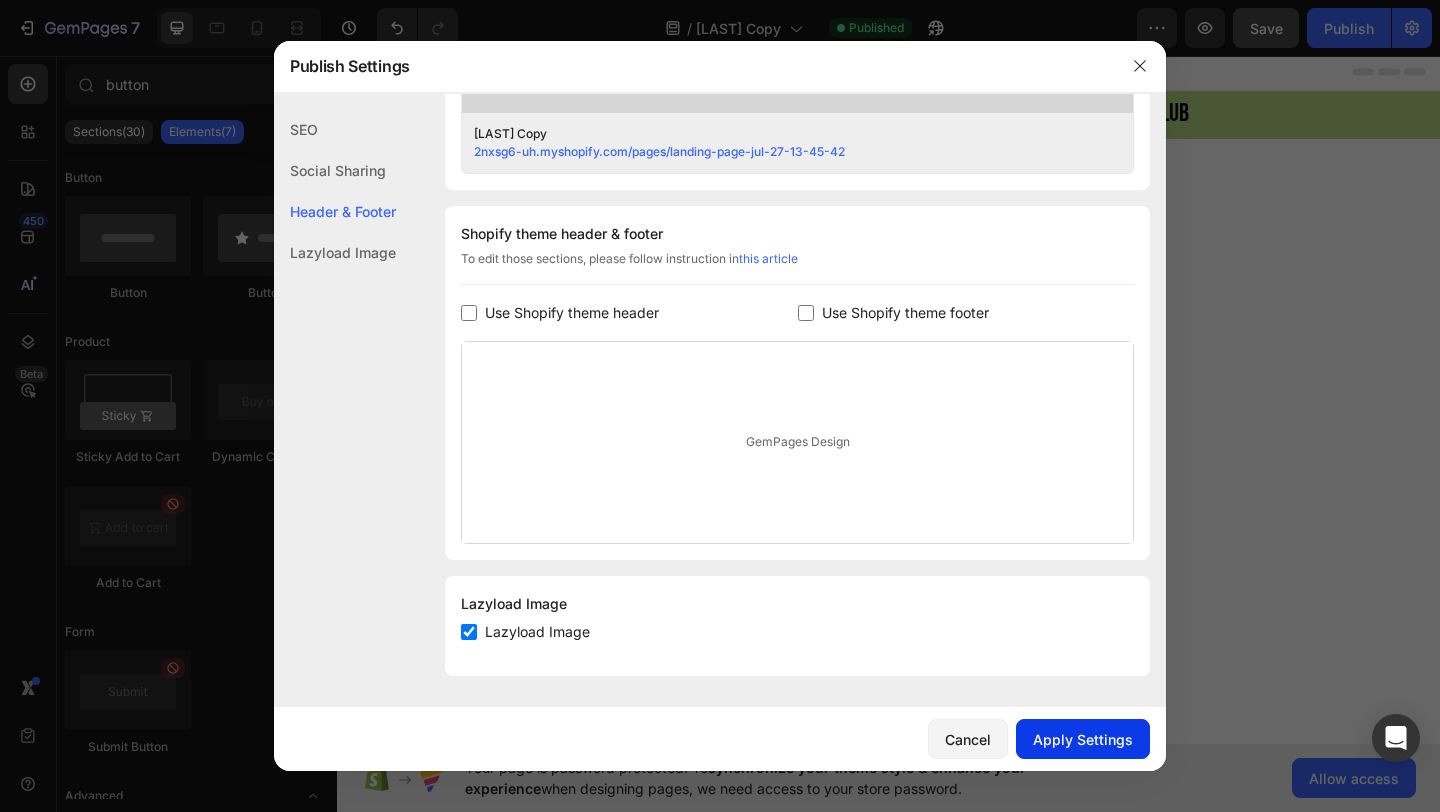 click on "Apply Settings" at bounding box center (1083, 739) 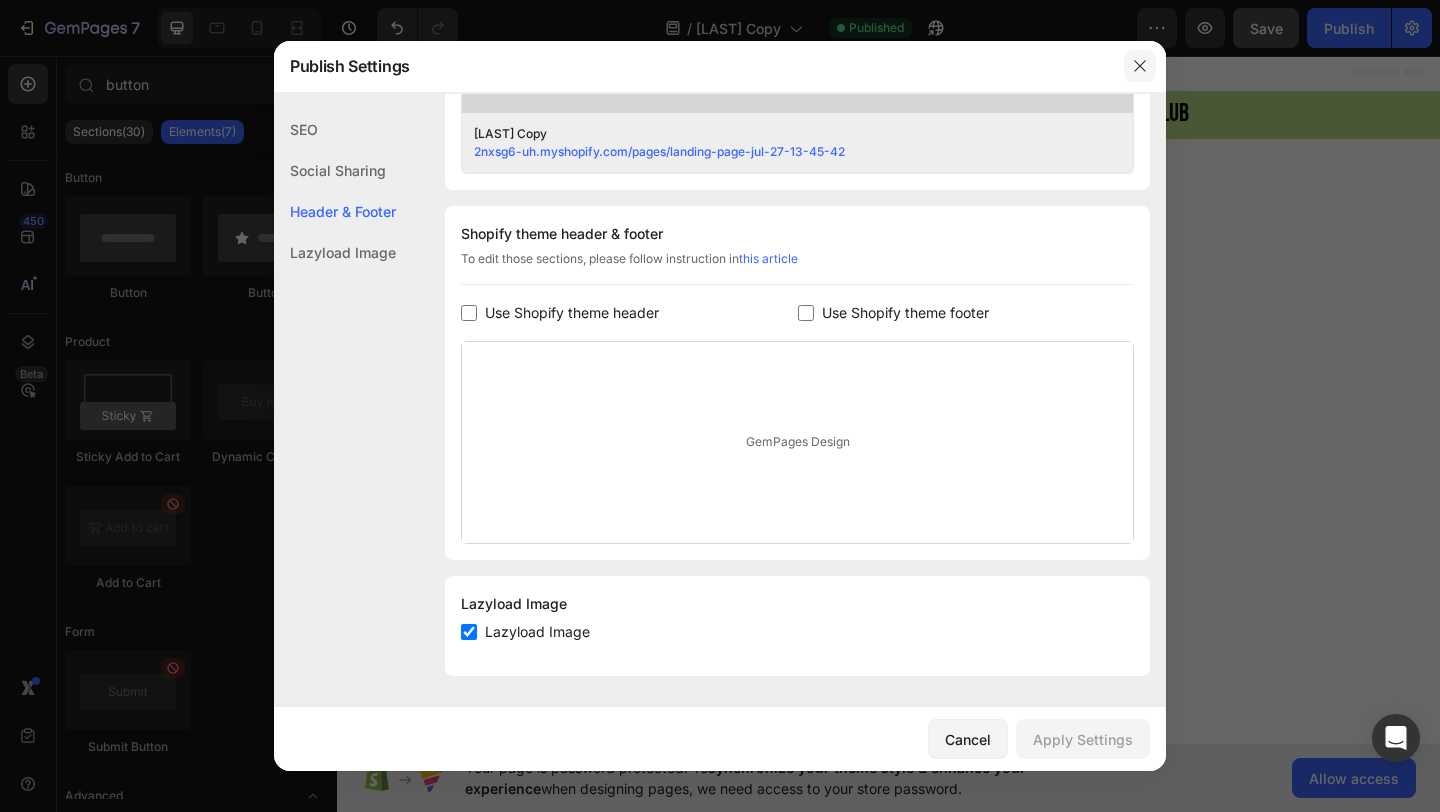 click 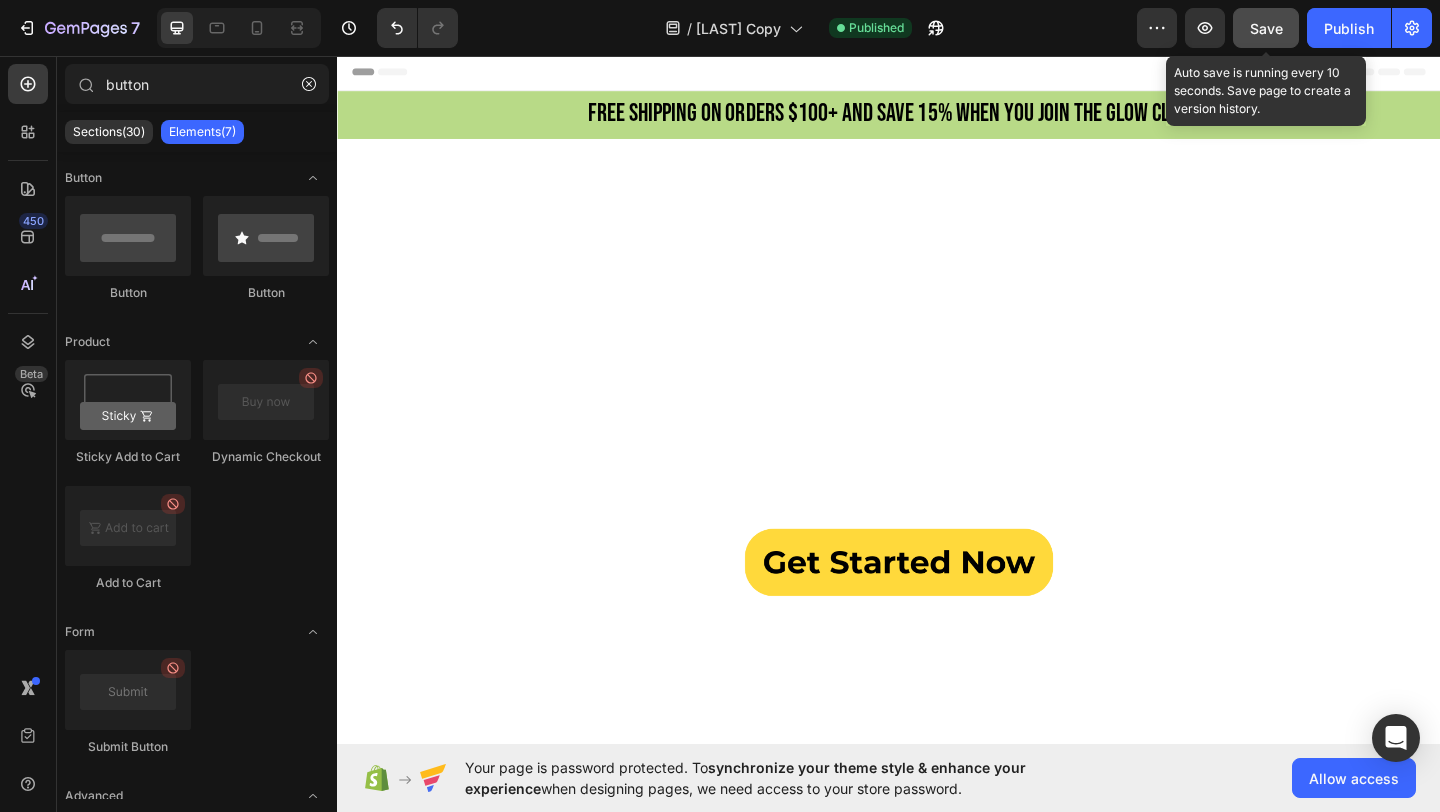 click on "Save" at bounding box center (1266, 28) 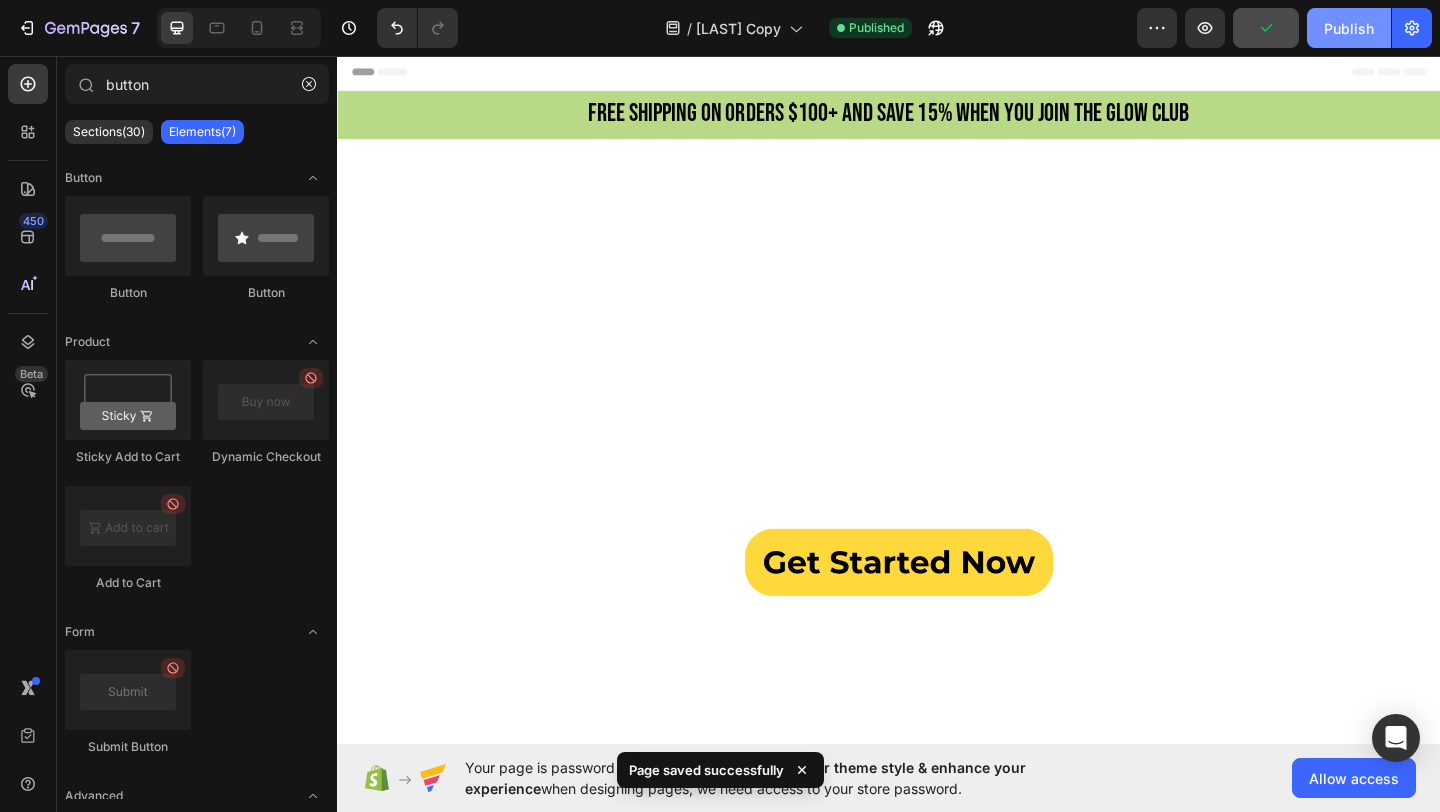 click on "Publish" at bounding box center (1349, 28) 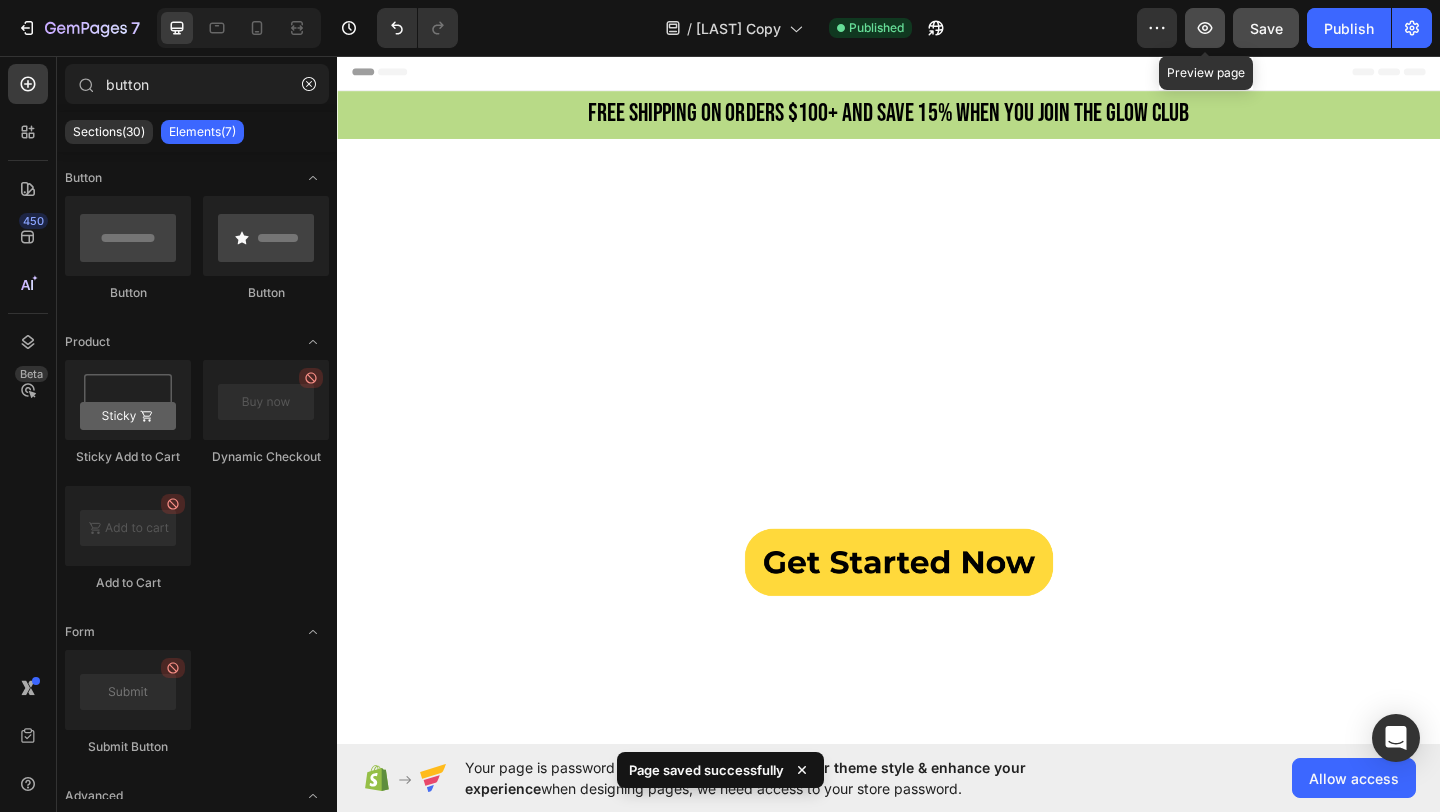 click 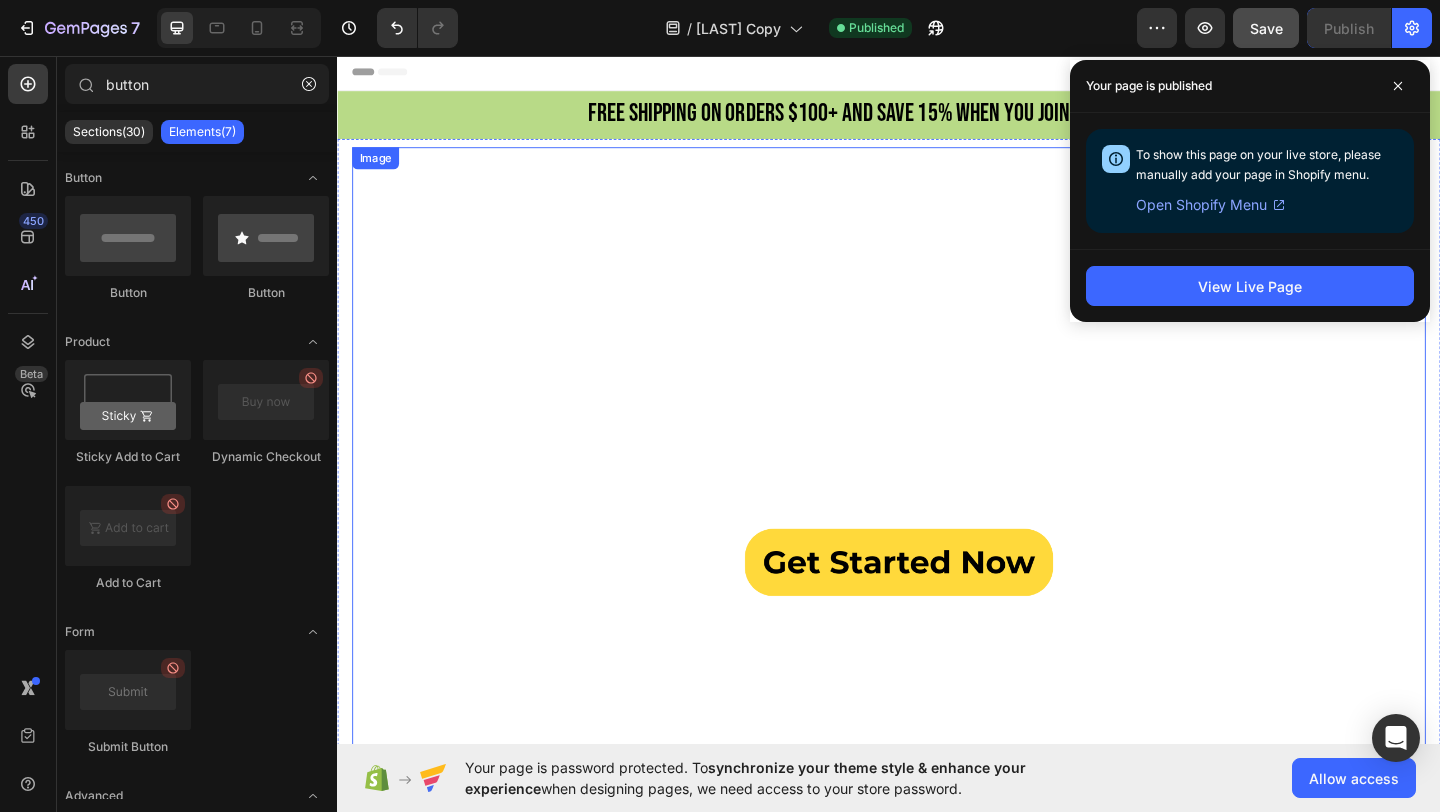 click at bounding box center [937, 483] 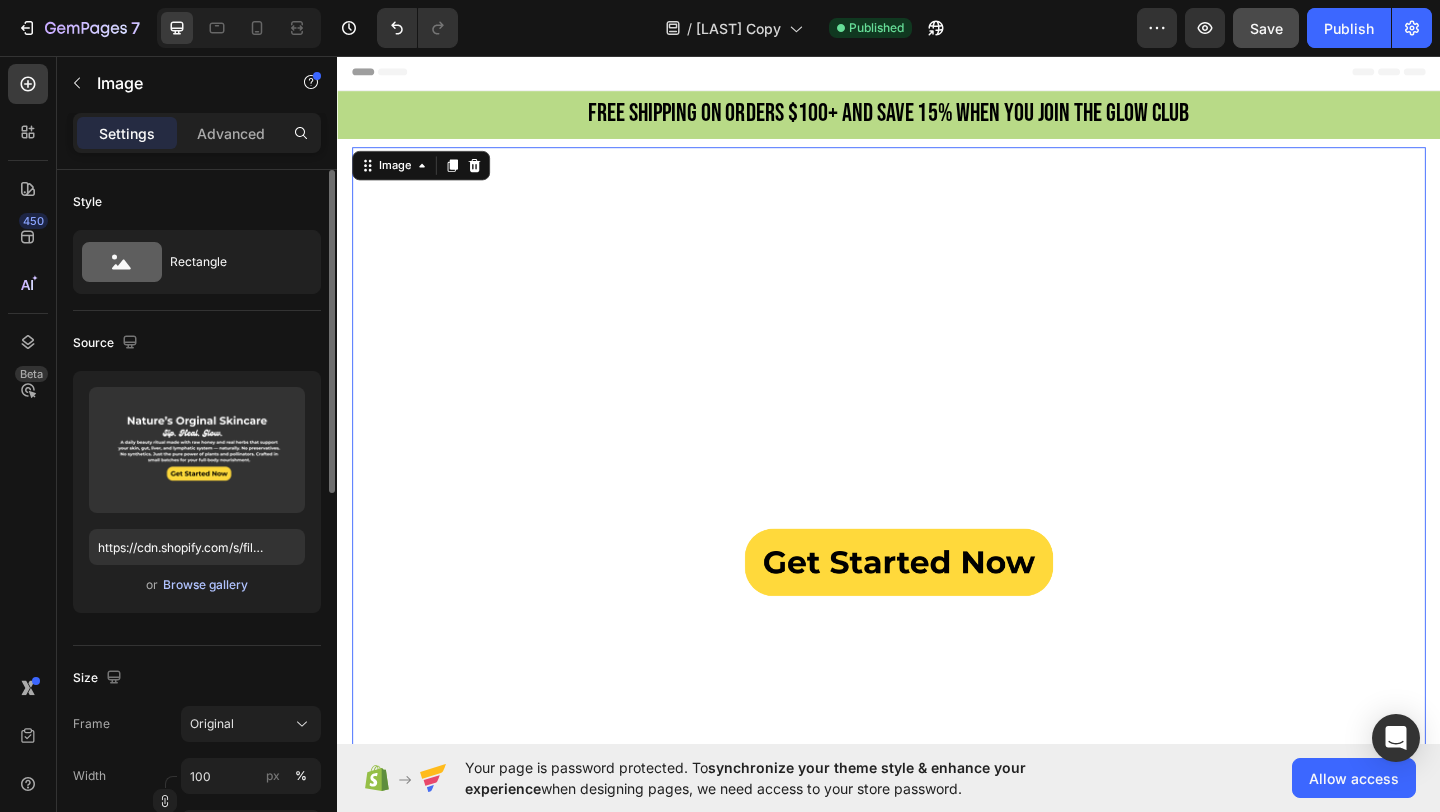click on "Browse gallery" at bounding box center [205, 585] 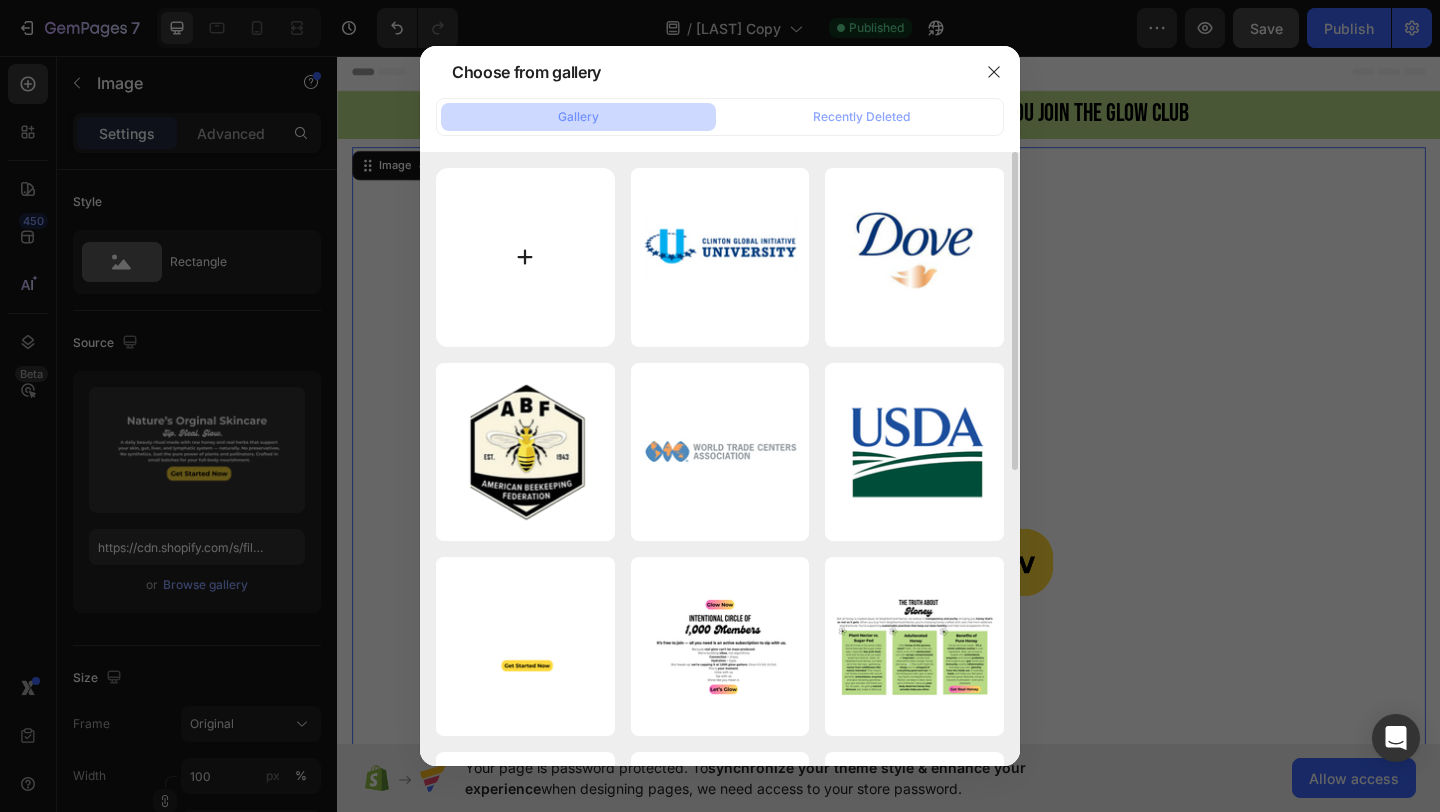 click at bounding box center (525, 257) 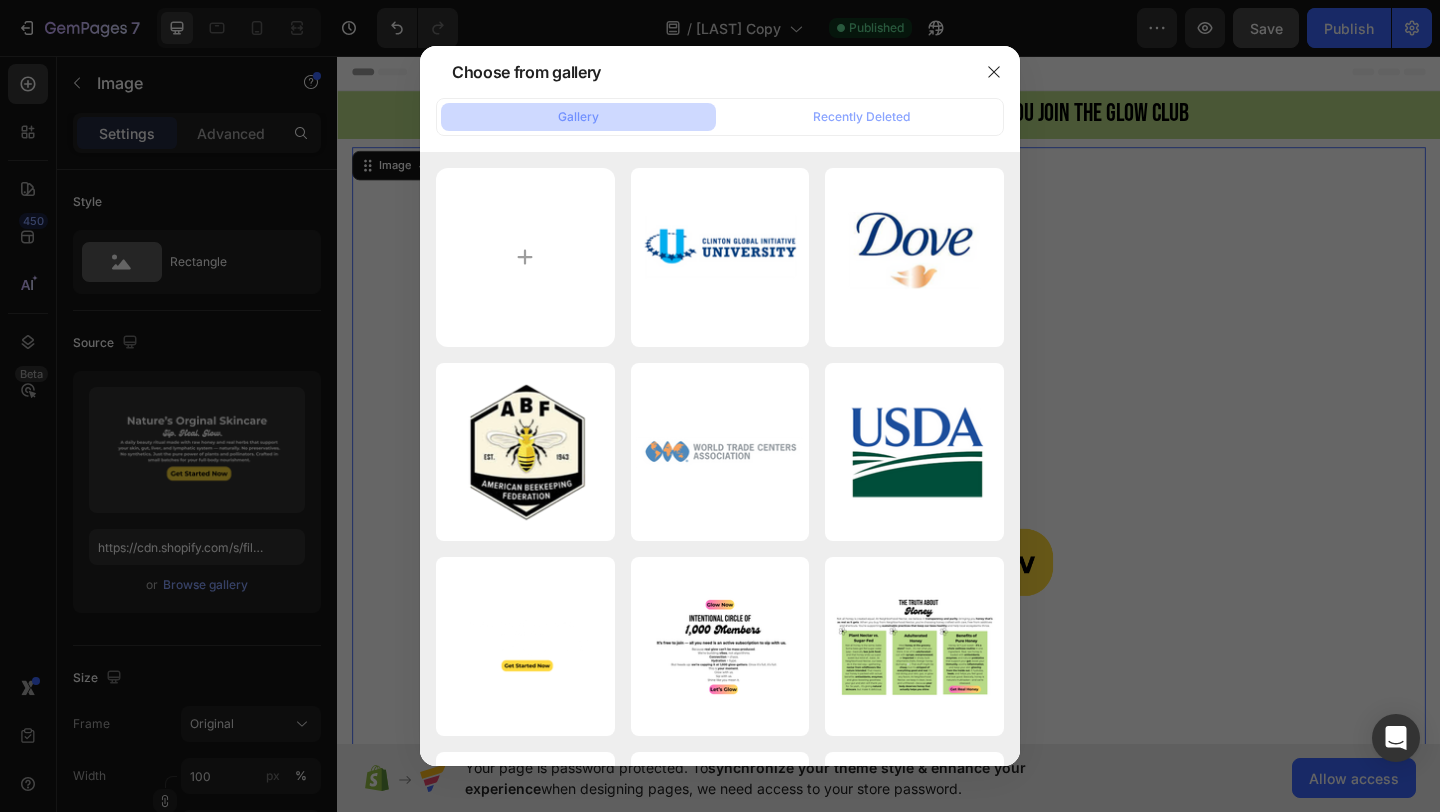 type on "C:\fakepath\FREE SHIPPING on orders $49+ AND save 15% when you join the Nectar Society (Video) (14).png" 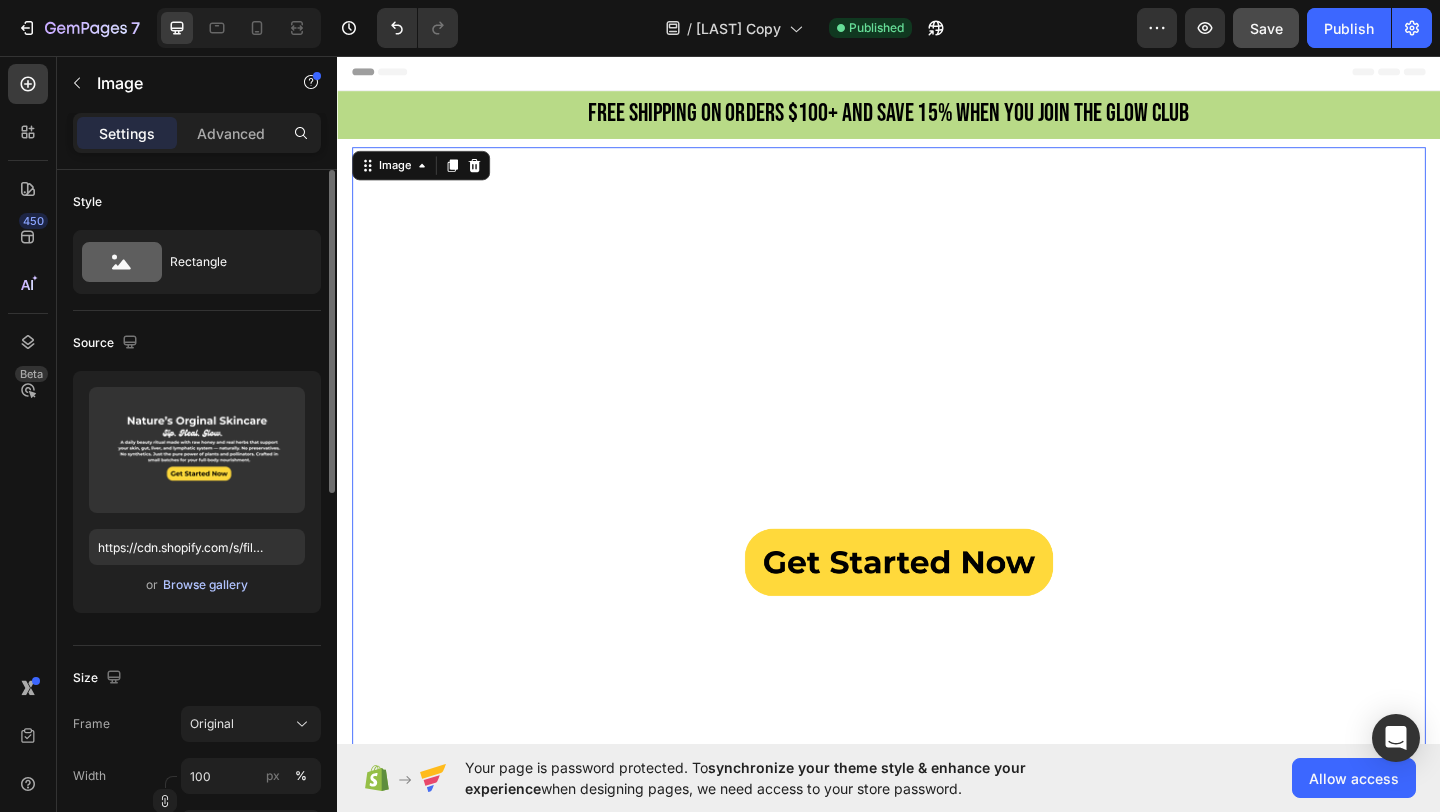 click on "Browse gallery" at bounding box center (205, 585) 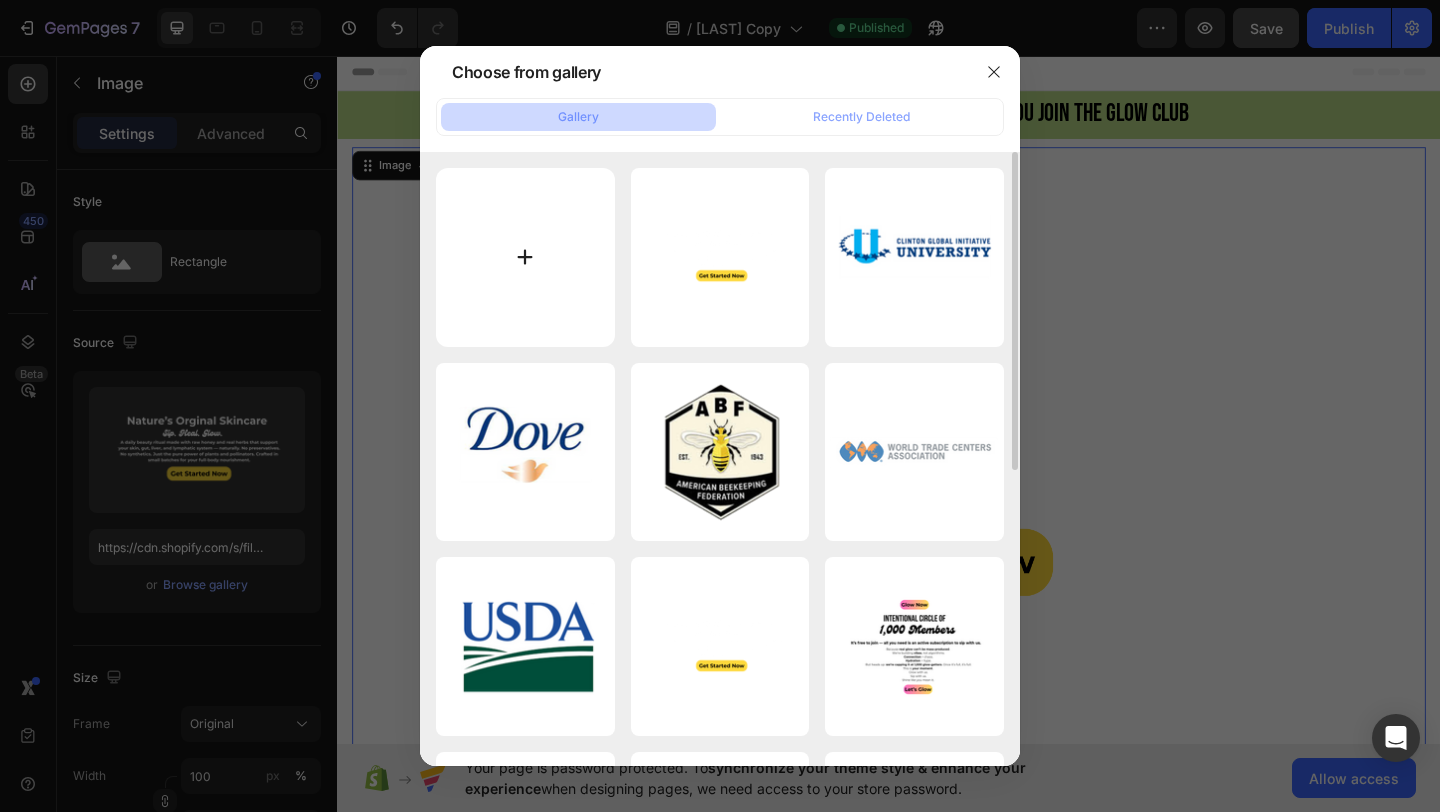 click at bounding box center [525, 257] 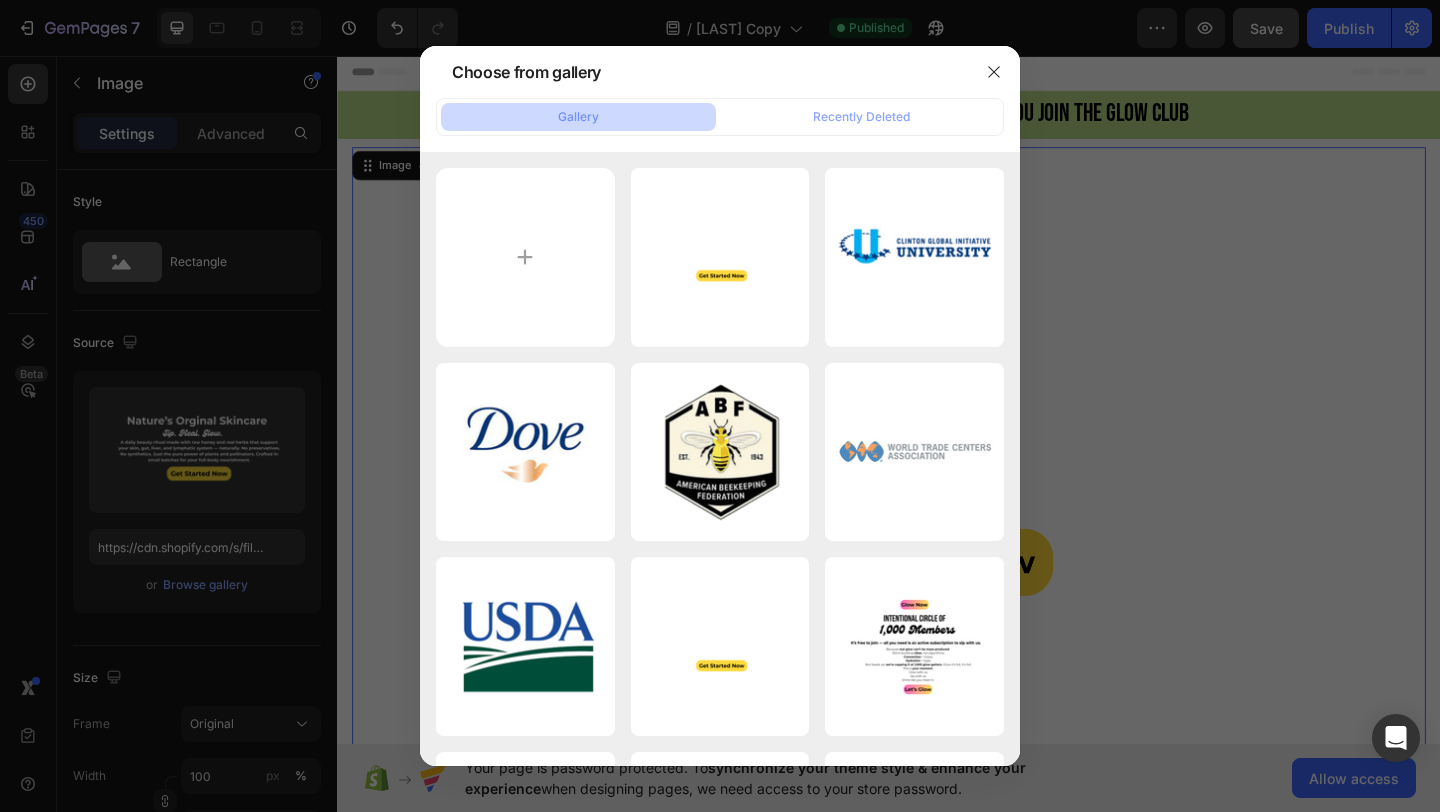 type on "C:\fakepath\FREE SHIPPING on orders $49+ AND save 15% when you join the Nectar Society (Video) (17).png" 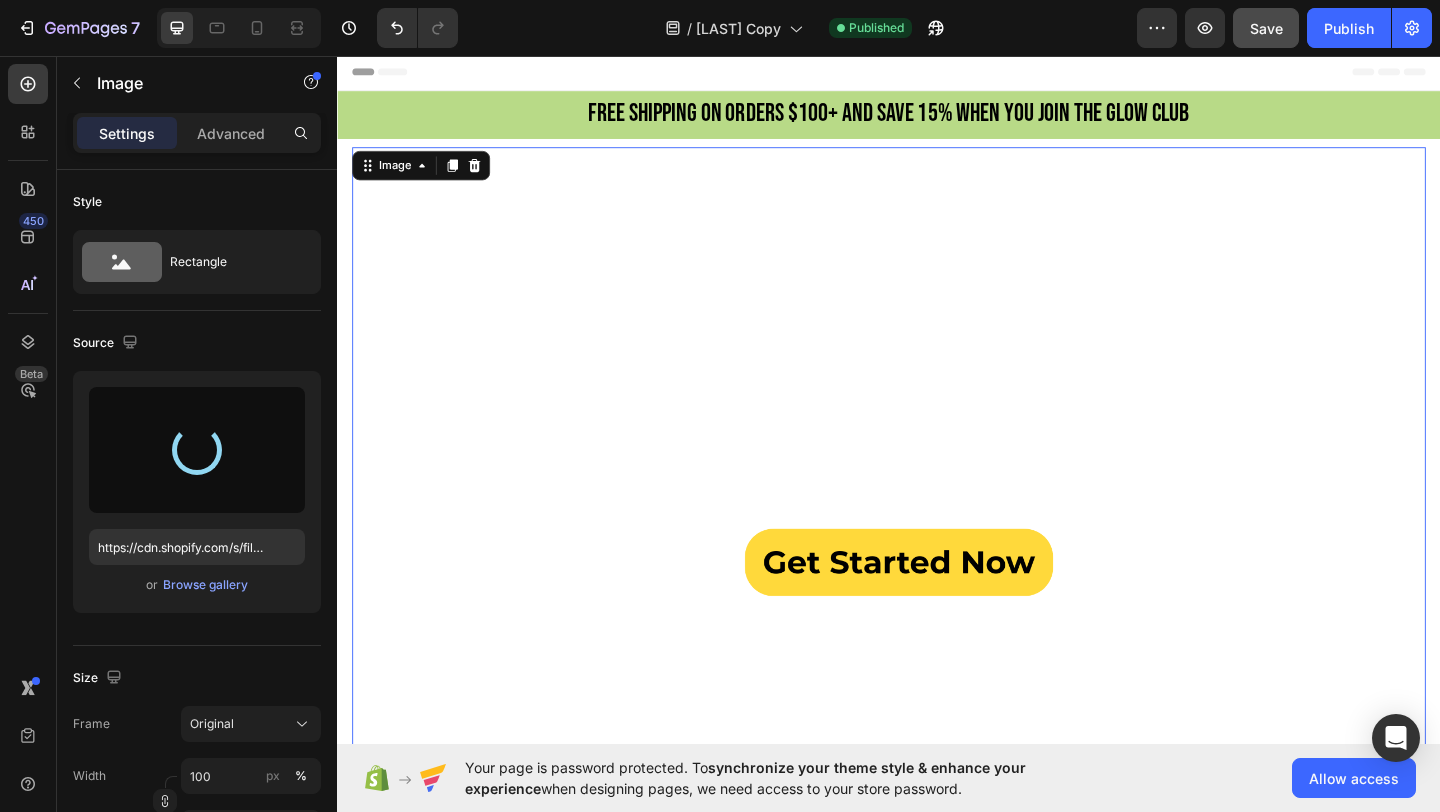 type on "https://cdn.shopify.com/s/files/1/0946/4329/0415/files/gempages_575477949717807954-d89a68de-24a7-44d9-ad31-6122742a5ffe.png" 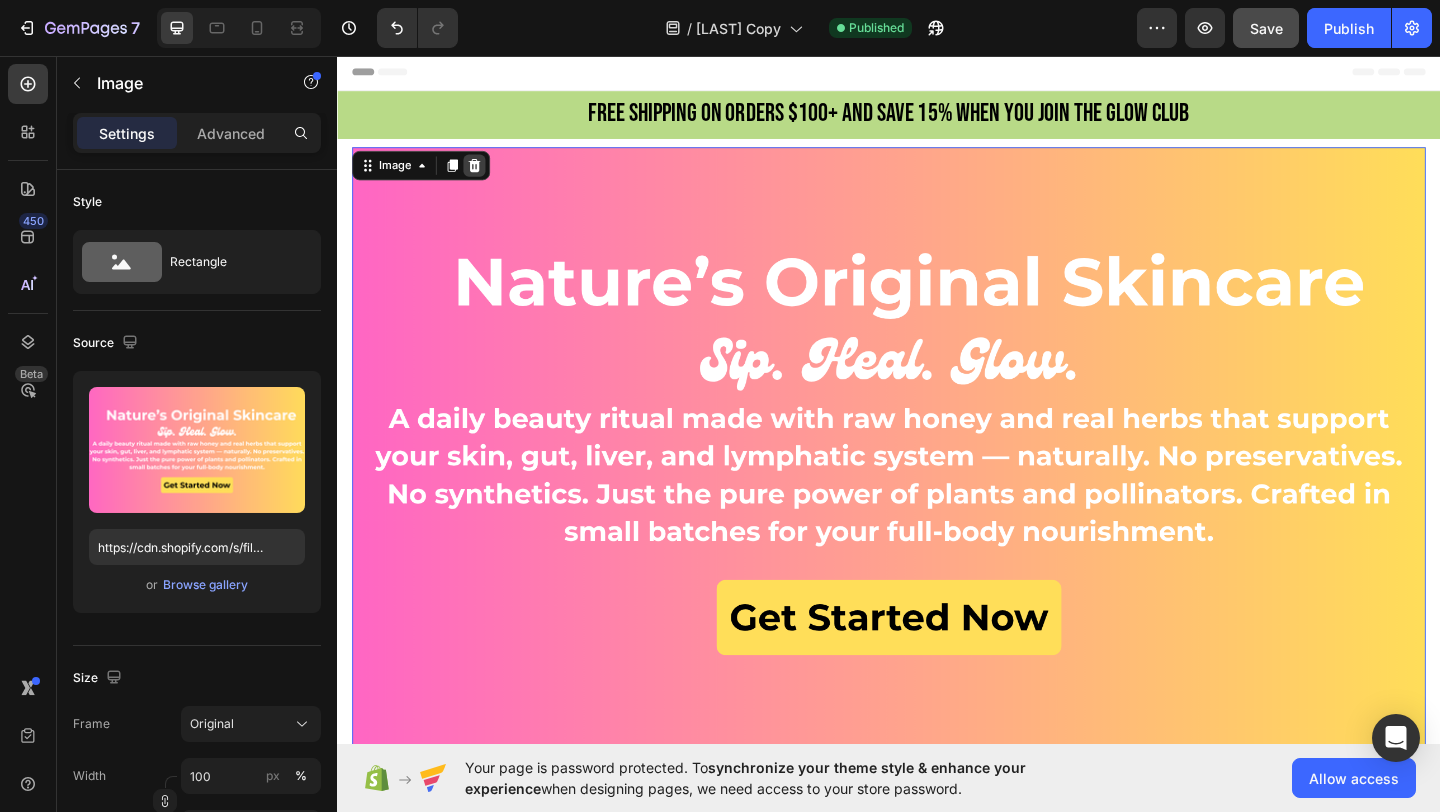 click 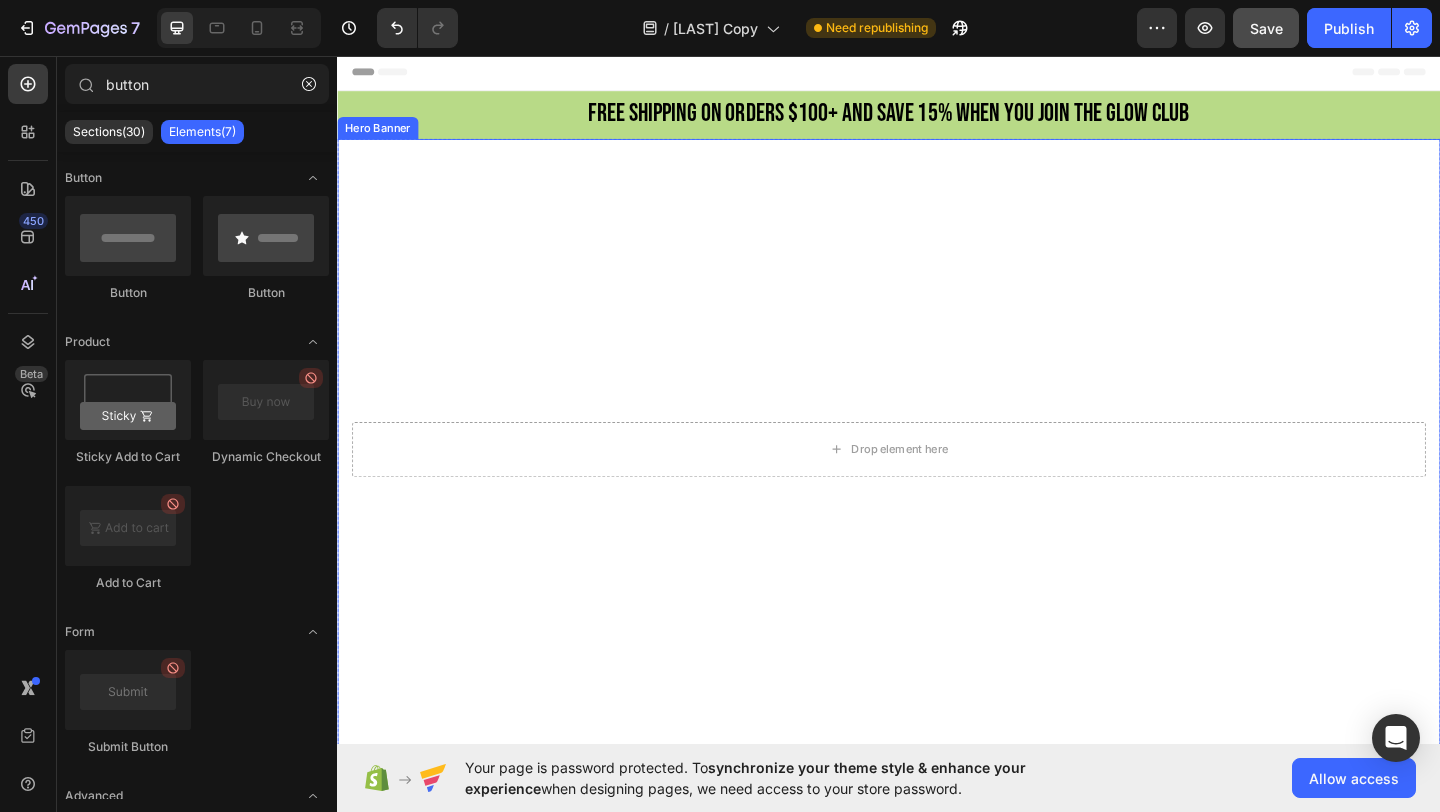click at bounding box center [937, 483] 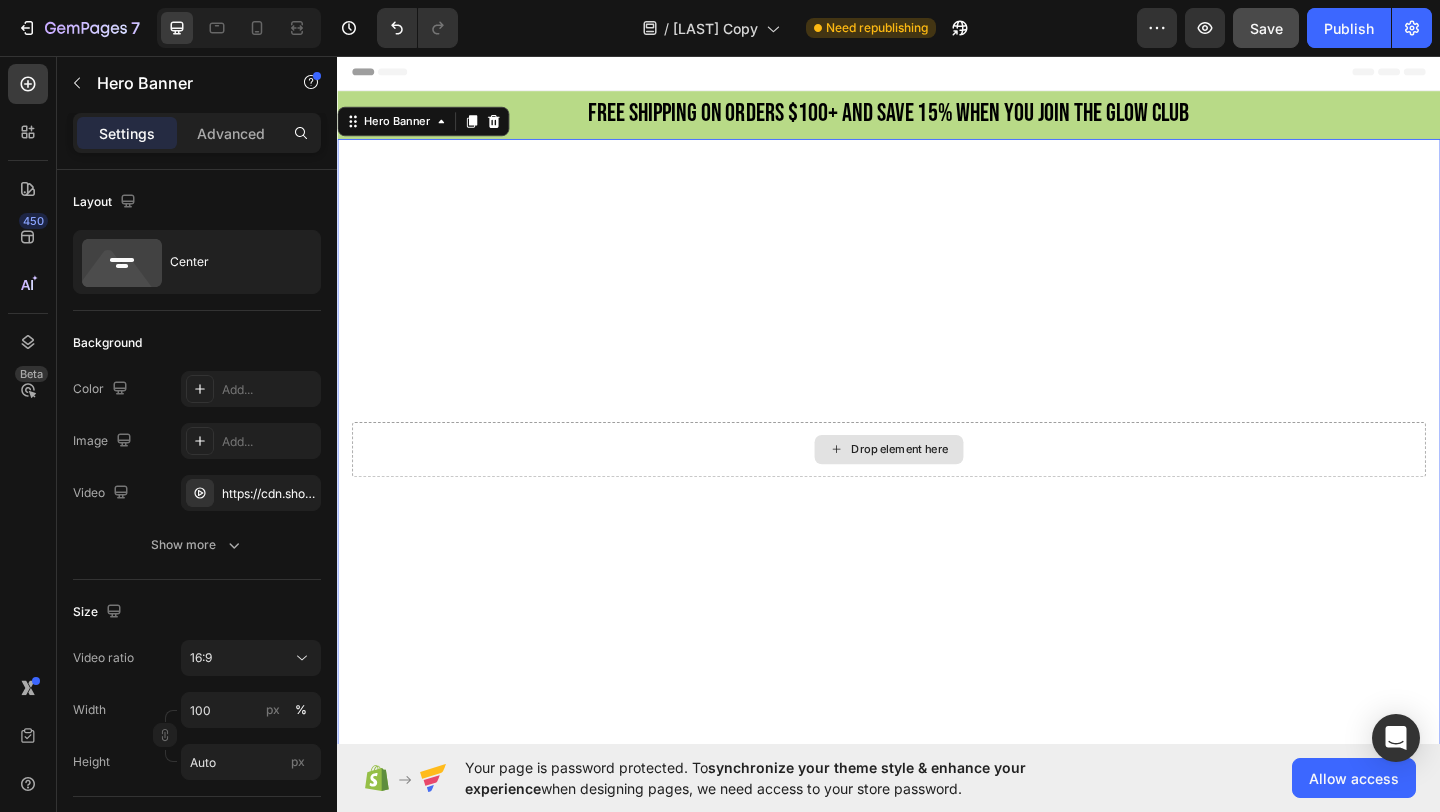click on "Drop element here" at bounding box center [937, 484] 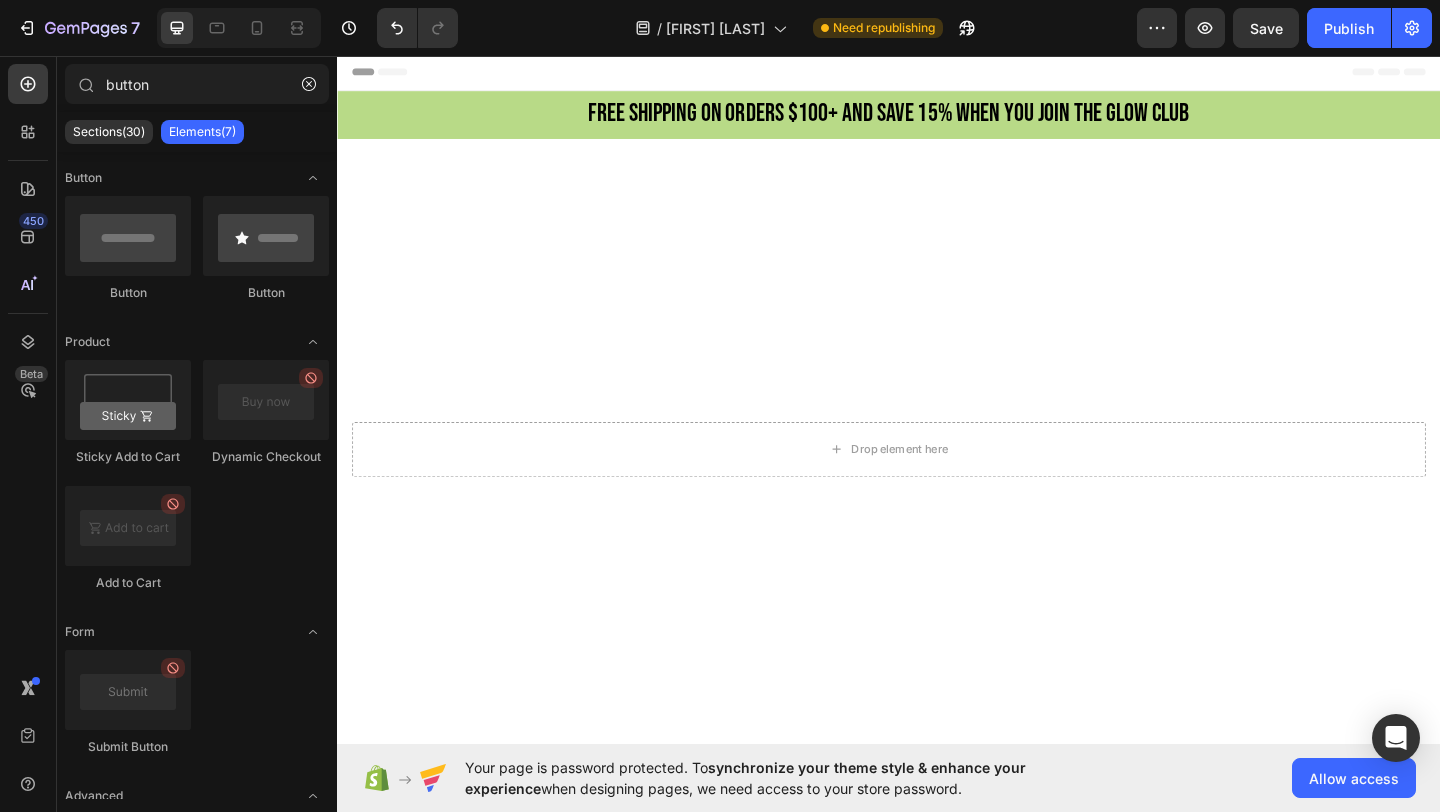 scroll, scrollTop: 0, scrollLeft: 0, axis: both 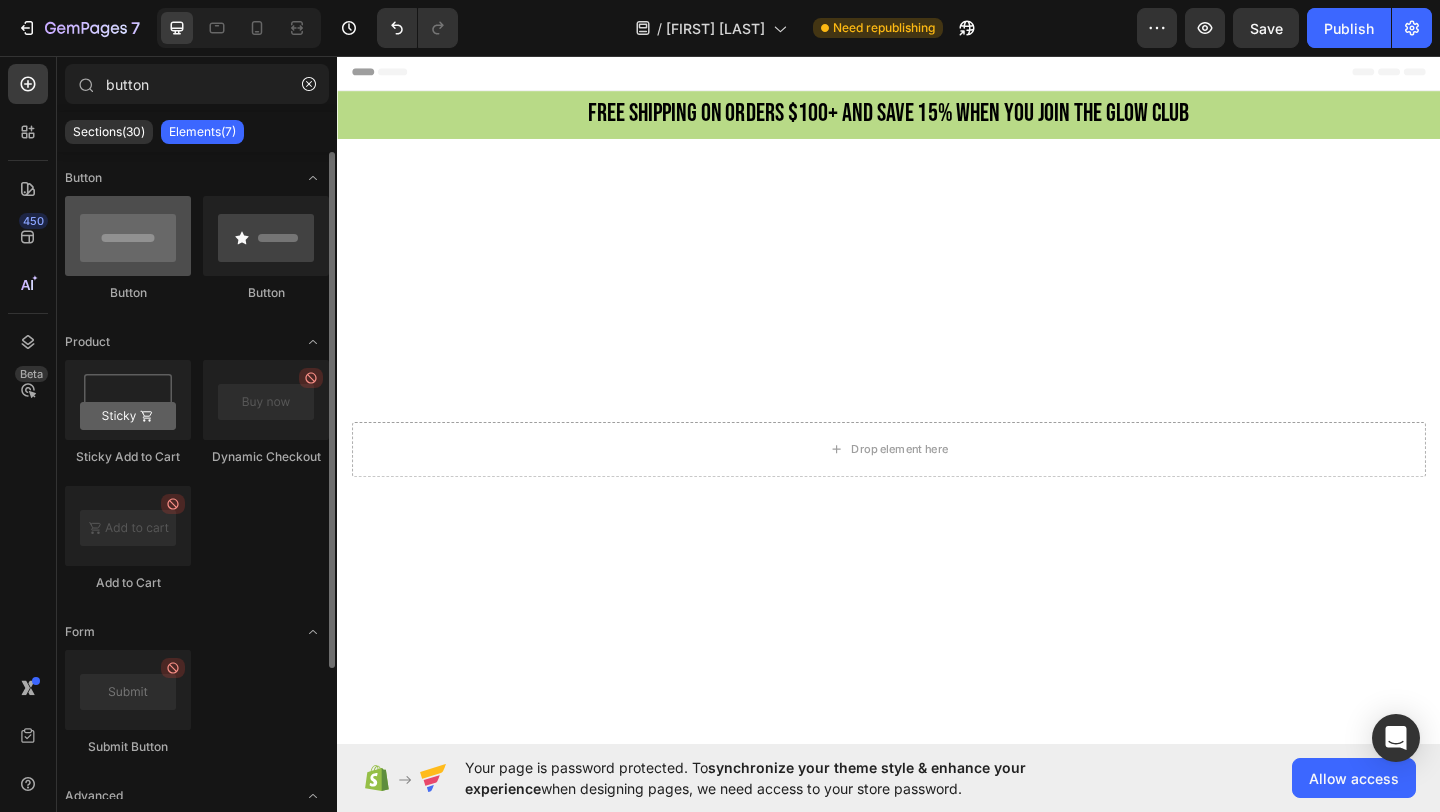 click at bounding box center (128, 236) 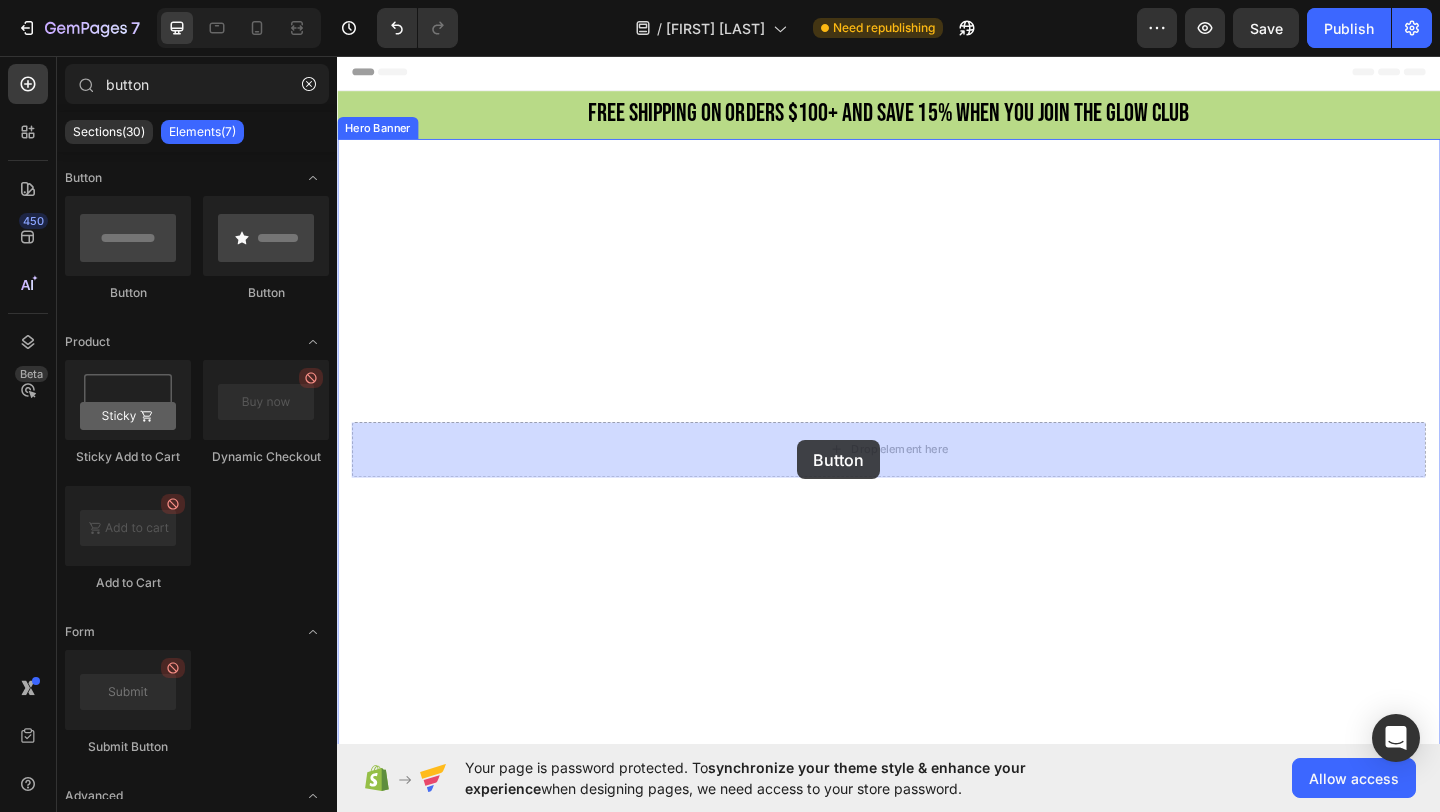 drag, startPoint x: 448, startPoint y: 295, endPoint x: 837, endPoint y: 474, distance: 428.2079 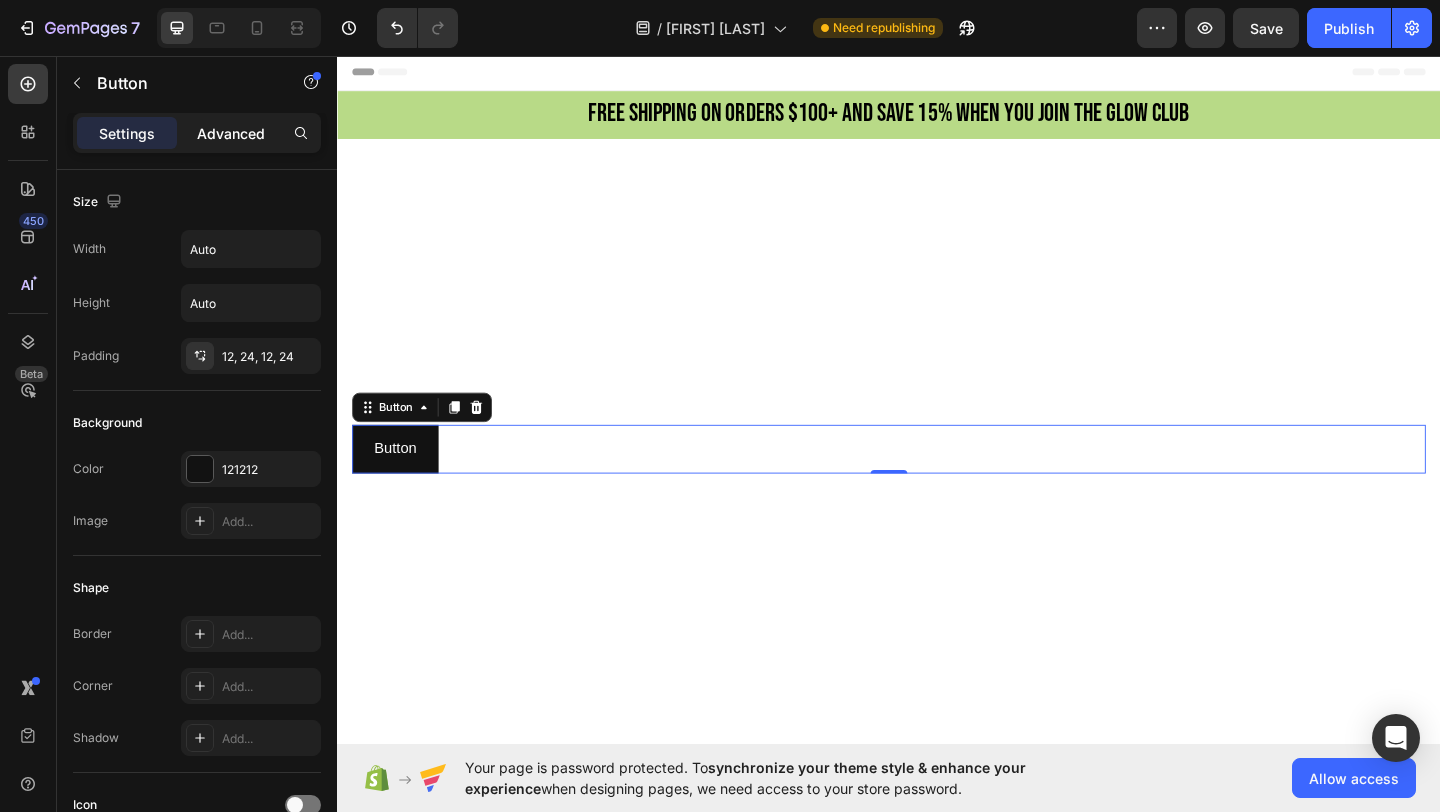 click on "Advanced" at bounding box center (231, 133) 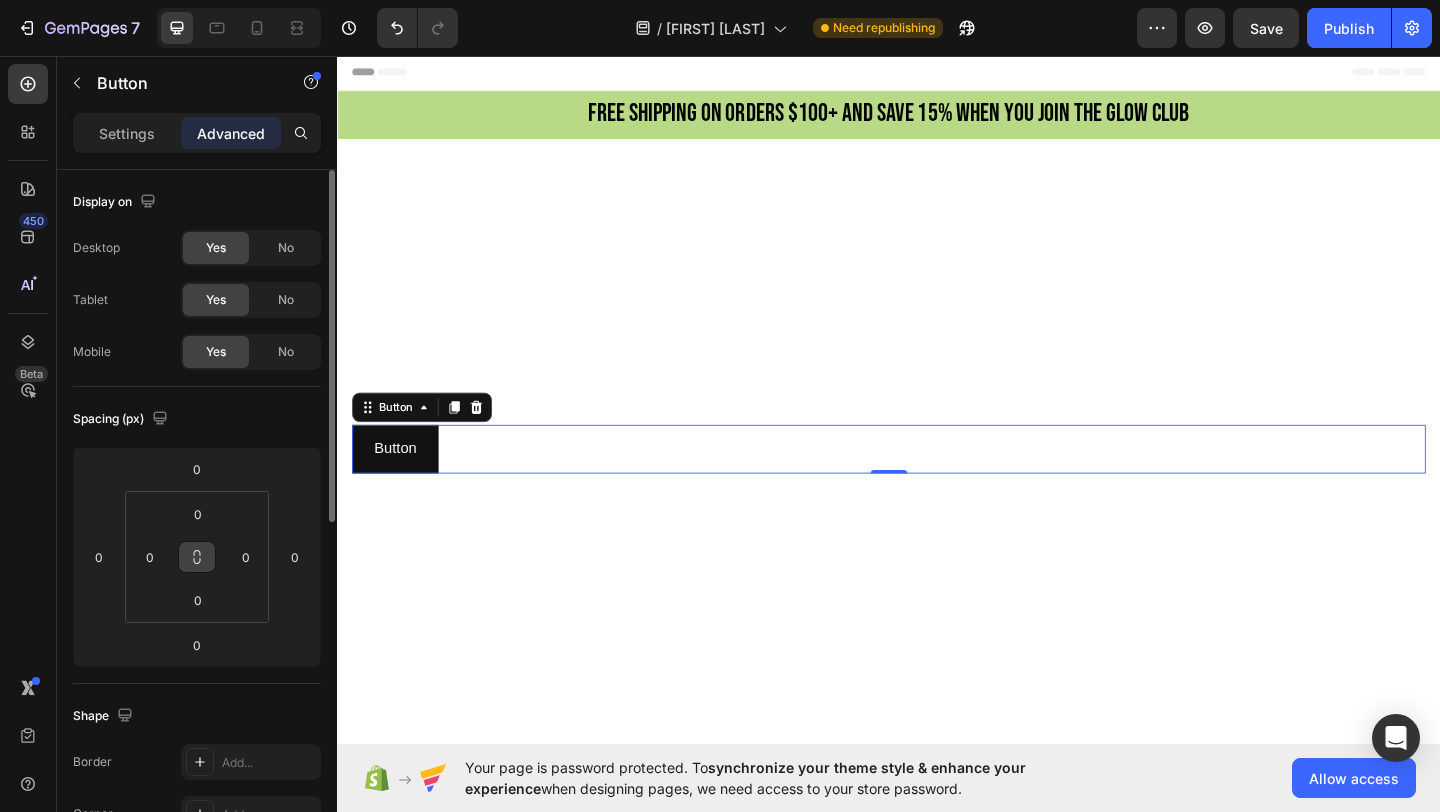 click 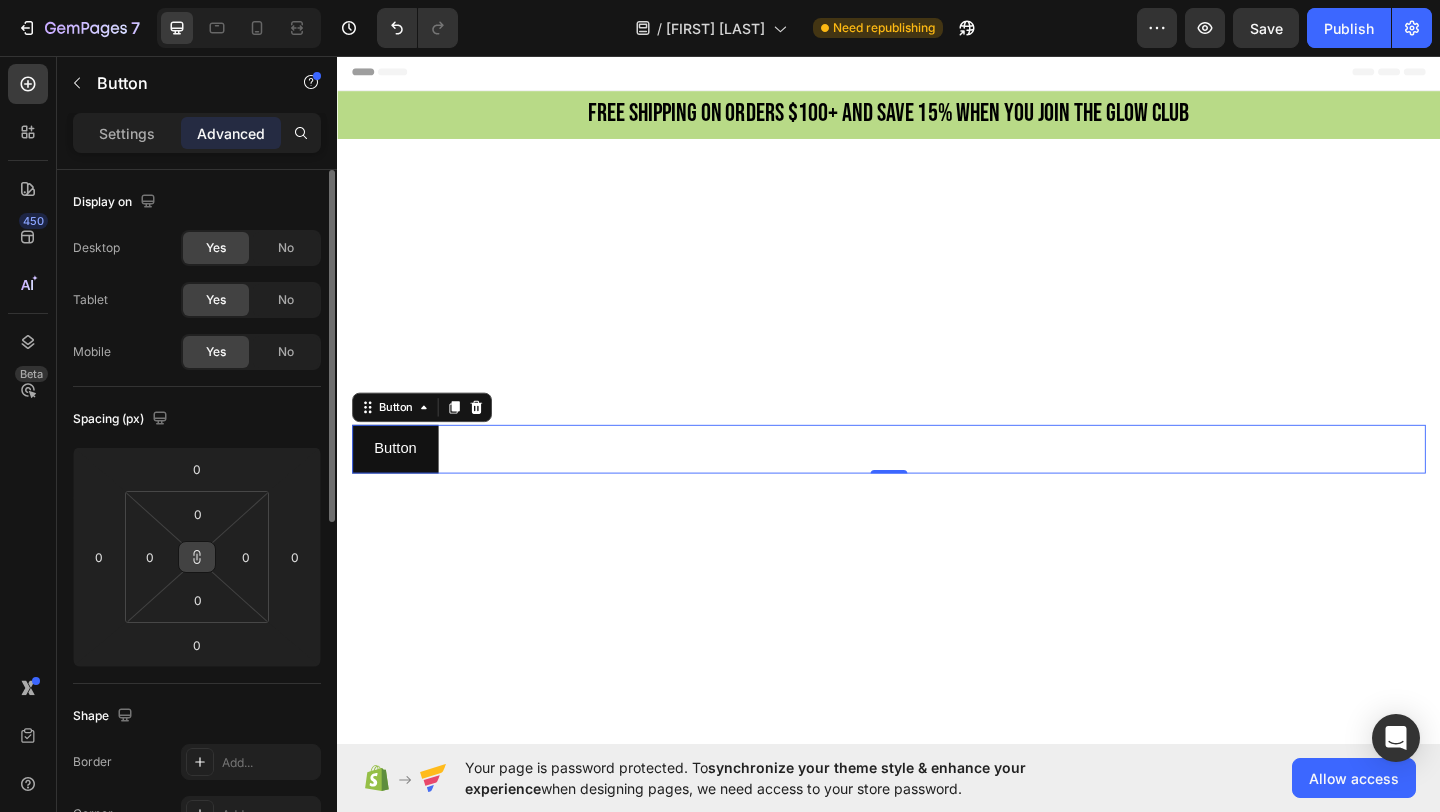 drag, startPoint x: 198, startPoint y: 561, endPoint x: 215, endPoint y: 561, distance: 17 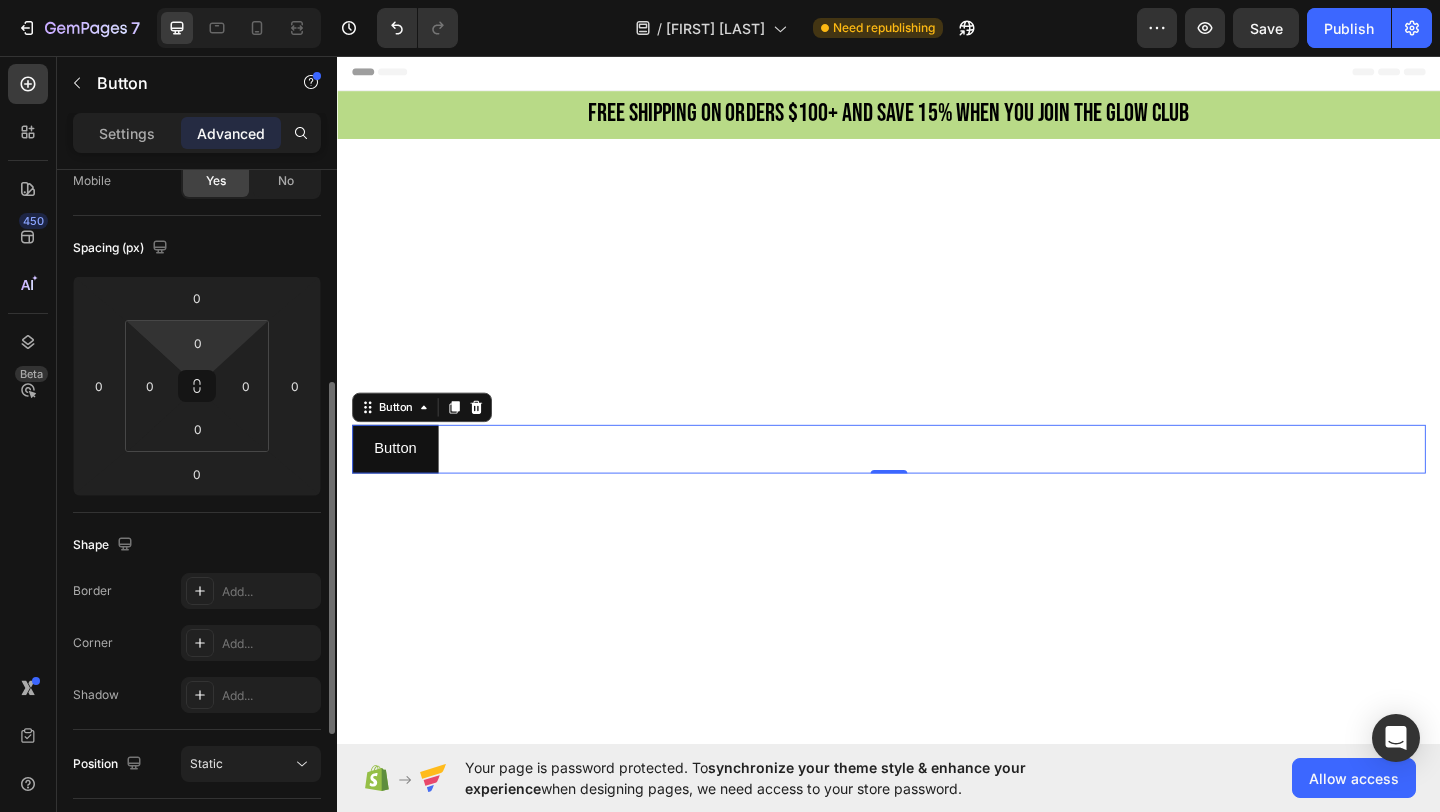 scroll, scrollTop: 0, scrollLeft: 0, axis: both 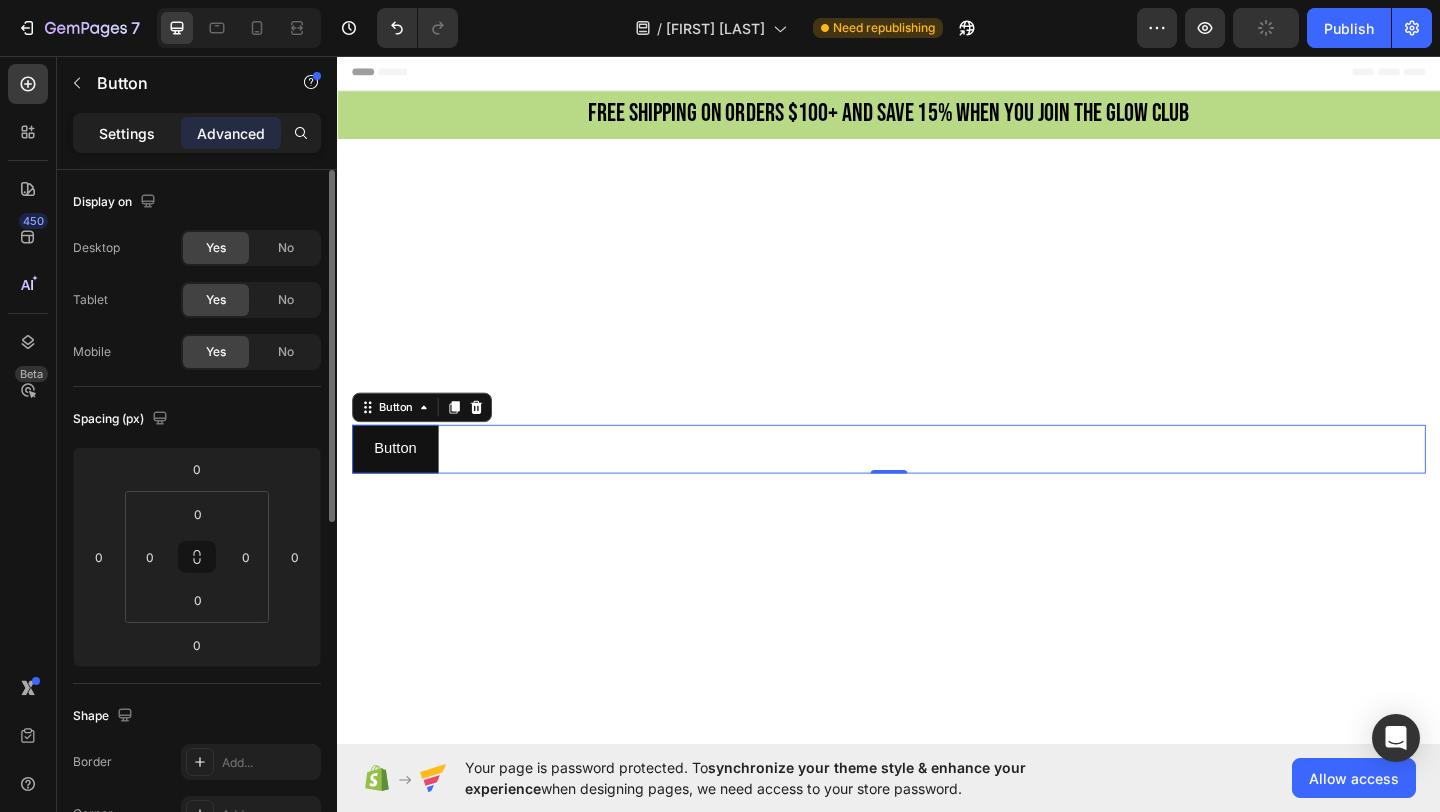 click on "Settings" at bounding box center [127, 133] 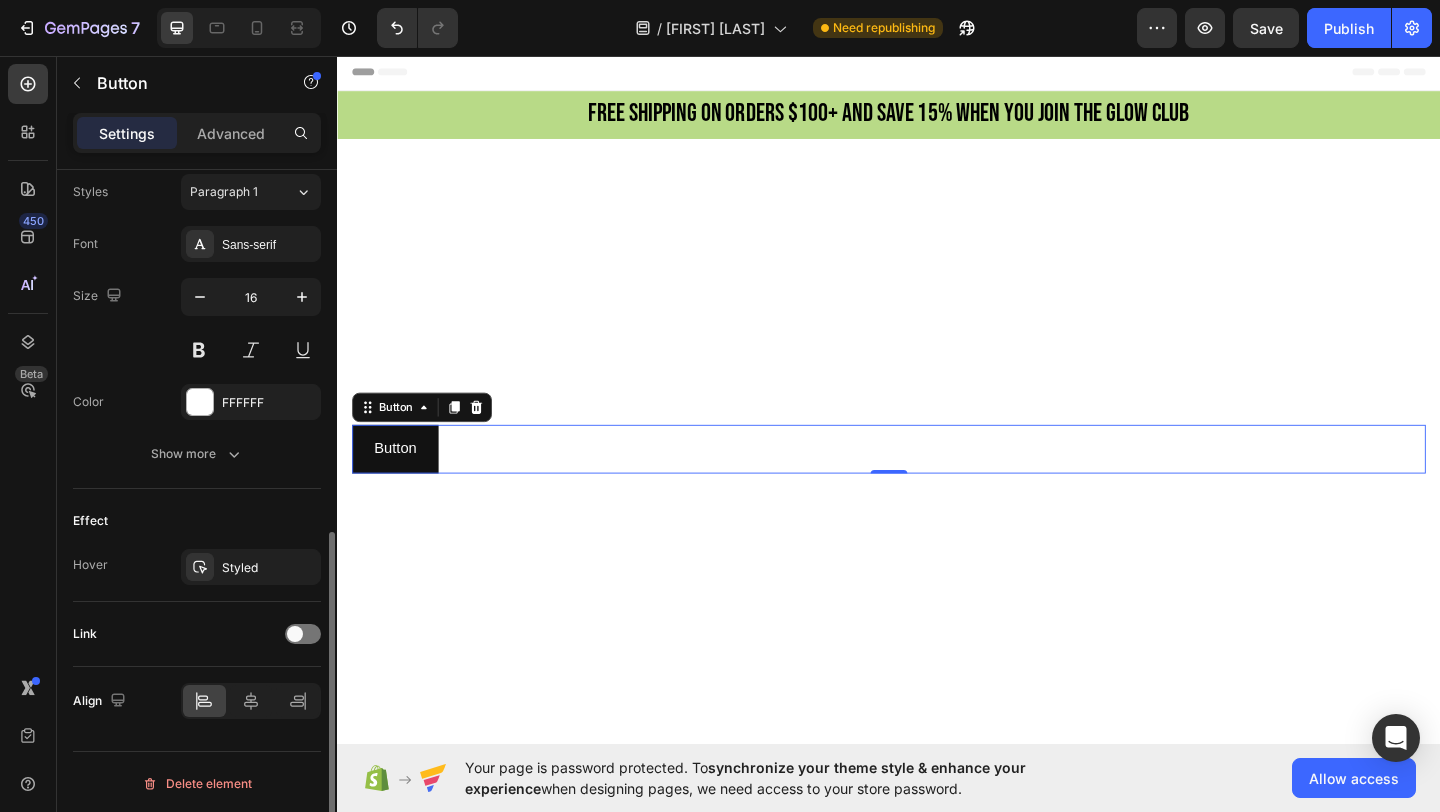 scroll, scrollTop: 735, scrollLeft: 0, axis: vertical 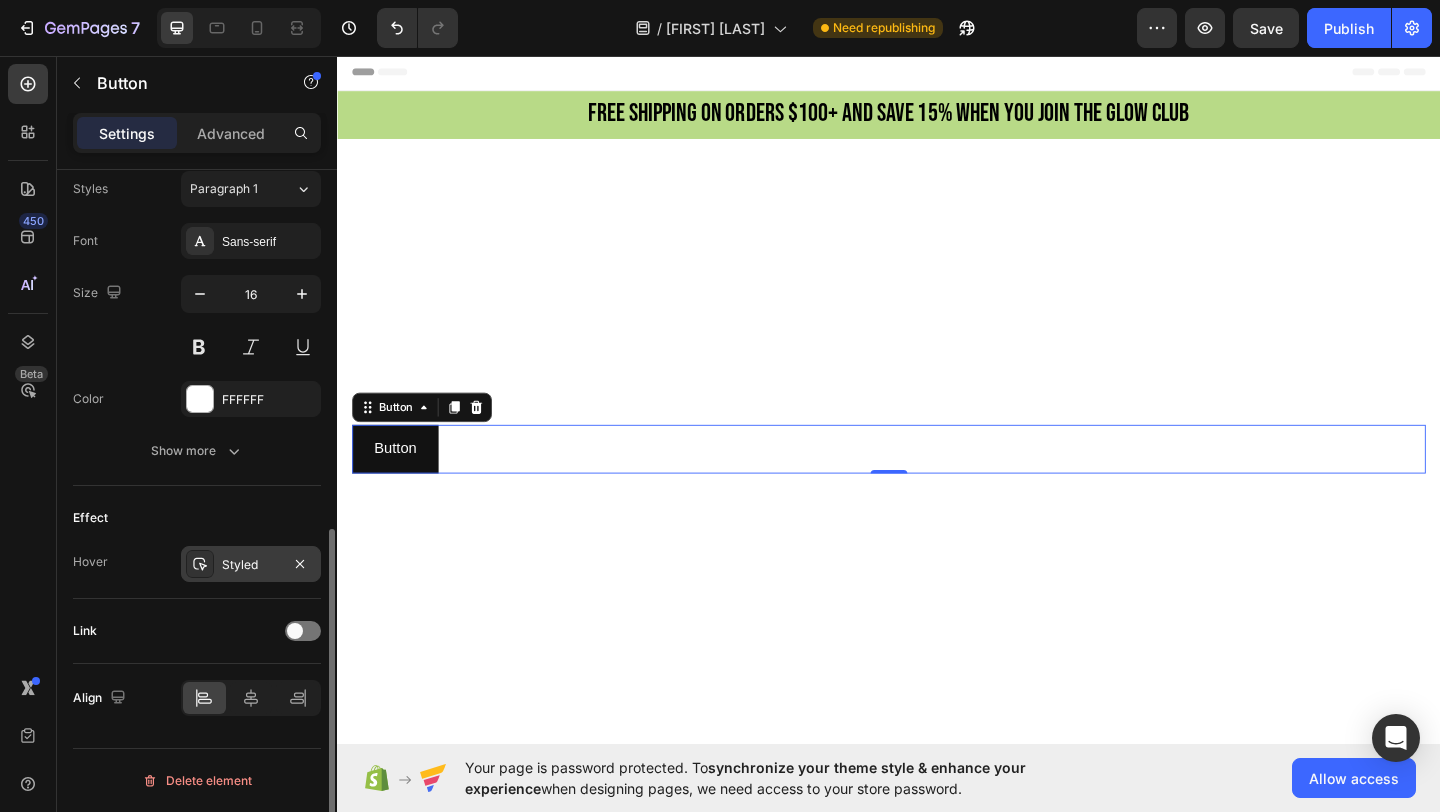 click on "Styled" at bounding box center (251, 565) 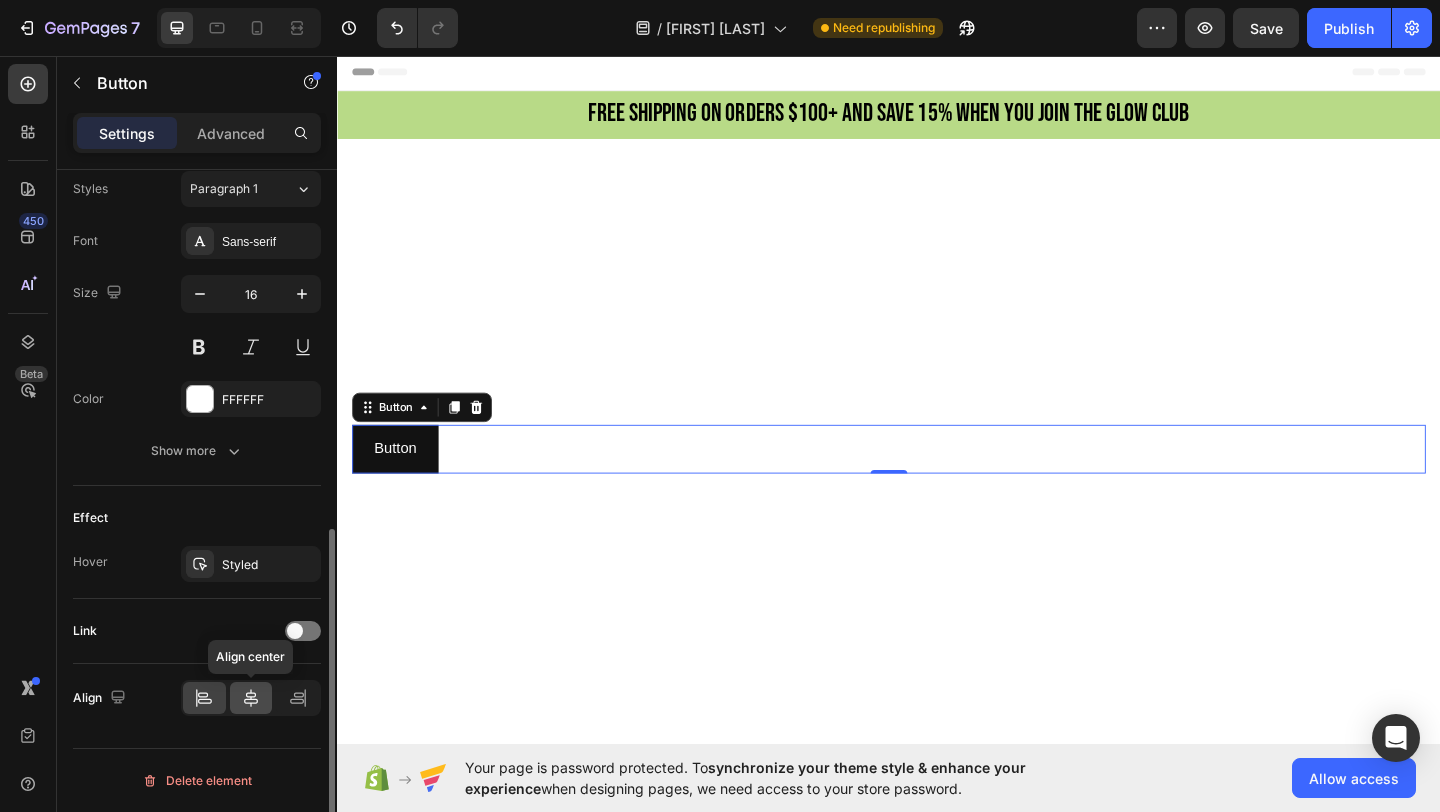 click 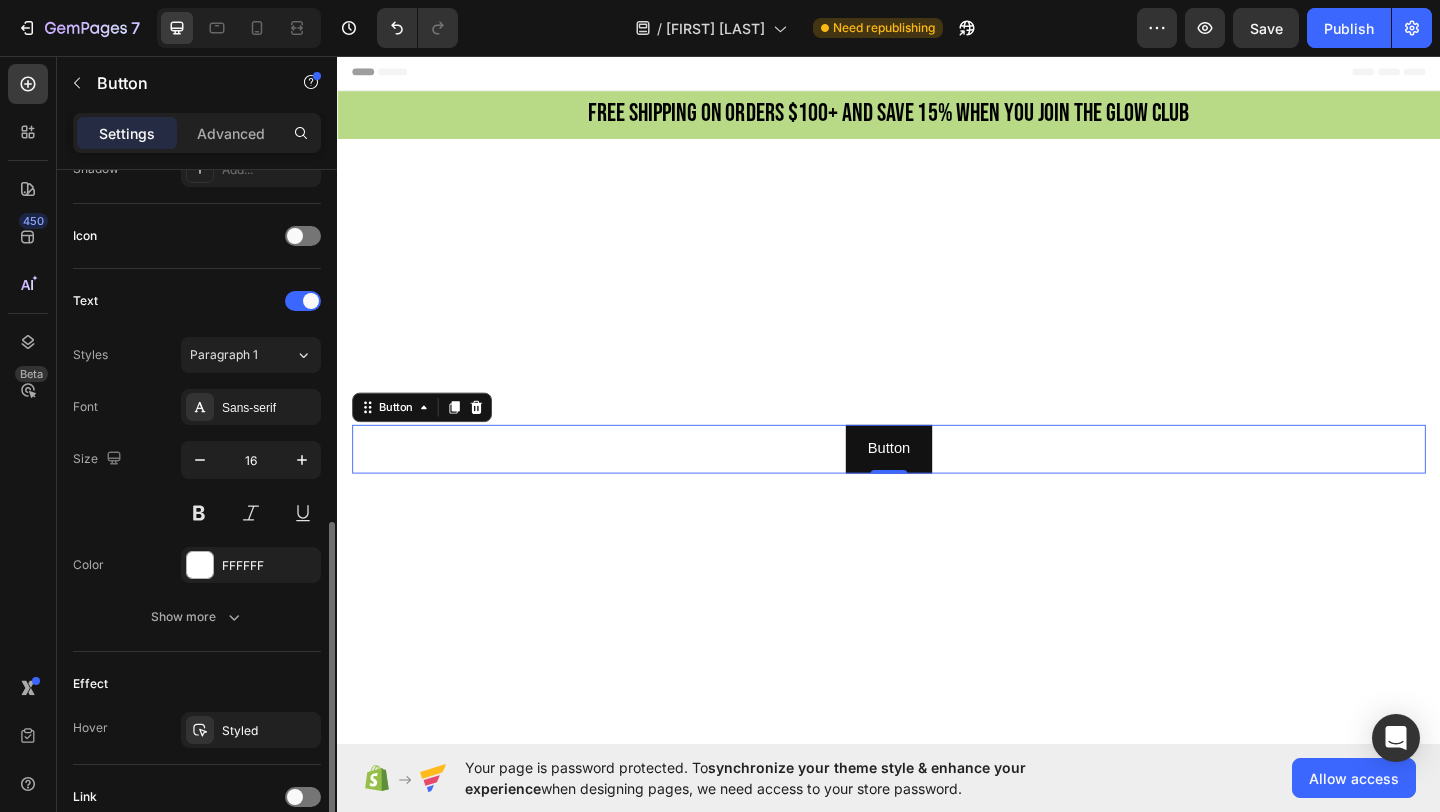 scroll, scrollTop: 0, scrollLeft: 0, axis: both 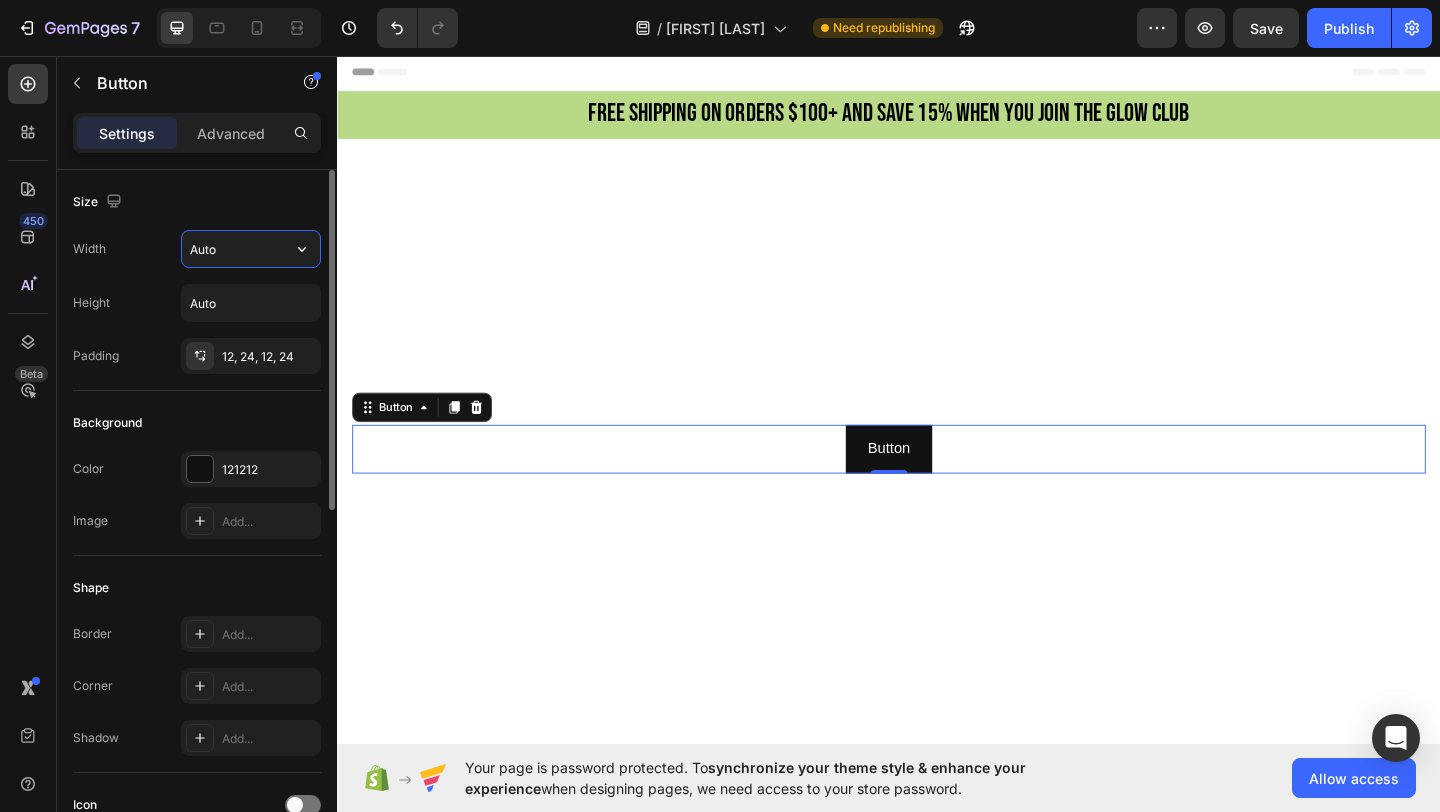 click on "Auto" at bounding box center [251, 249] 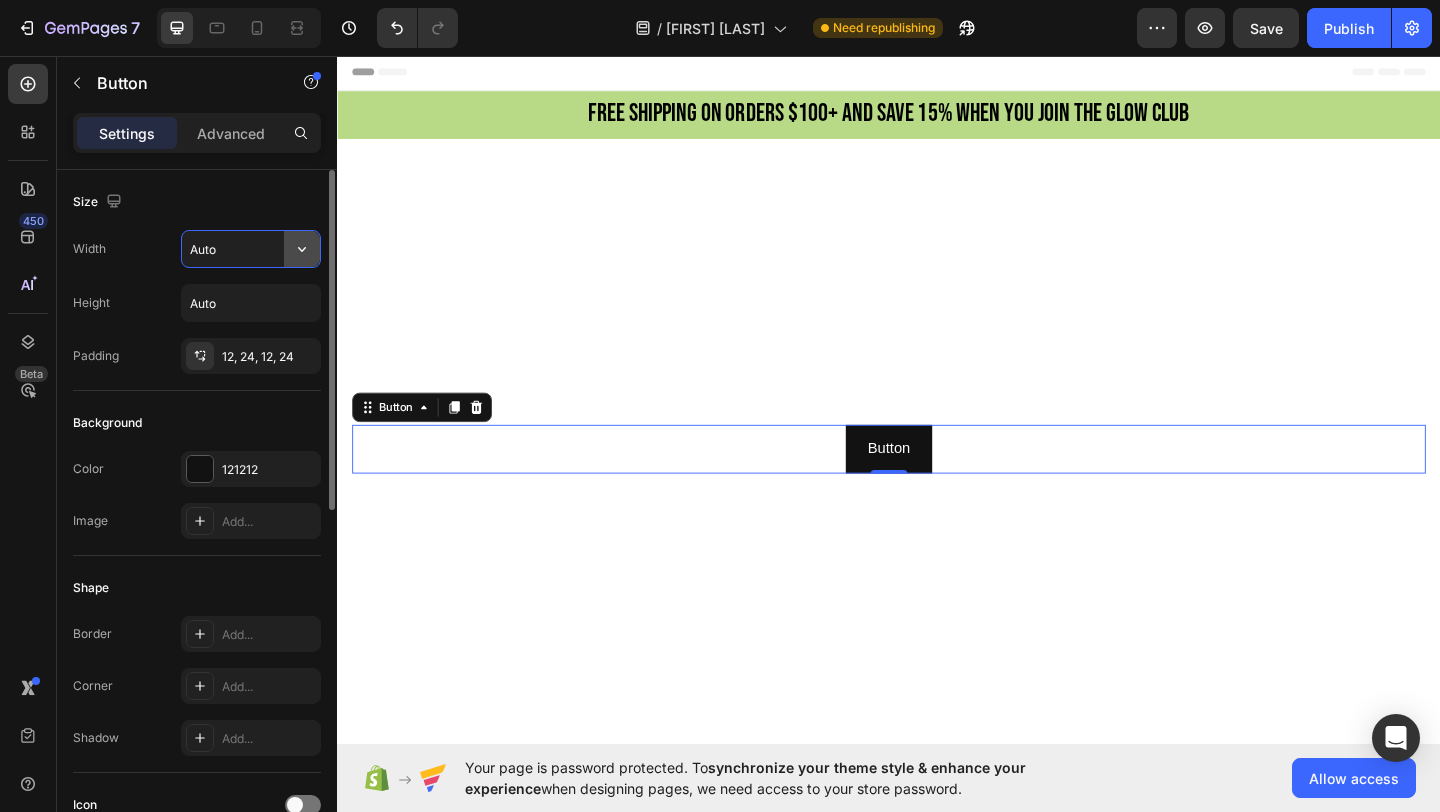 click 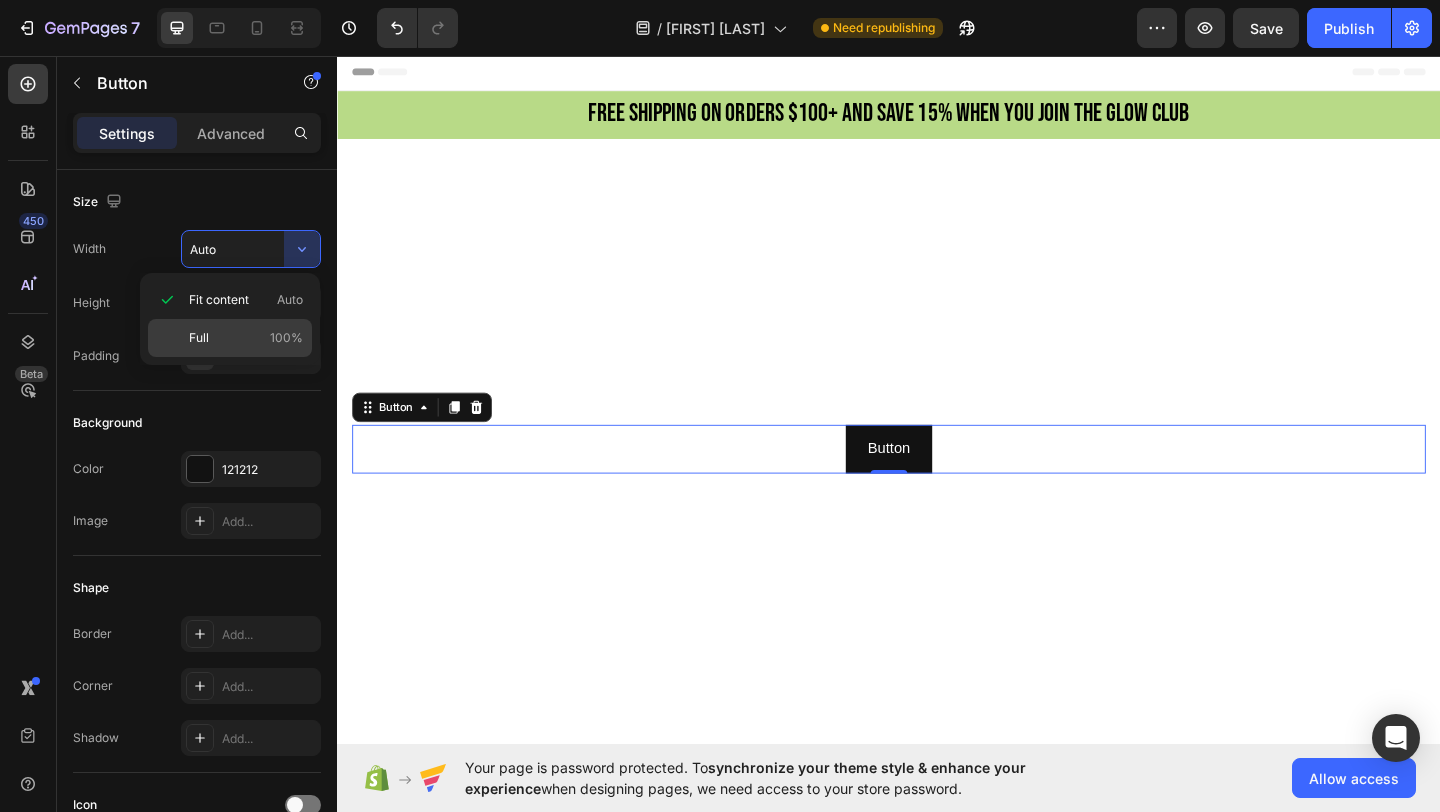 click on "Full 100%" at bounding box center [246, 338] 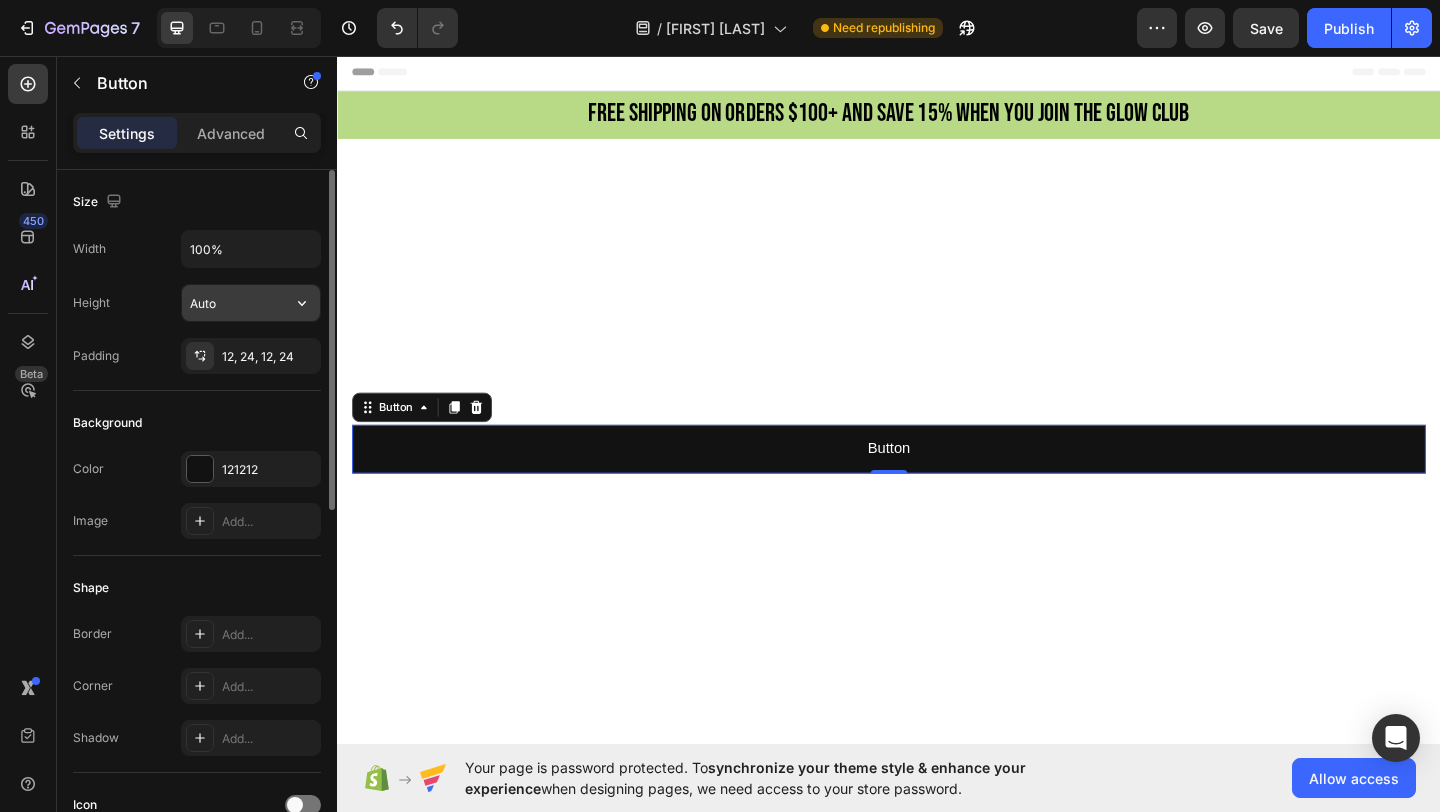 click on "Auto" at bounding box center [251, 303] 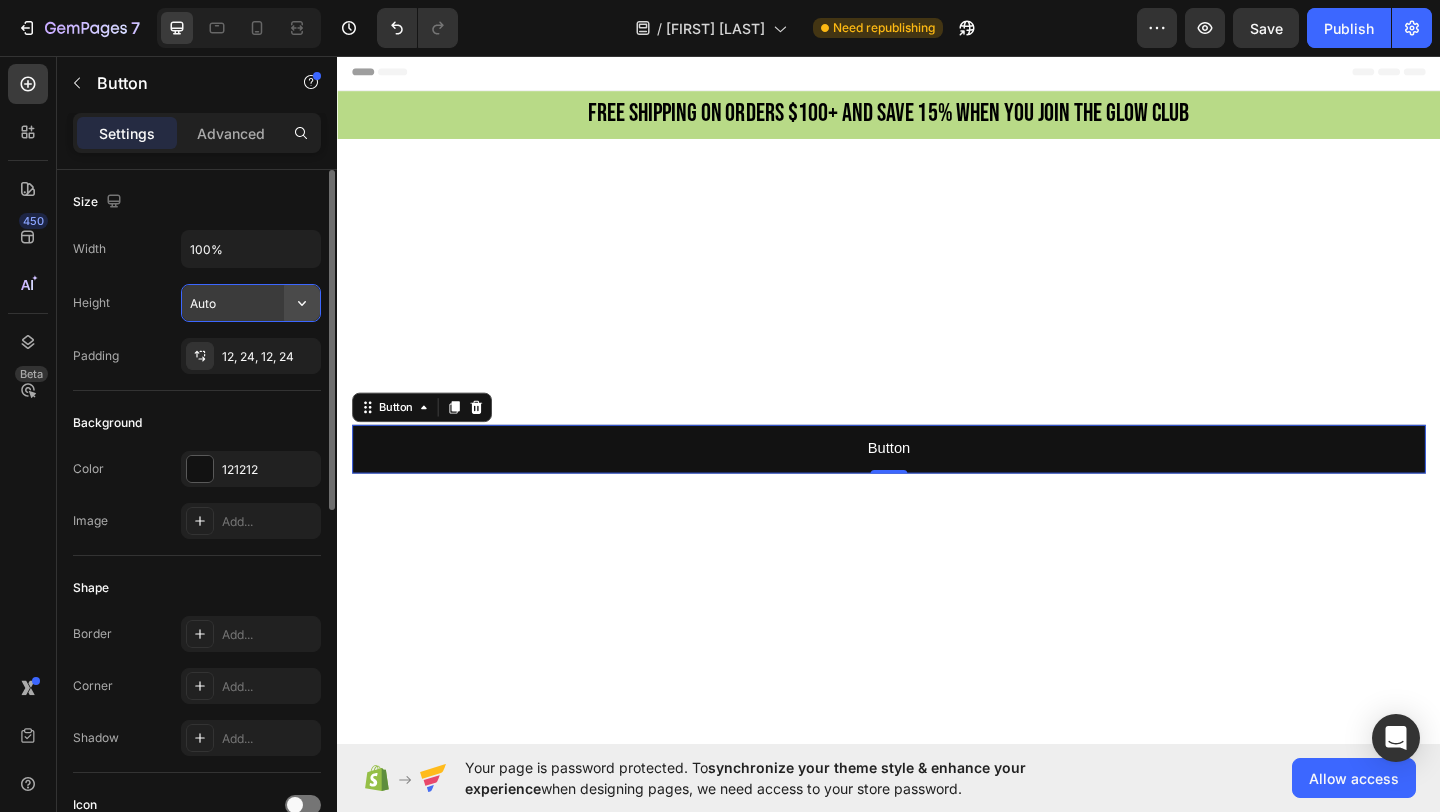 click 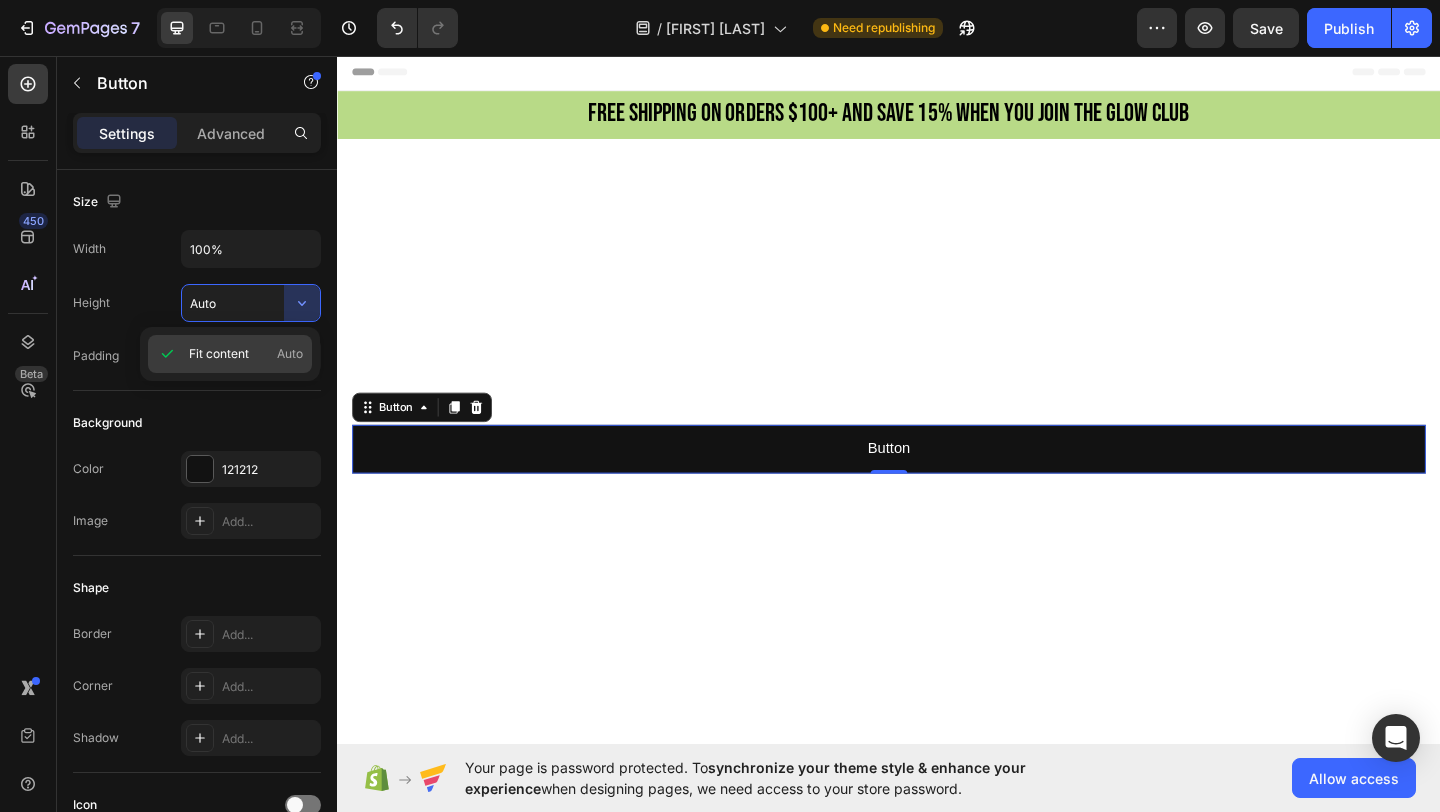 click on "Fit content Auto" at bounding box center (246, 354) 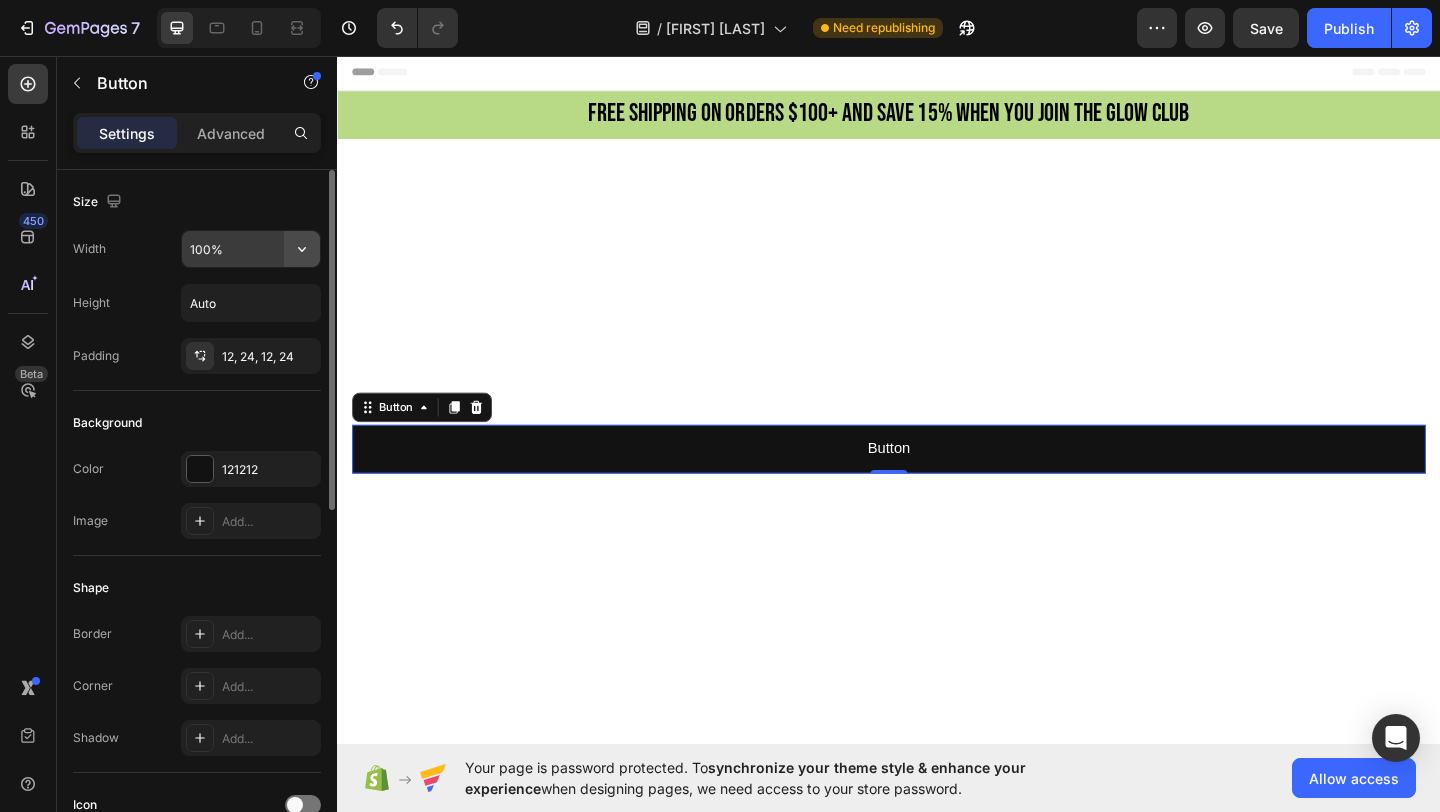 click 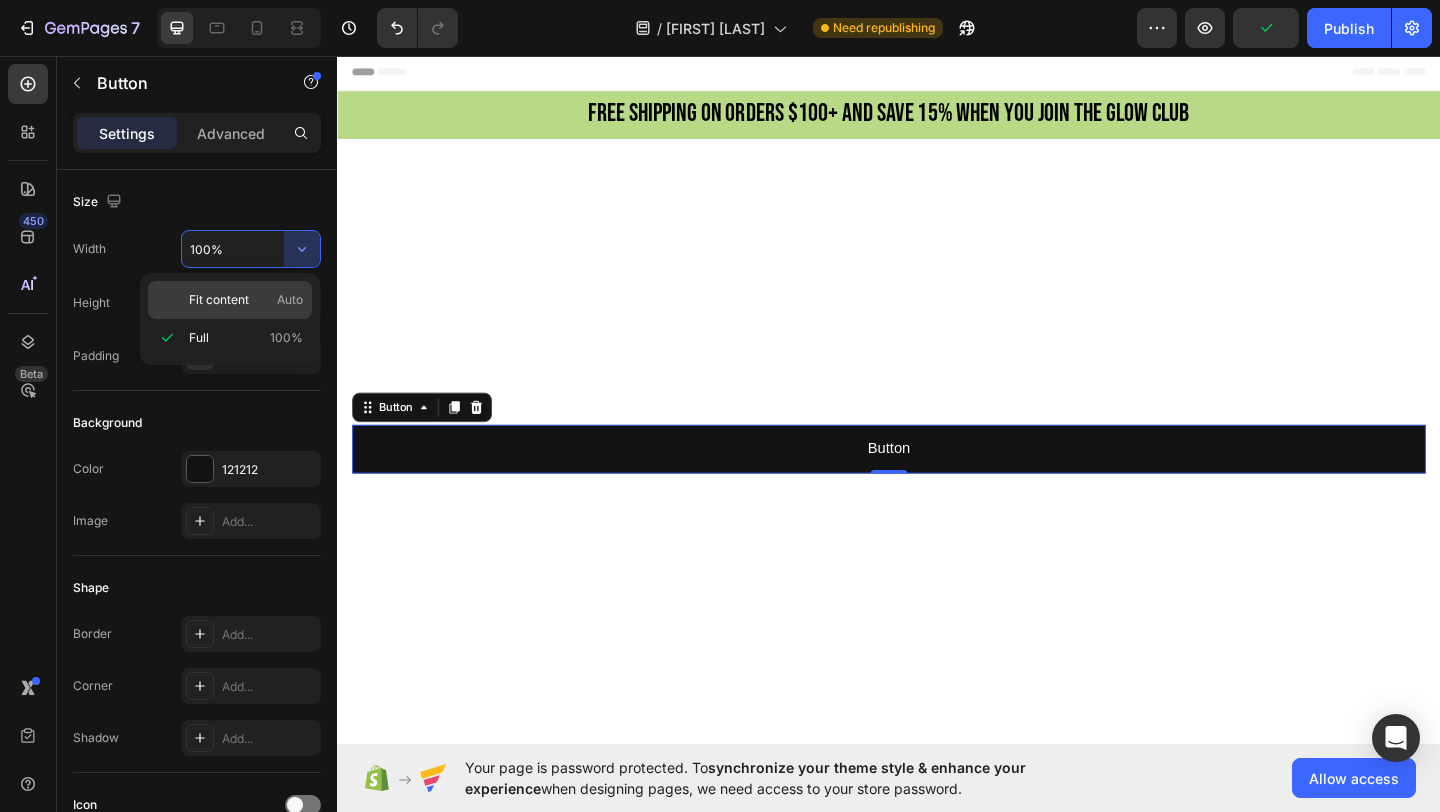 click on "Fit content" at bounding box center (219, 300) 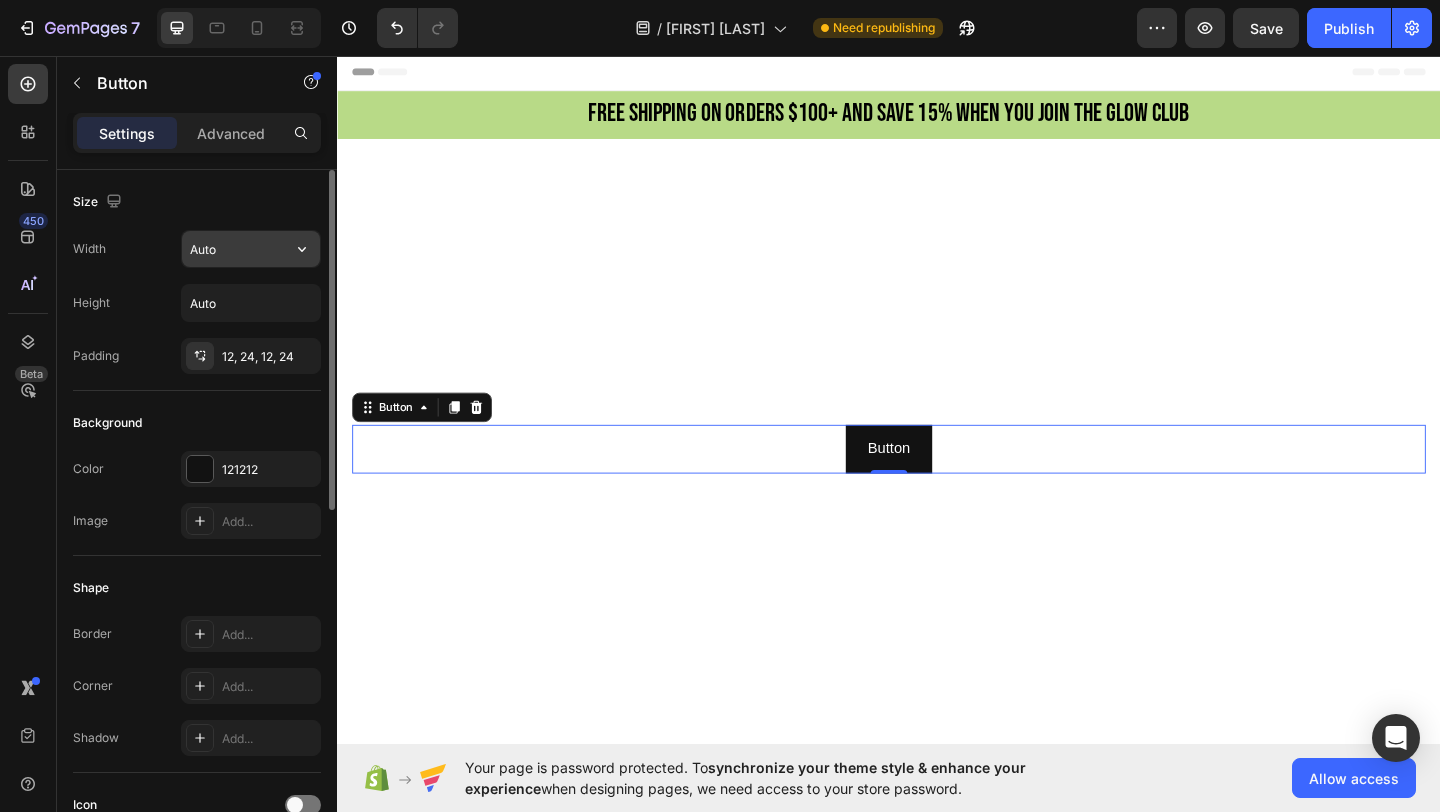 click on "Auto" at bounding box center (251, 249) 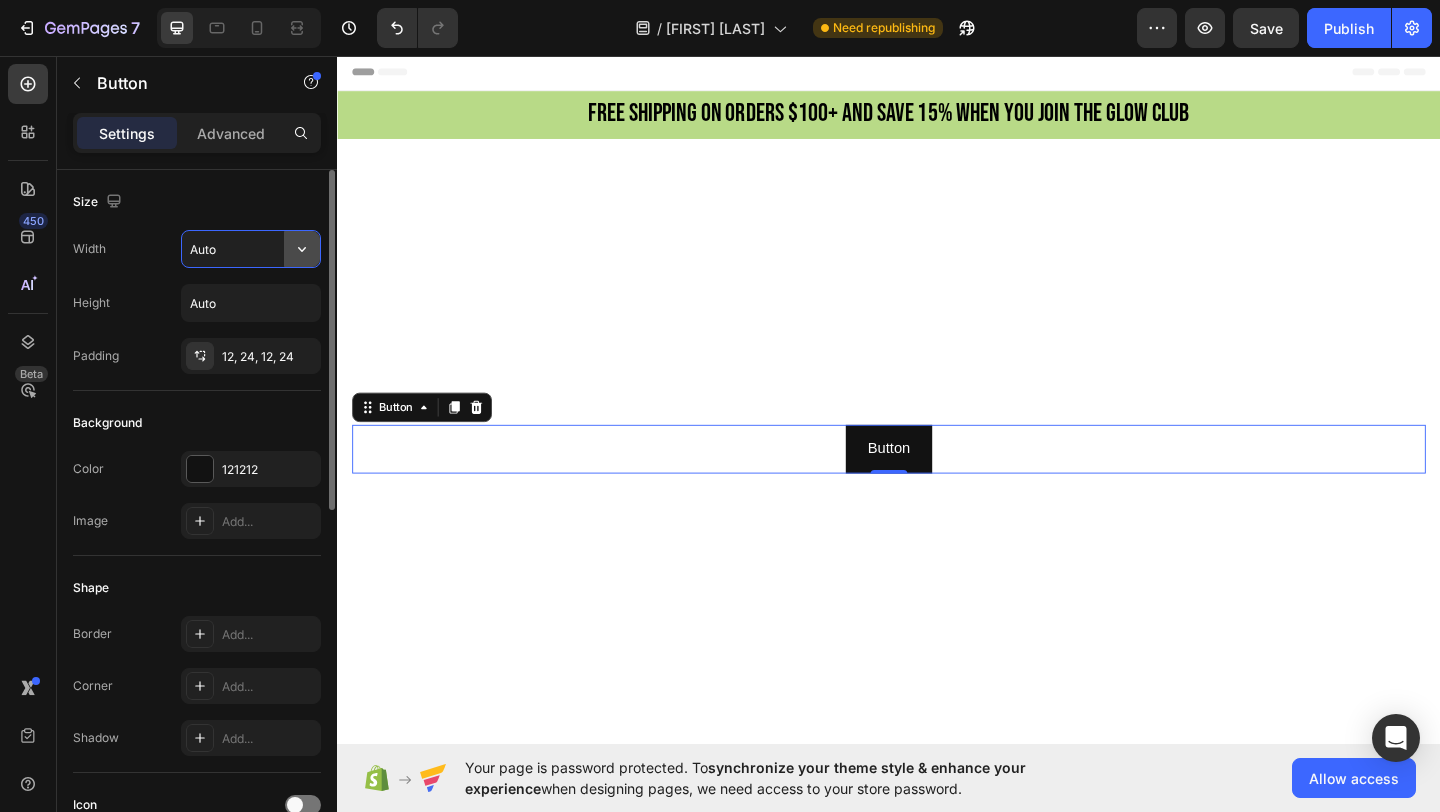click 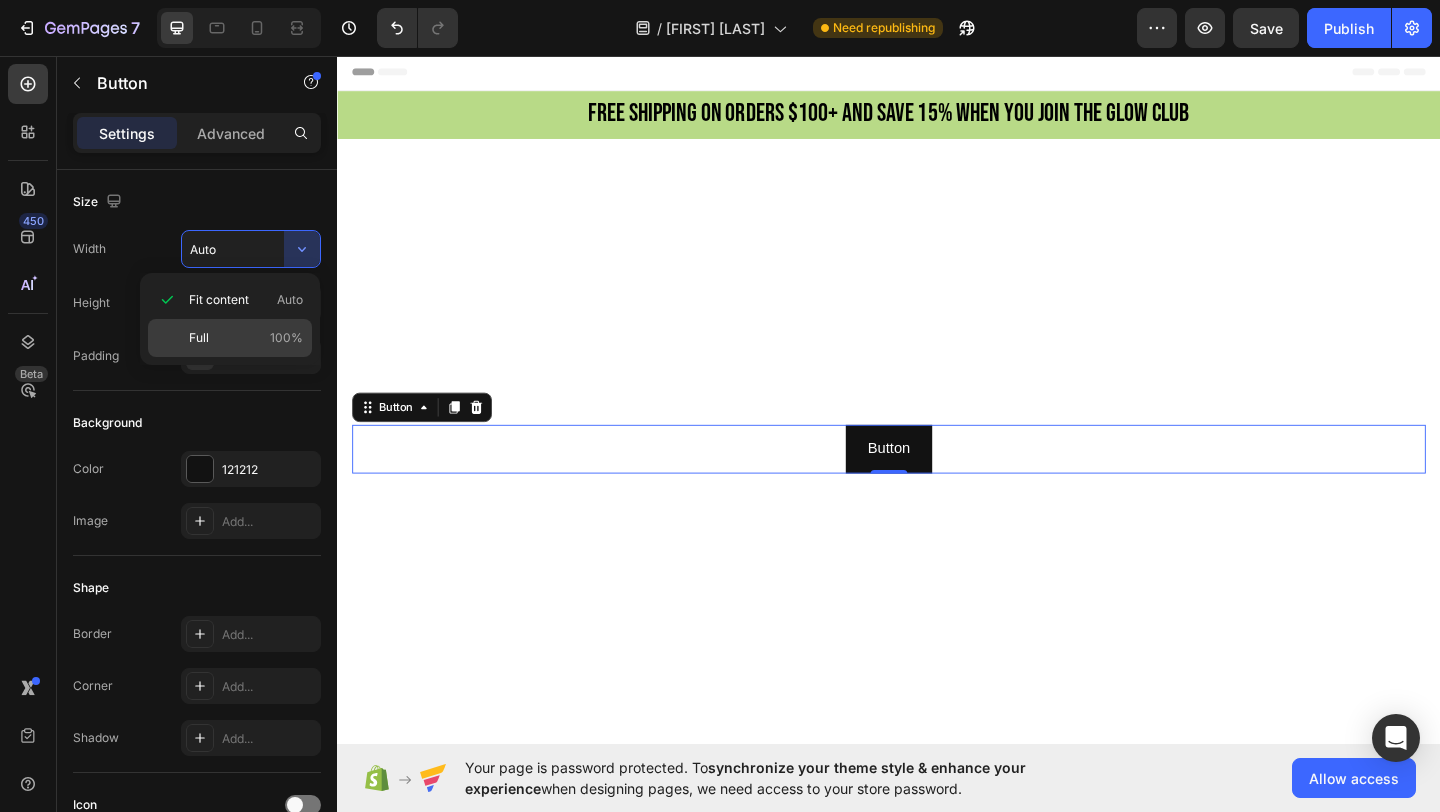 click on "Full 100%" 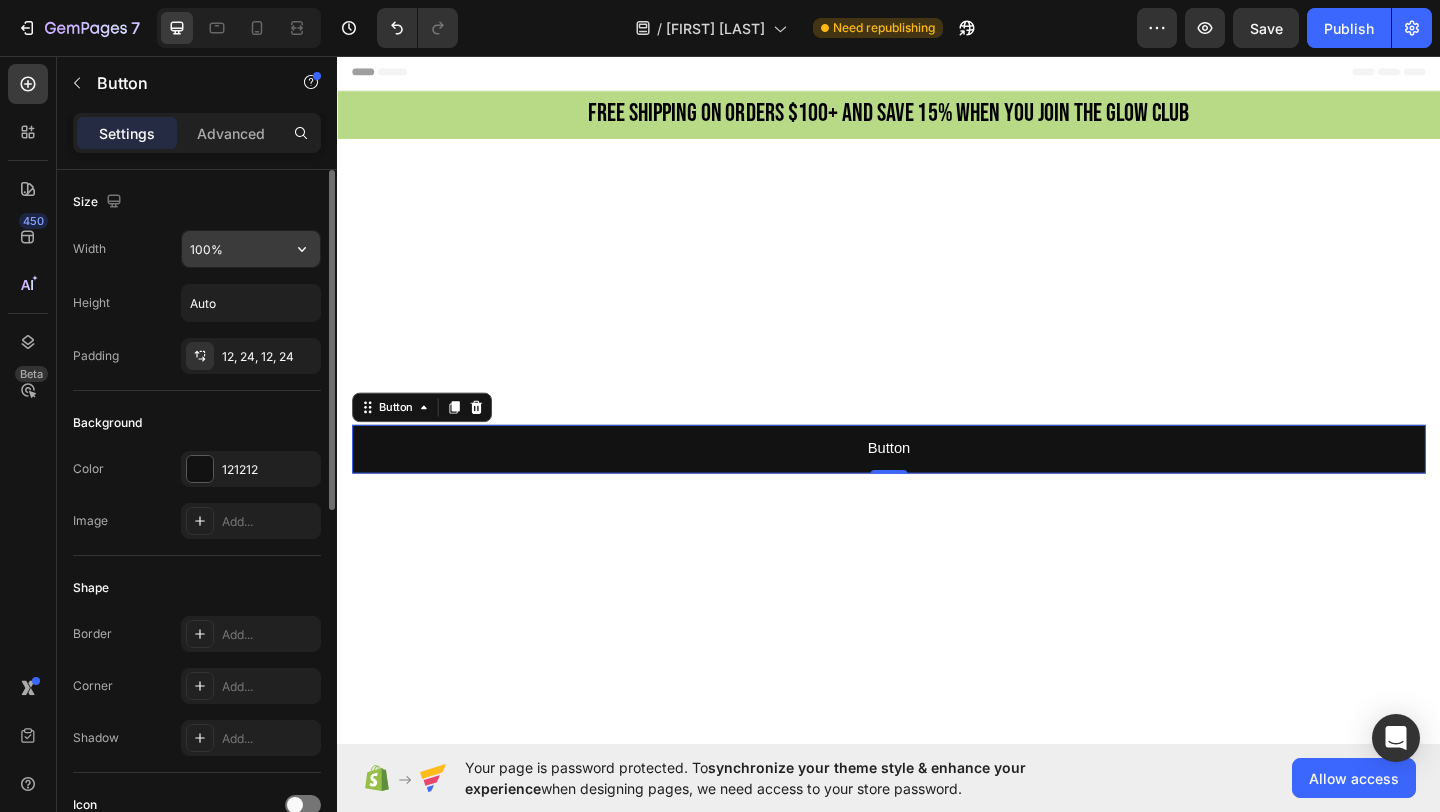 click 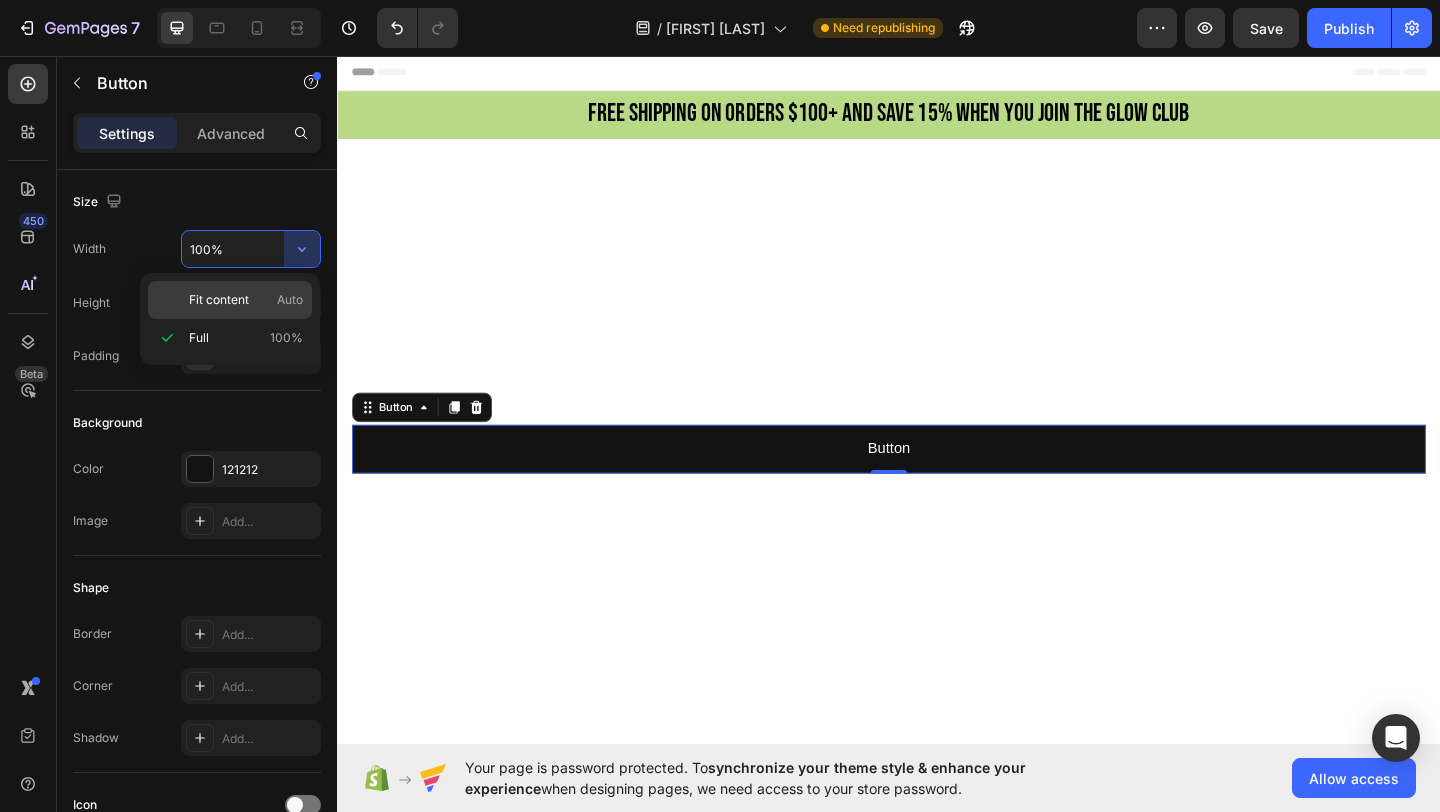 click on "Fit content Auto" at bounding box center [246, 300] 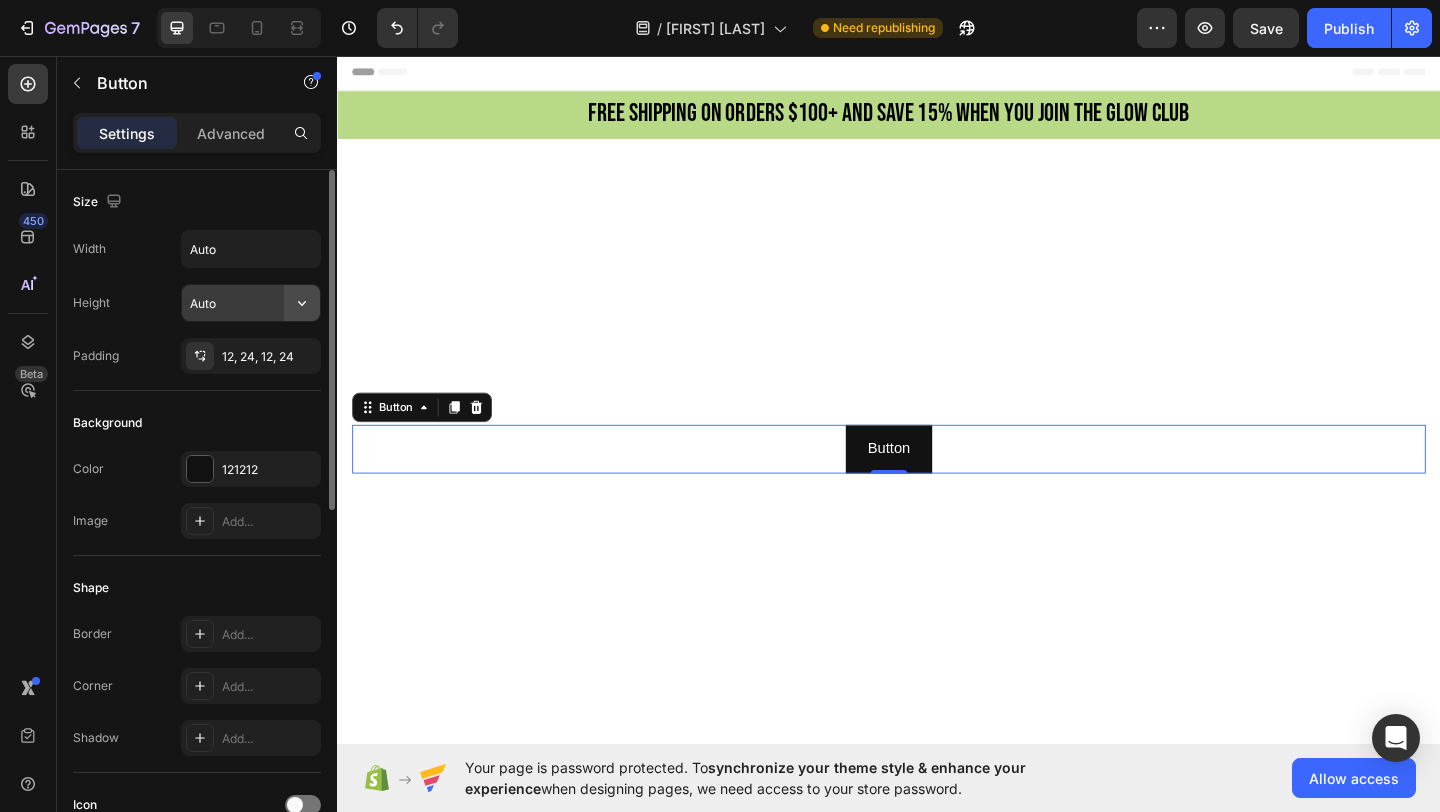 click 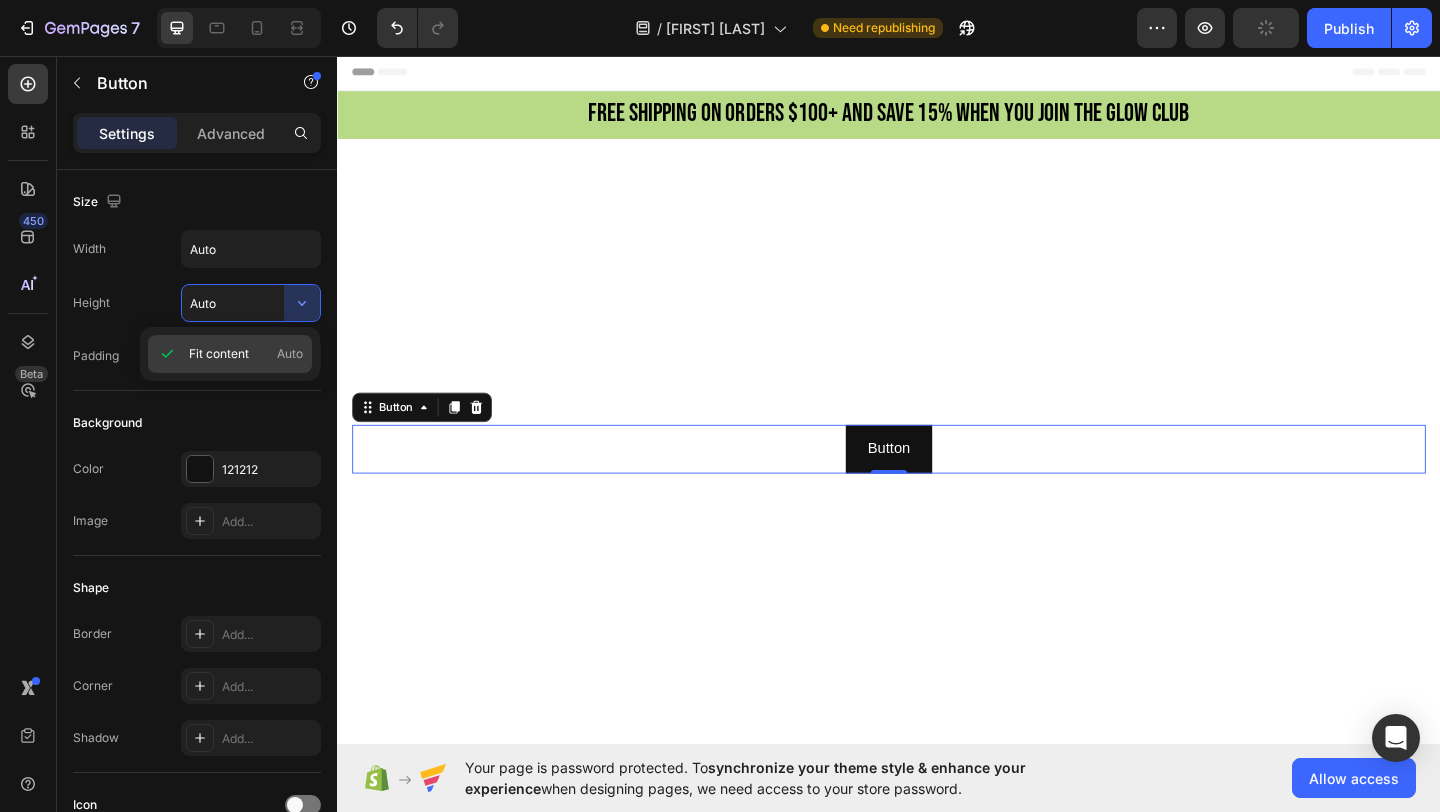 click on "Auto" at bounding box center (290, 354) 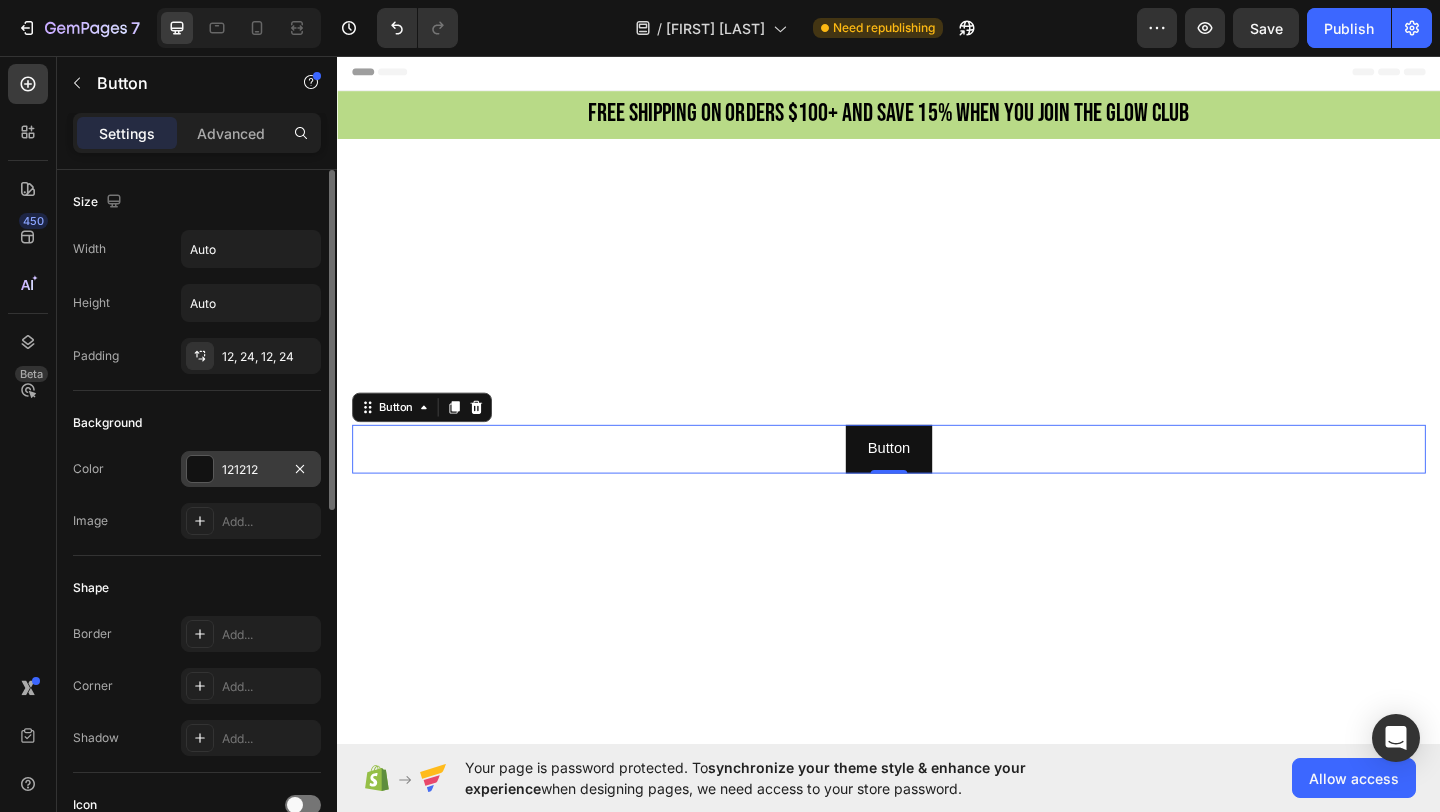 click at bounding box center [200, 469] 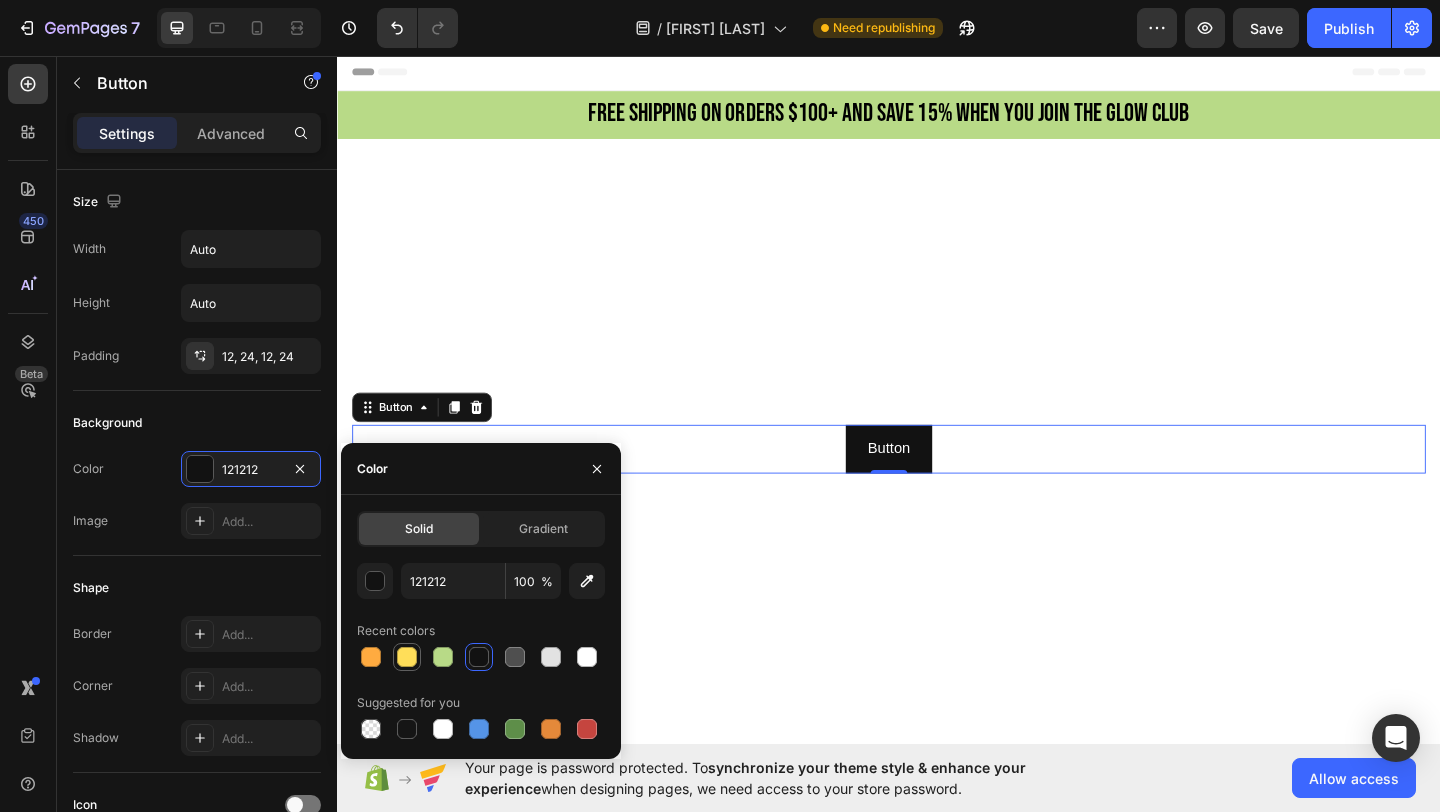 click at bounding box center (407, 657) 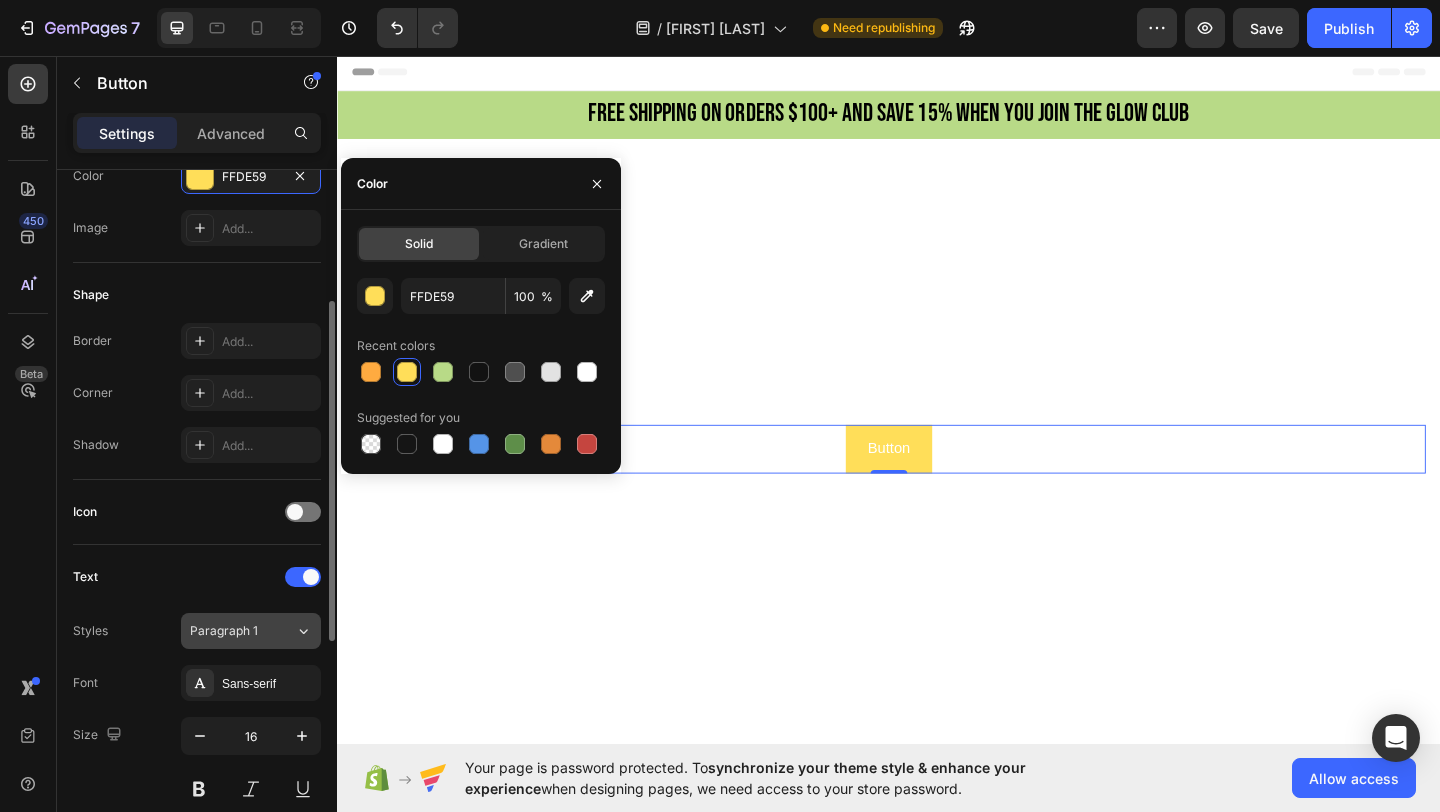 scroll, scrollTop: 300, scrollLeft: 0, axis: vertical 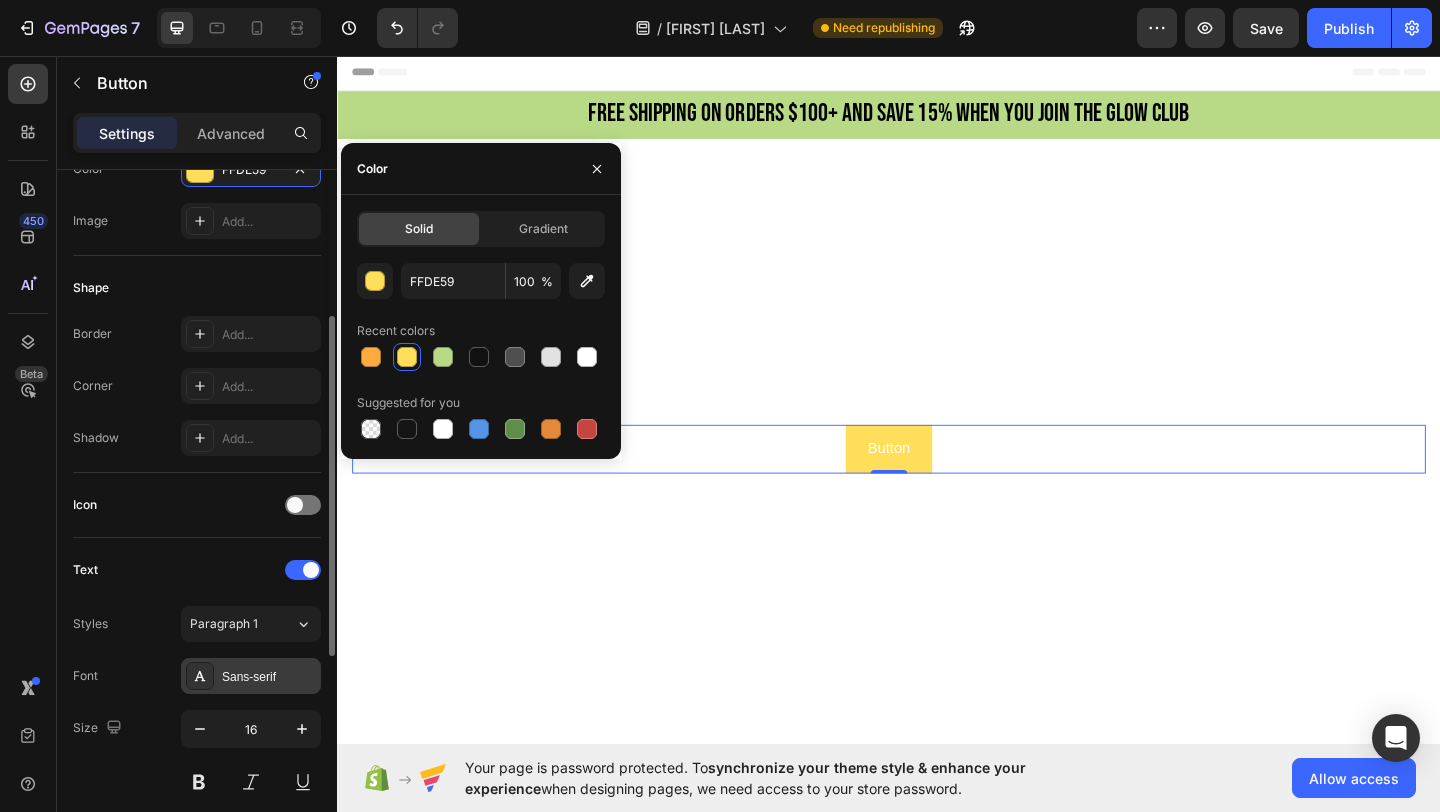 click on "Sans-serif" at bounding box center [269, 677] 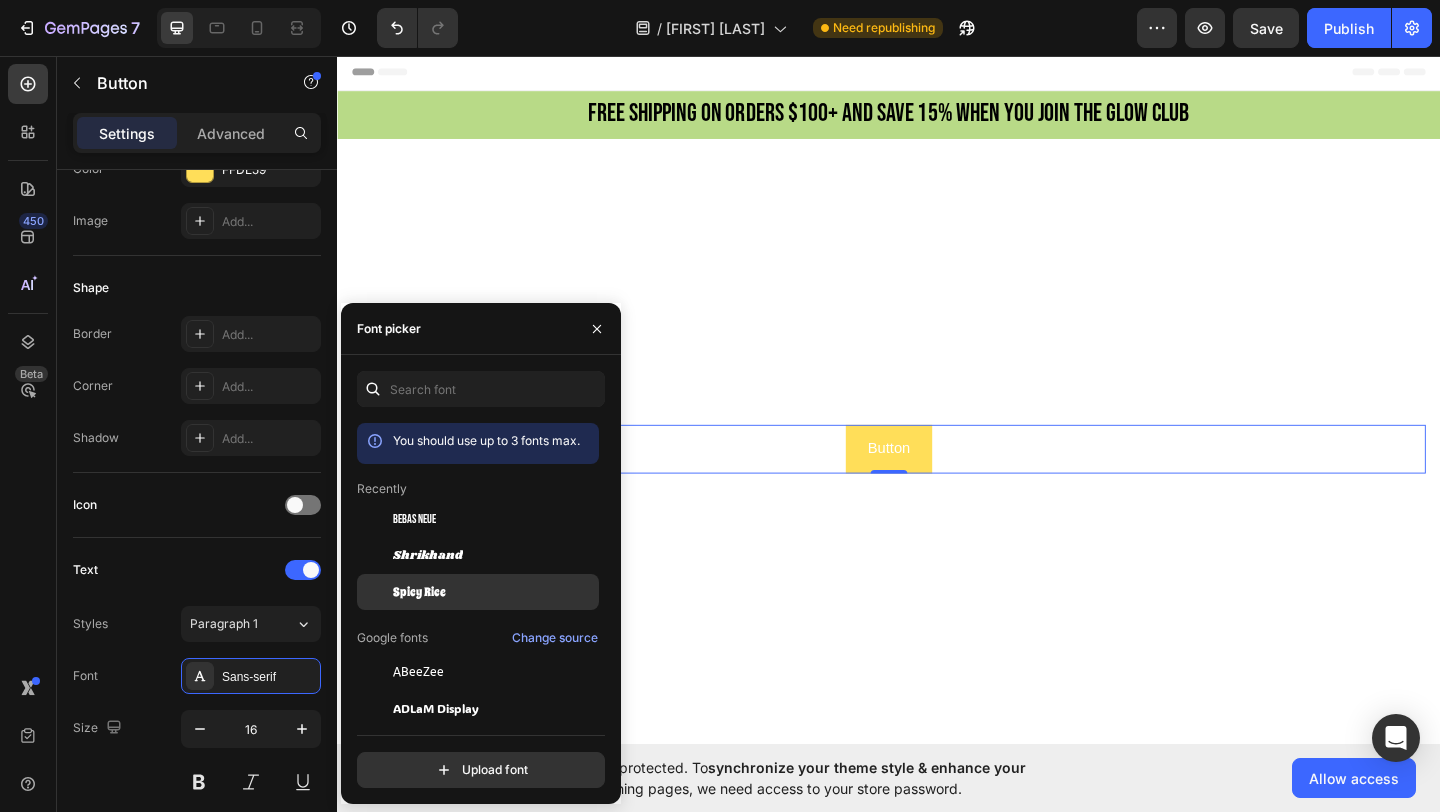 scroll, scrollTop: 36, scrollLeft: 0, axis: vertical 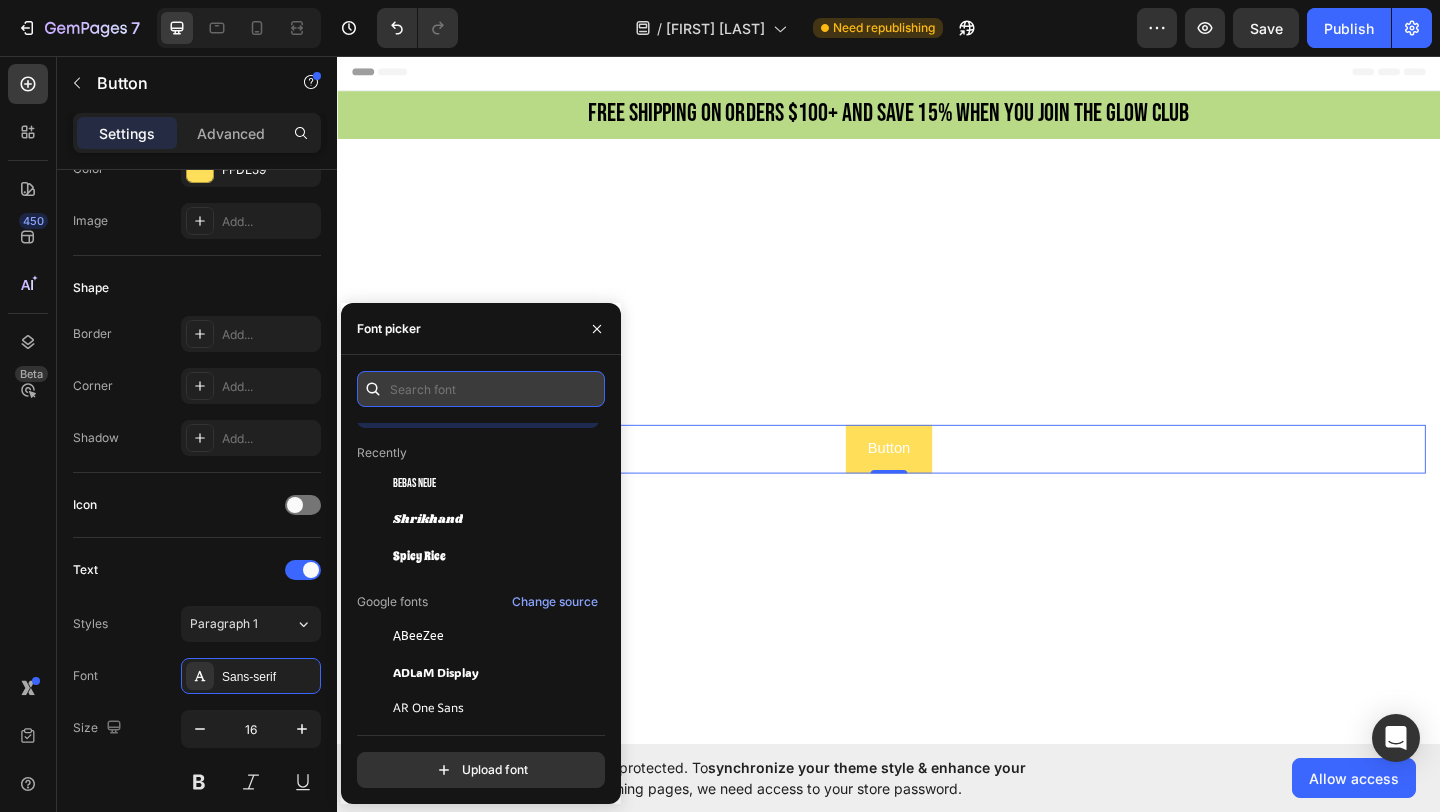 click at bounding box center (481, 389) 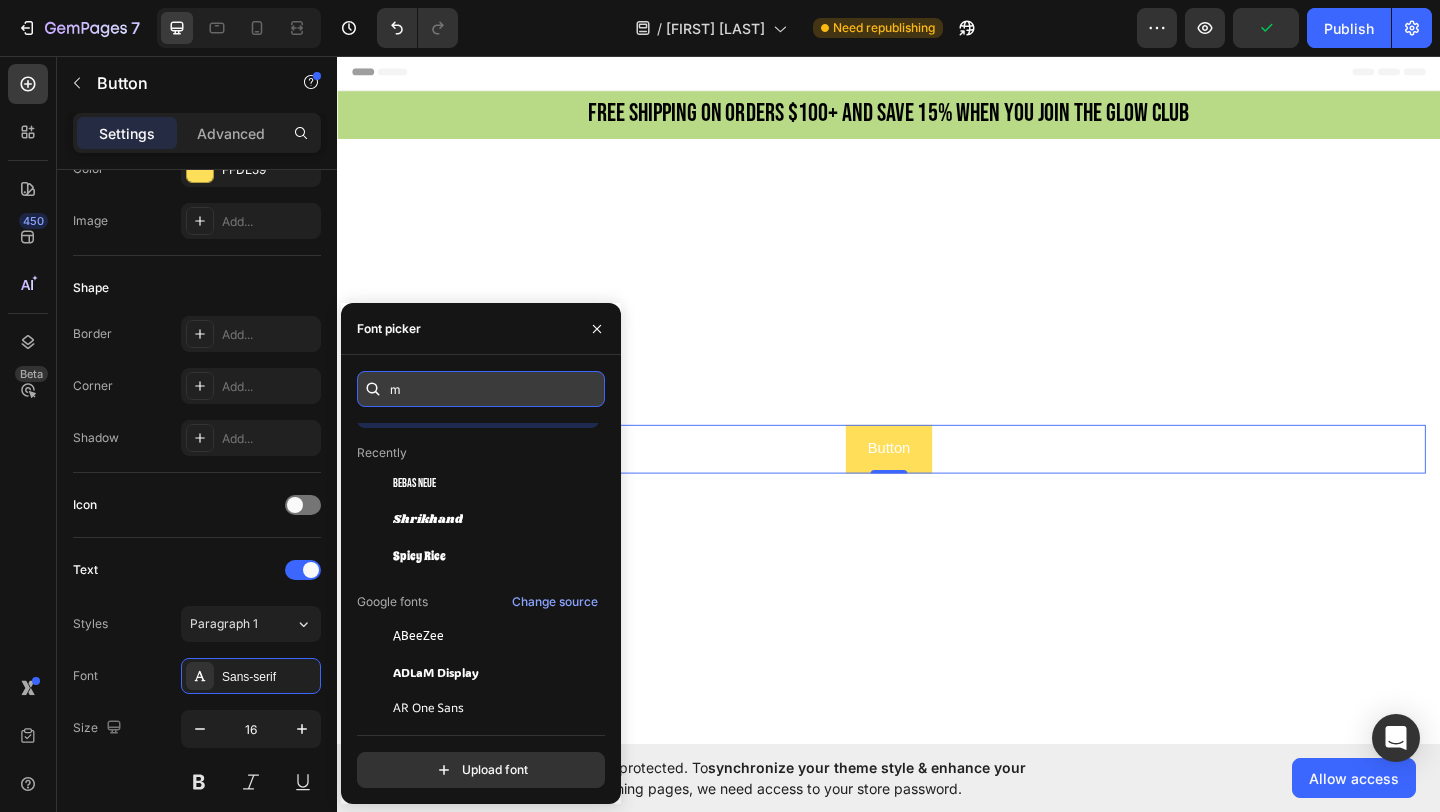 scroll, scrollTop: 0, scrollLeft: 0, axis: both 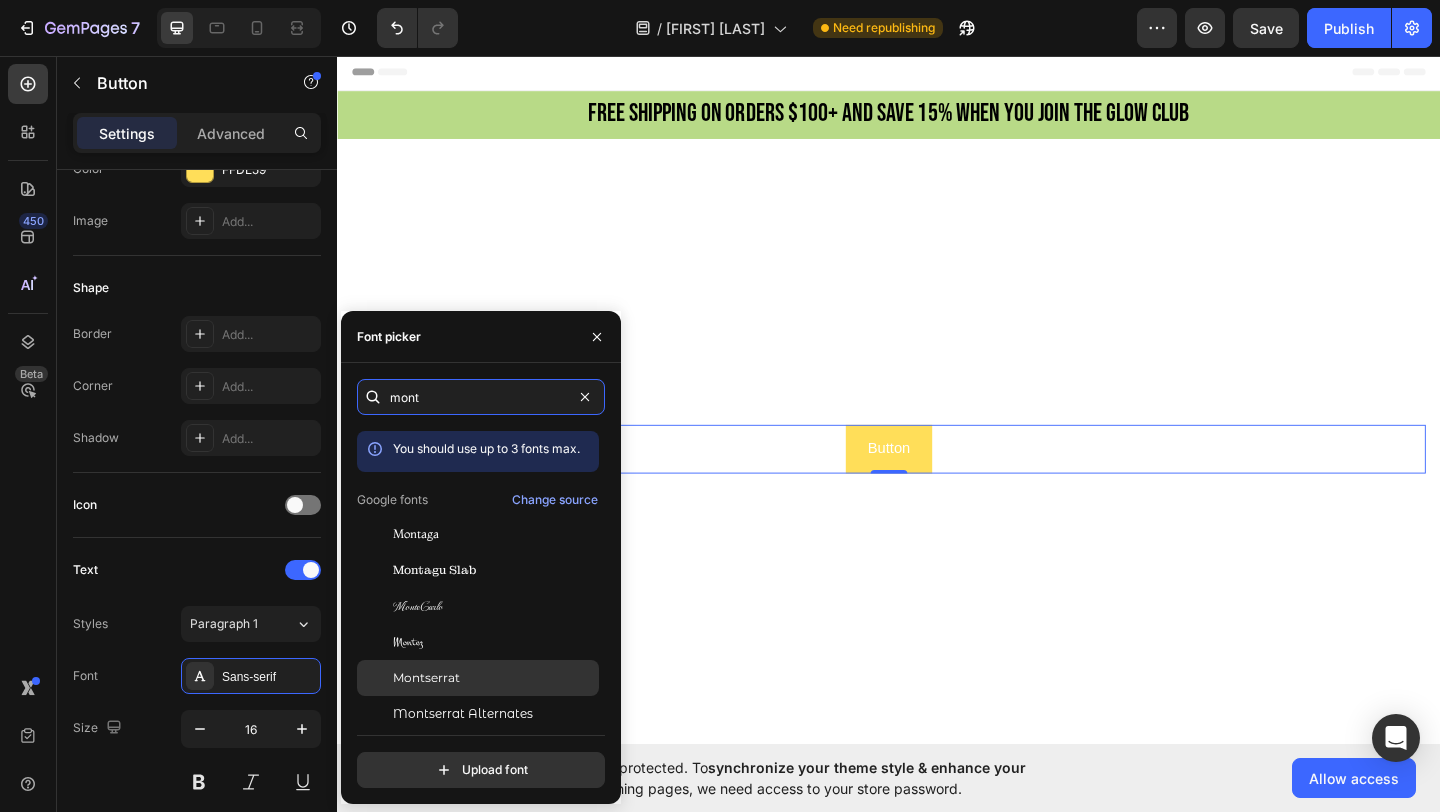type on "mont" 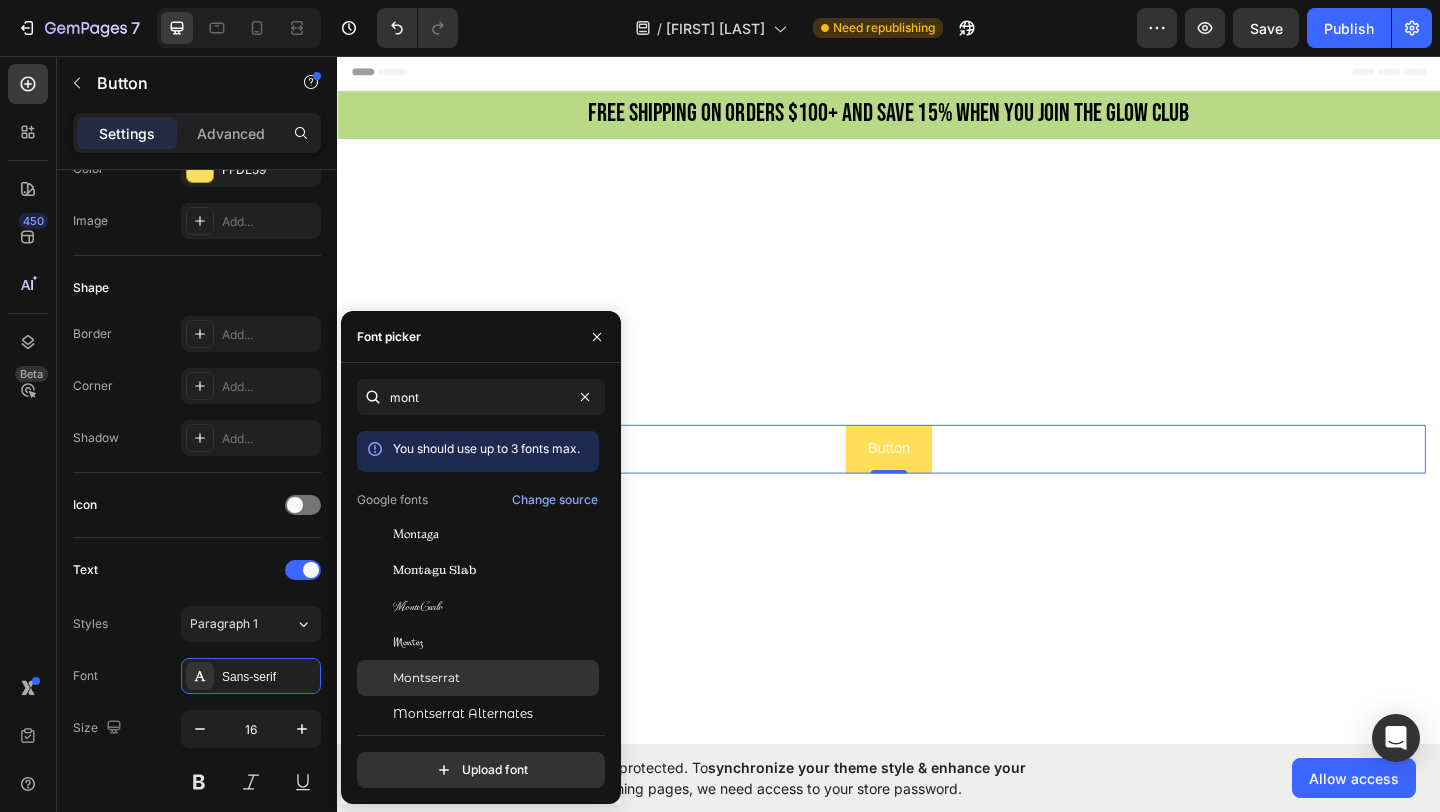 click on "Montserrat" at bounding box center [494, 678] 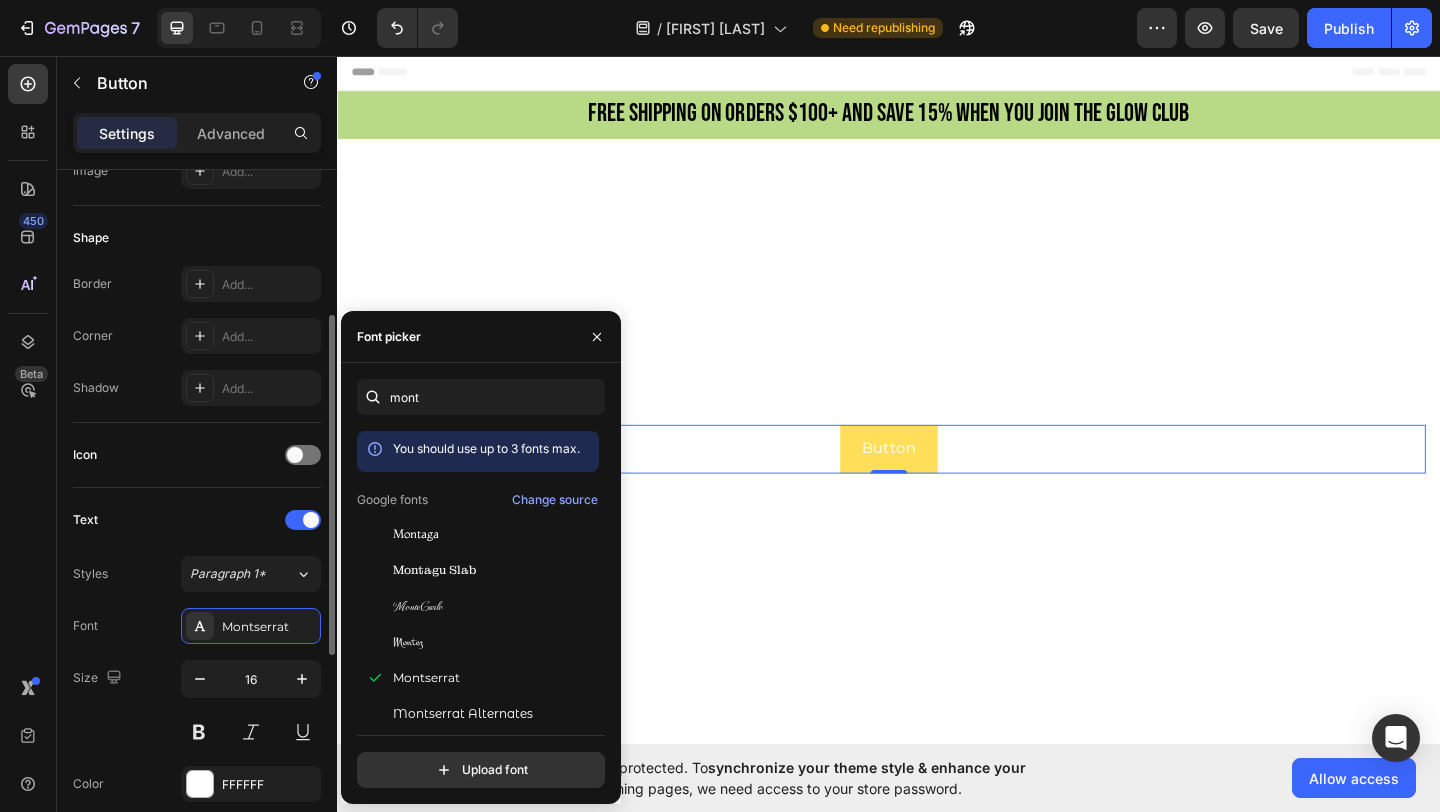 scroll, scrollTop: 465, scrollLeft: 0, axis: vertical 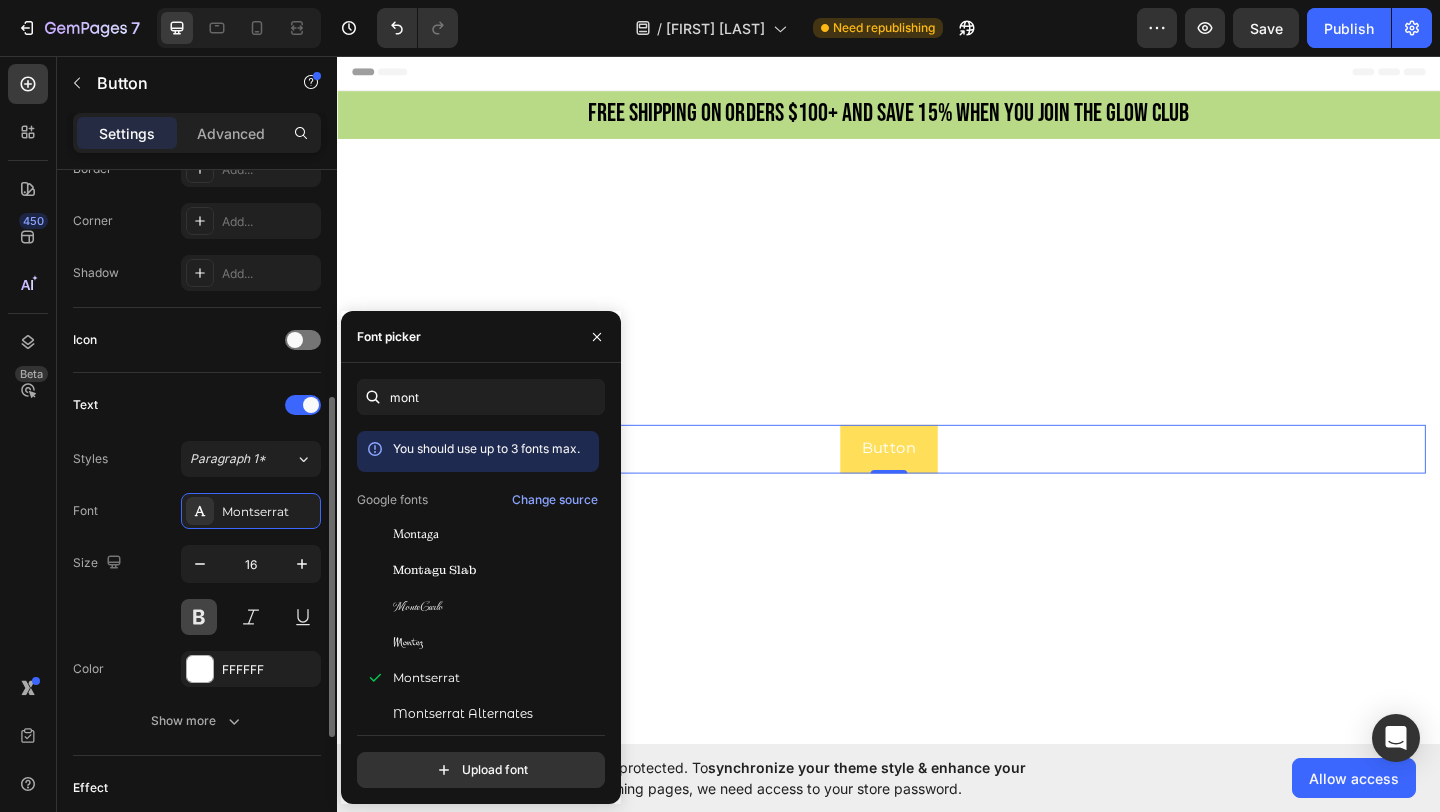 click at bounding box center (199, 617) 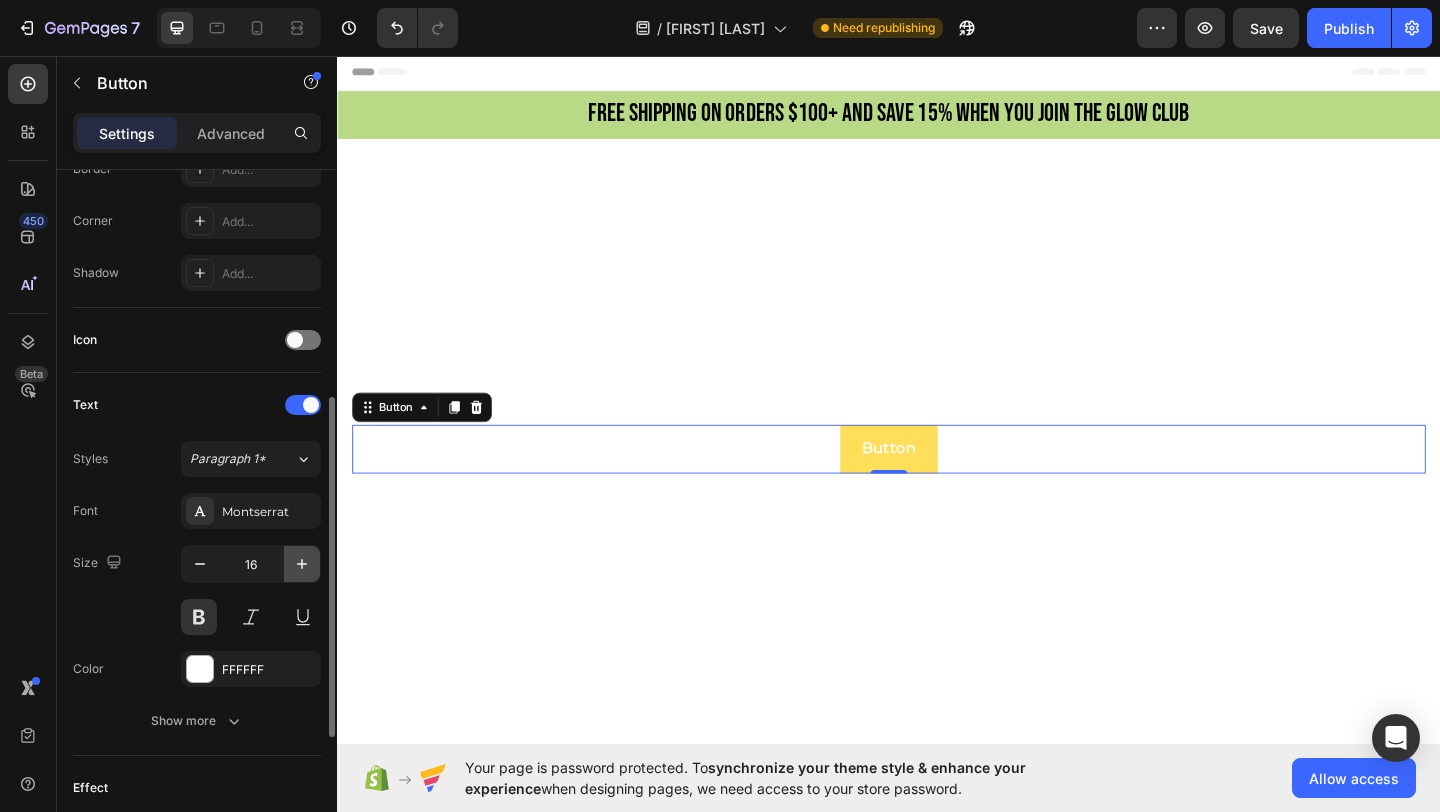 click at bounding box center [302, 564] 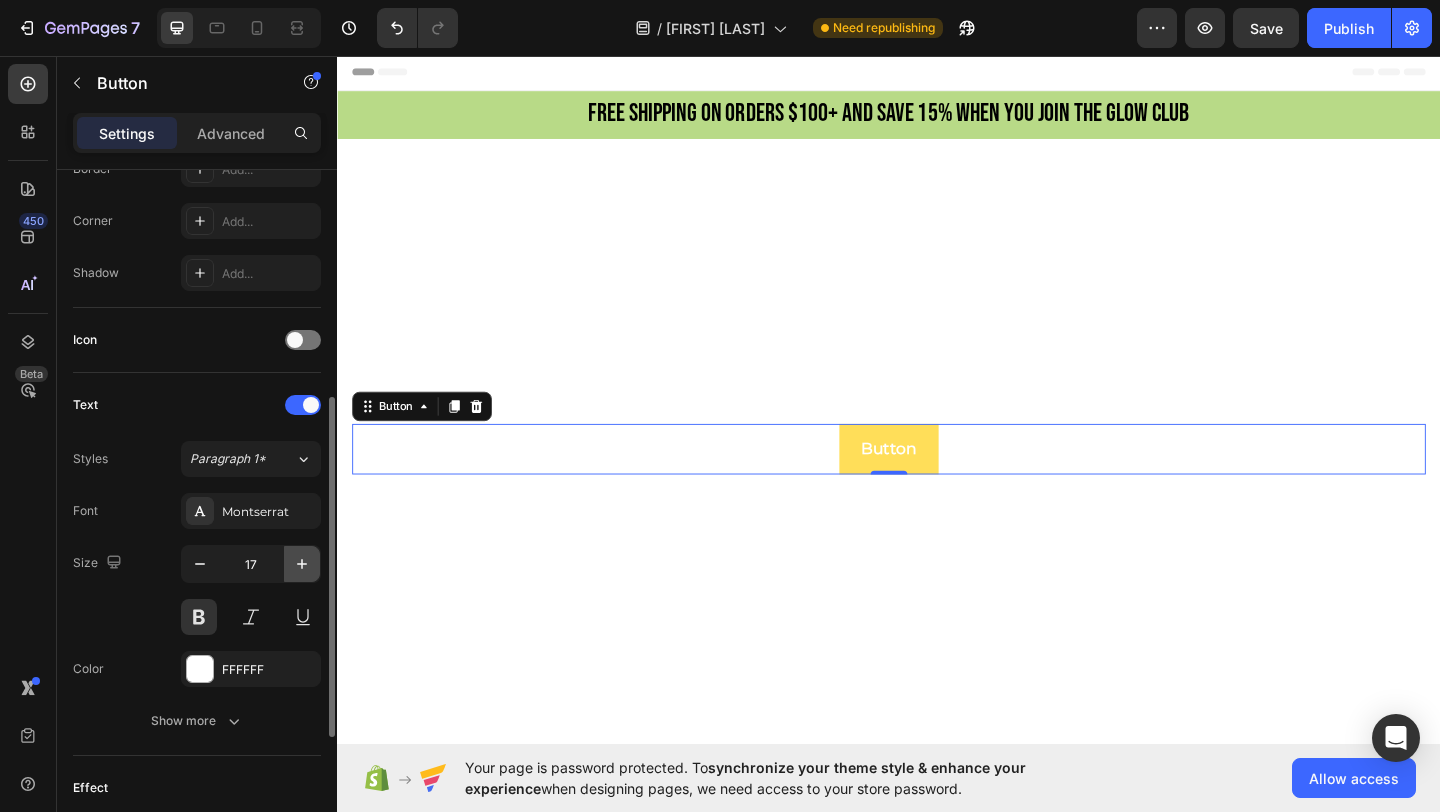 click at bounding box center [302, 564] 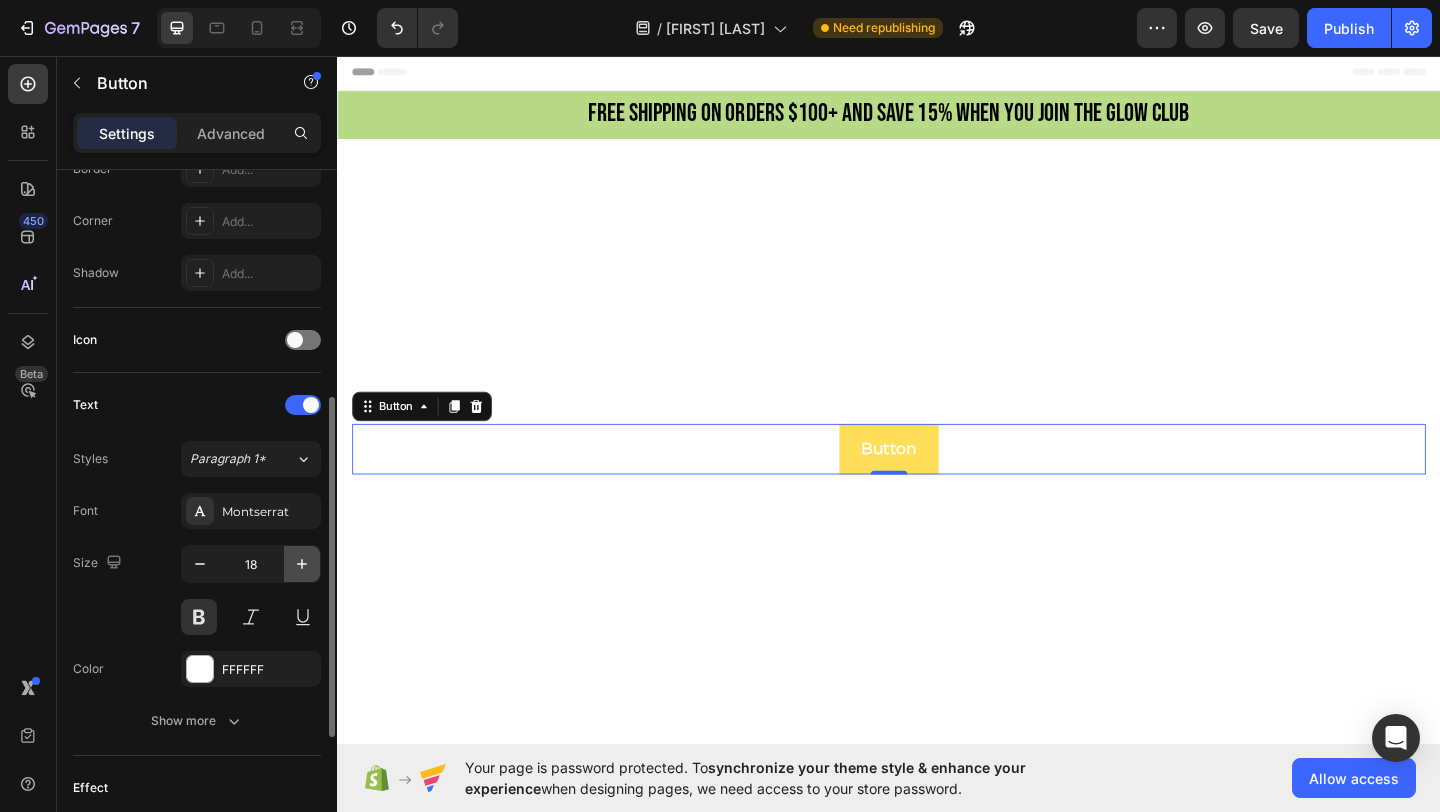 click at bounding box center (302, 564) 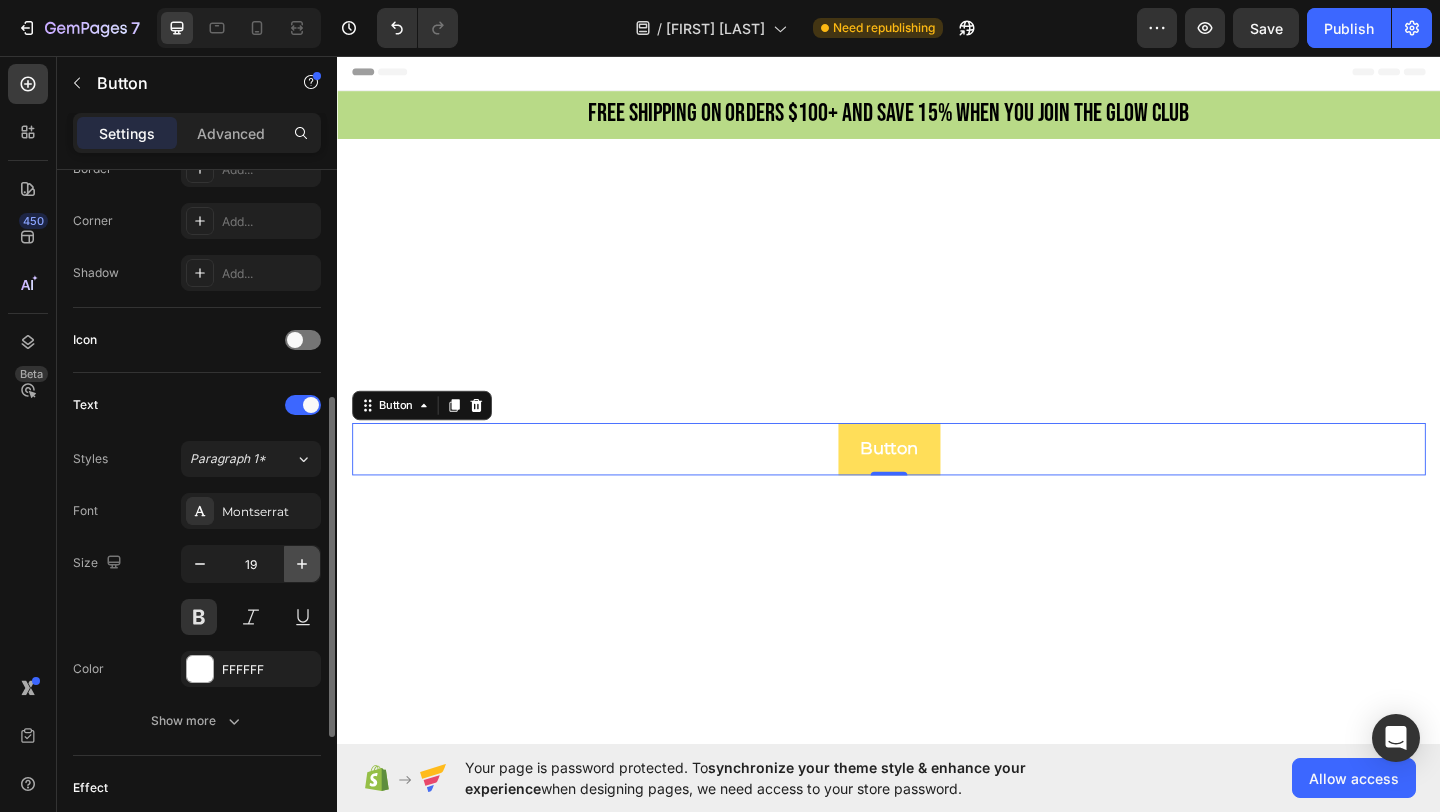 click at bounding box center [302, 564] 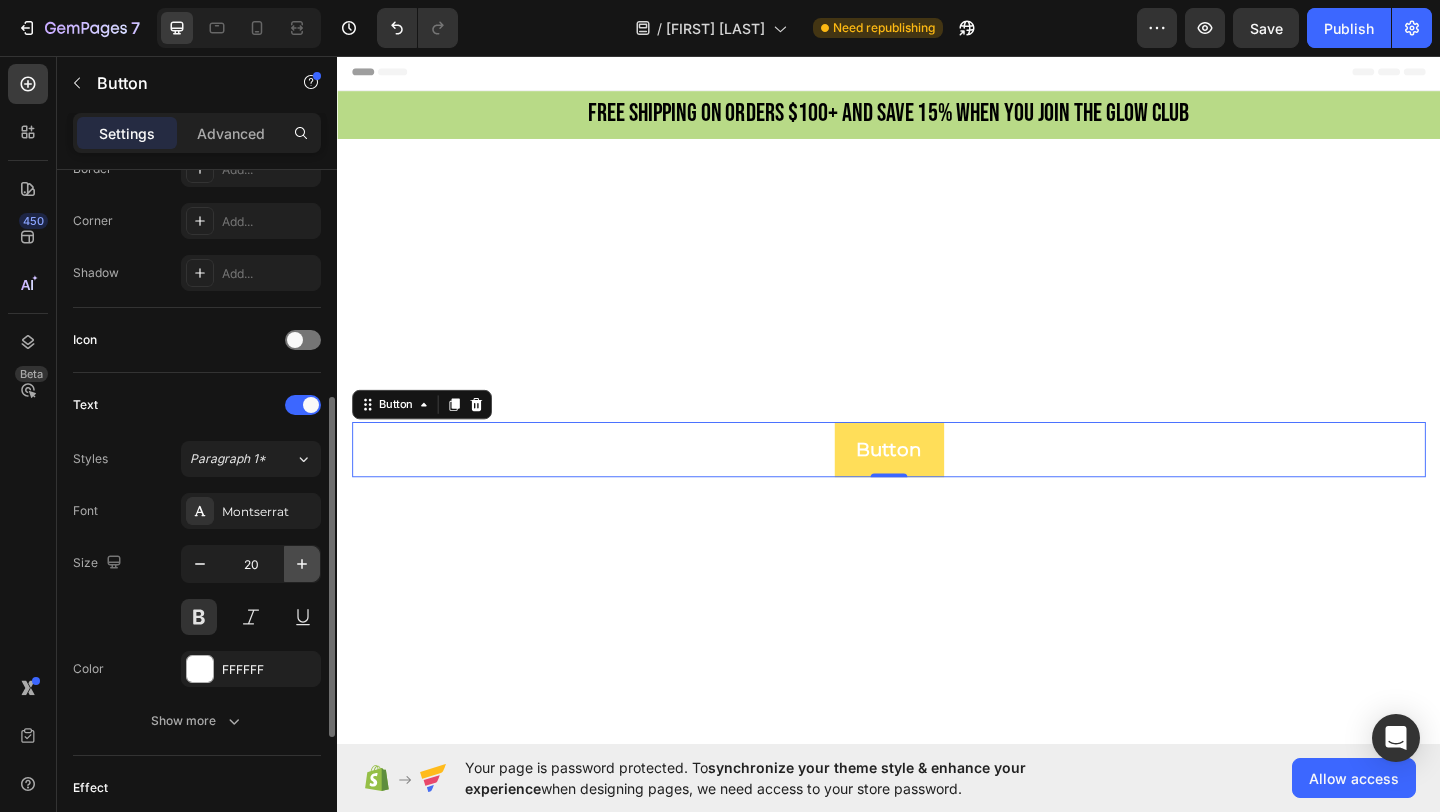 click at bounding box center [302, 564] 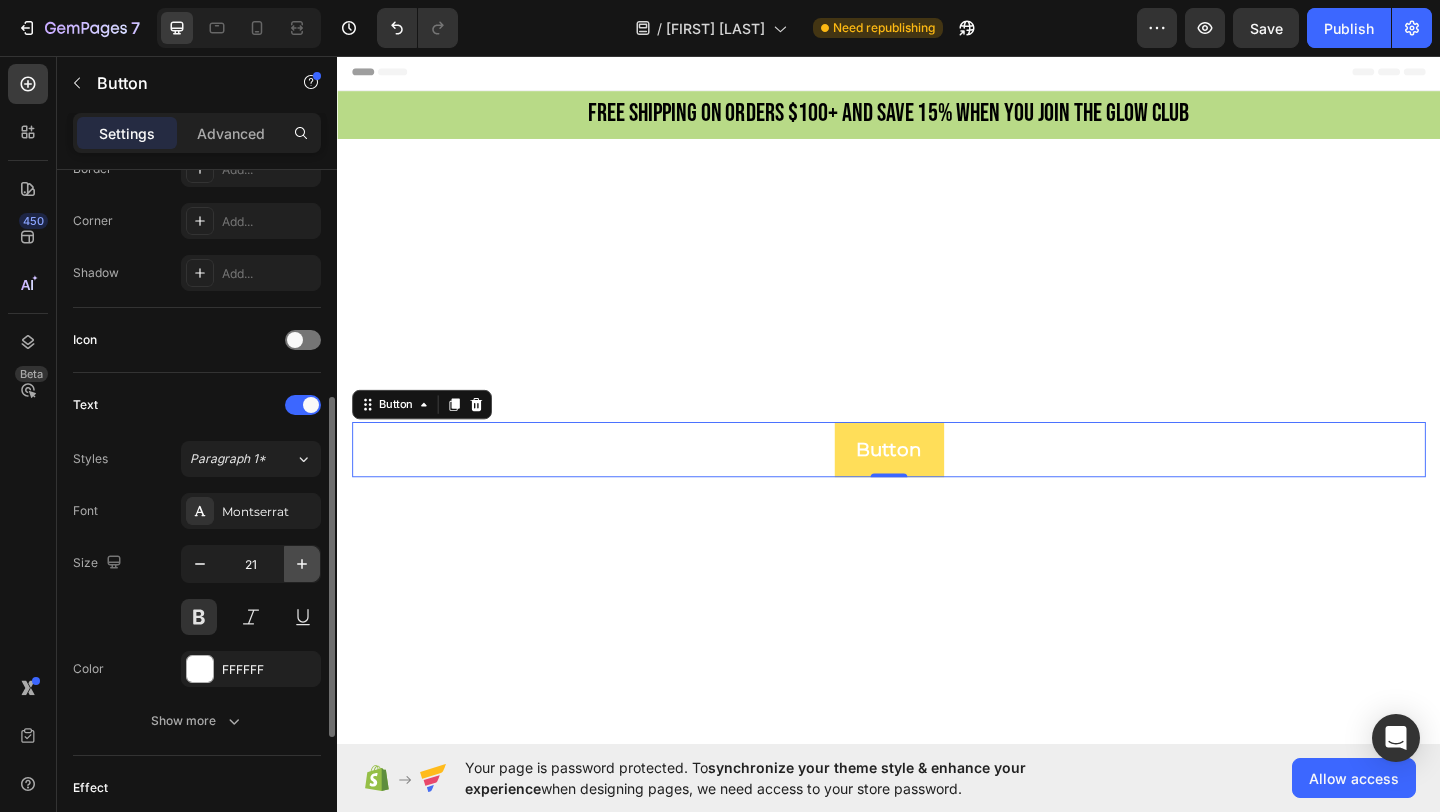 click at bounding box center (302, 564) 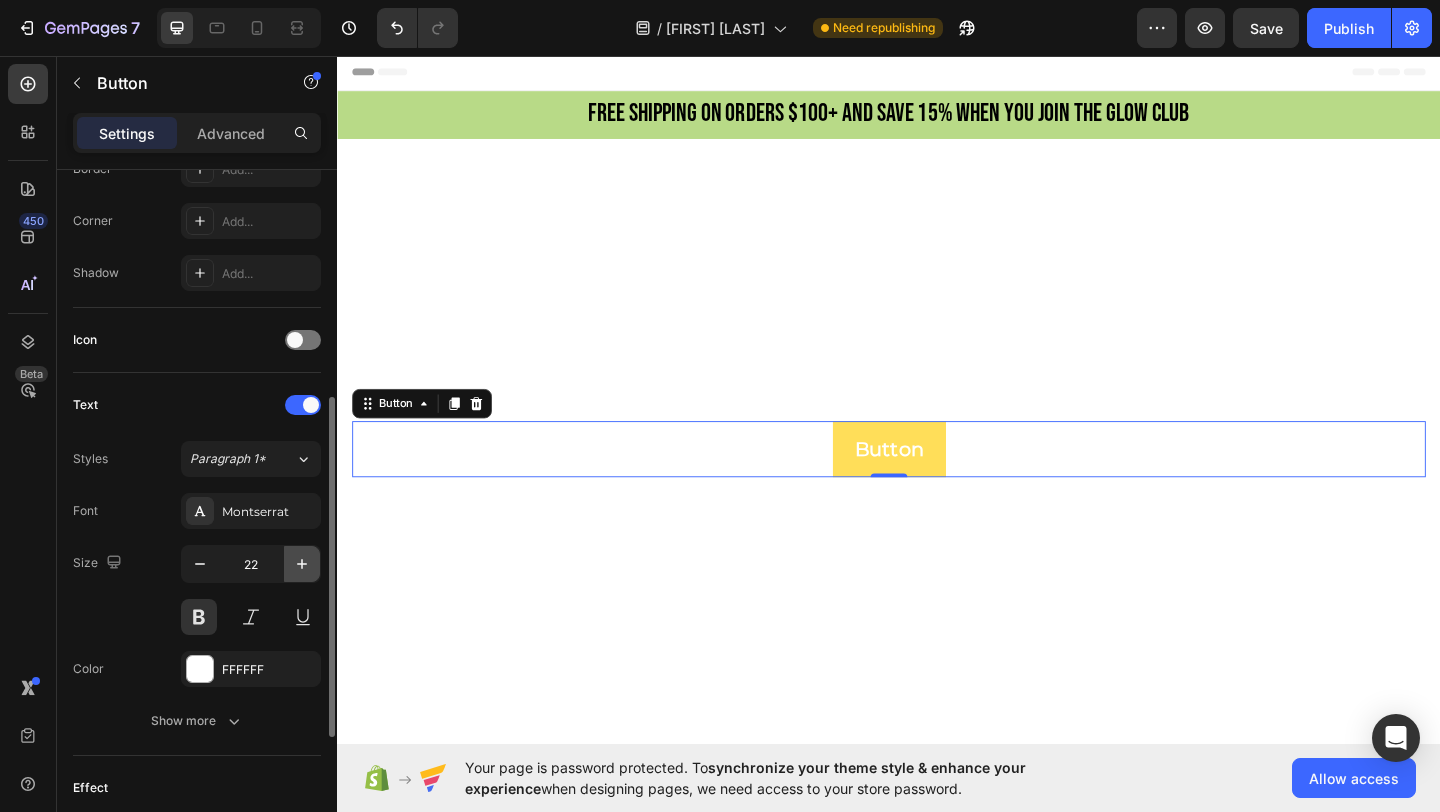 click at bounding box center (302, 564) 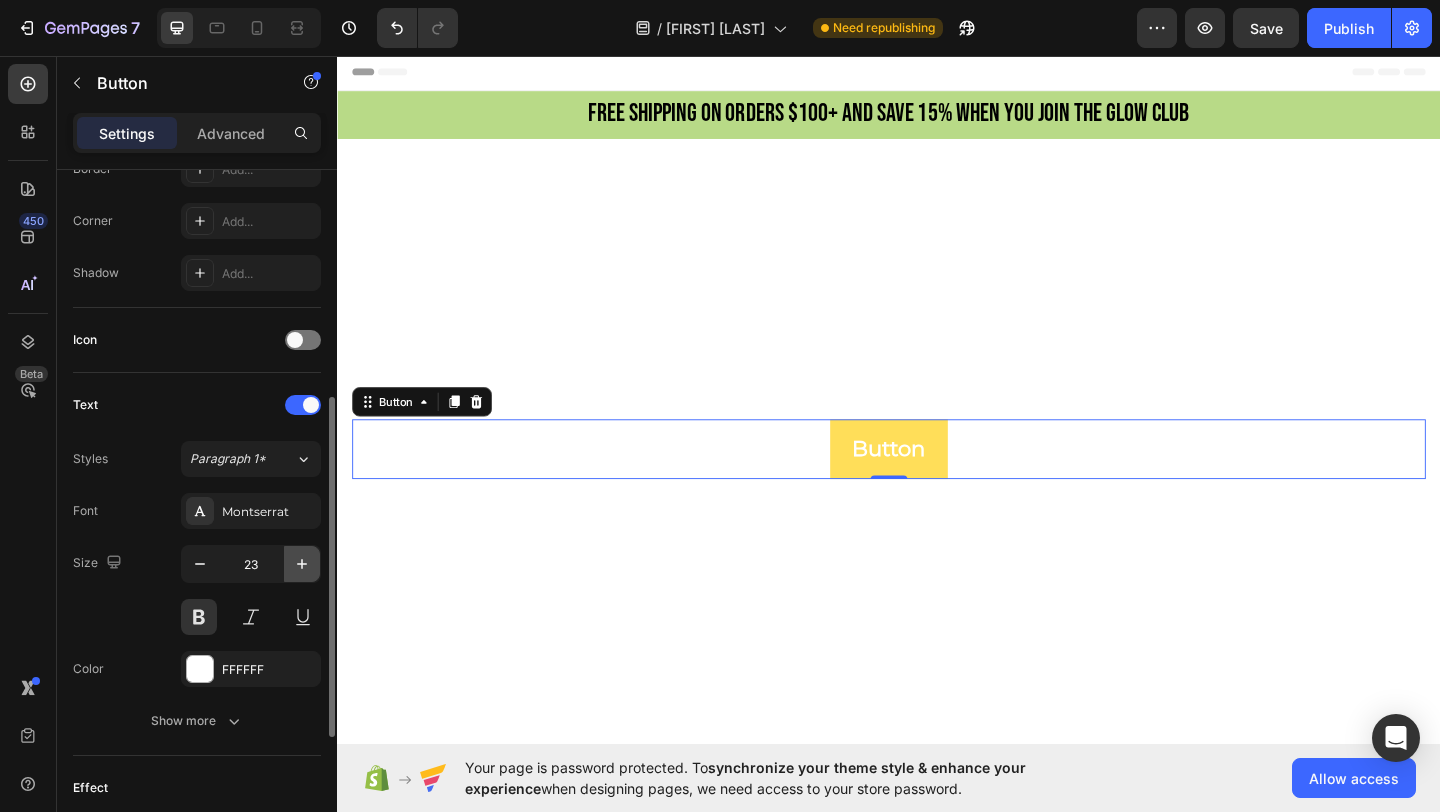 click at bounding box center [302, 564] 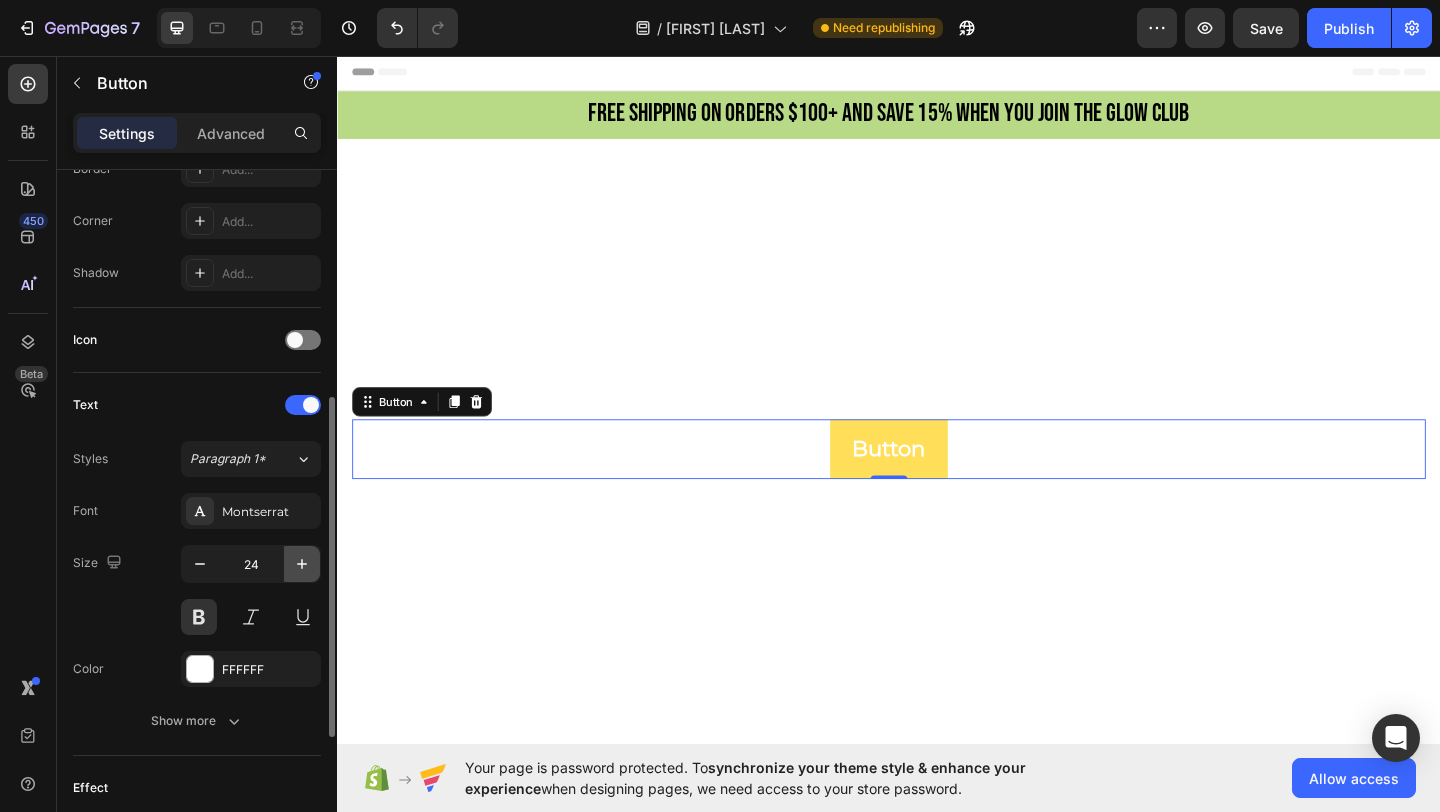 click at bounding box center (302, 564) 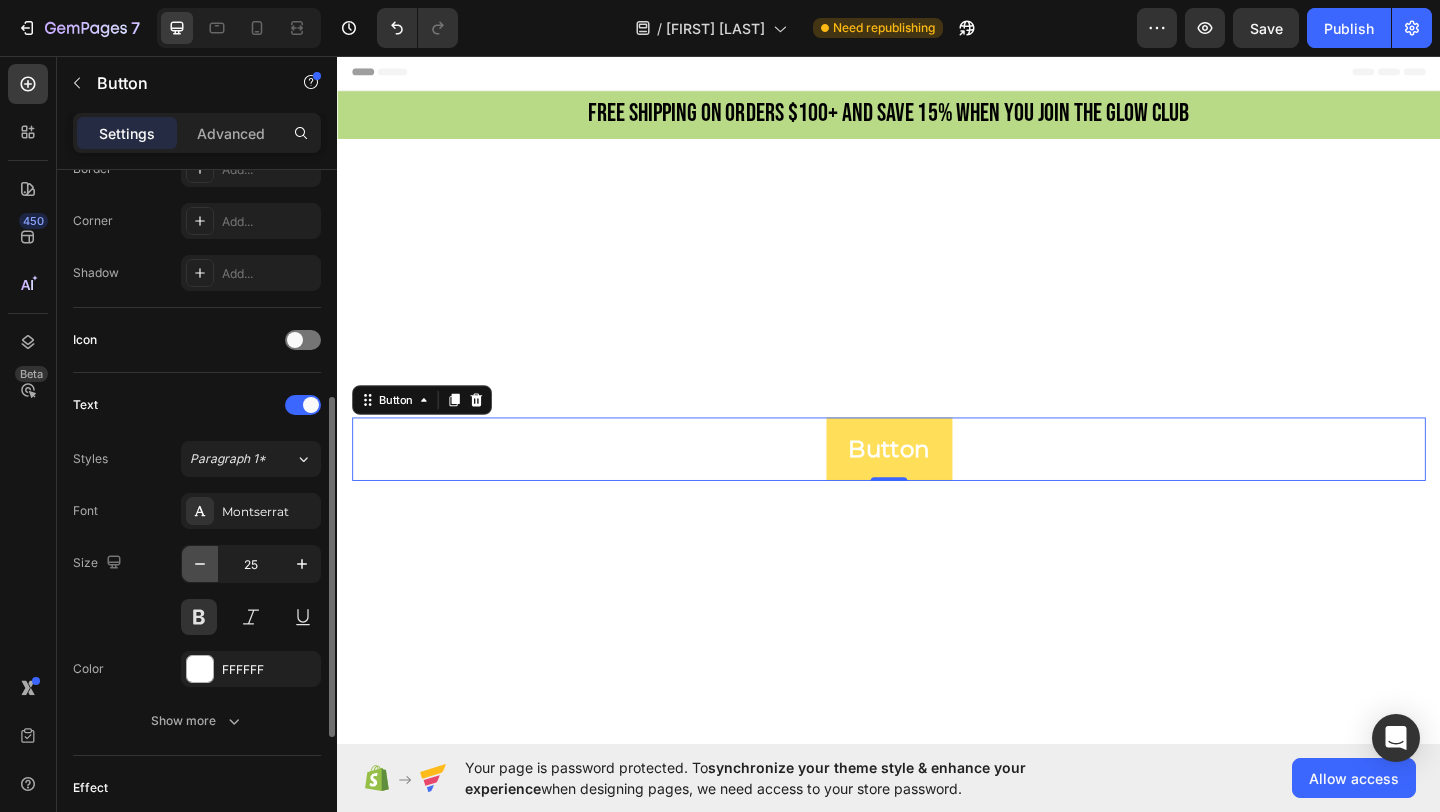 click 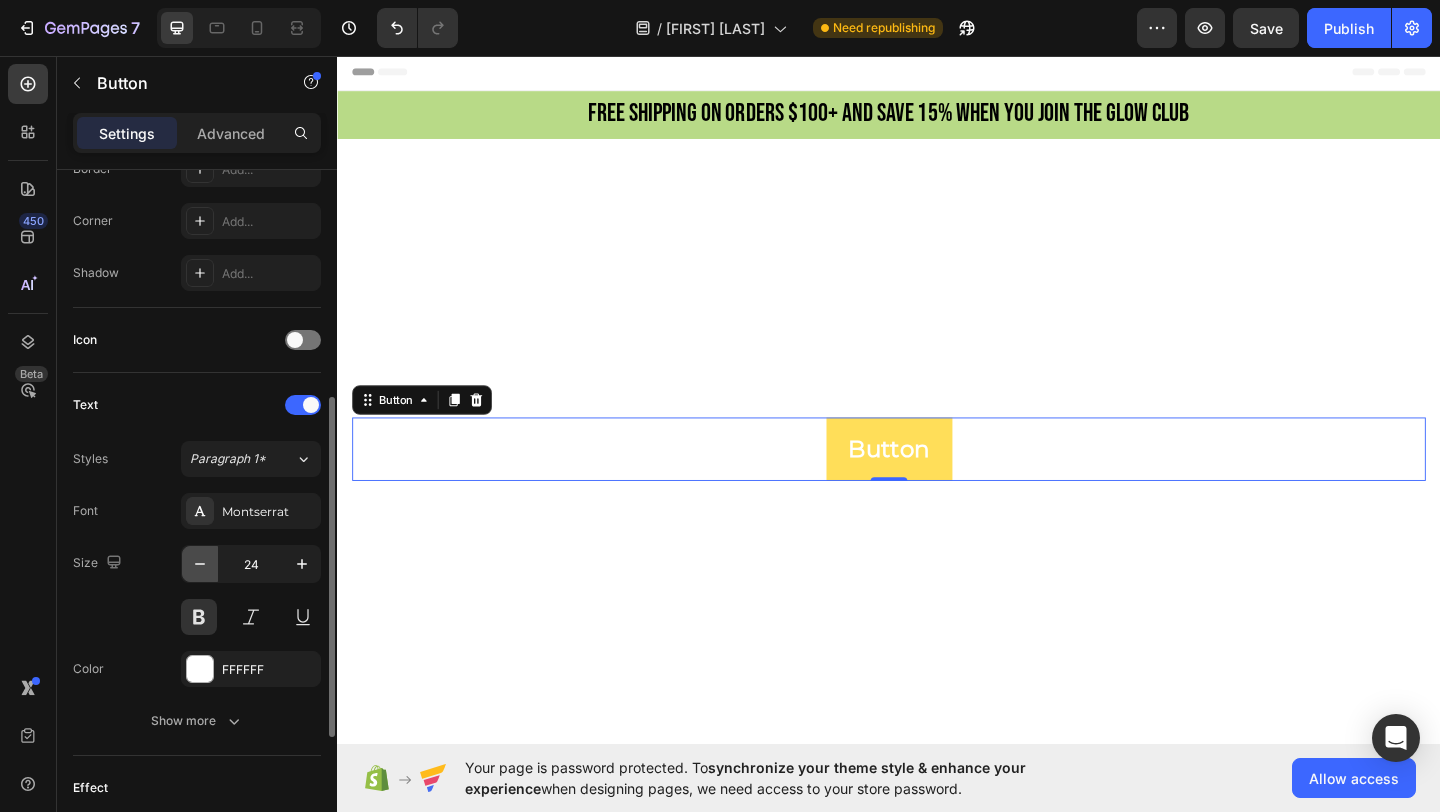 click 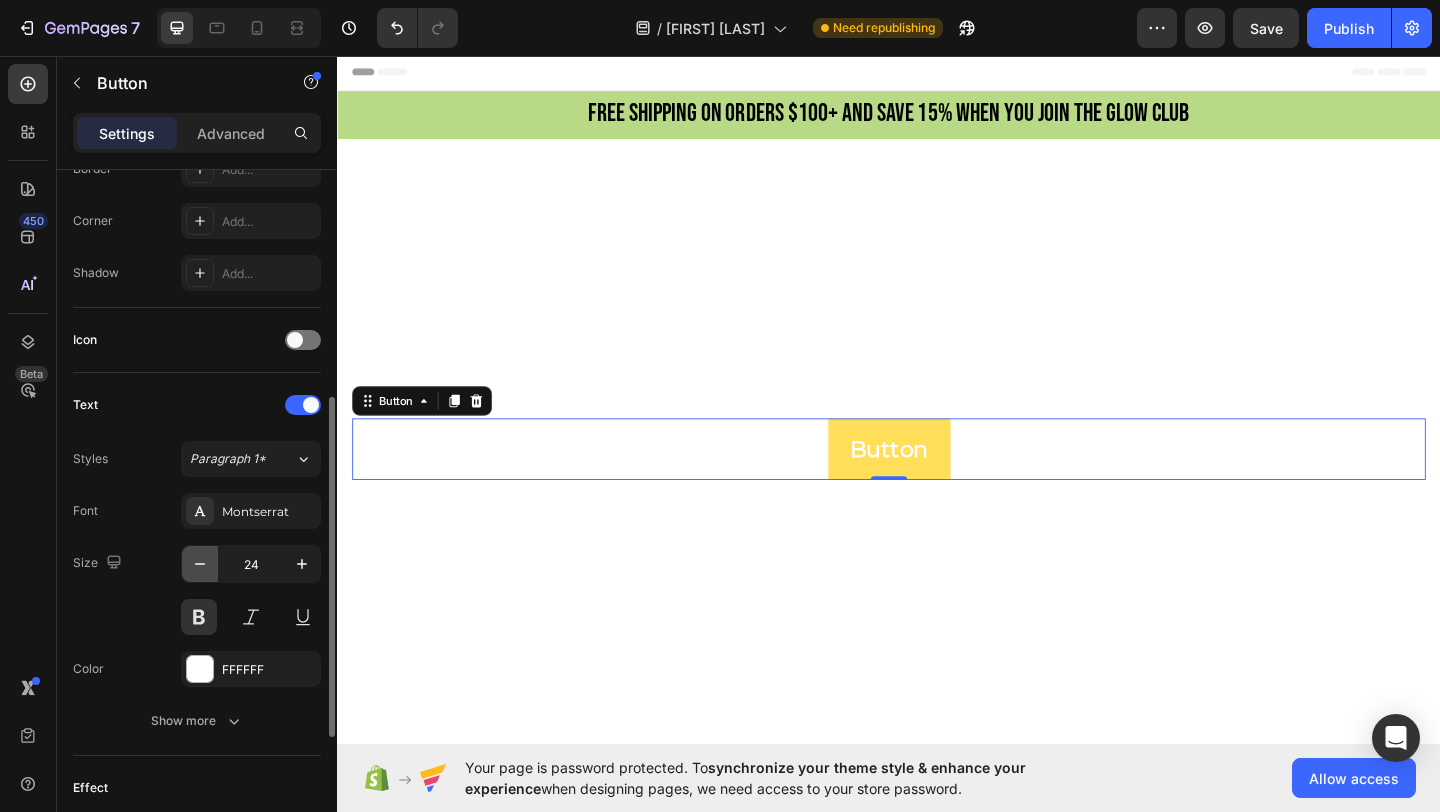 type on "23" 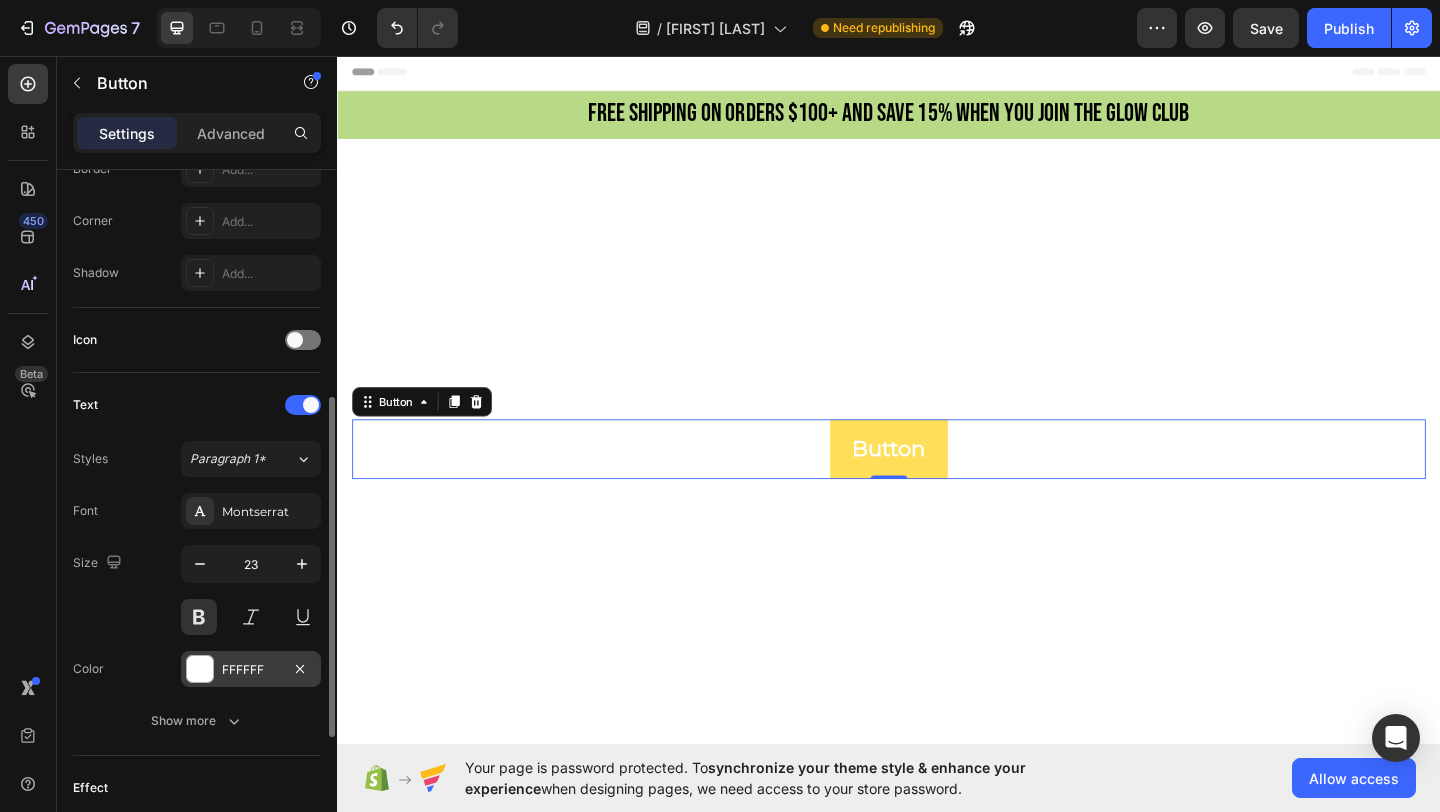 click at bounding box center (200, 669) 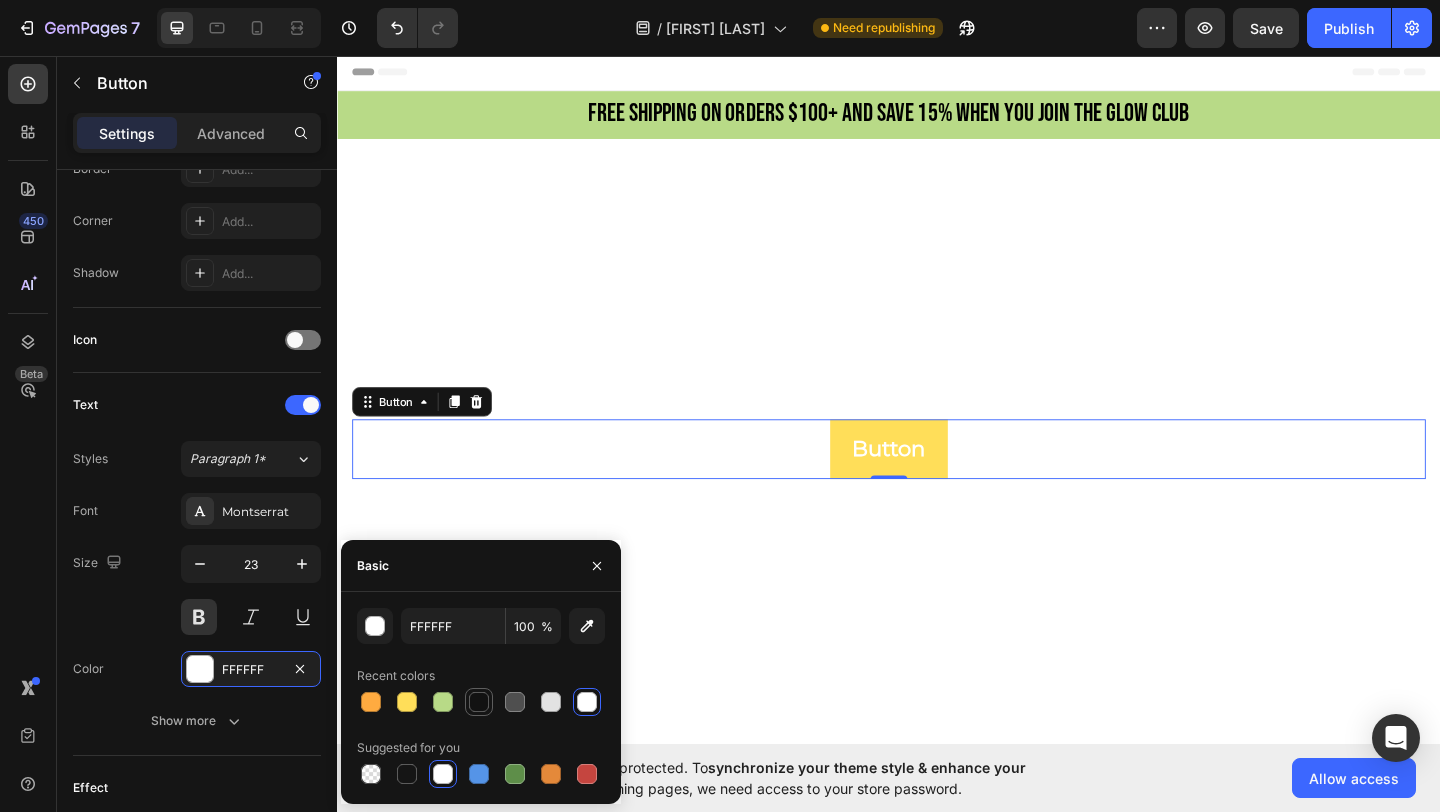 click at bounding box center [479, 702] 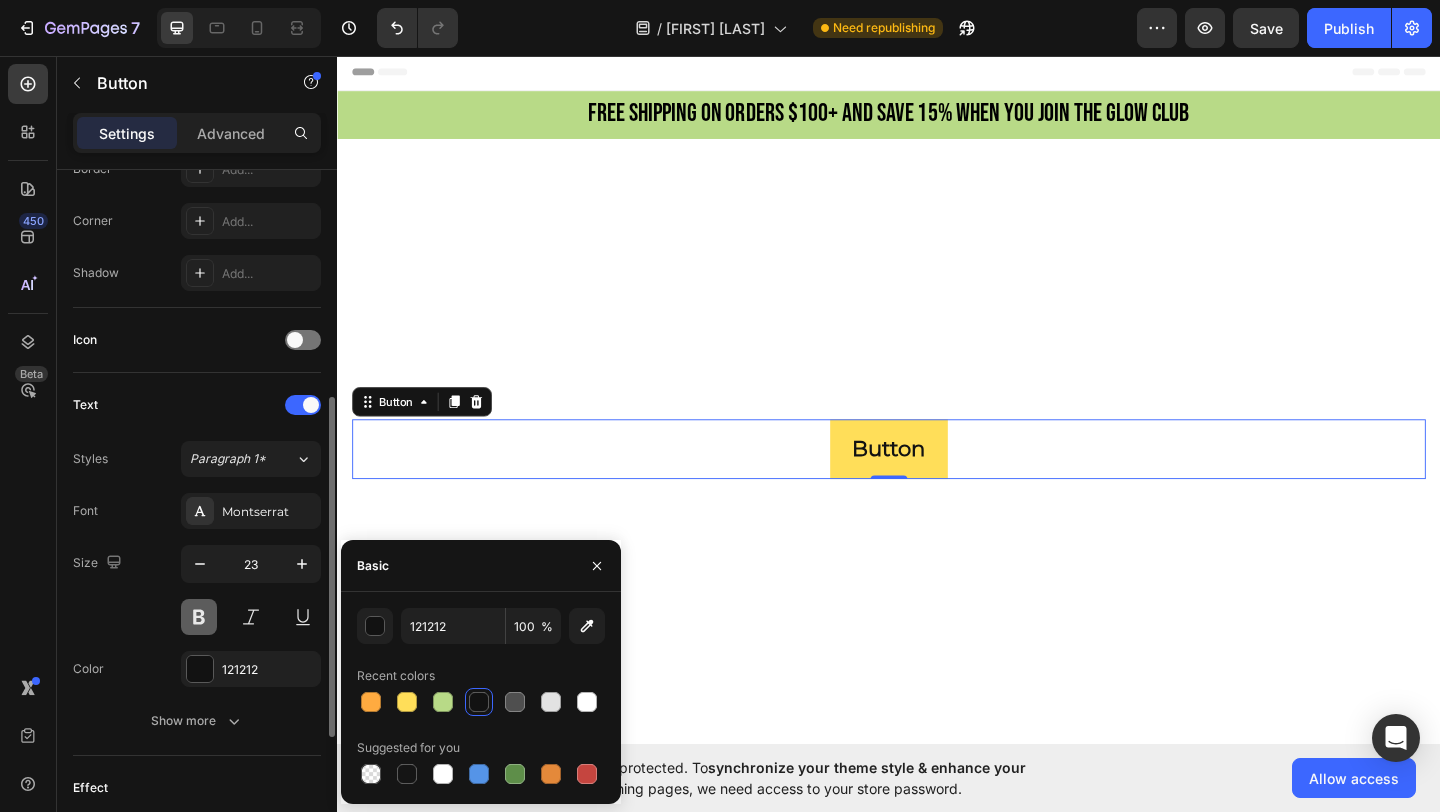 click at bounding box center [199, 617] 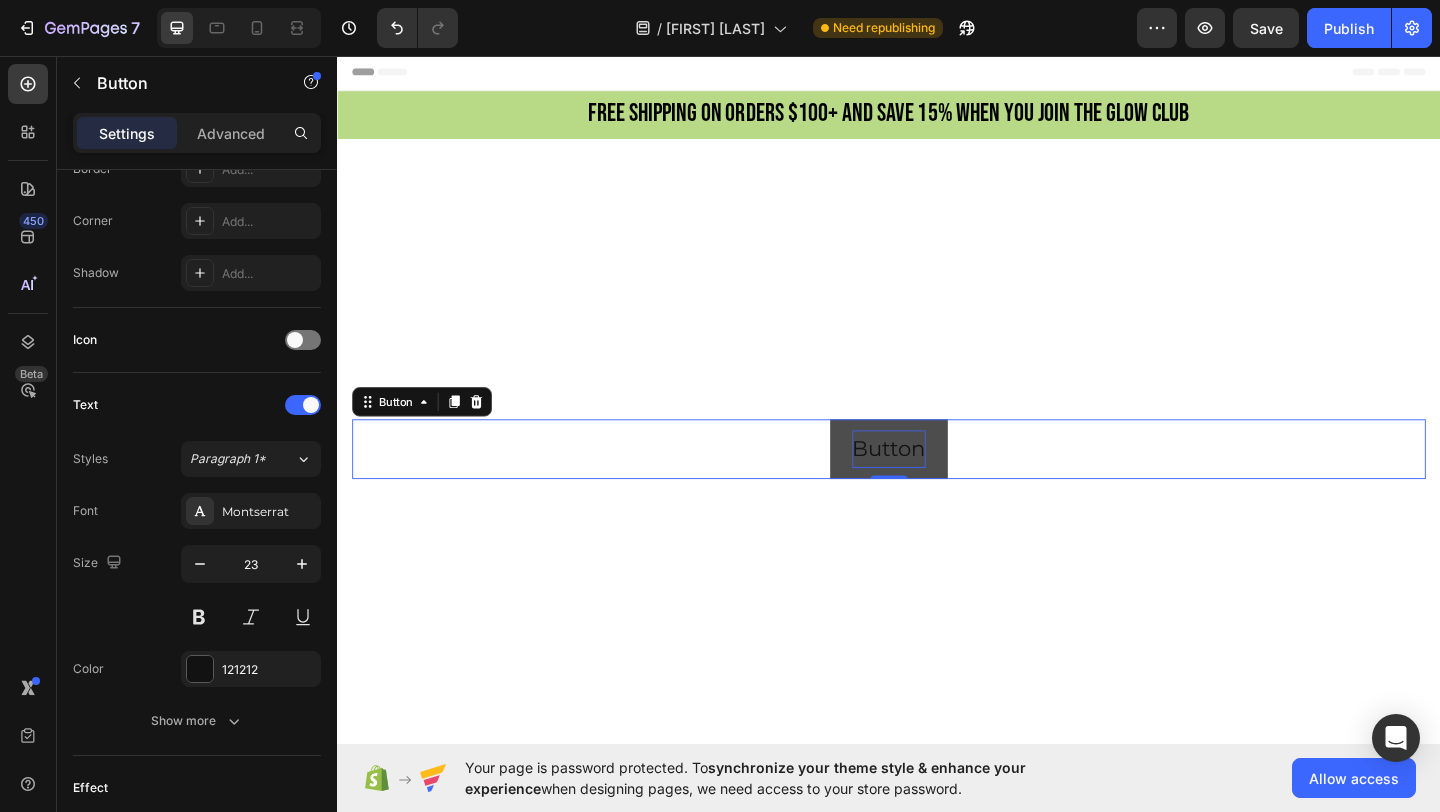 click on "Button" at bounding box center (937, 483) 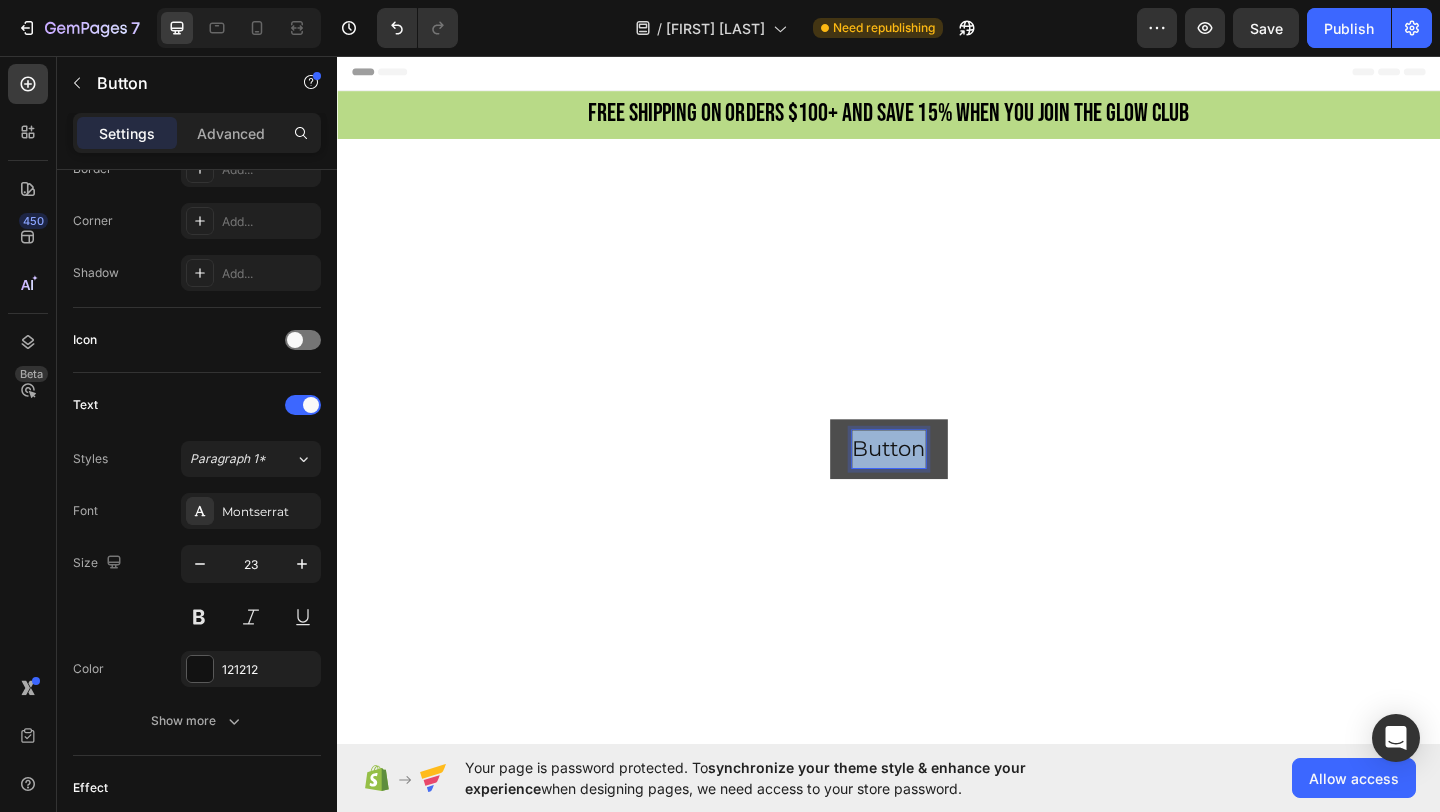 click on "Button" at bounding box center (937, 483) 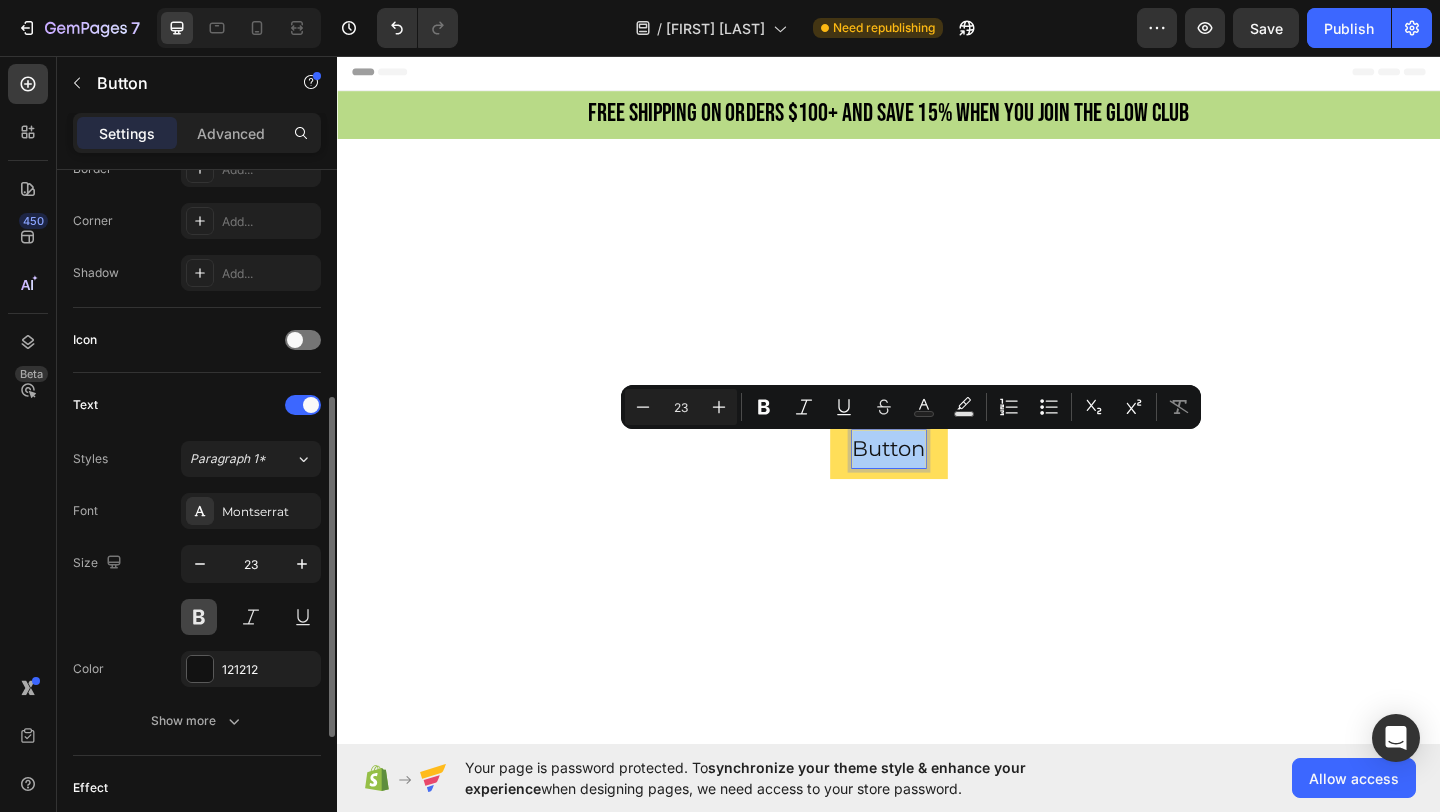 click at bounding box center [199, 617] 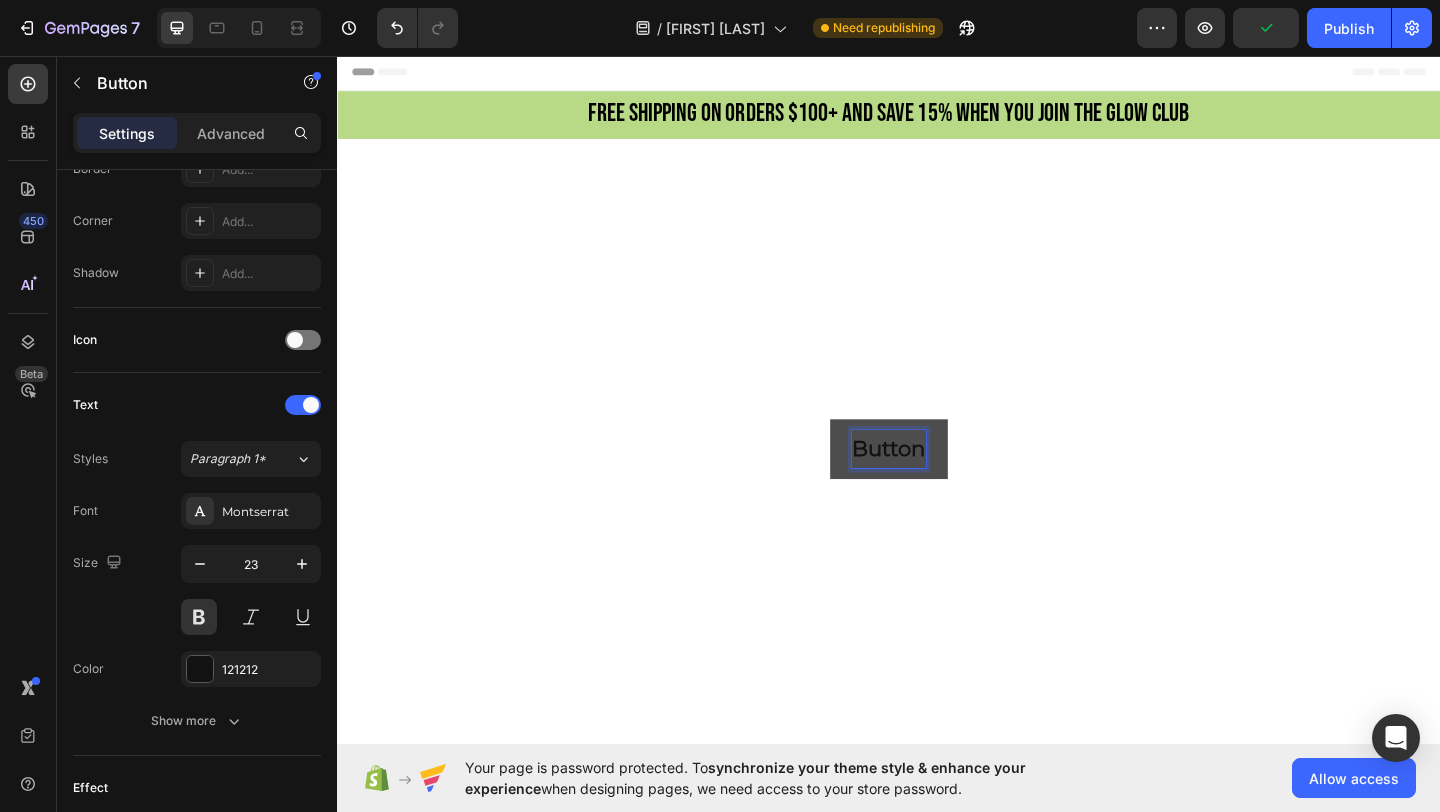 click on "Button" at bounding box center (937, 483) 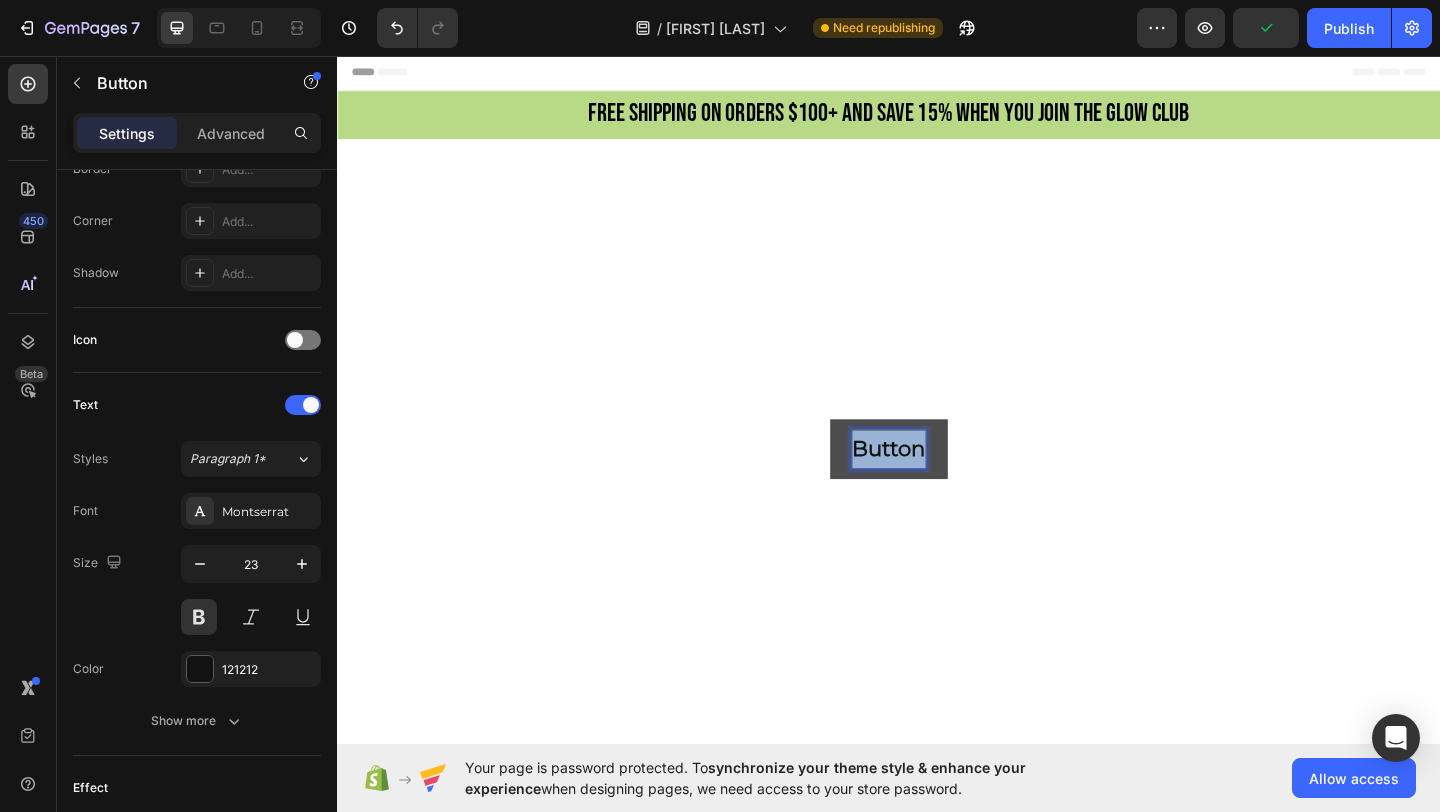 click on "Button" at bounding box center (937, 483) 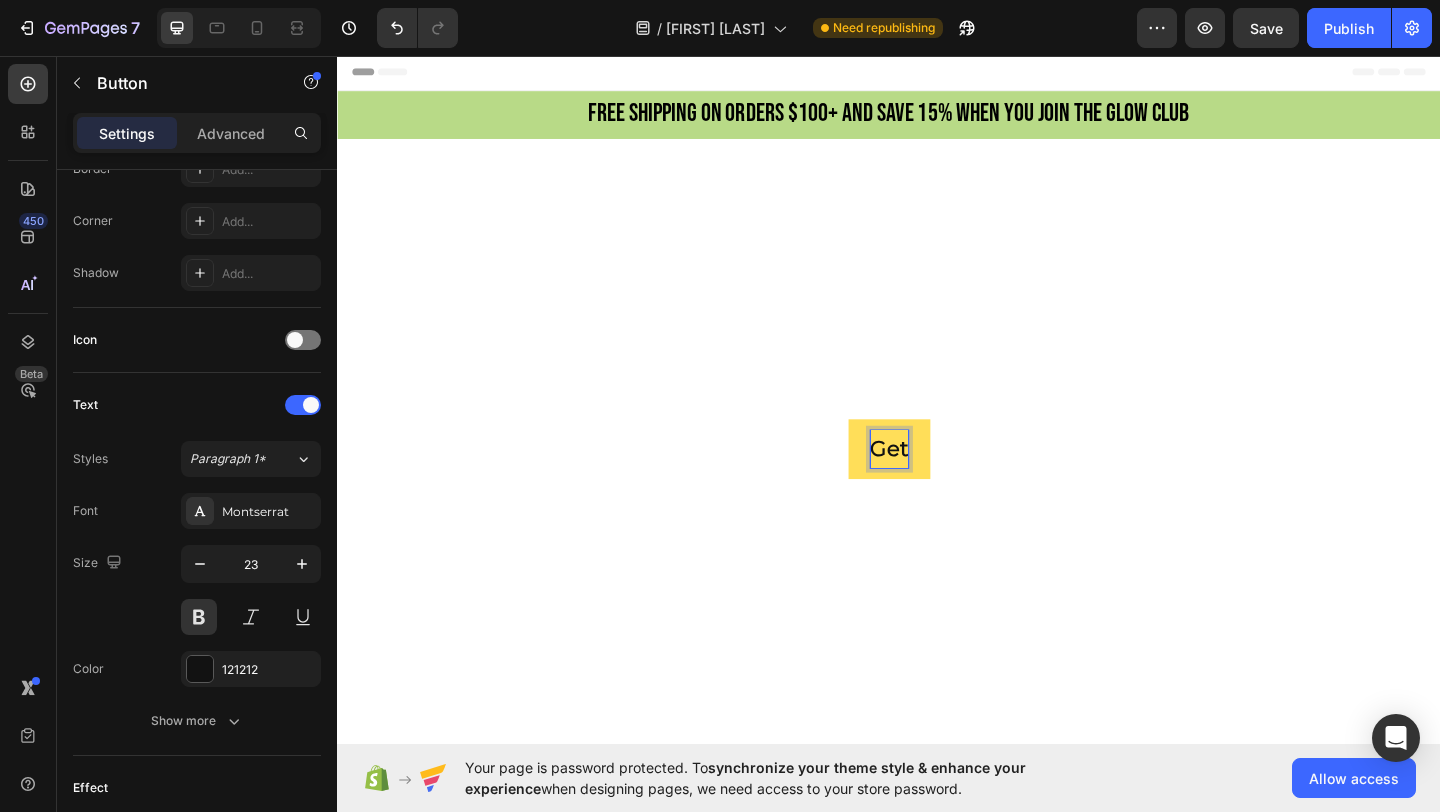 click on "Get" at bounding box center (937, 483) 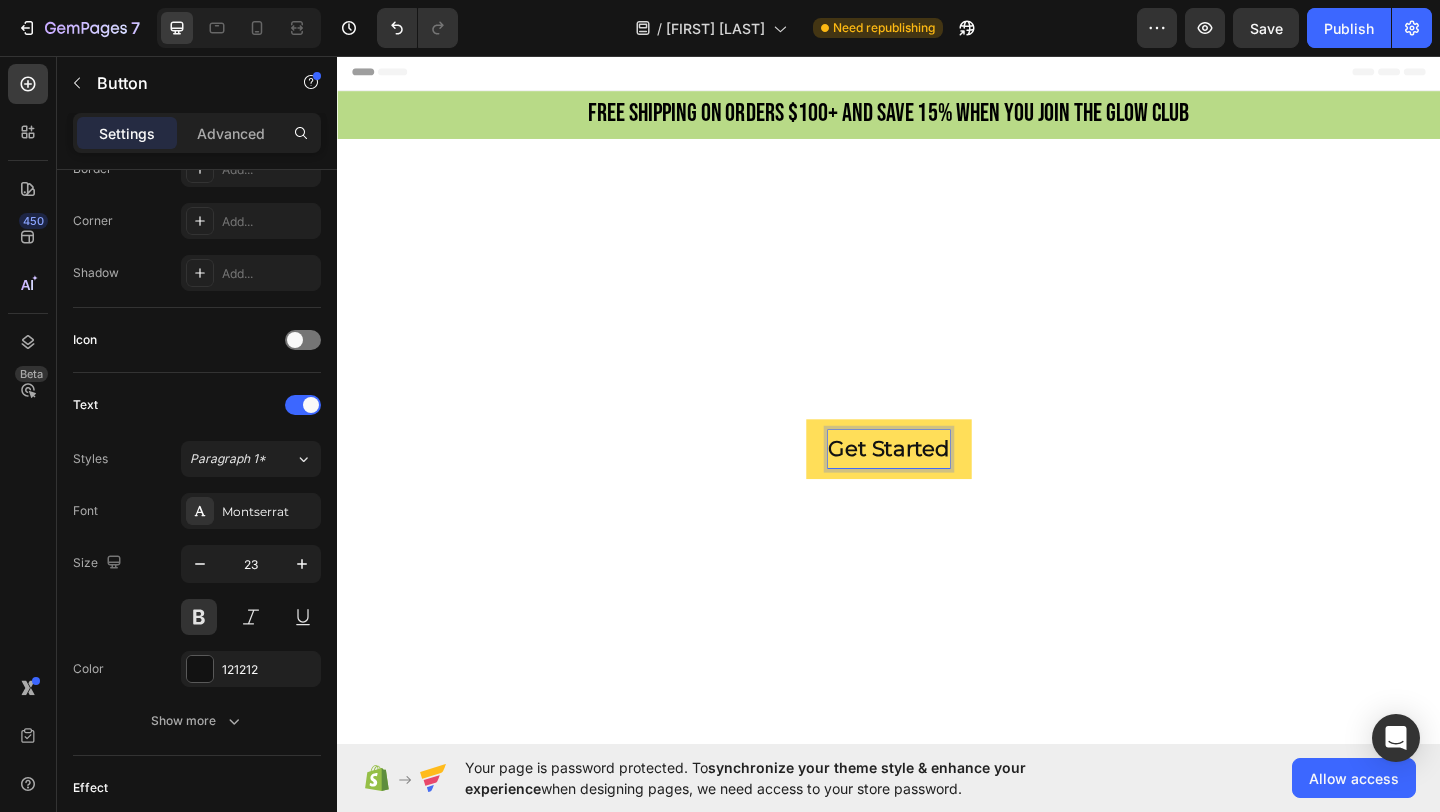 click on "Get Started" at bounding box center [937, 483] 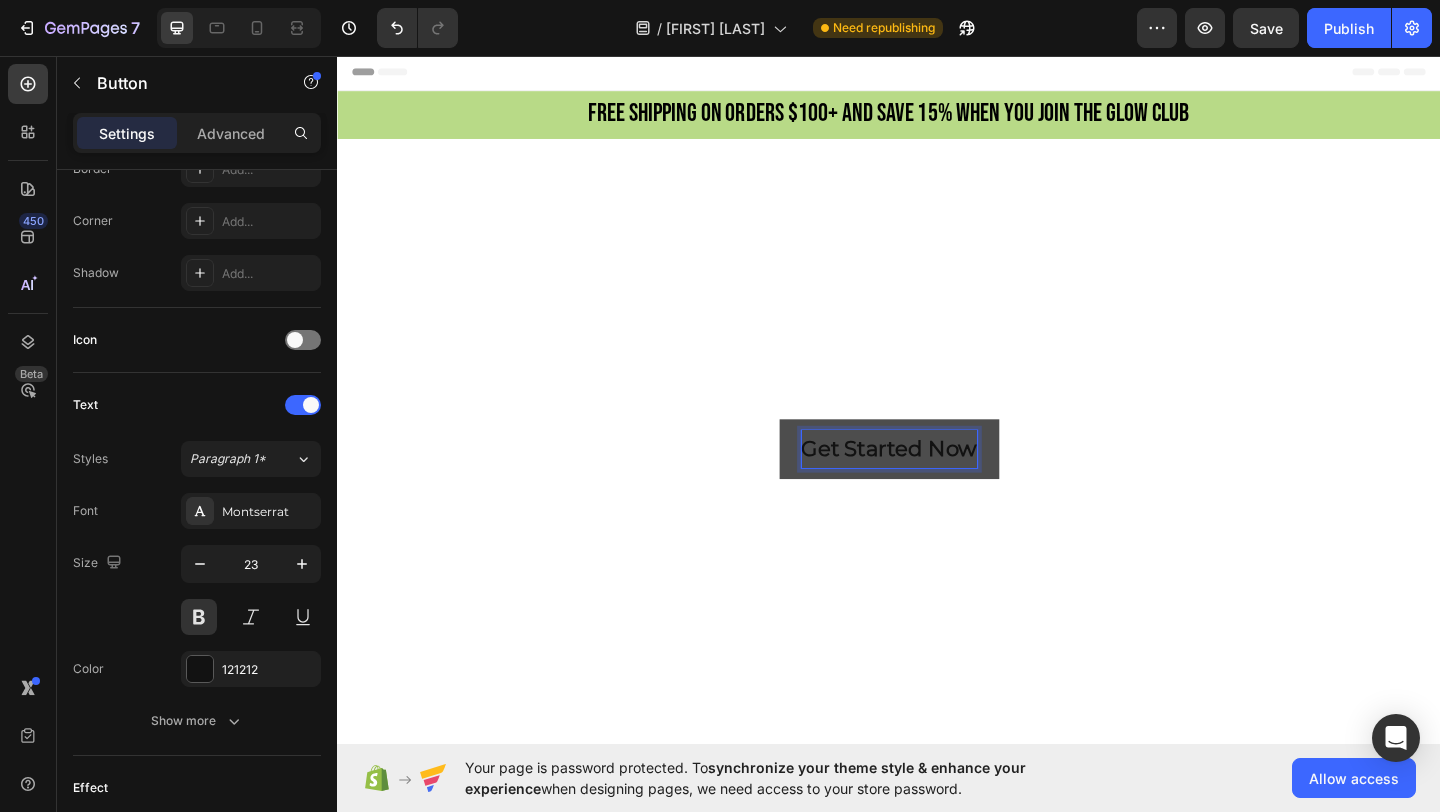 click on "Get Started Now" at bounding box center [937, 483] 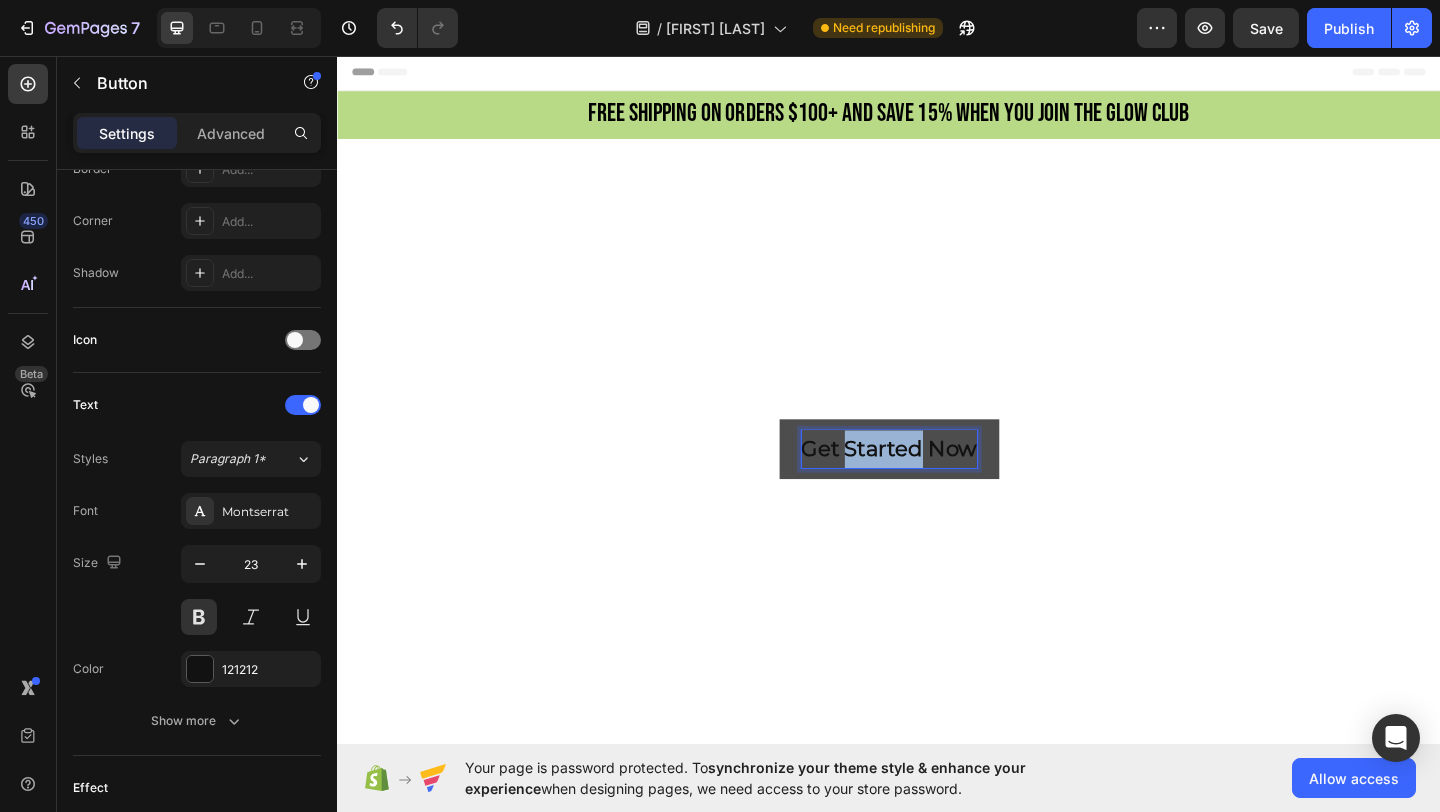 click on "Get Started Now" at bounding box center (937, 483) 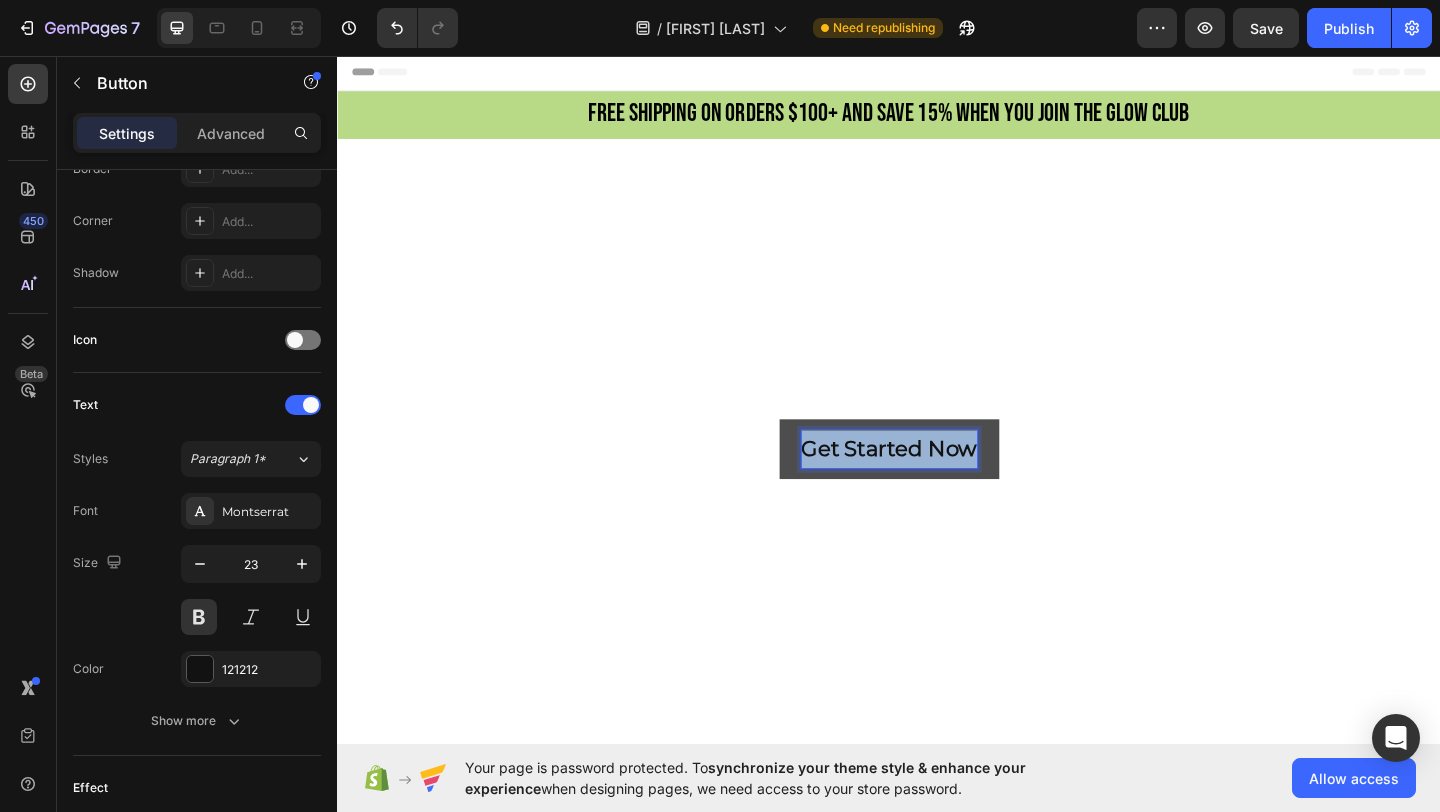 click on "Get Started Now" at bounding box center (937, 483) 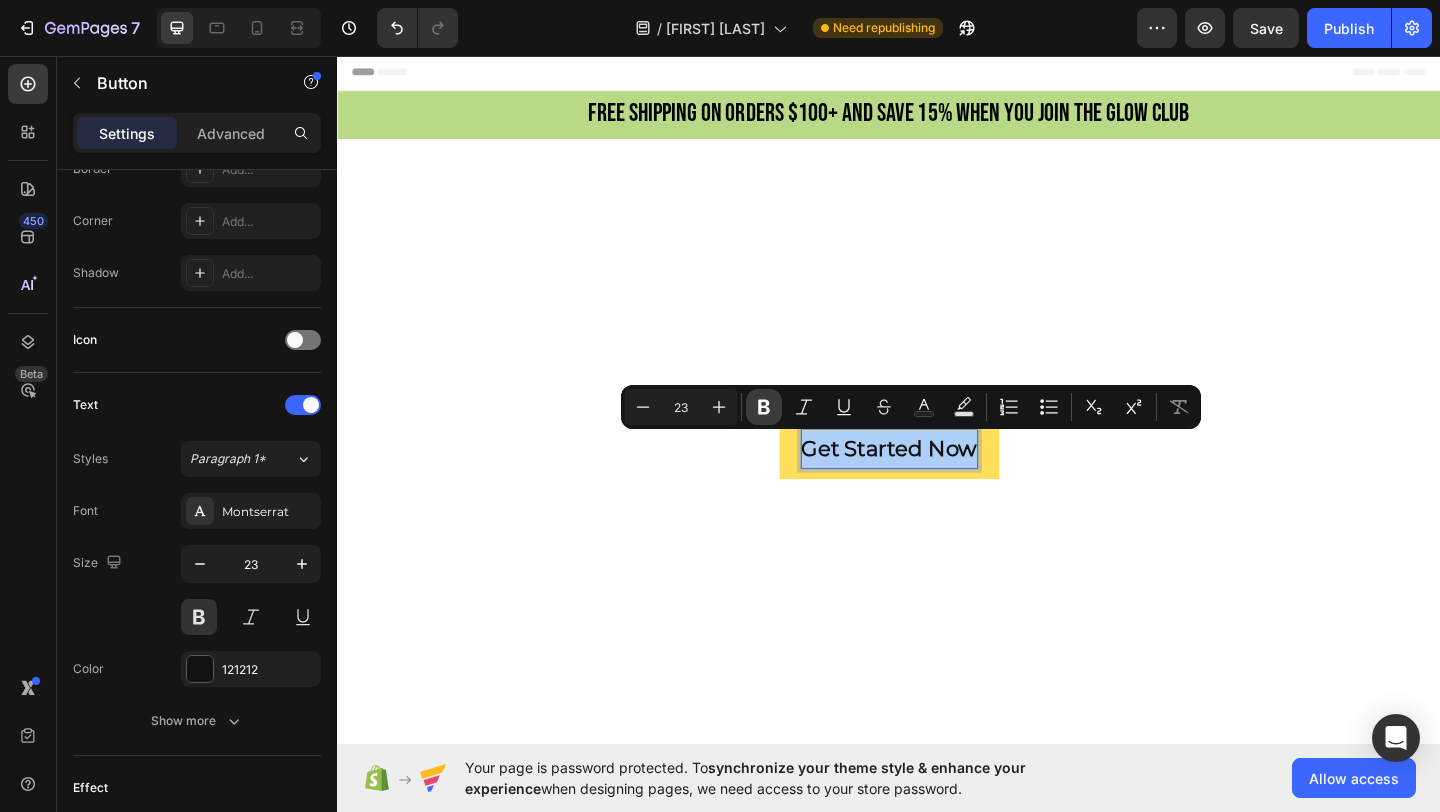 click 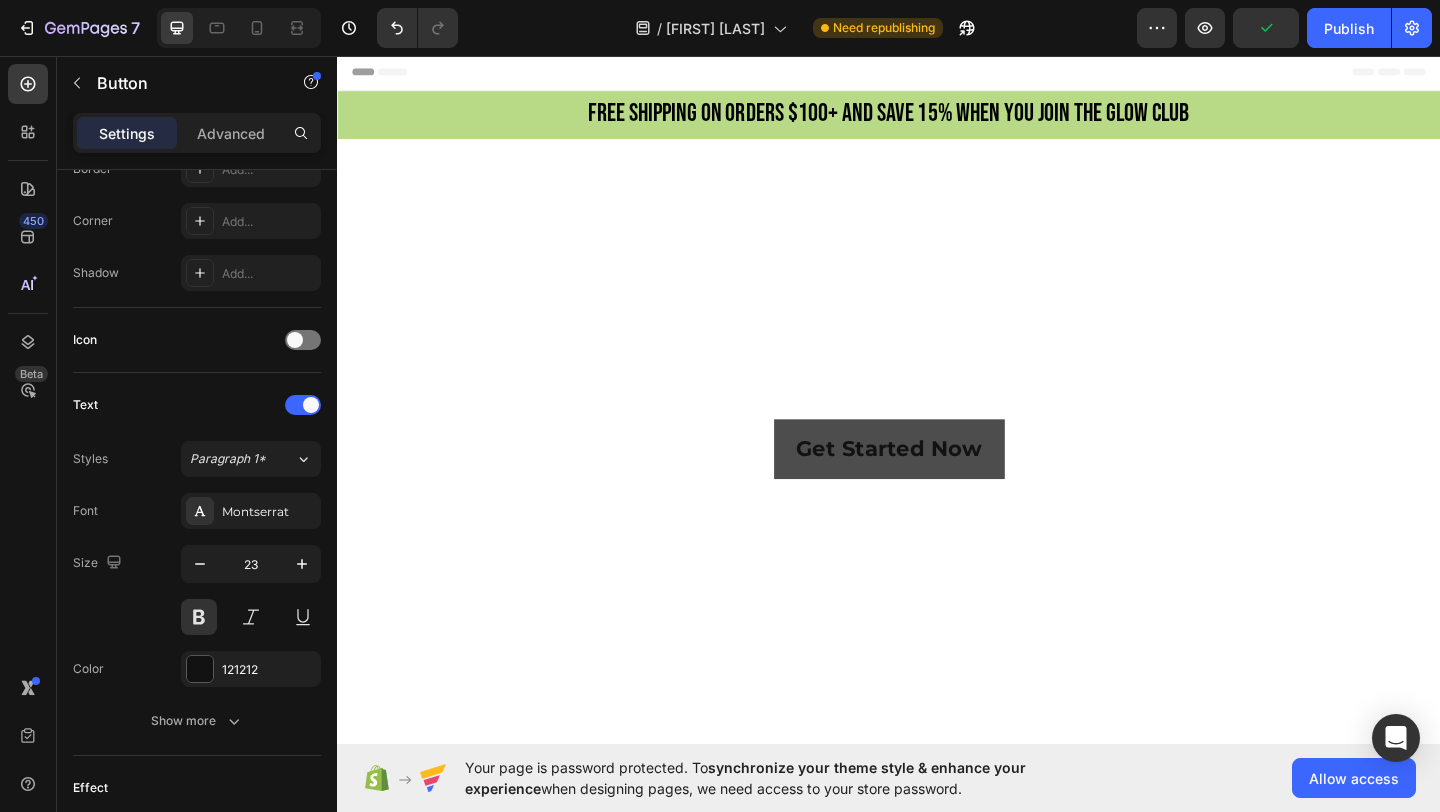 drag, startPoint x: 1057, startPoint y: 464, endPoint x: 1057, endPoint y: 506, distance: 42 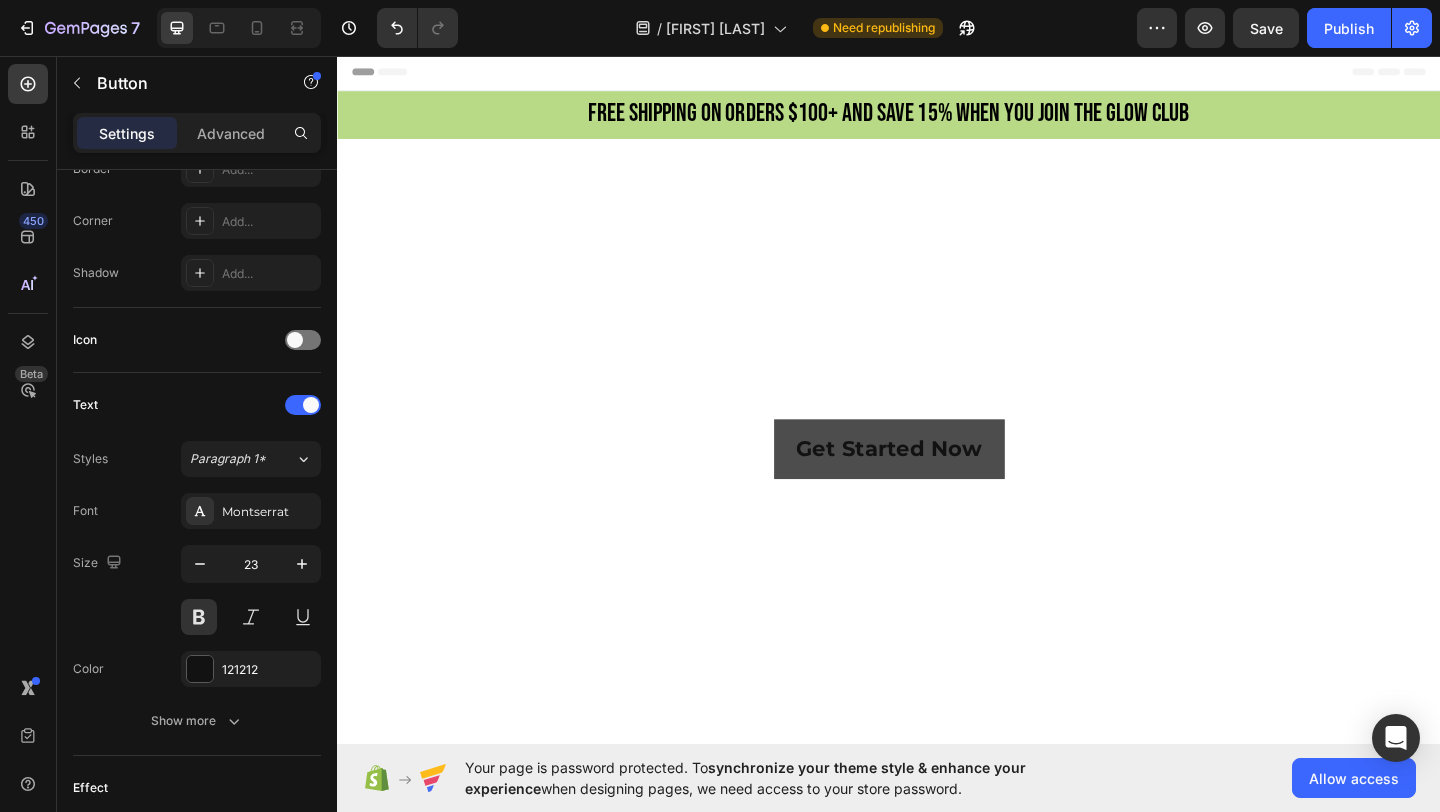 click on "Get Started Now" at bounding box center [937, 483] 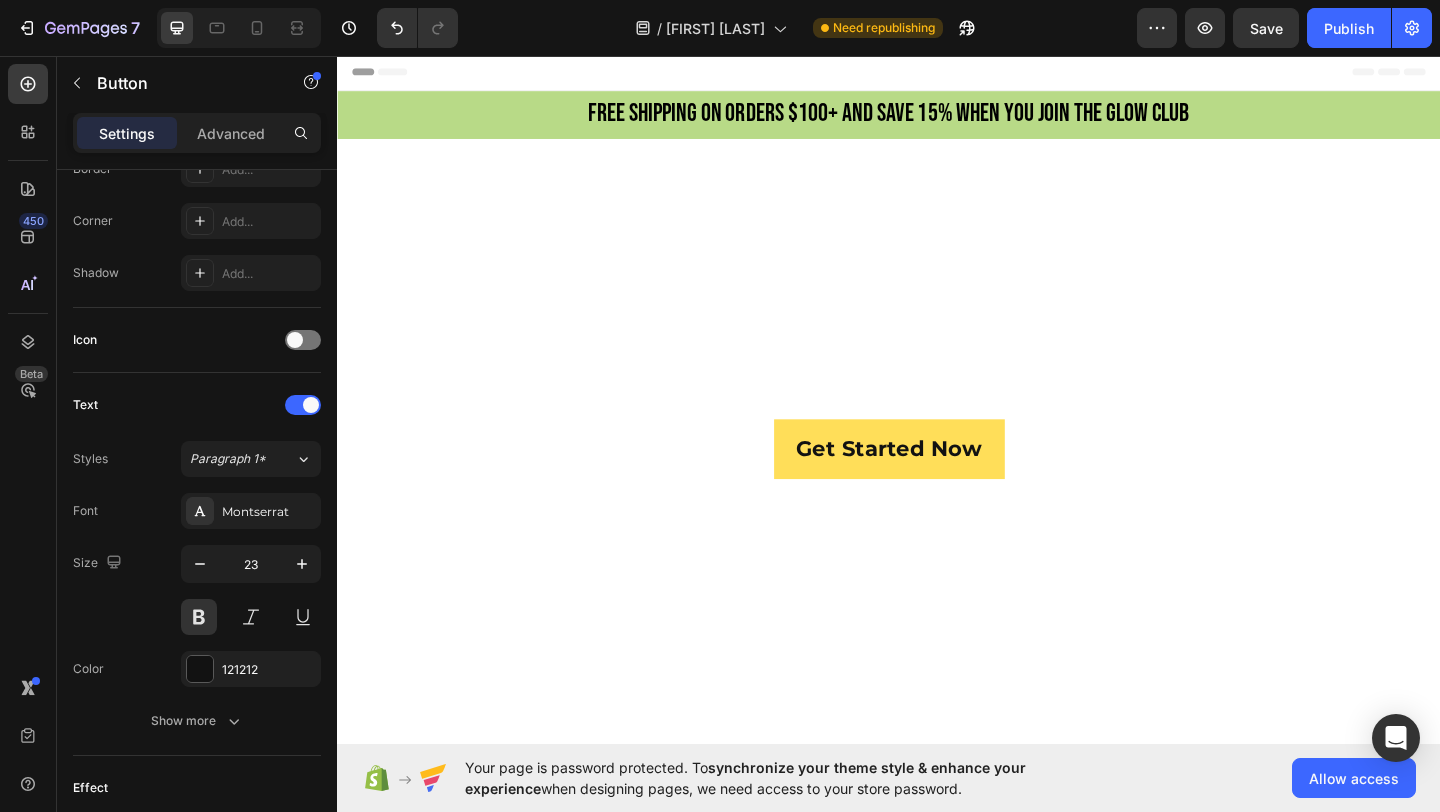 click at bounding box center [937, 483] 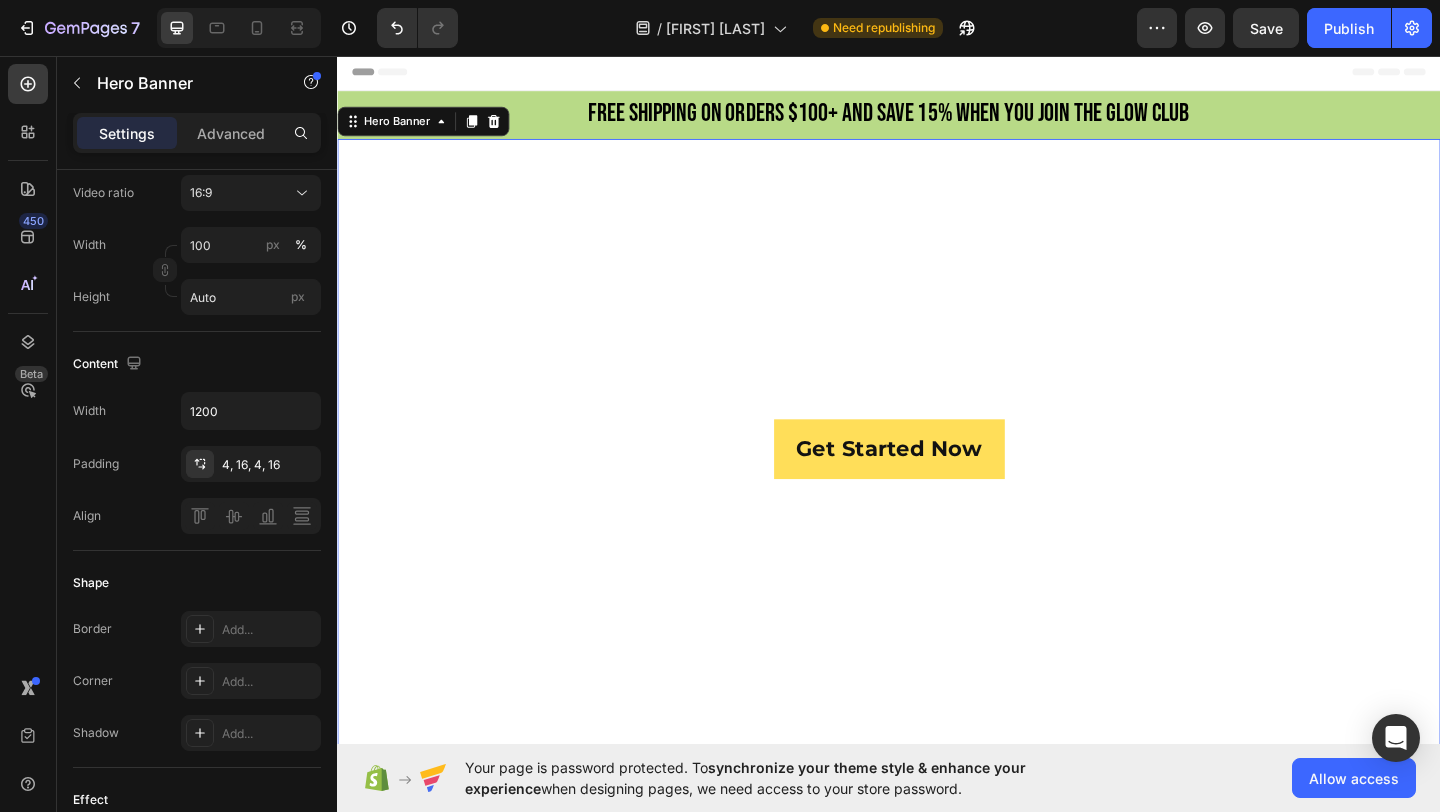 scroll, scrollTop: 0, scrollLeft: 0, axis: both 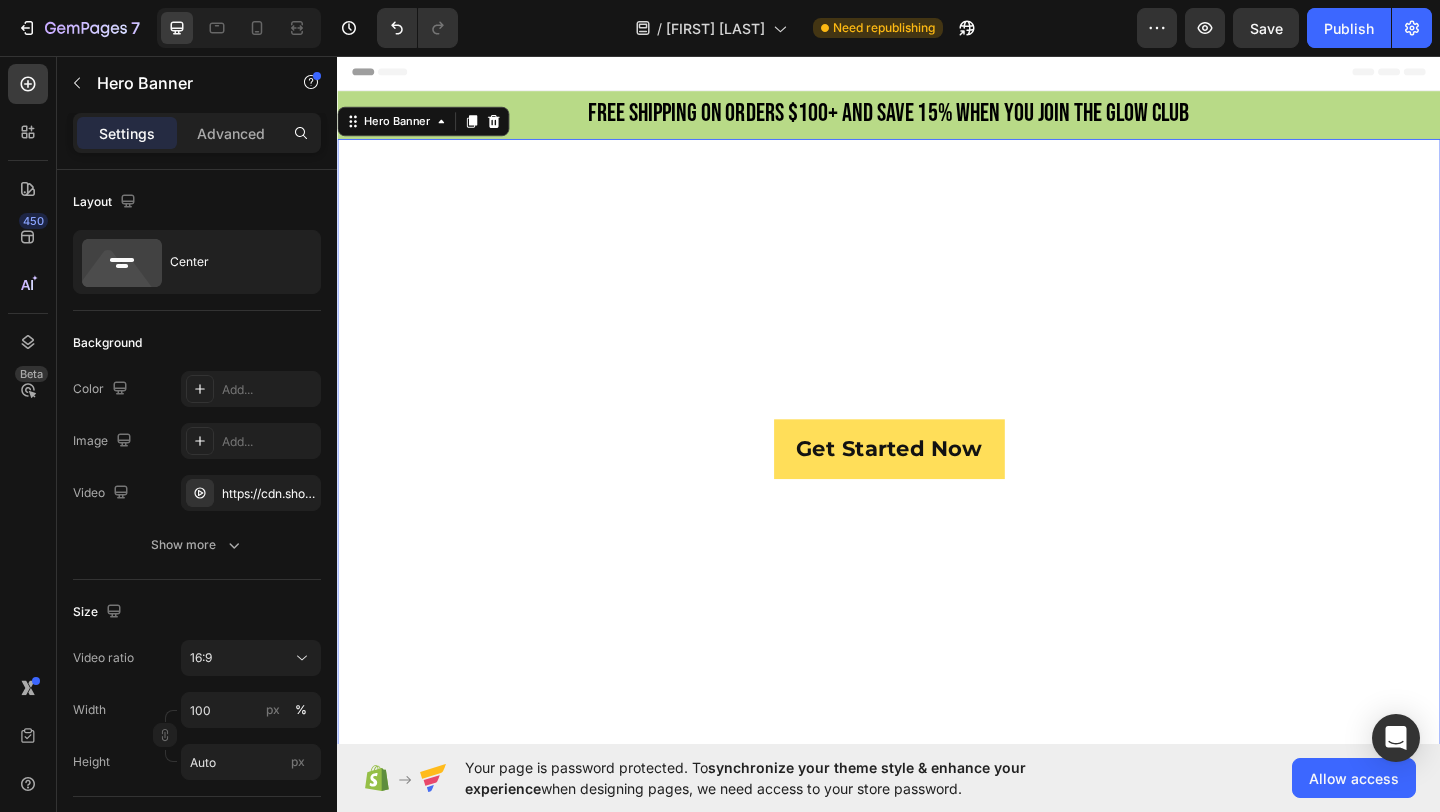 click at bounding box center (937, 483) 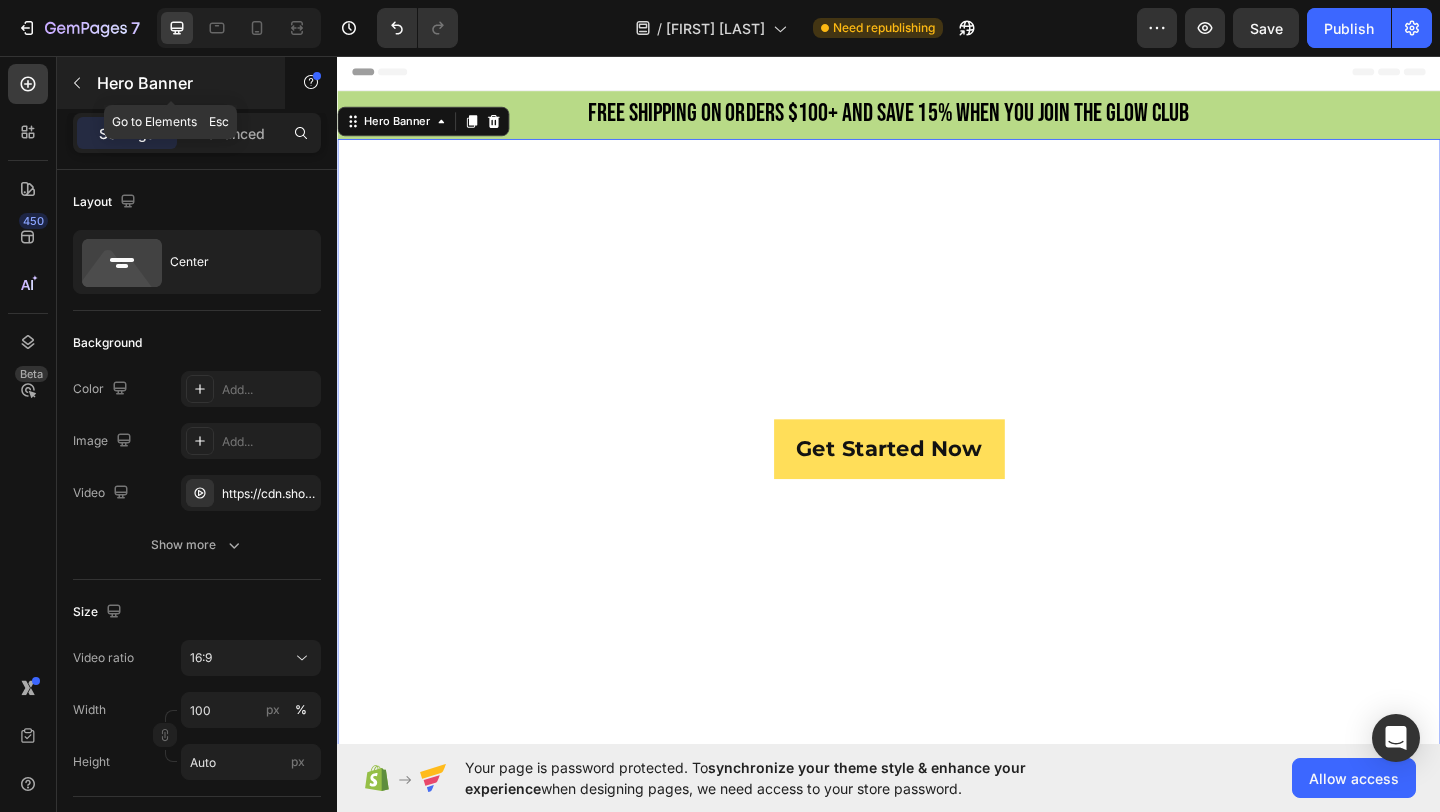 click at bounding box center (77, 83) 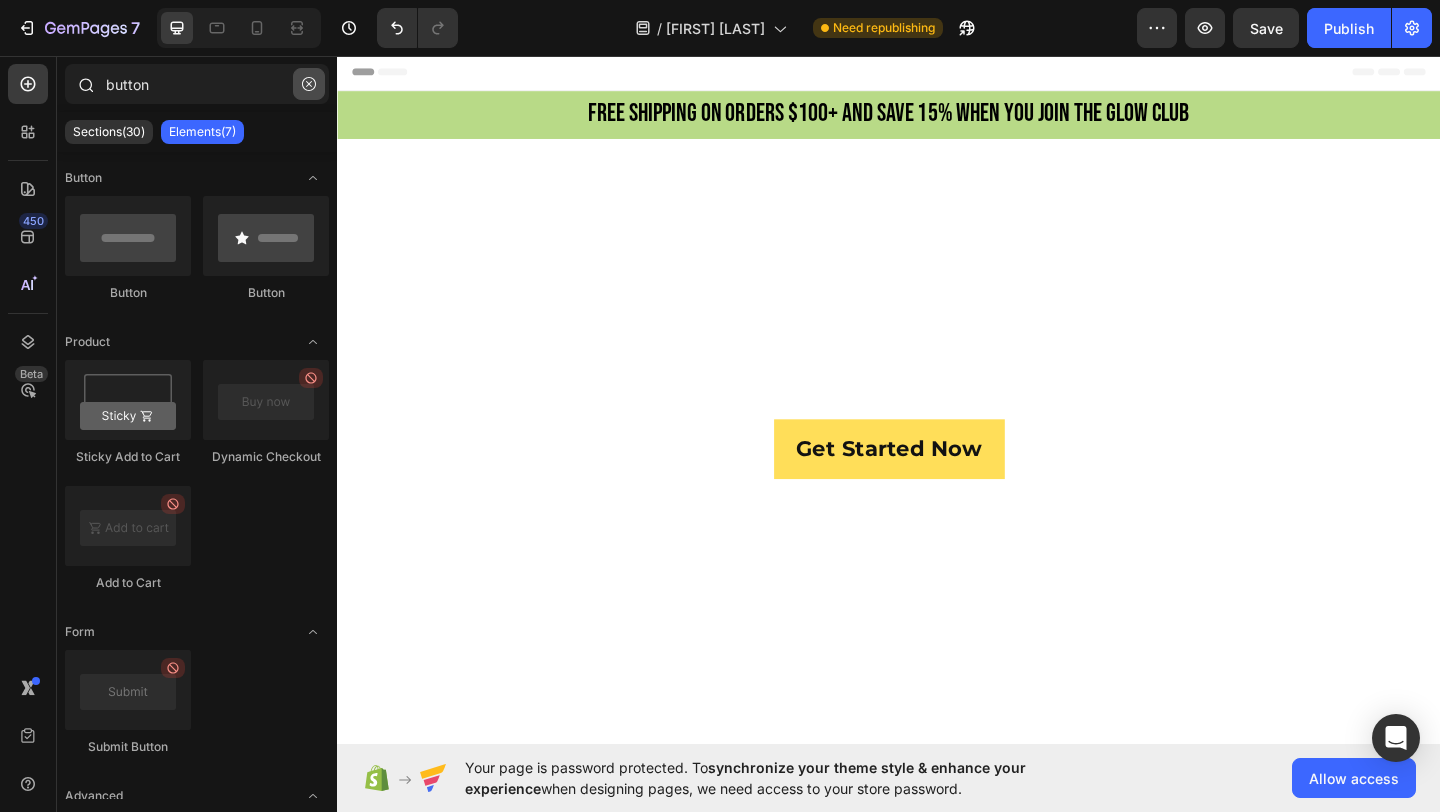 click at bounding box center [309, 84] 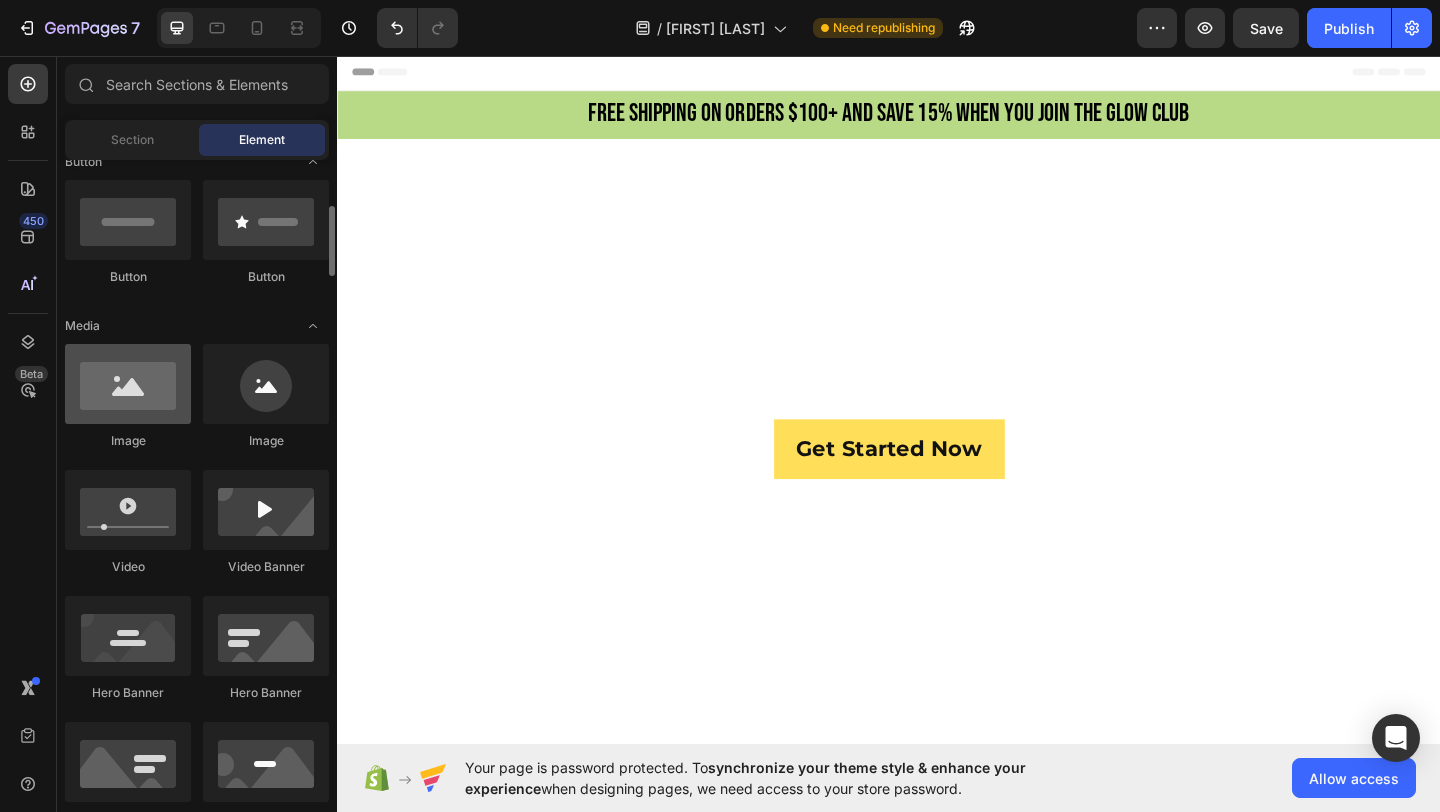 scroll, scrollTop: 473, scrollLeft: 0, axis: vertical 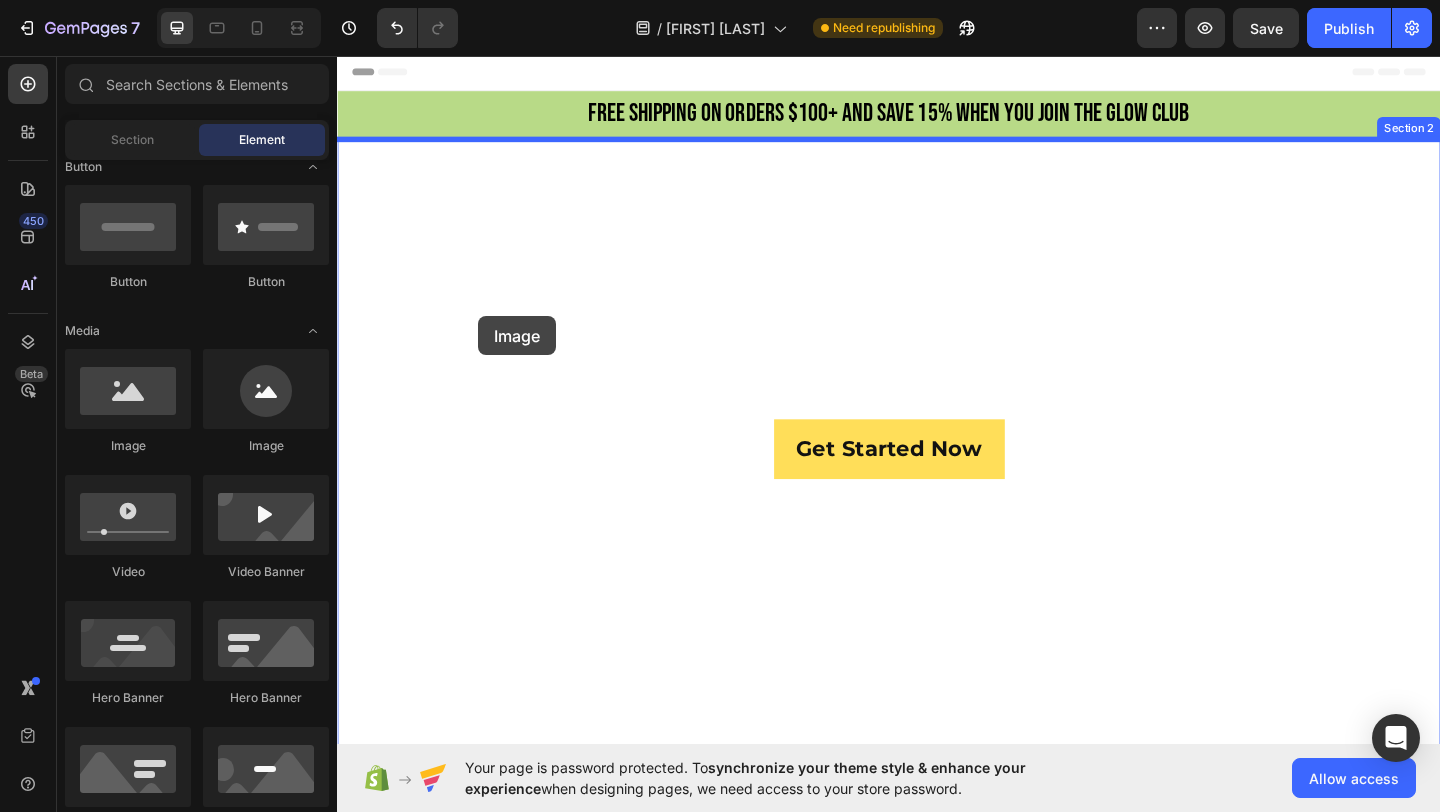 drag, startPoint x: 466, startPoint y: 454, endPoint x: 486, endPoint y: 337, distance: 118.69709 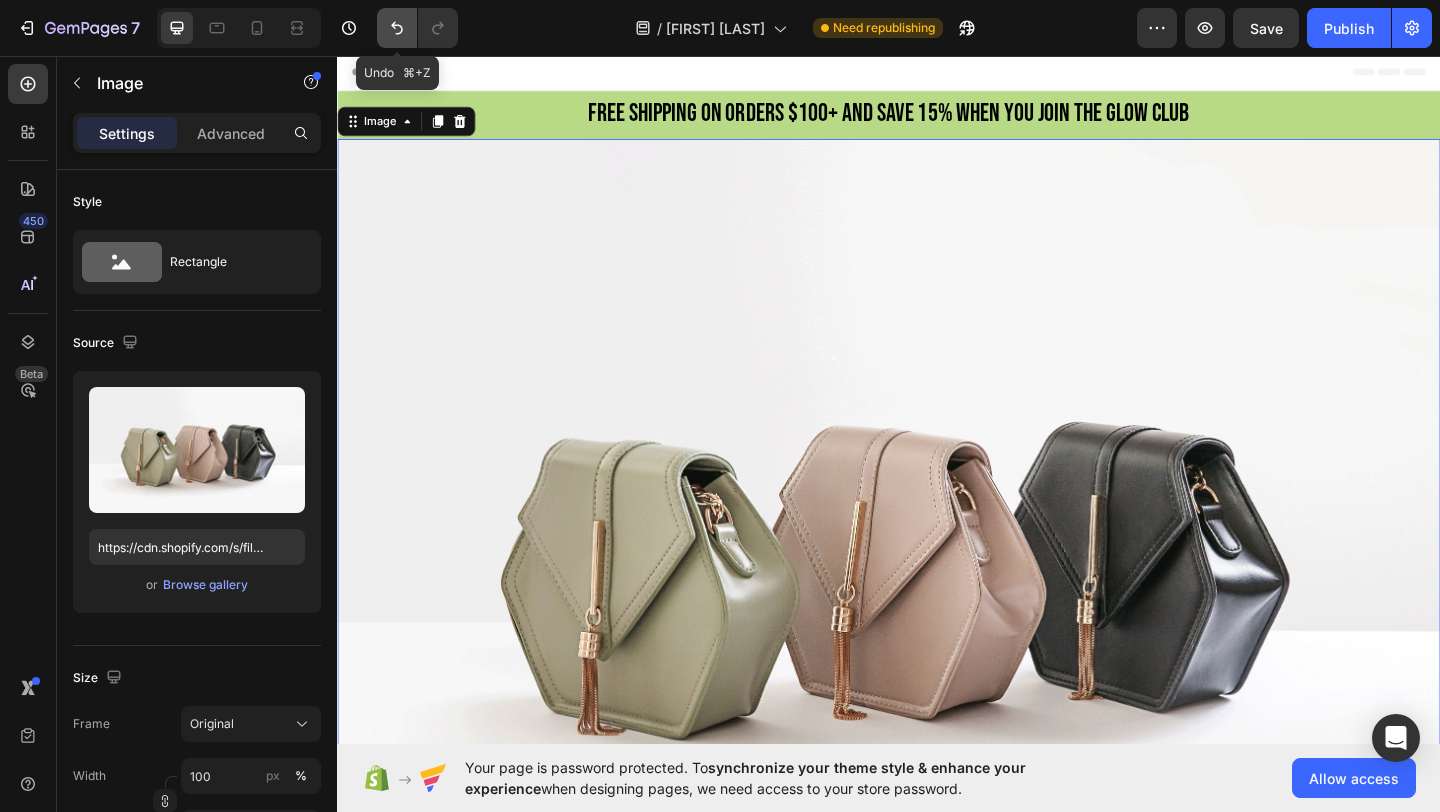 click 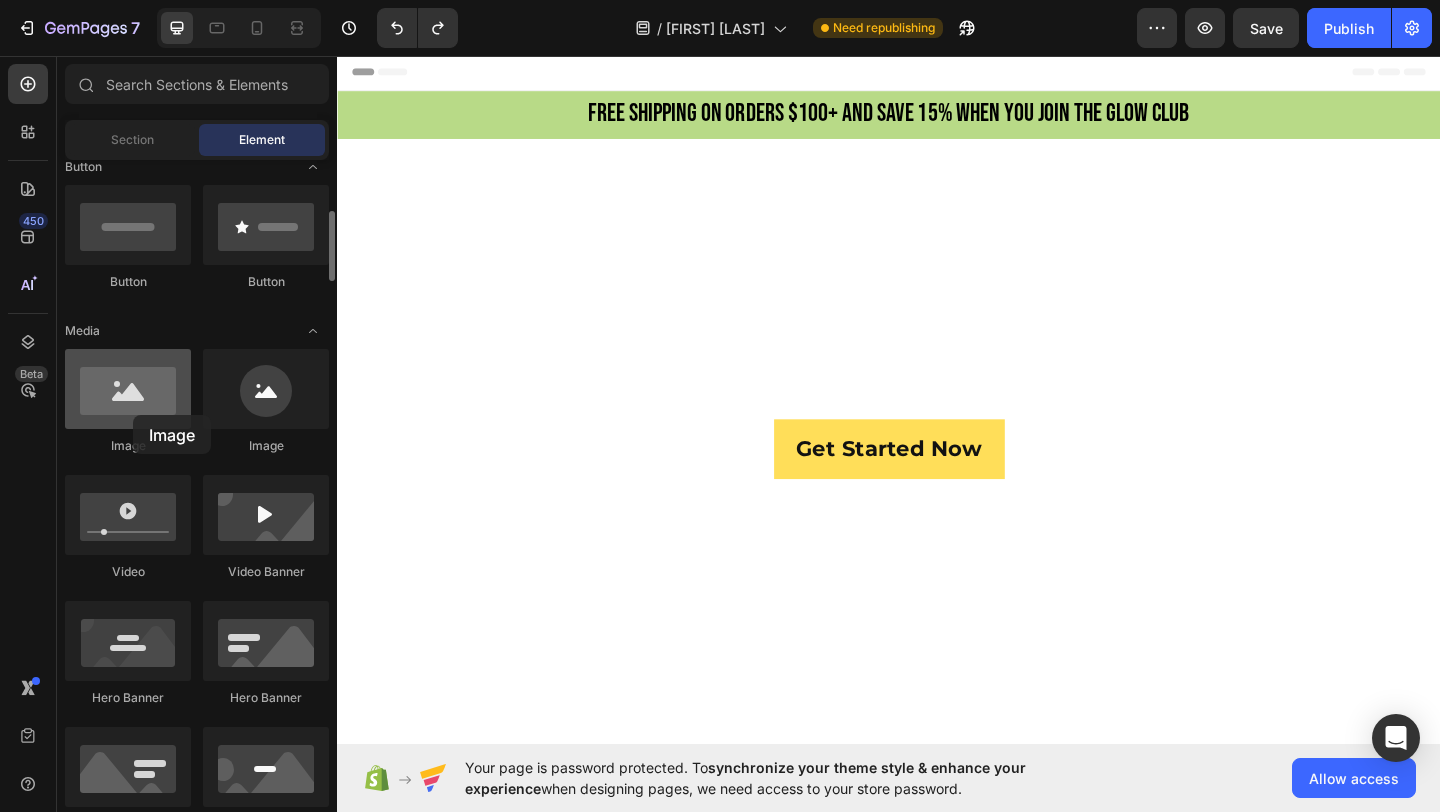 click at bounding box center [128, 389] 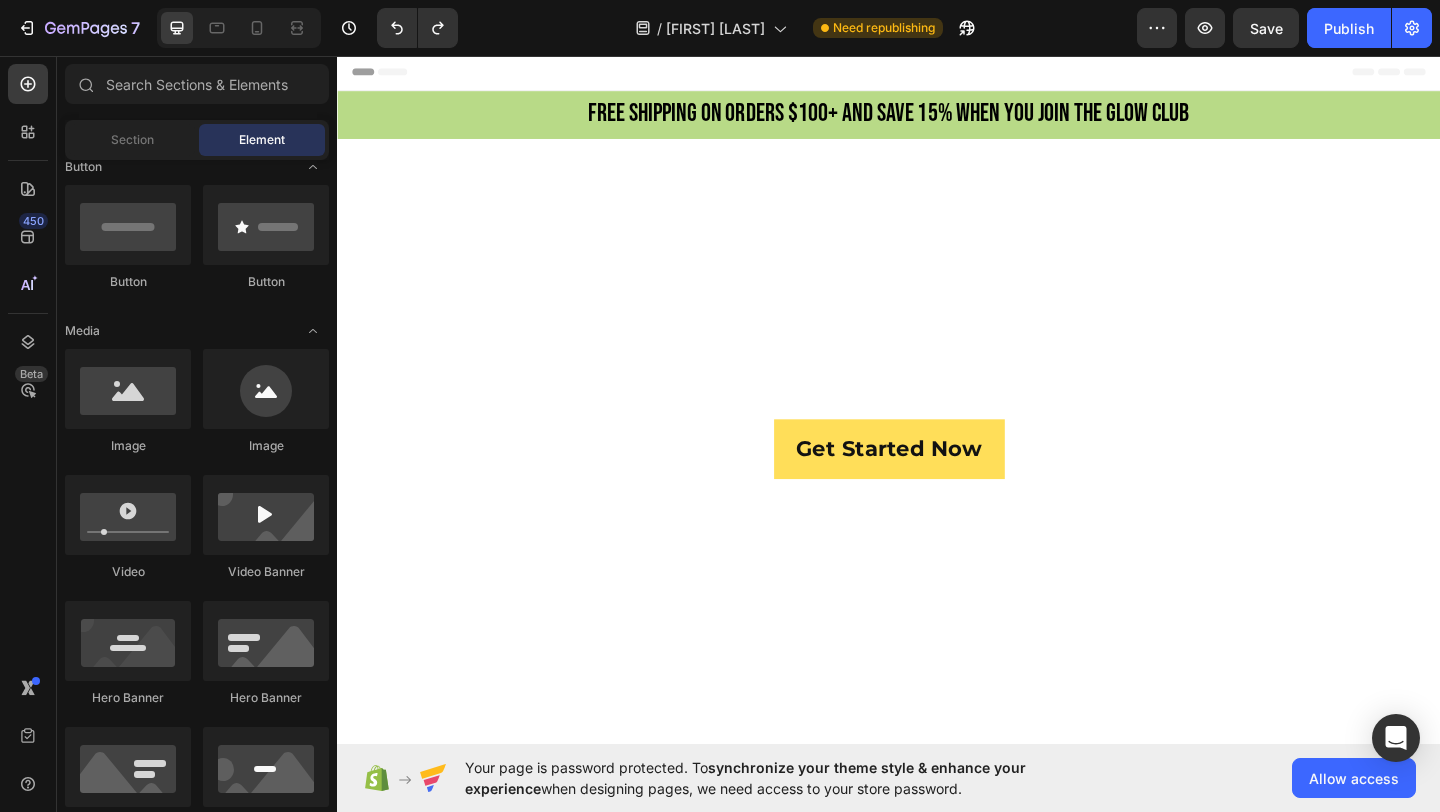 click on "450 Beta" at bounding box center (28, 366) 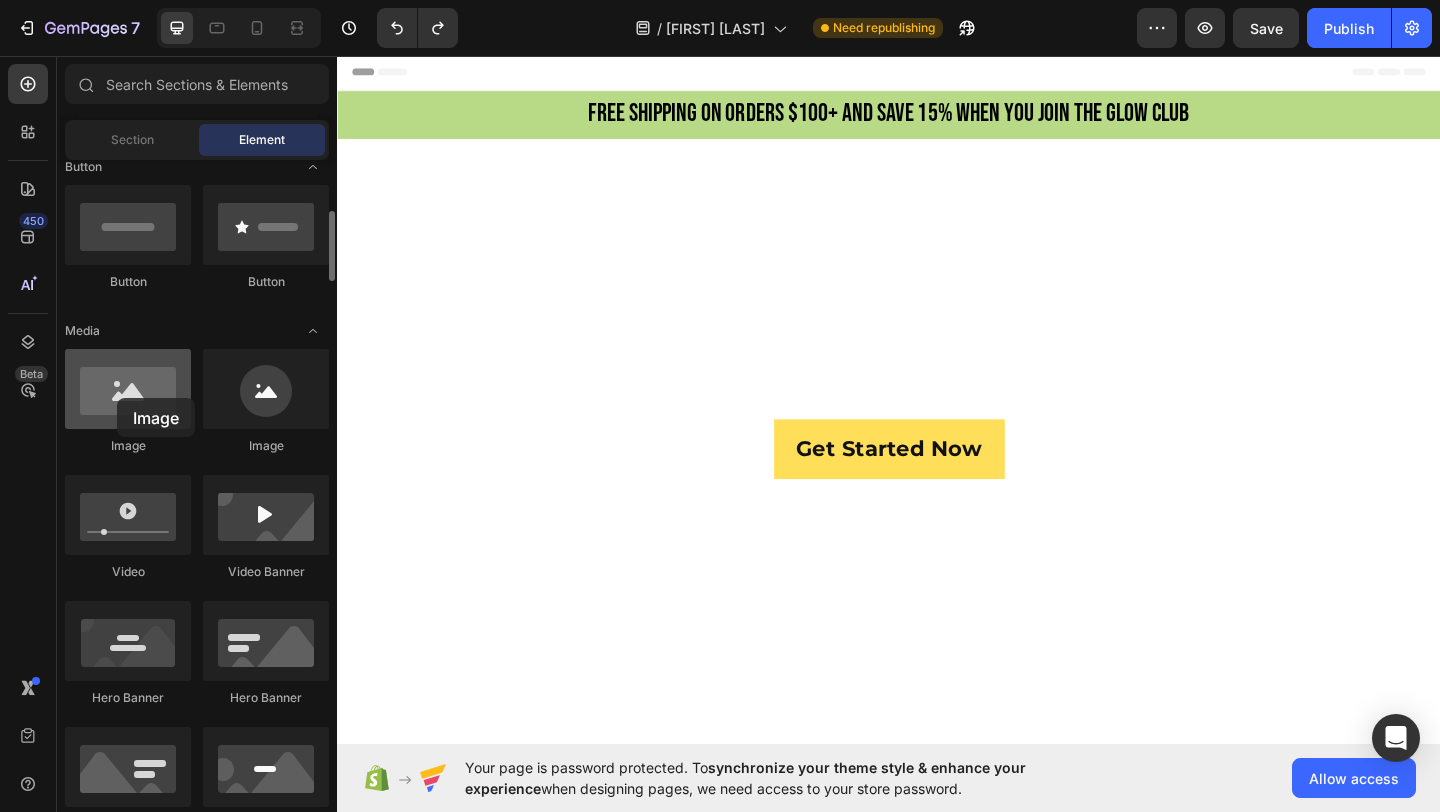 click at bounding box center (128, 389) 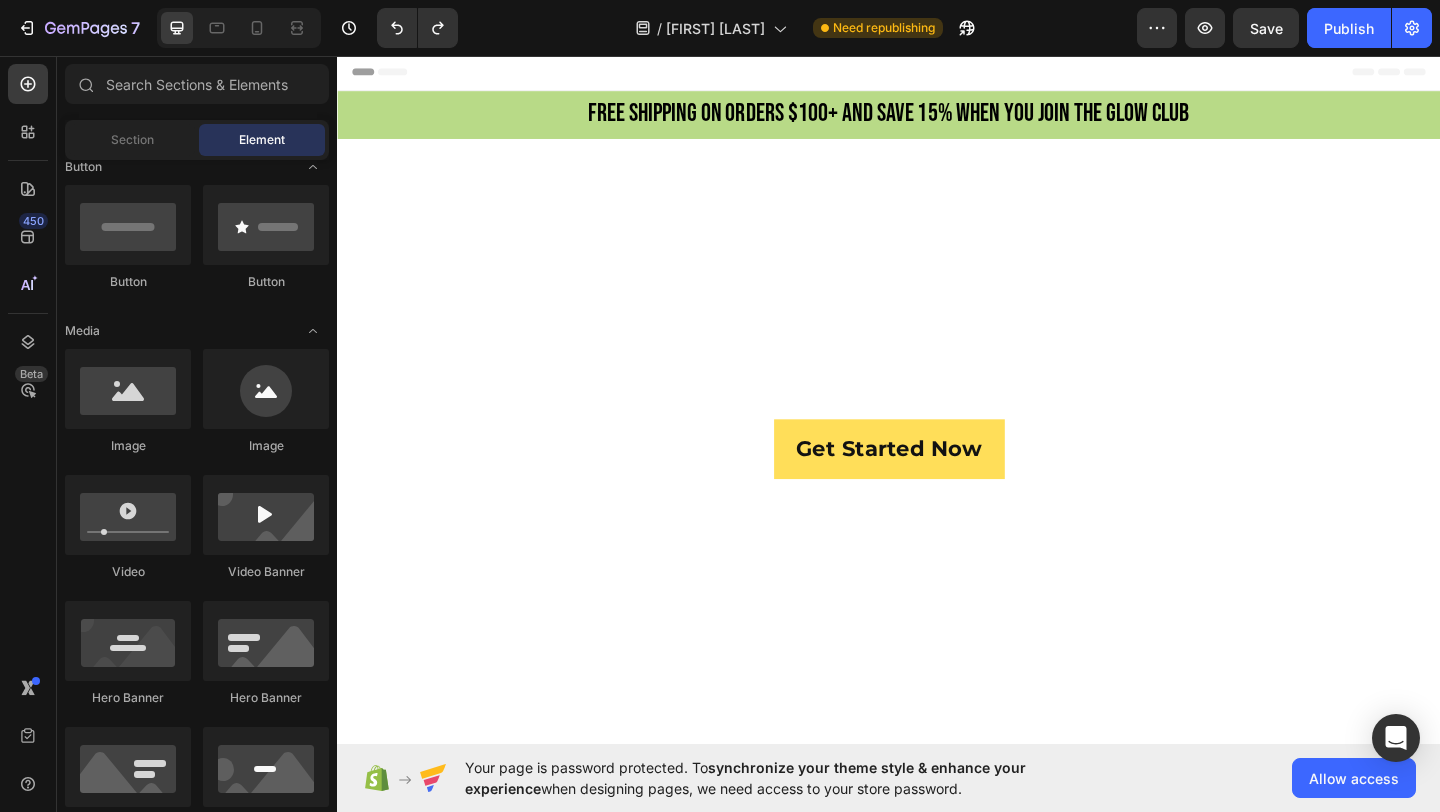 click at bounding box center [937, 483] 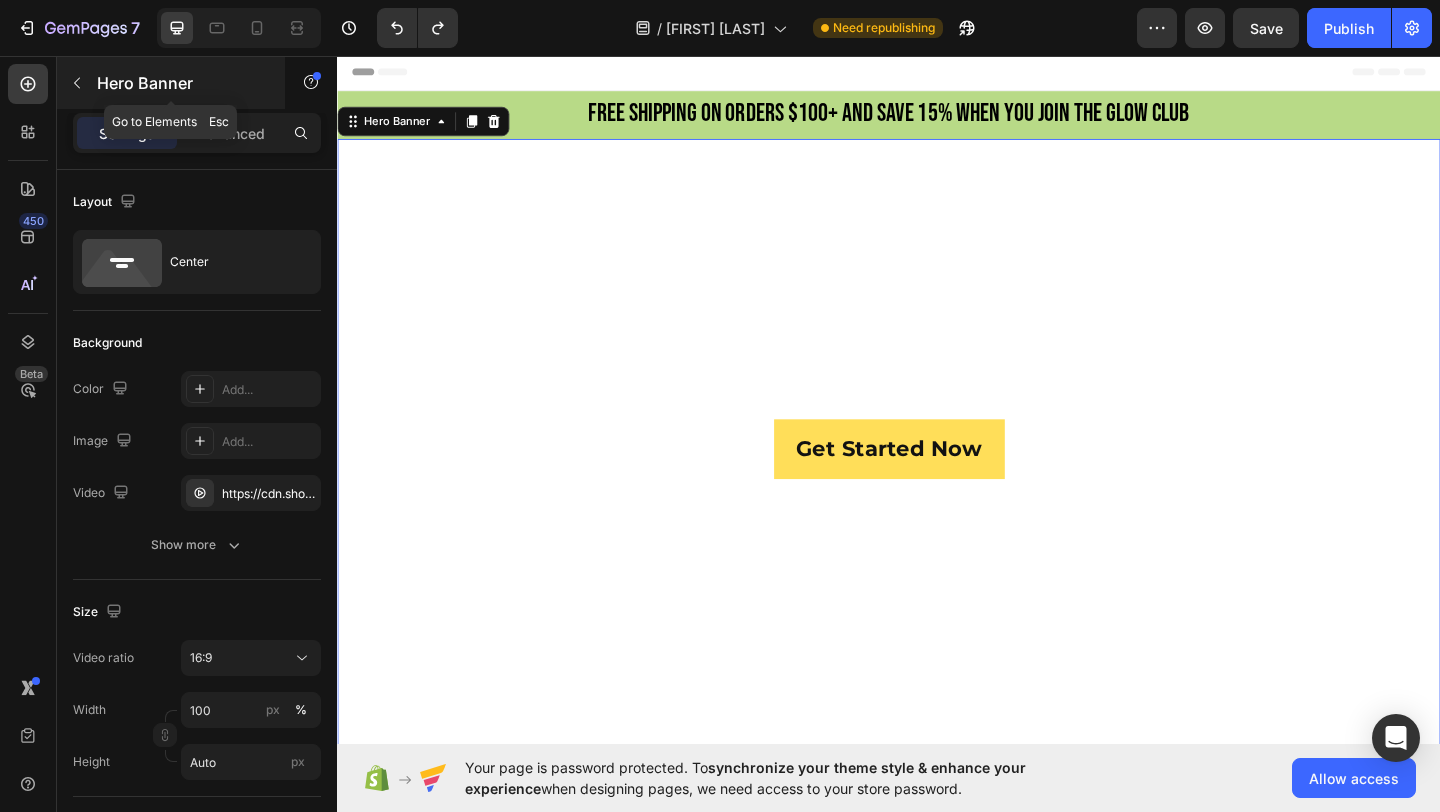 click at bounding box center [77, 83] 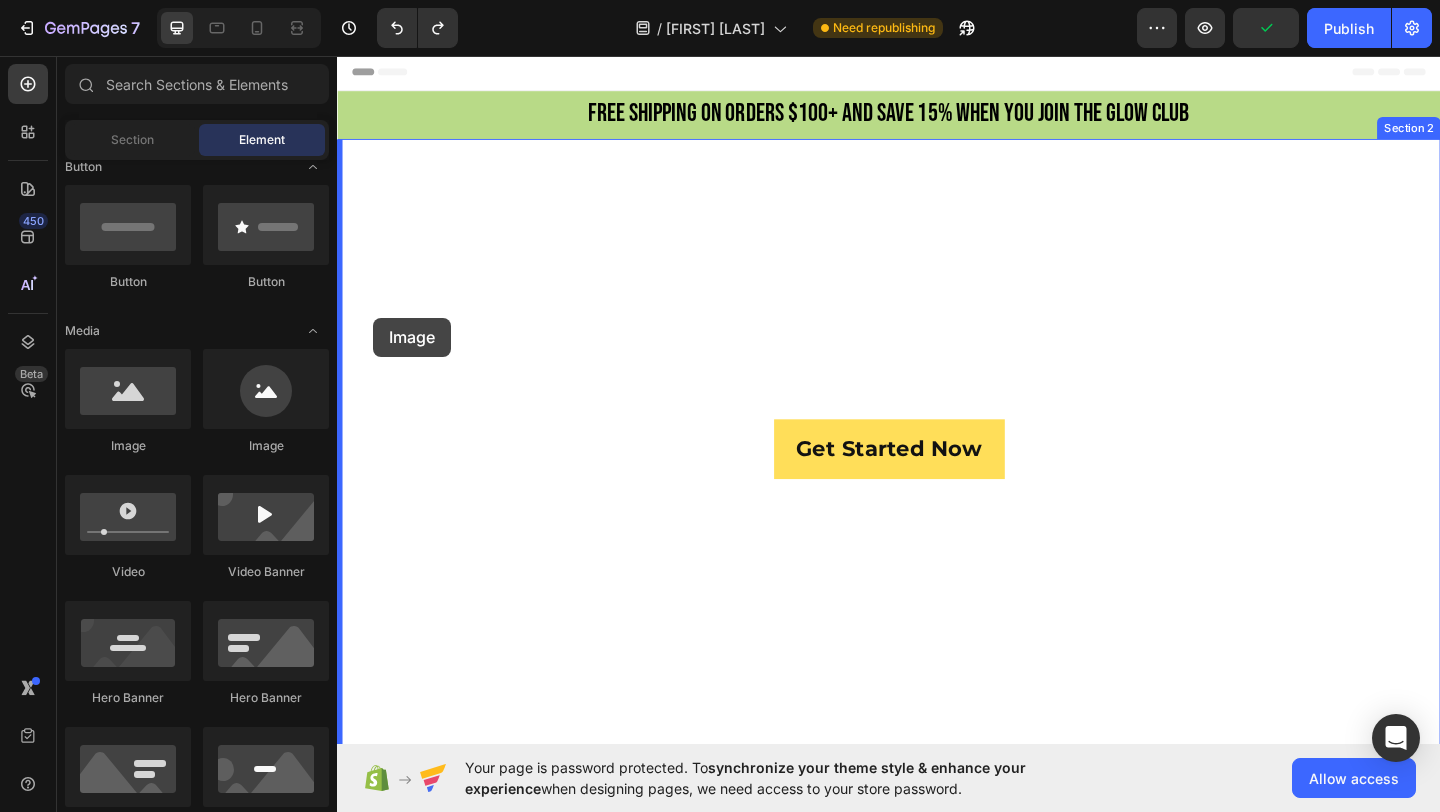 drag, startPoint x: 472, startPoint y: 443, endPoint x: 376, endPoint y: 341, distance: 140.07141 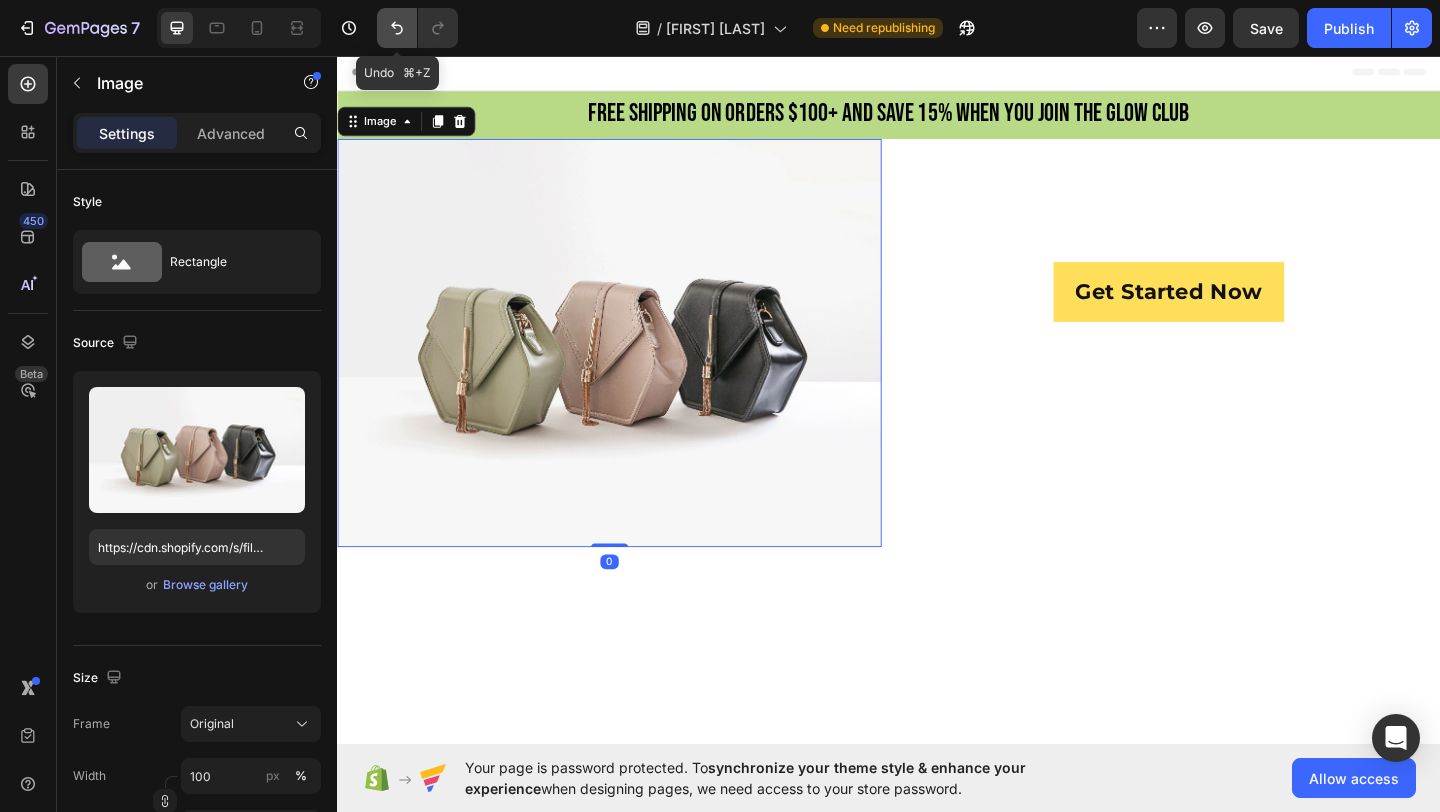 click 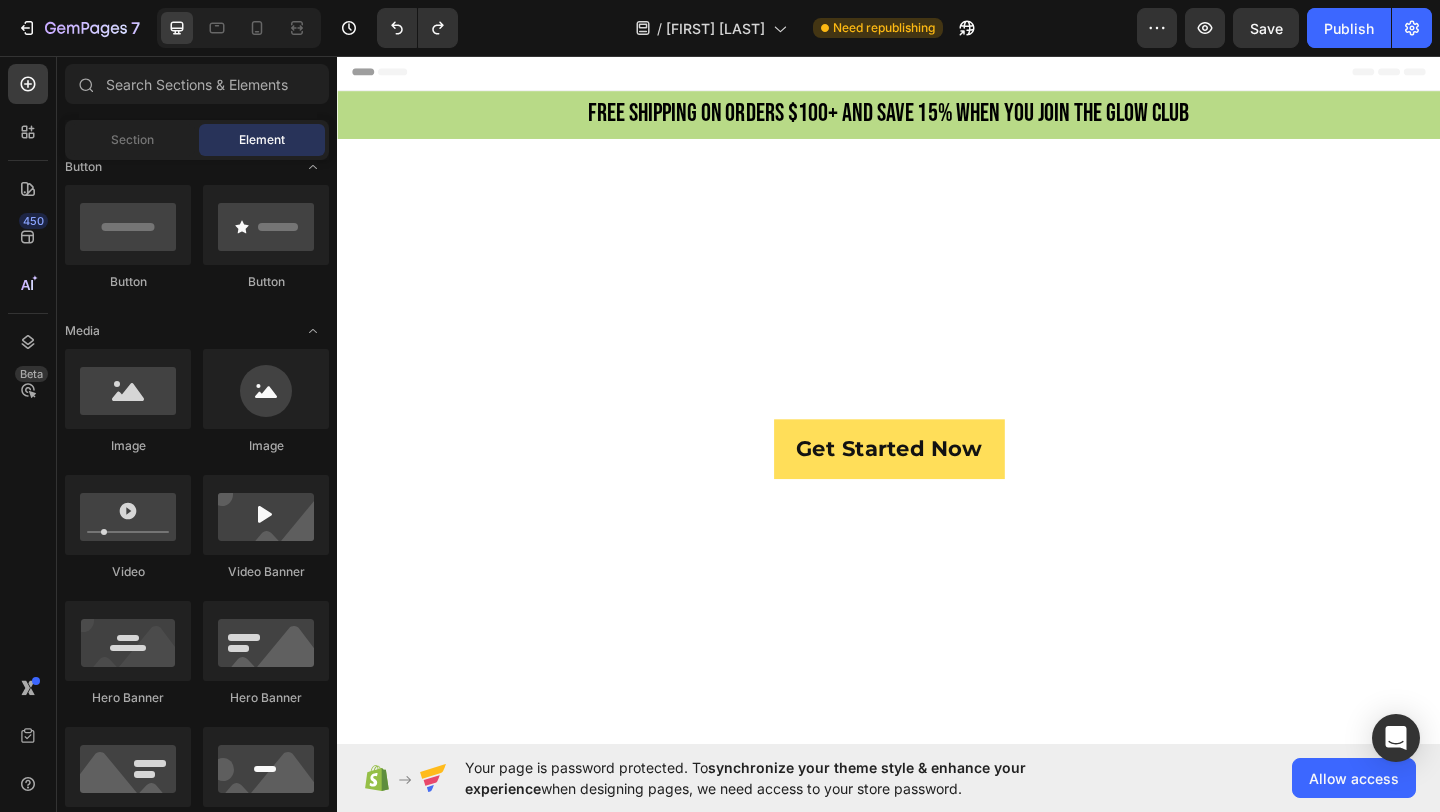 click on "Header" at bounding box center [937, 73] 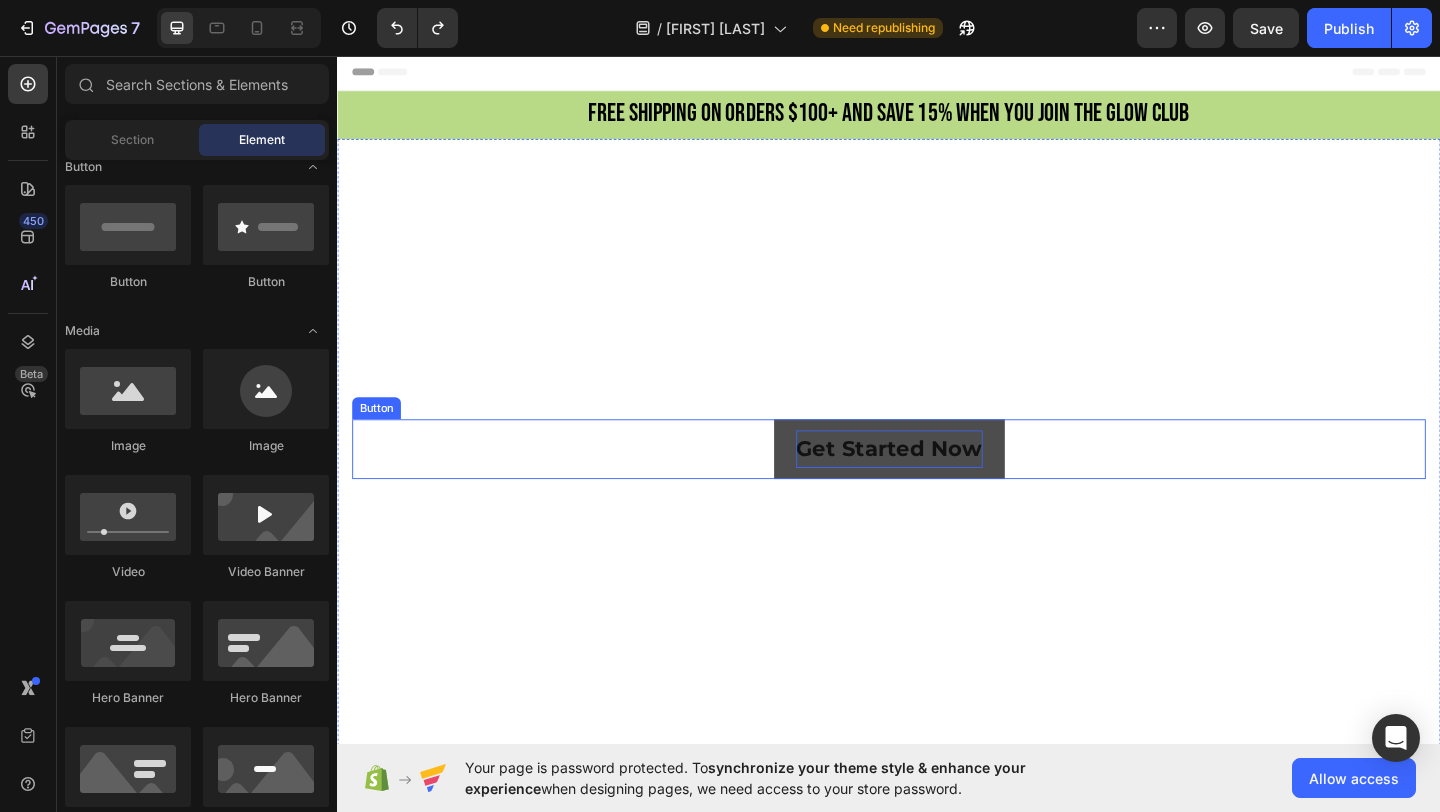 click on "Get Started Now" at bounding box center [937, 483] 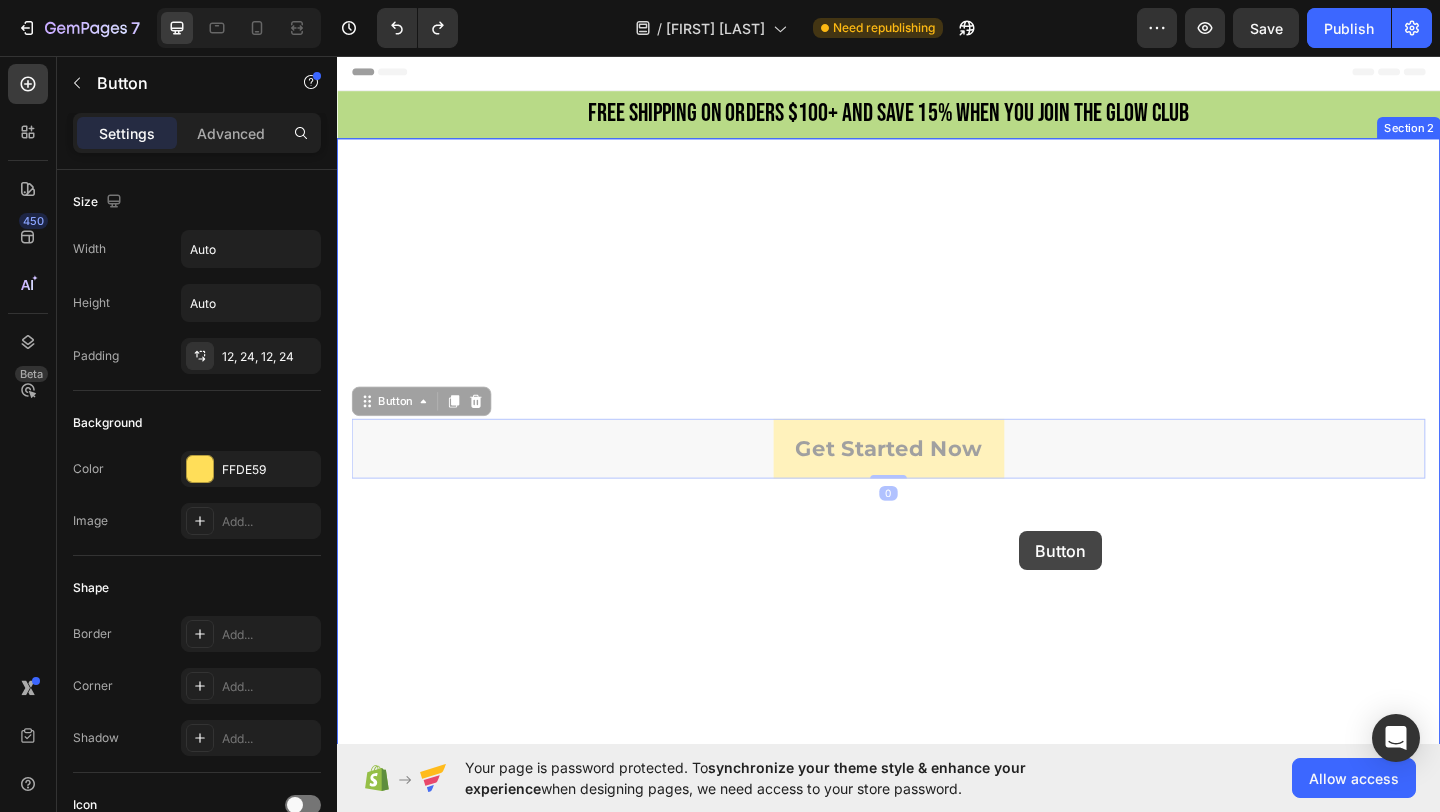 drag, startPoint x: 1081, startPoint y: 481, endPoint x: 1079, endPoint y: 573, distance: 92.021736 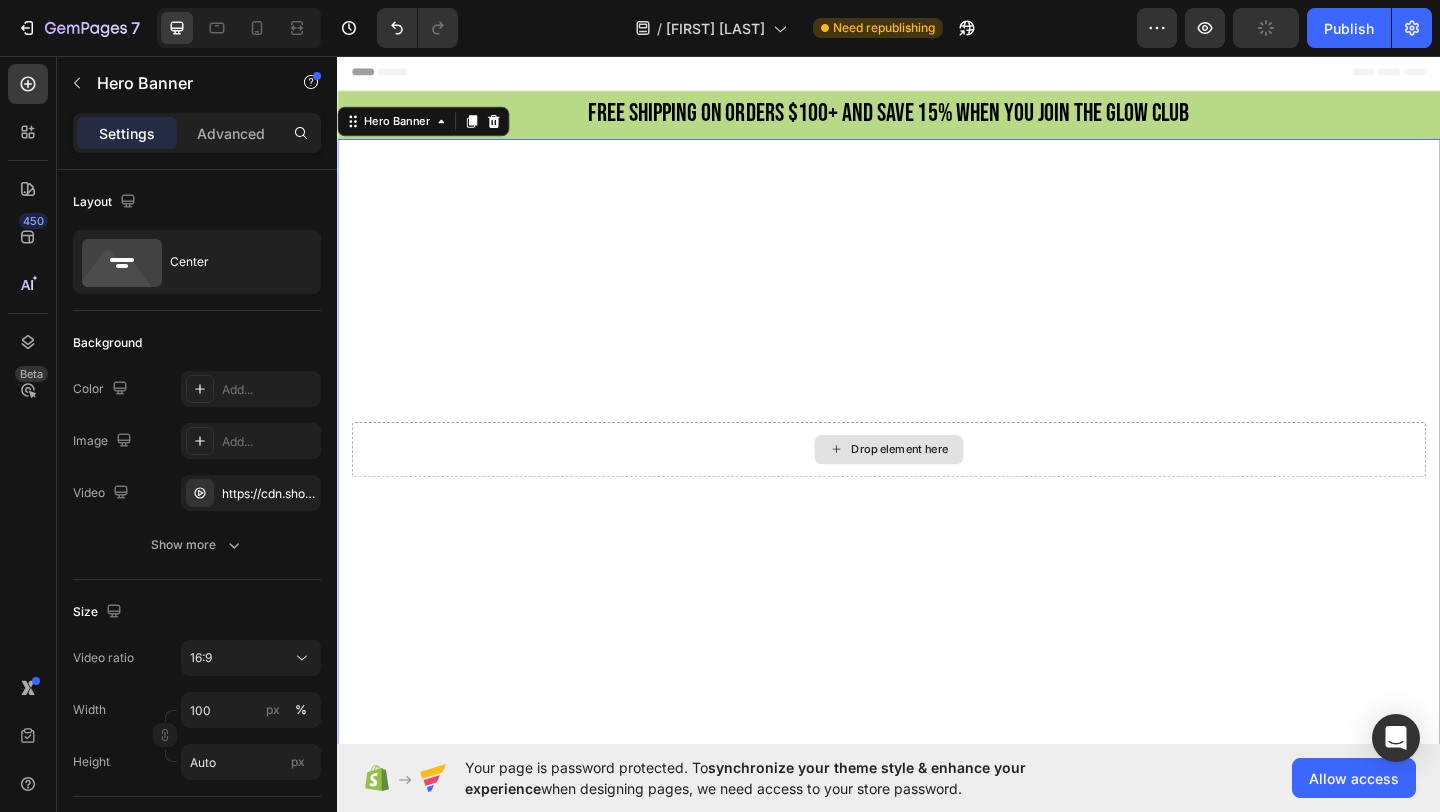 click on "Drop element here" at bounding box center [937, 484] 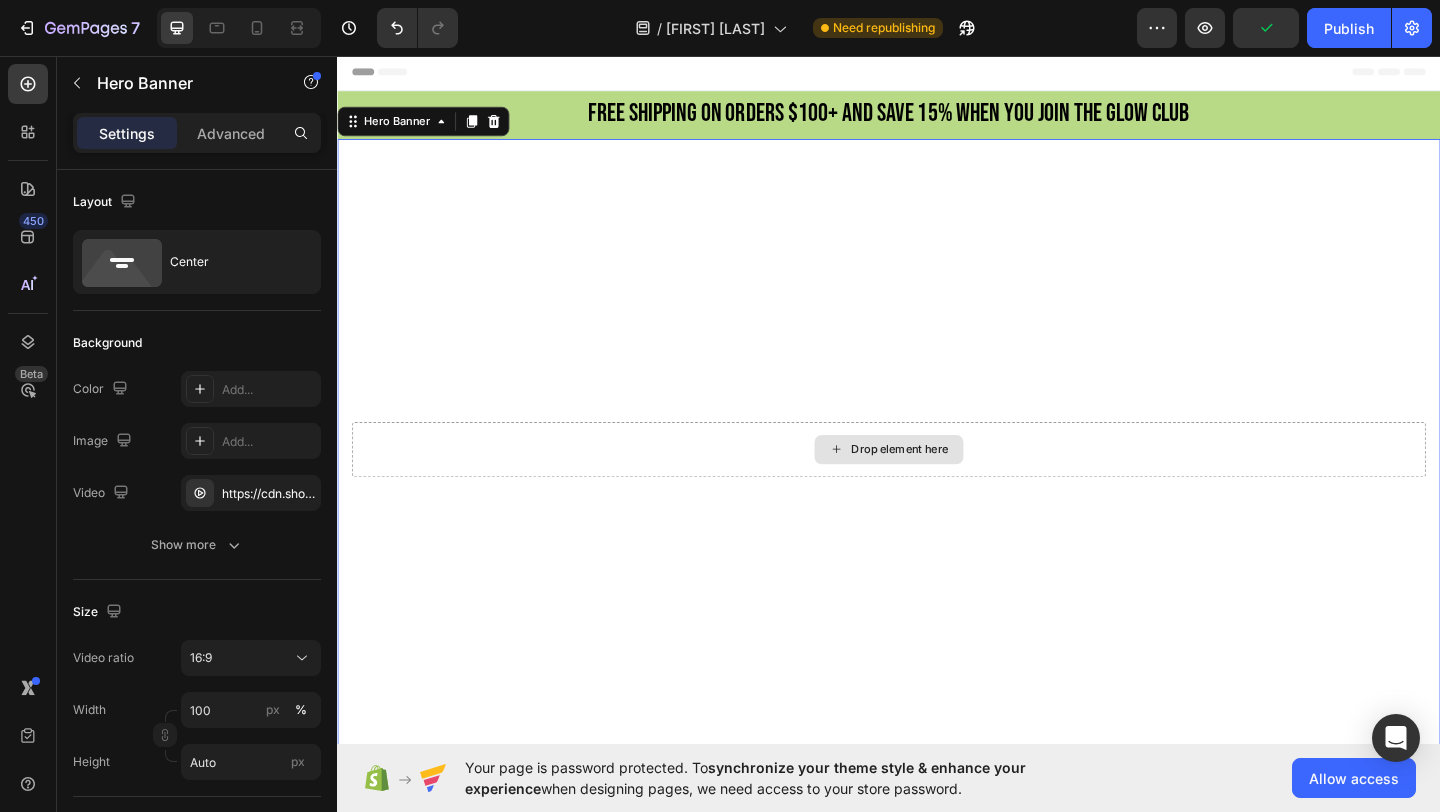 click on "Drop element here" at bounding box center (937, 484) 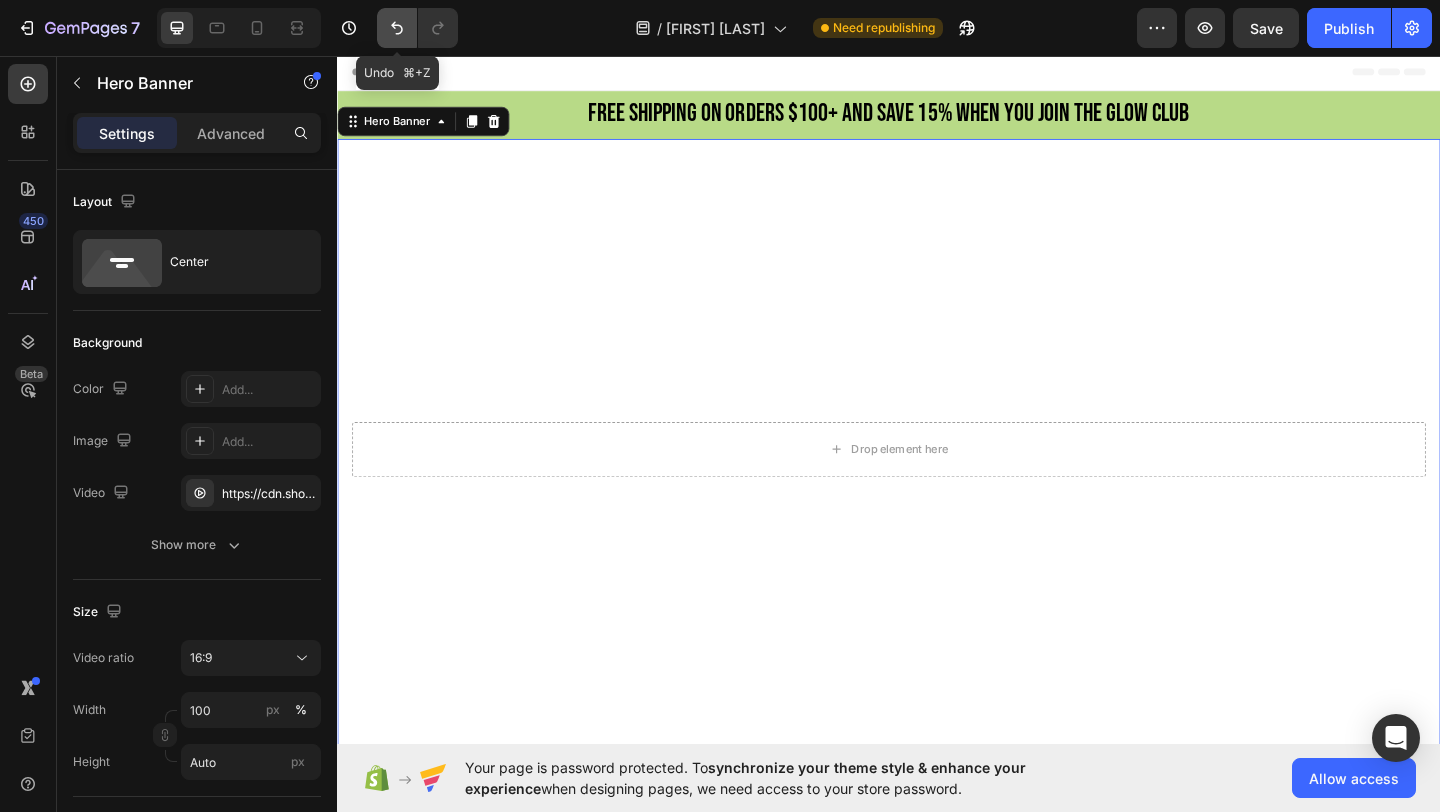 click 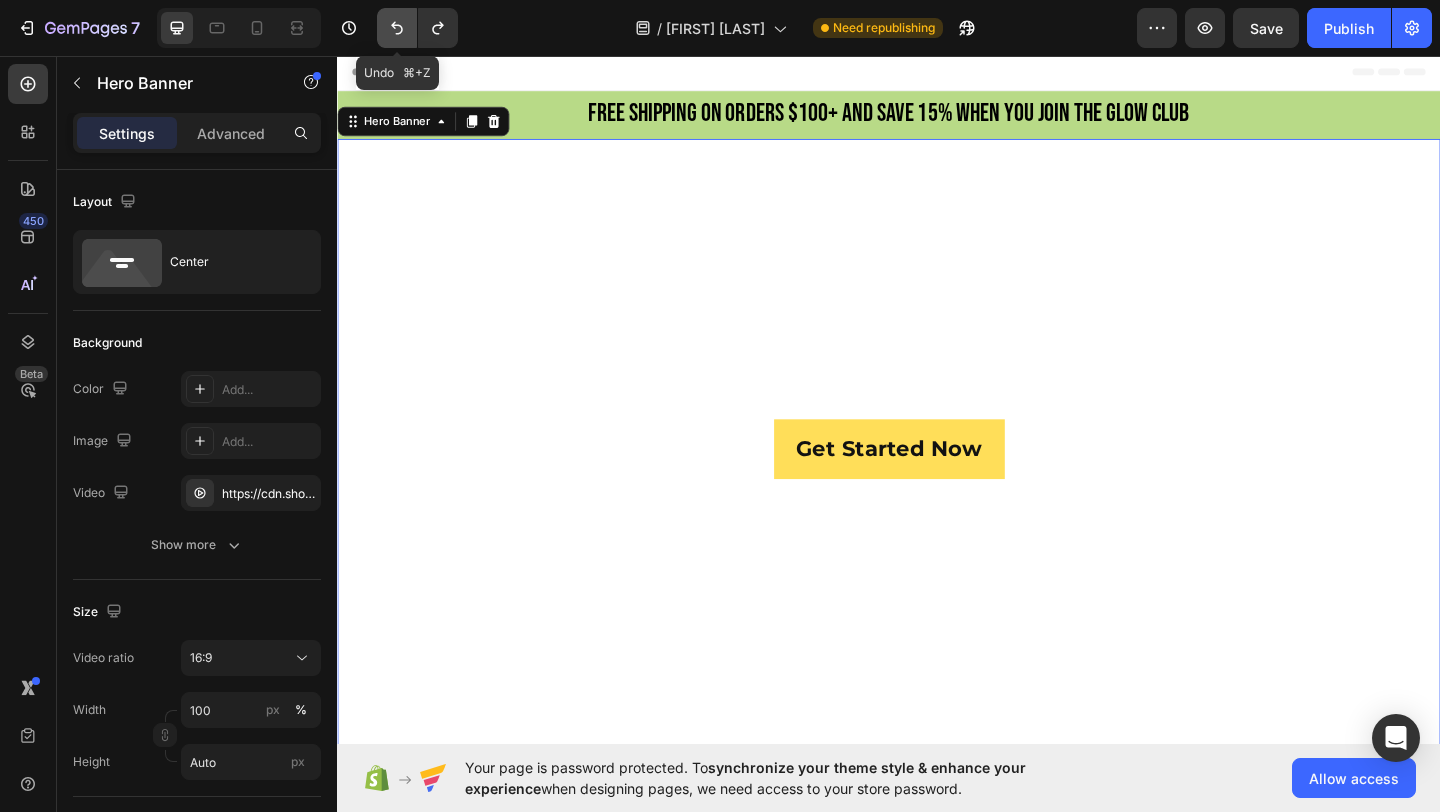 click 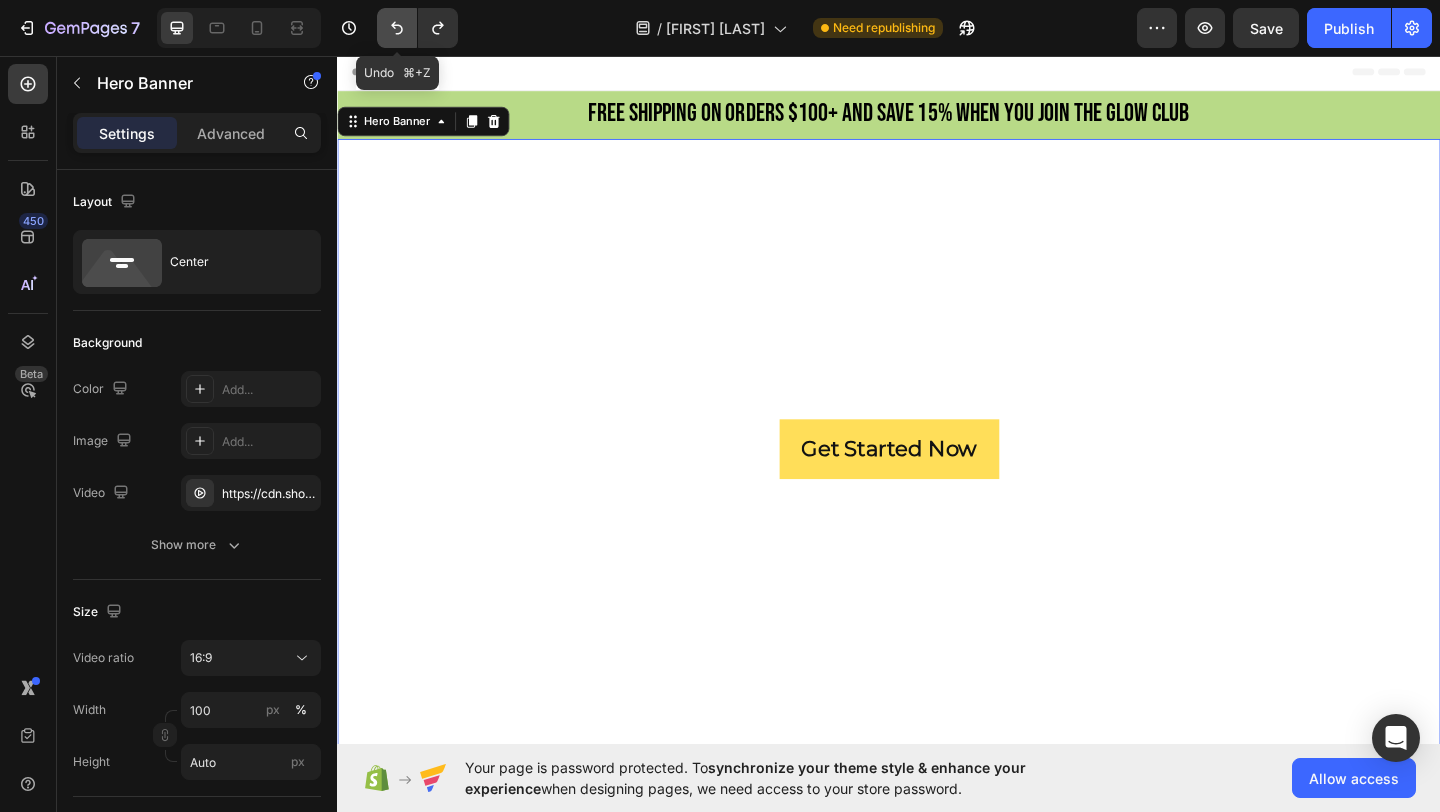 click 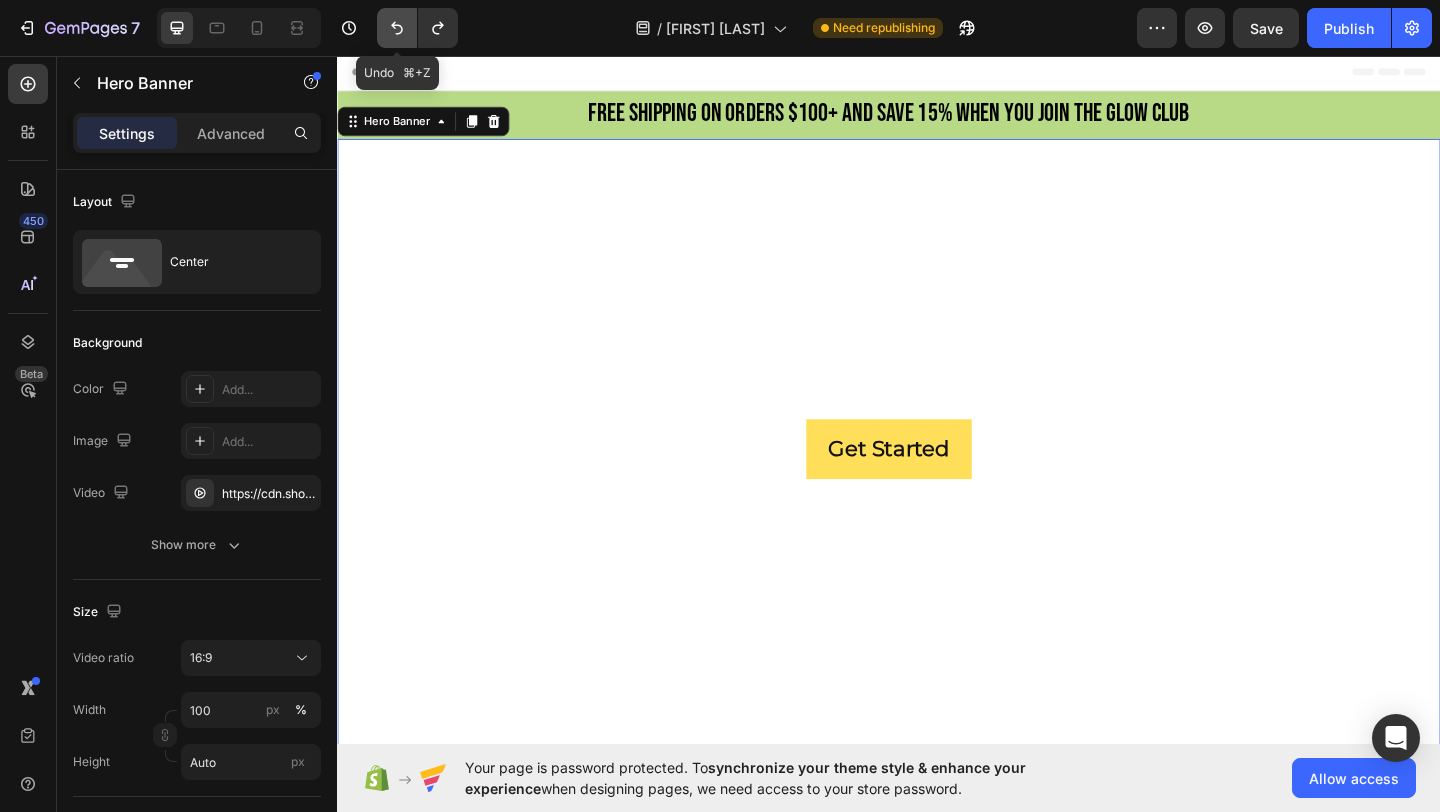 click 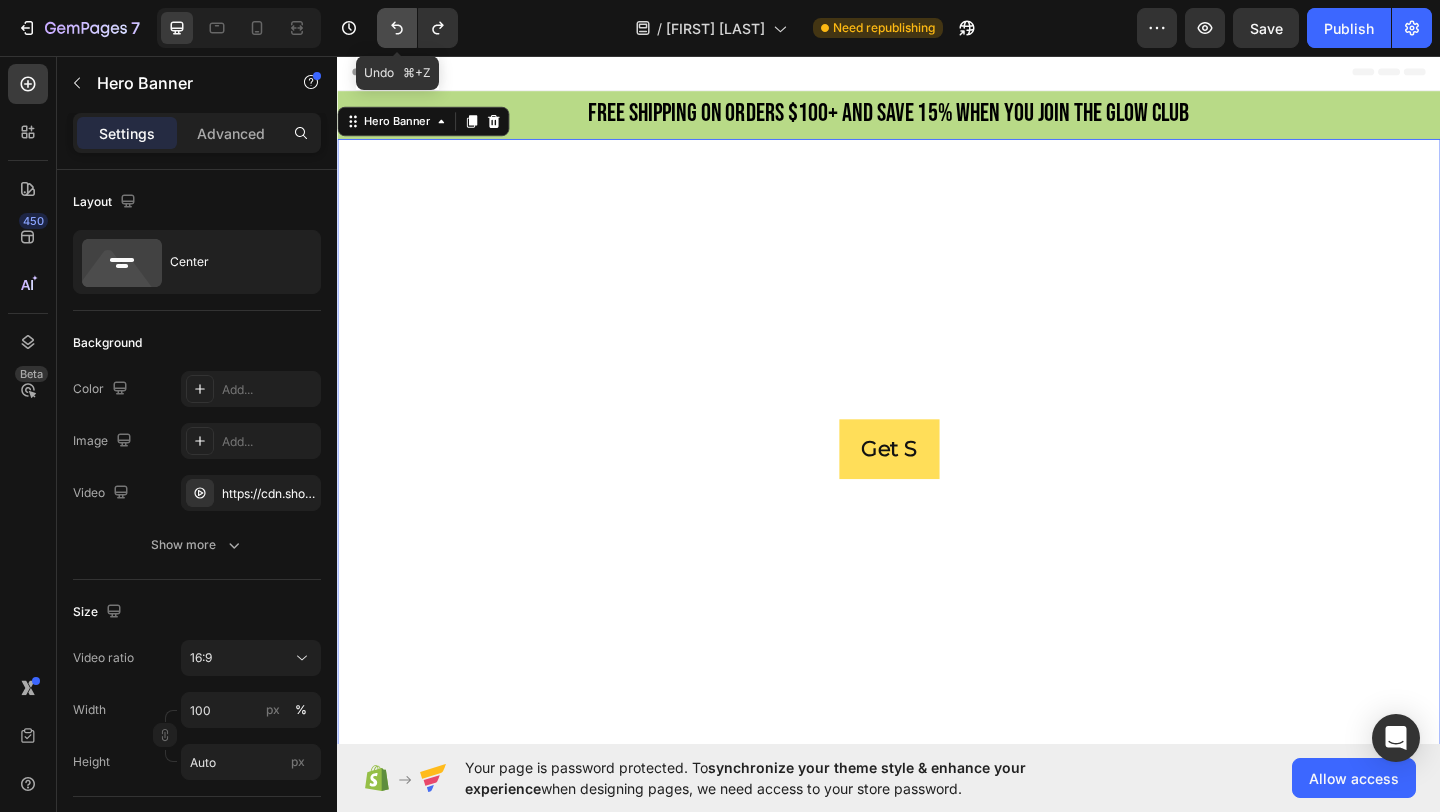 click 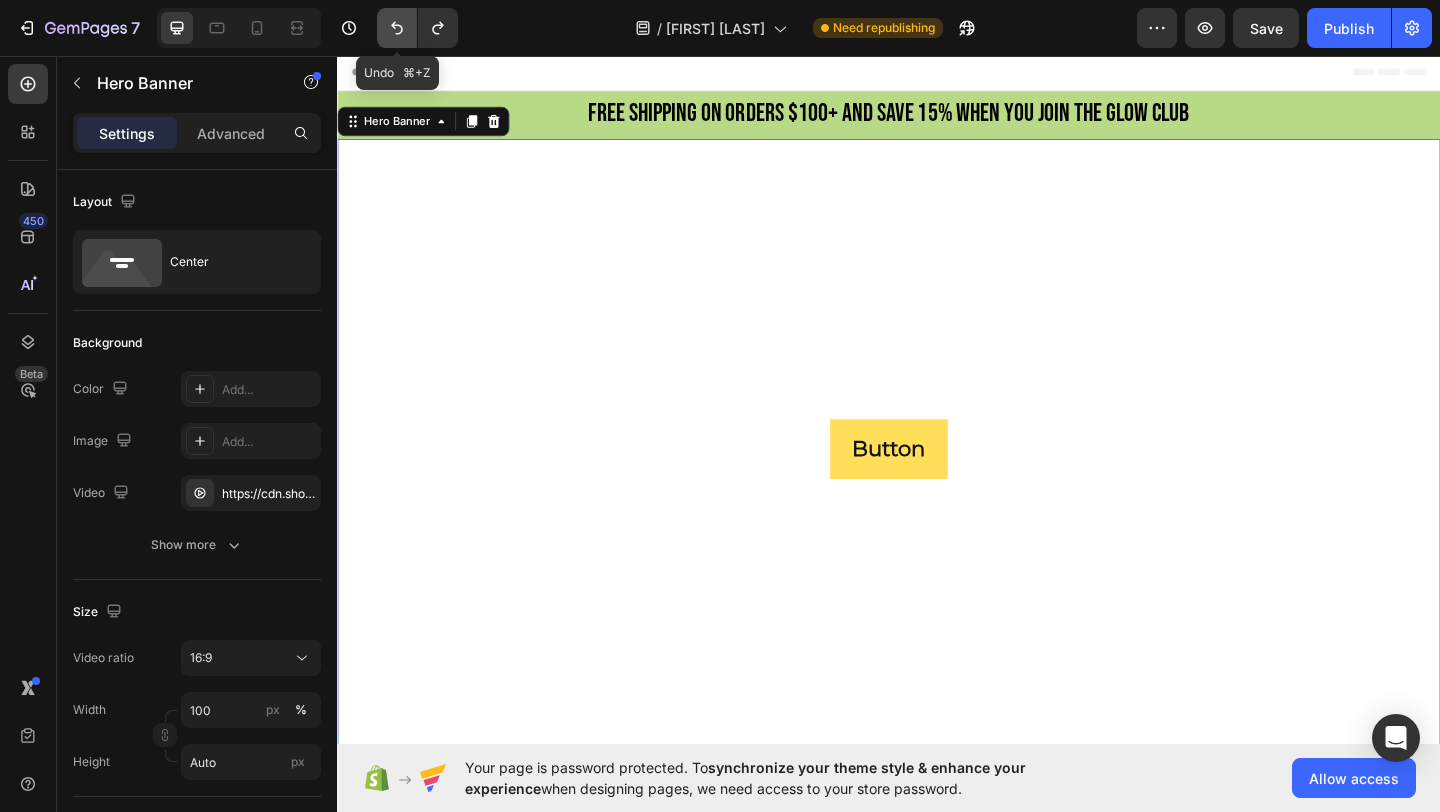 click 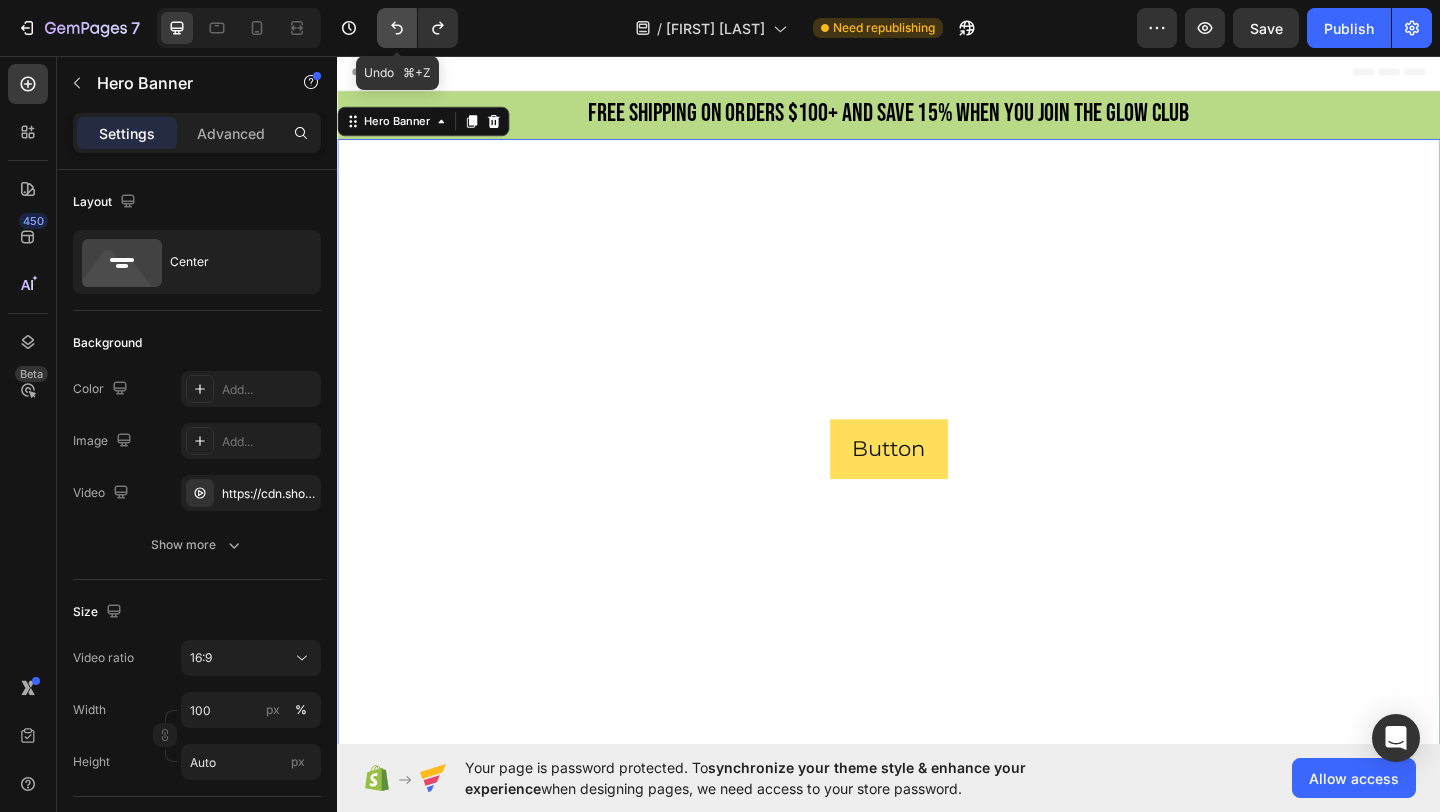 click 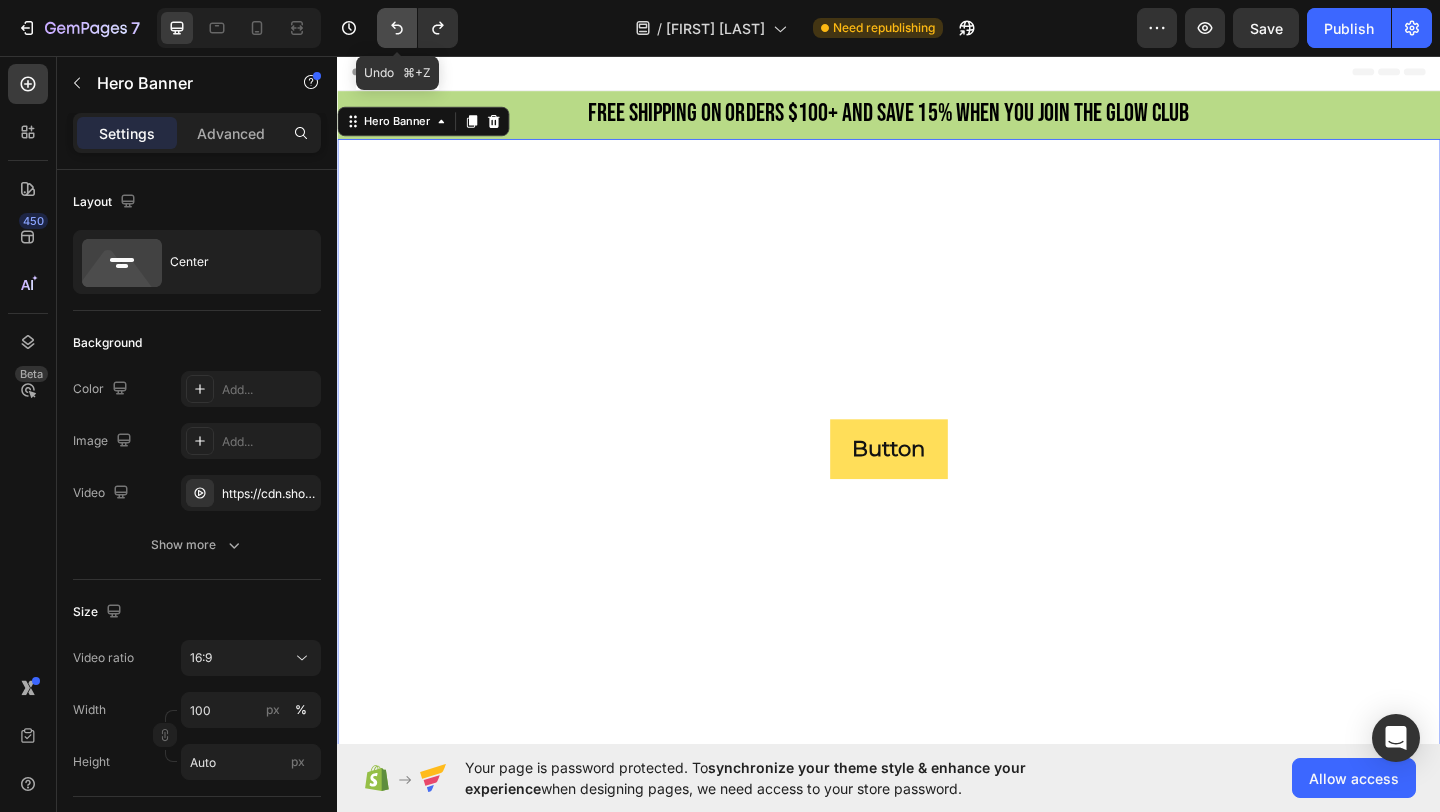 click 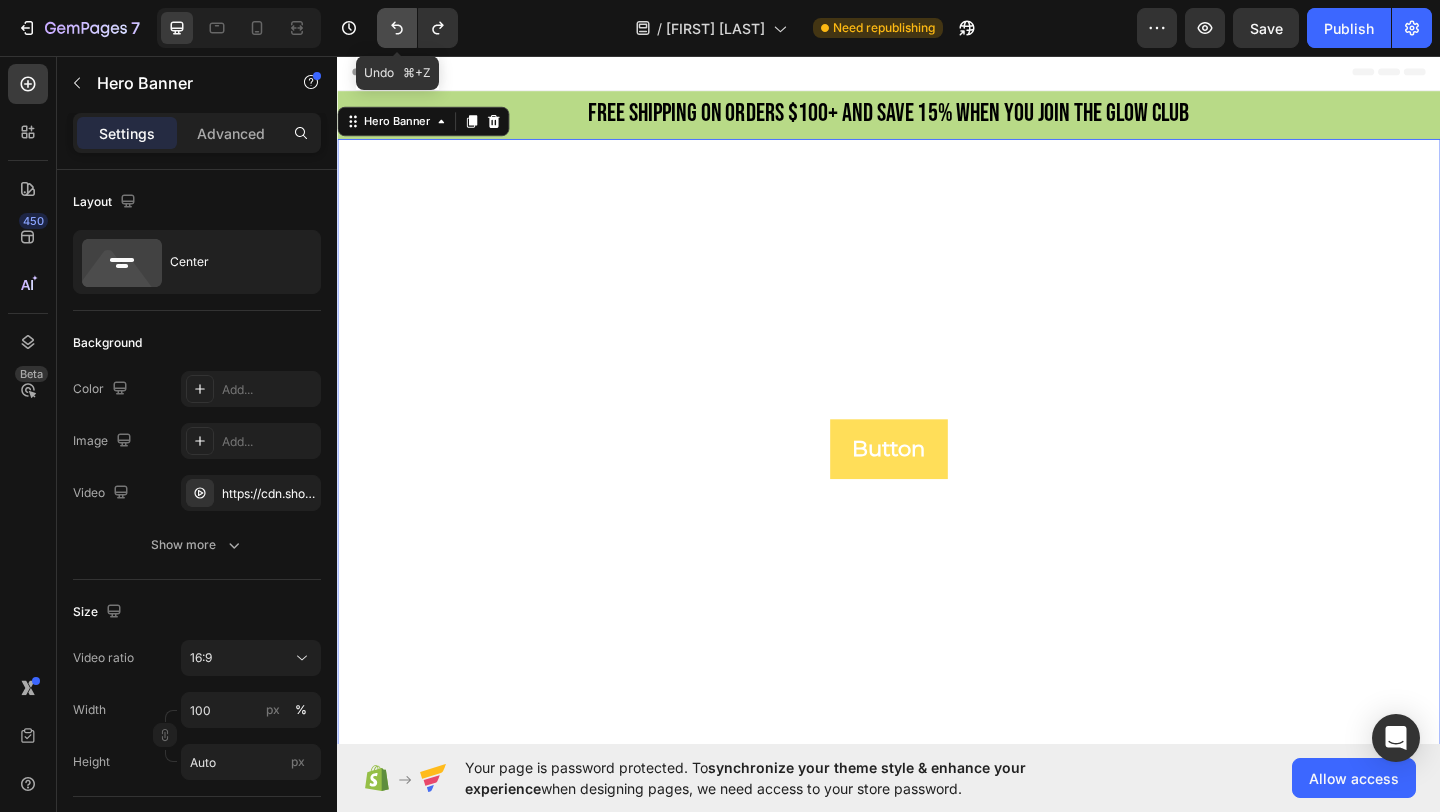 click 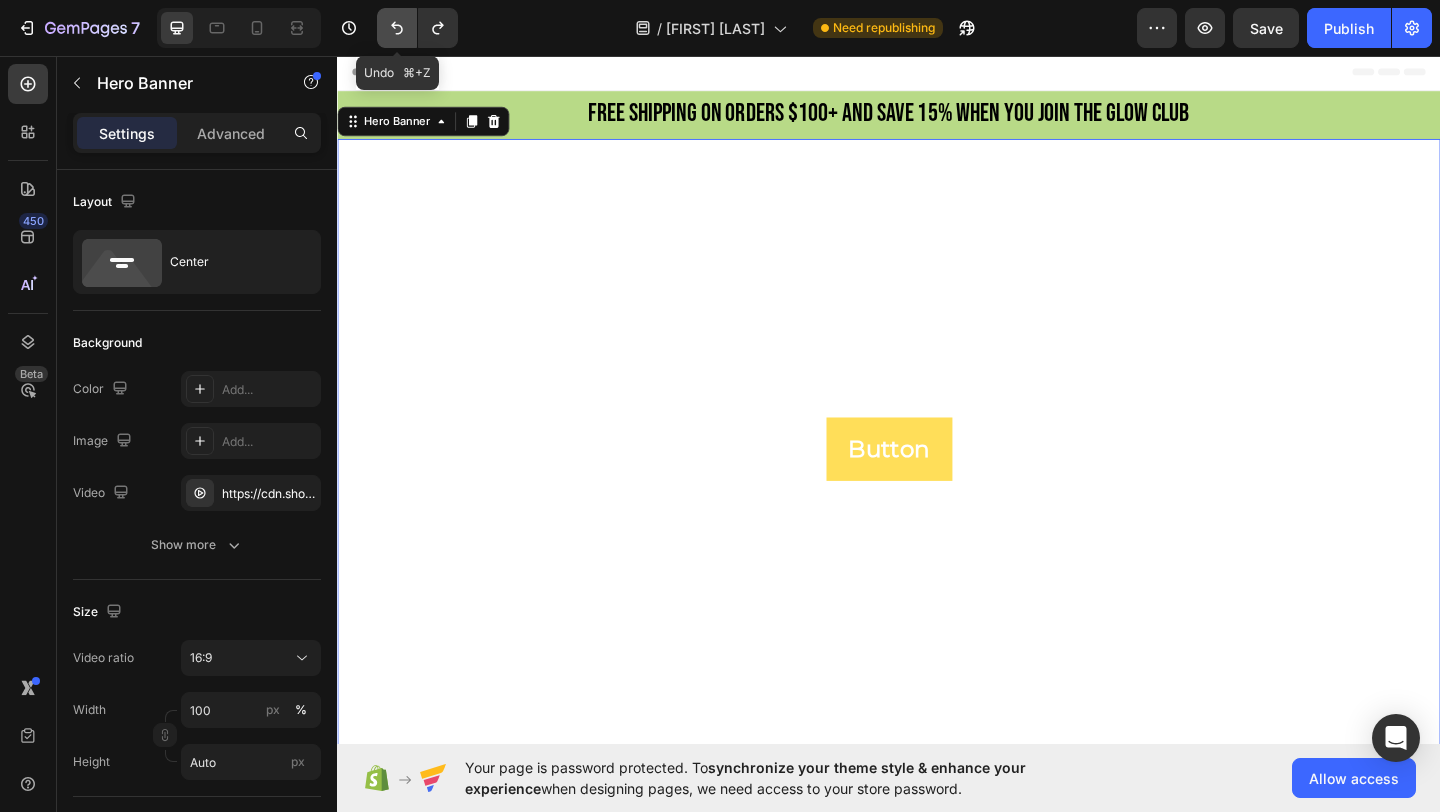 click 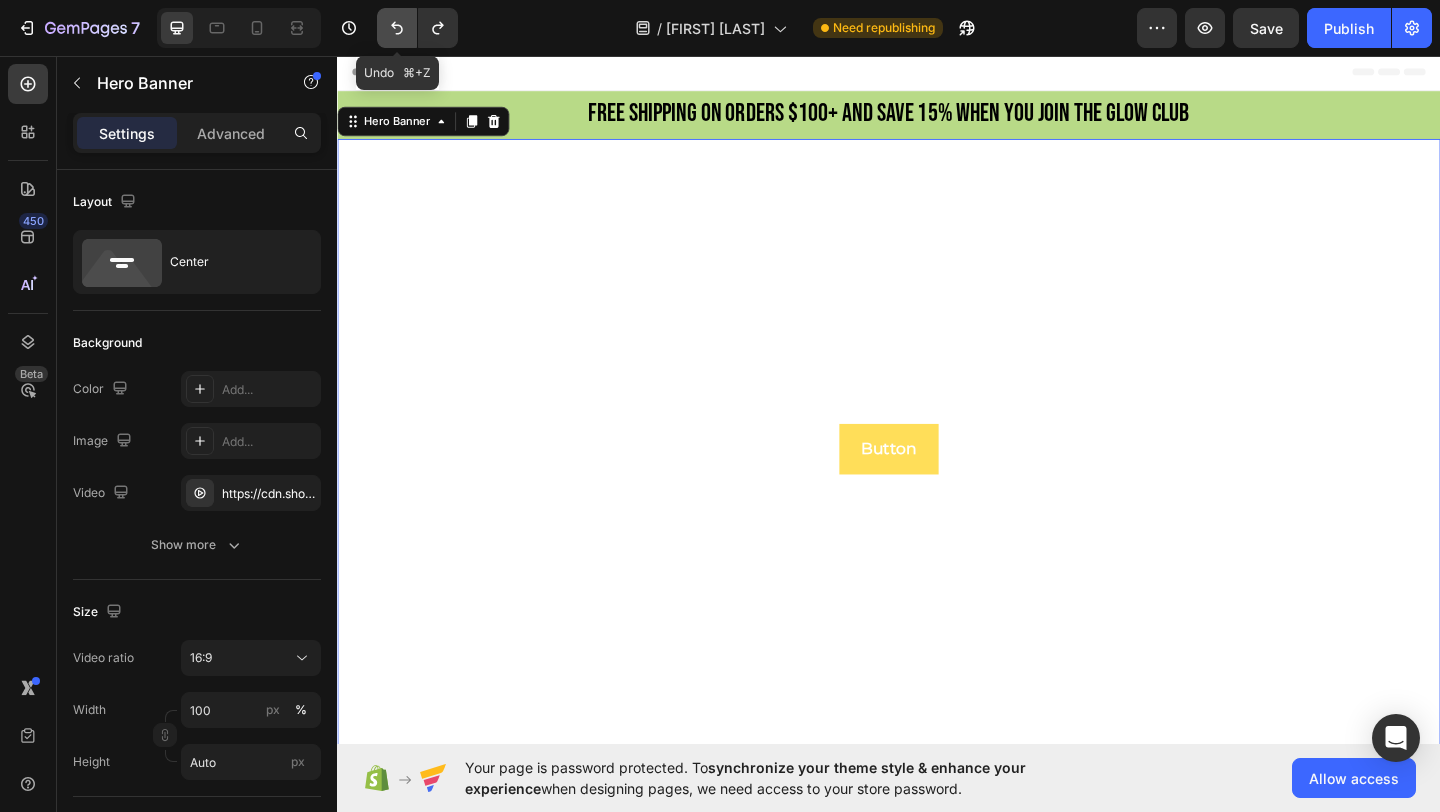 click 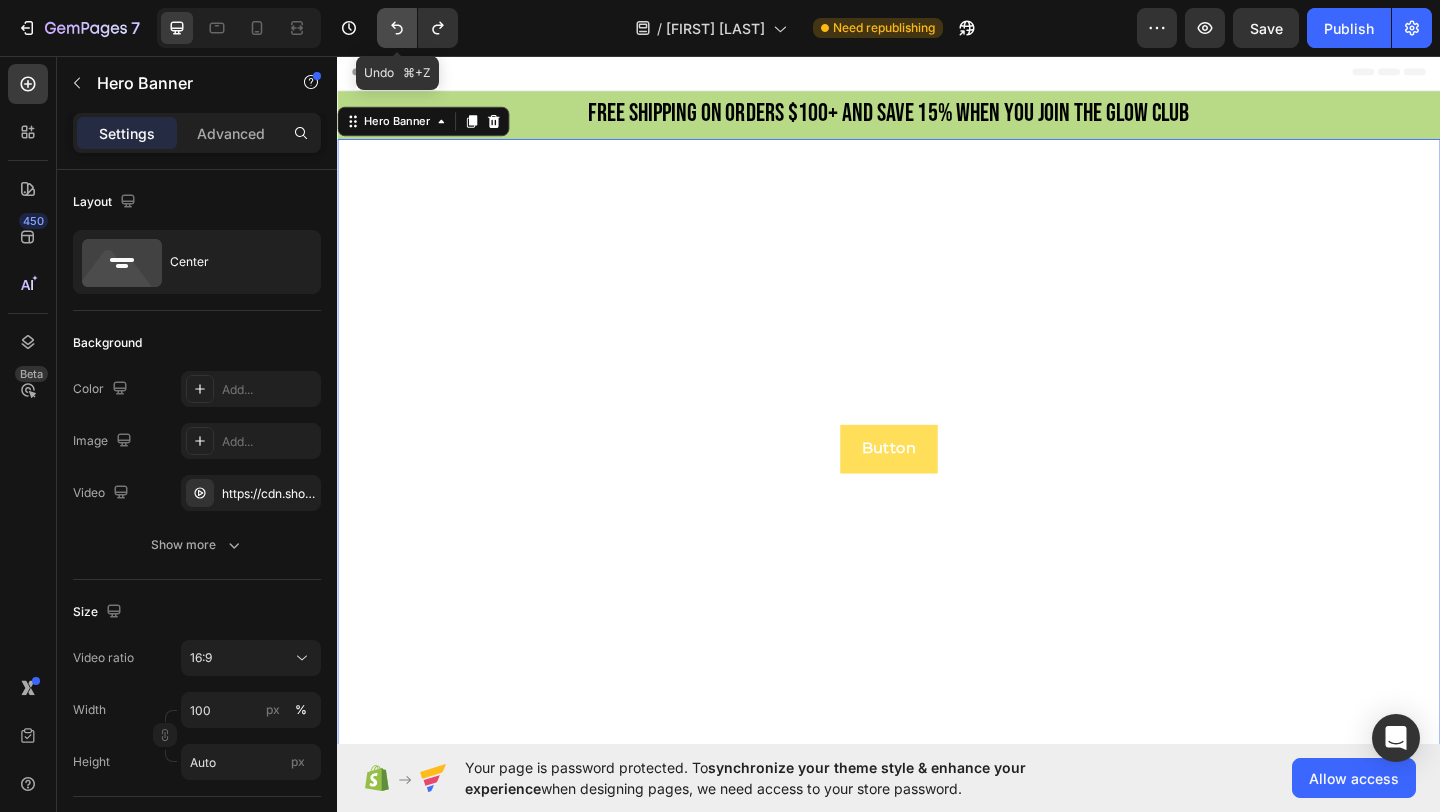 click 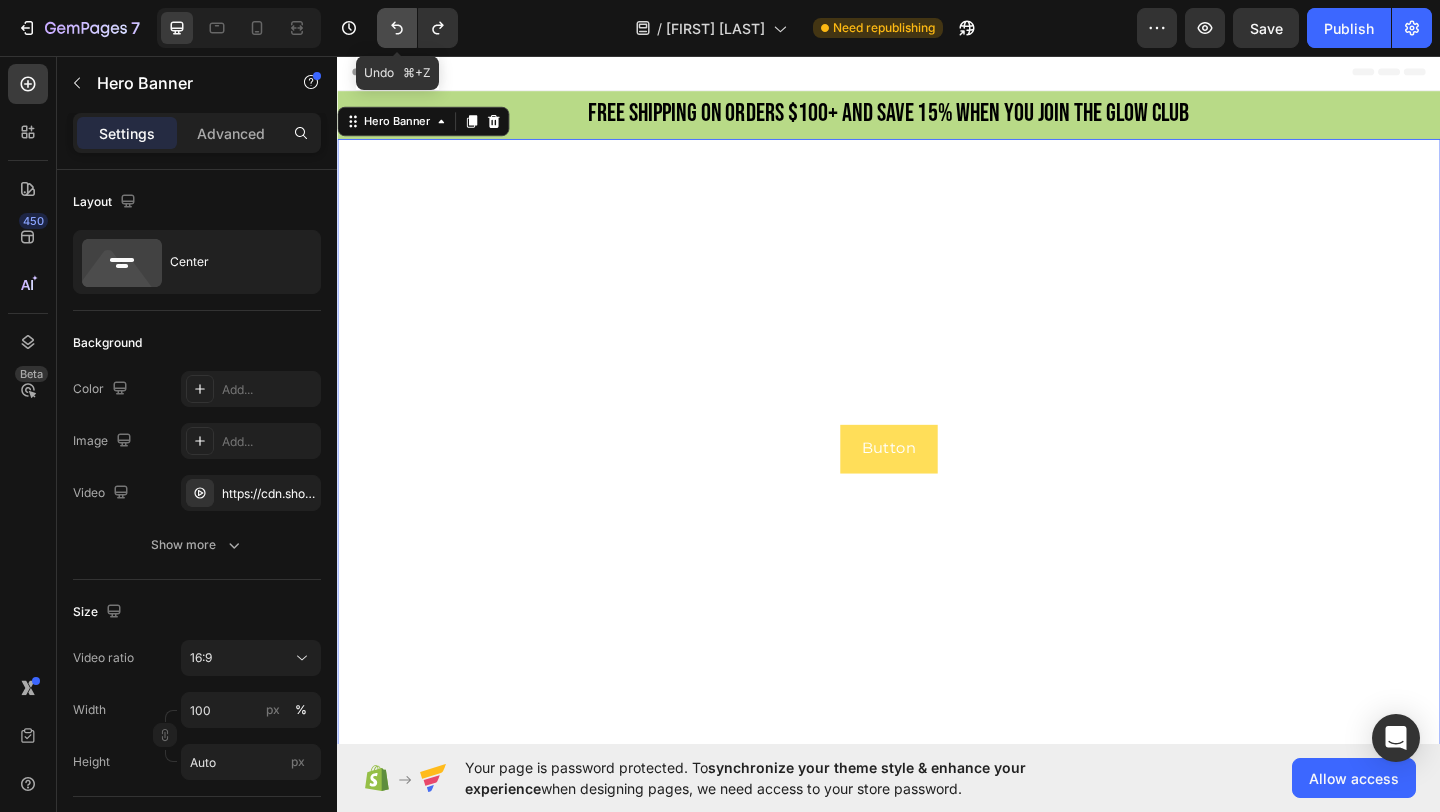 click 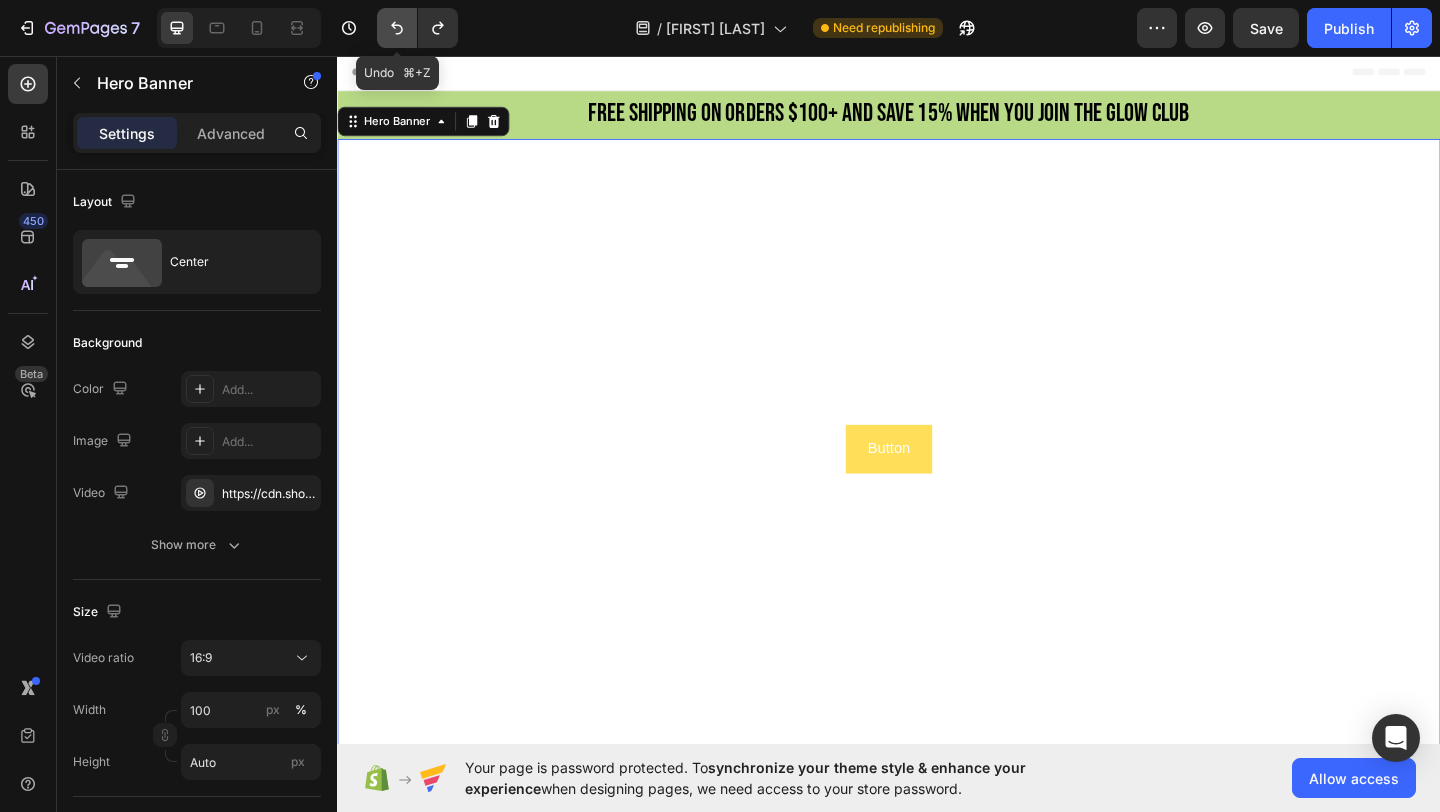click 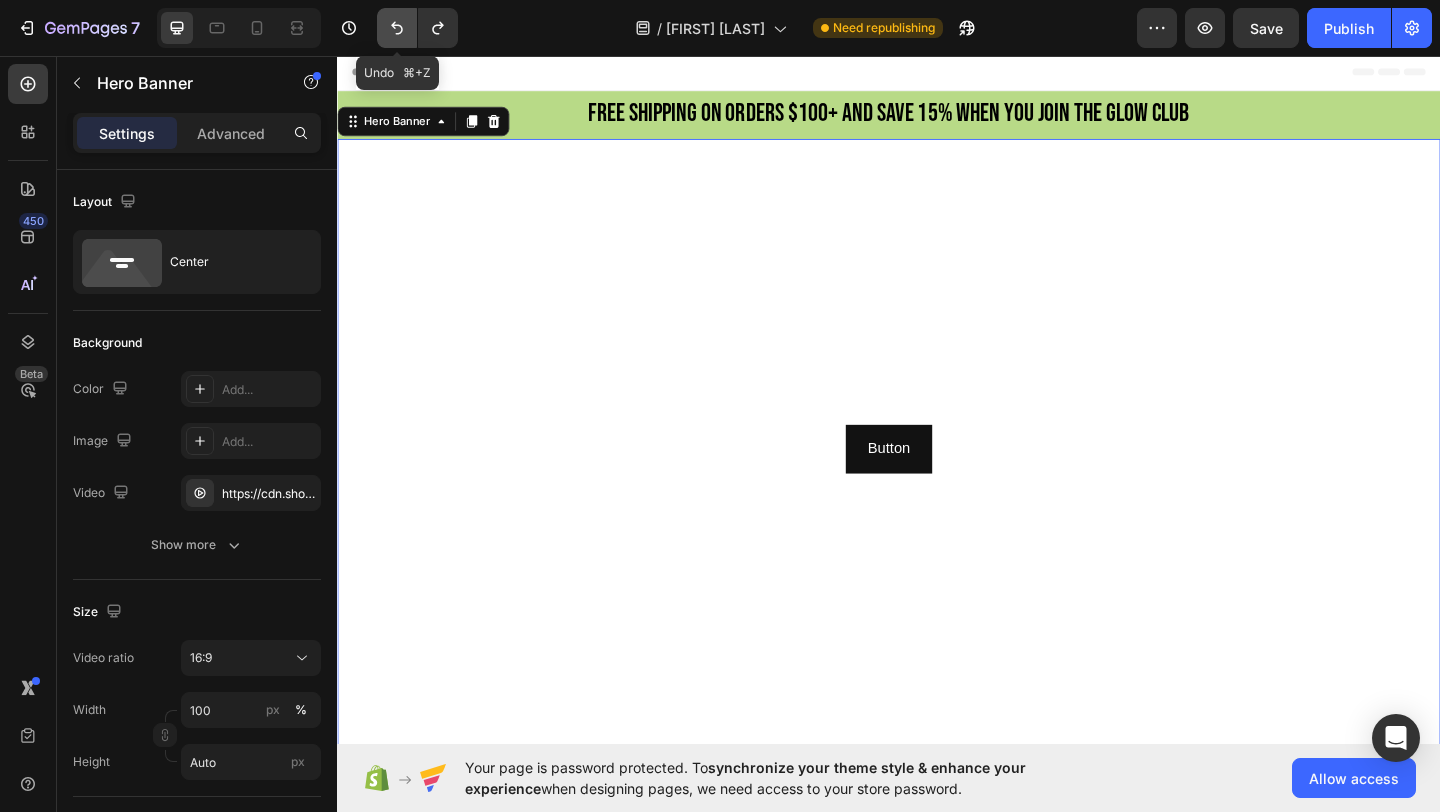 click 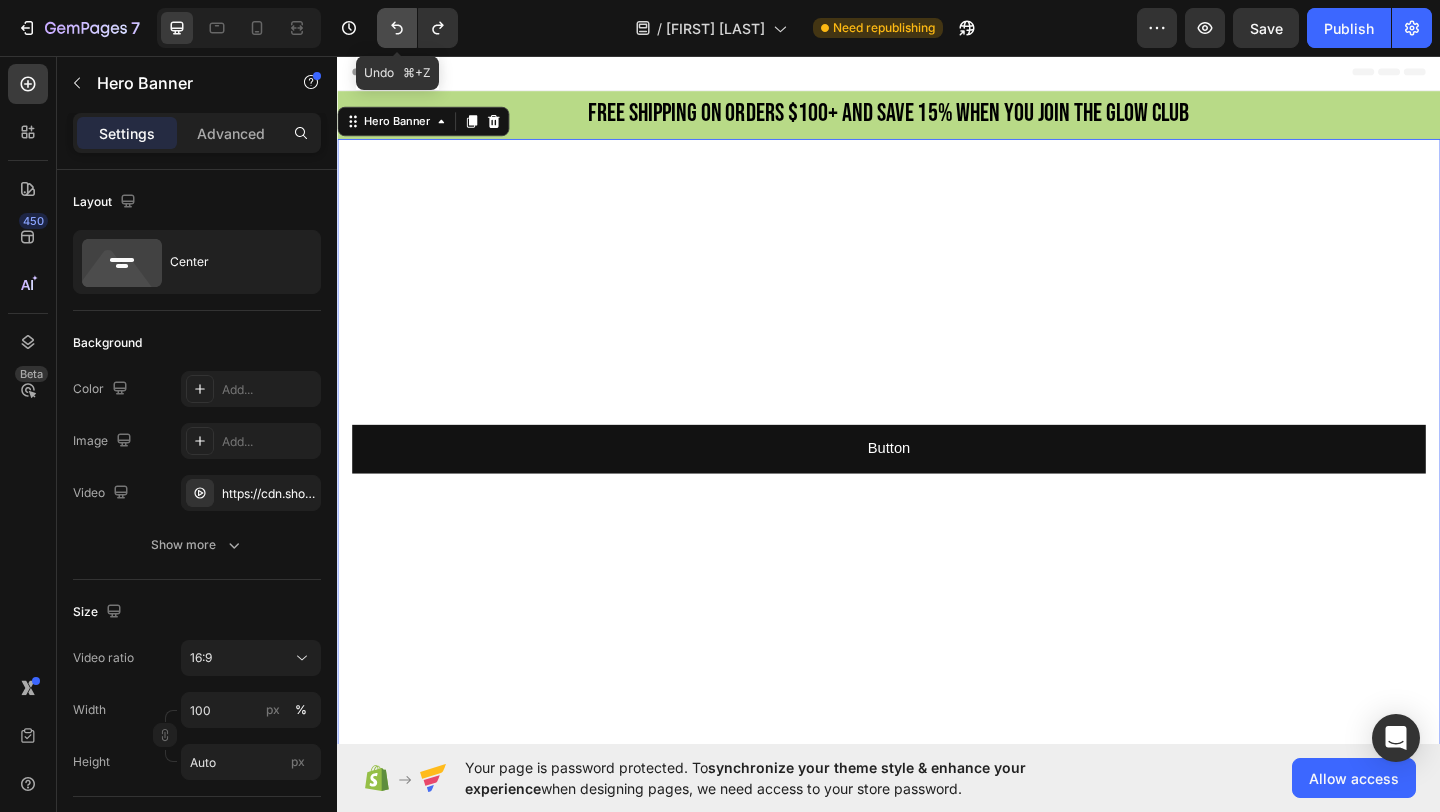 click 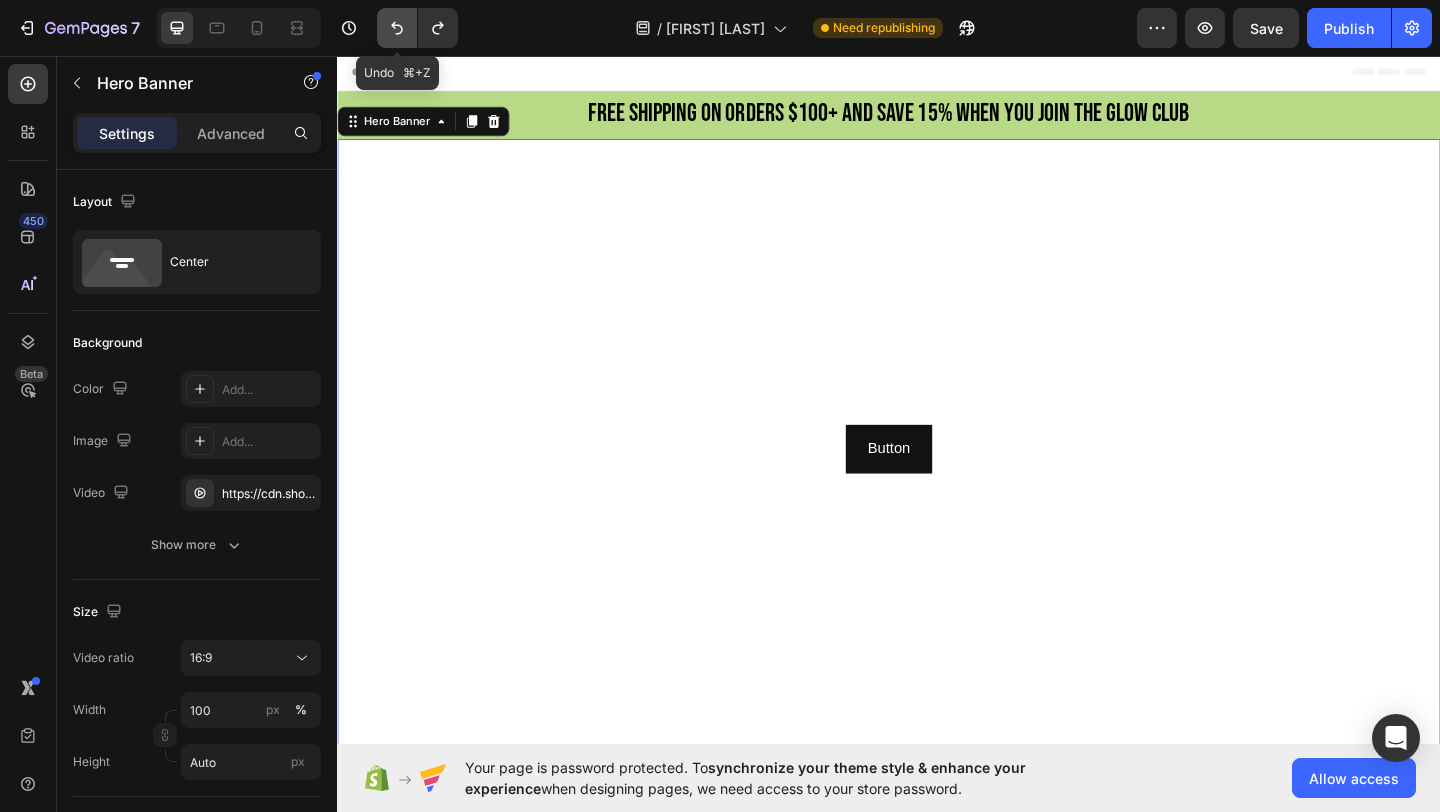 click 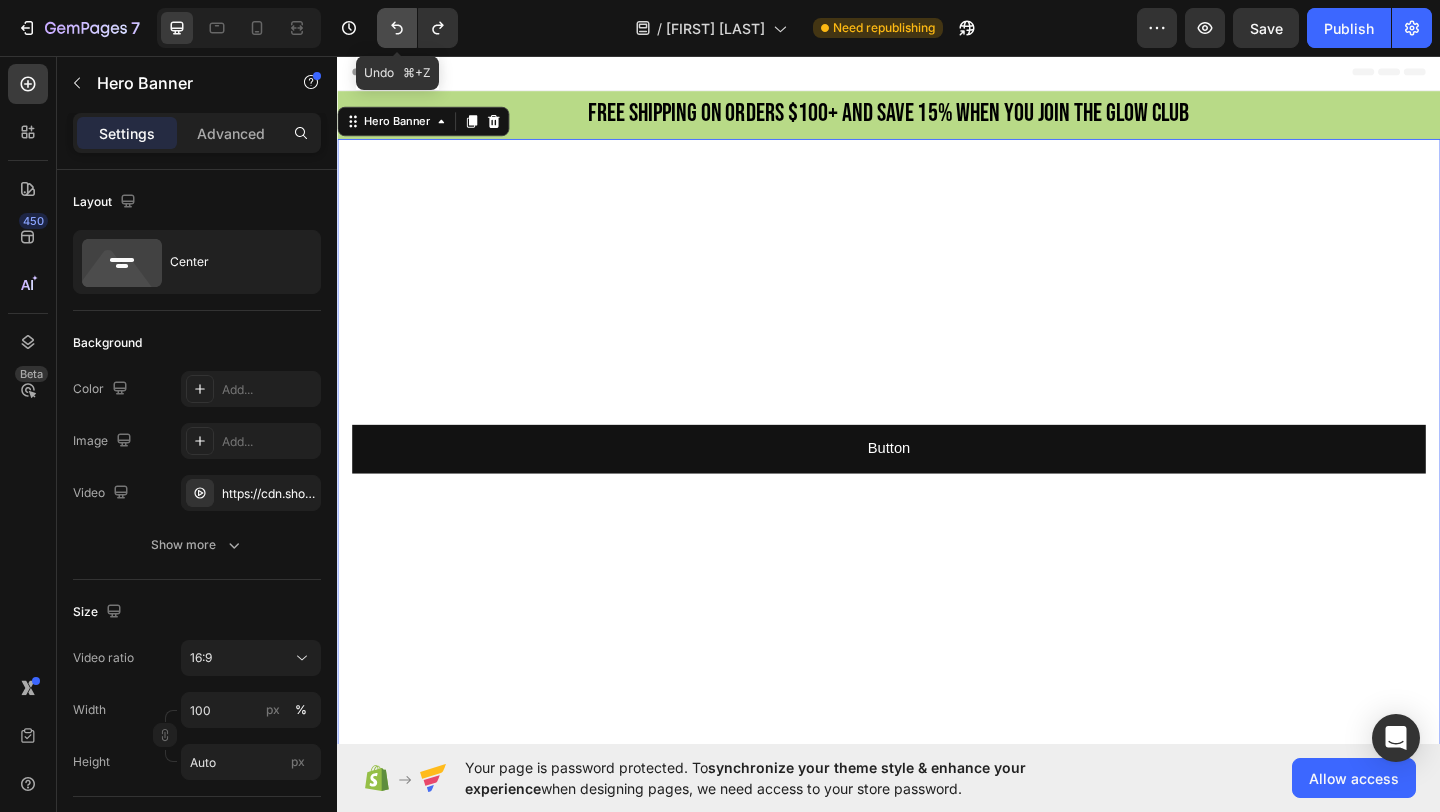 click 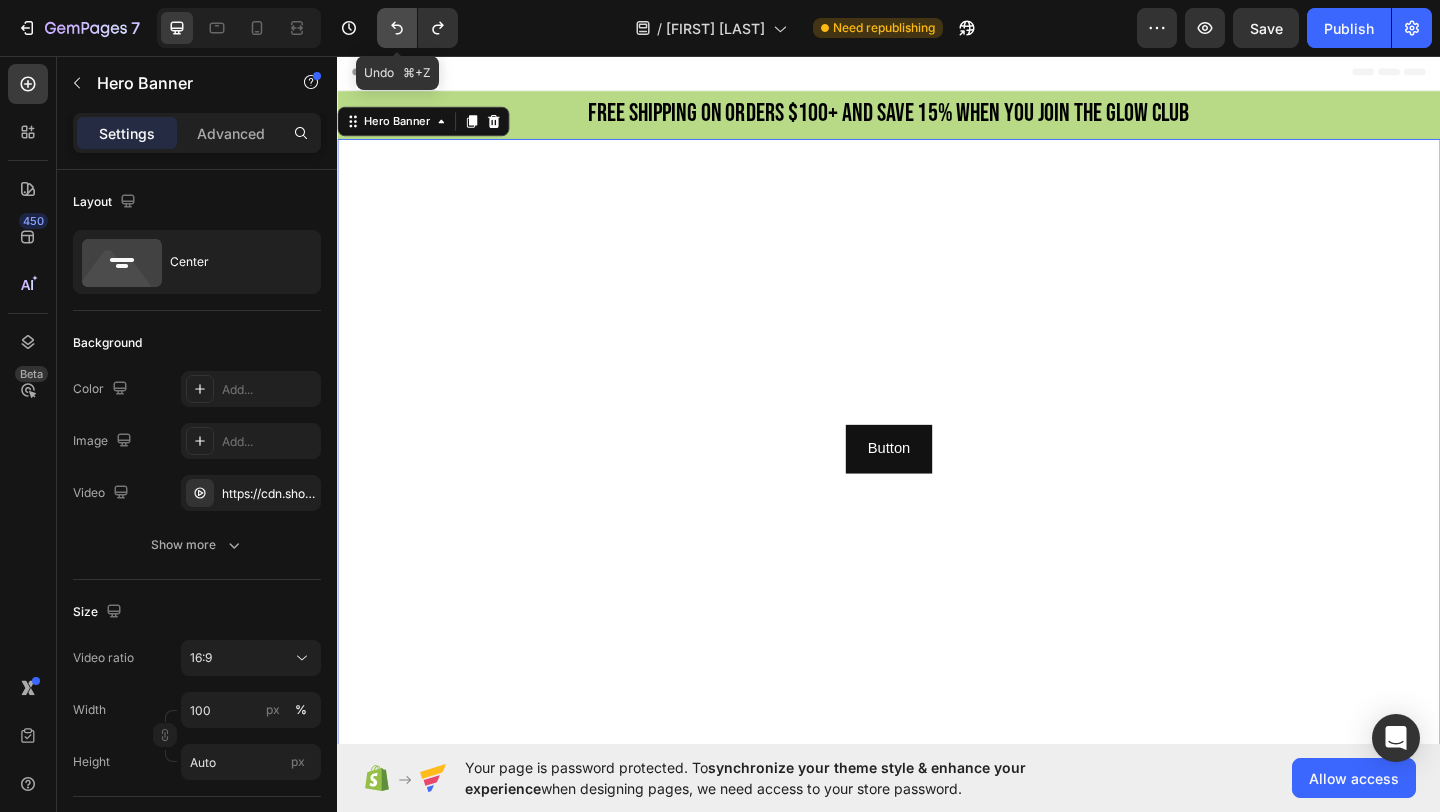 click 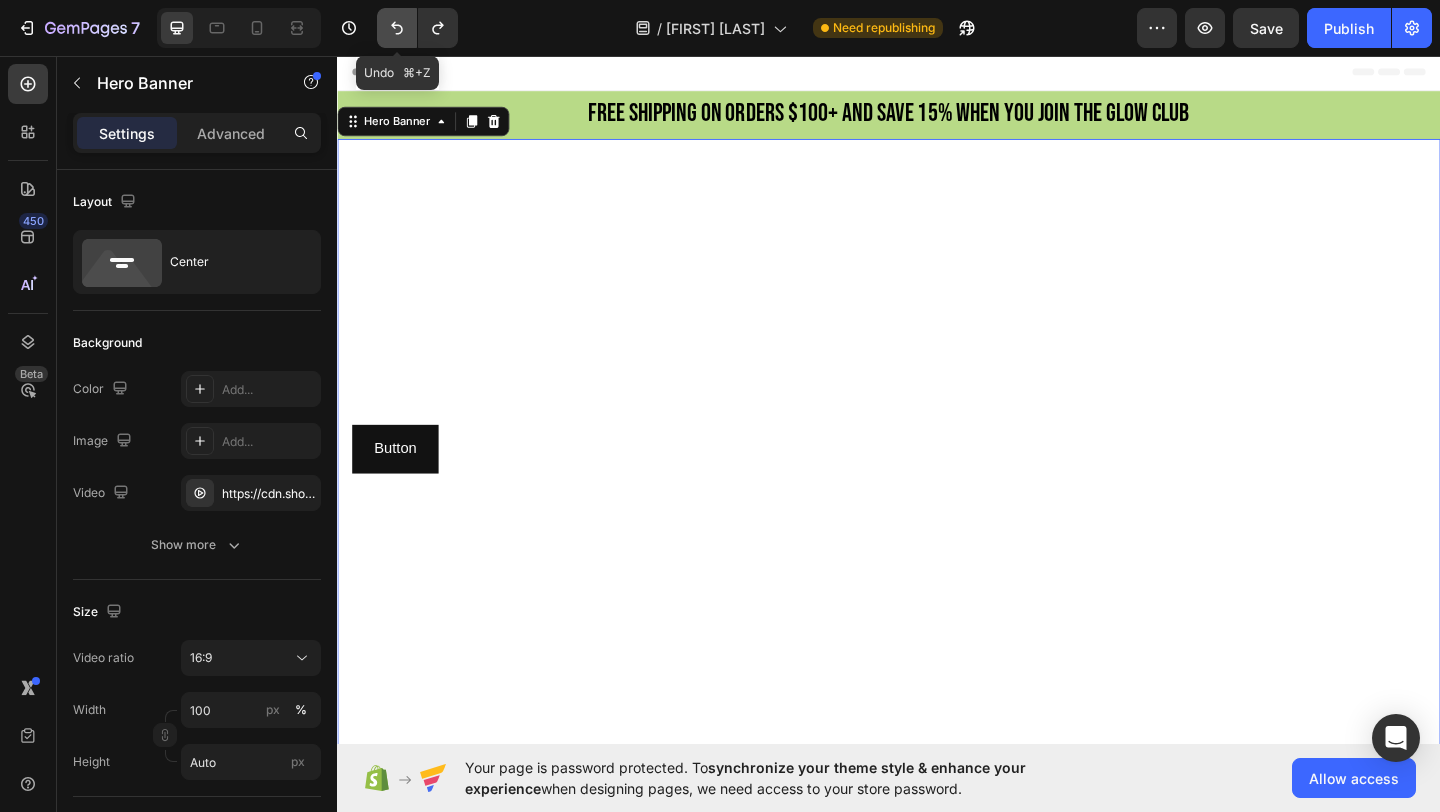 click 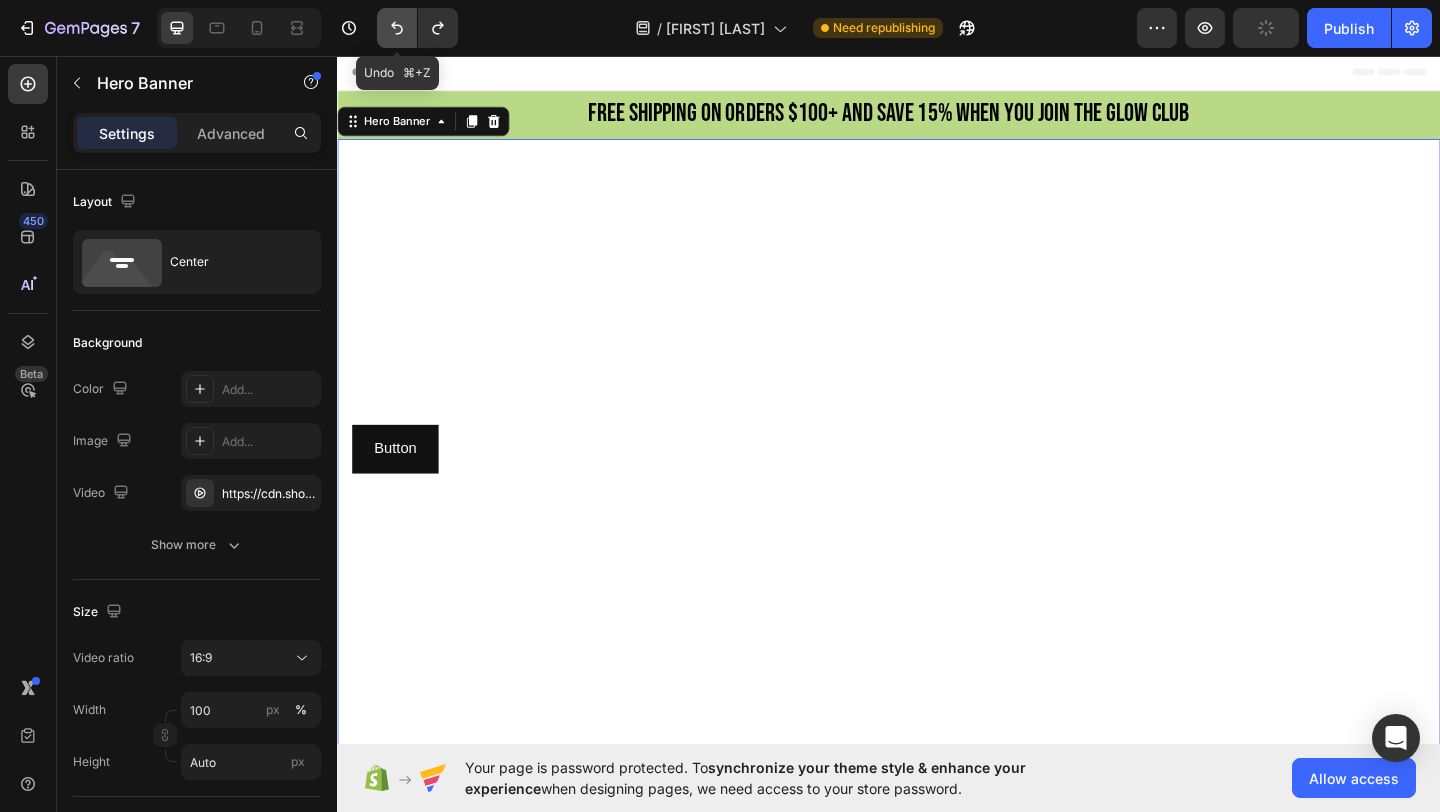 click 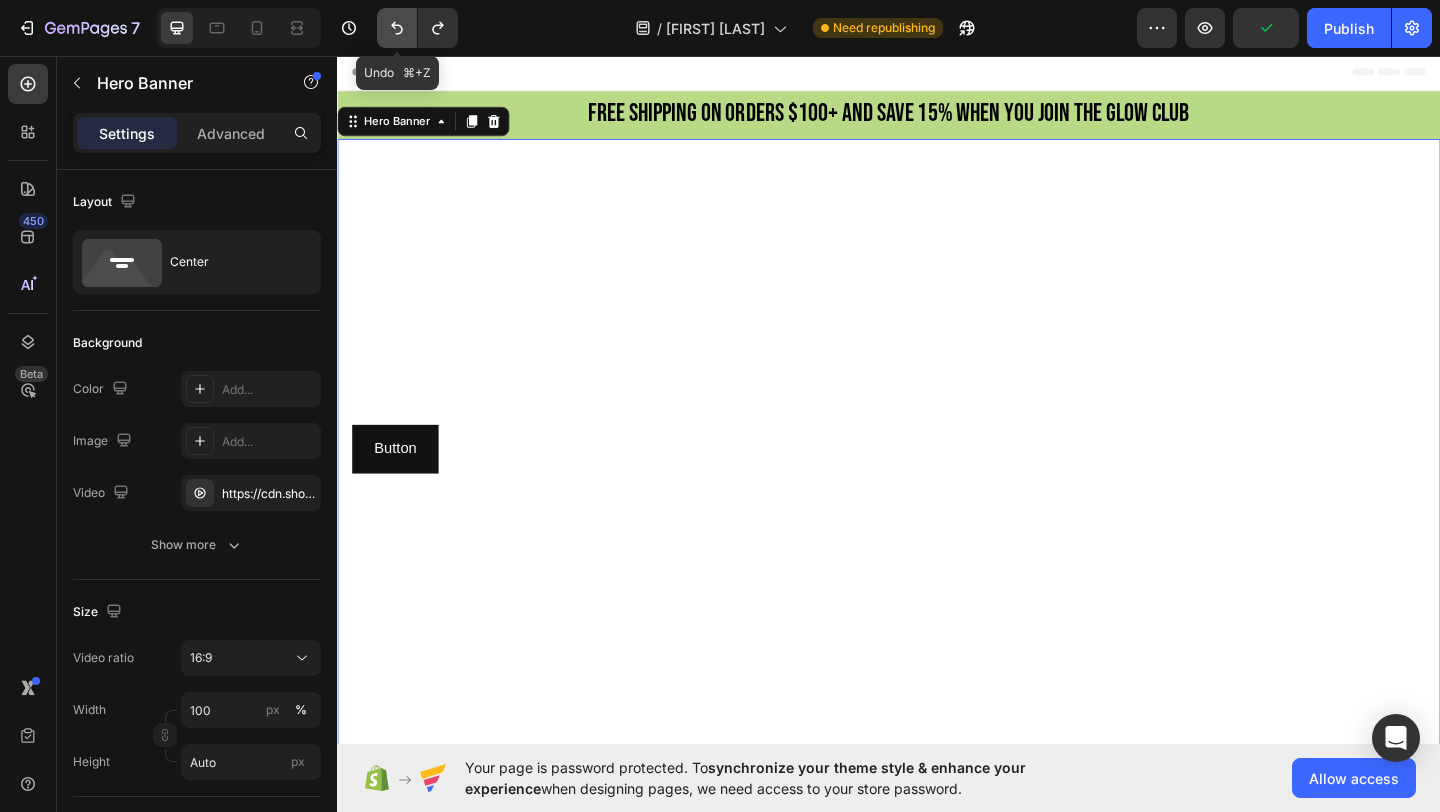click 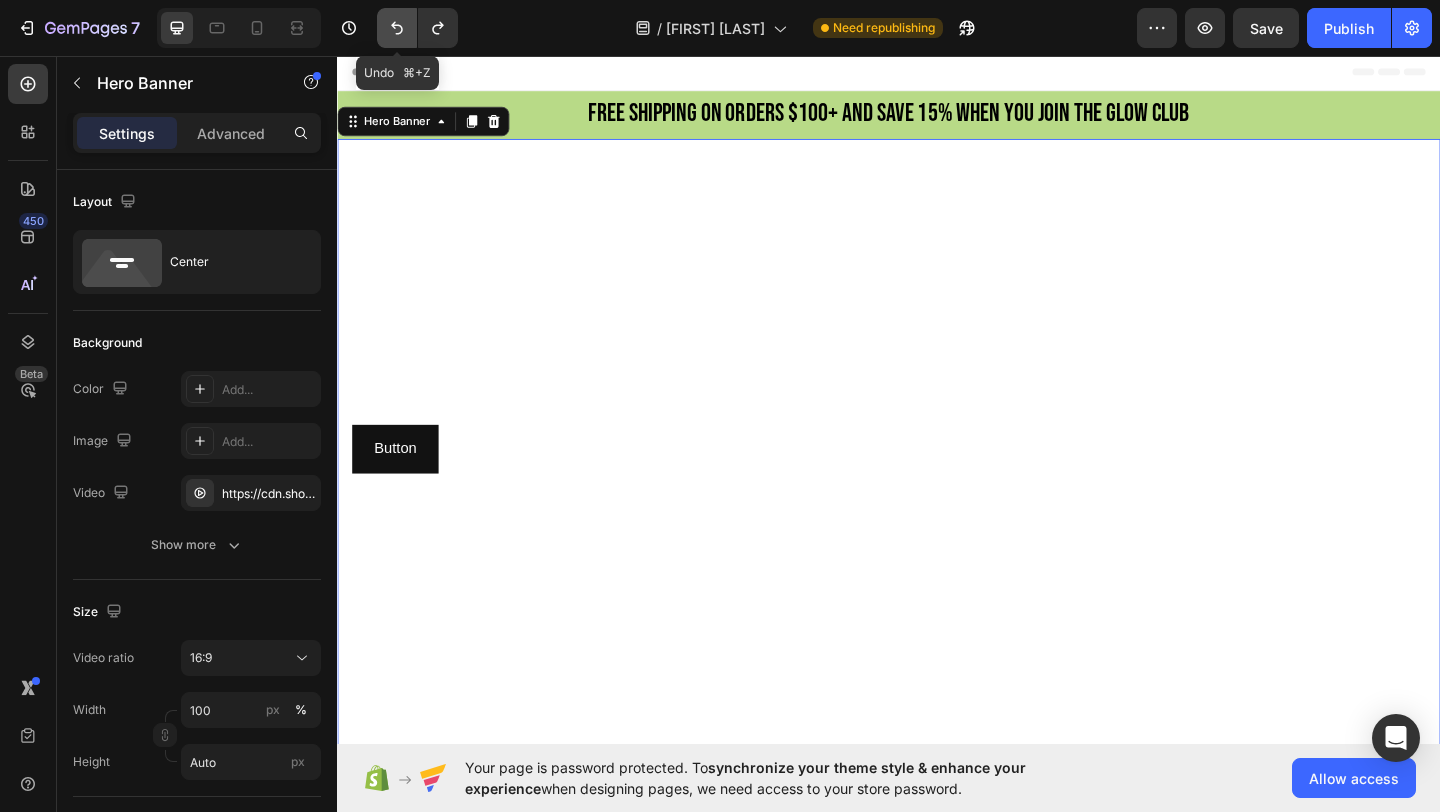 click 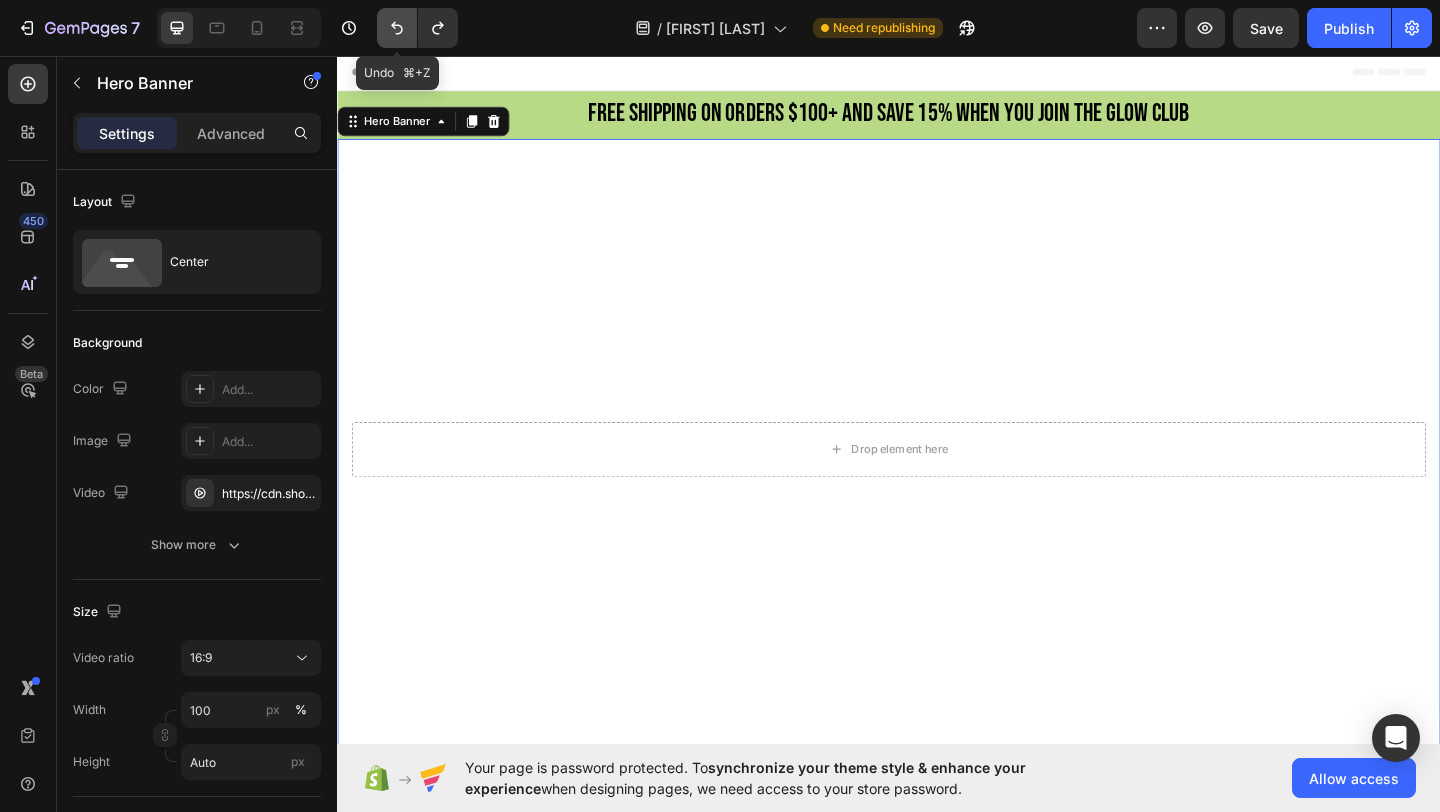 click 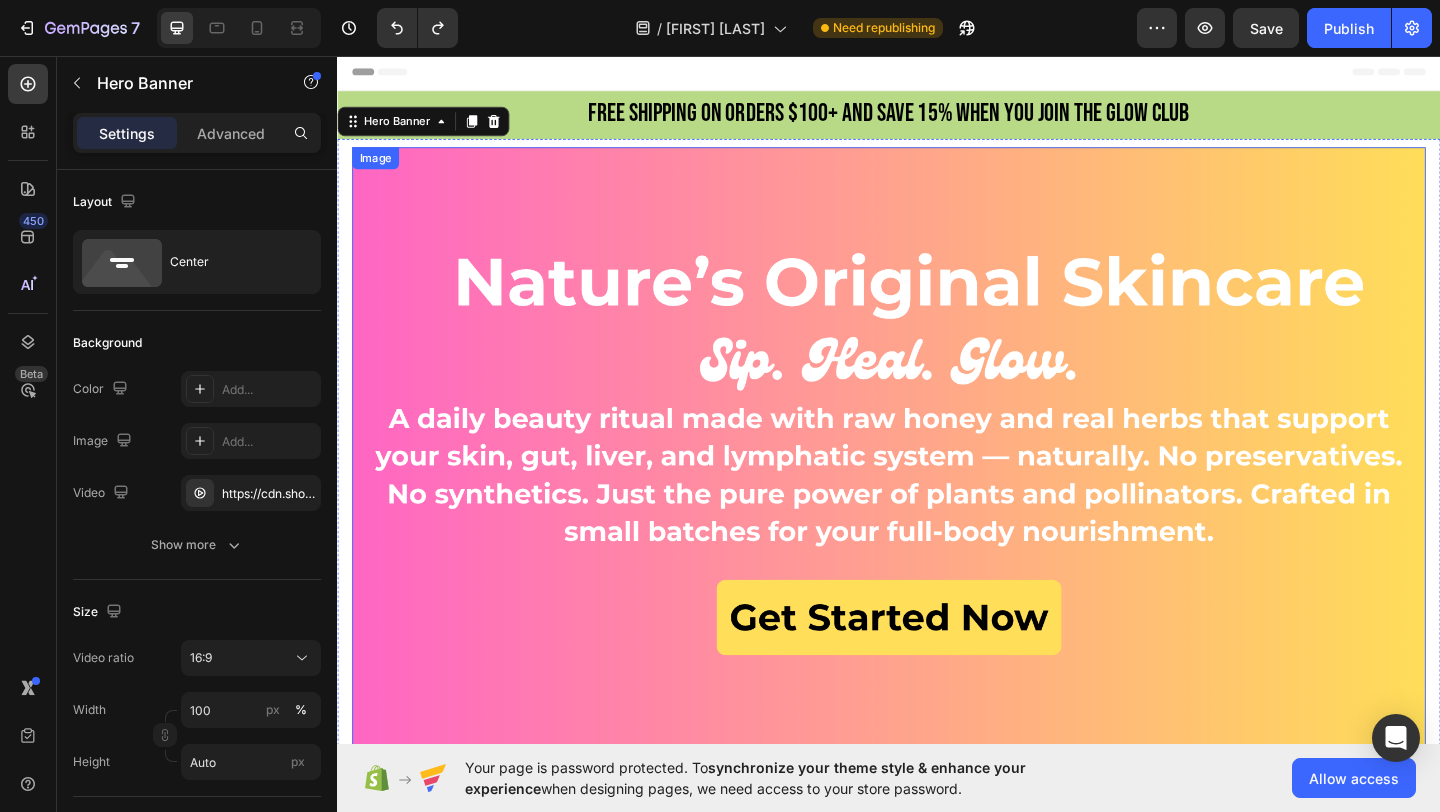 click at bounding box center [937, 483] 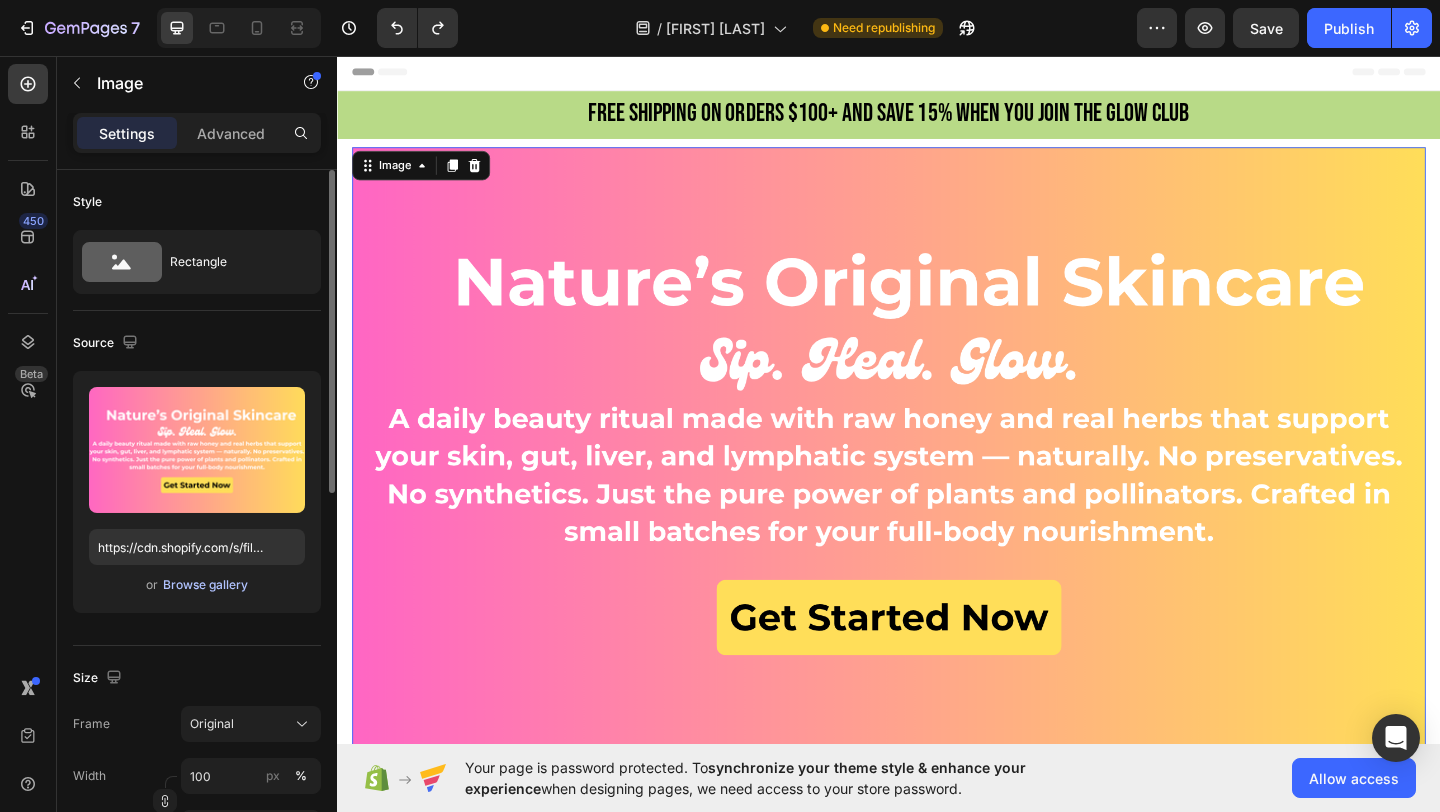 click on "Browse gallery" at bounding box center (205, 585) 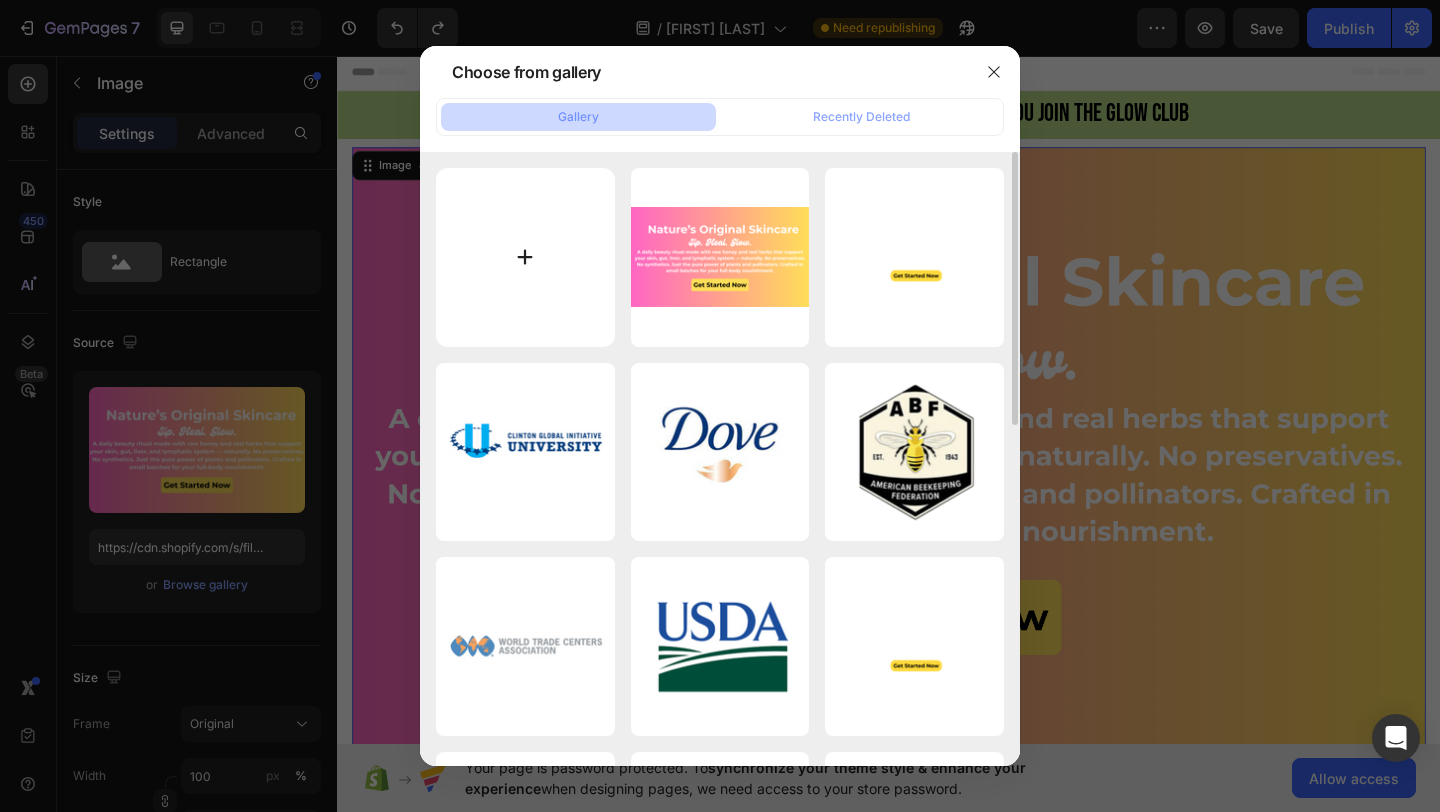 click at bounding box center [525, 257] 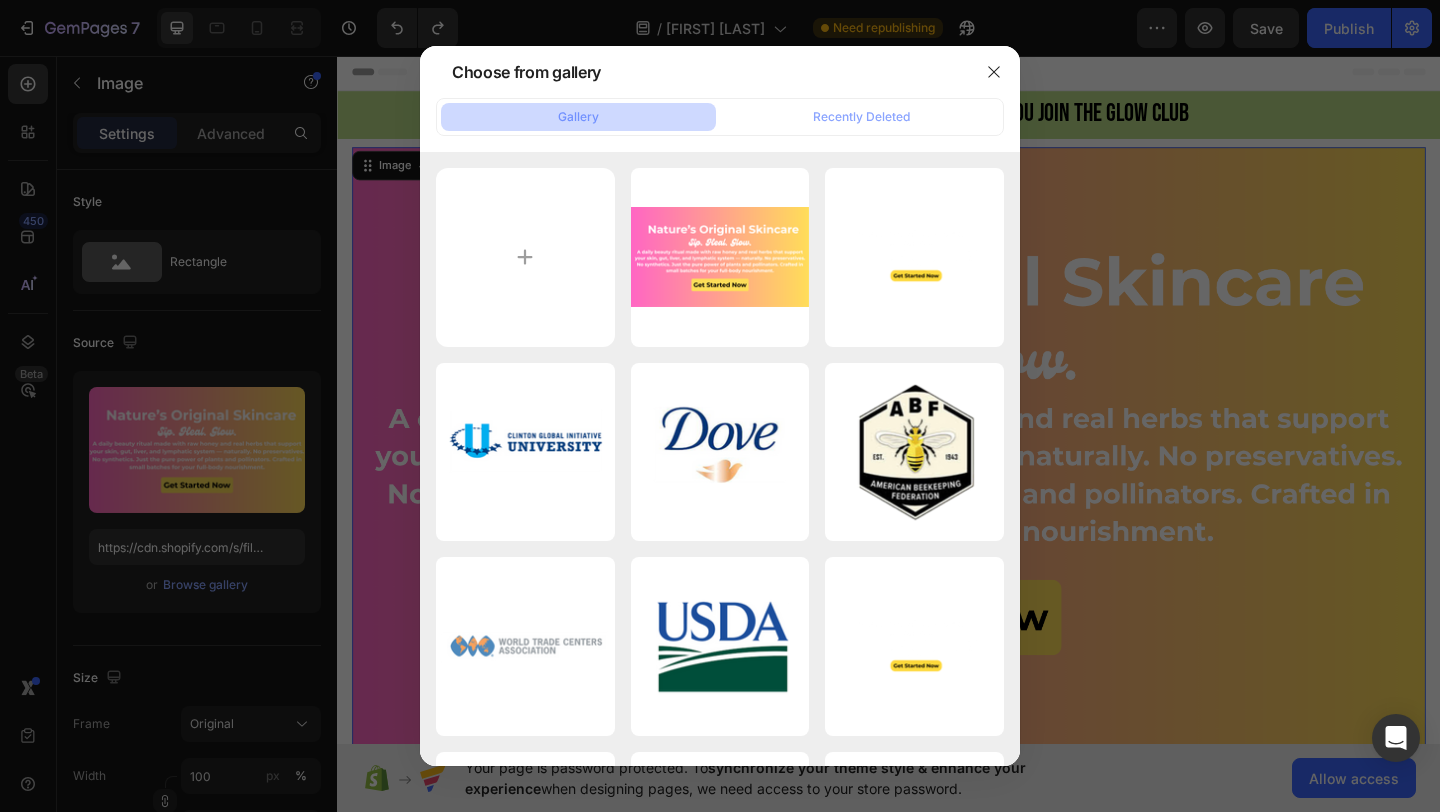 type on "C:\fakepath\FREE SHIPPING on orders $49+ AND save 15% when you join the Nectar Society (Video) (18).png" 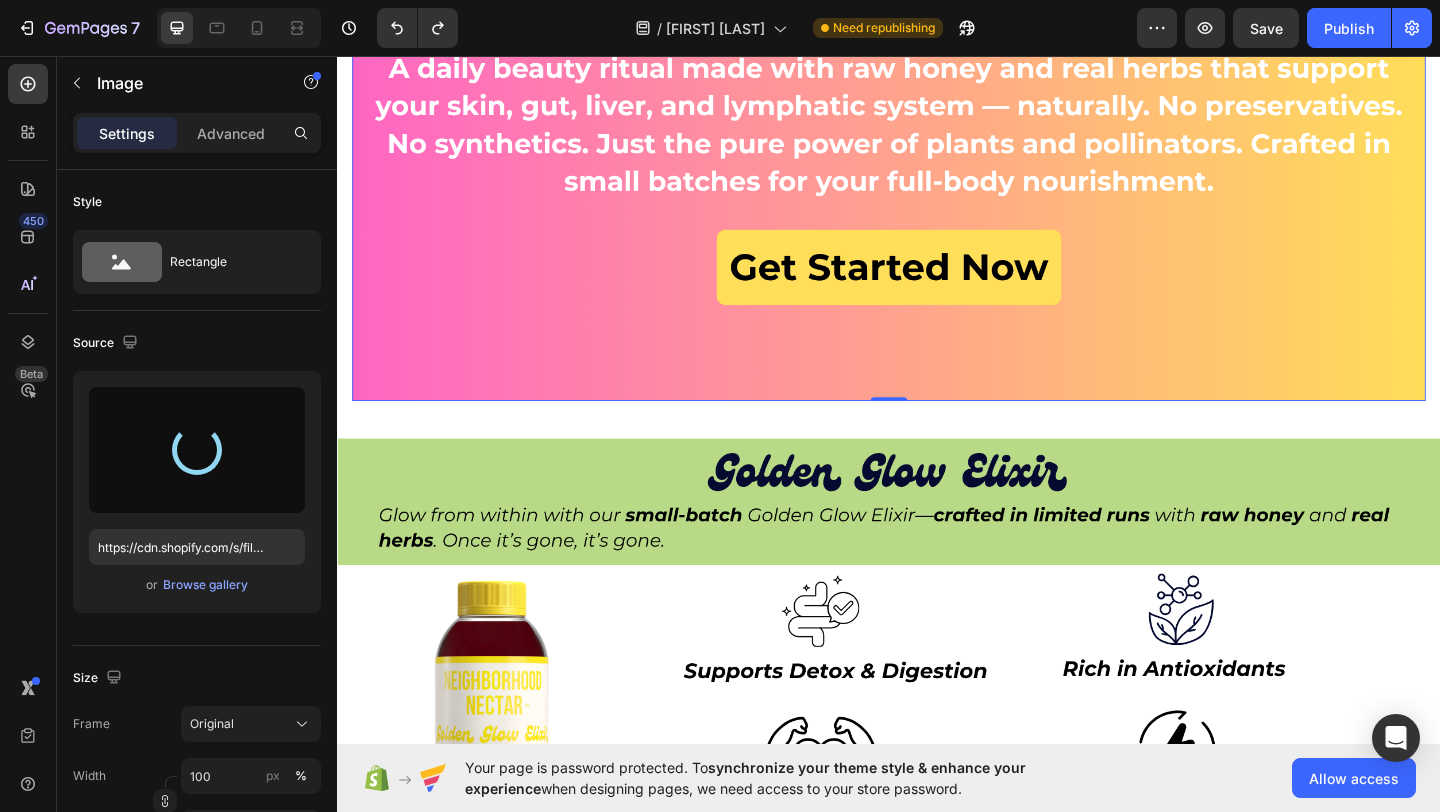 scroll, scrollTop: 218, scrollLeft: 0, axis: vertical 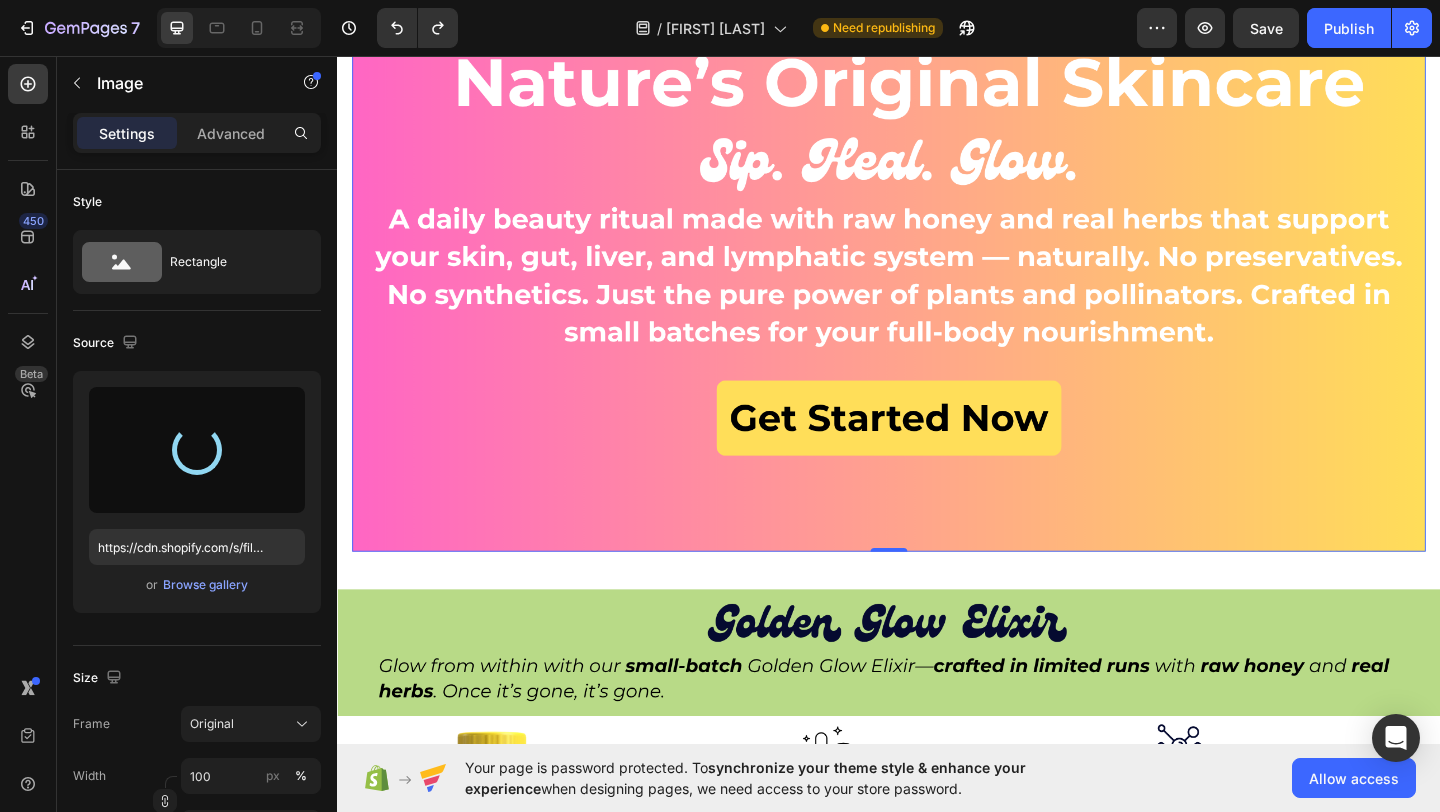 type on "https://cdn.shopify.com/s/files/1/0946/4329/0415/files/gempages_575477949717807954-2901a600-0b99-4e07-973e-7a9c7180b788.png" 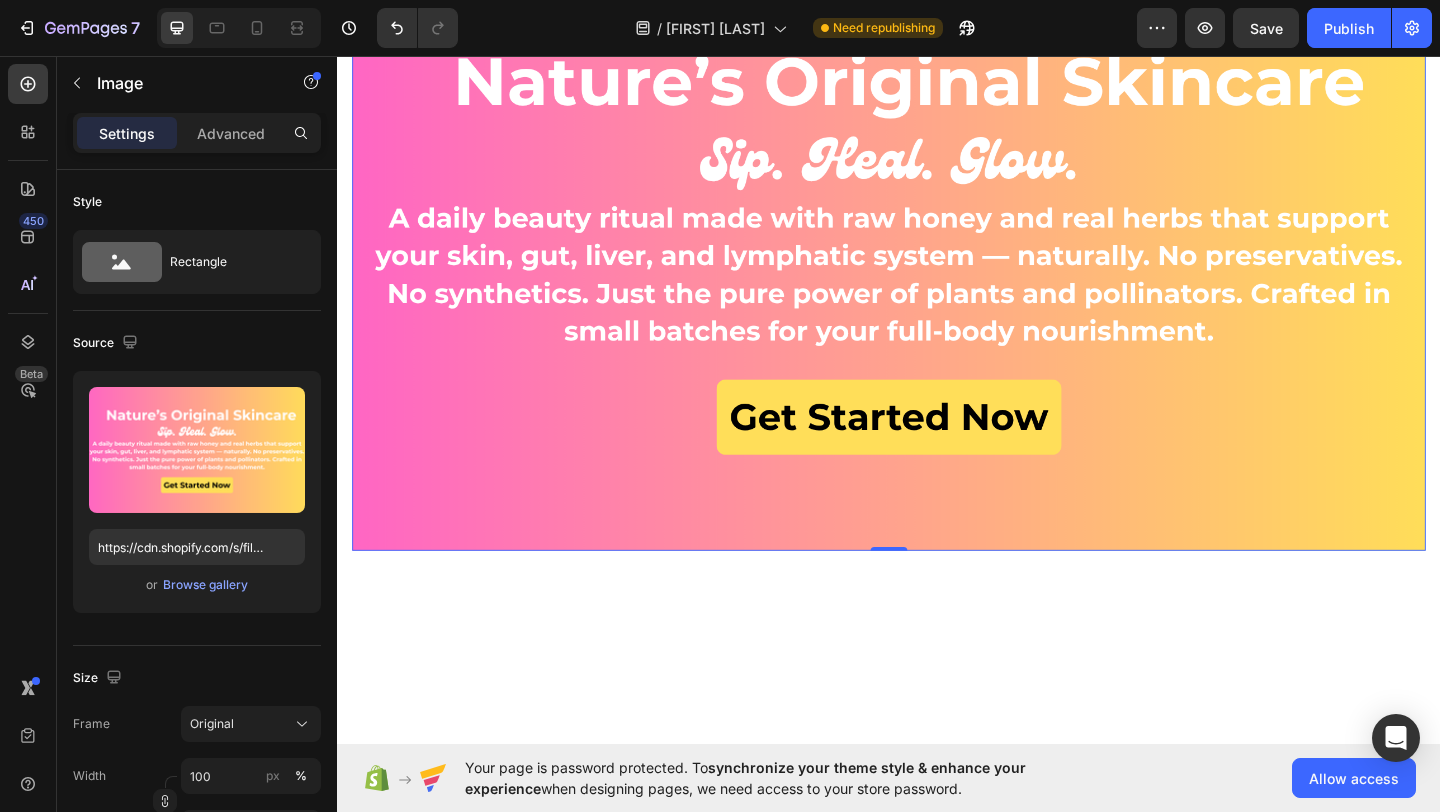 scroll, scrollTop: 0, scrollLeft: 0, axis: both 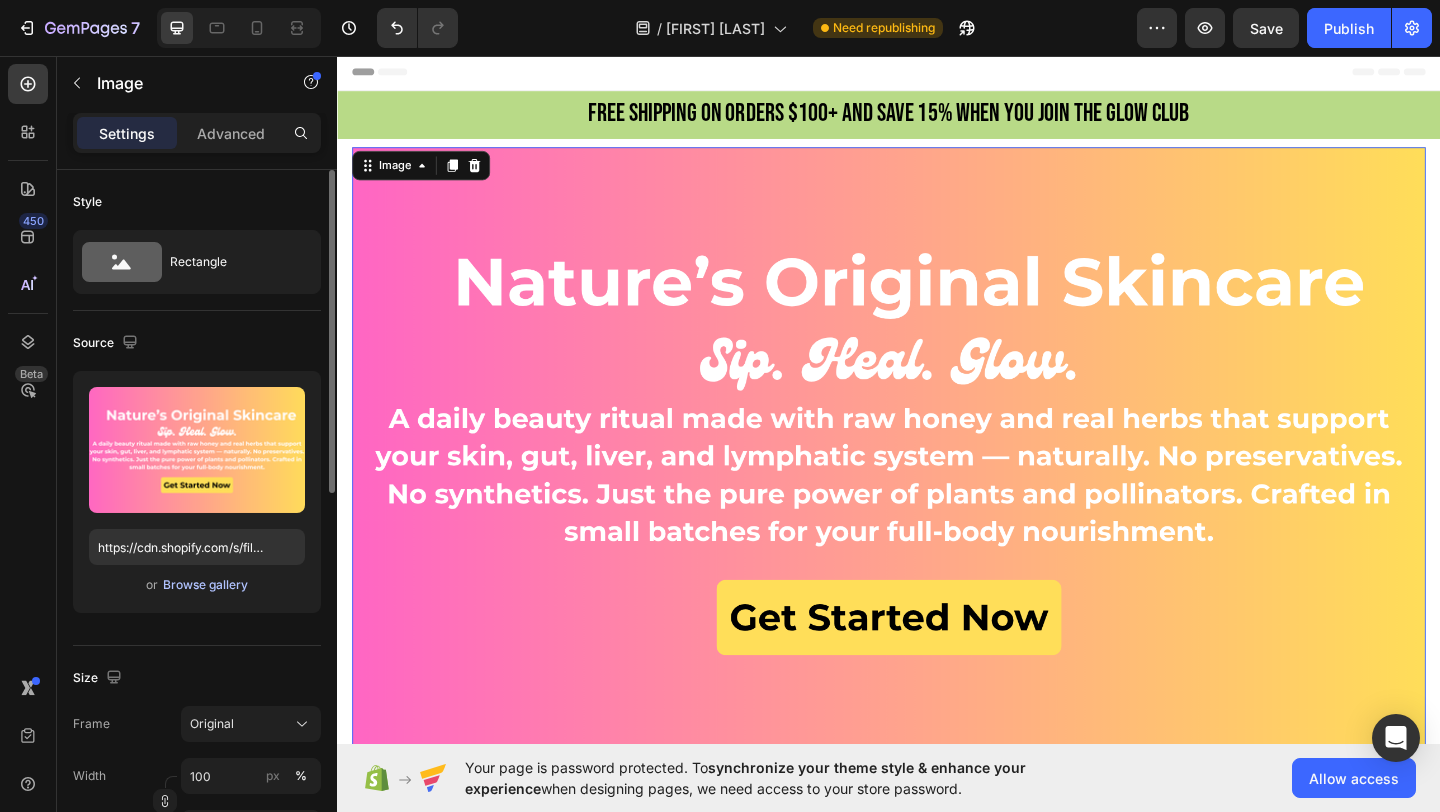 click on "Browse gallery" at bounding box center (205, 585) 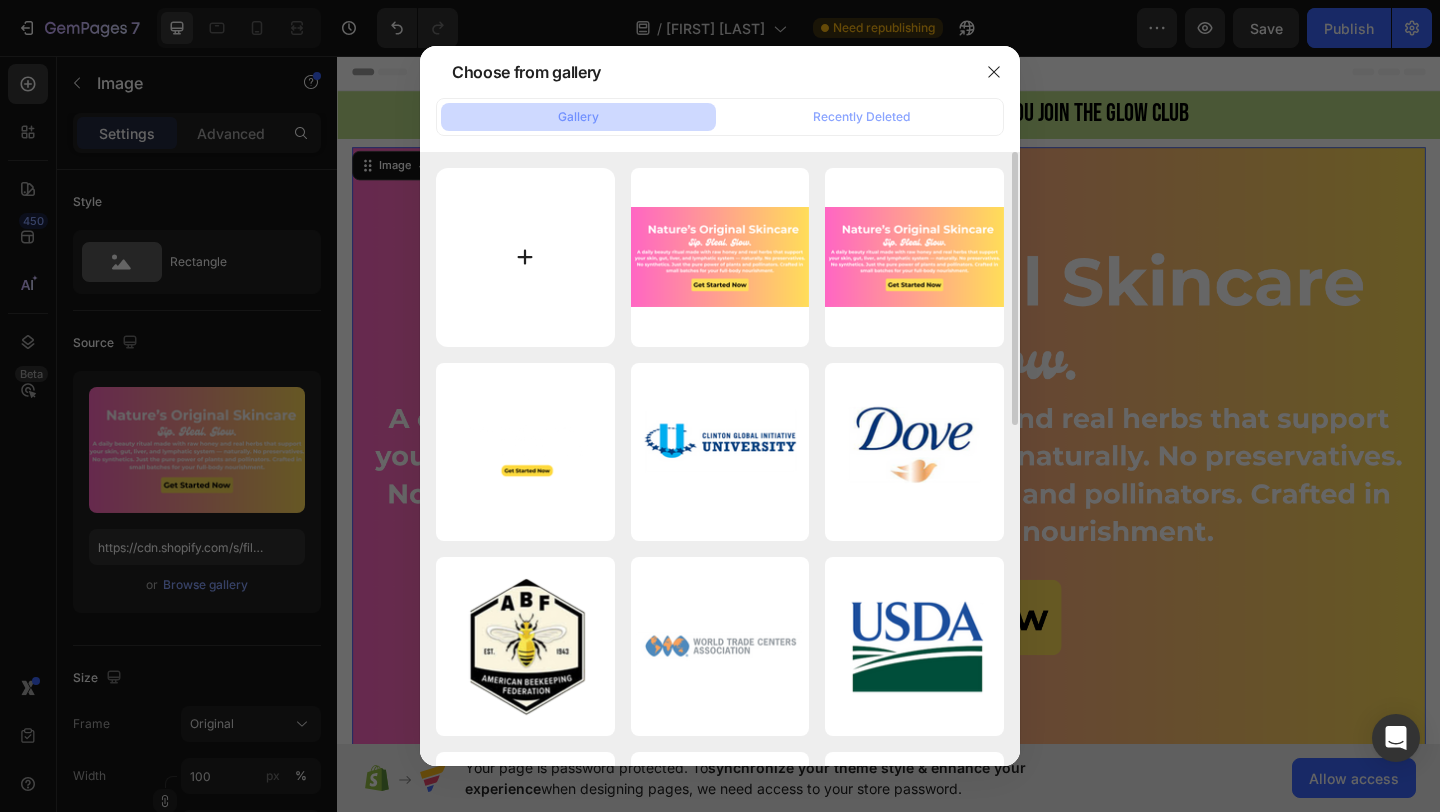 click at bounding box center [525, 257] 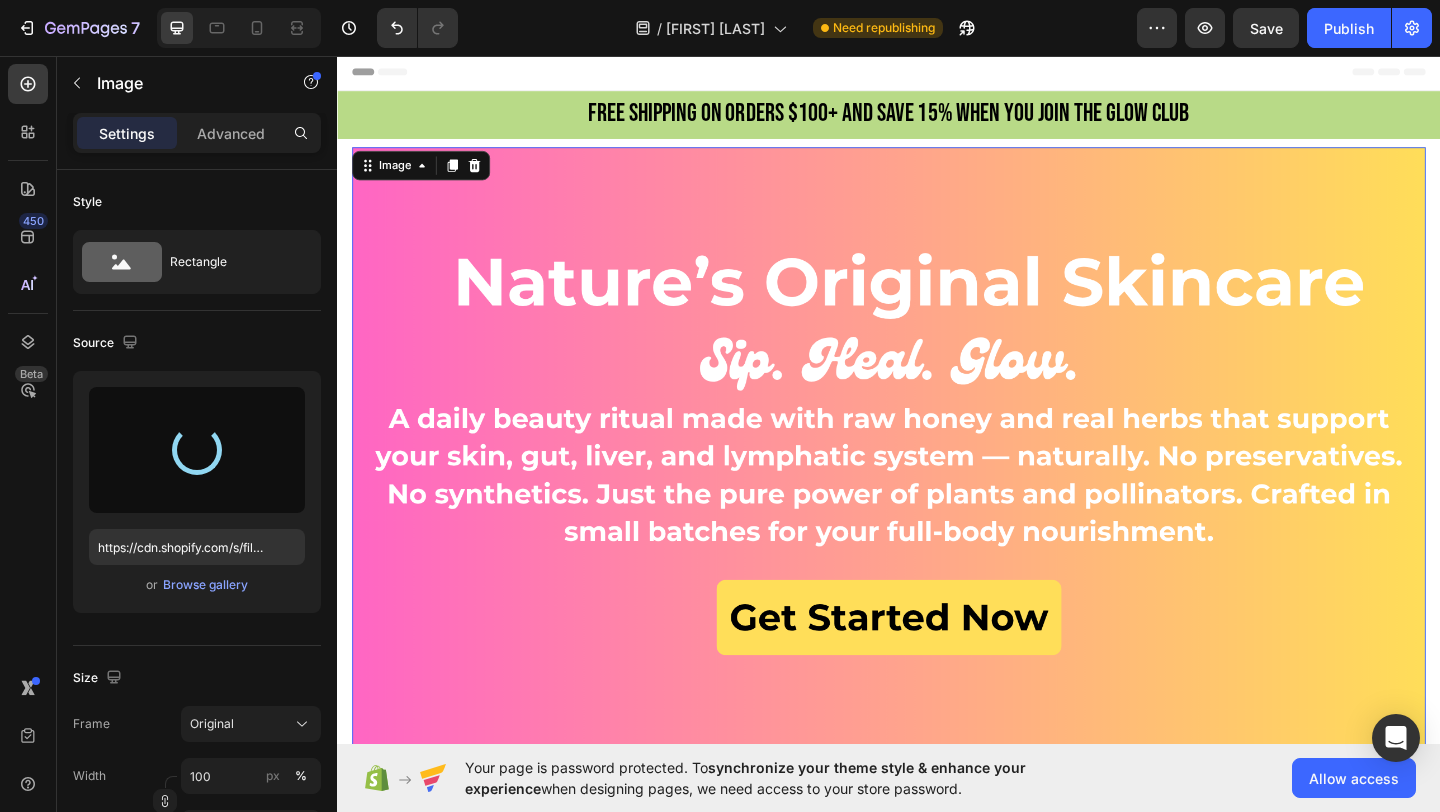 type on "https://cdn.shopify.com/s/files/1/0946/4329/0415/files/gempages_575477949717807954-14ae5964-88f1-49a5-b2fd-742e2b801011.png" 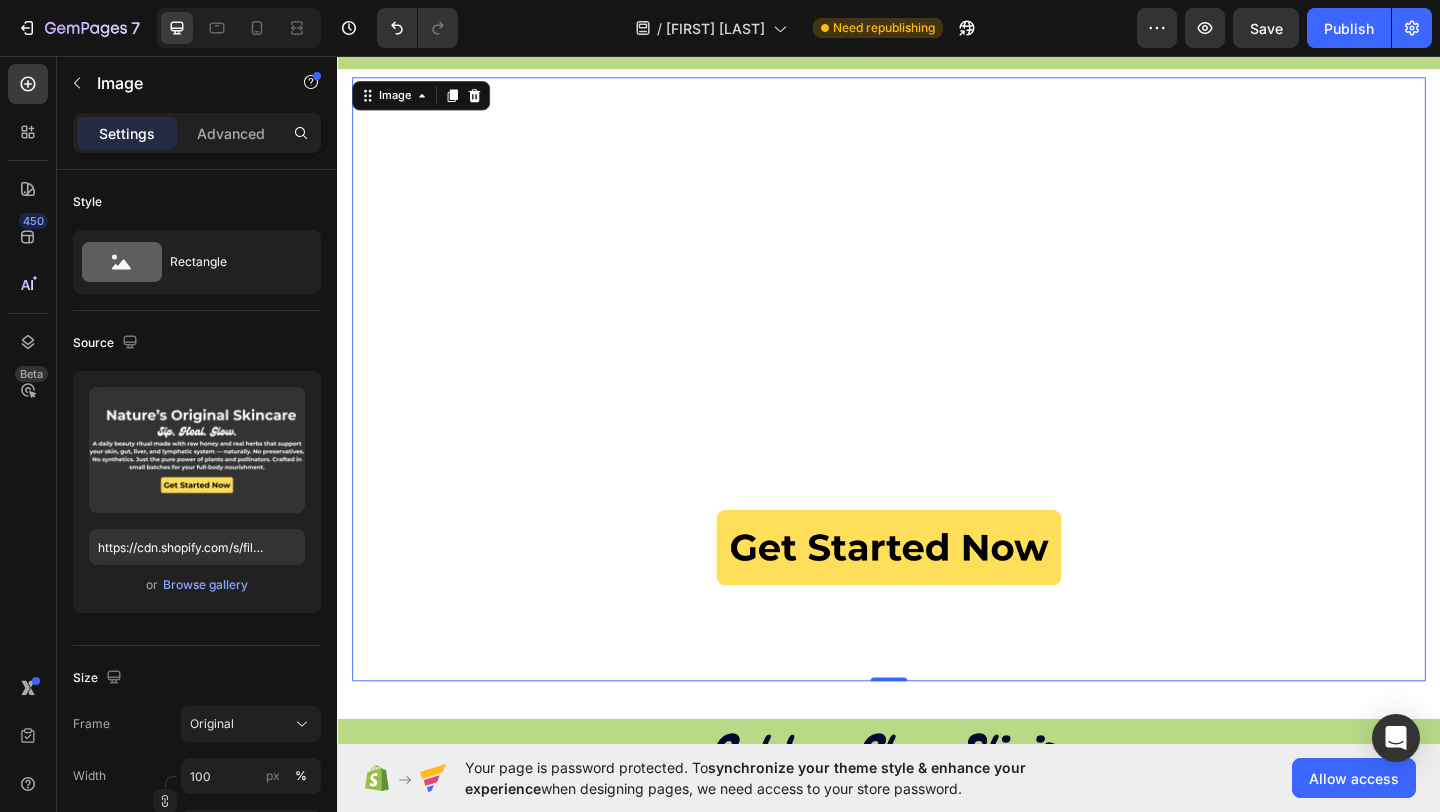 scroll, scrollTop: 82, scrollLeft: 0, axis: vertical 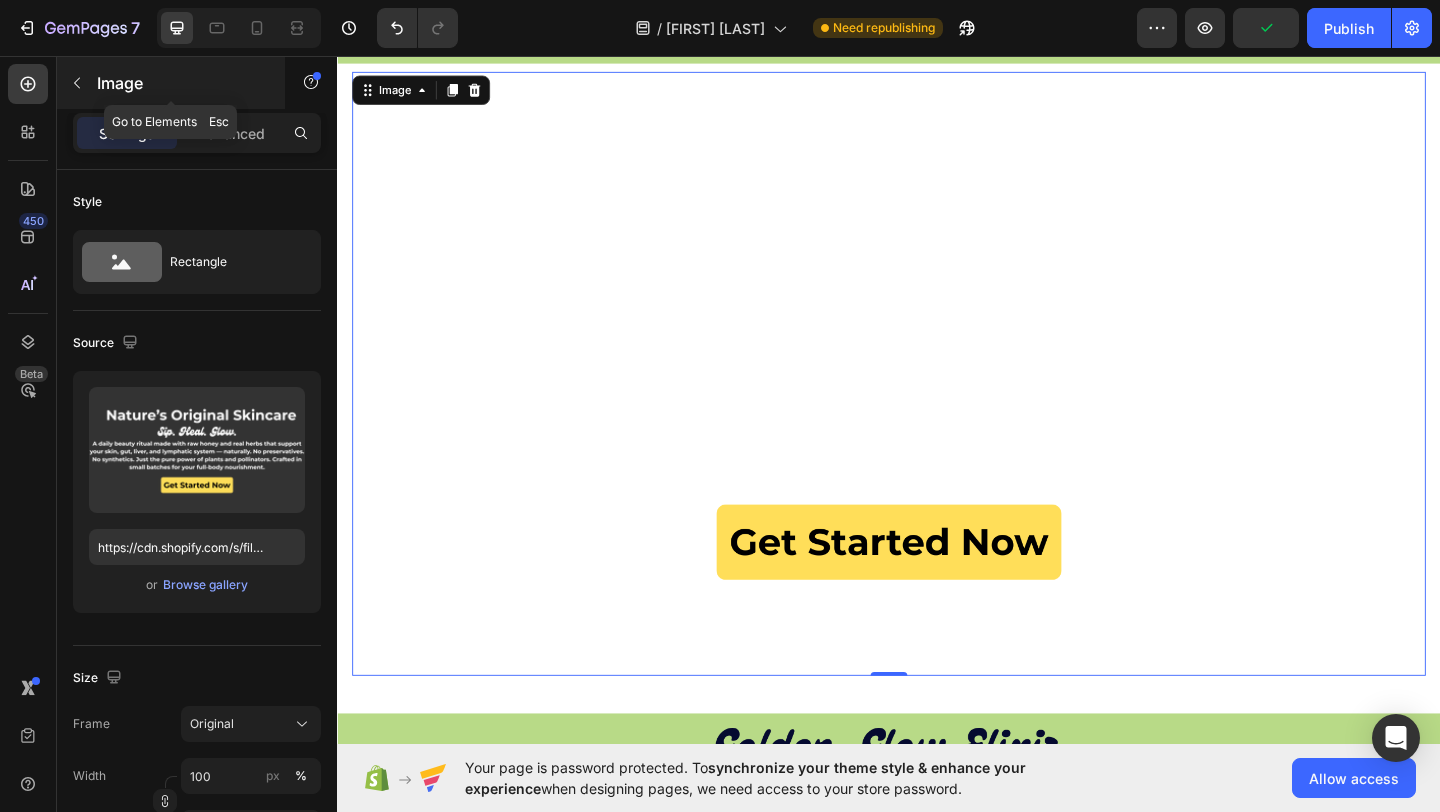 click 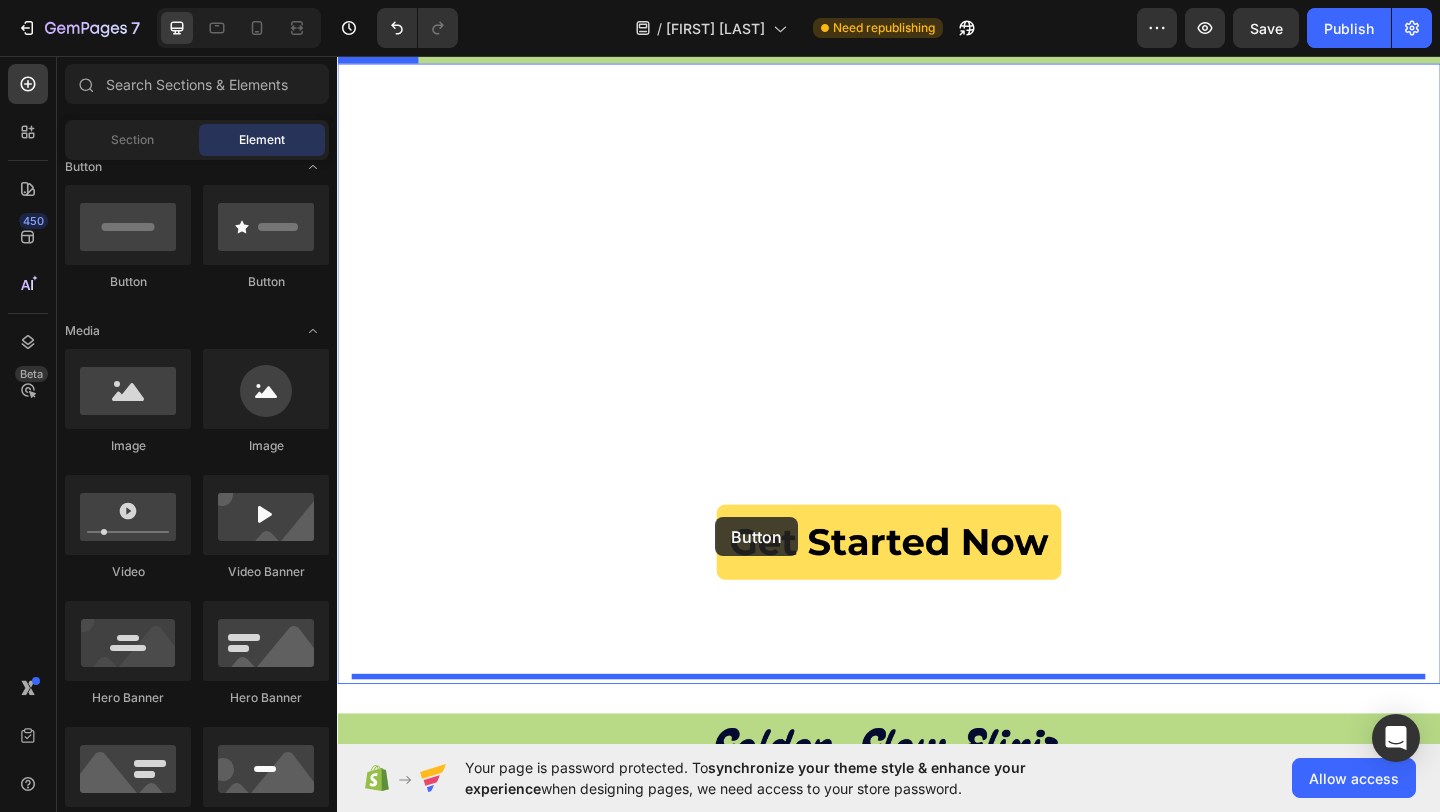 drag, startPoint x: 475, startPoint y: 294, endPoint x: 748, endPoint y: 558, distance: 379.76965 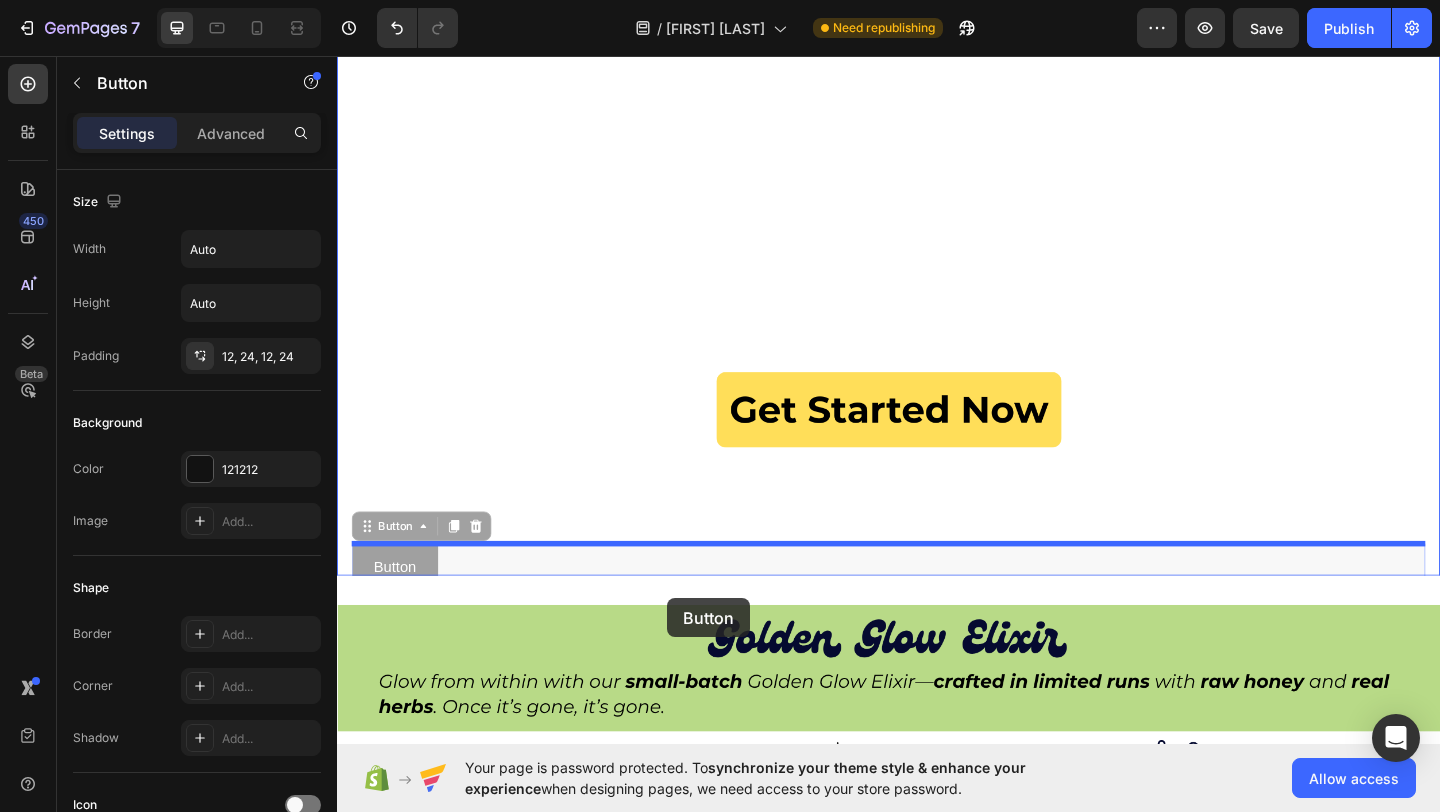 scroll, scrollTop: 220, scrollLeft: 0, axis: vertical 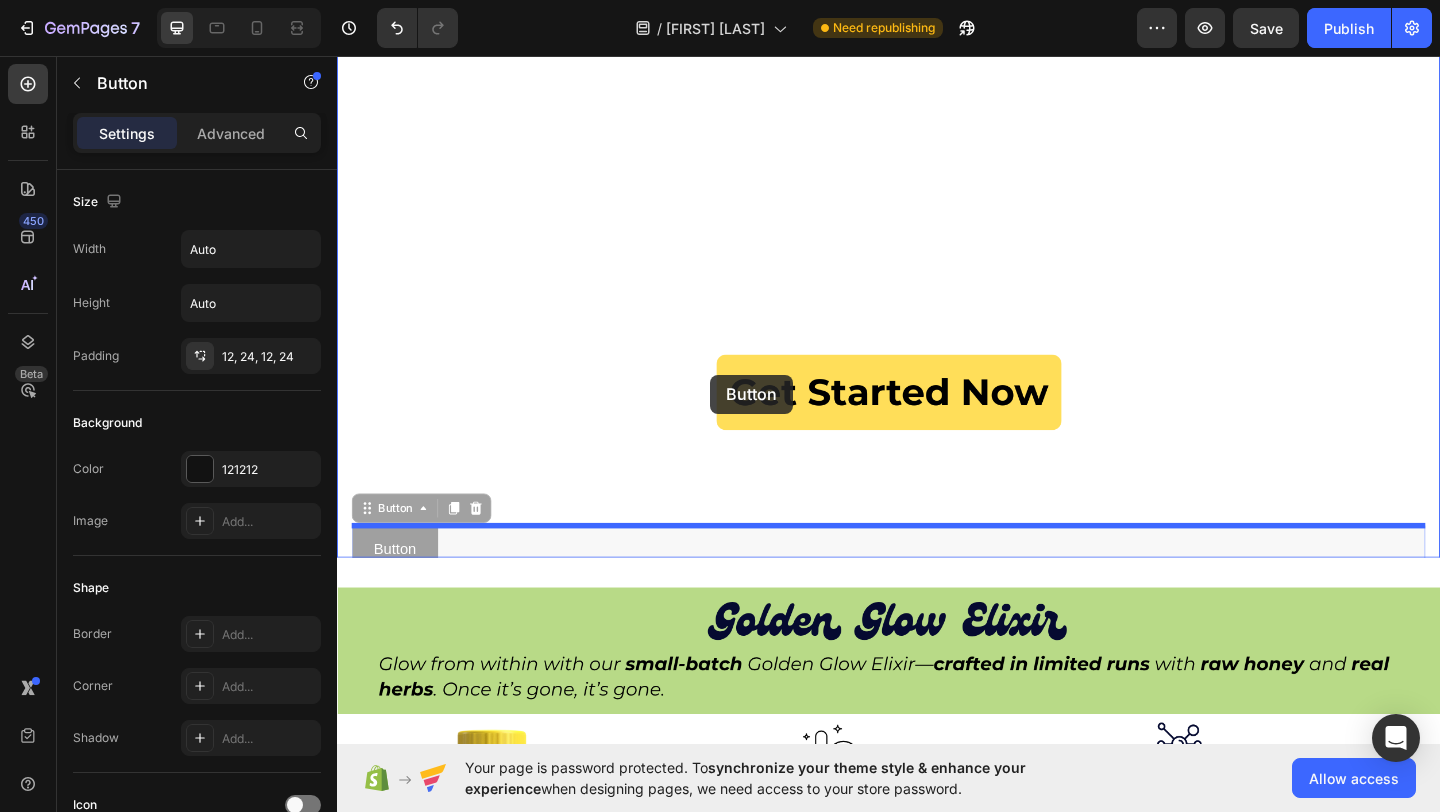 drag, startPoint x: 698, startPoint y: 716, endPoint x: 743, endPoint y: 403, distance: 316.2183 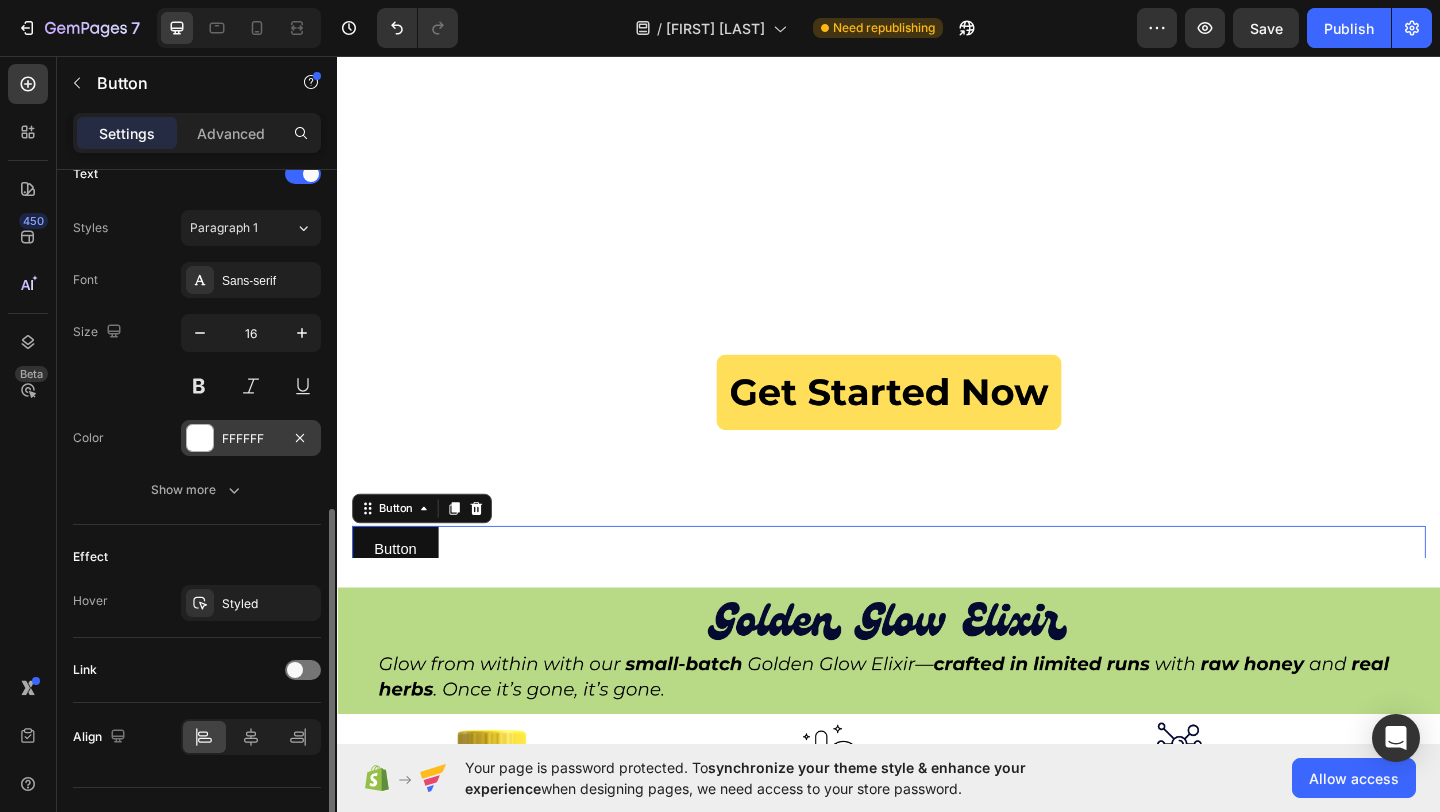 scroll, scrollTop: 714, scrollLeft: 0, axis: vertical 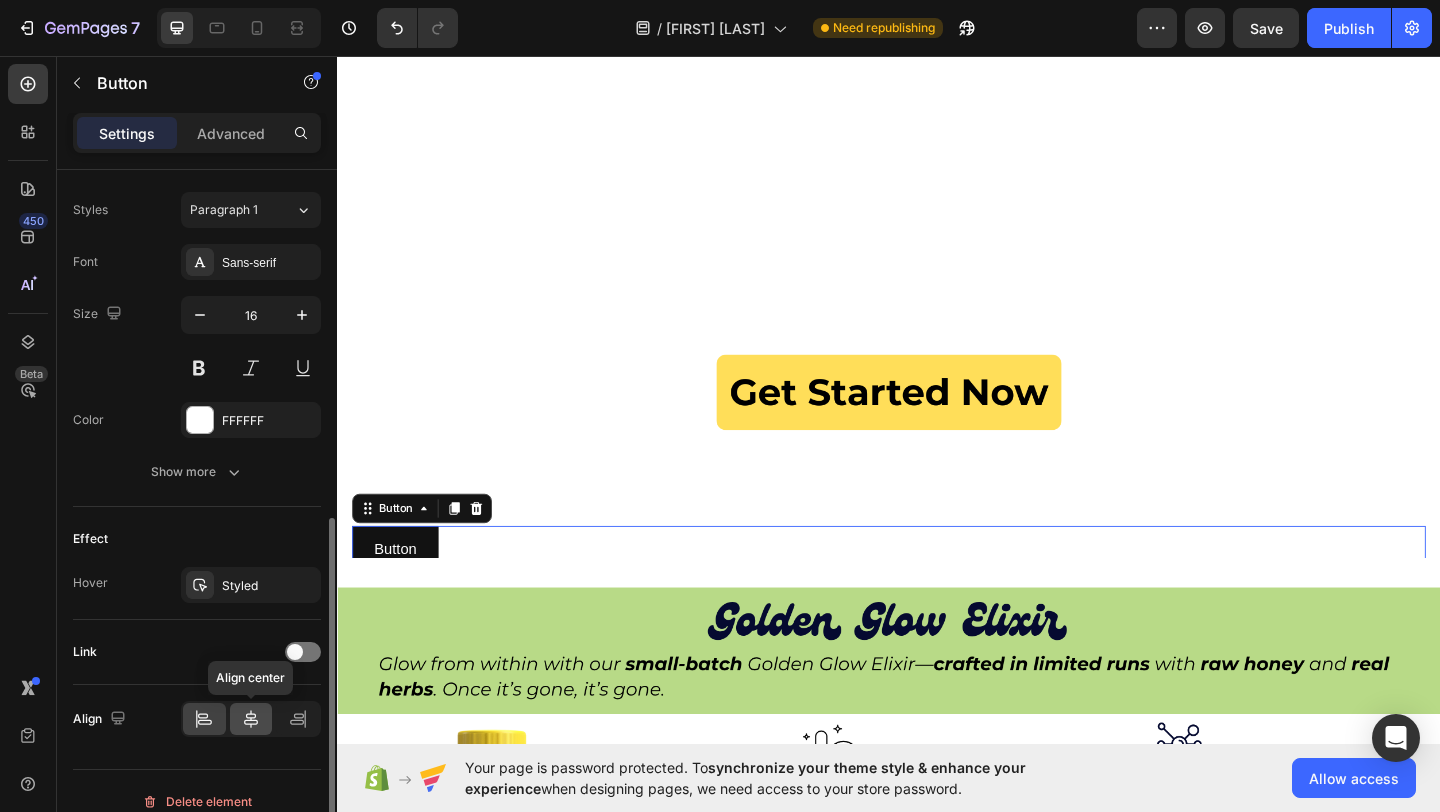 click 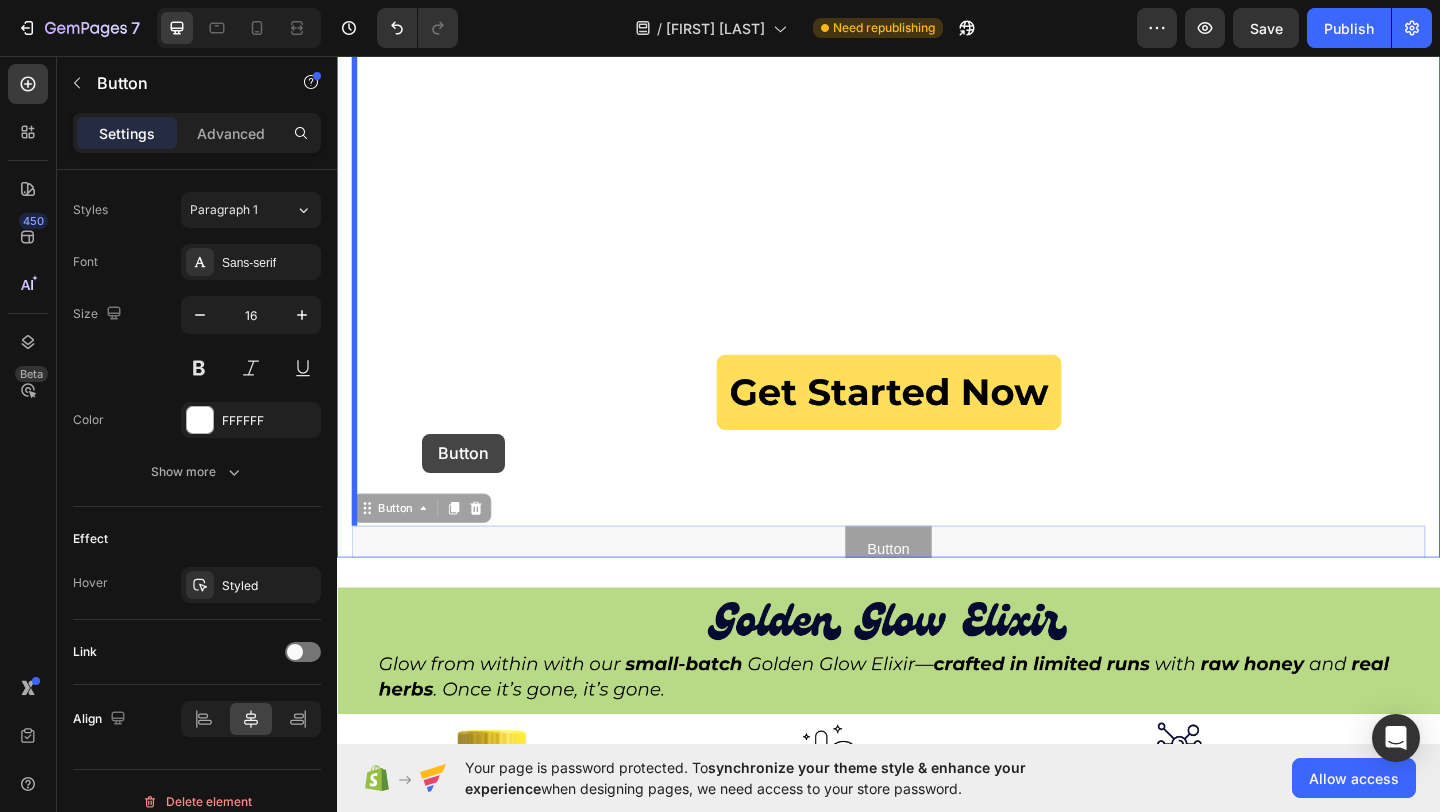 drag, startPoint x: 417, startPoint y: 584, endPoint x: 429, endPoint y: 467, distance: 117.61378 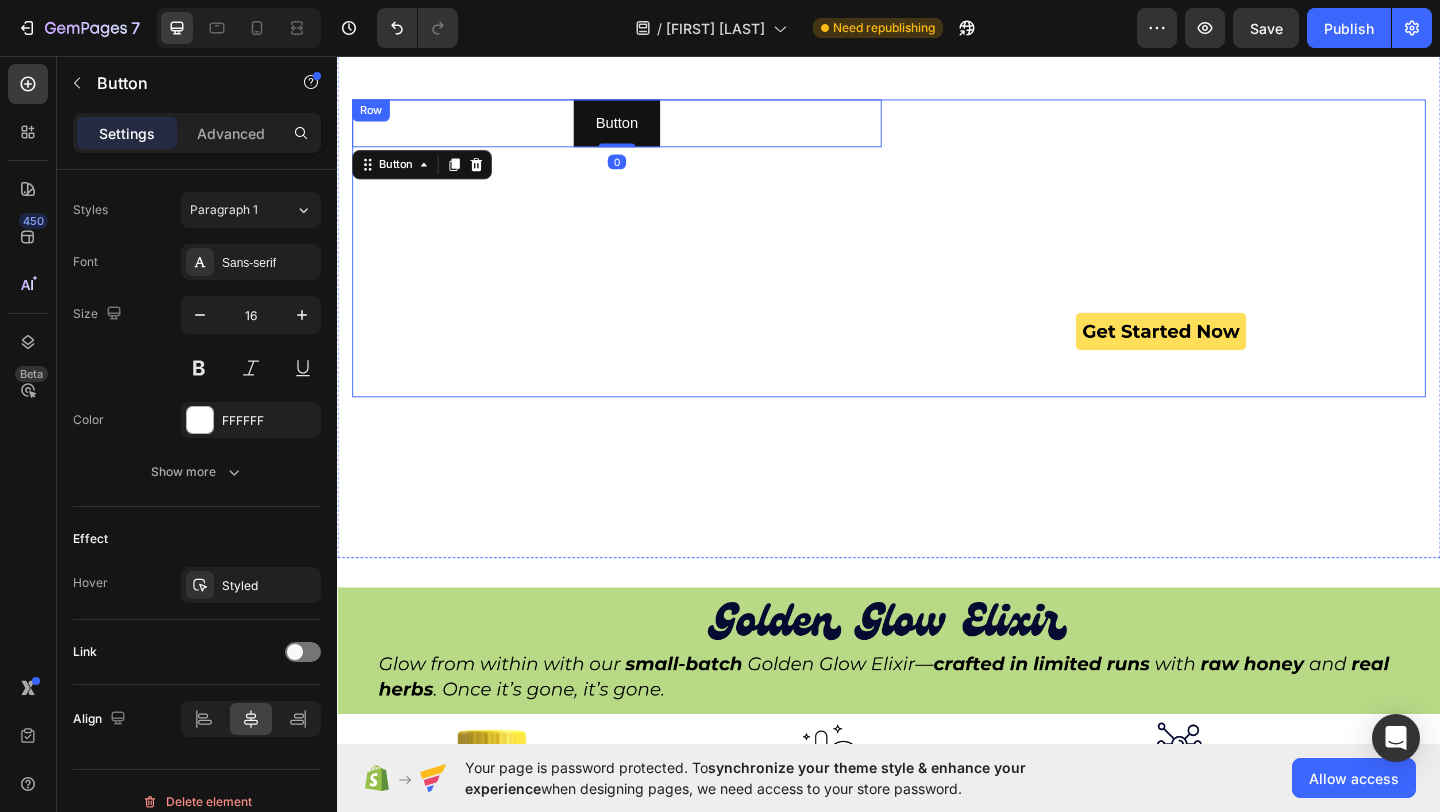 scroll, scrollTop: 219, scrollLeft: 0, axis: vertical 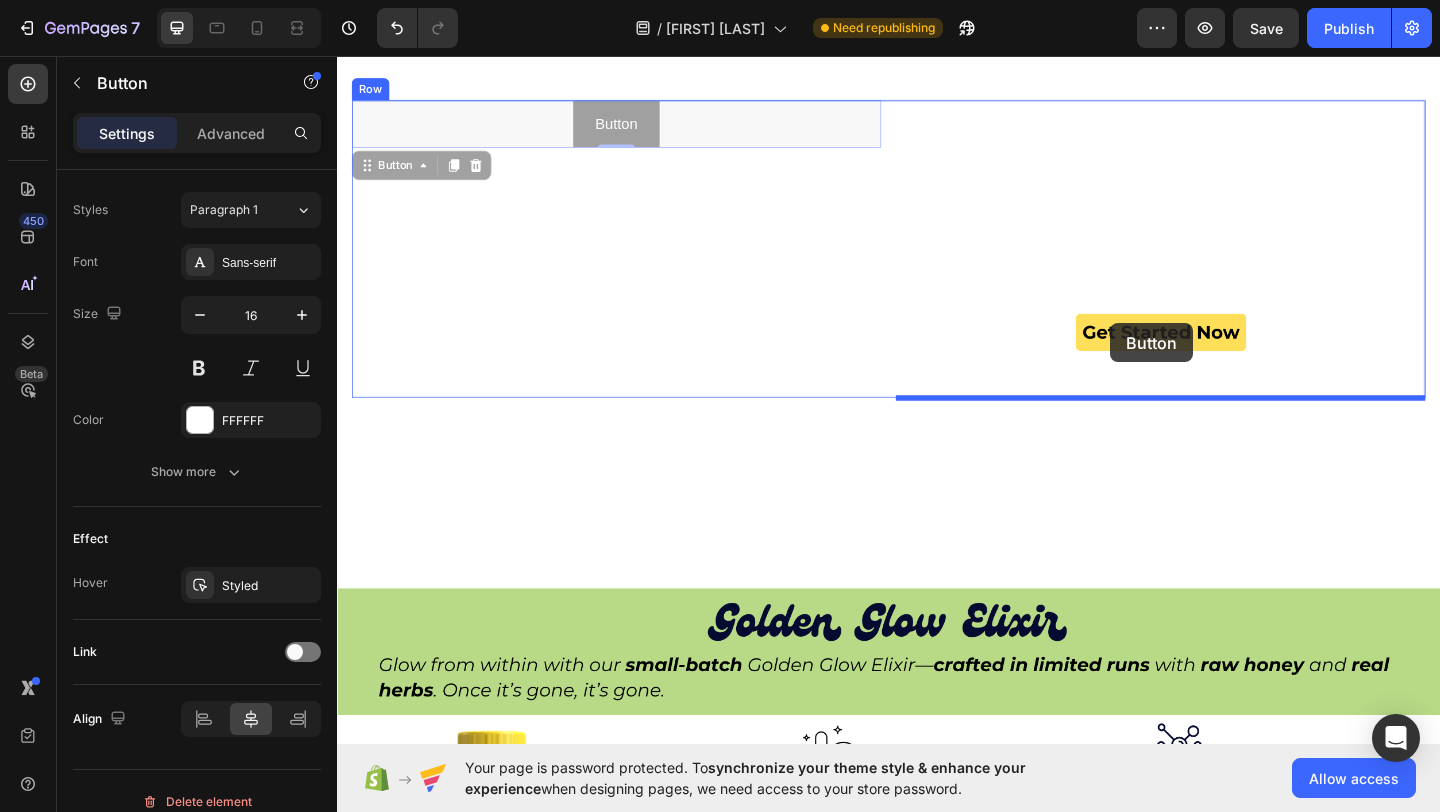 drag, startPoint x: 744, startPoint y: 127, endPoint x: 1178, endPoint y: 348, distance: 487.02875 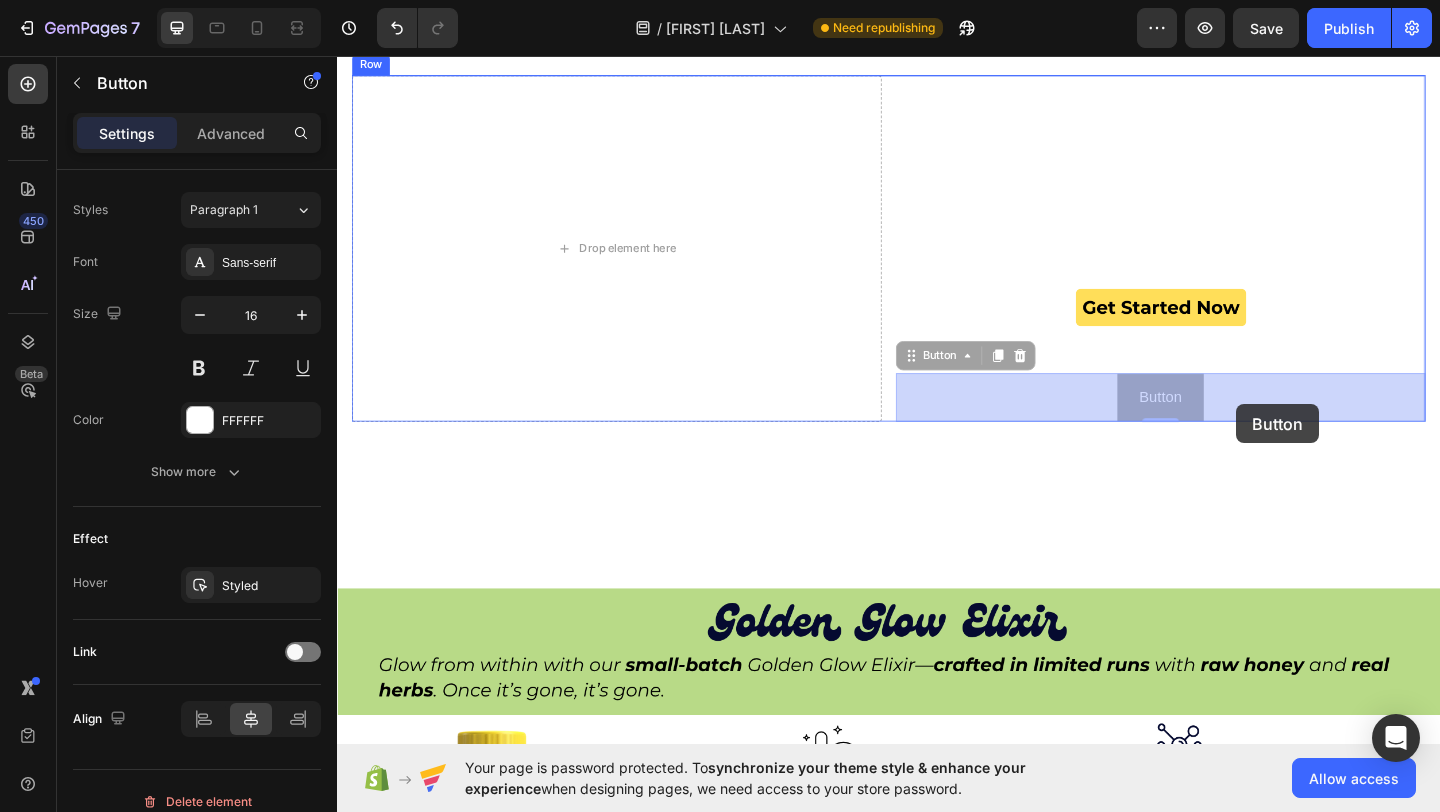 drag, startPoint x: 1316, startPoint y: 414, endPoint x: 1317, endPoint y: 443, distance: 29.017237 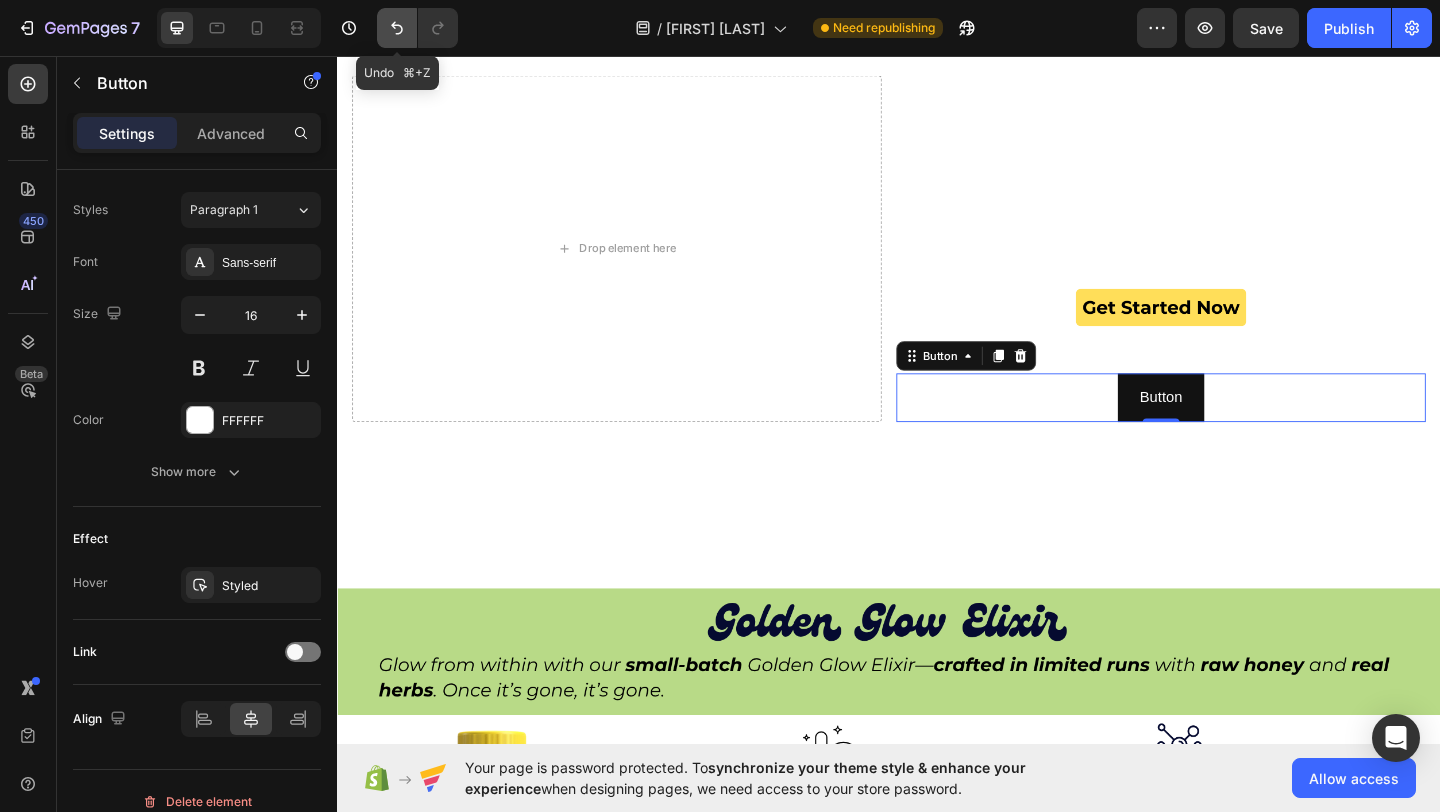 click 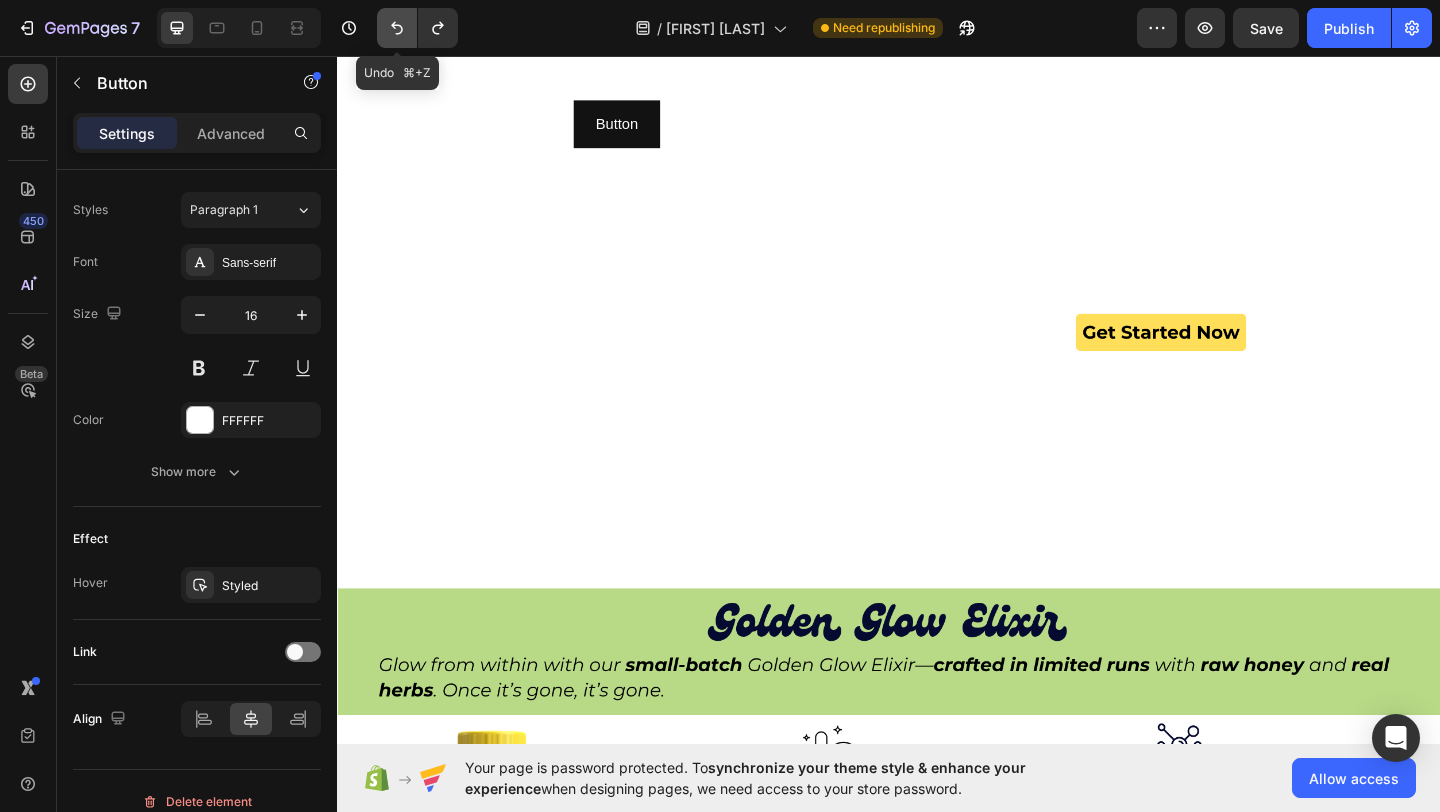click 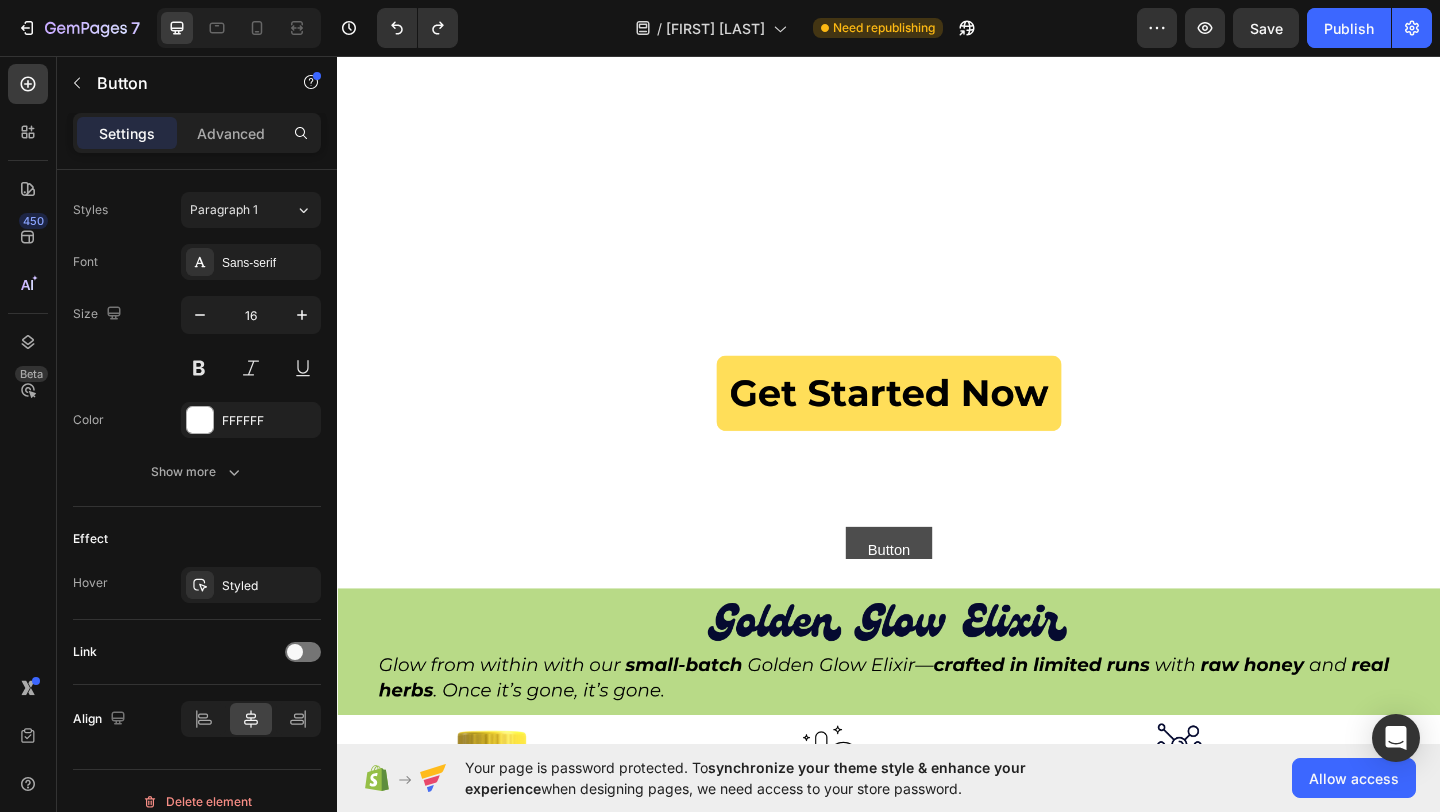 click on "Button" at bounding box center (937, 594) 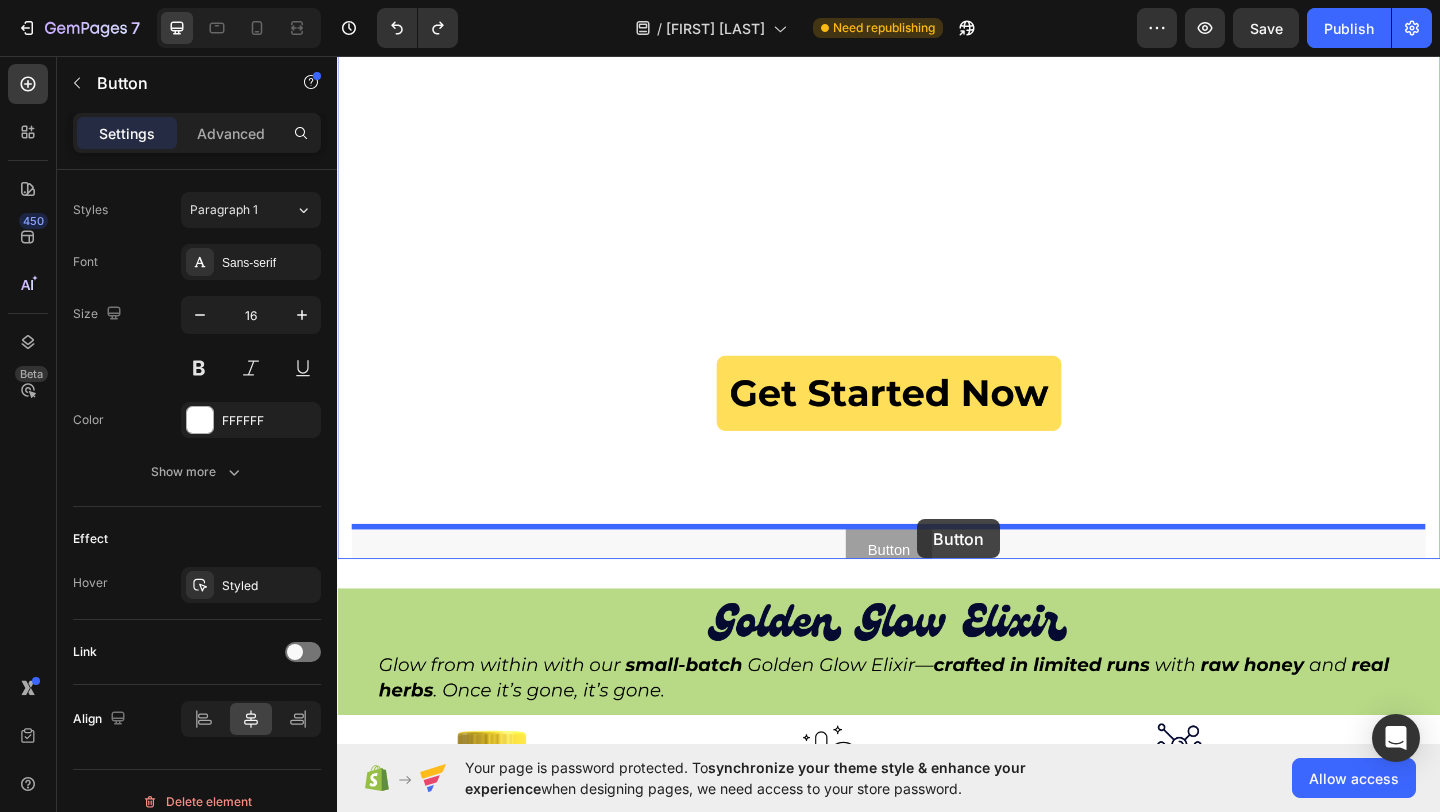 drag, startPoint x: 968, startPoint y: 577, endPoint x: 968, endPoint y: 559, distance: 18 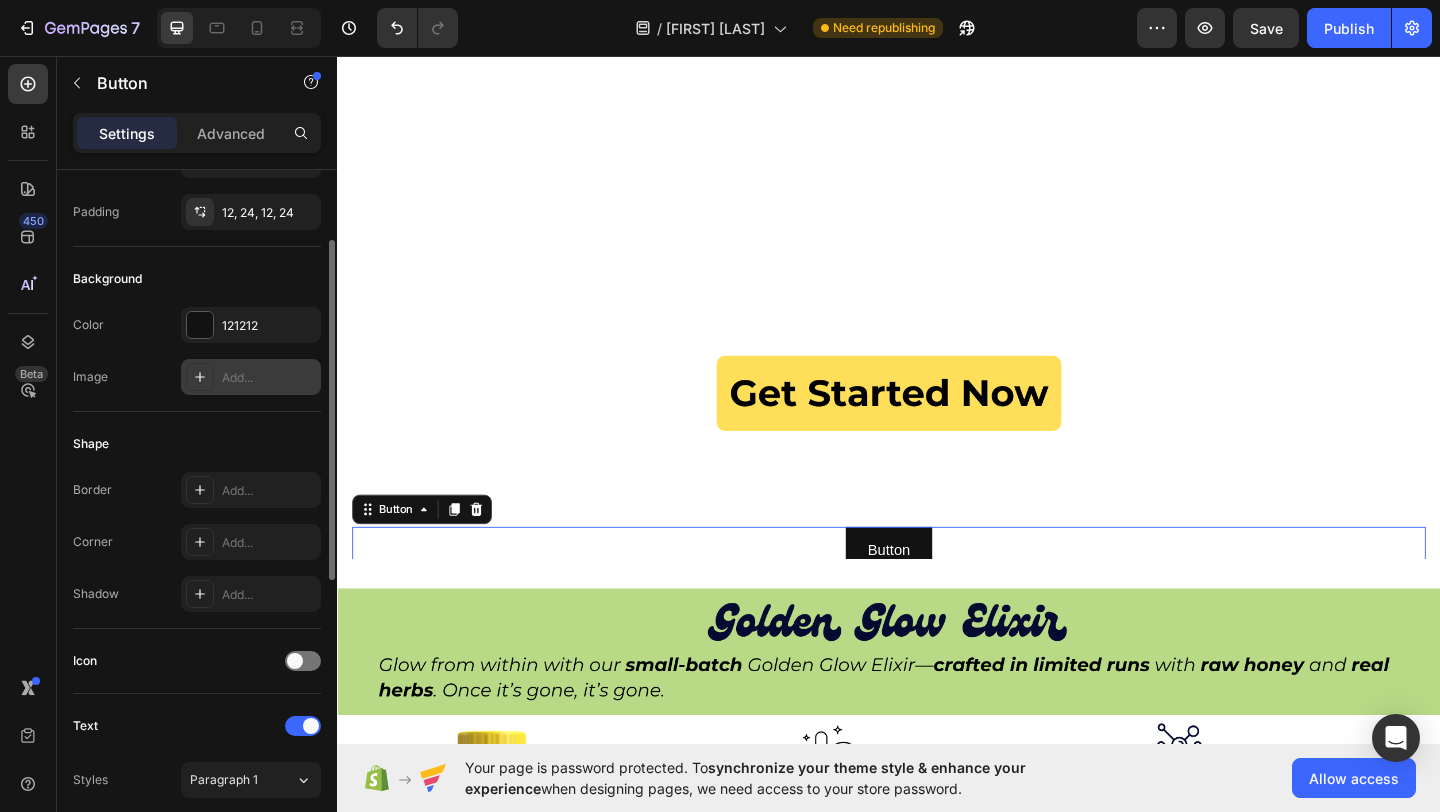 scroll, scrollTop: 0, scrollLeft: 0, axis: both 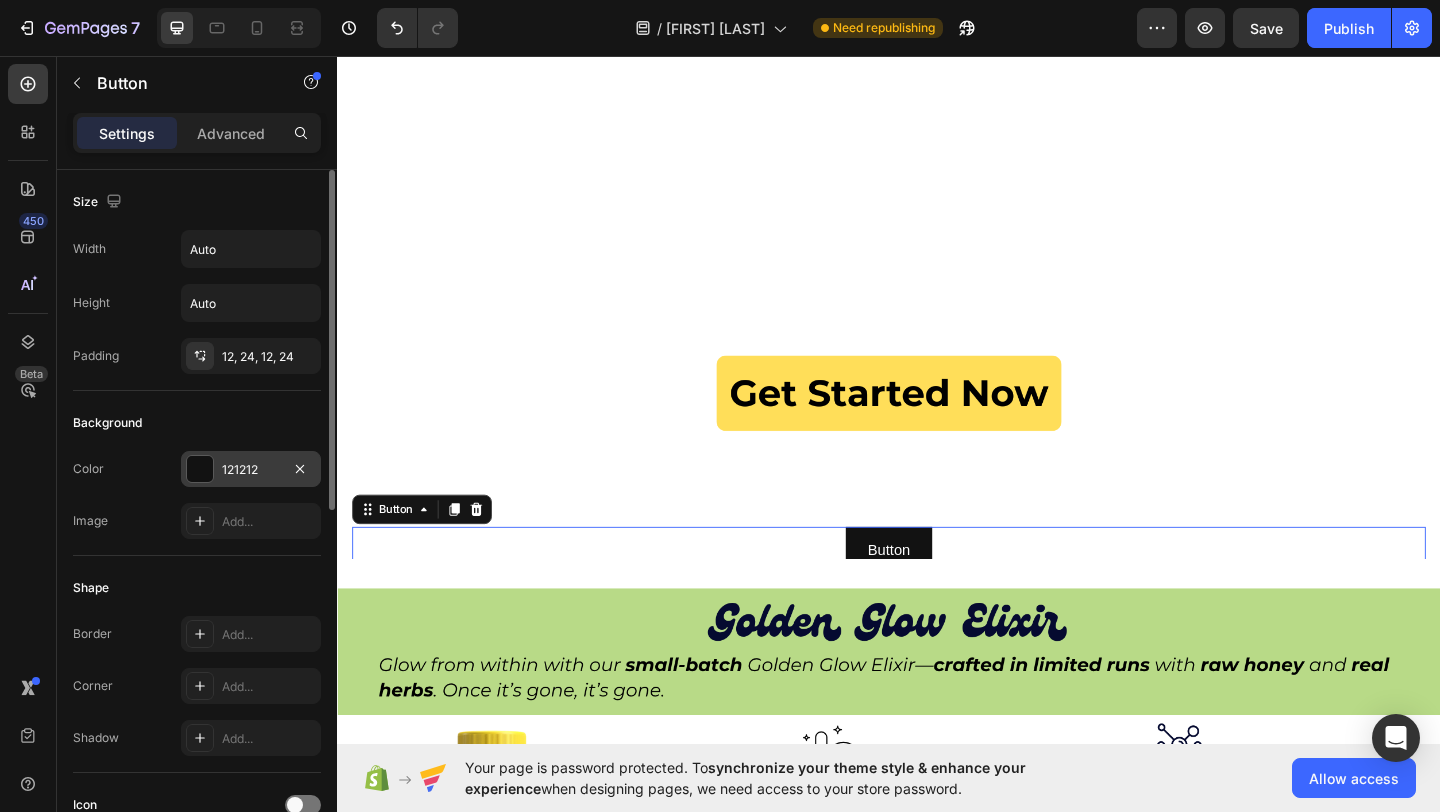 click at bounding box center [200, 469] 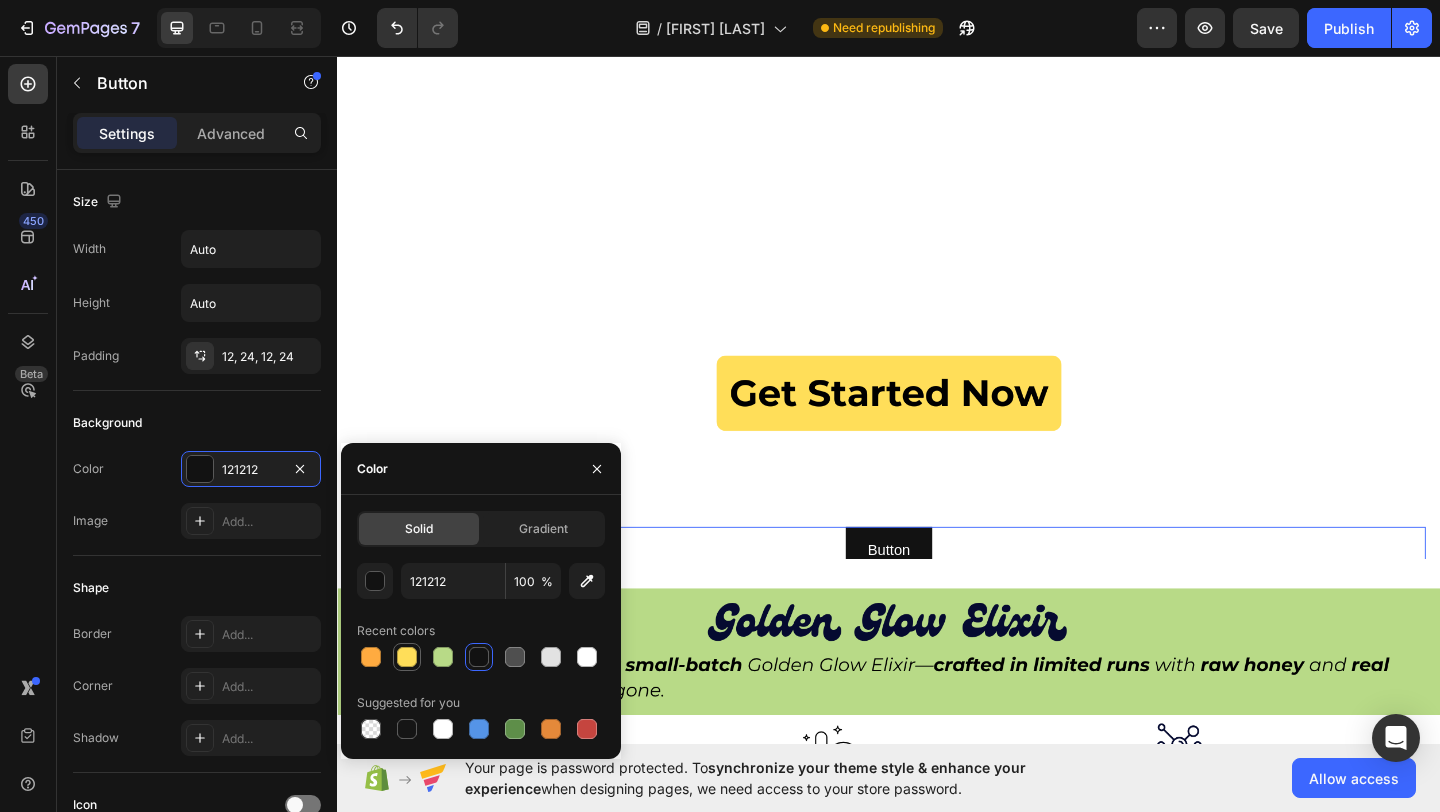 click at bounding box center [407, 657] 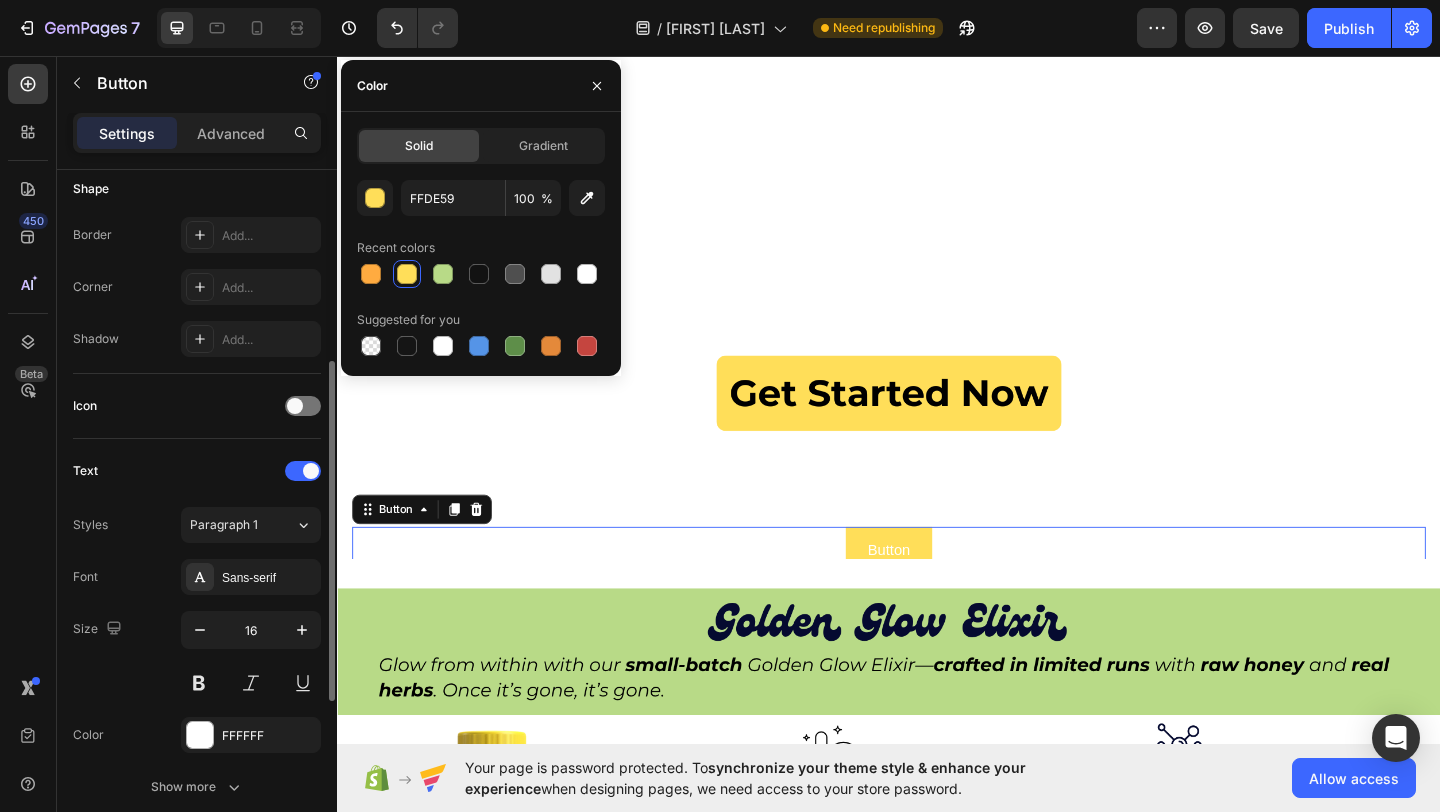 scroll, scrollTop: 406, scrollLeft: 0, axis: vertical 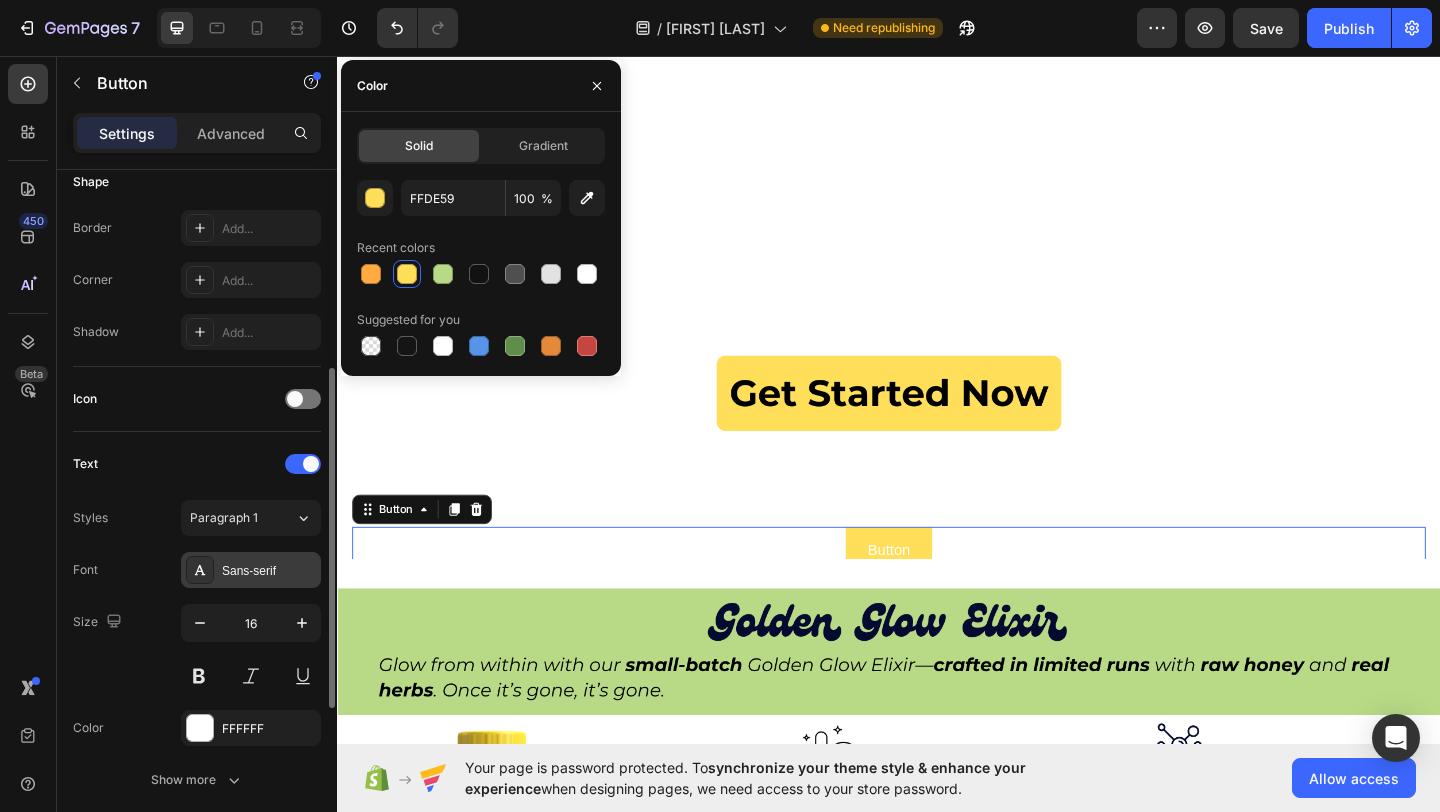 click on "Sans-serif" at bounding box center (269, 571) 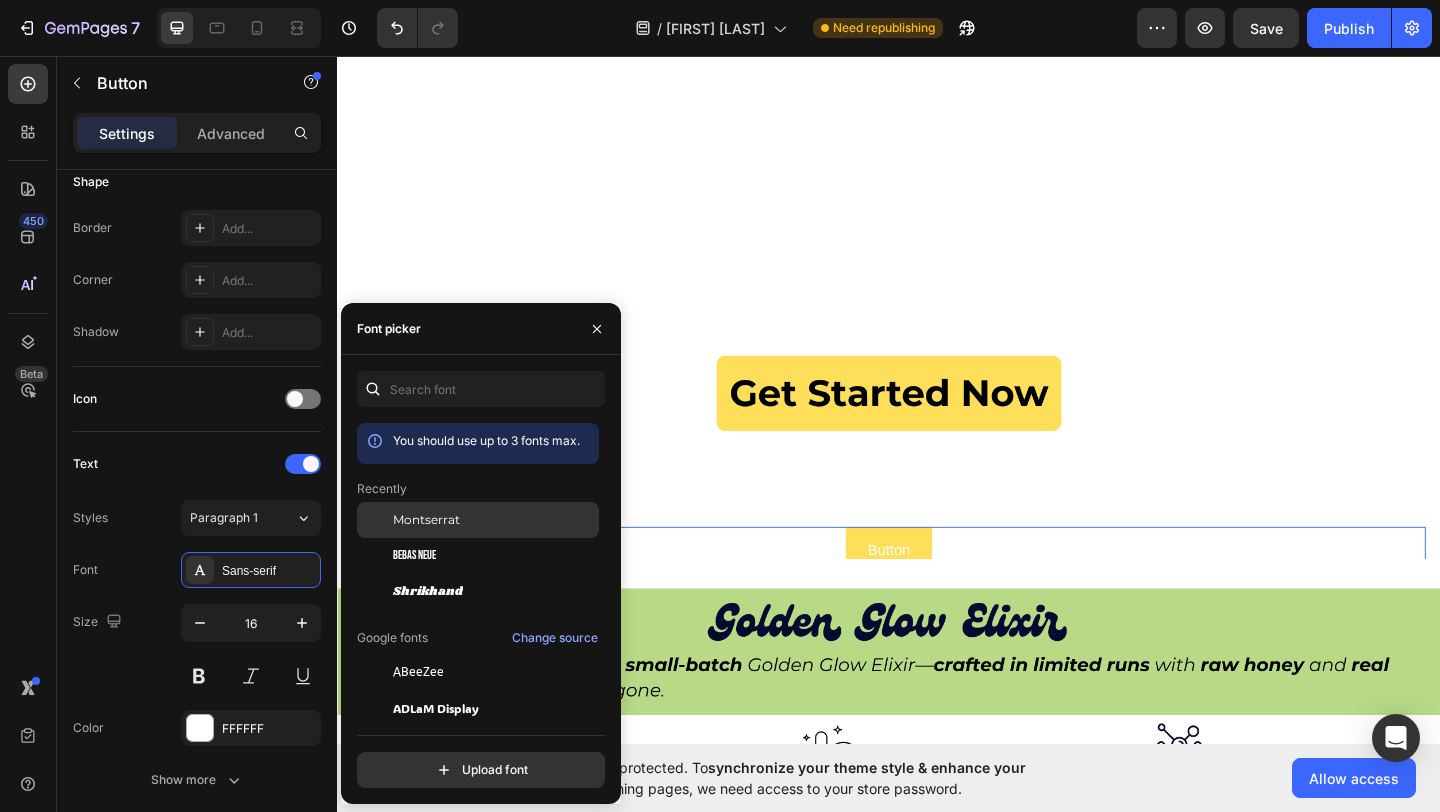 click on "Montserrat" 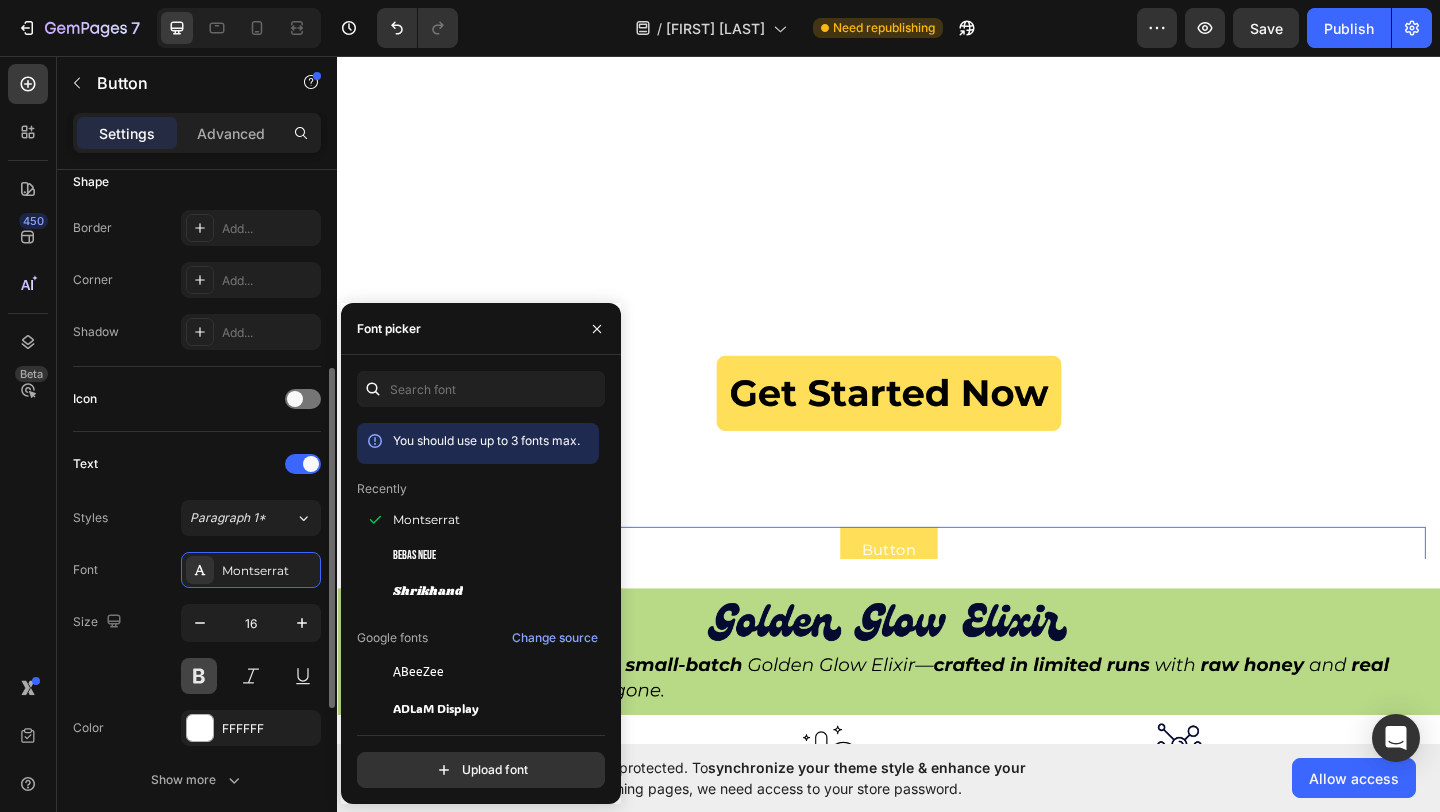 click at bounding box center [199, 676] 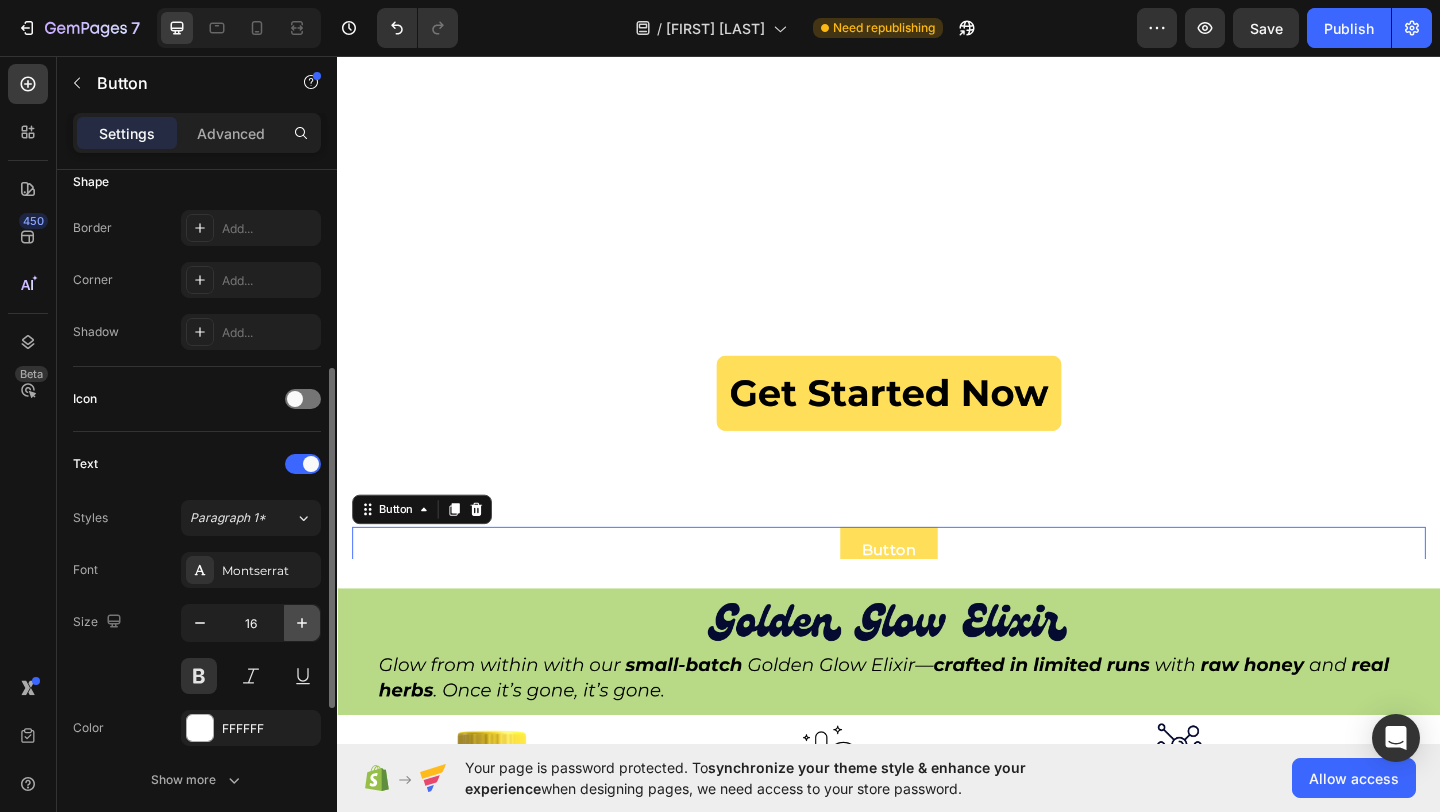click 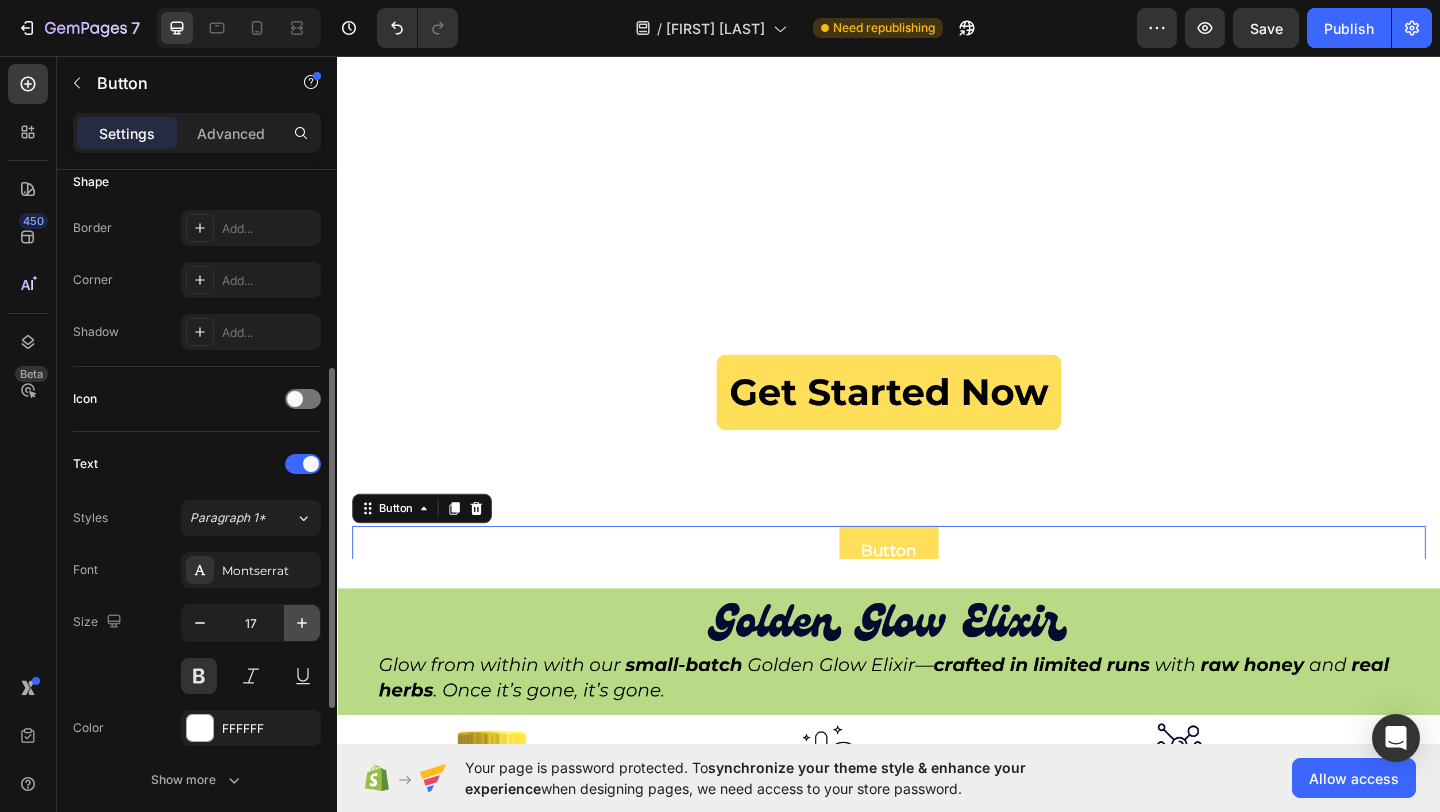 click 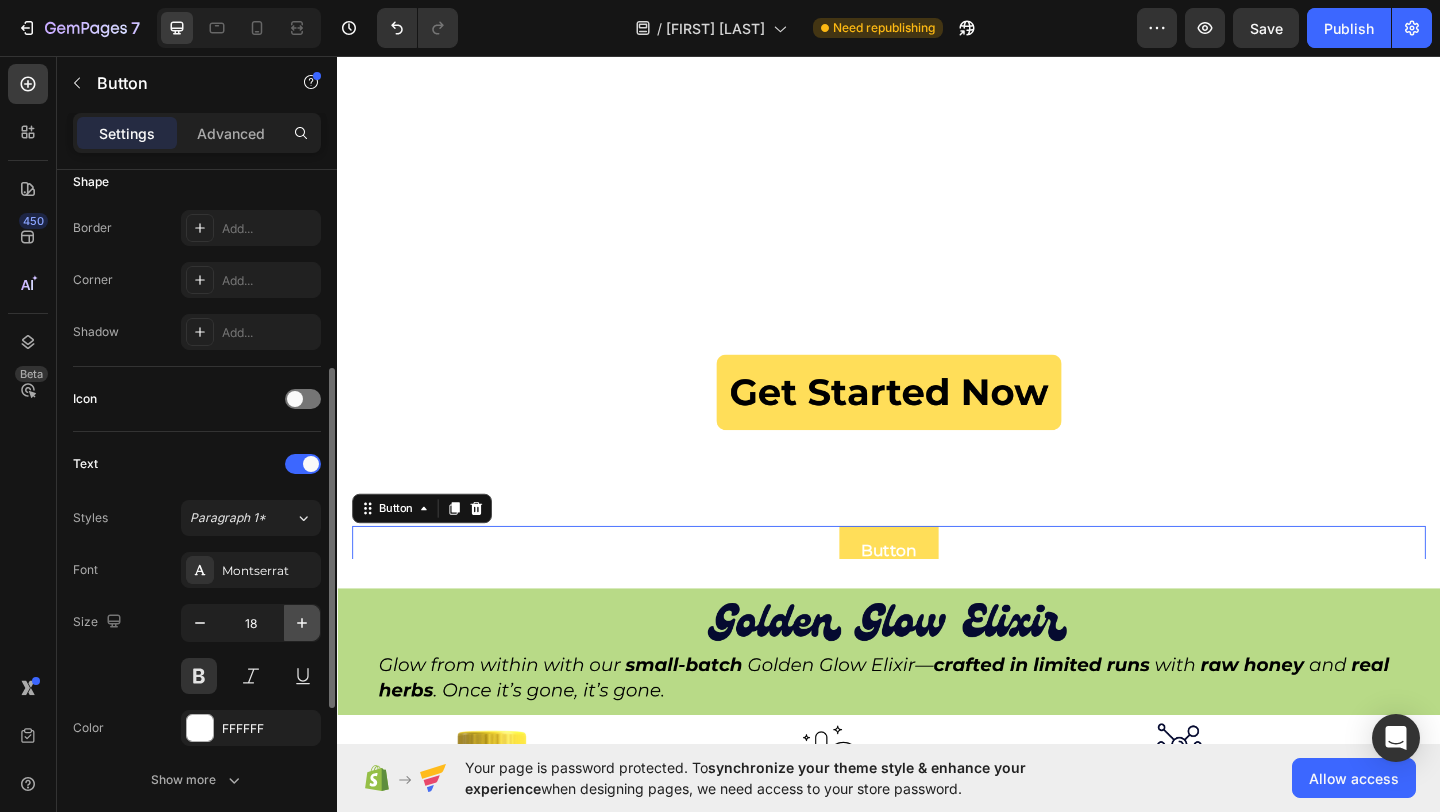 click 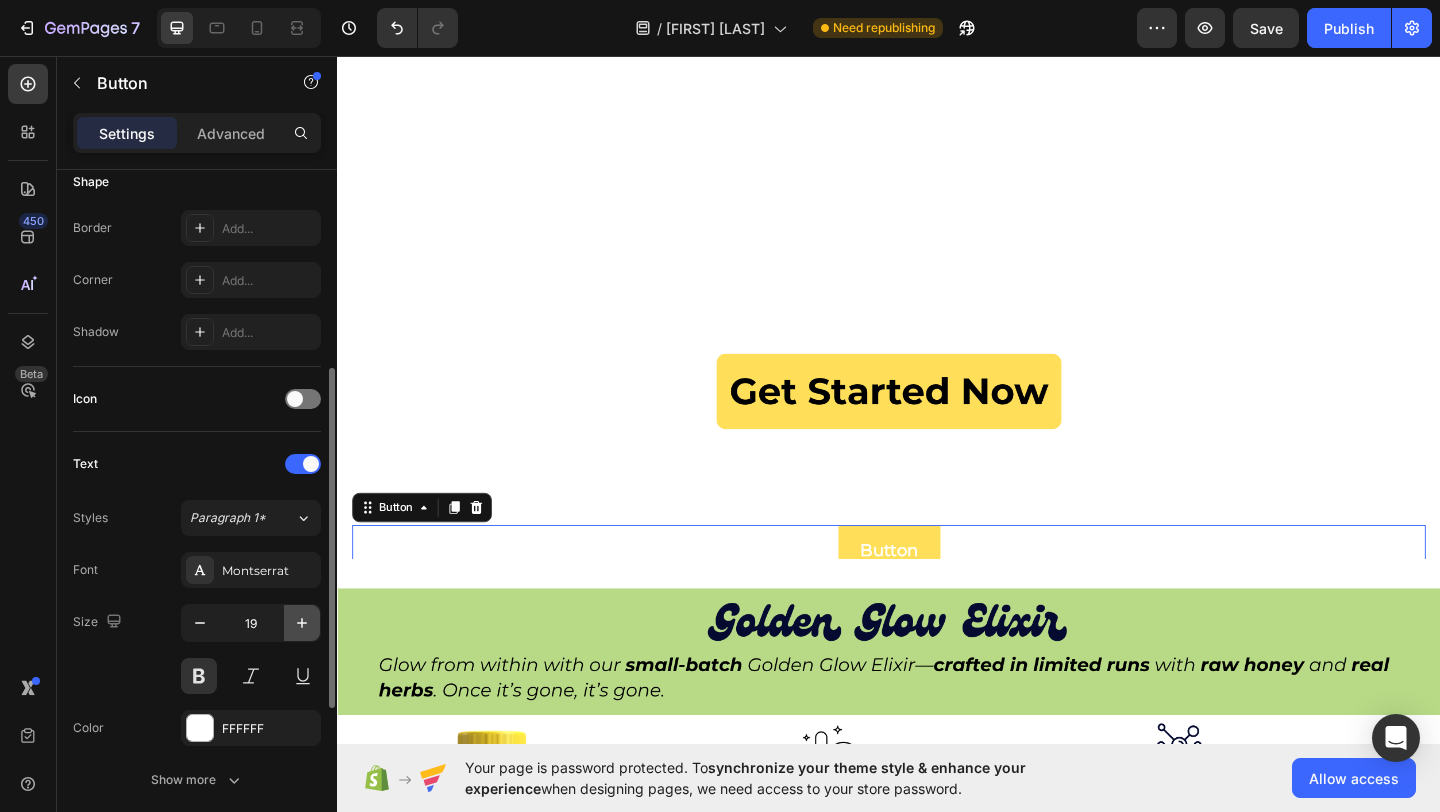 click 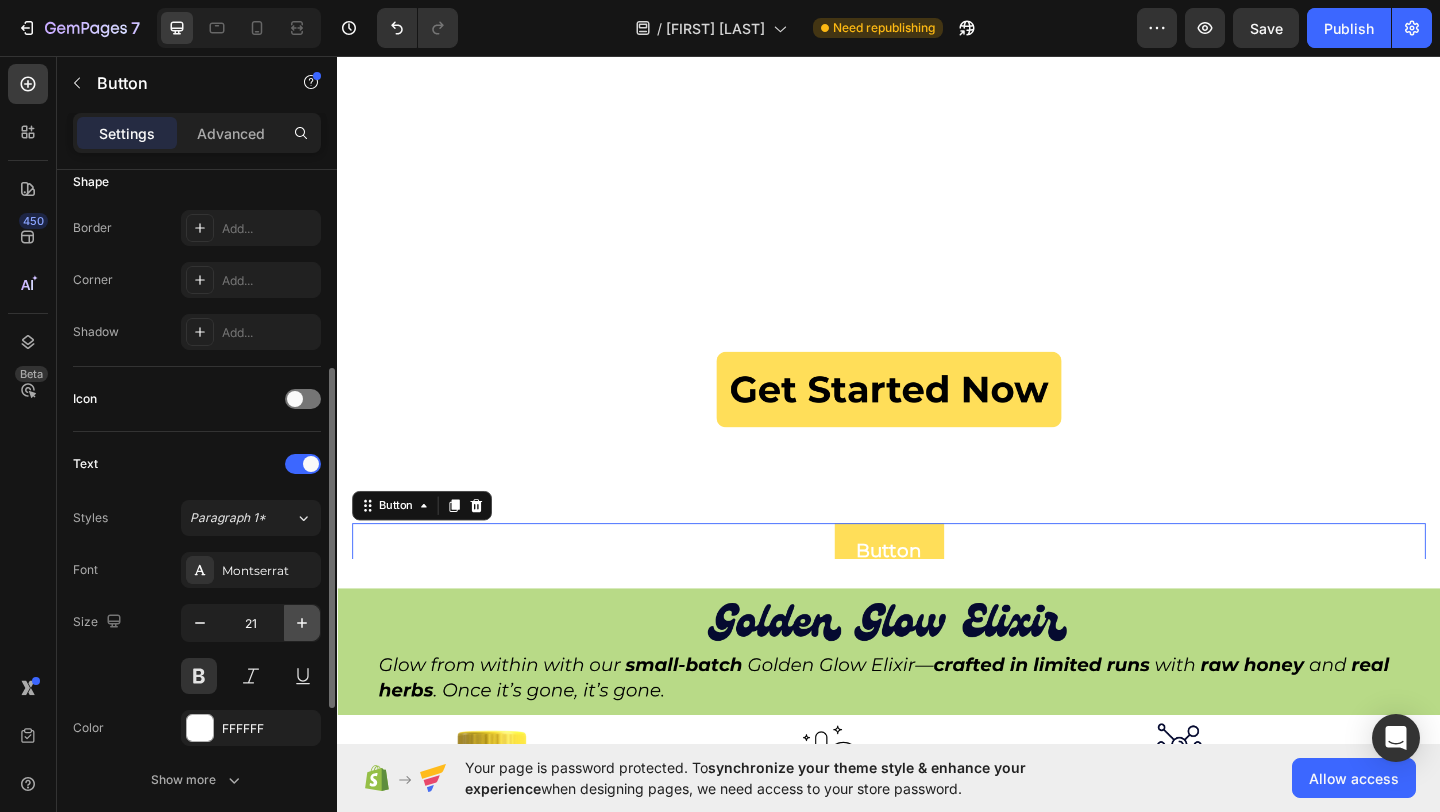 click 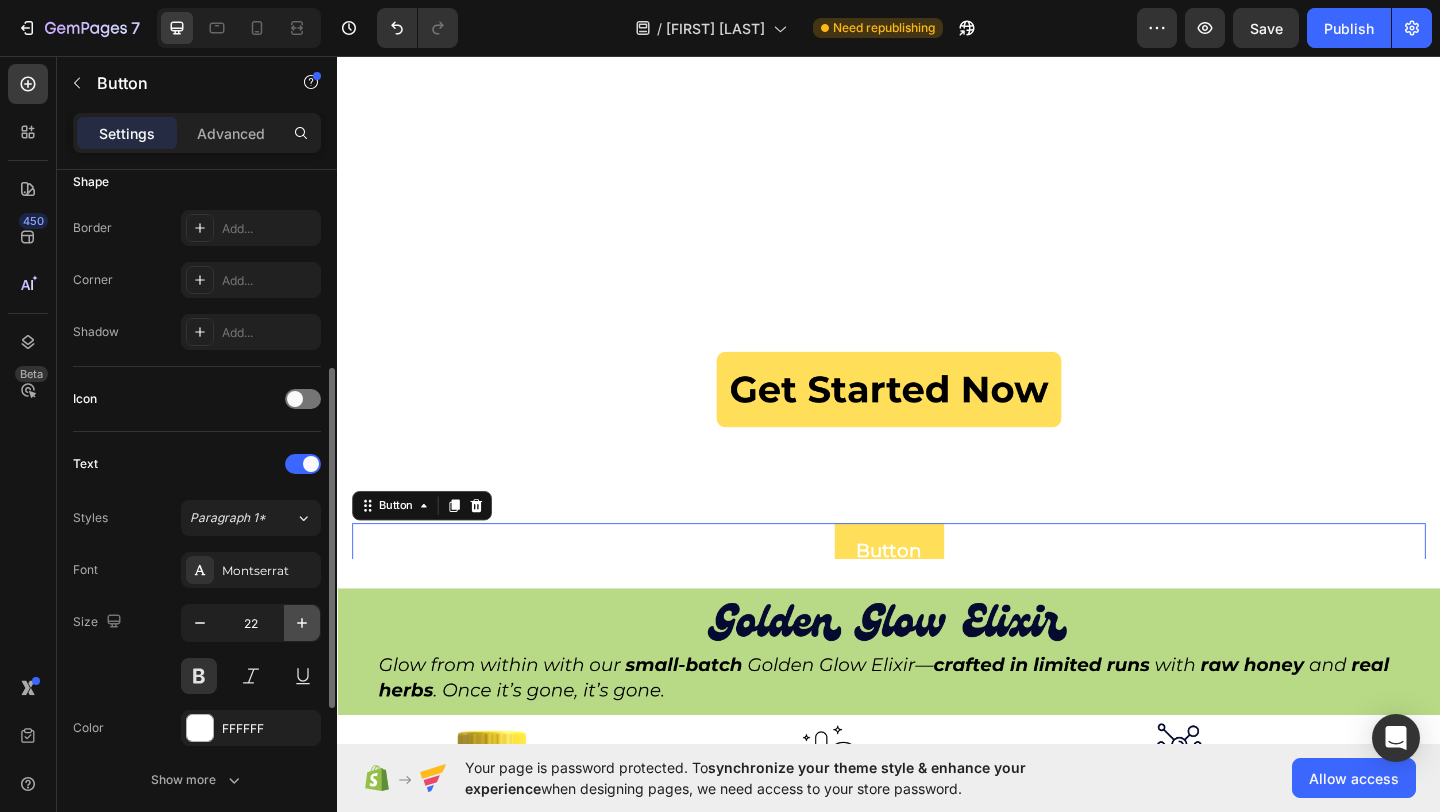 click 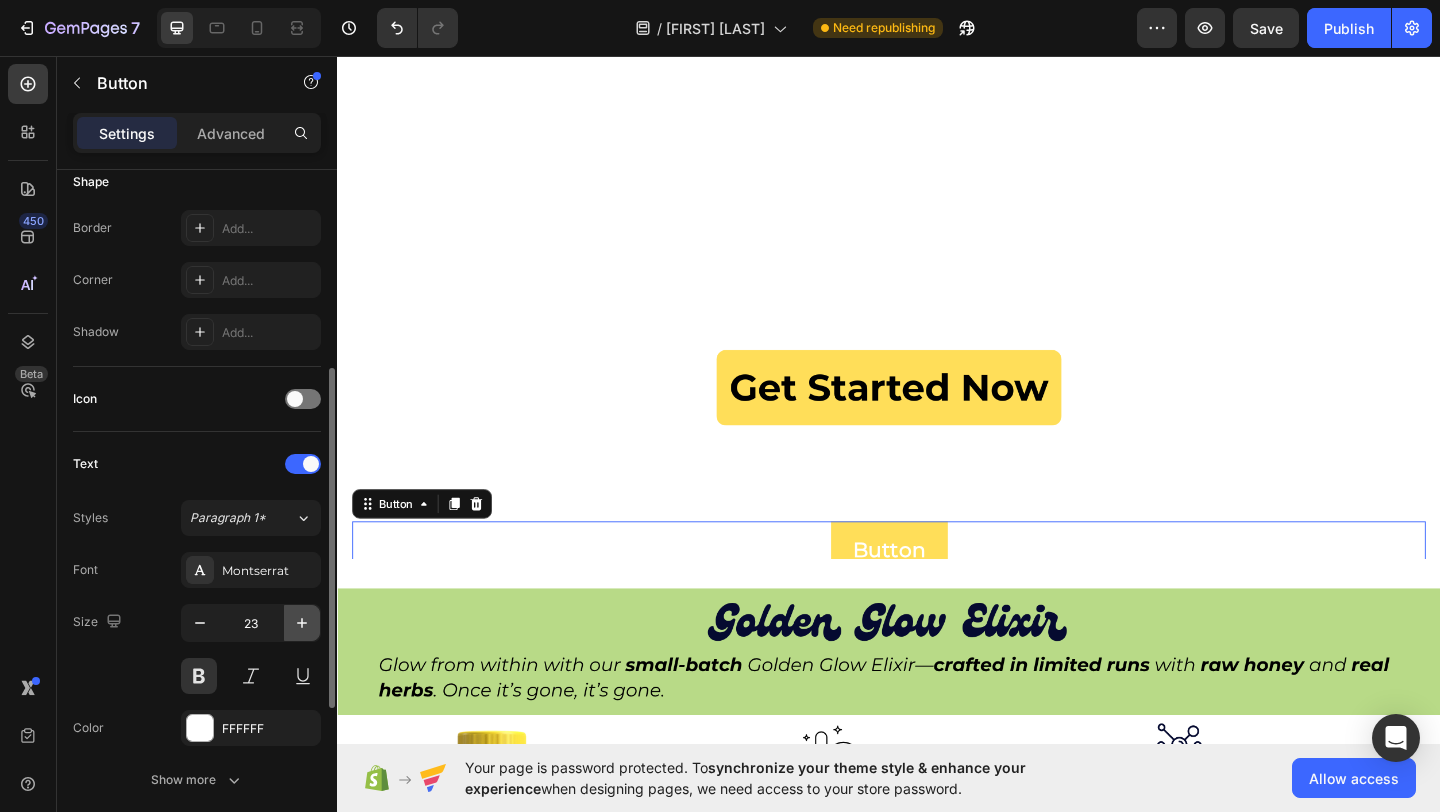 click 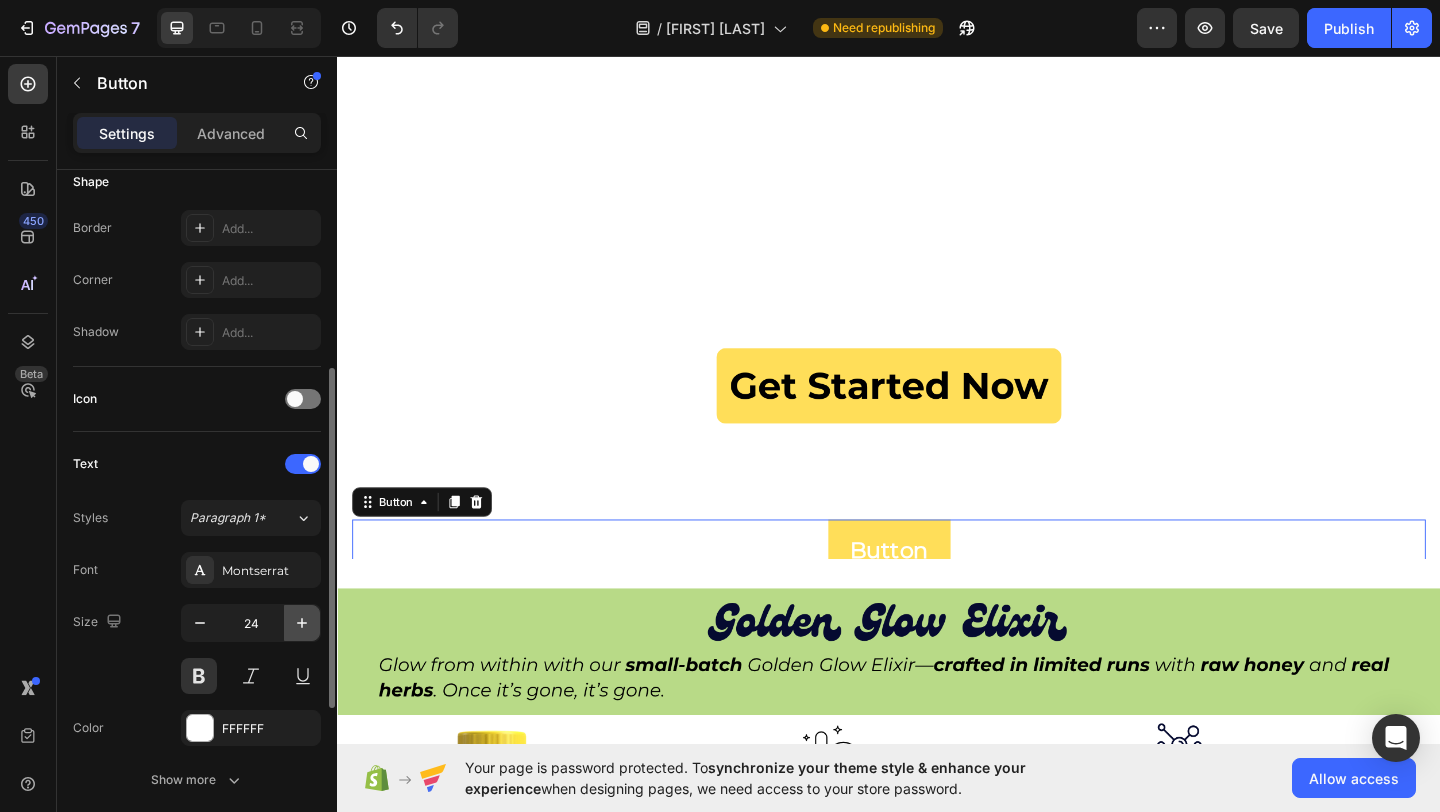 click 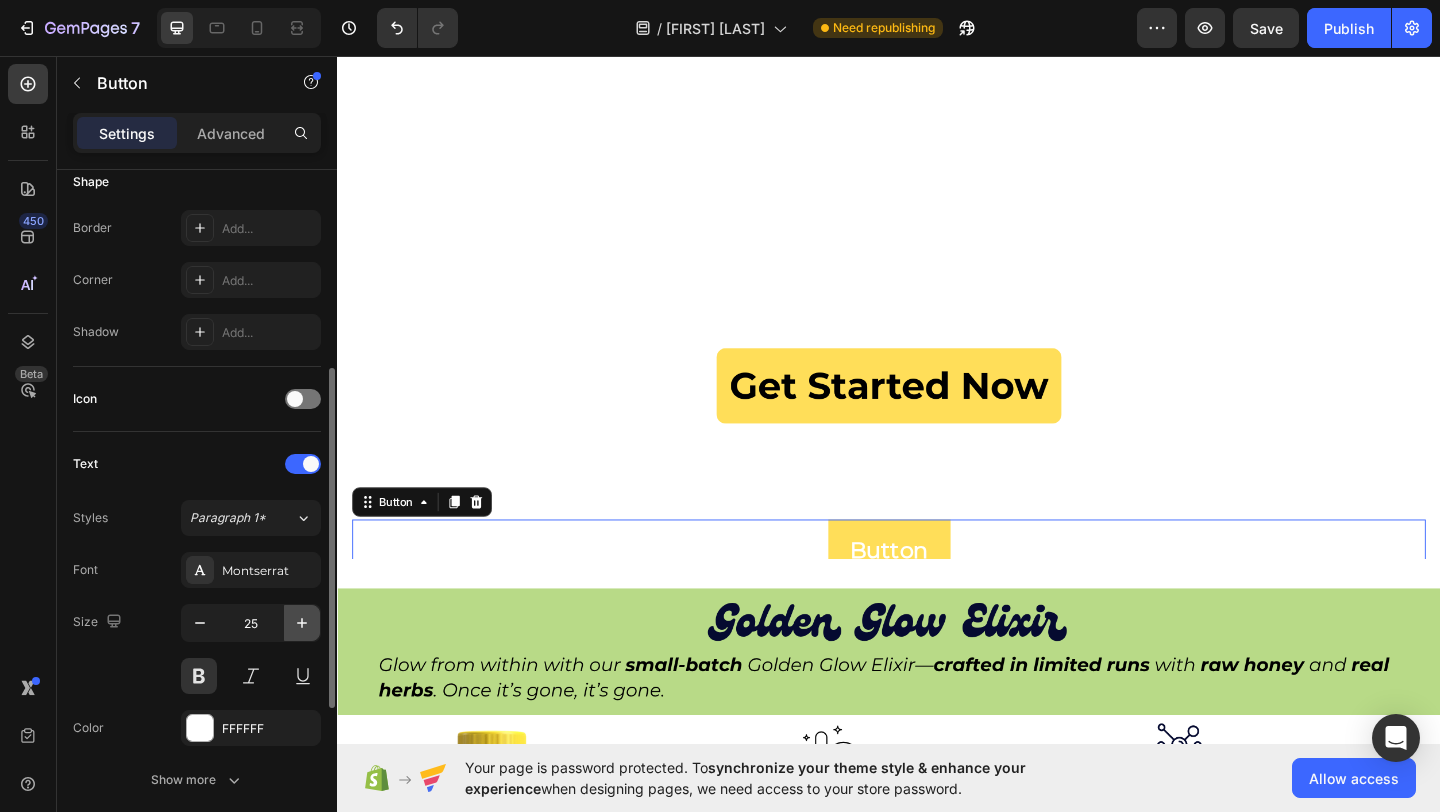 click 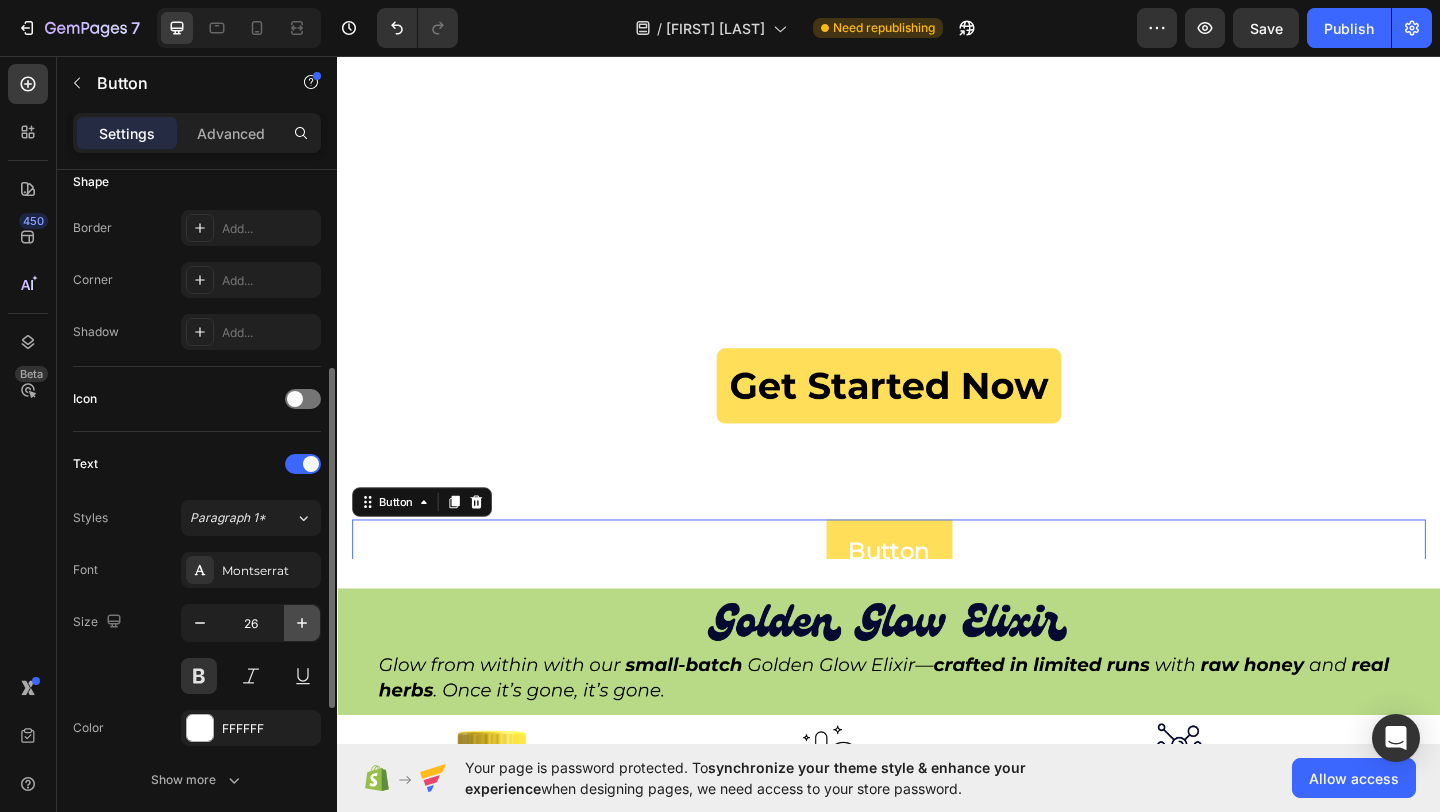 click 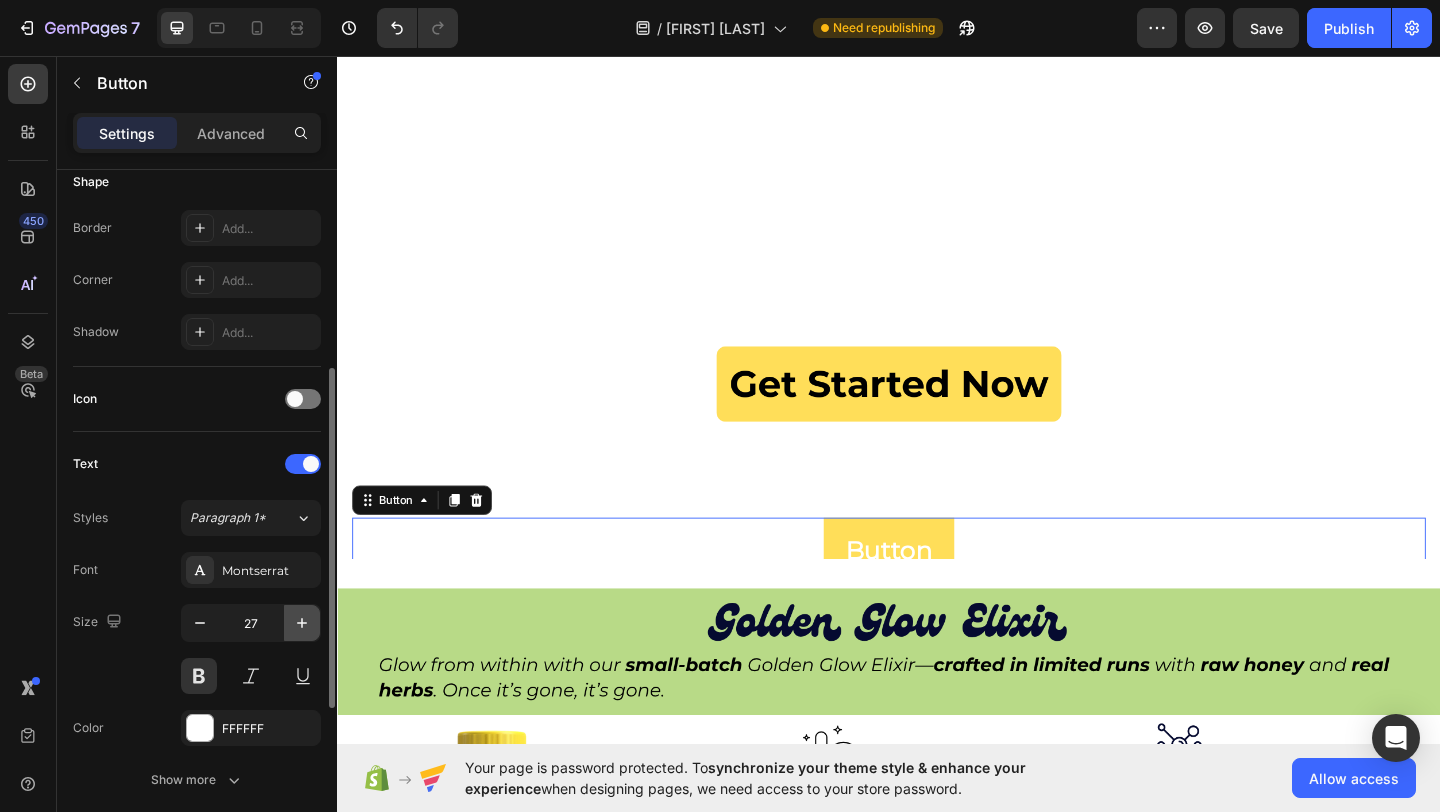 click 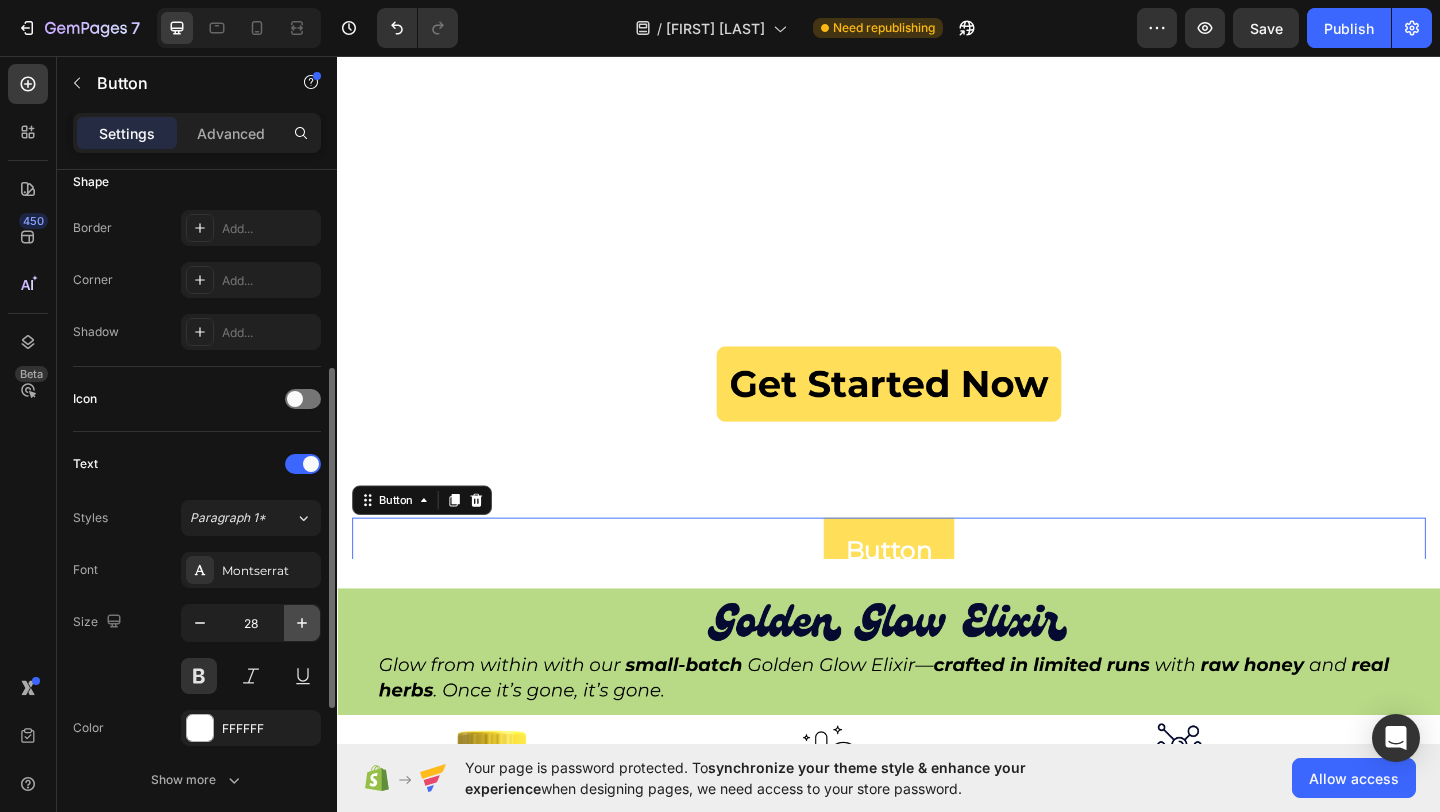 click 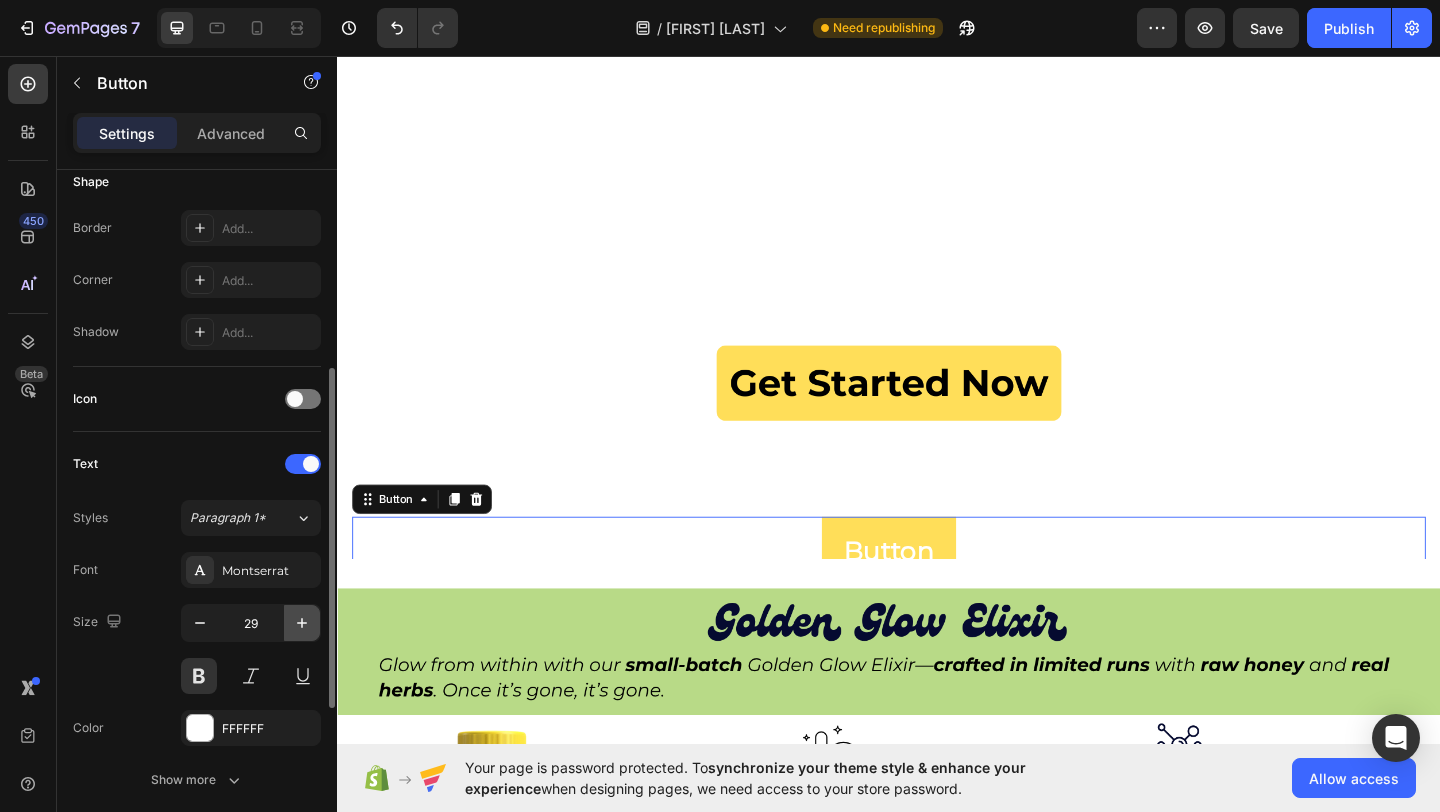 click 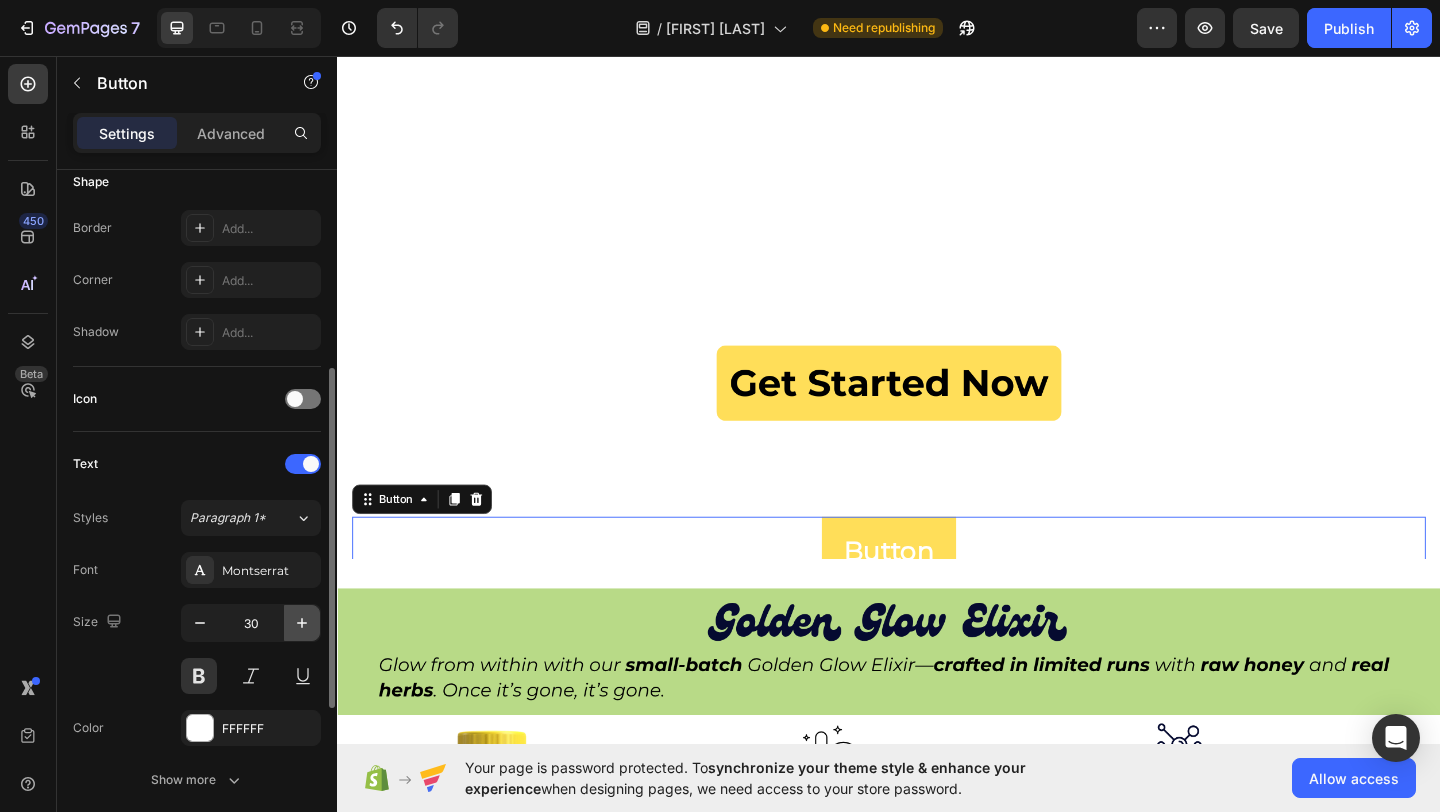 click 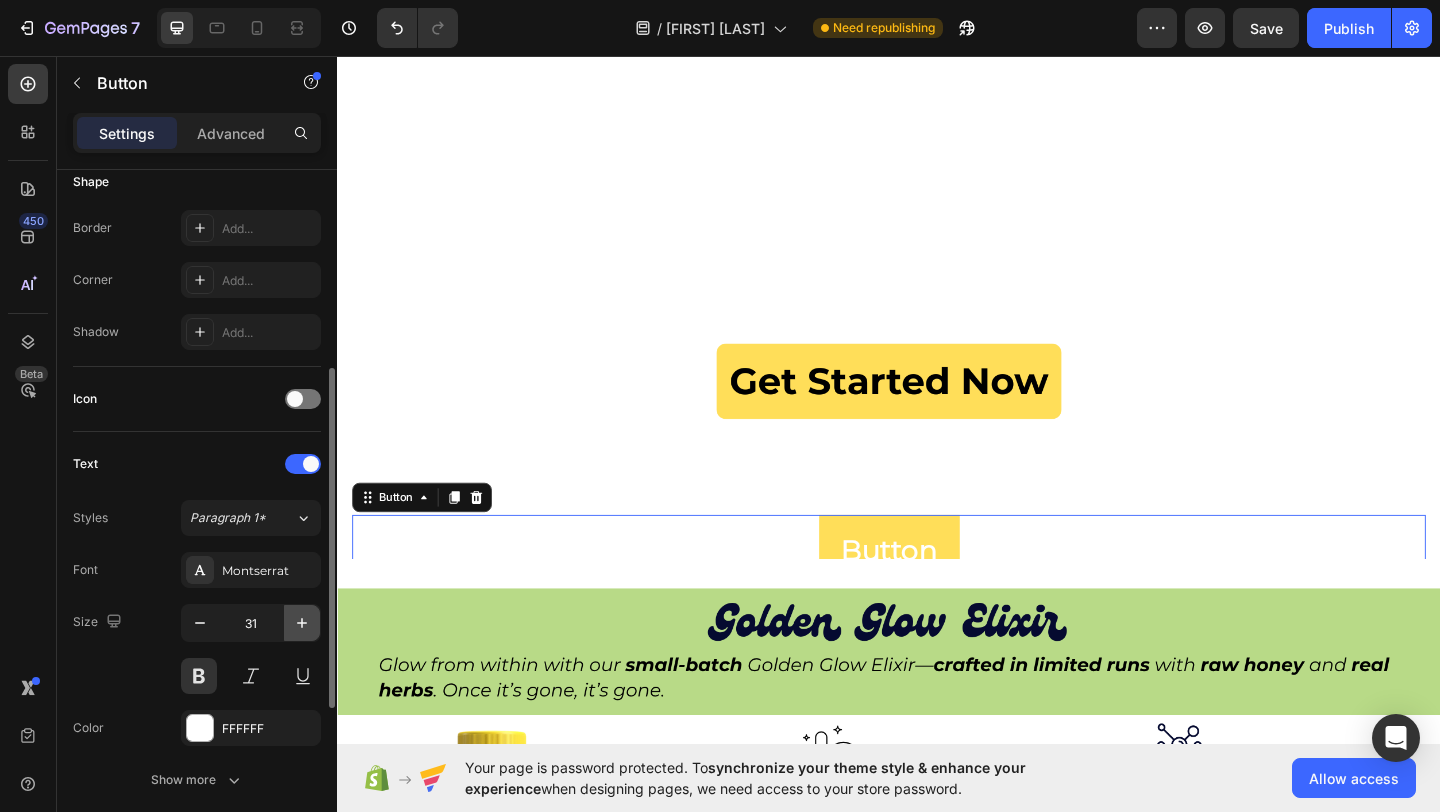 click 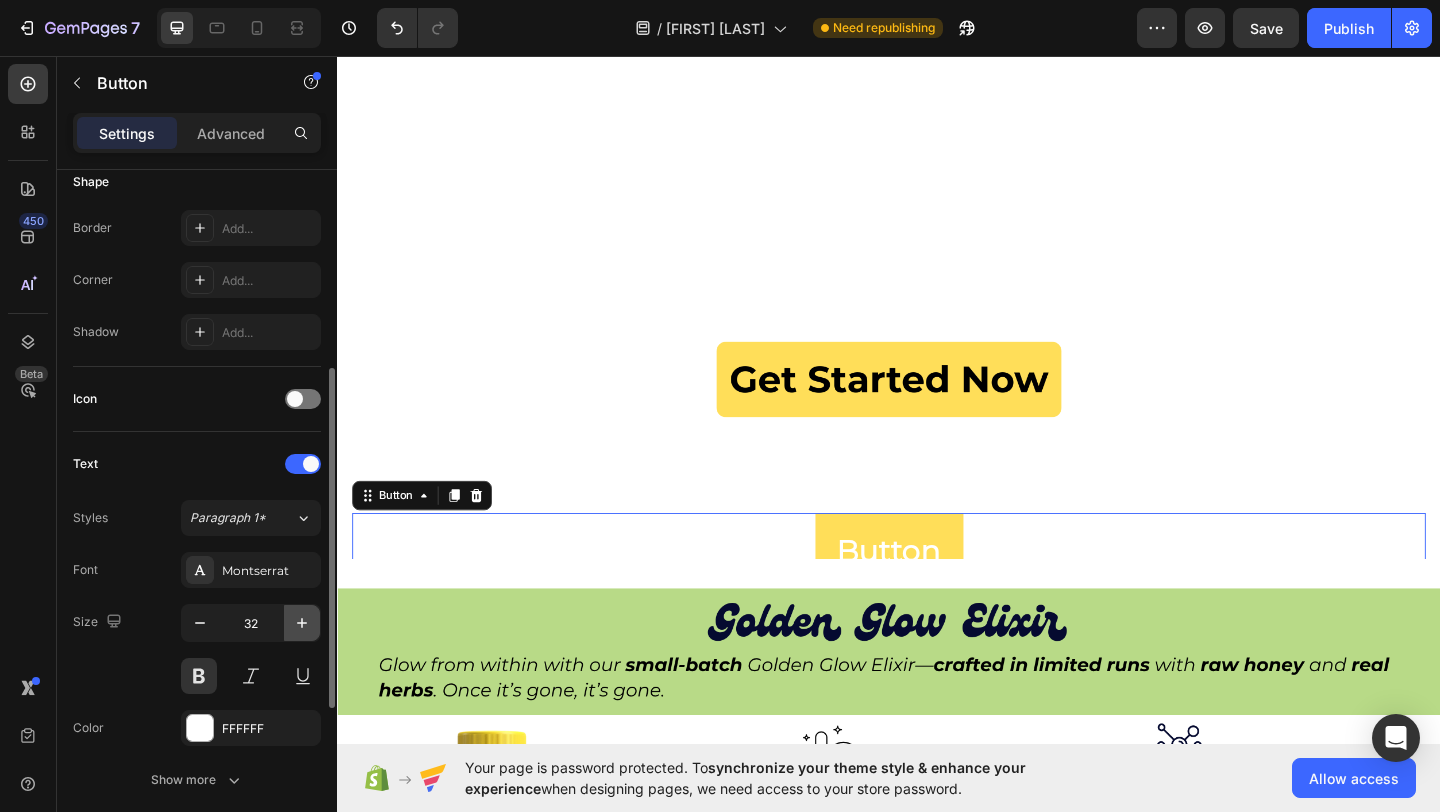 click 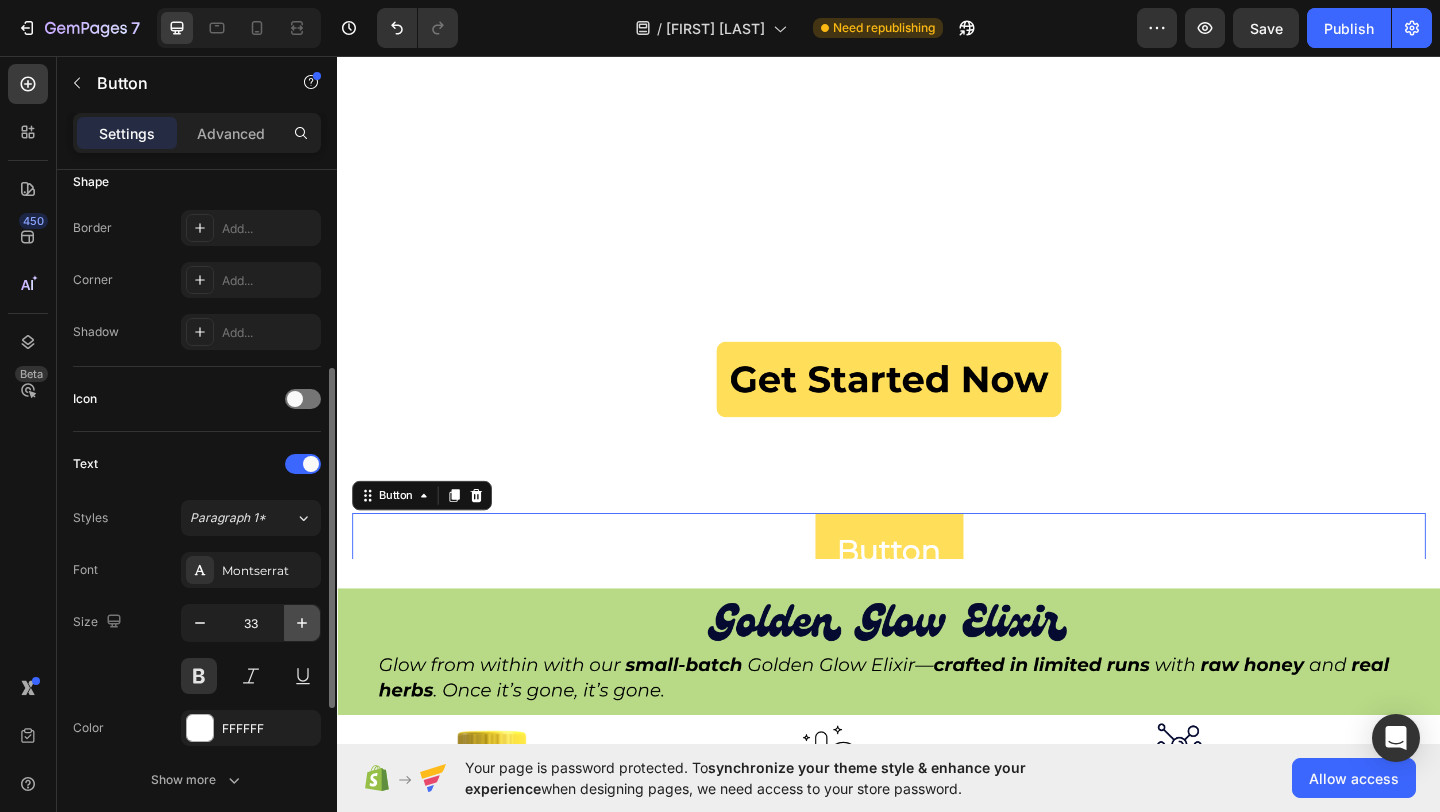 click 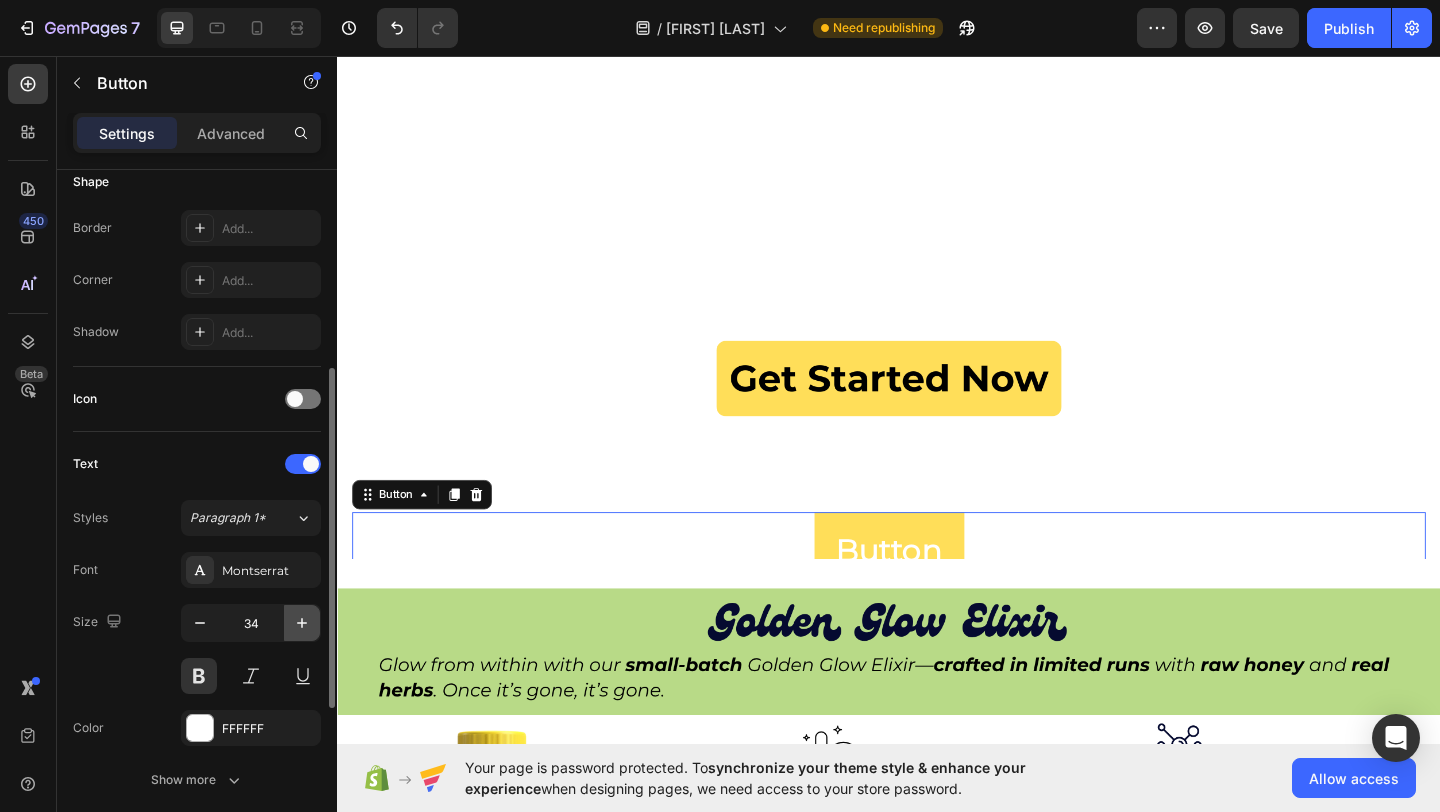 click 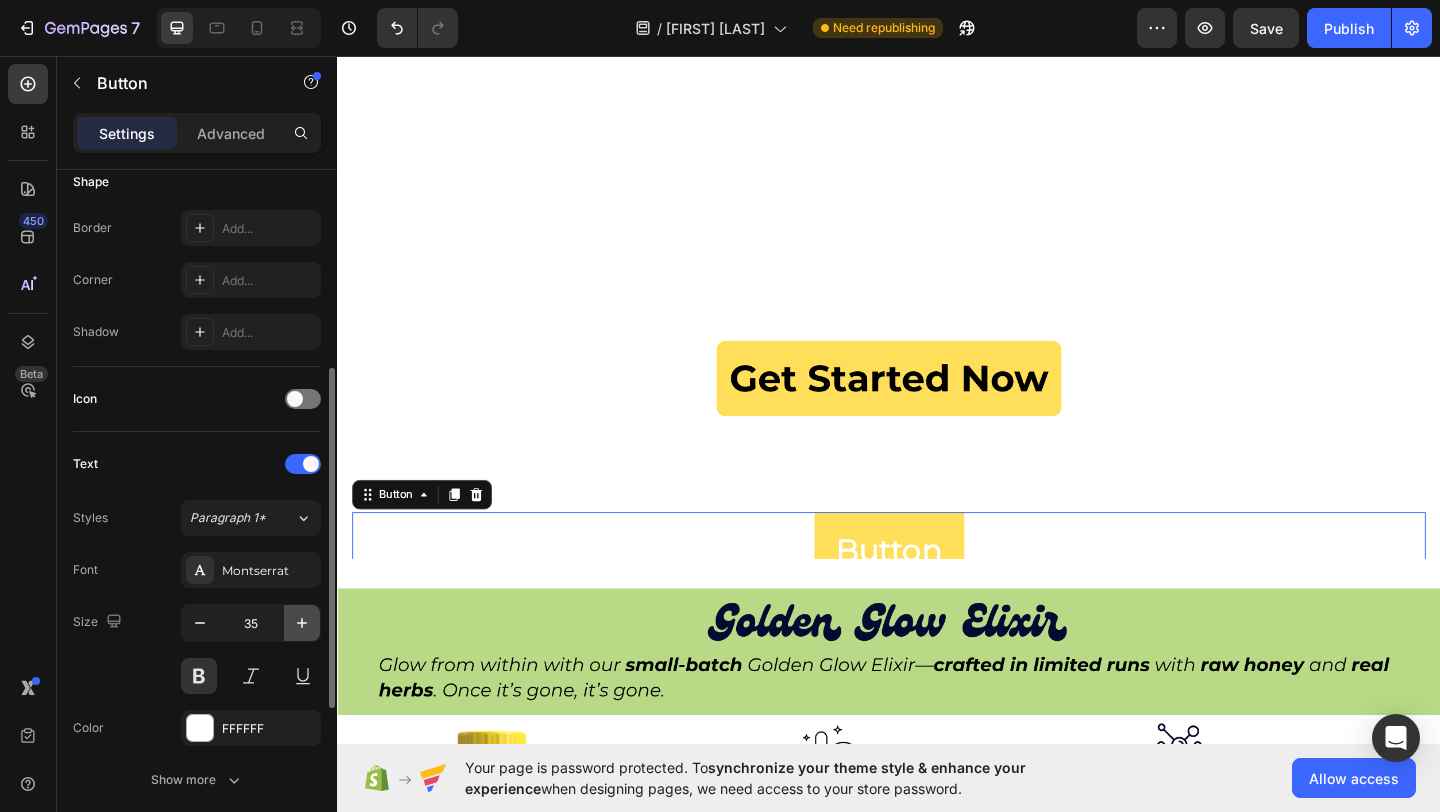 click 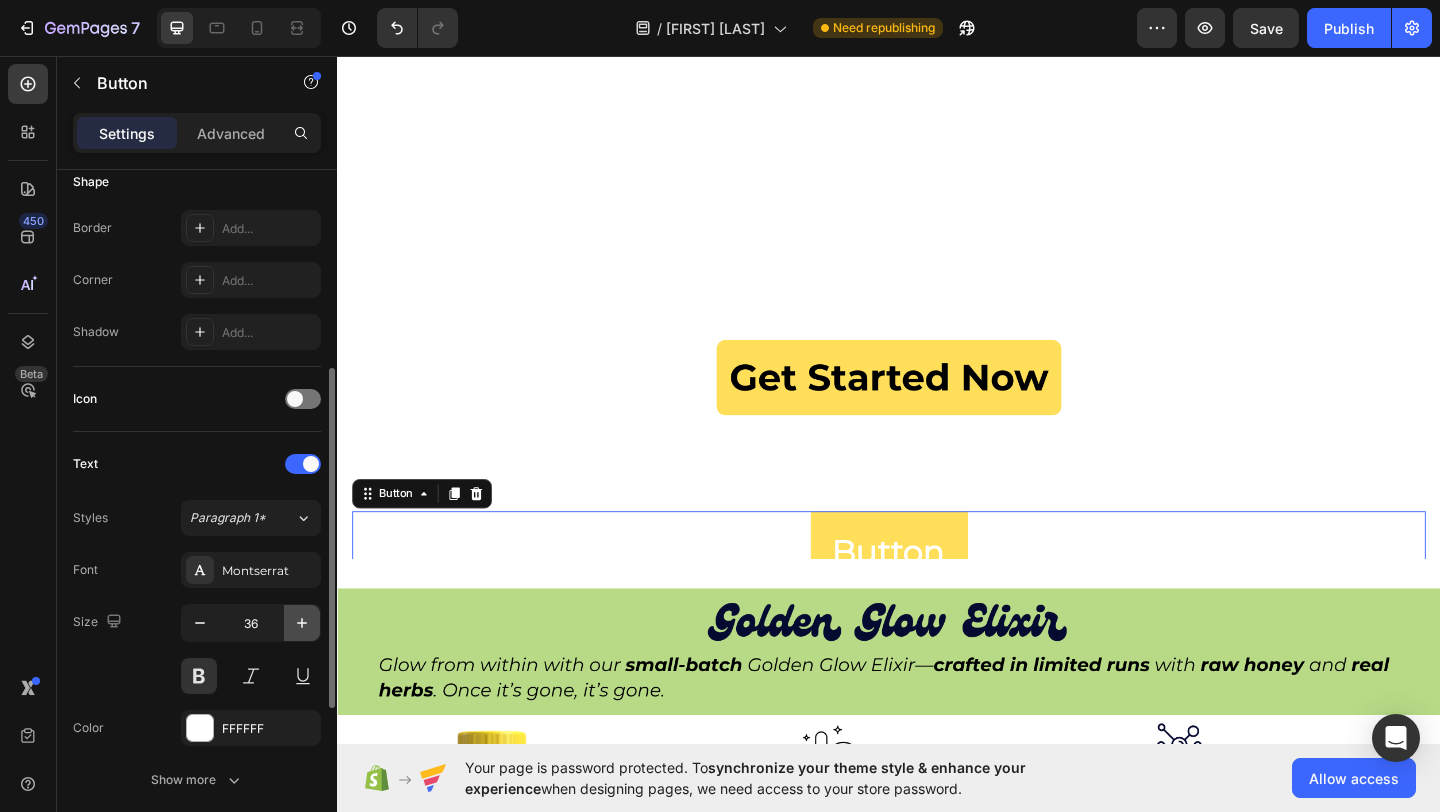 click 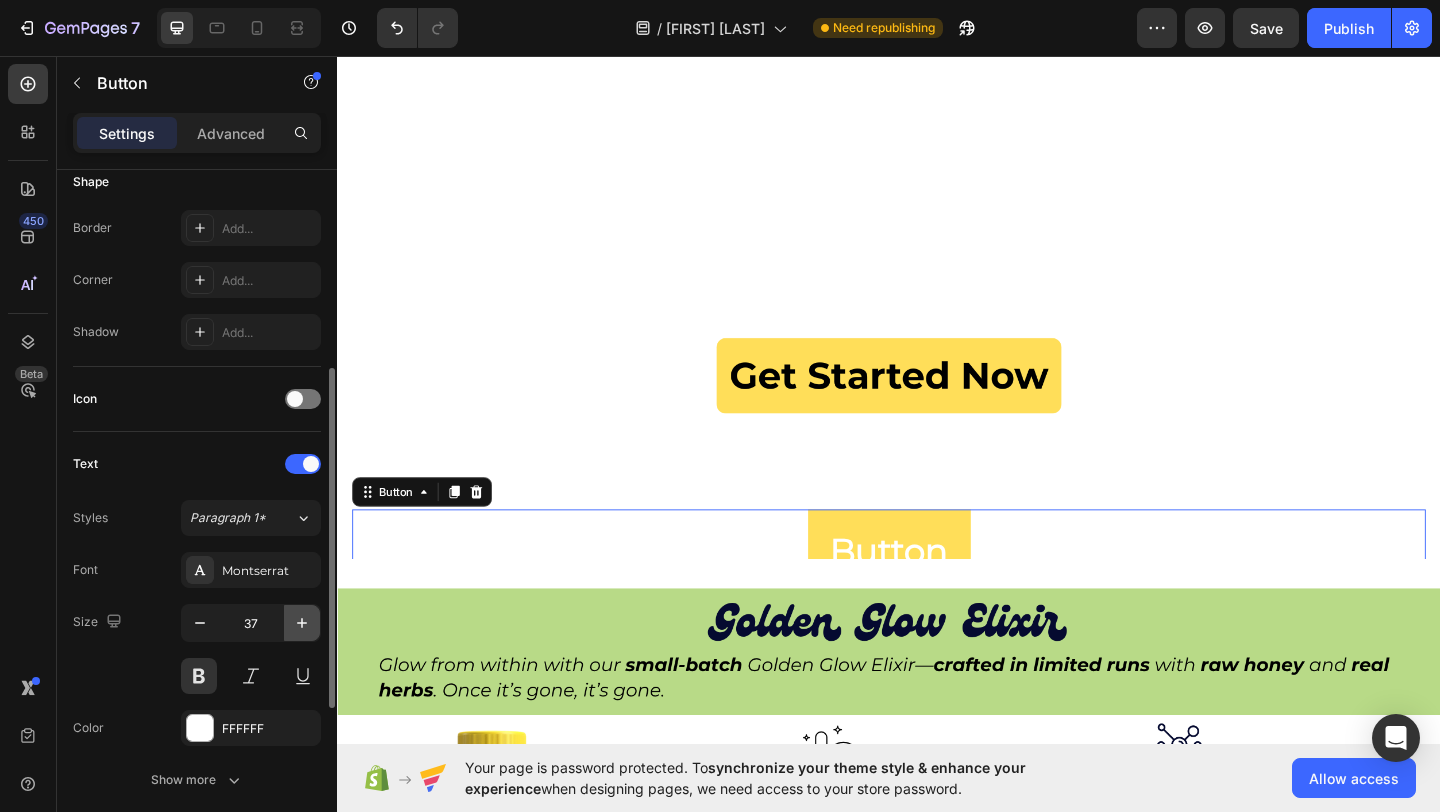 click 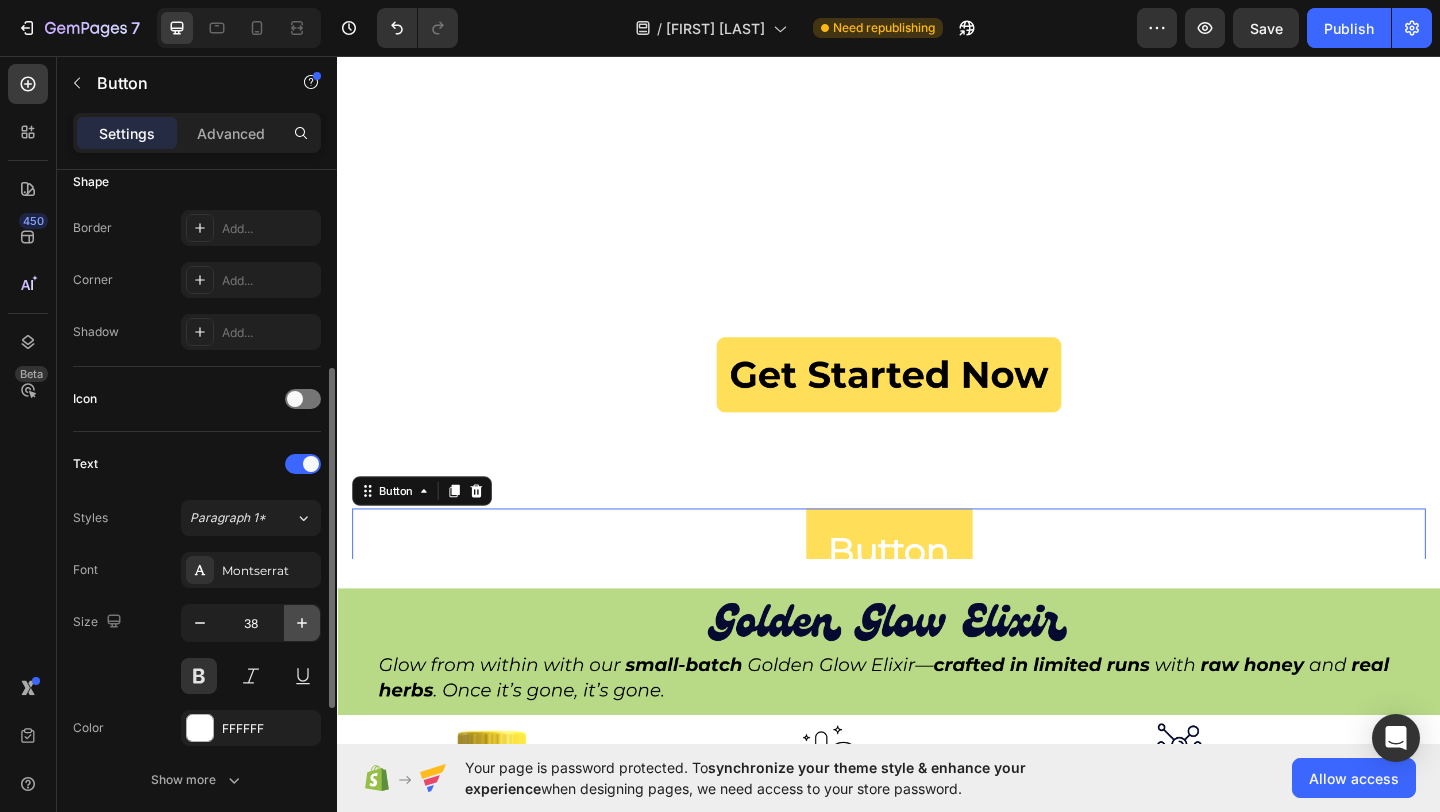 click 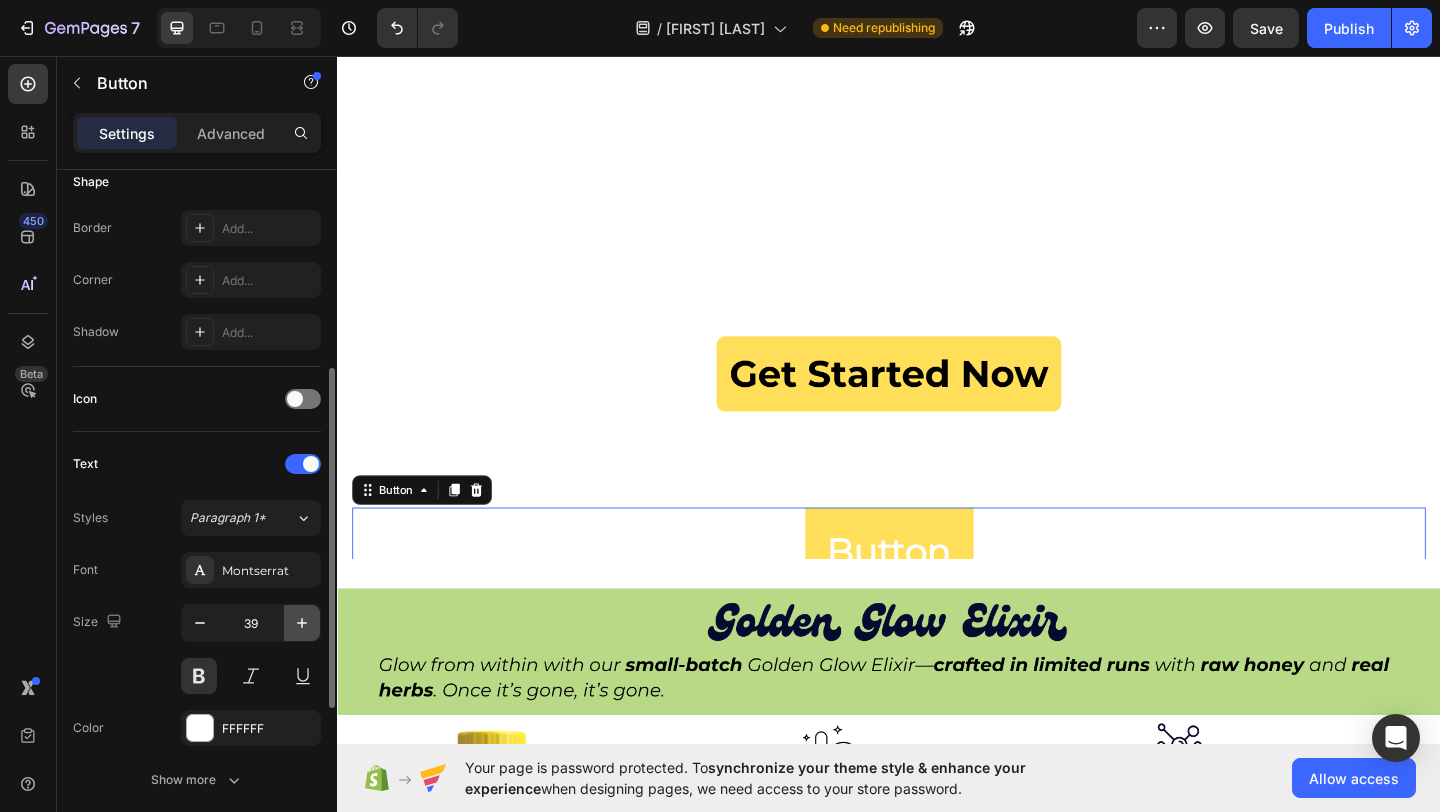 click 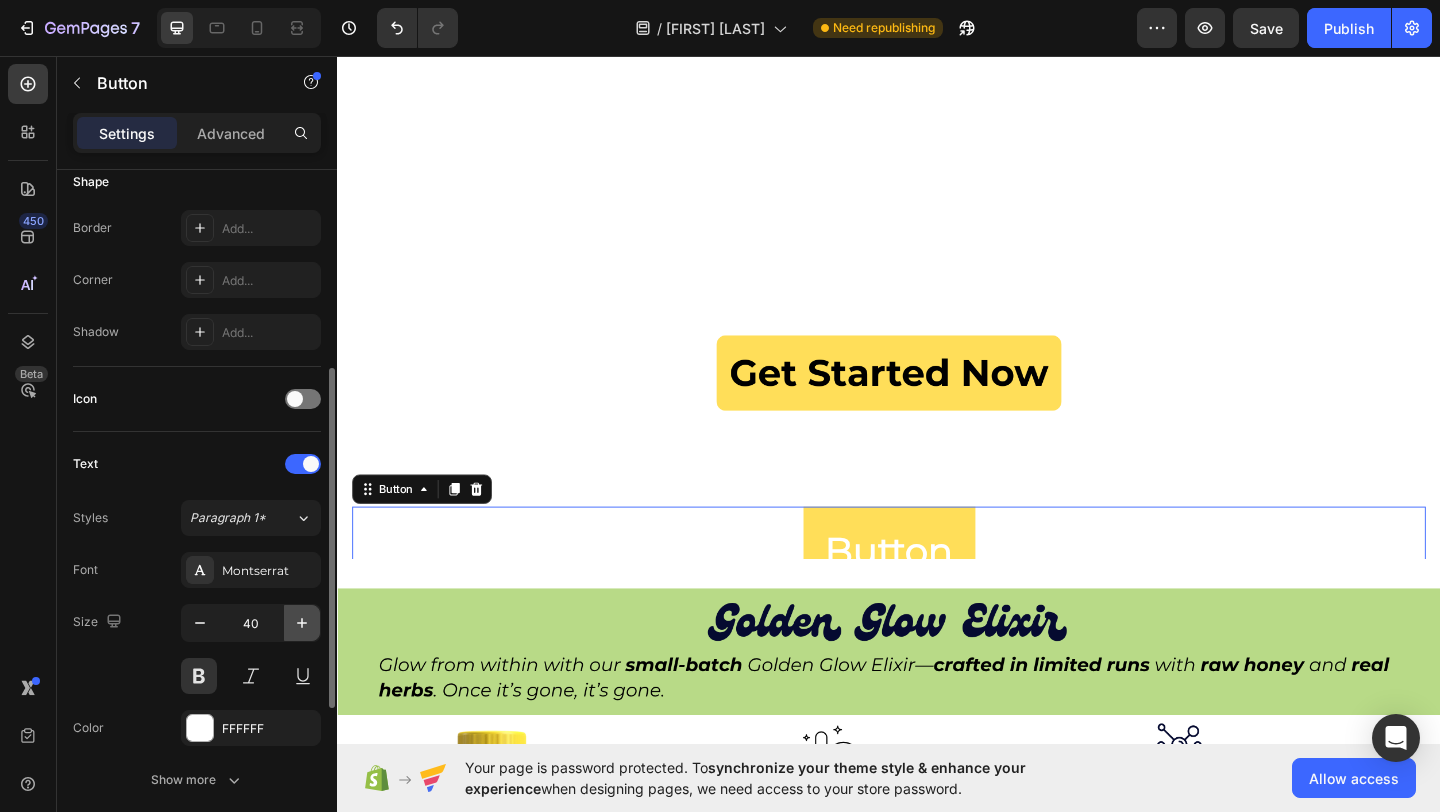 click 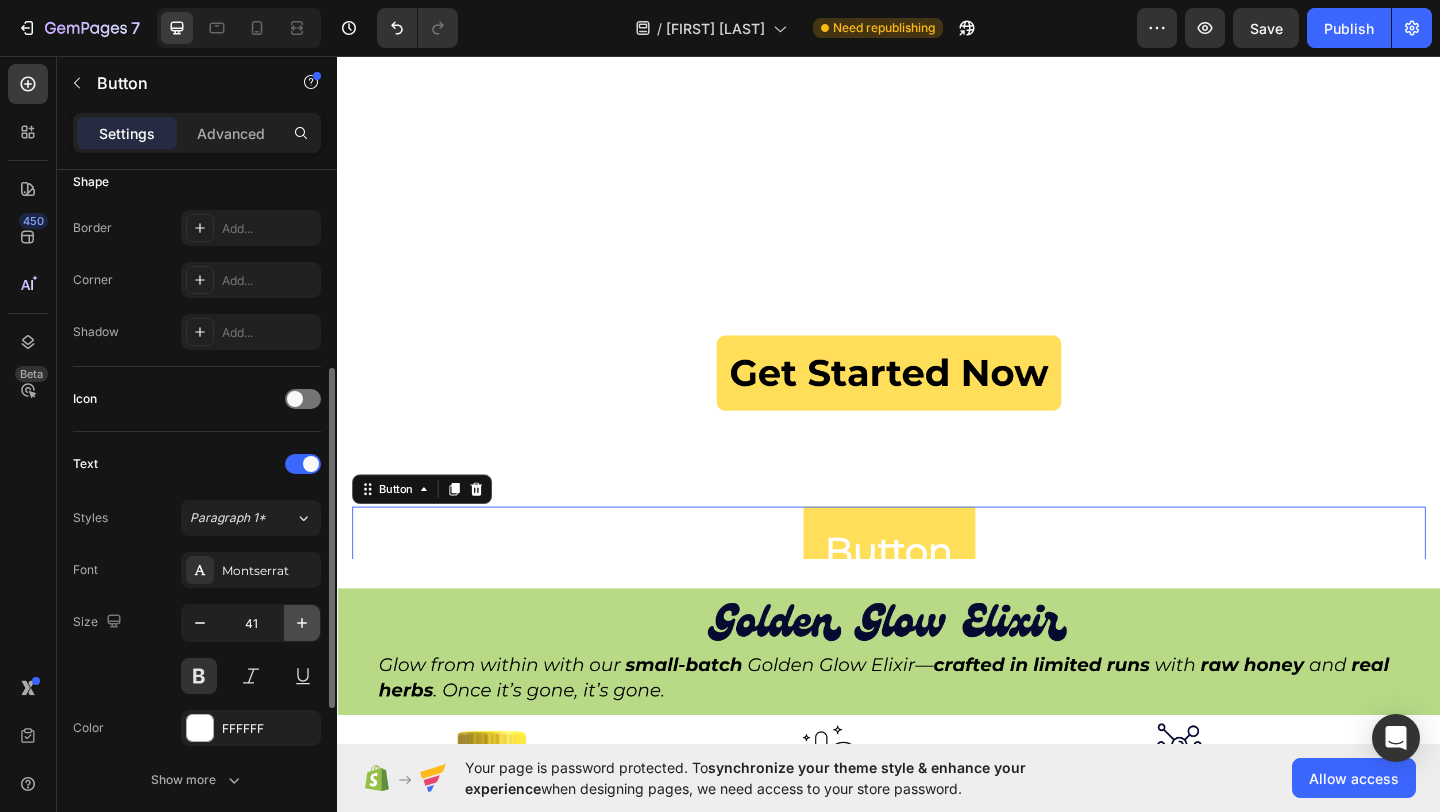 click 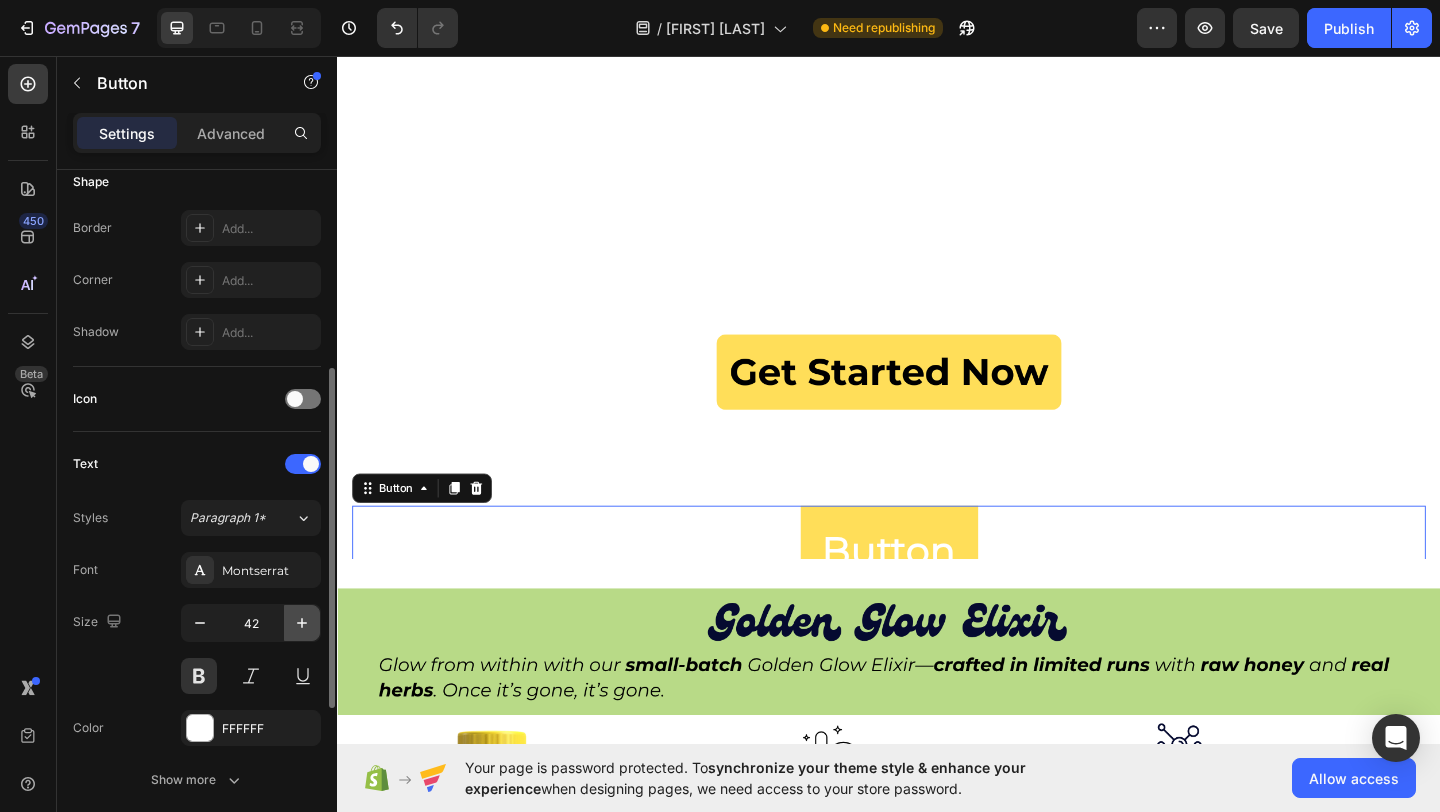 click 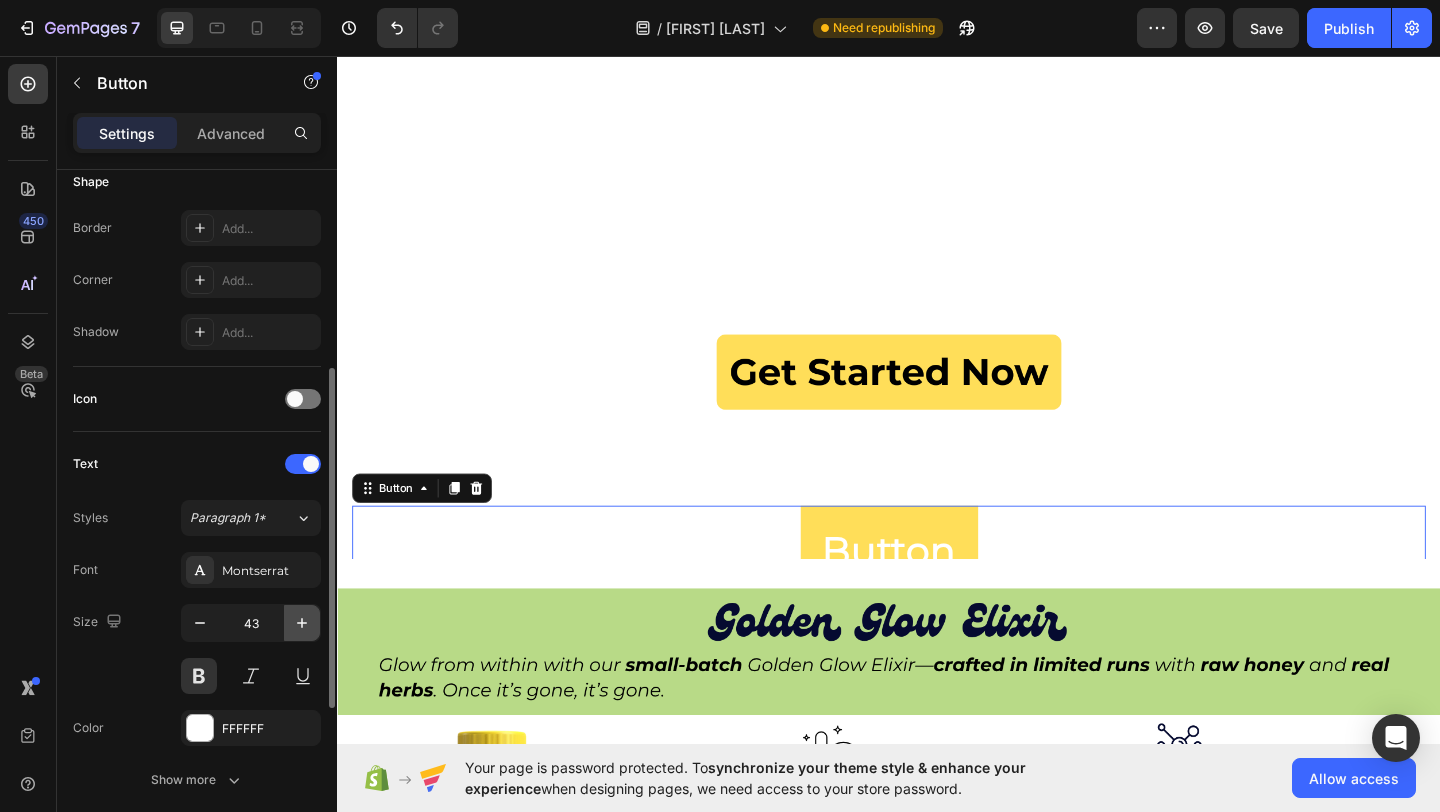 click 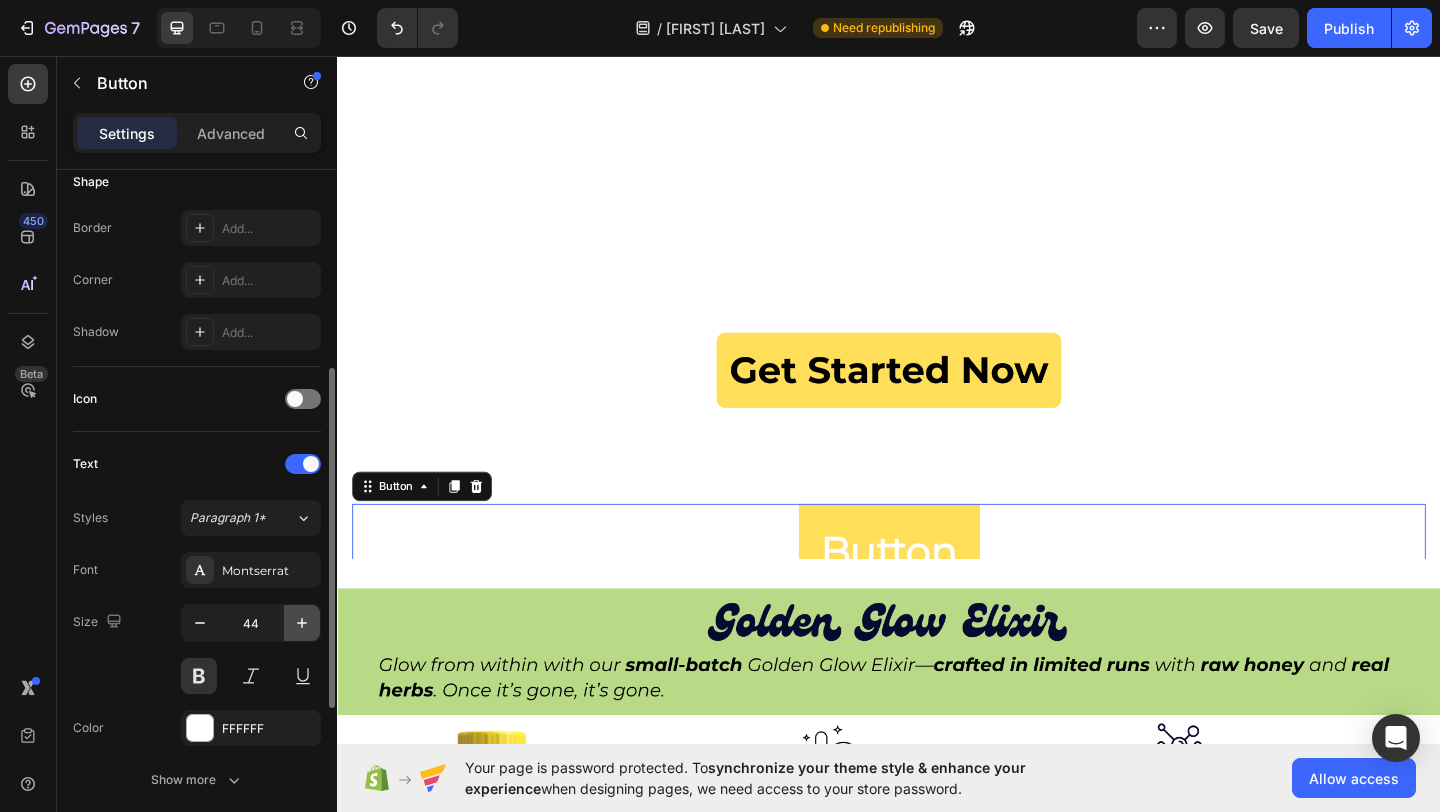 click 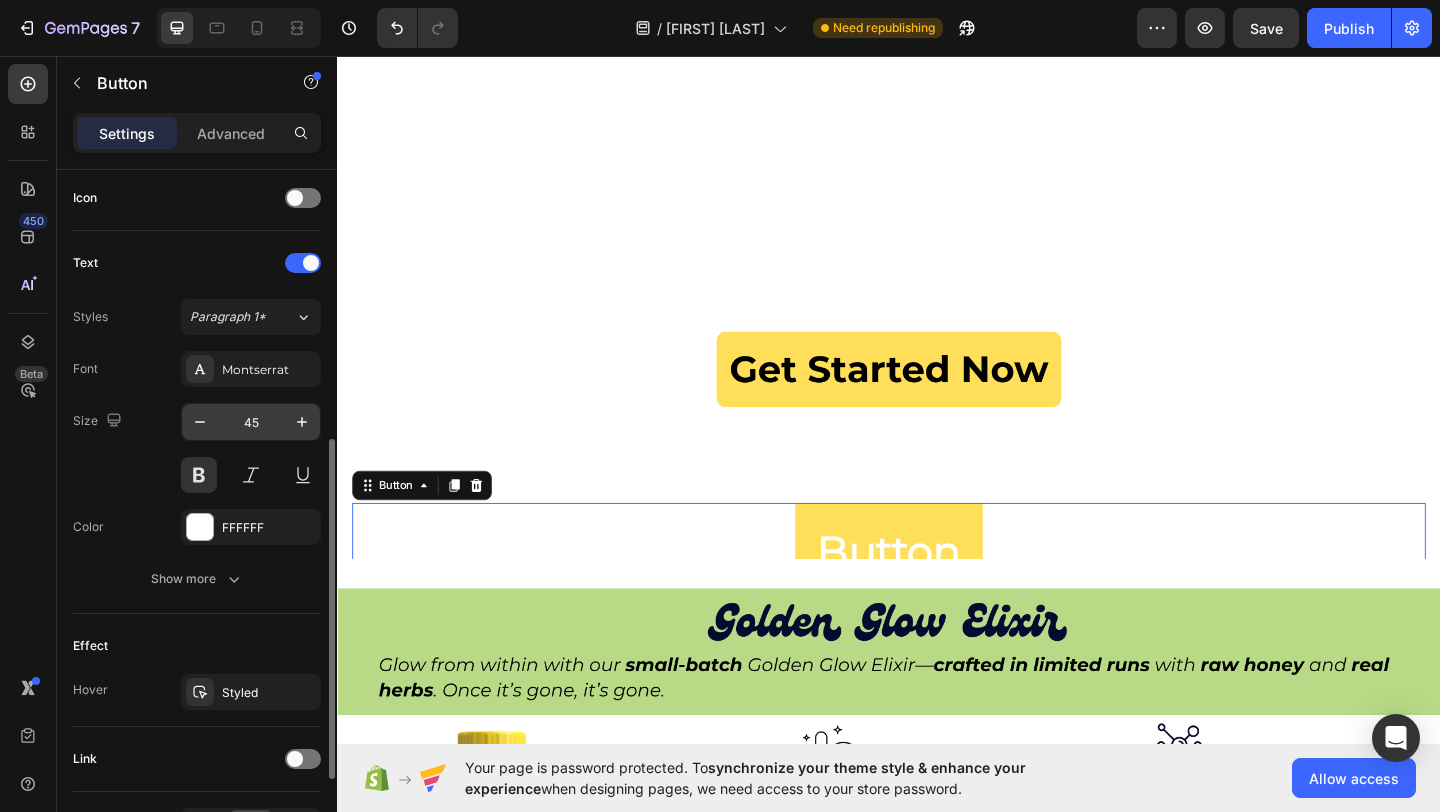 scroll, scrollTop: 703, scrollLeft: 0, axis: vertical 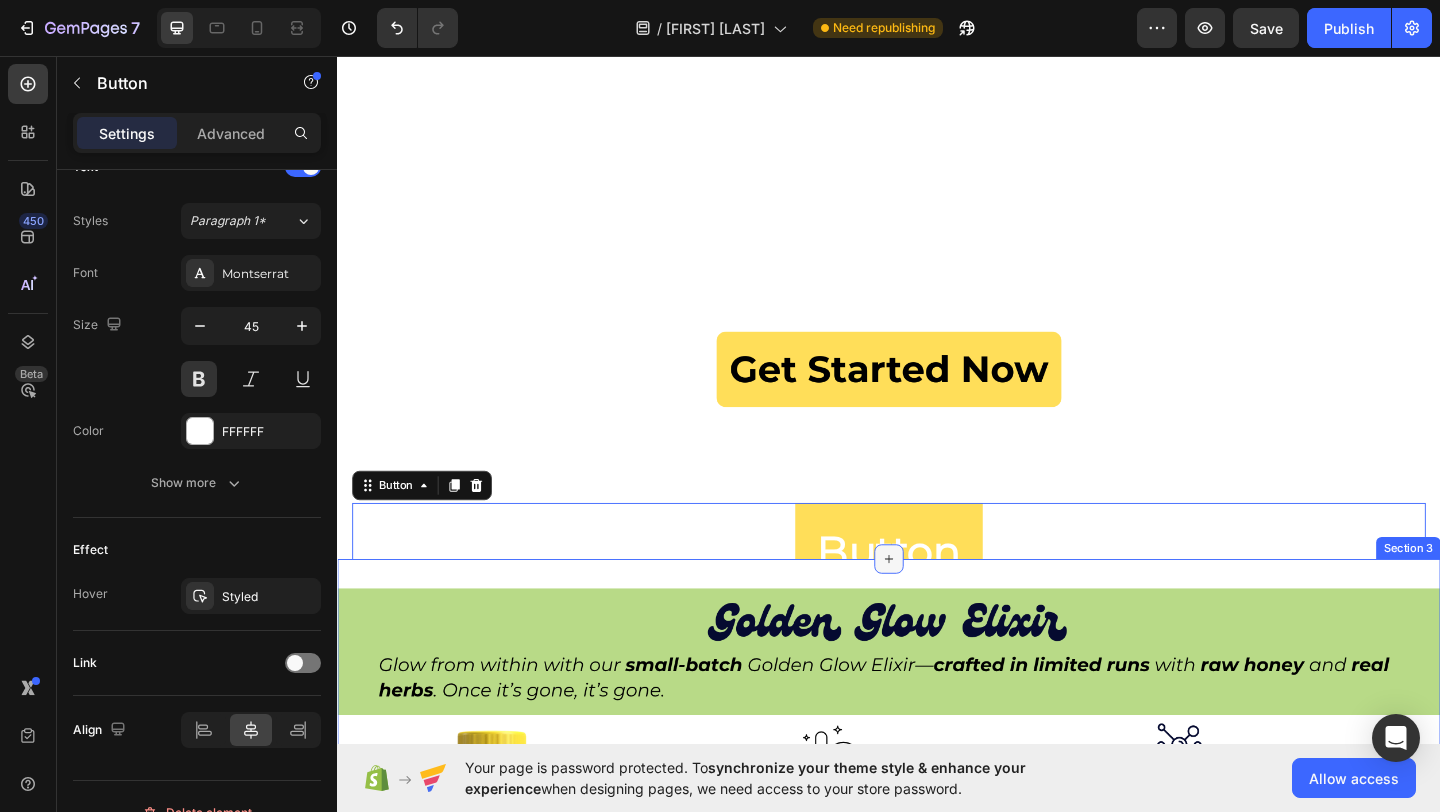 click at bounding box center (937, 603) 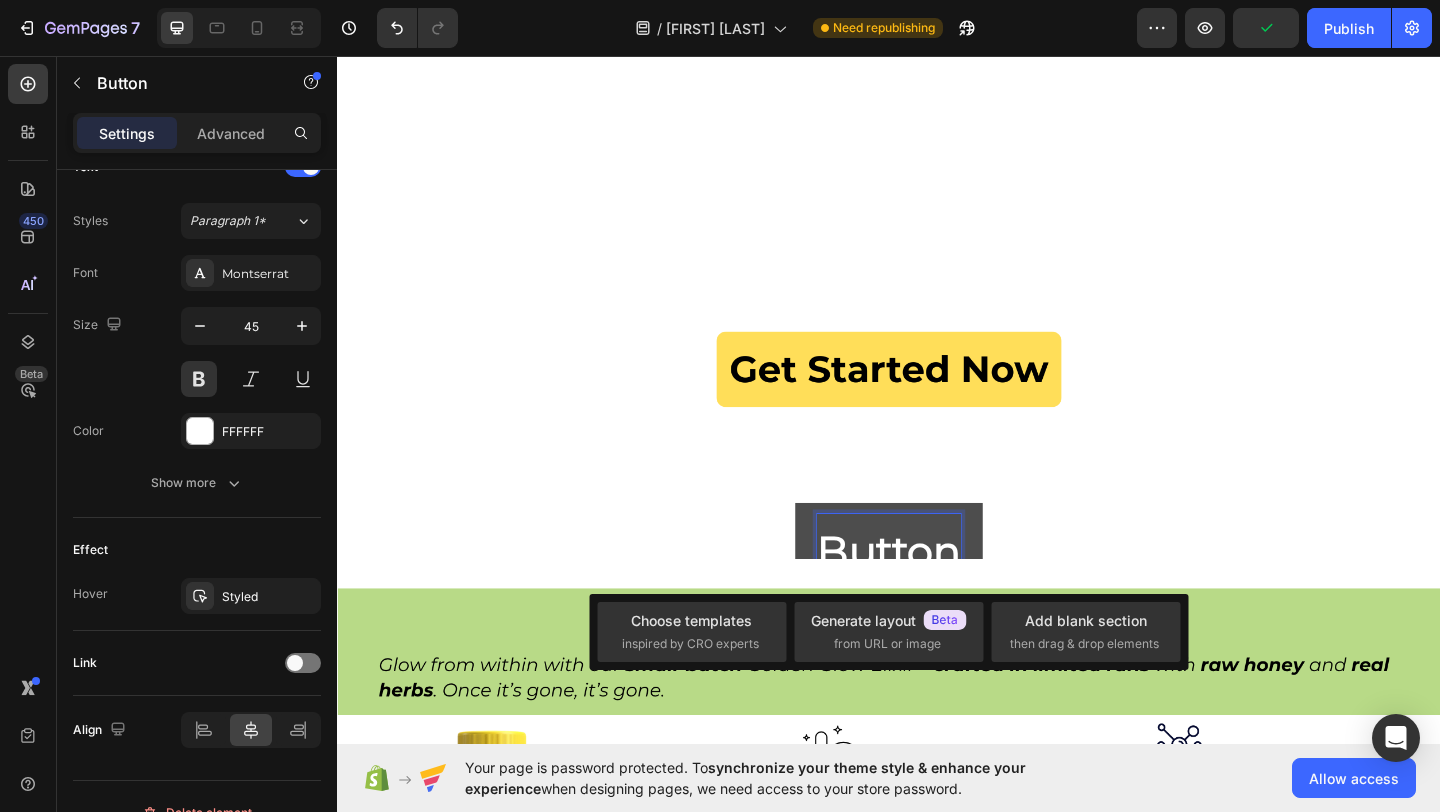 click on "Button" at bounding box center (937, 594) 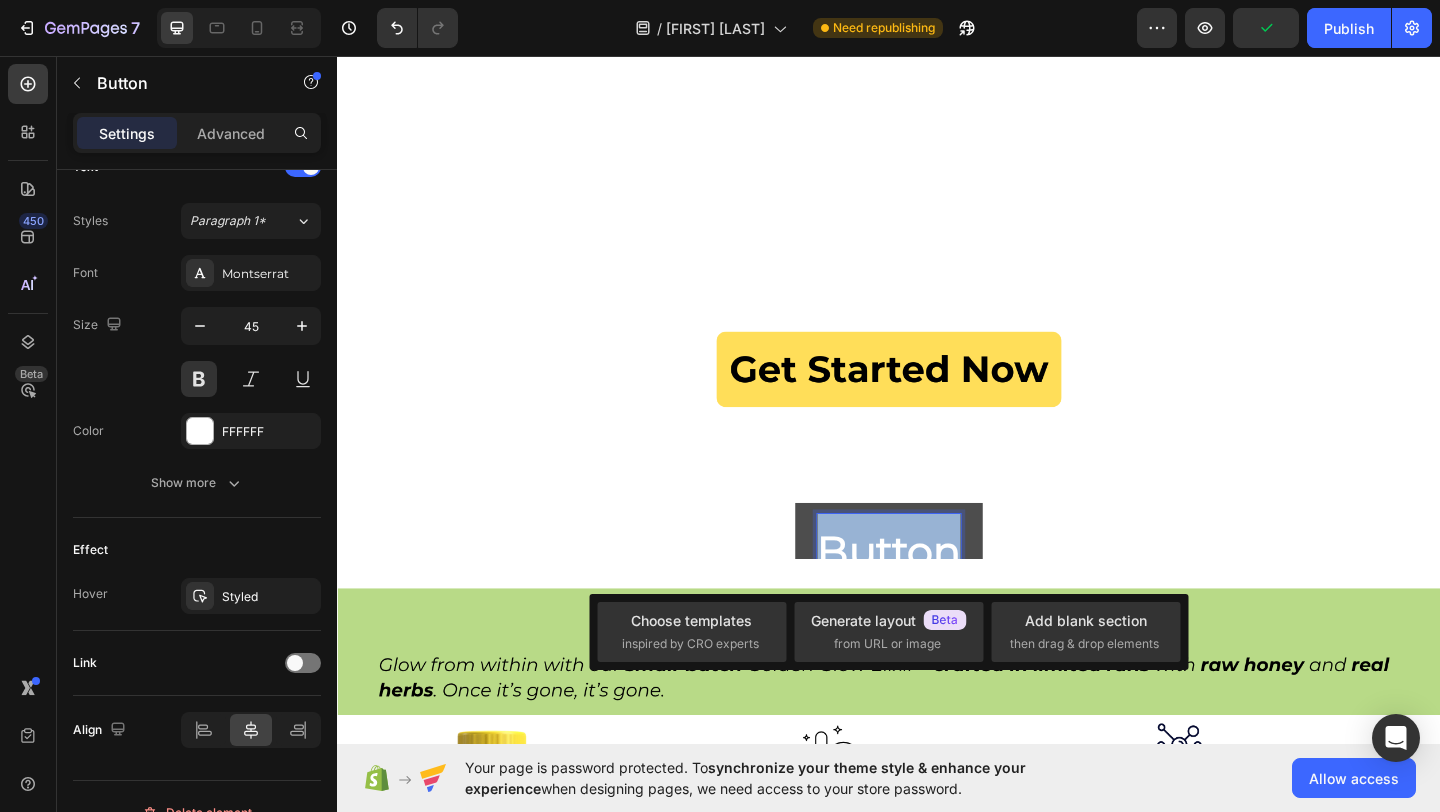 click on "Button" at bounding box center [937, 594] 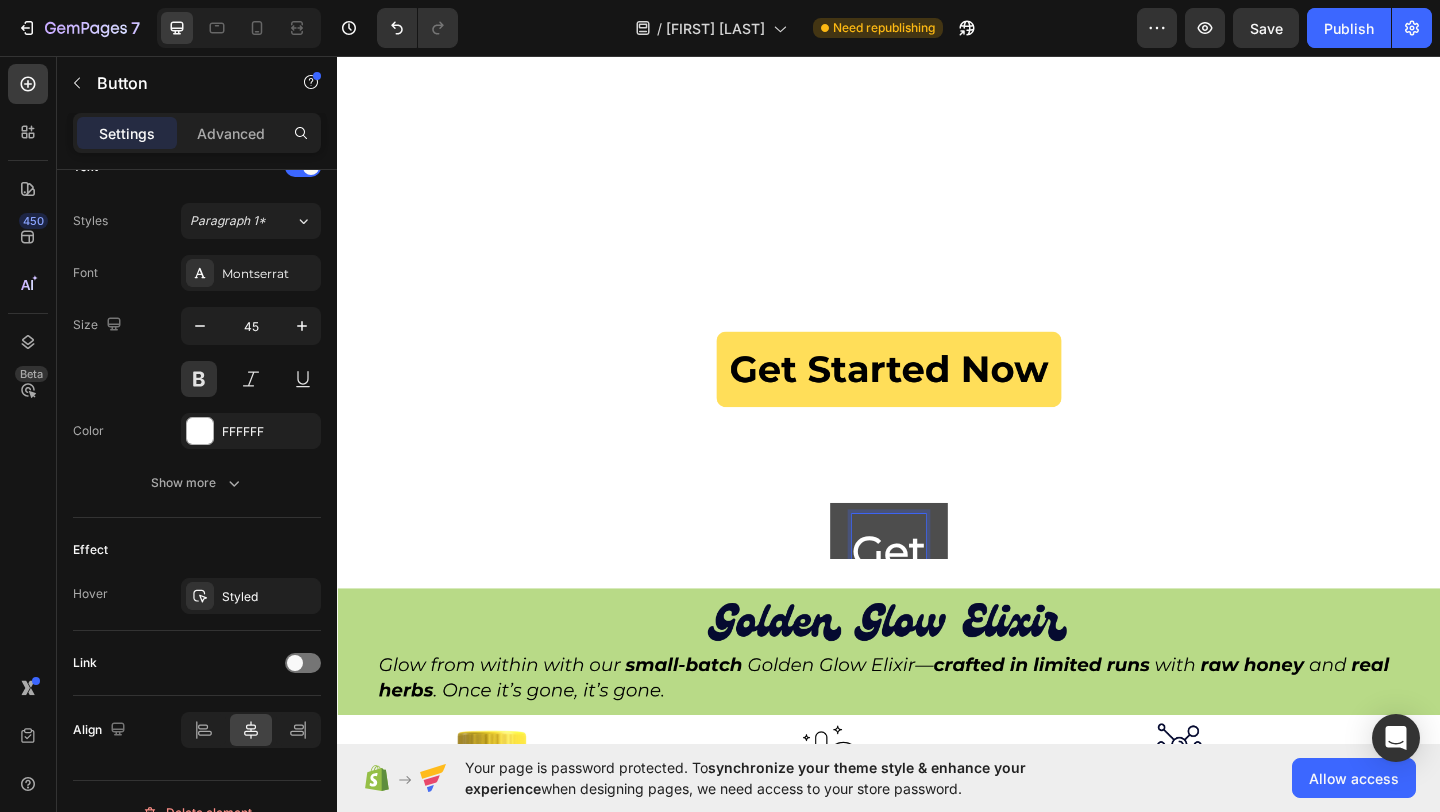 click on "Get" at bounding box center (937, 594) 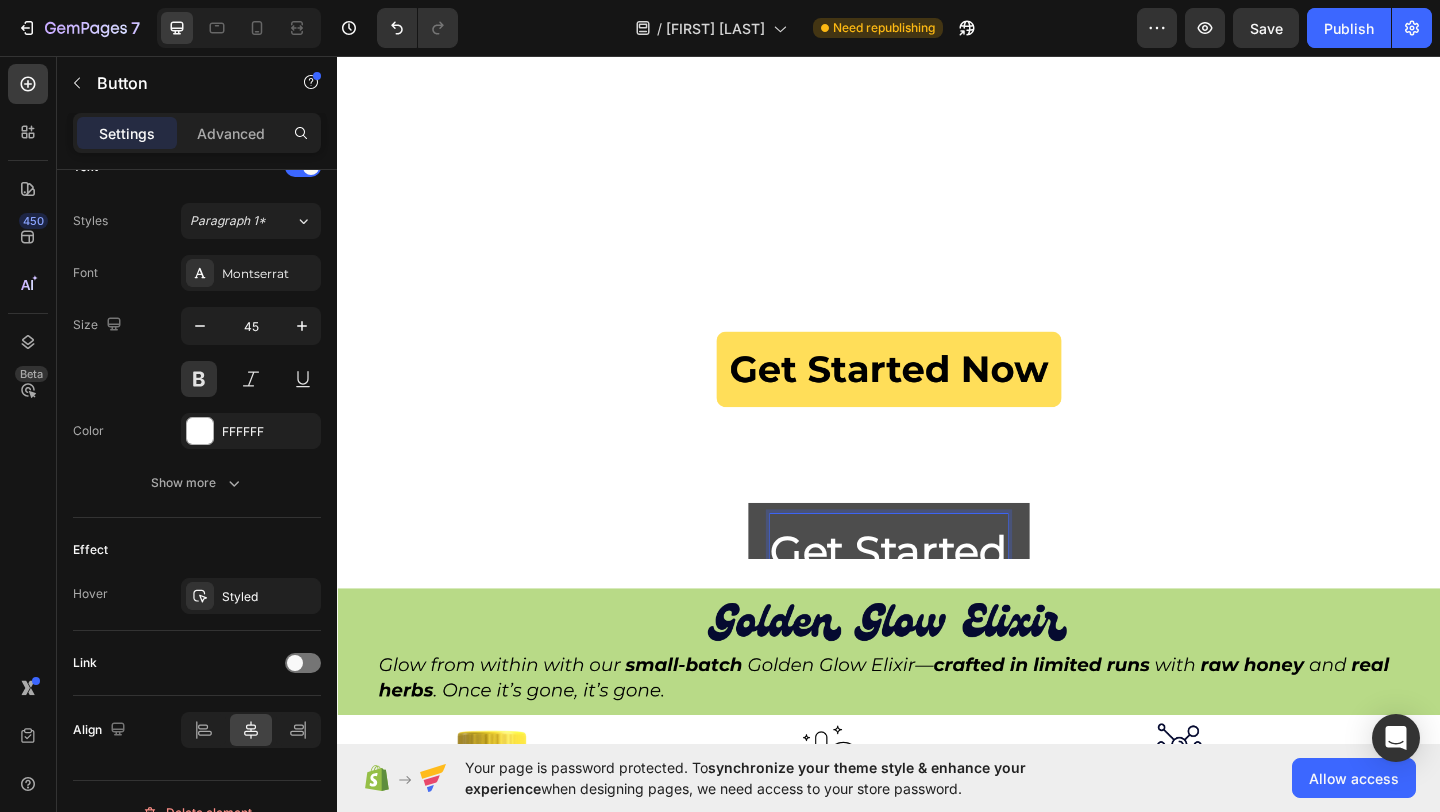click on "Get Started" at bounding box center [937, 594] 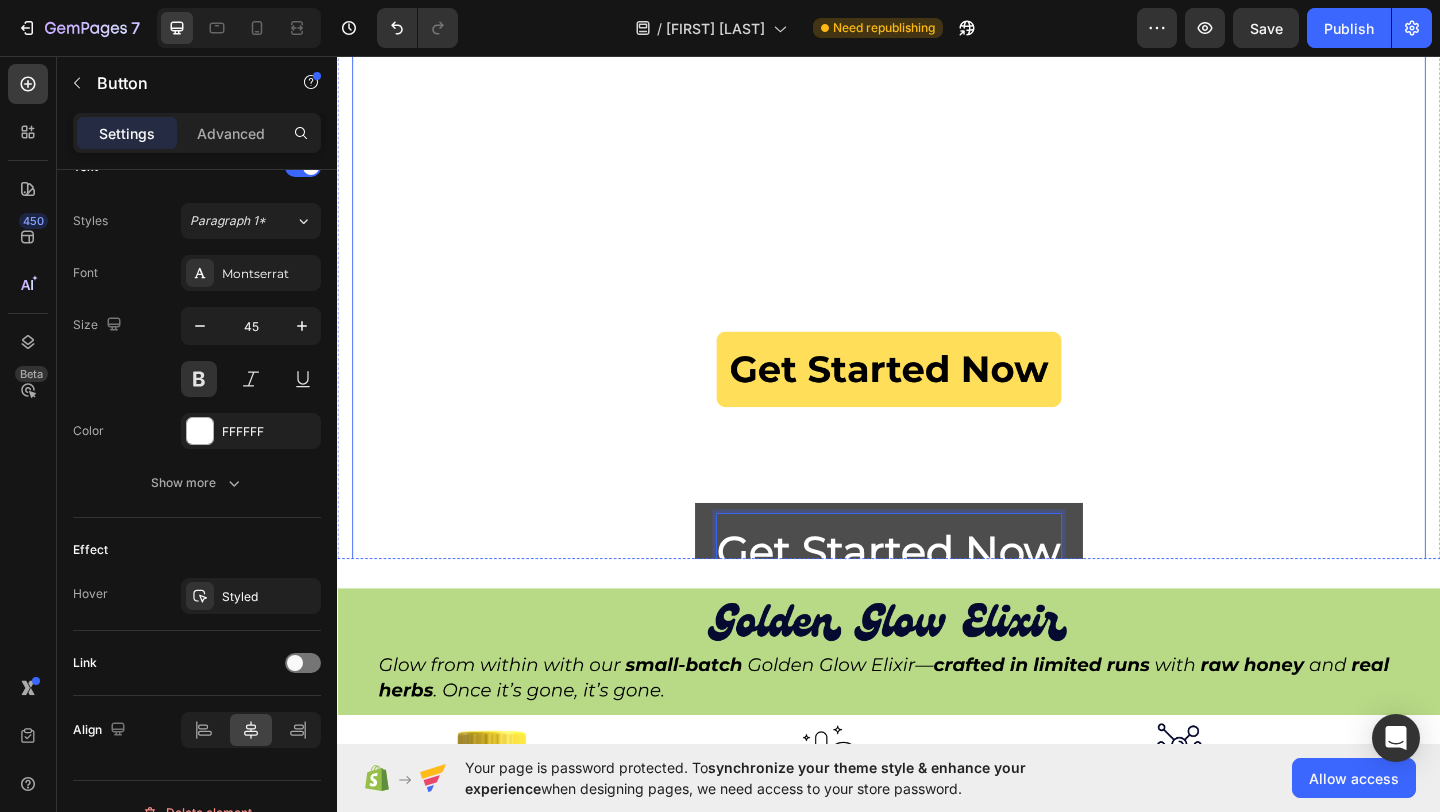 click at bounding box center (937, 213) 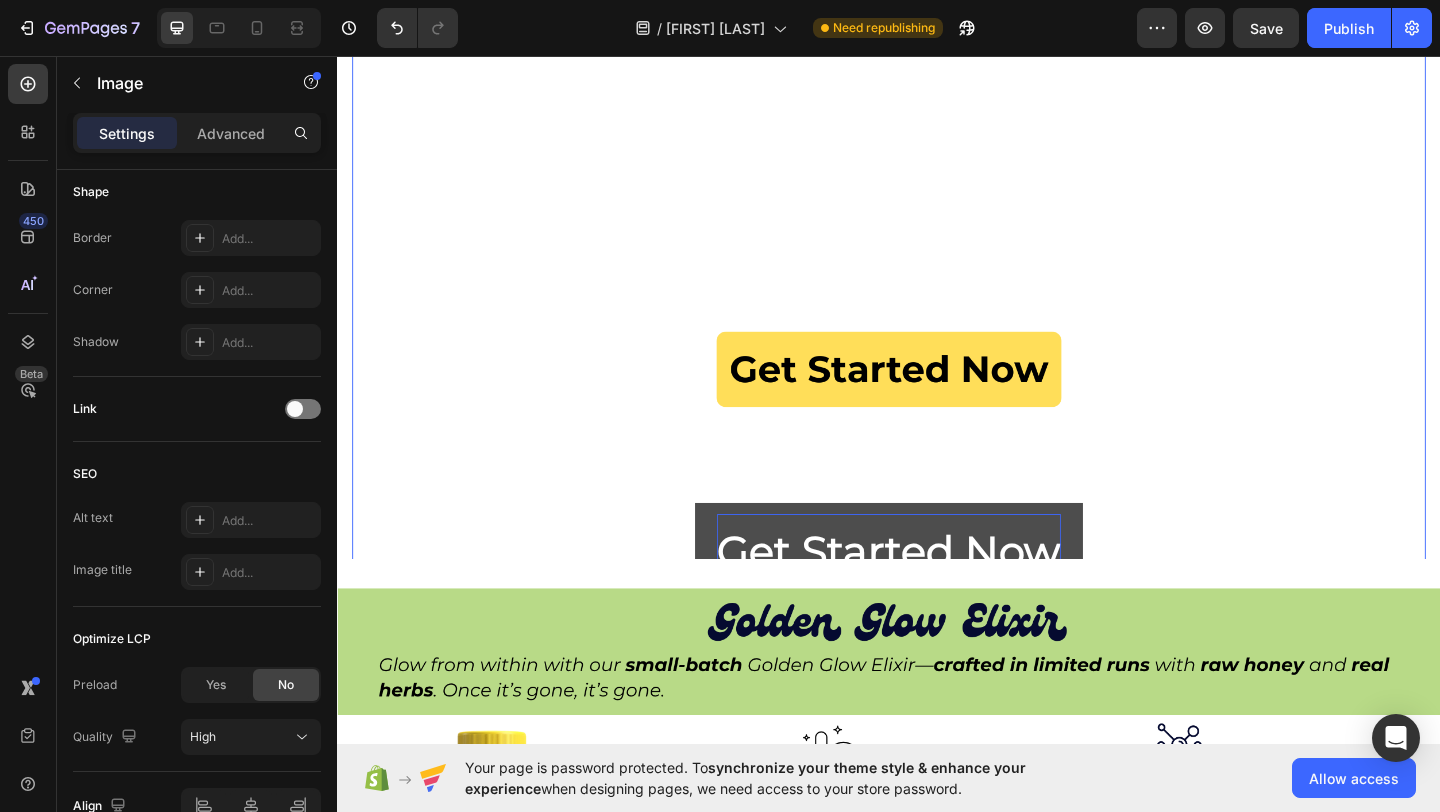 scroll, scrollTop: 0, scrollLeft: 0, axis: both 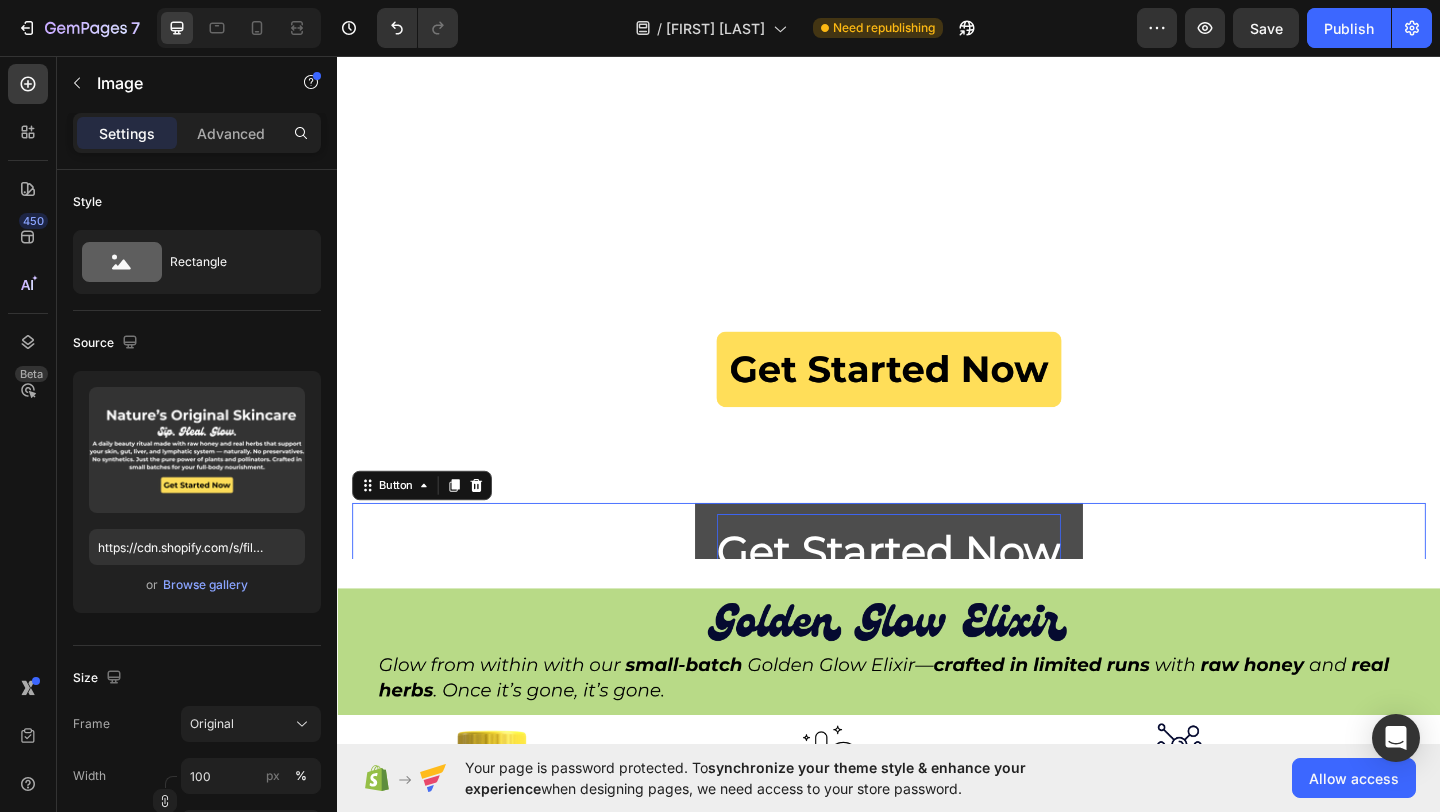 click on "Get Started Now" at bounding box center [937, 594] 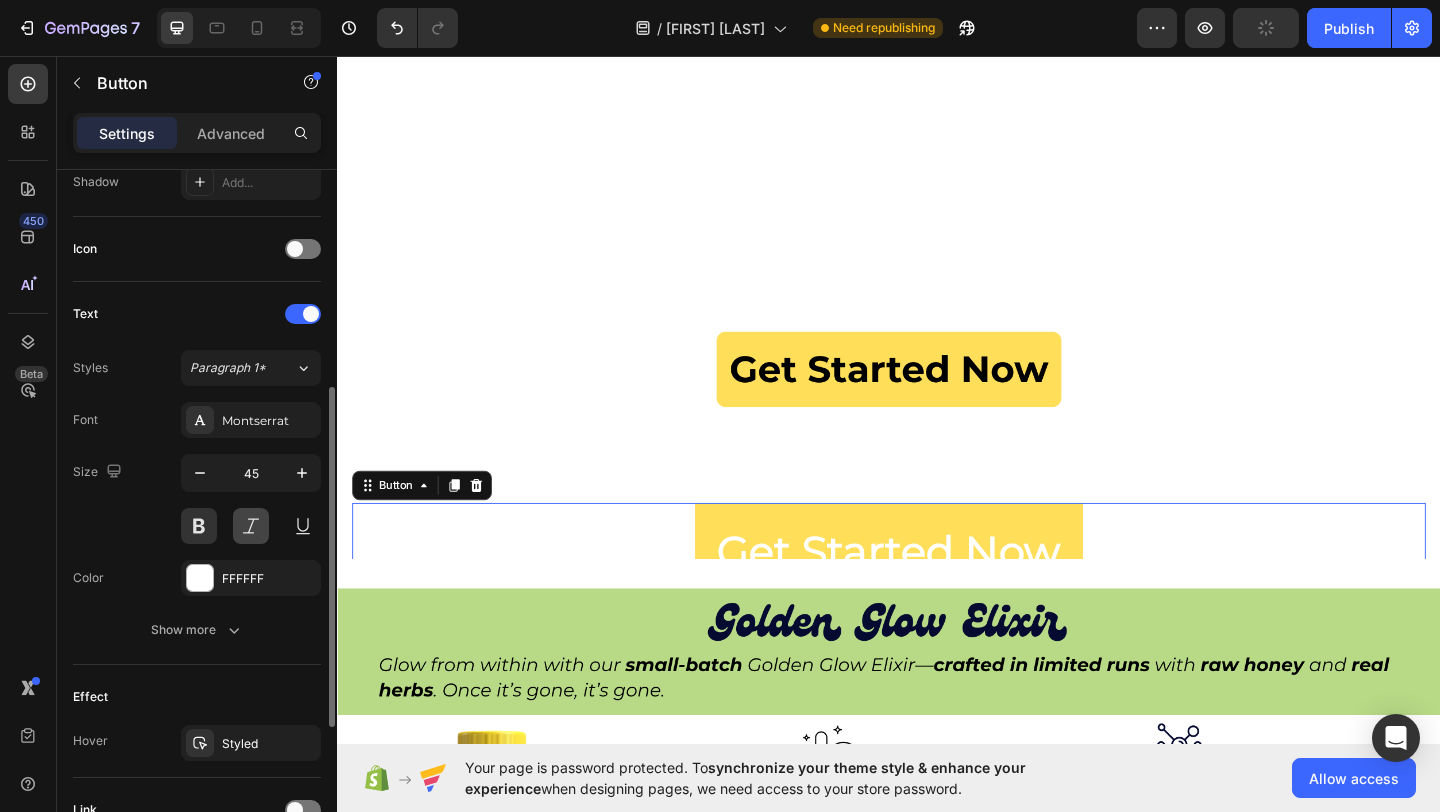 scroll, scrollTop: 639, scrollLeft: 0, axis: vertical 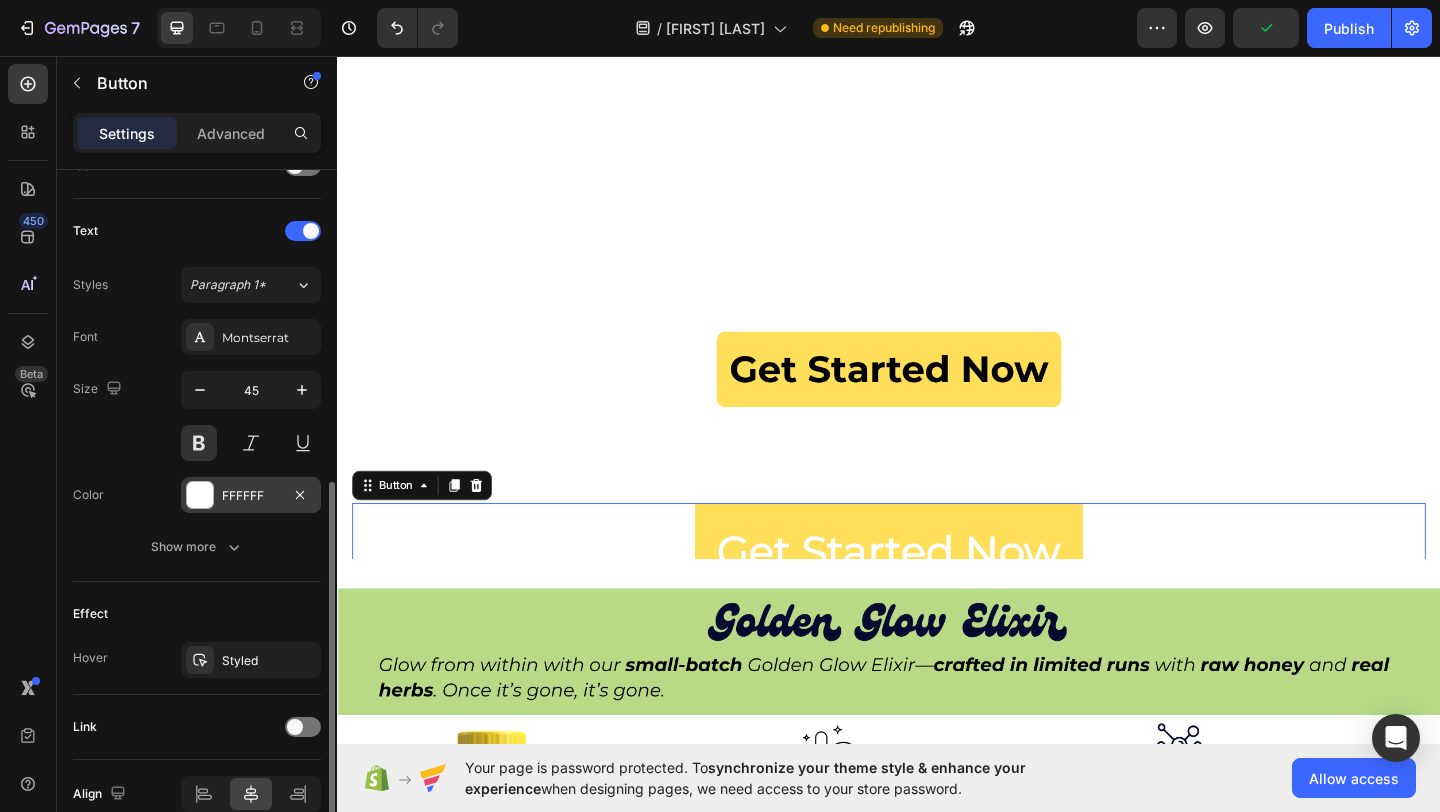 click at bounding box center (200, 495) 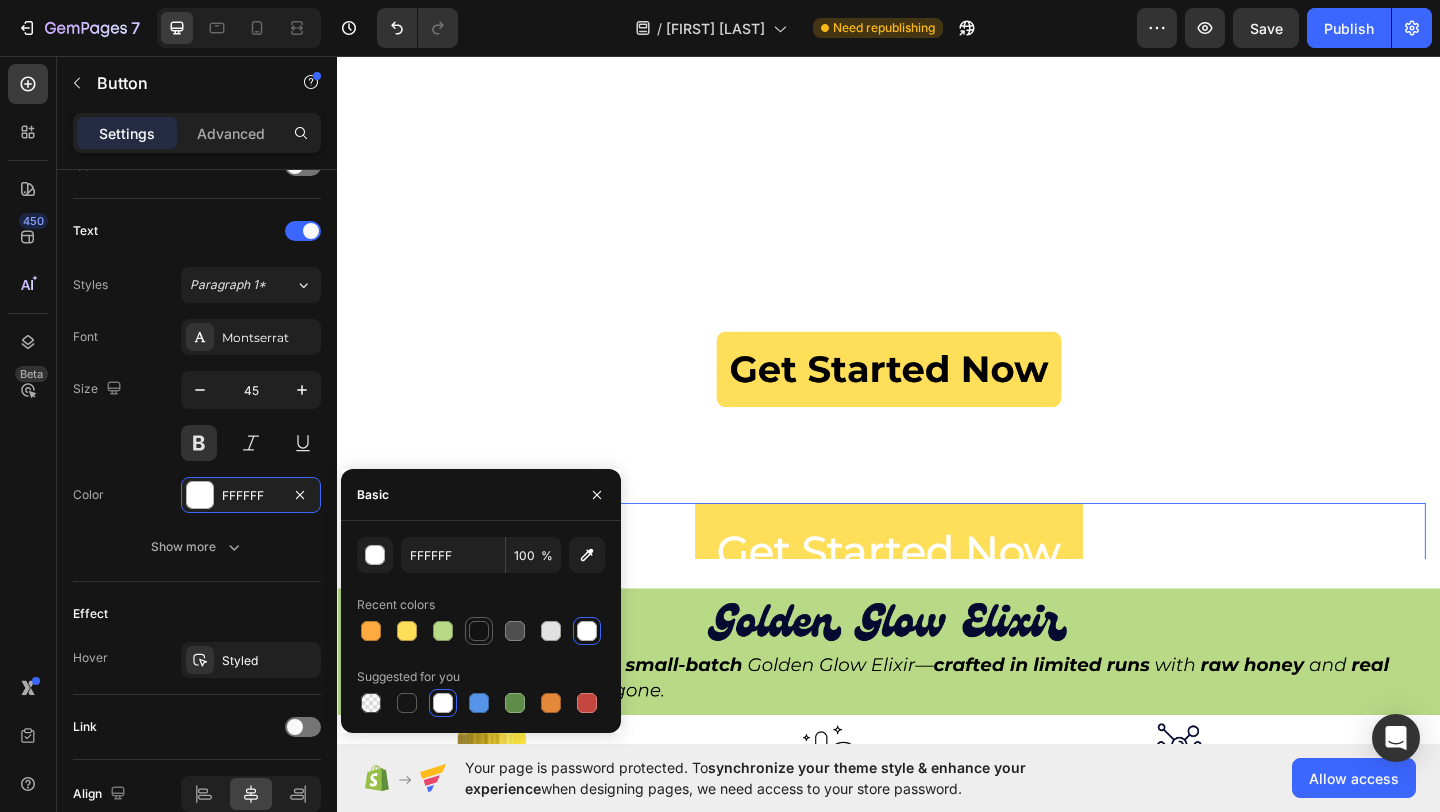 click at bounding box center [479, 631] 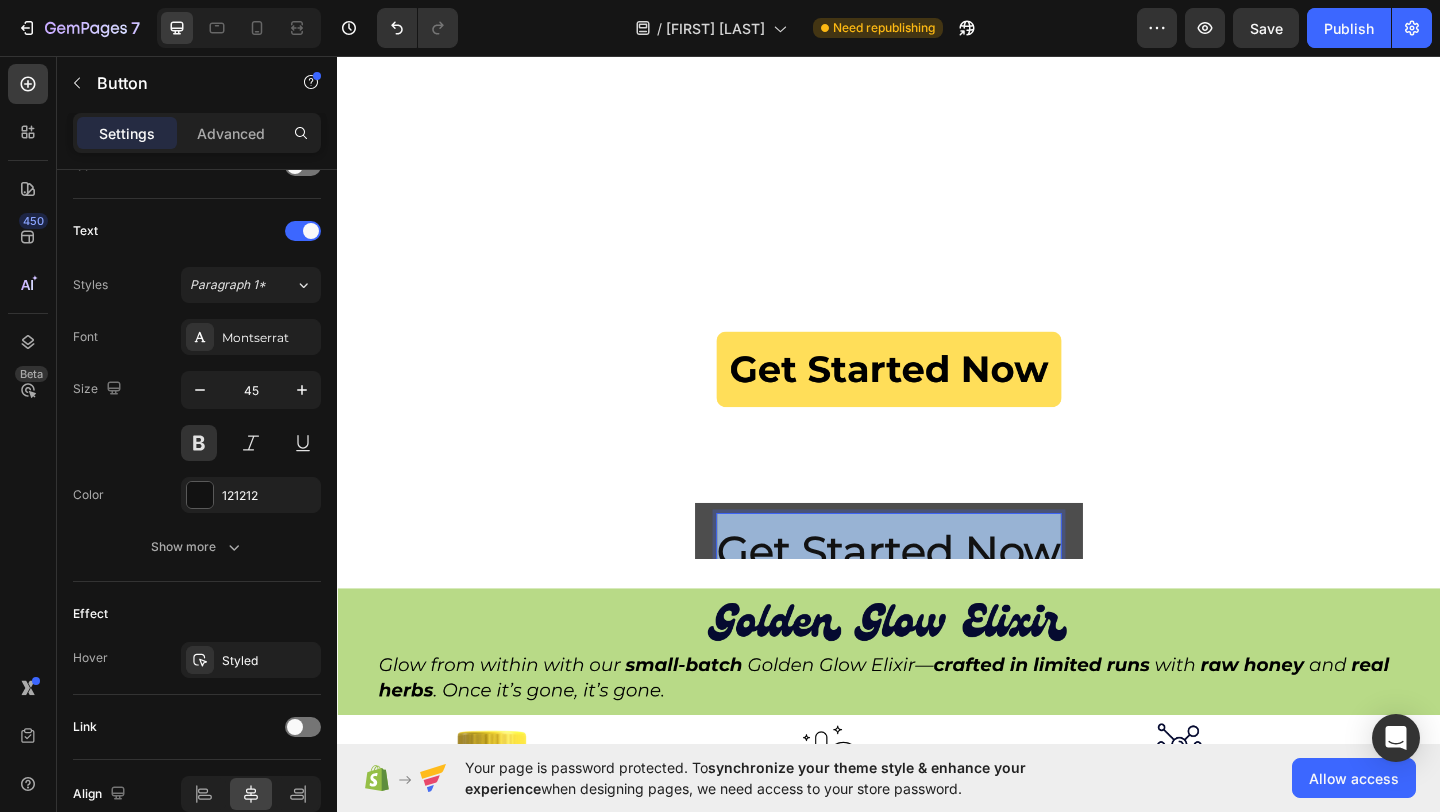 click on "Get Started Now" at bounding box center [937, 594] 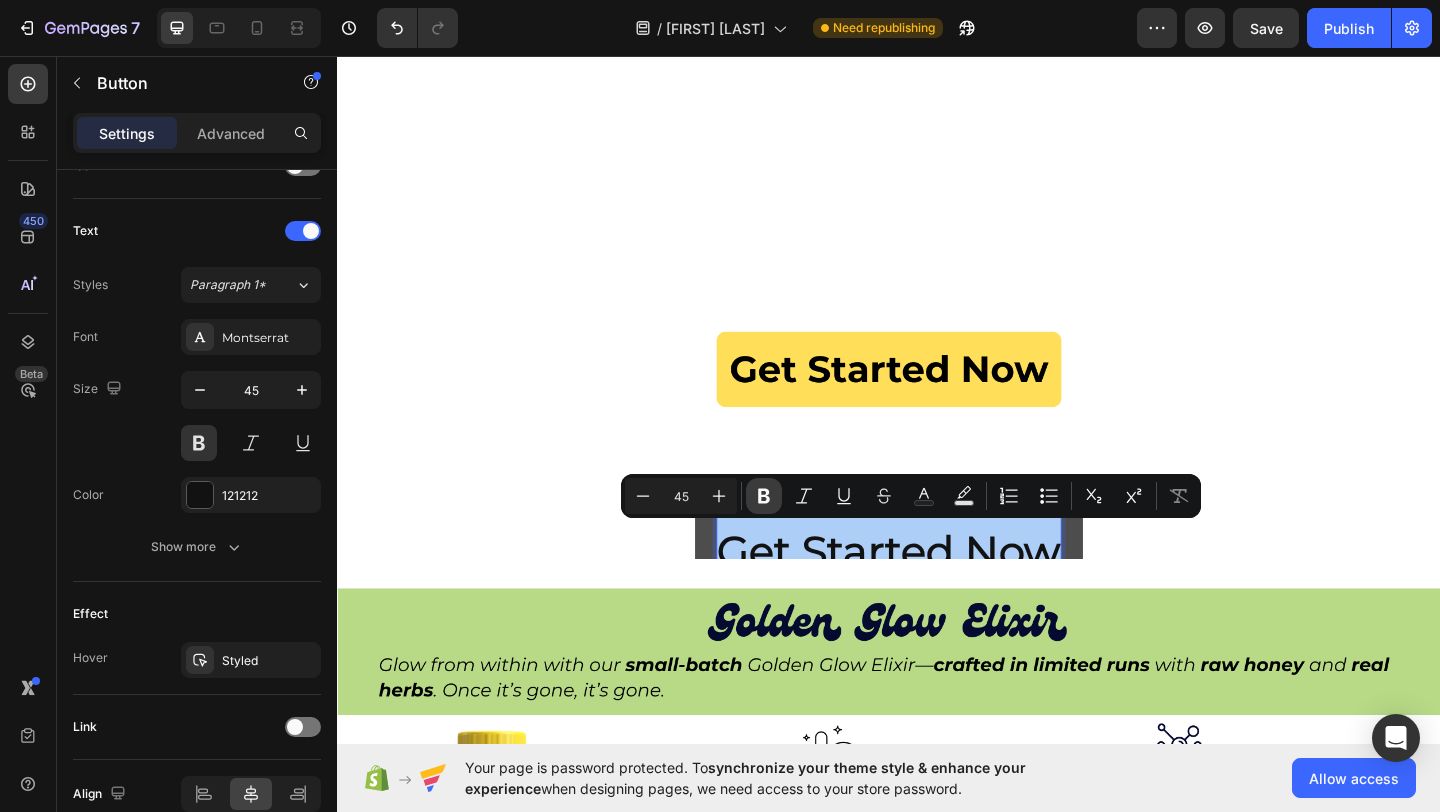click 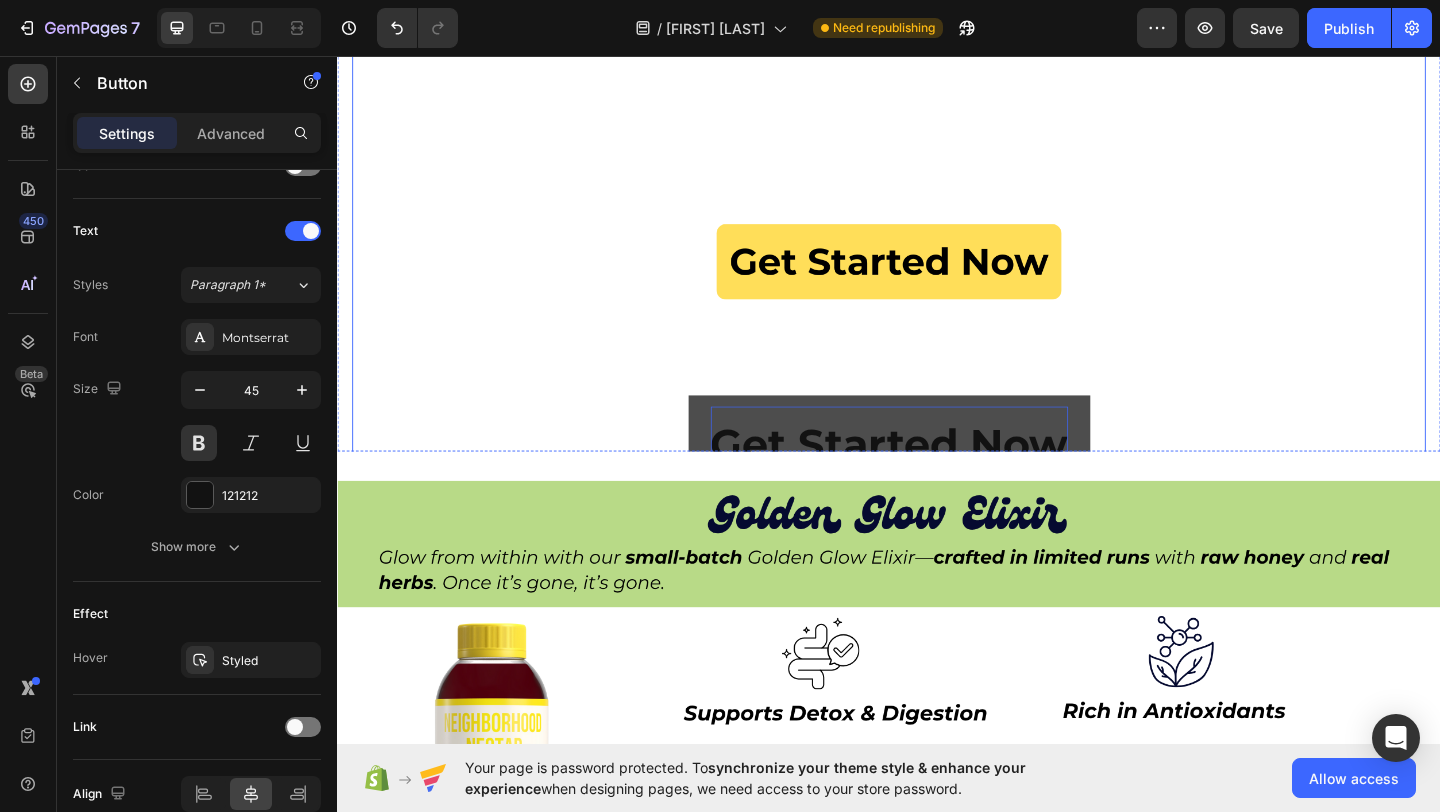 scroll, scrollTop: 316, scrollLeft: 0, axis: vertical 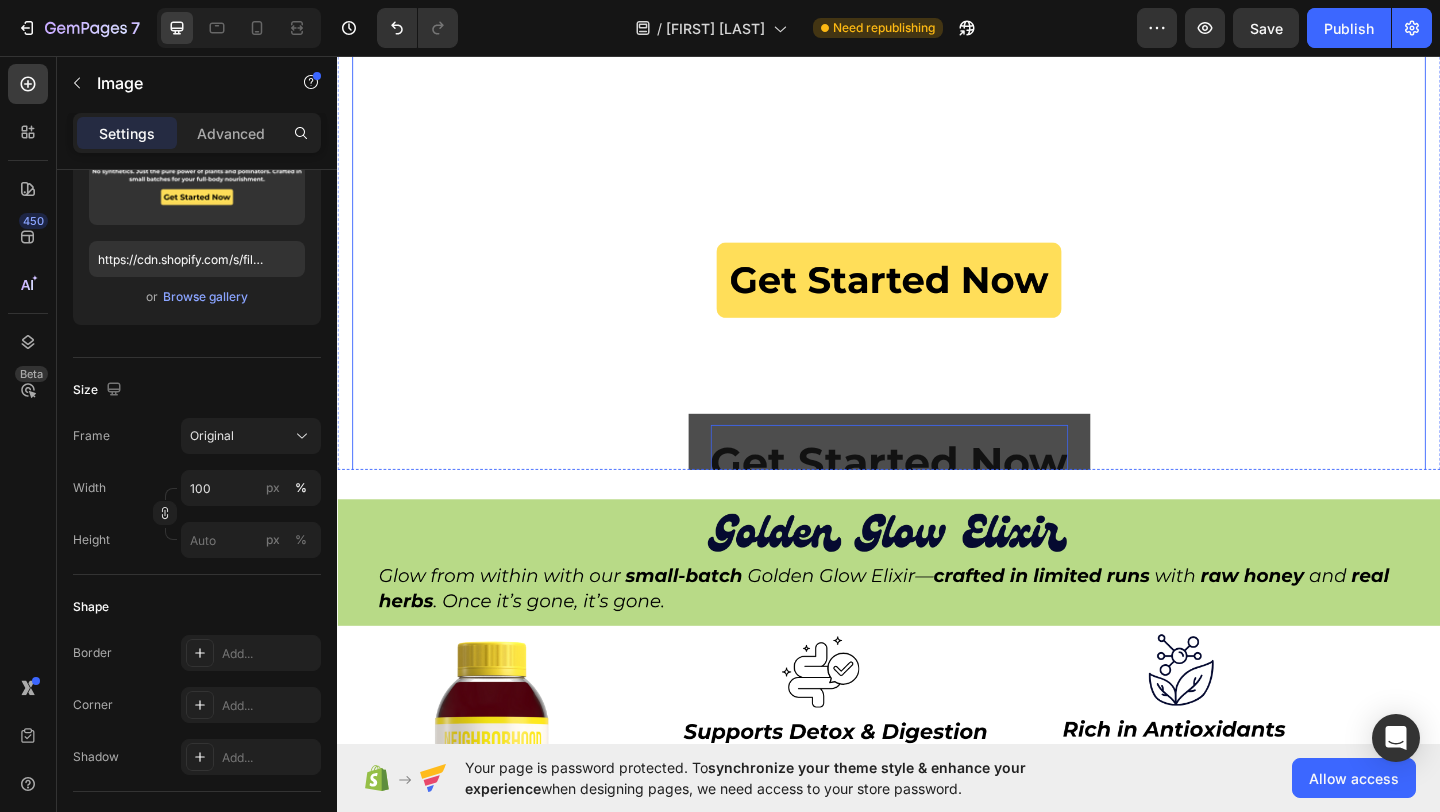 click at bounding box center [937, 116] 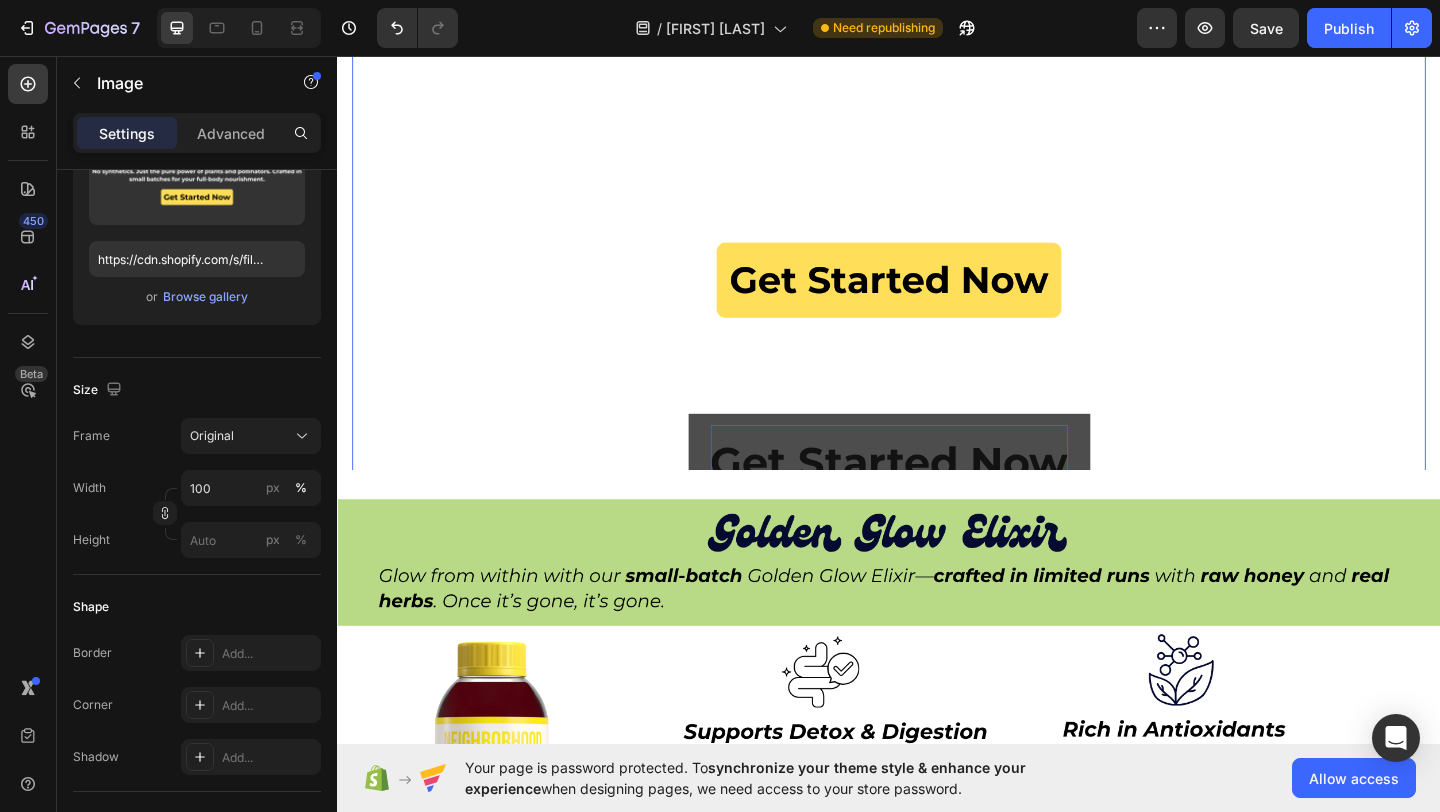 scroll, scrollTop: 0, scrollLeft: 0, axis: both 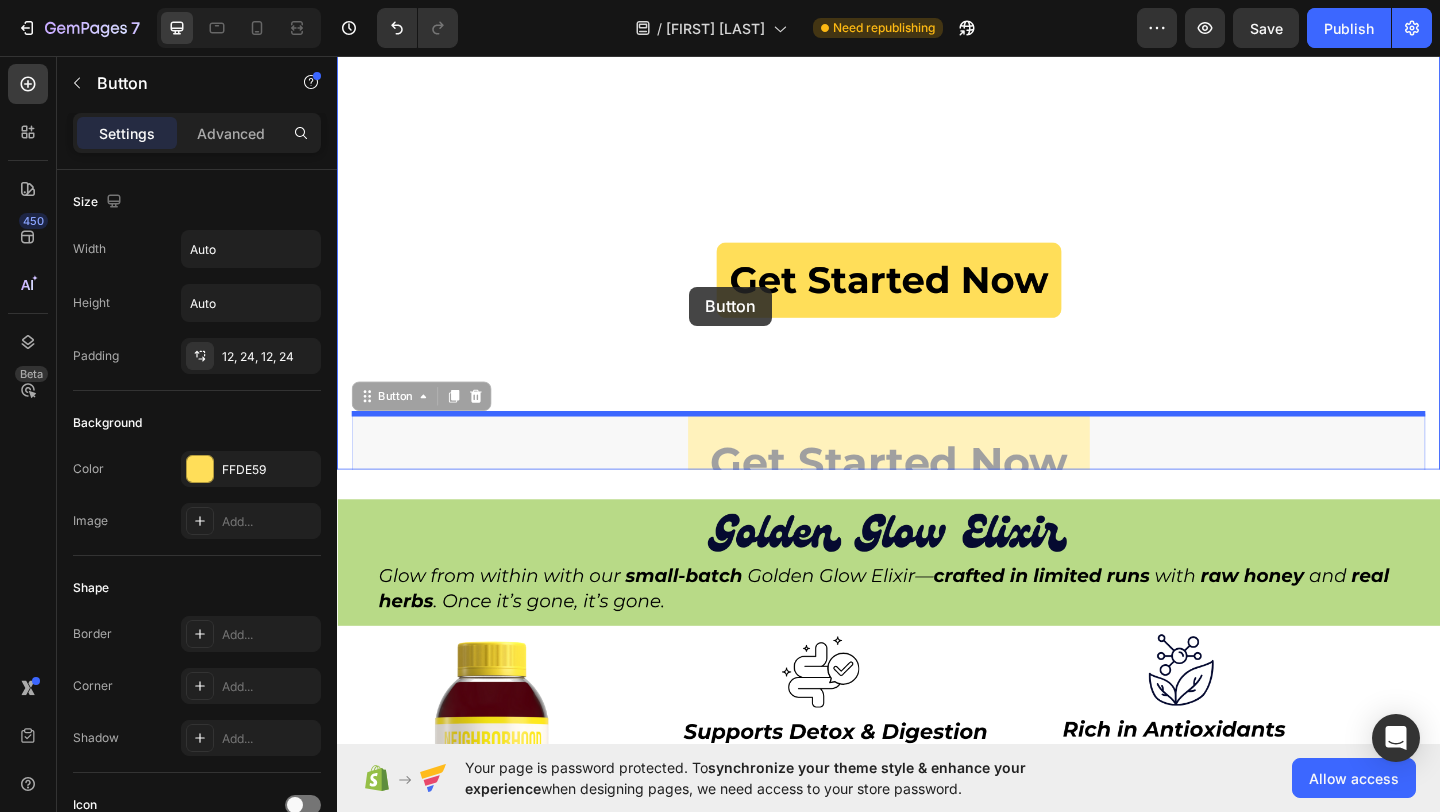 drag, startPoint x: 702, startPoint y: 467, endPoint x: 719, endPoint y: 307, distance: 160.90059 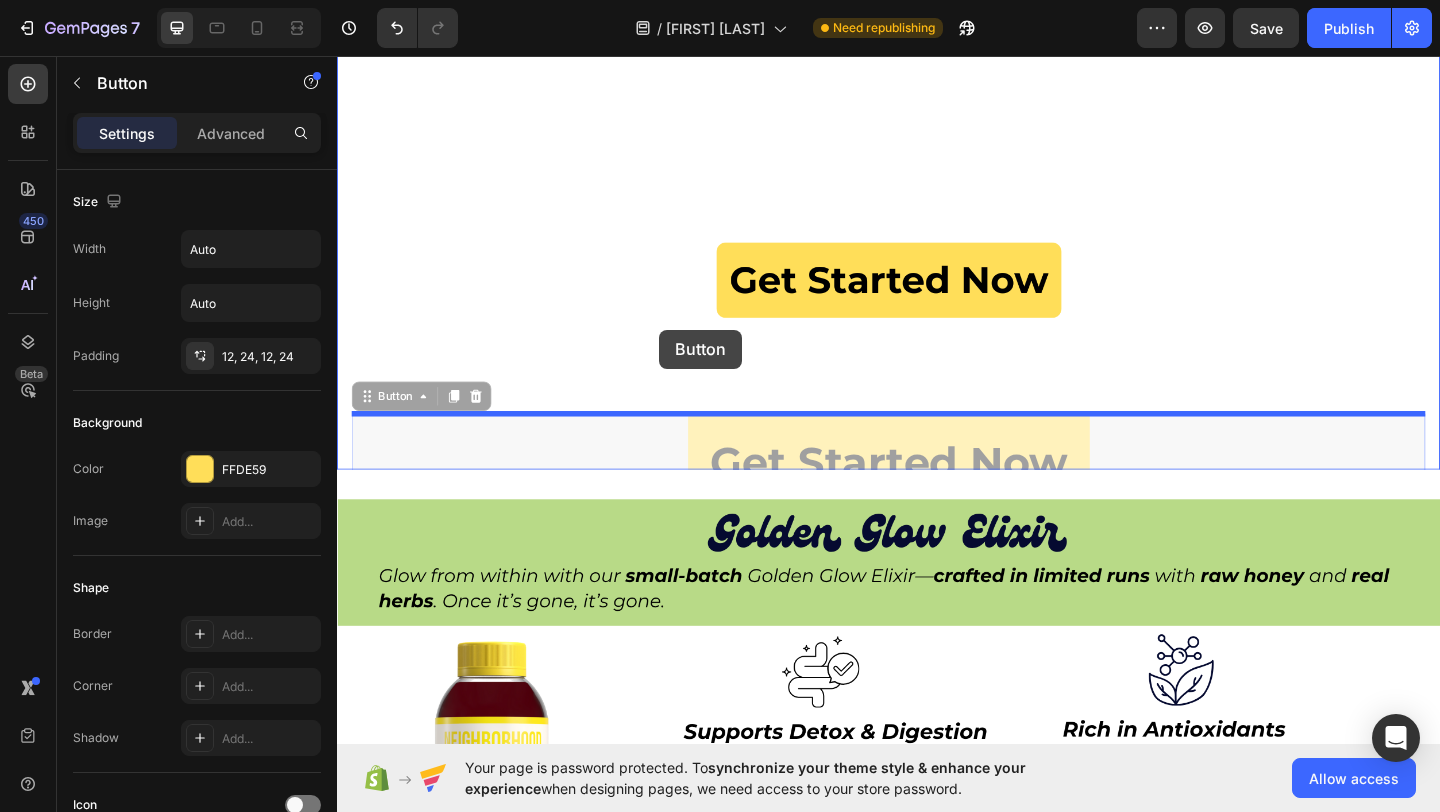 drag, startPoint x: 677, startPoint y: 477, endPoint x: 687, endPoint y: 354, distance: 123.40584 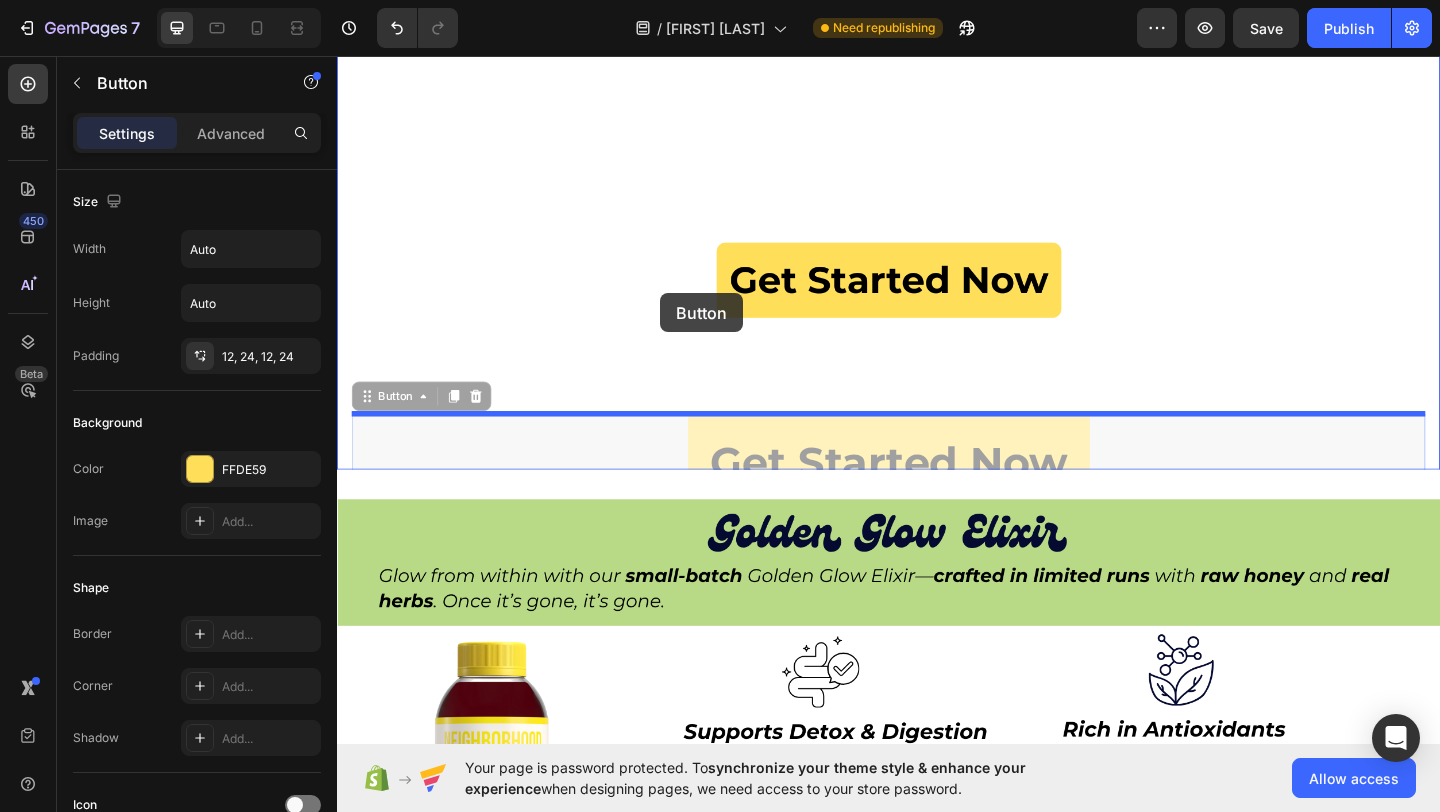 drag, startPoint x: 670, startPoint y: 488, endPoint x: 690, endPoint y: 312, distance: 177.13272 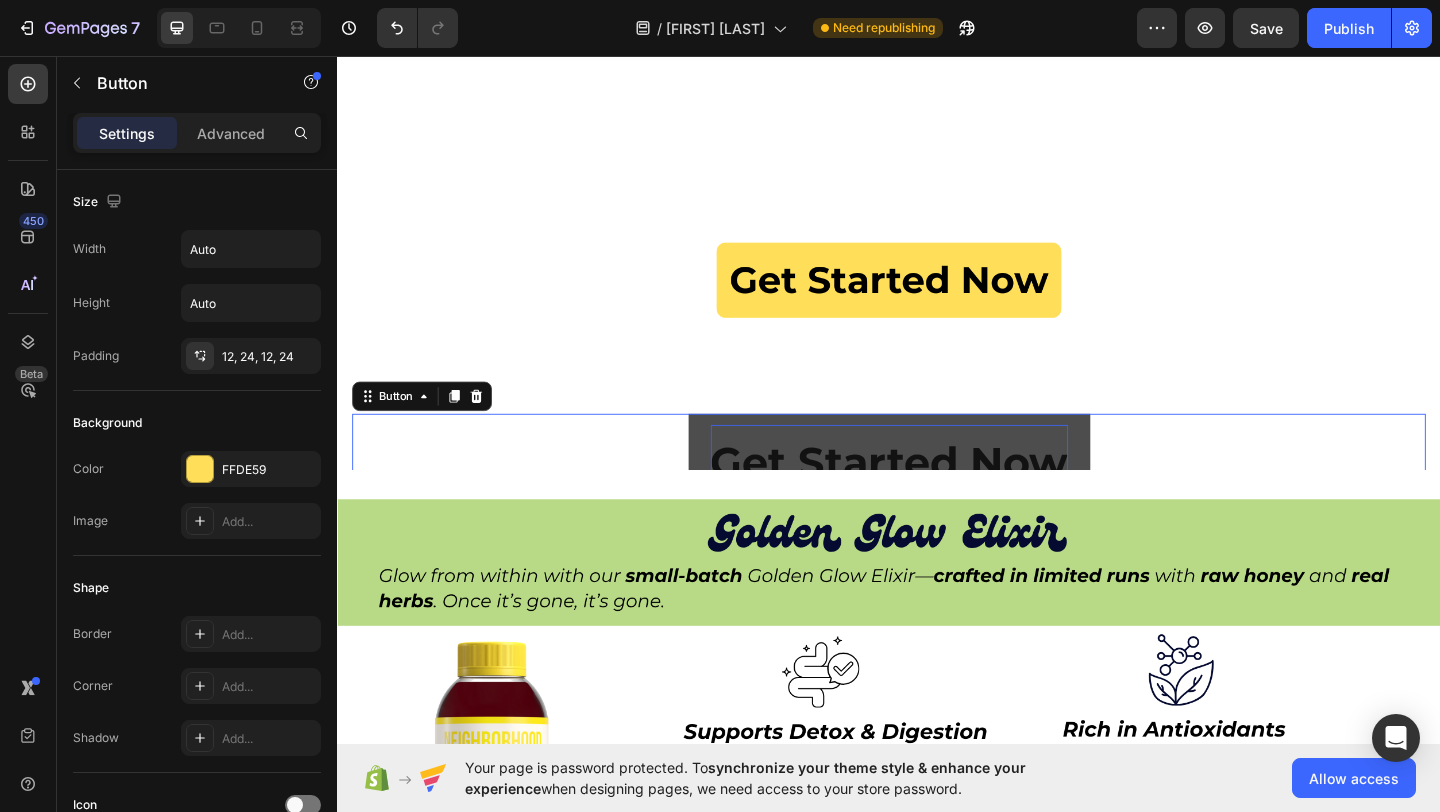 click on "Get Started Now Button   0" at bounding box center [937, 497] 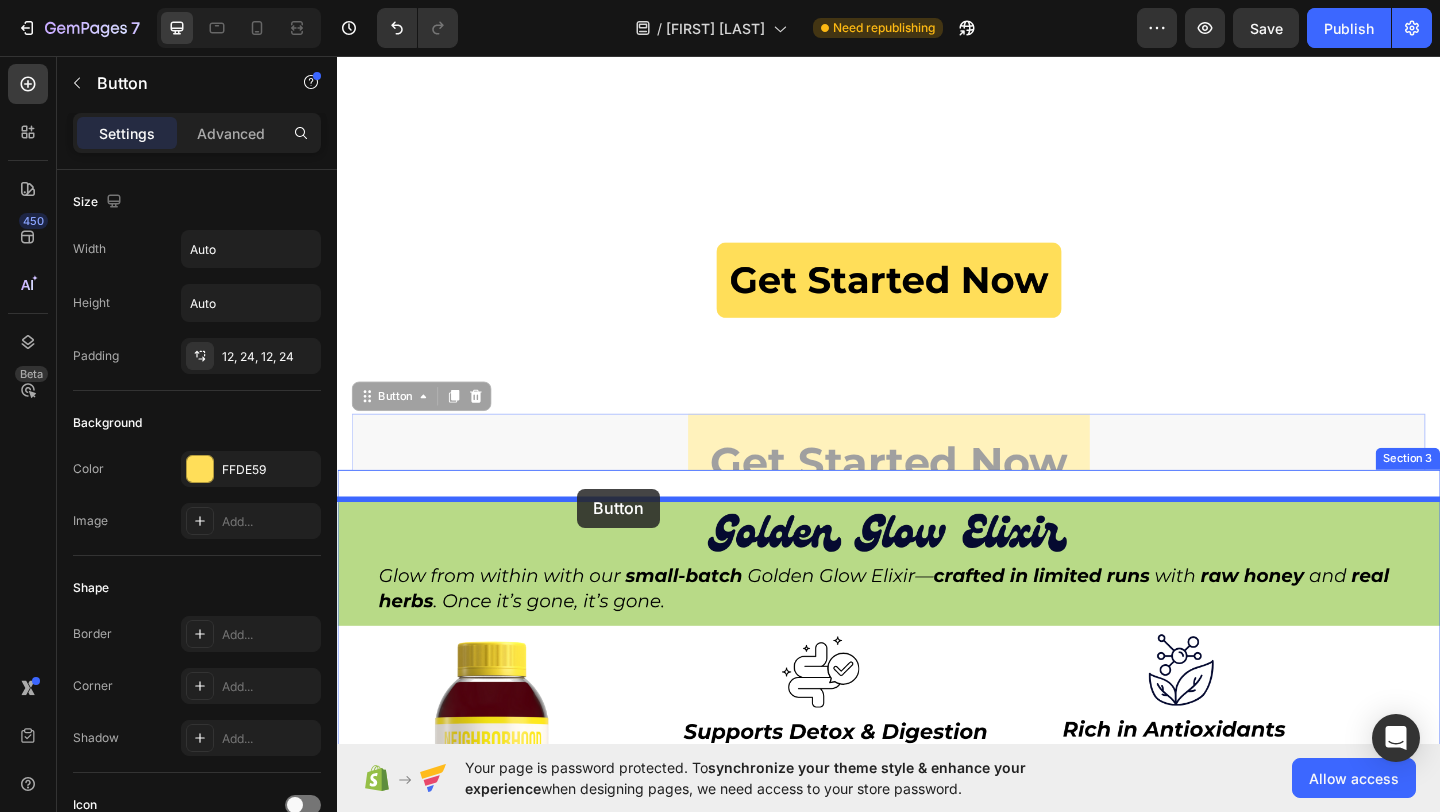 drag, startPoint x: 611, startPoint y: 479, endPoint x: 598, endPoint y: 527, distance: 49.729267 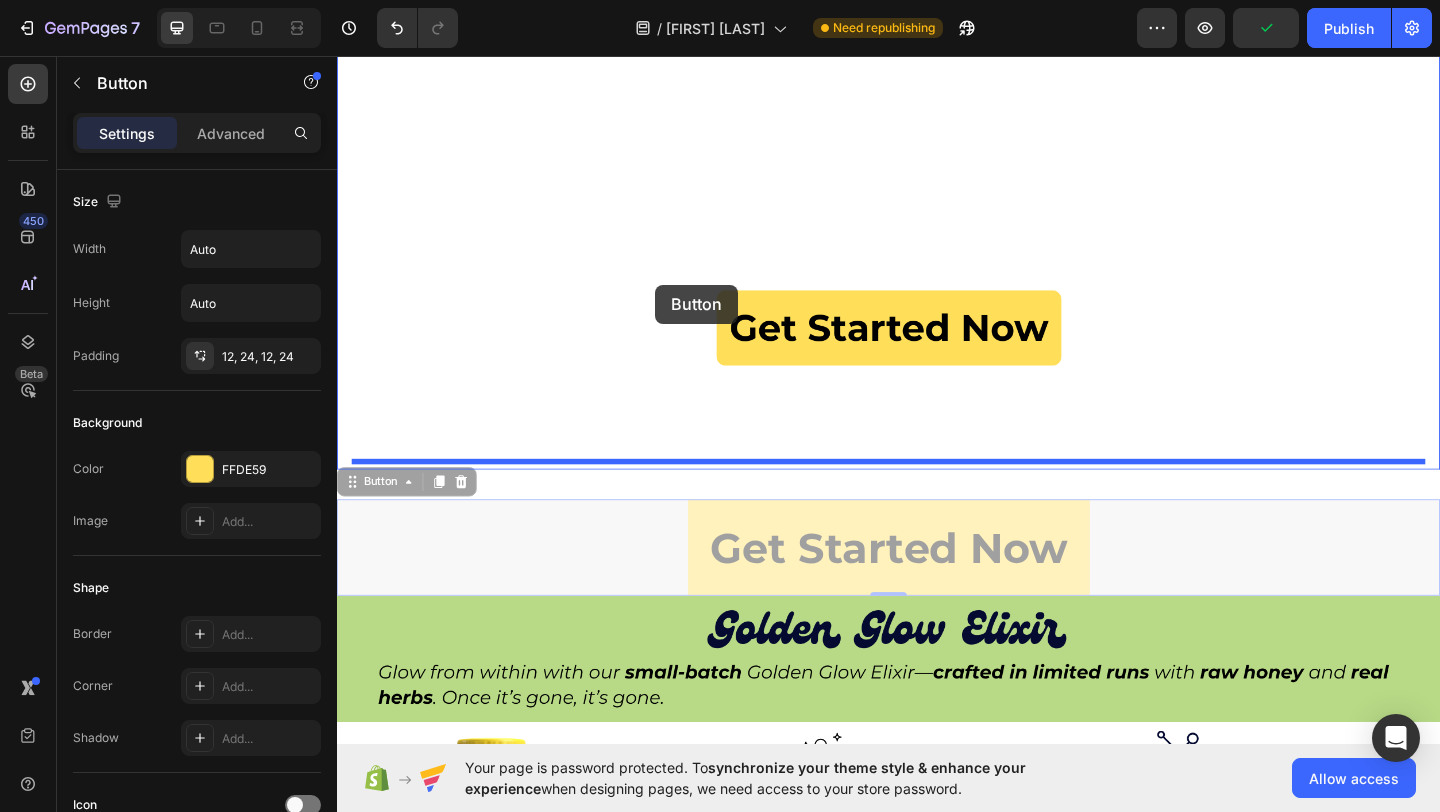drag, startPoint x: 625, startPoint y: 589, endPoint x: 683, endPoint y: 305, distance: 289.86203 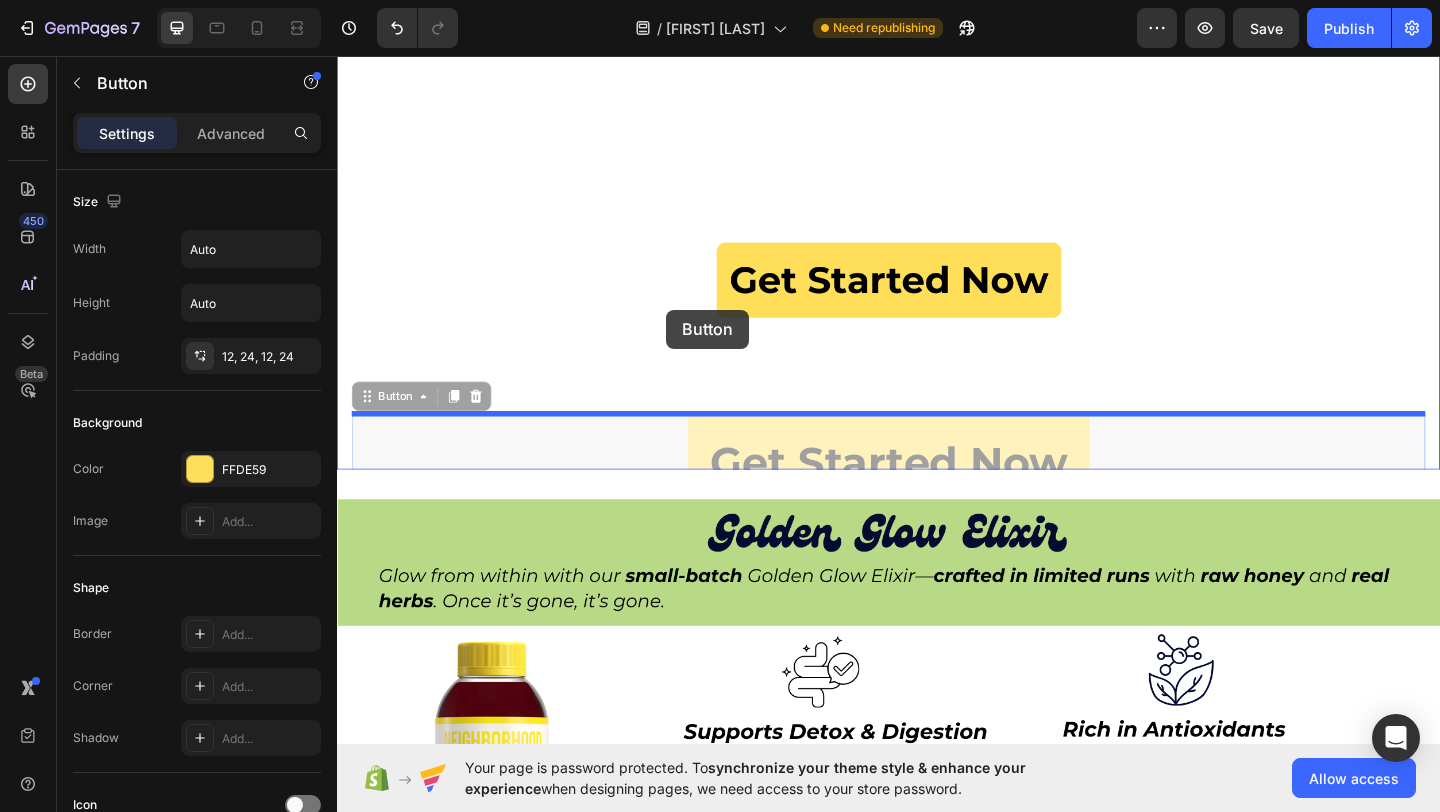 drag, startPoint x: 684, startPoint y: 474, endPoint x: 695, endPoint y: 332, distance: 142.42542 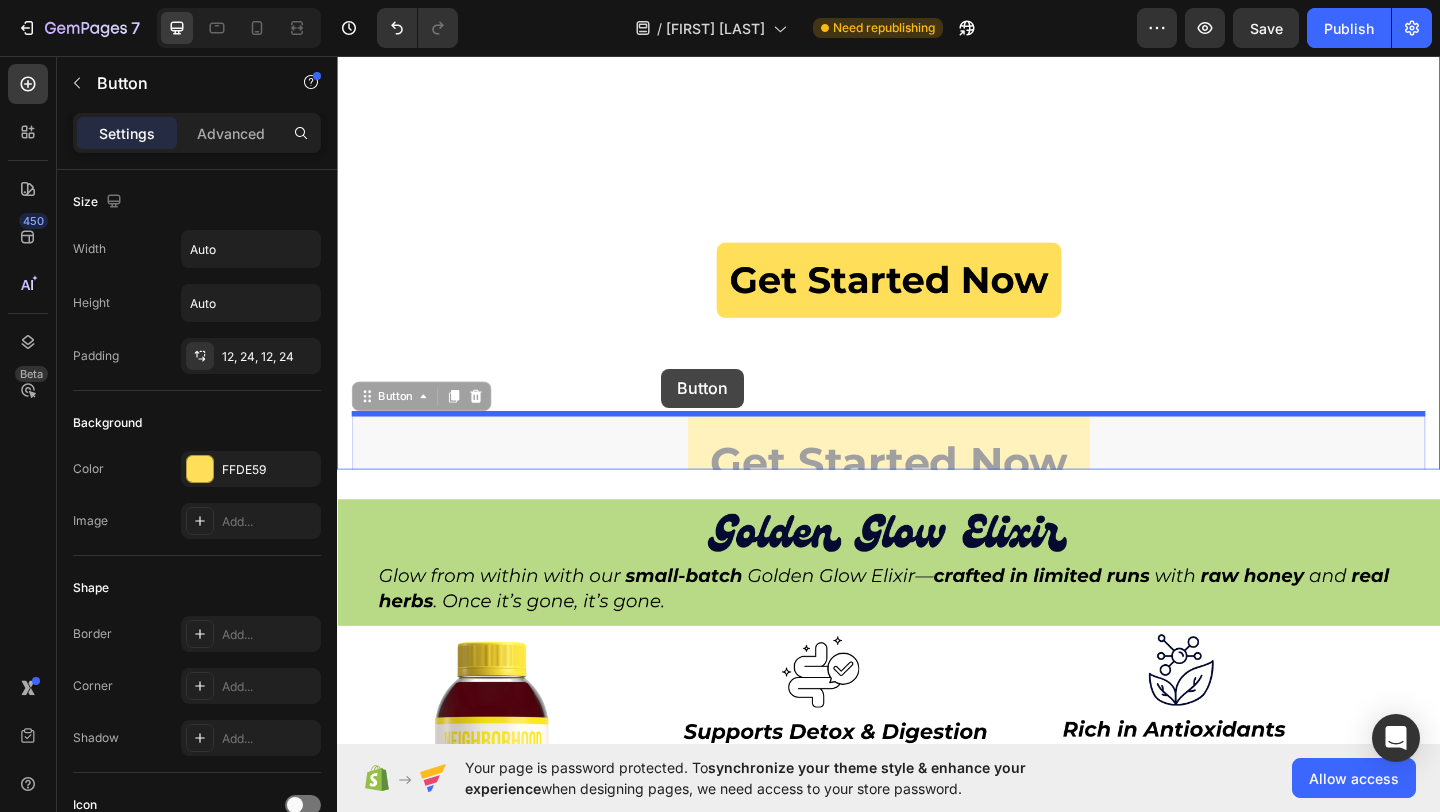 drag, startPoint x: 679, startPoint y: 492, endPoint x: 689, endPoint y: 396, distance: 96.519424 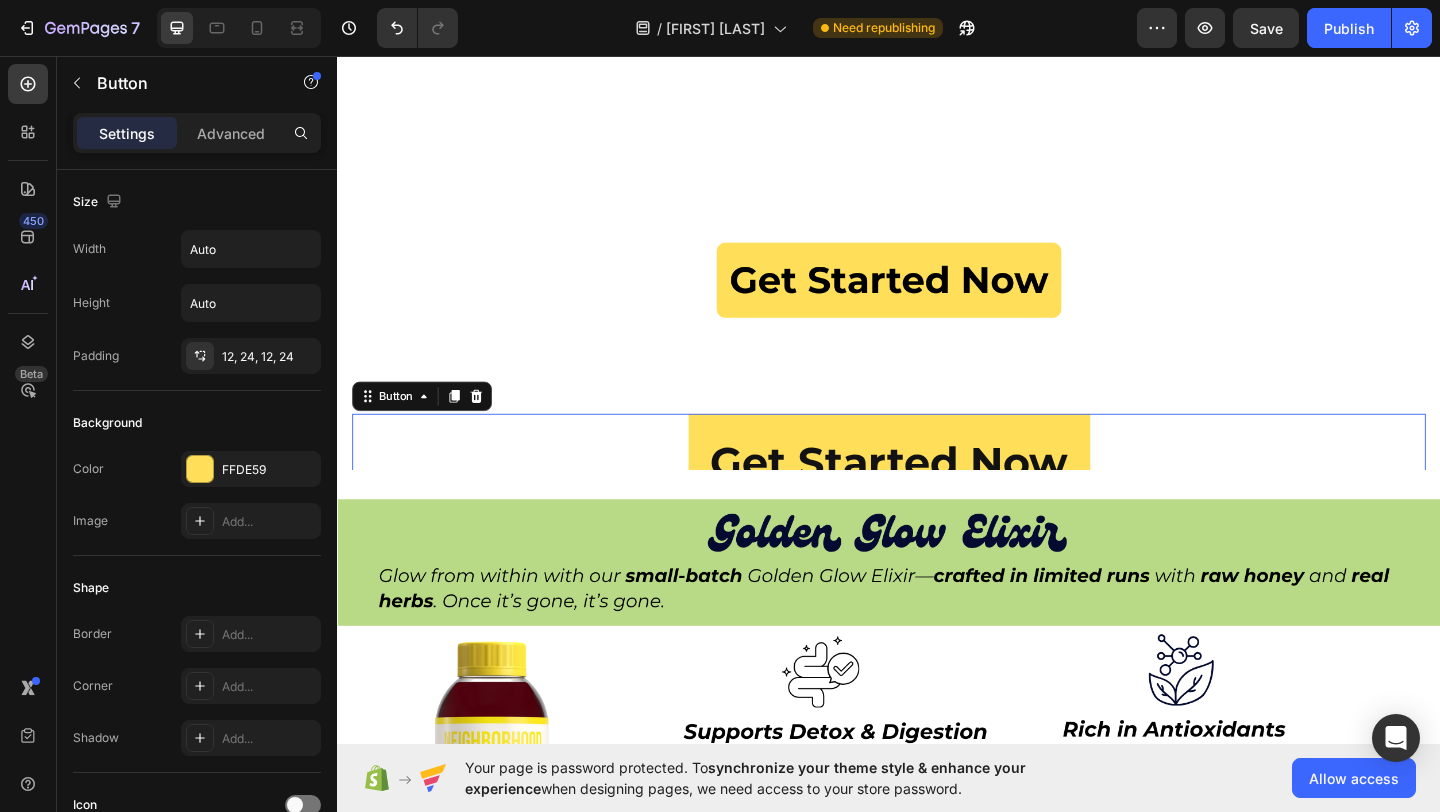 click on "Get Started Now Button   0" at bounding box center (937, 497) 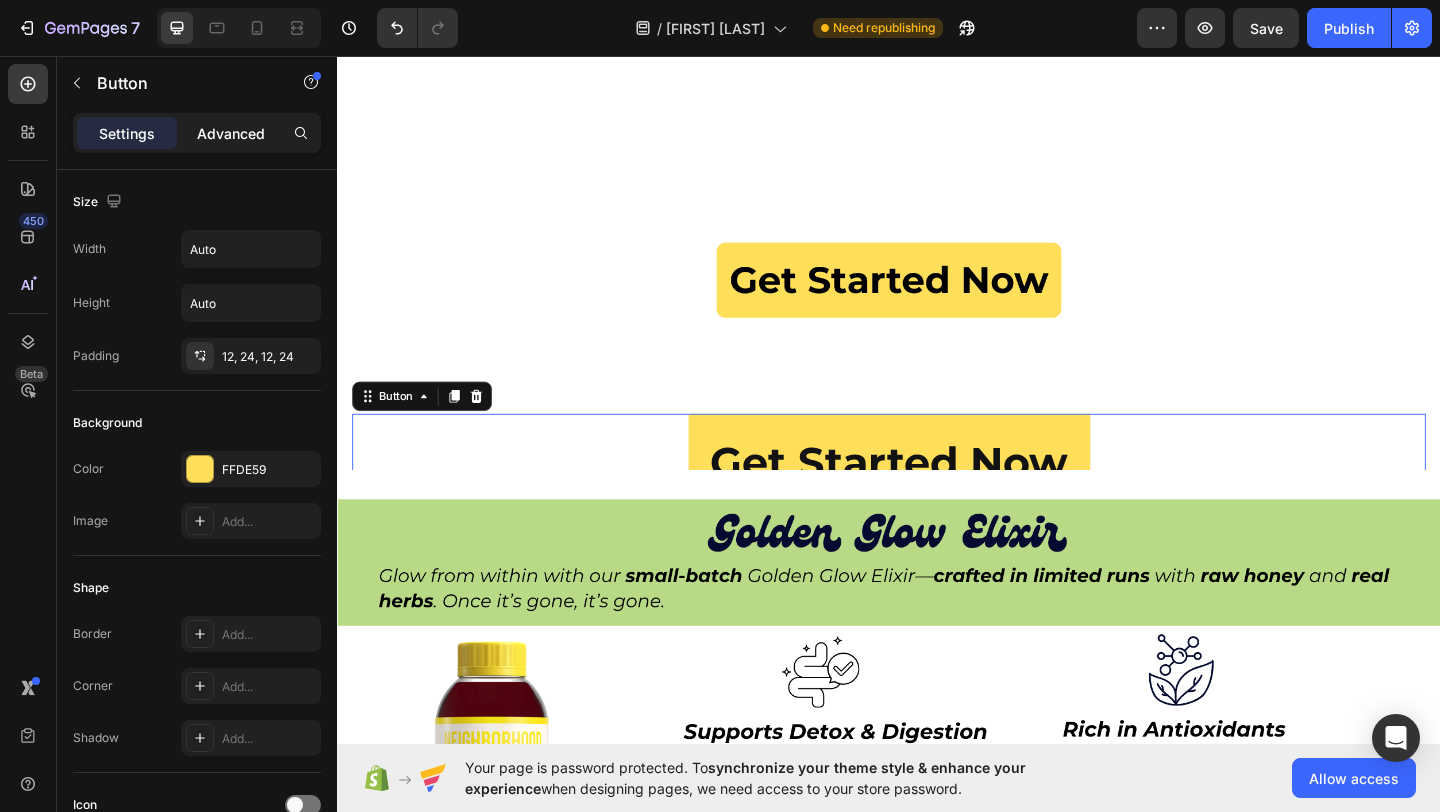 click on "Advanced" at bounding box center [231, 133] 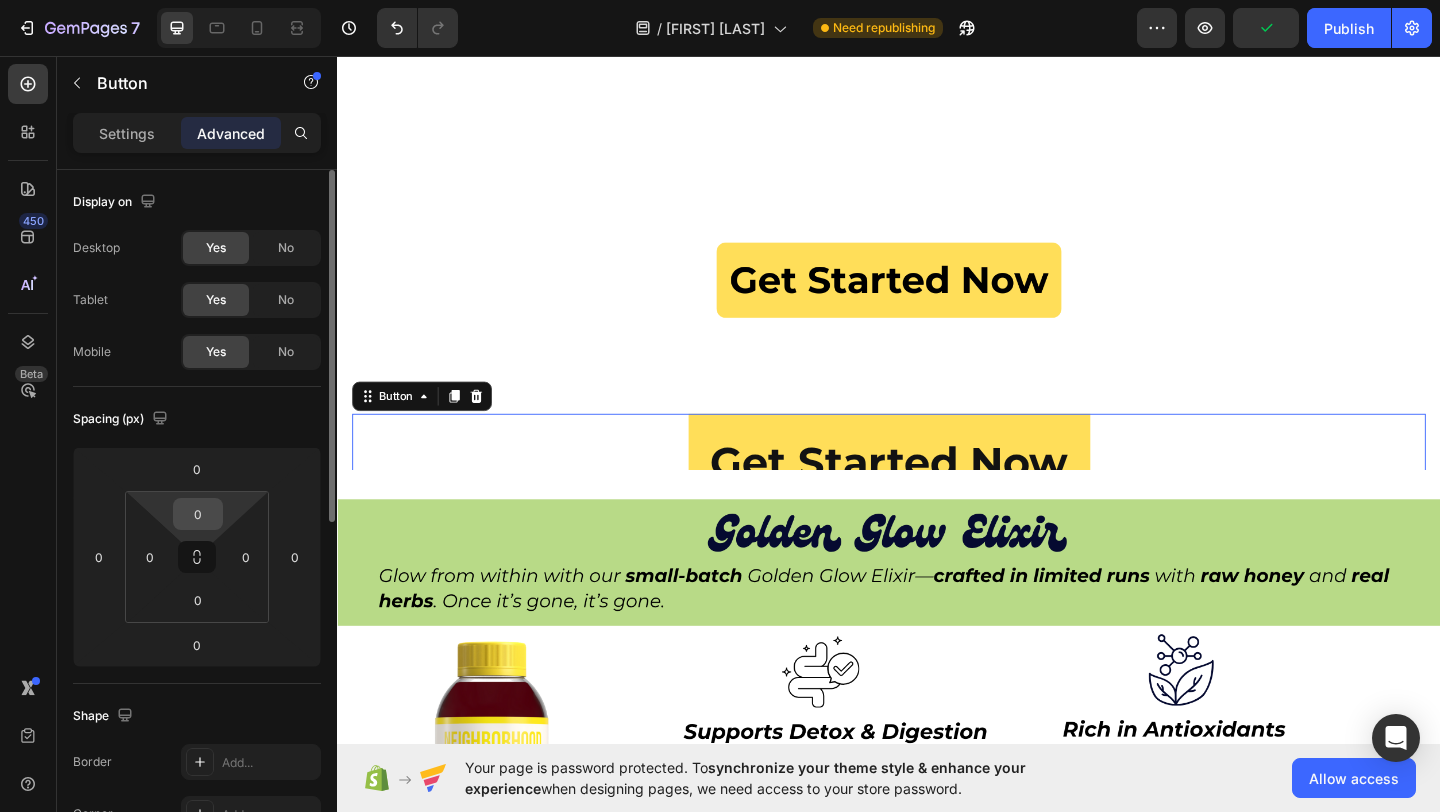drag, startPoint x: 205, startPoint y: 558, endPoint x: 209, endPoint y: 524, distance: 34.234486 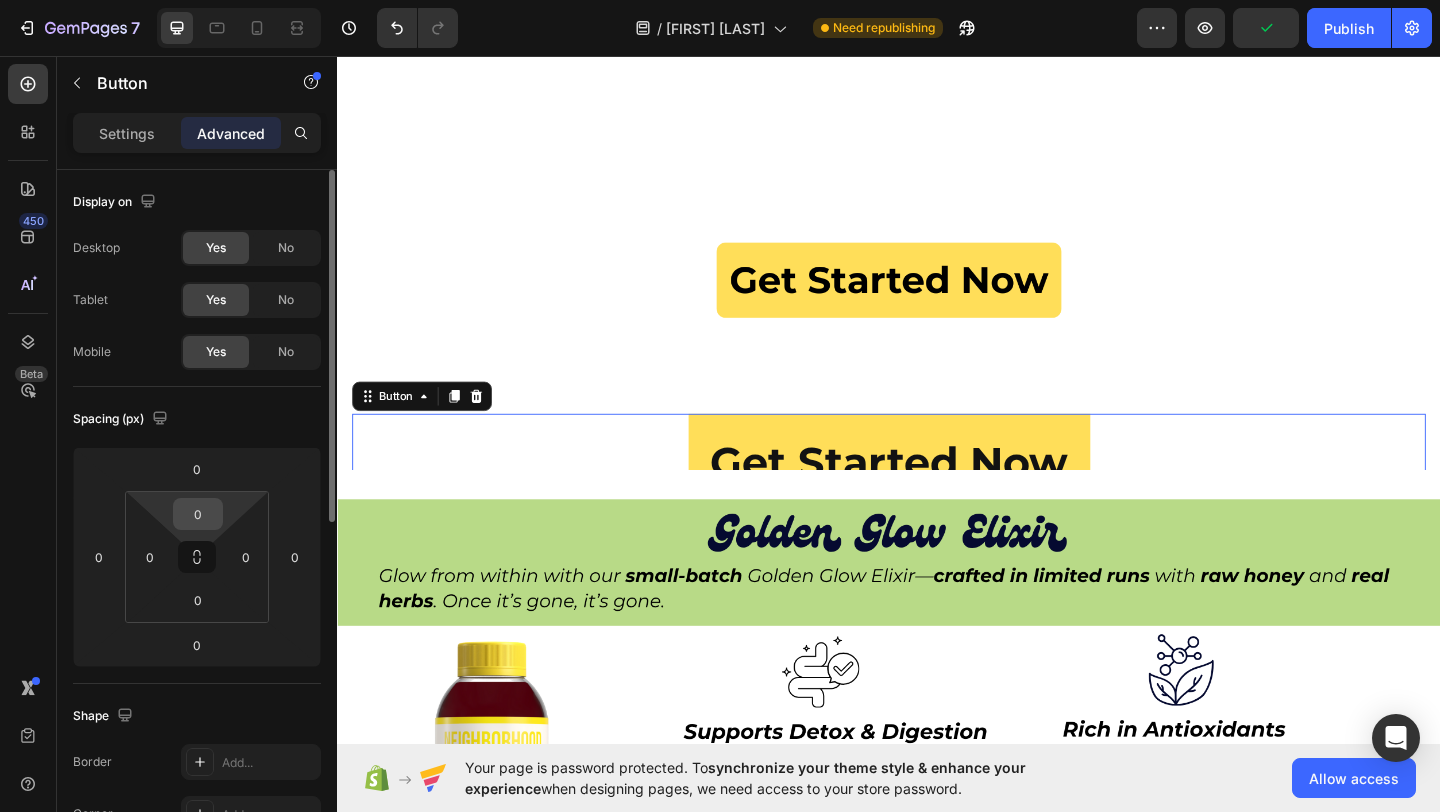 click on "0 0 0 0" at bounding box center [197, 557] 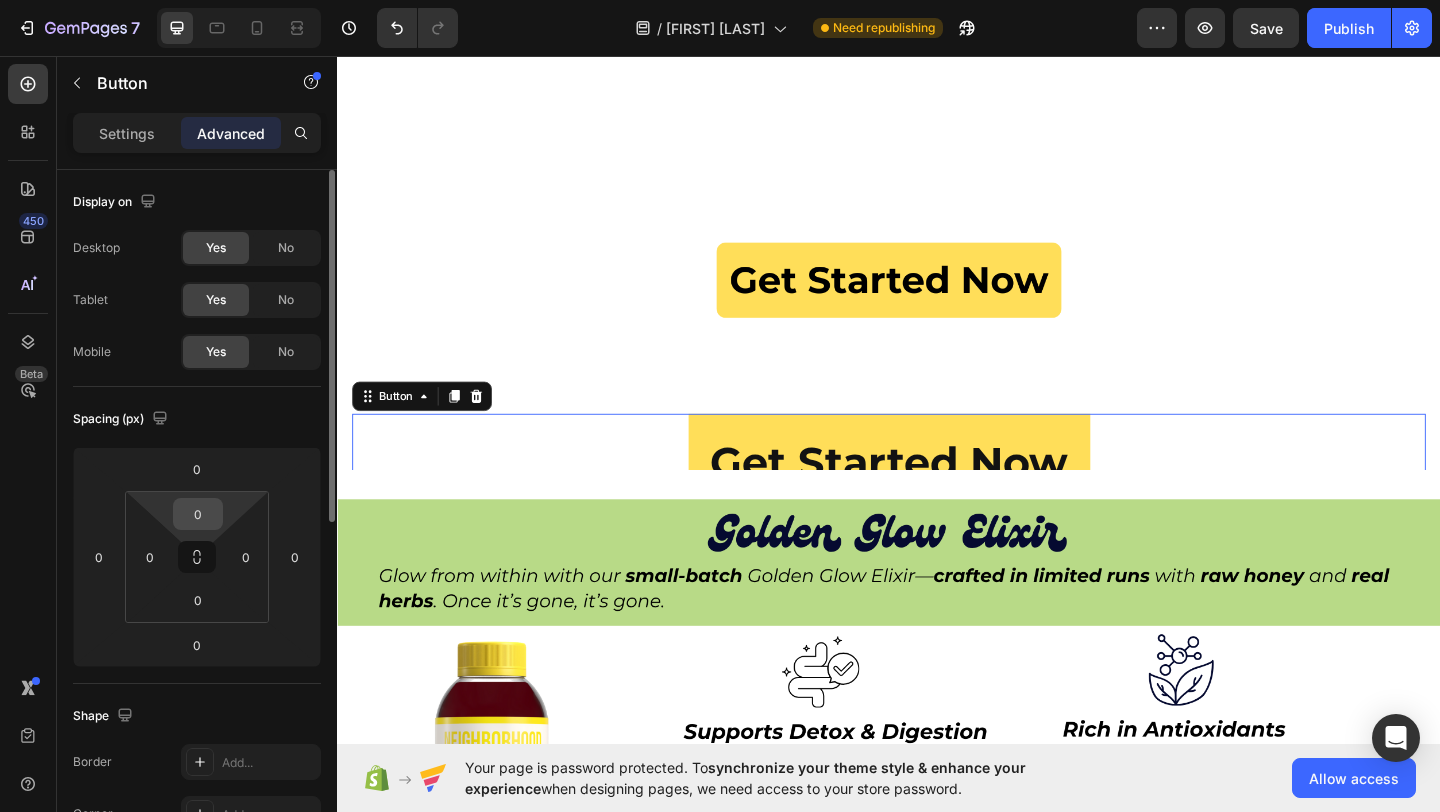 click on "0" at bounding box center (198, 514) 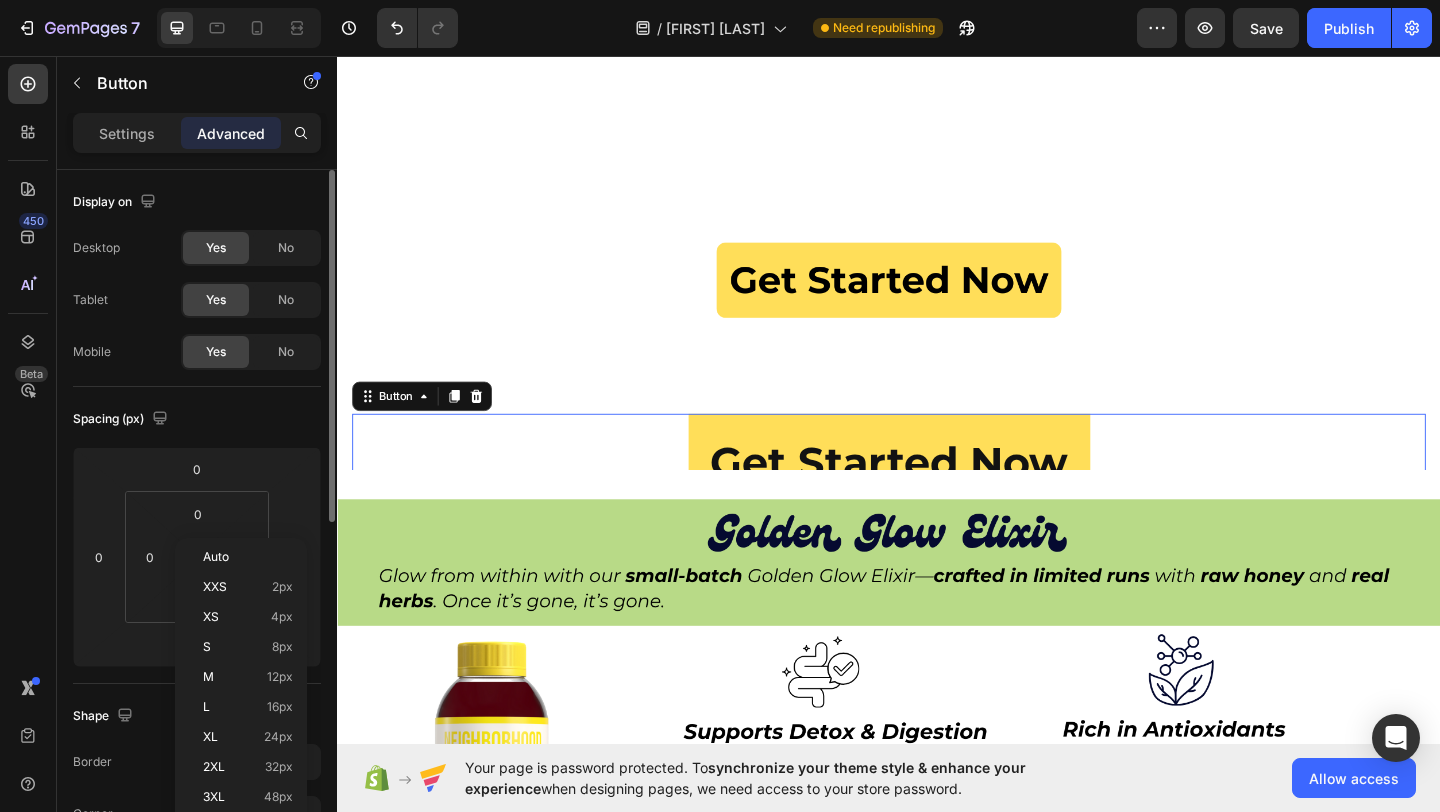 click on "Spacing (px) 0 0 0 0 0 0 0 0" 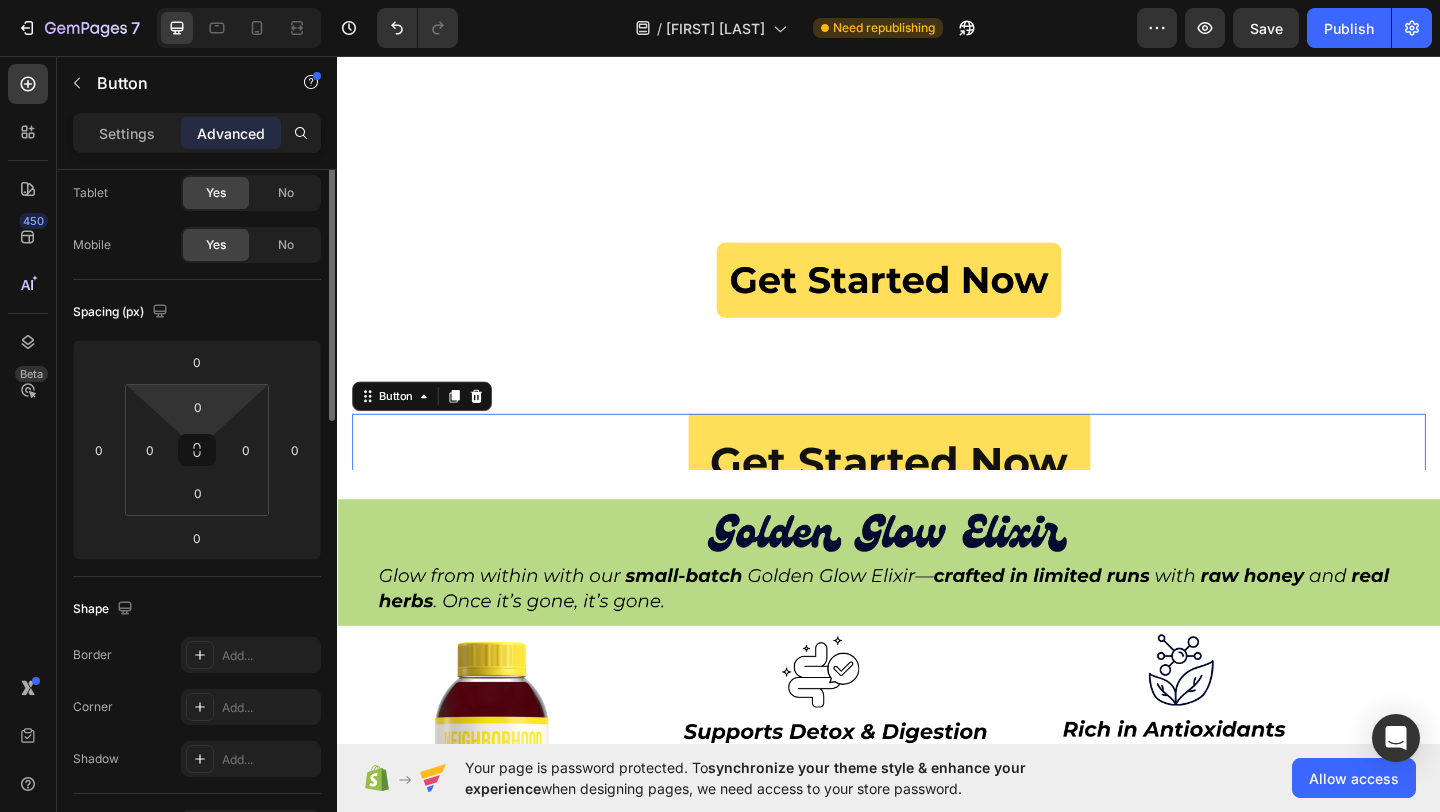 scroll, scrollTop: 250, scrollLeft: 0, axis: vertical 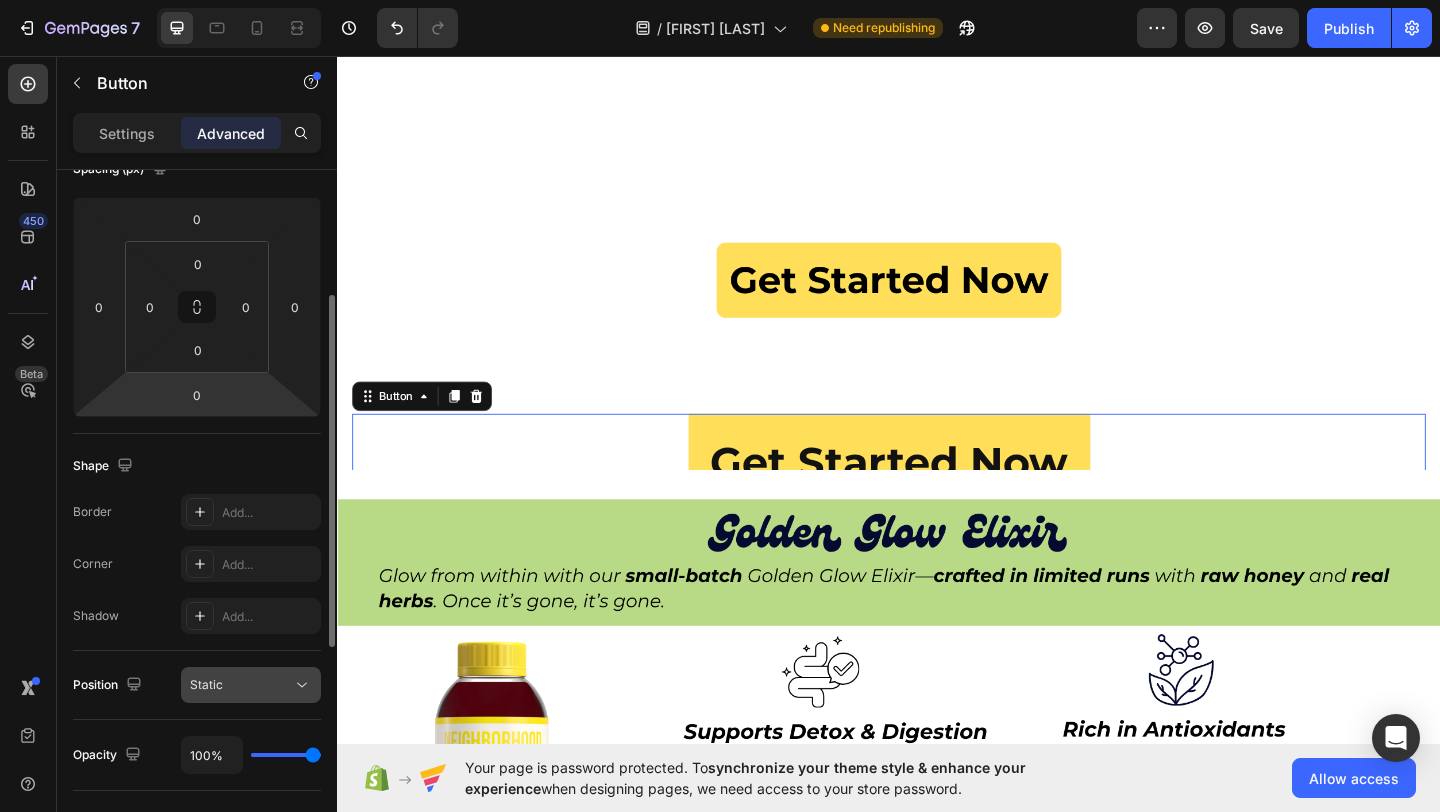 click 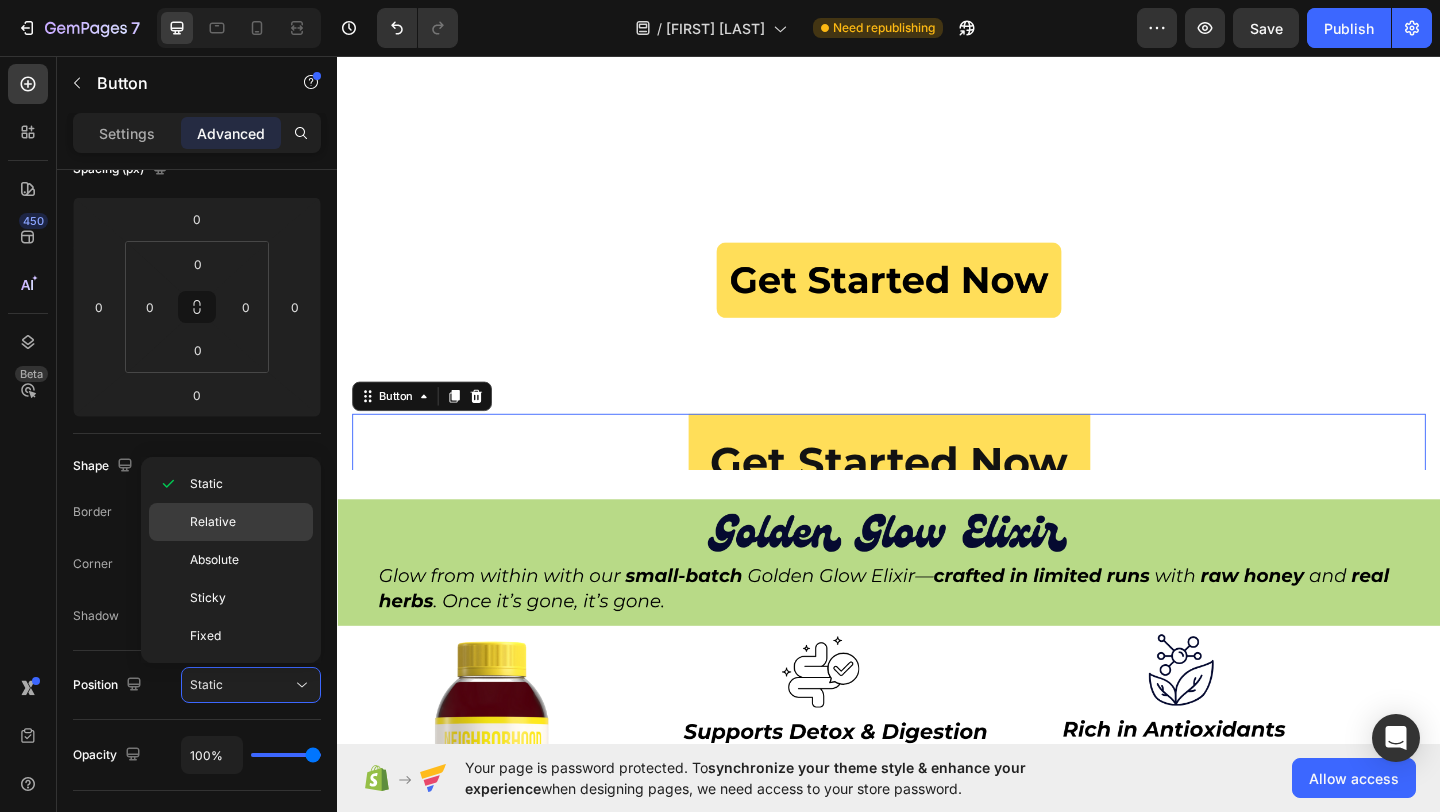 click on "Relative" at bounding box center [247, 522] 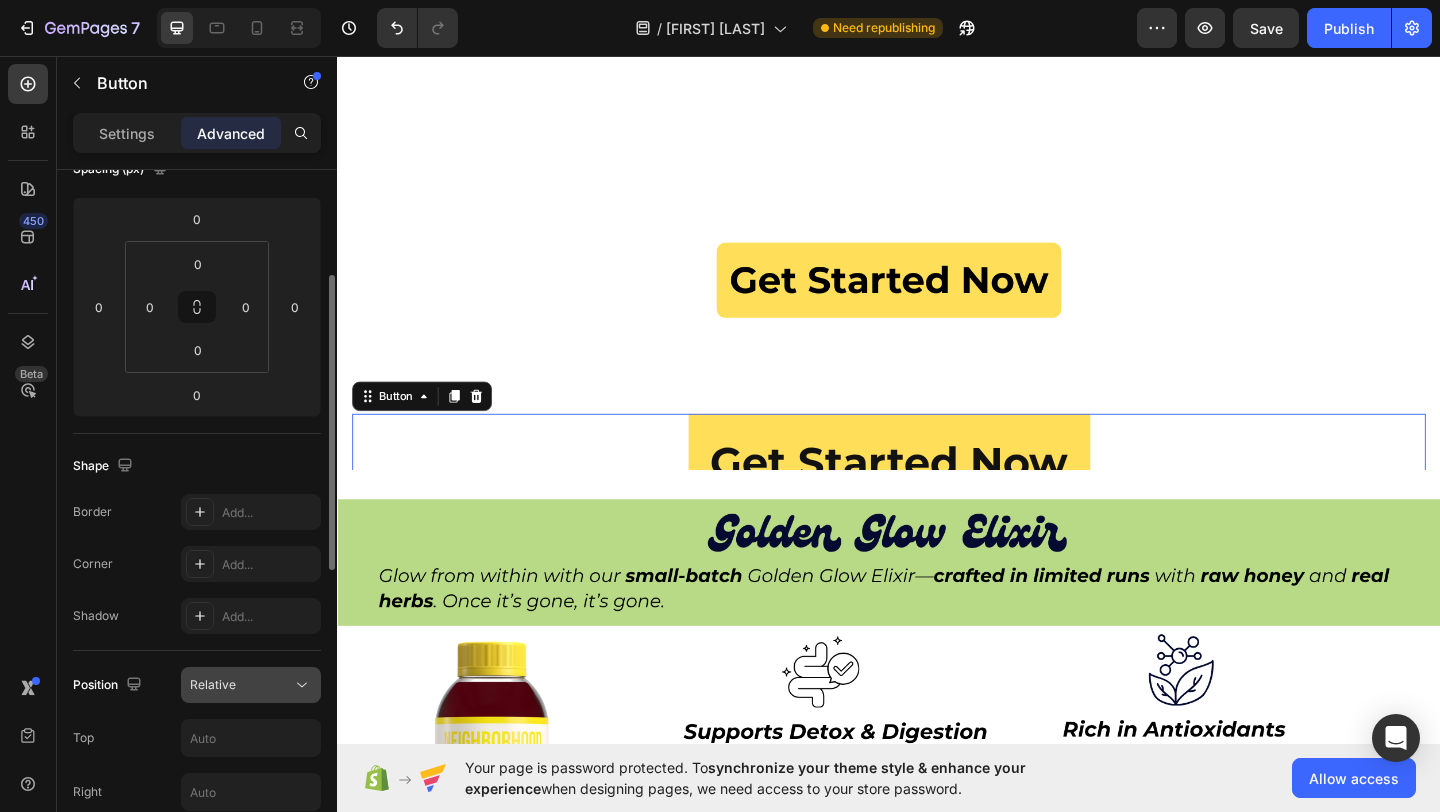 click on "Relative" 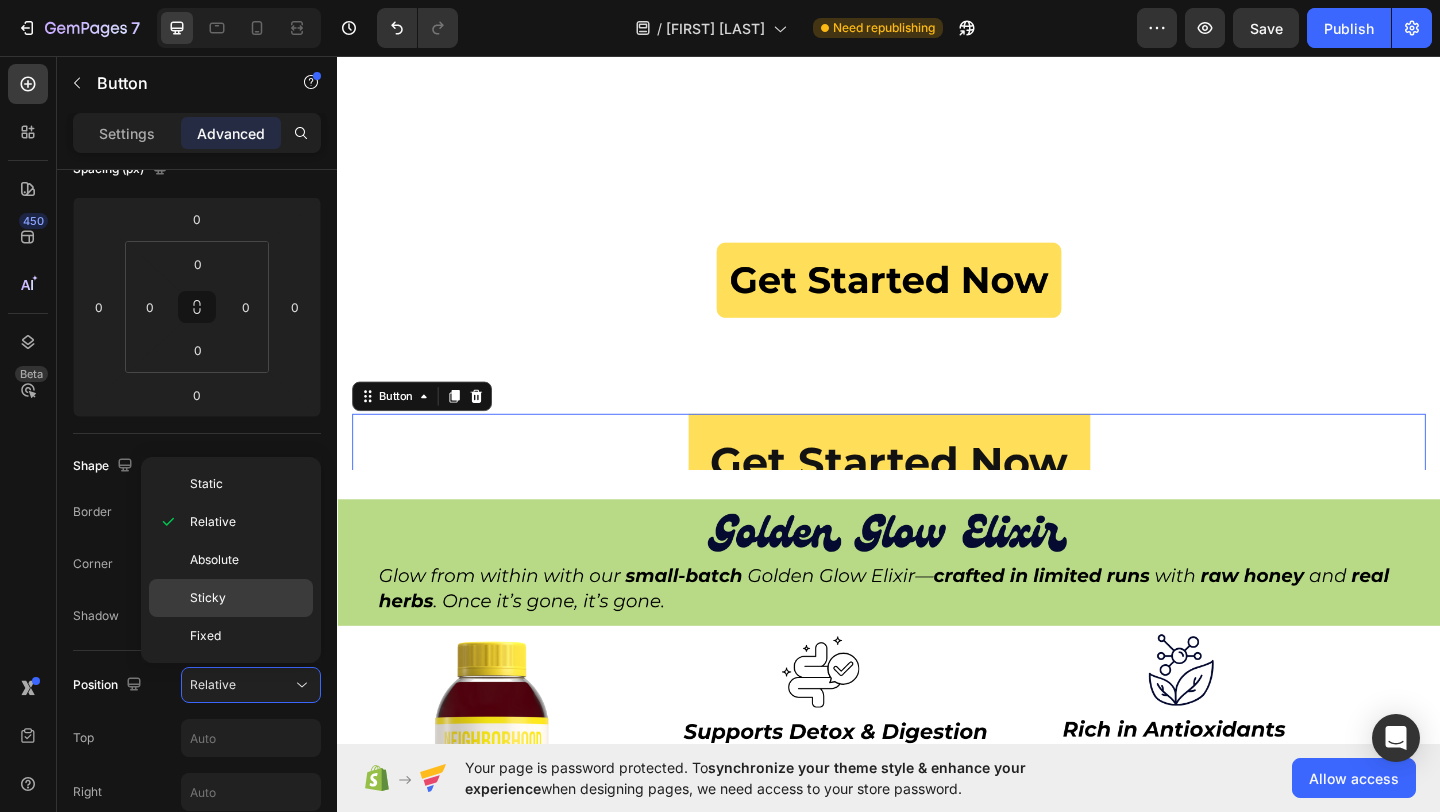 click on "Sticky" 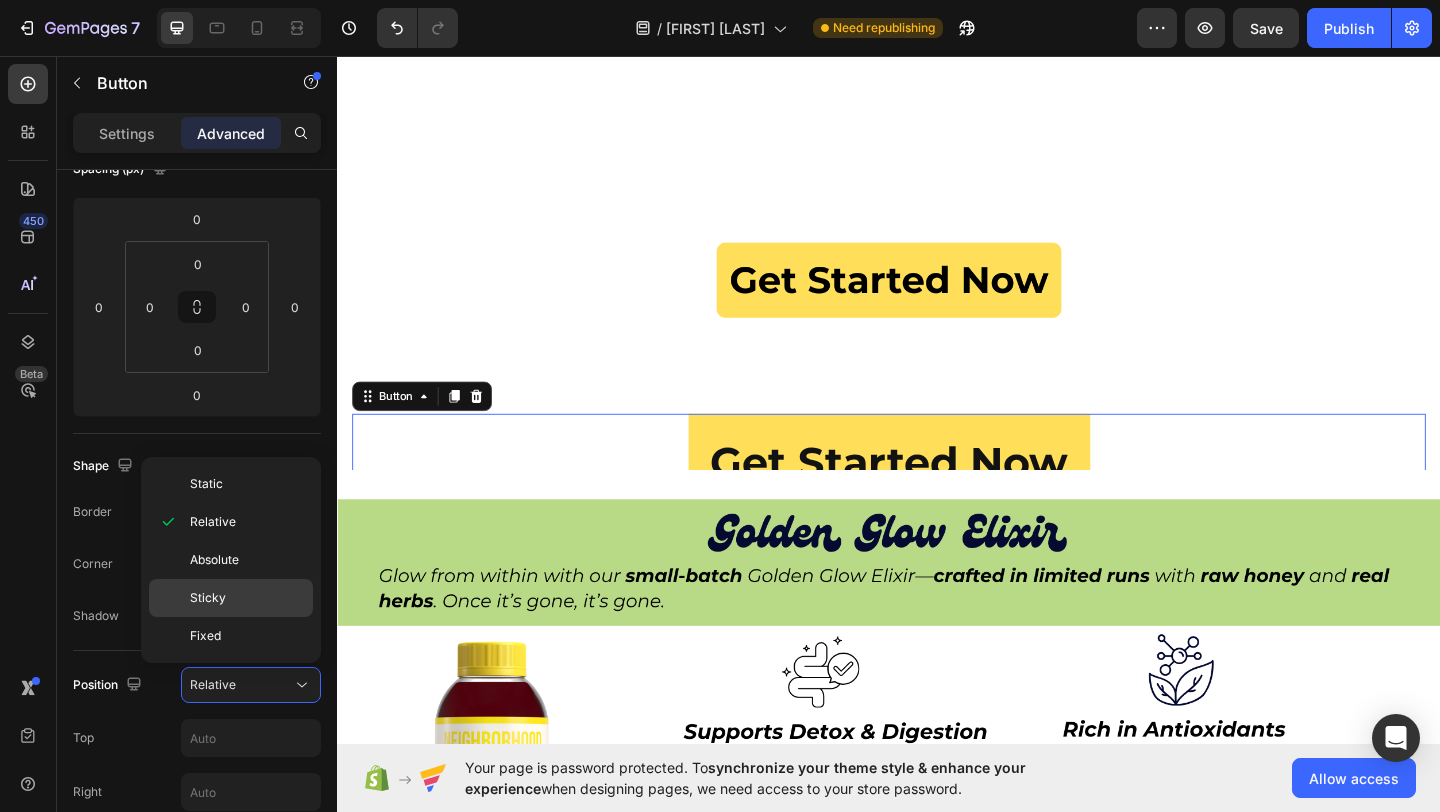 type on "0" 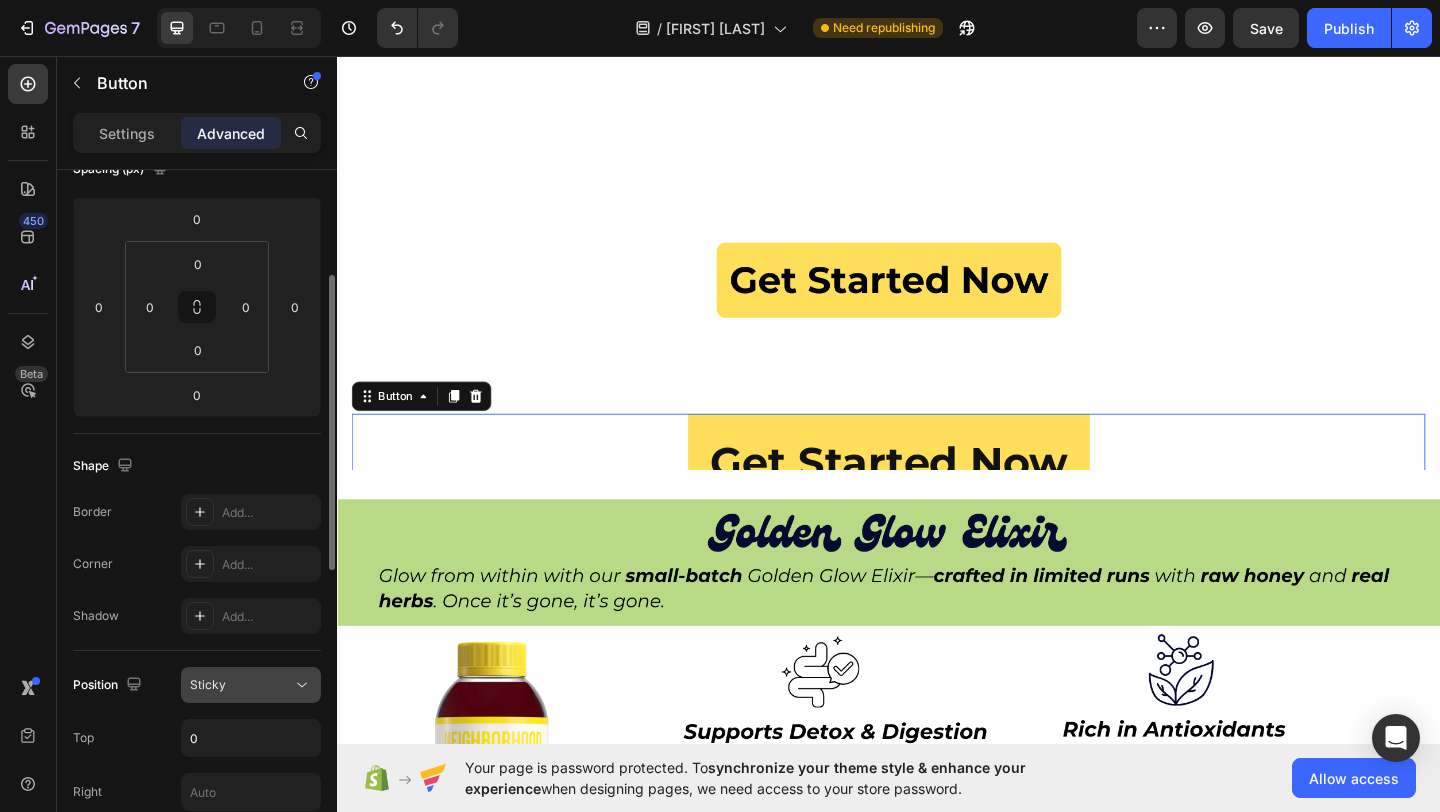 click on "Sticky" at bounding box center (251, 685) 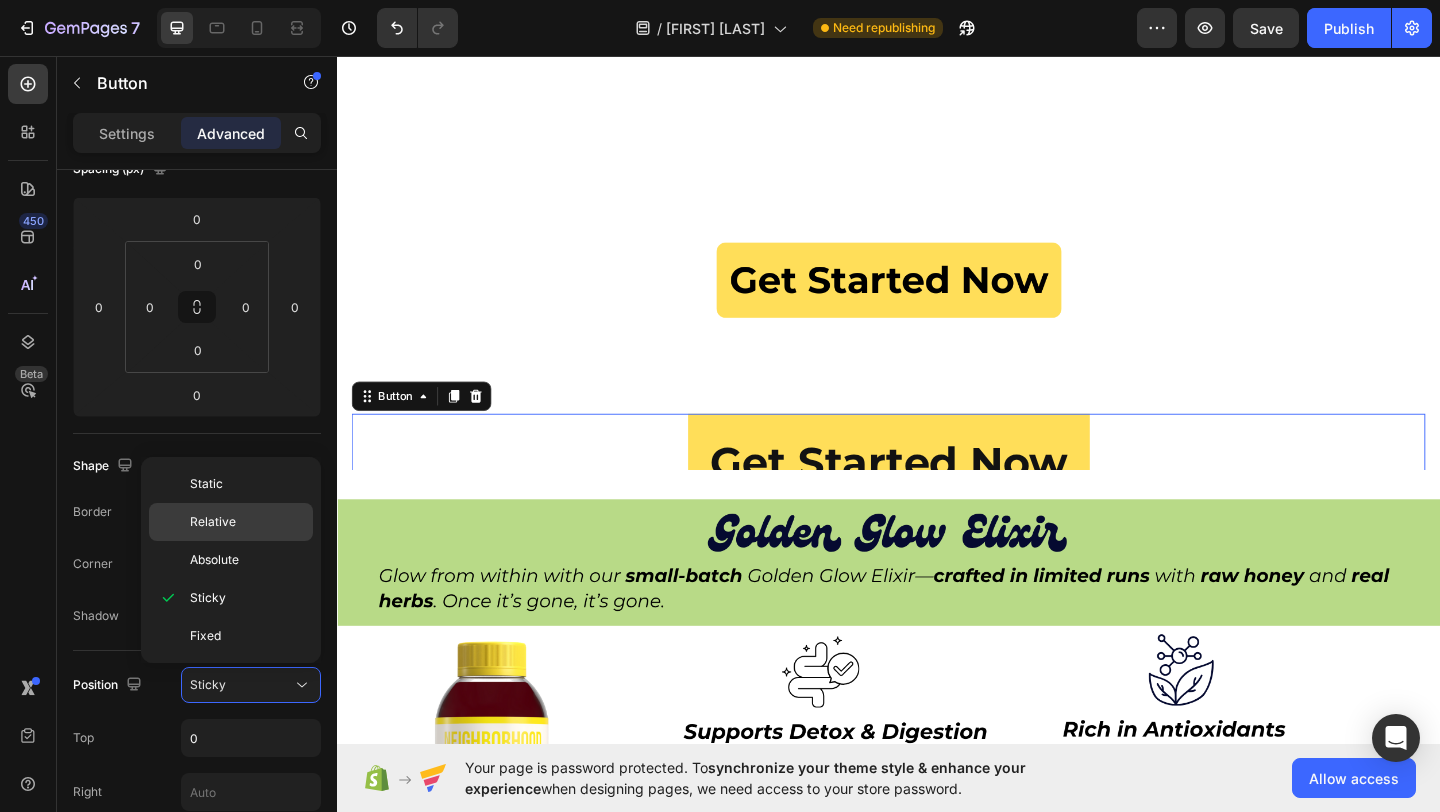 click on "Relative" at bounding box center (247, 522) 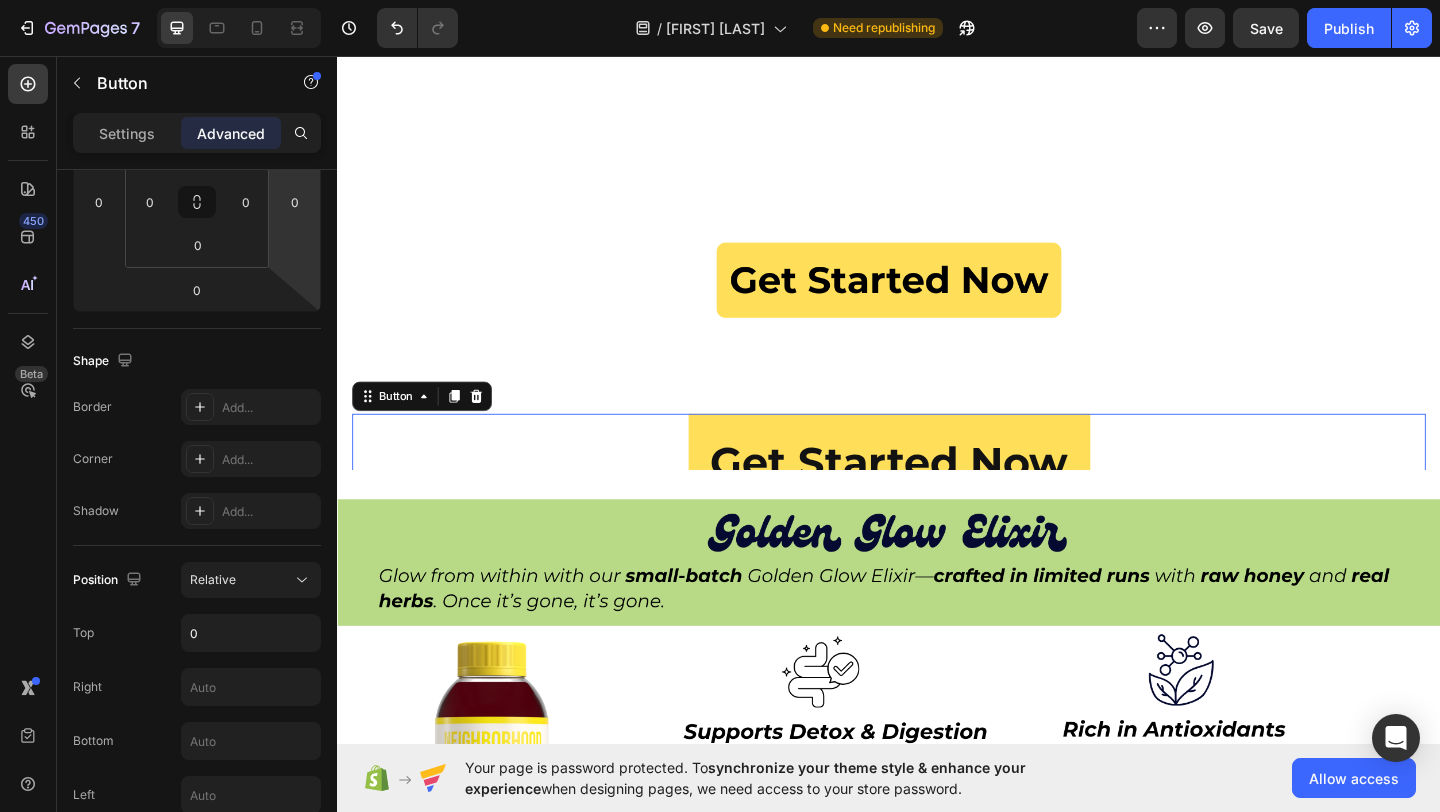 scroll, scrollTop: 0, scrollLeft: 0, axis: both 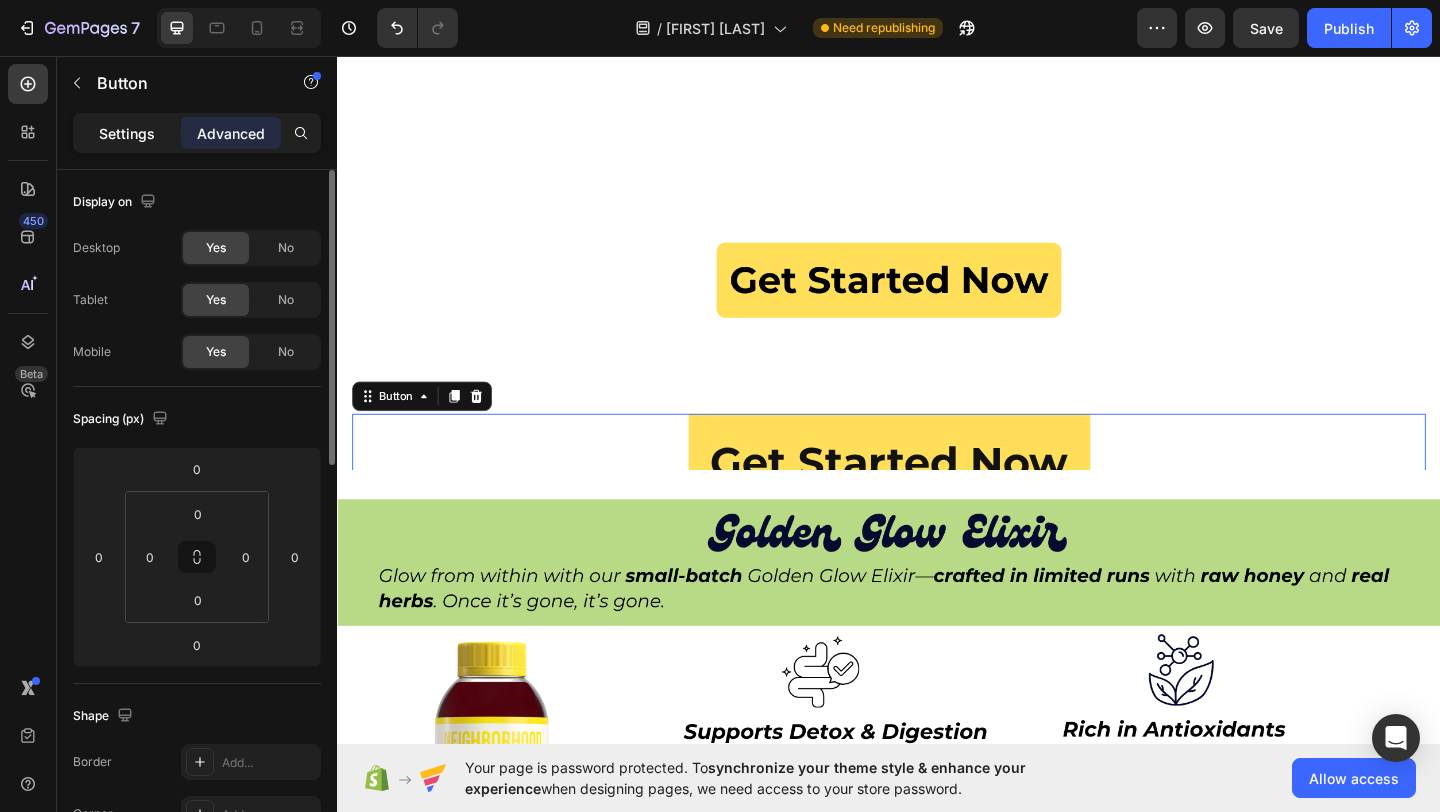 click on "Settings" at bounding box center [127, 133] 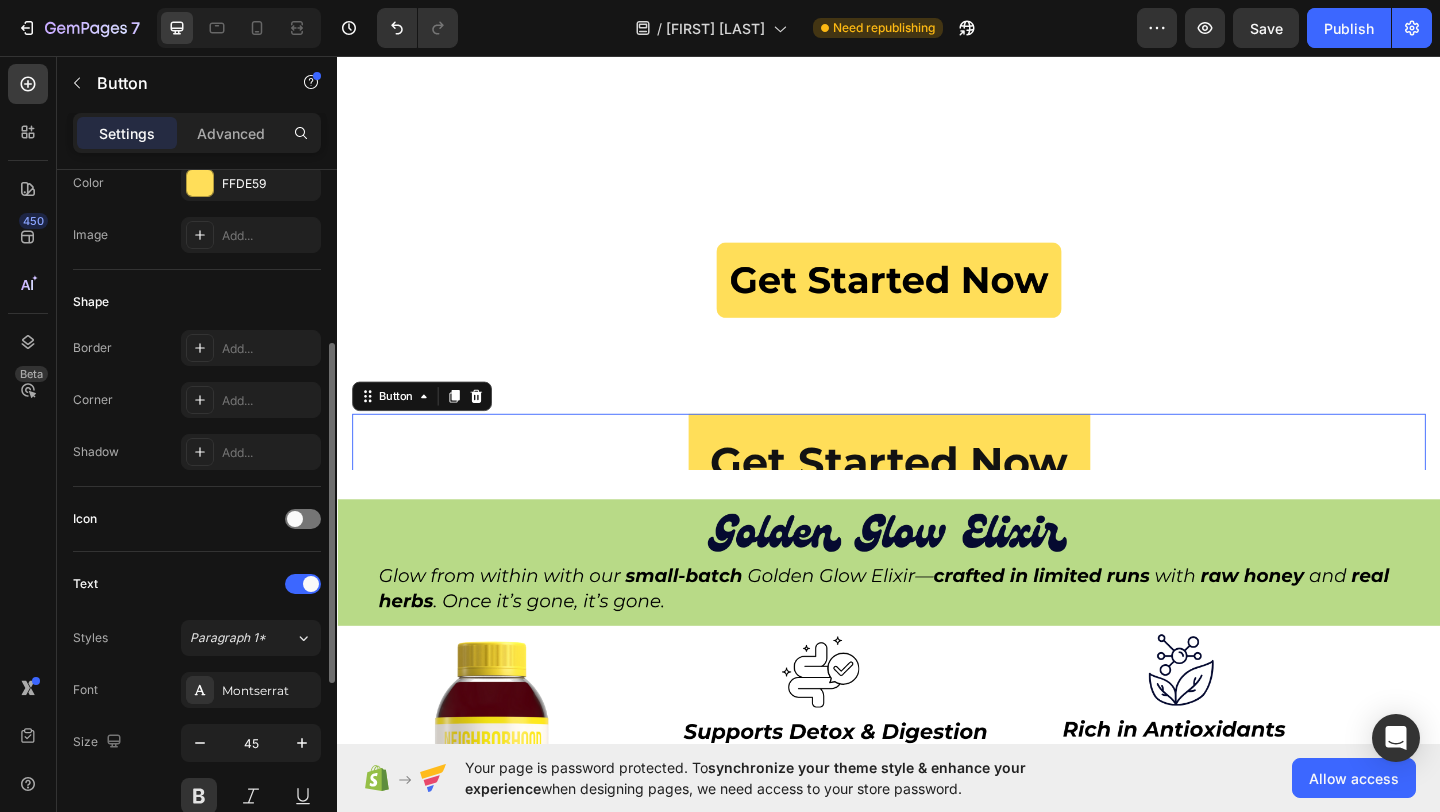 scroll, scrollTop: 354, scrollLeft: 0, axis: vertical 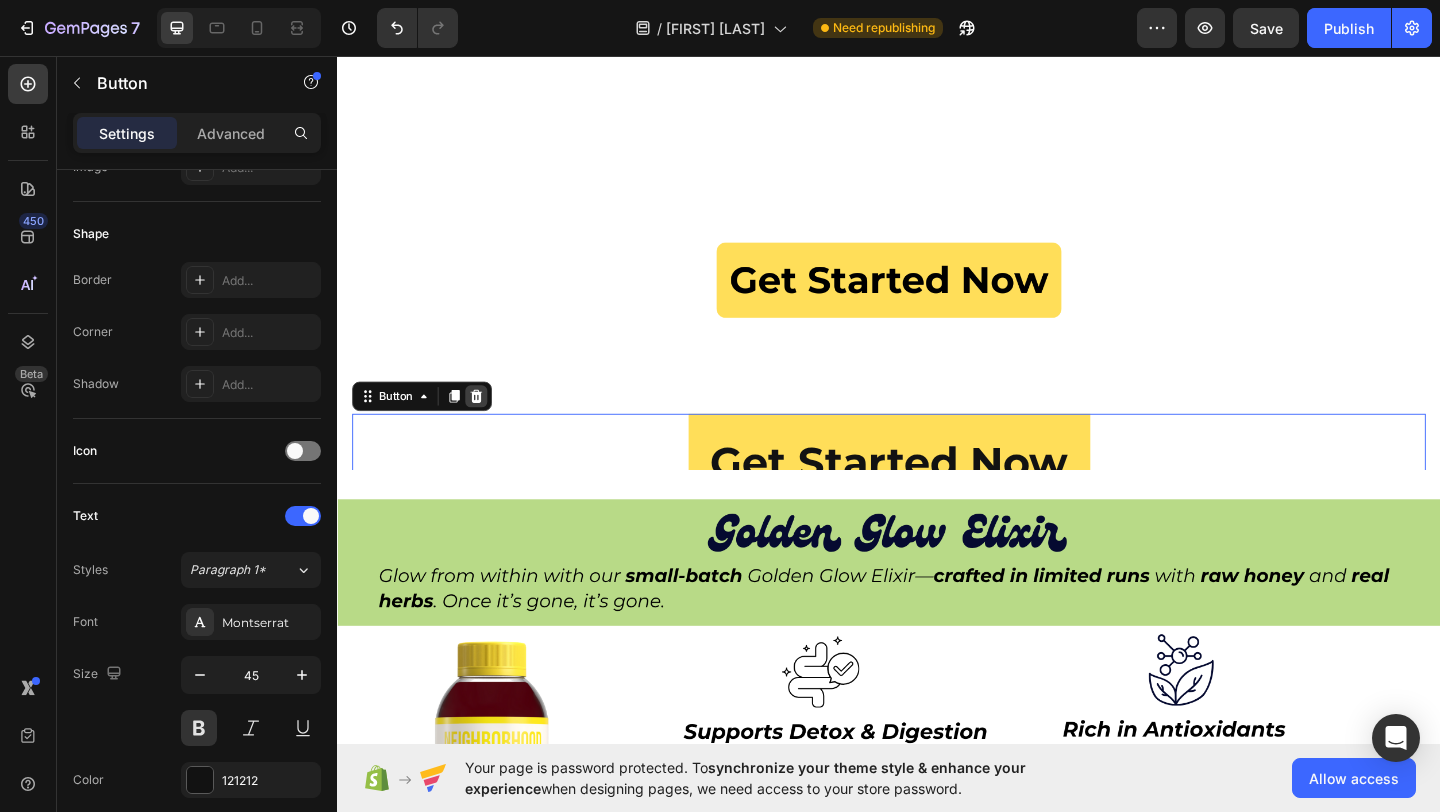 click 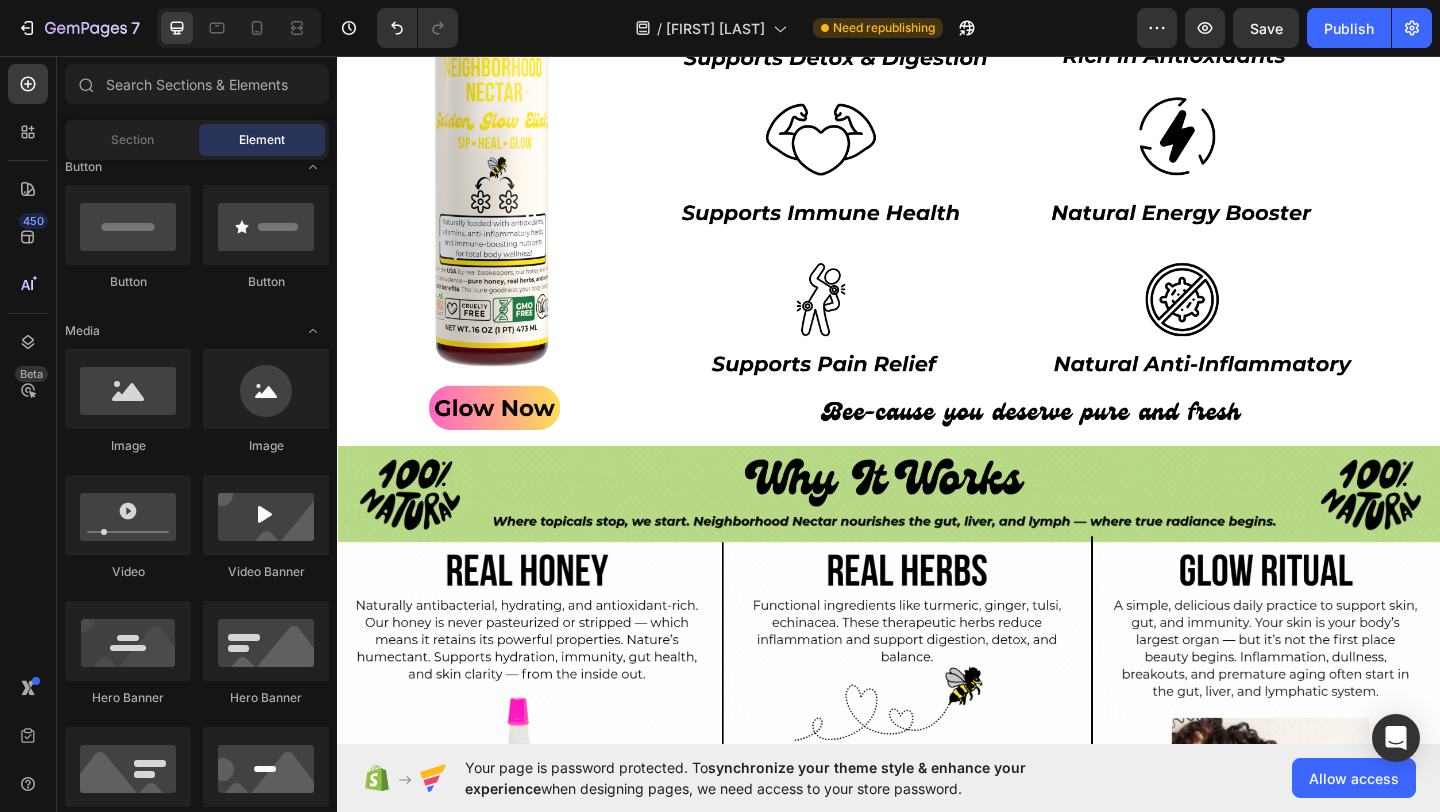 scroll, scrollTop: 952, scrollLeft: 0, axis: vertical 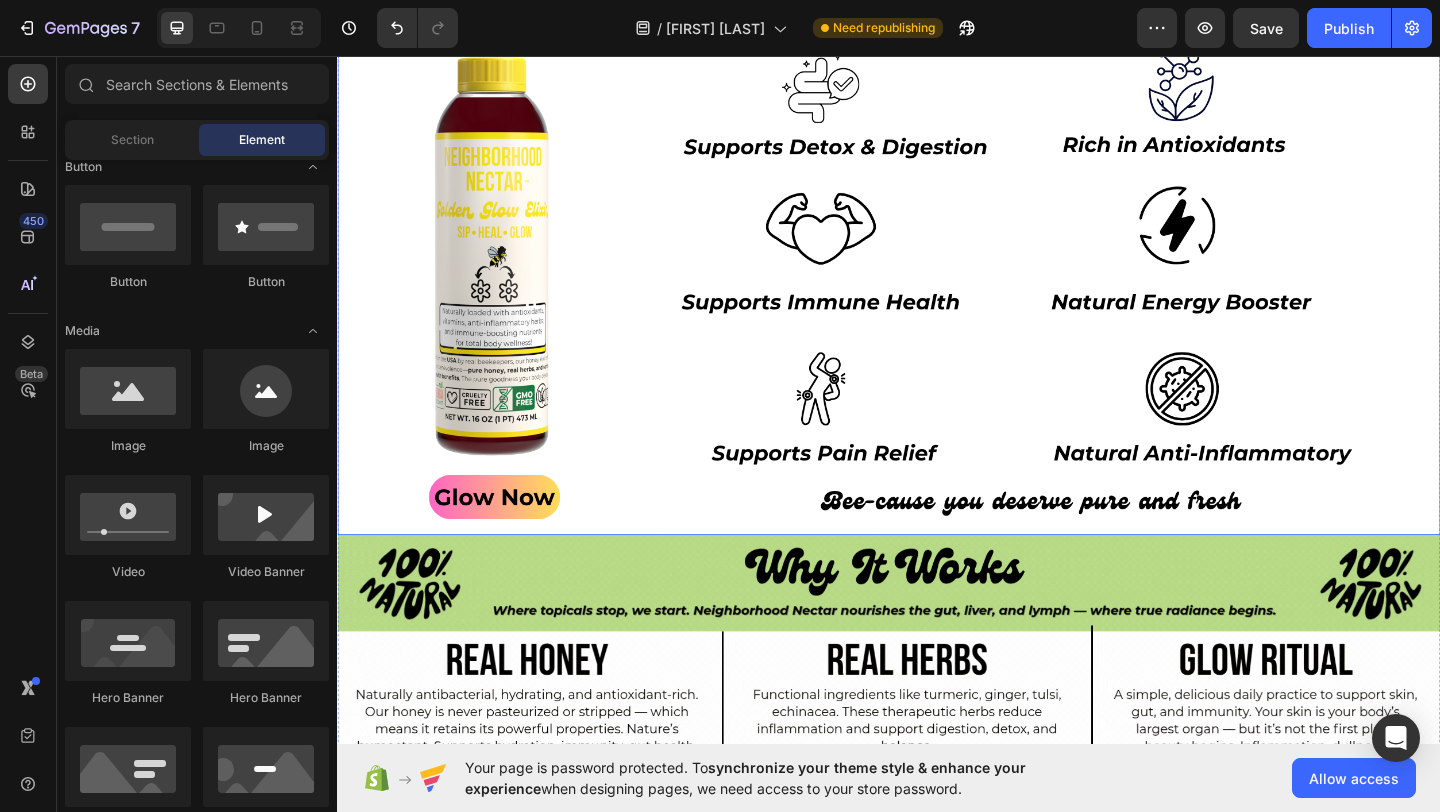 click at bounding box center [937, 239] 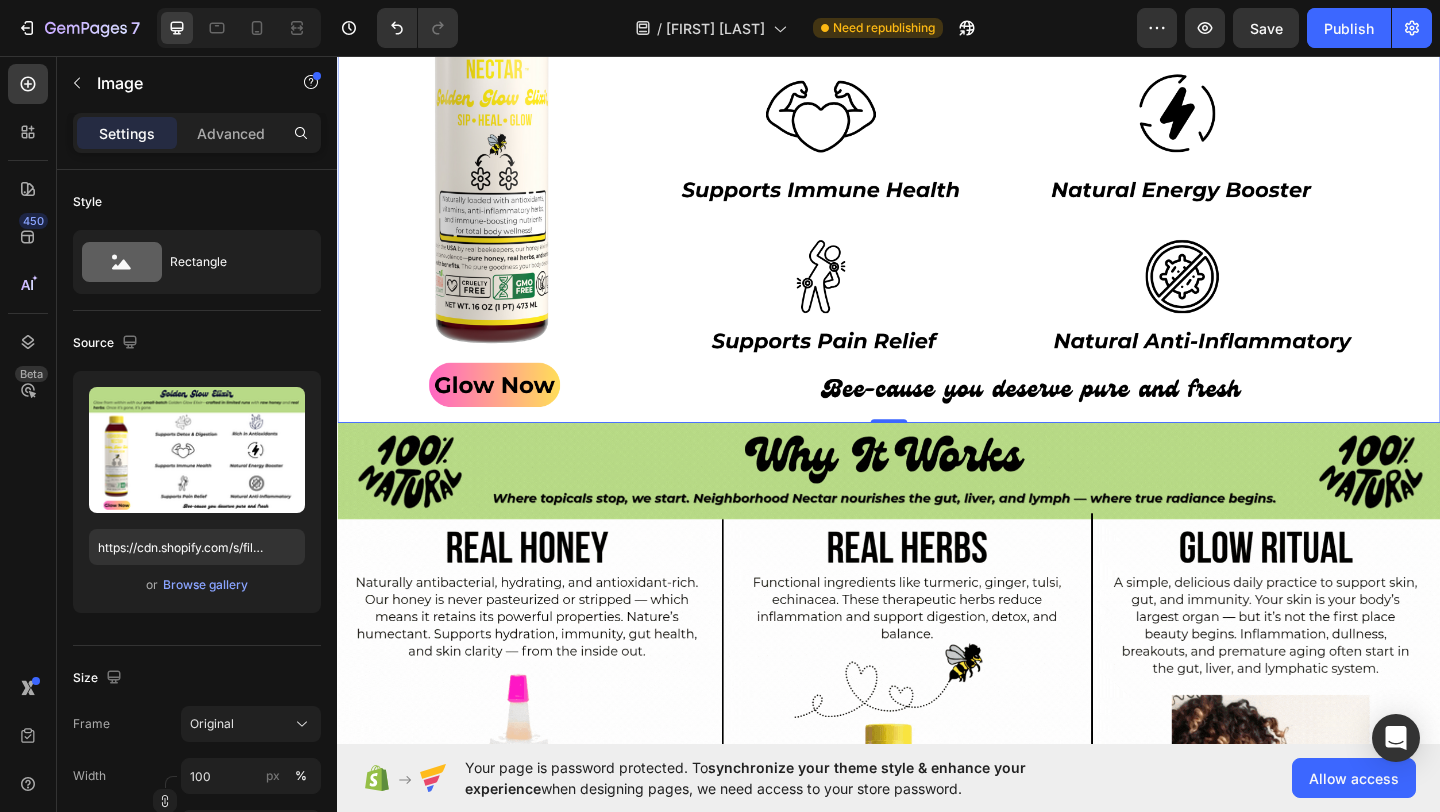 scroll, scrollTop: 1129, scrollLeft: 0, axis: vertical 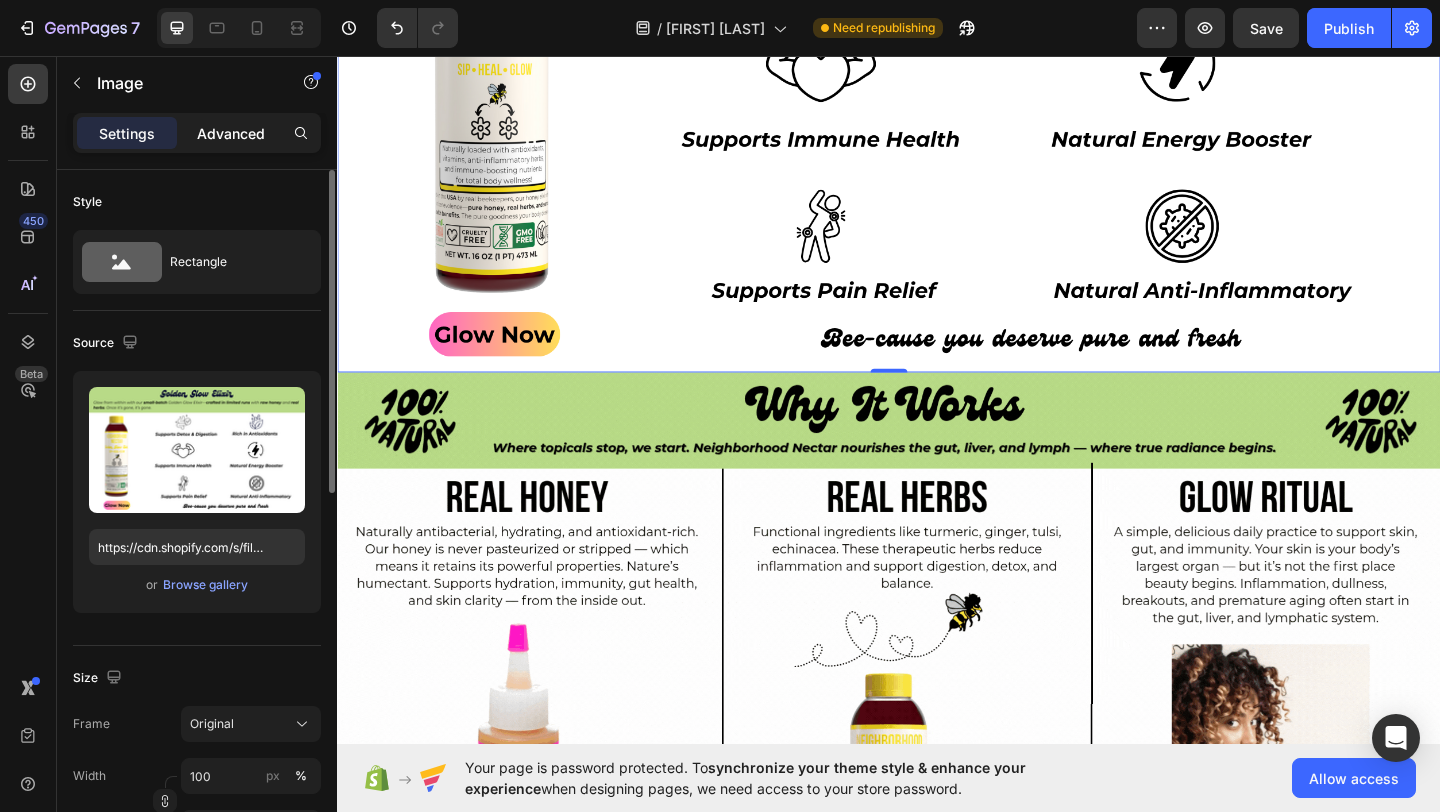 click on "Advanced" at bounding box center [231, 133] 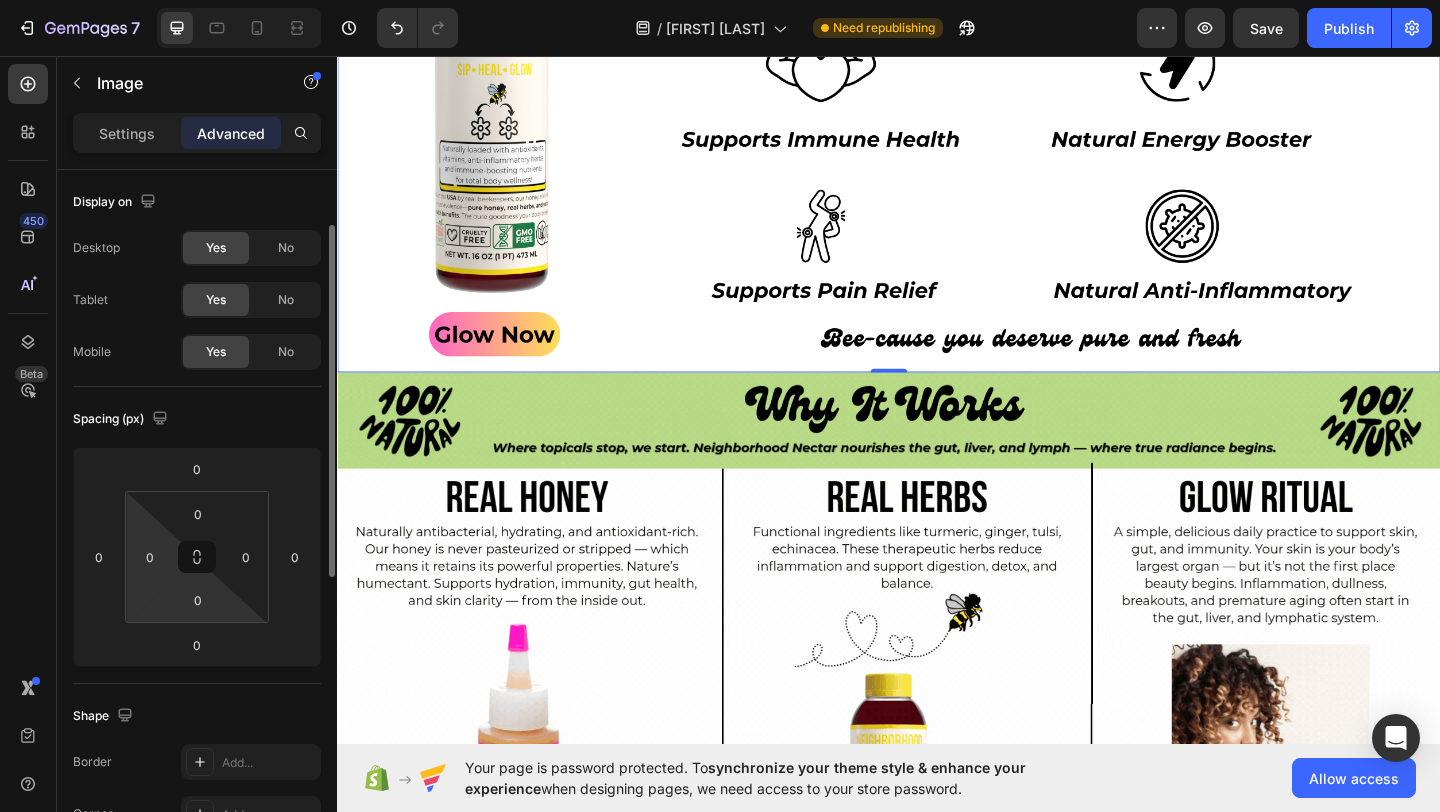 scroll, scrollTop: 541, scrollLeft: 0, axis: vertical 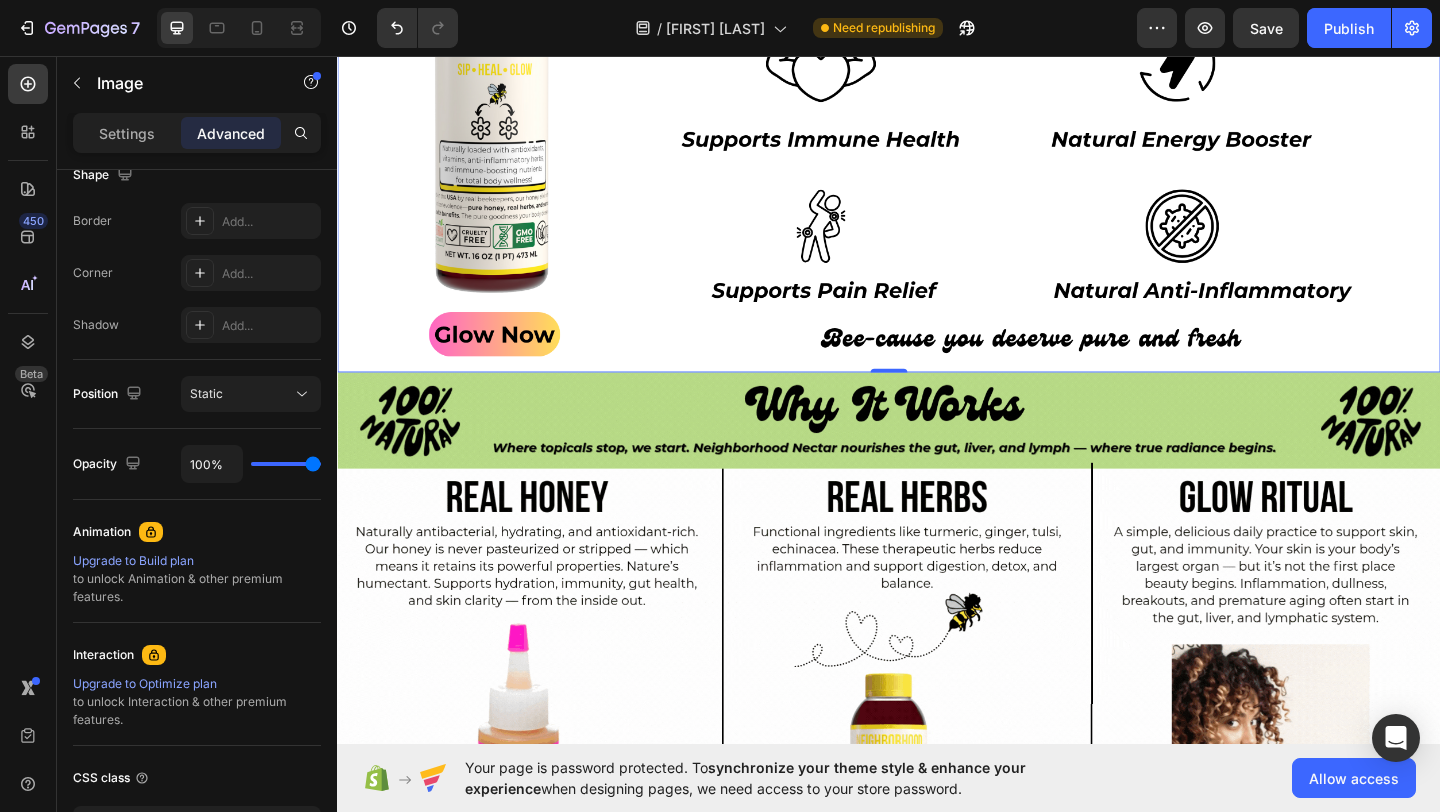 click at bounding box center [937, 62] 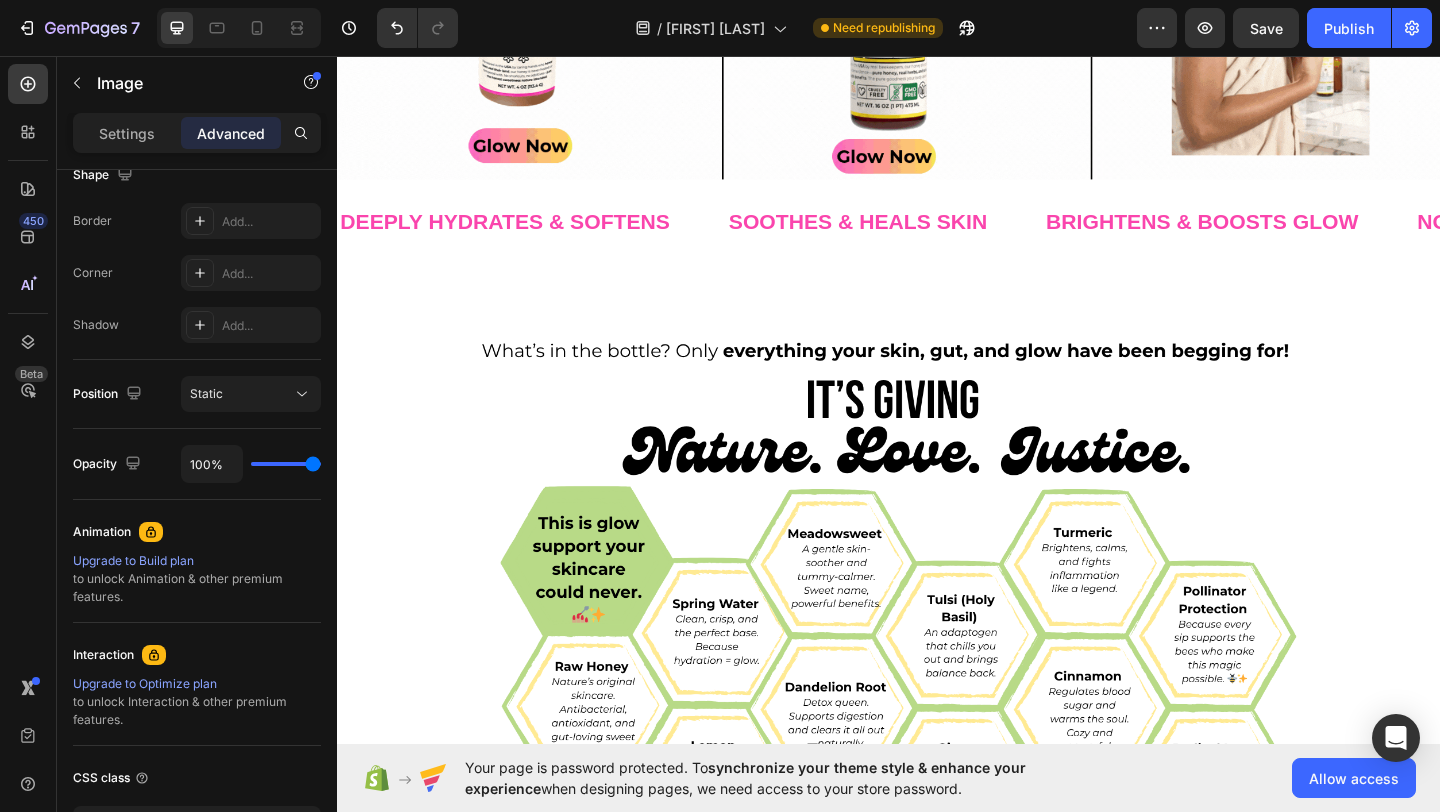 scroll, scrollTop: 1809, scrollLeft: 0, axis: vertical 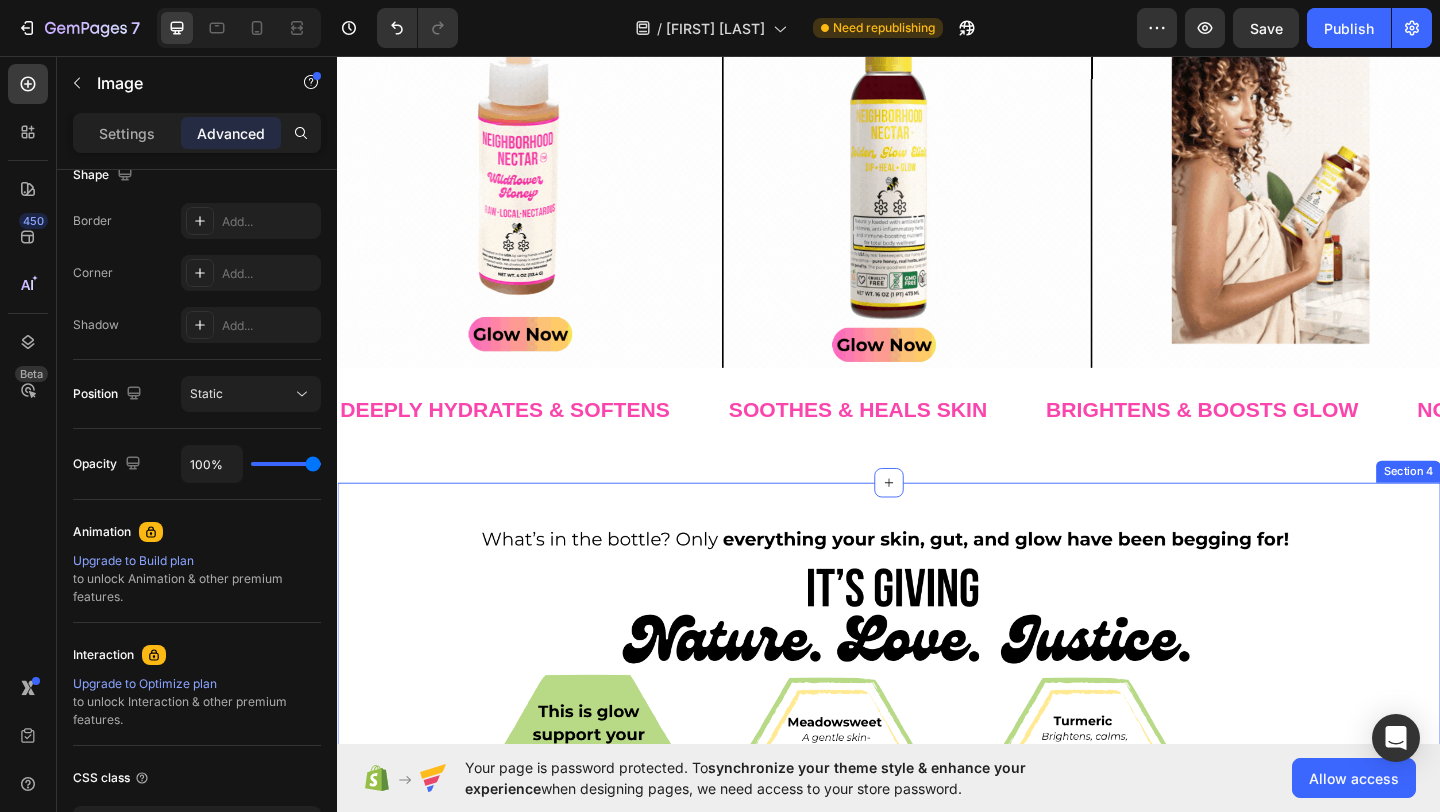 click on "Image   0 Image DEEPLY HYDRATES & SOFTENS Text Block SOOTHES & HEALS SKIN Text Block BRIGHTENS & BOOSTS GLOW Text Block NOURISHES HAIR Text Block DEEPLY HYDRATES & SOFTENS Text Block SOOTHES & HEALS SKIN Text Block BRIGHTENS & BOOSTS GLOW Text Block NOURISHES HAIR Text Block Marquee Section 3" at bounding box center [937, -234] 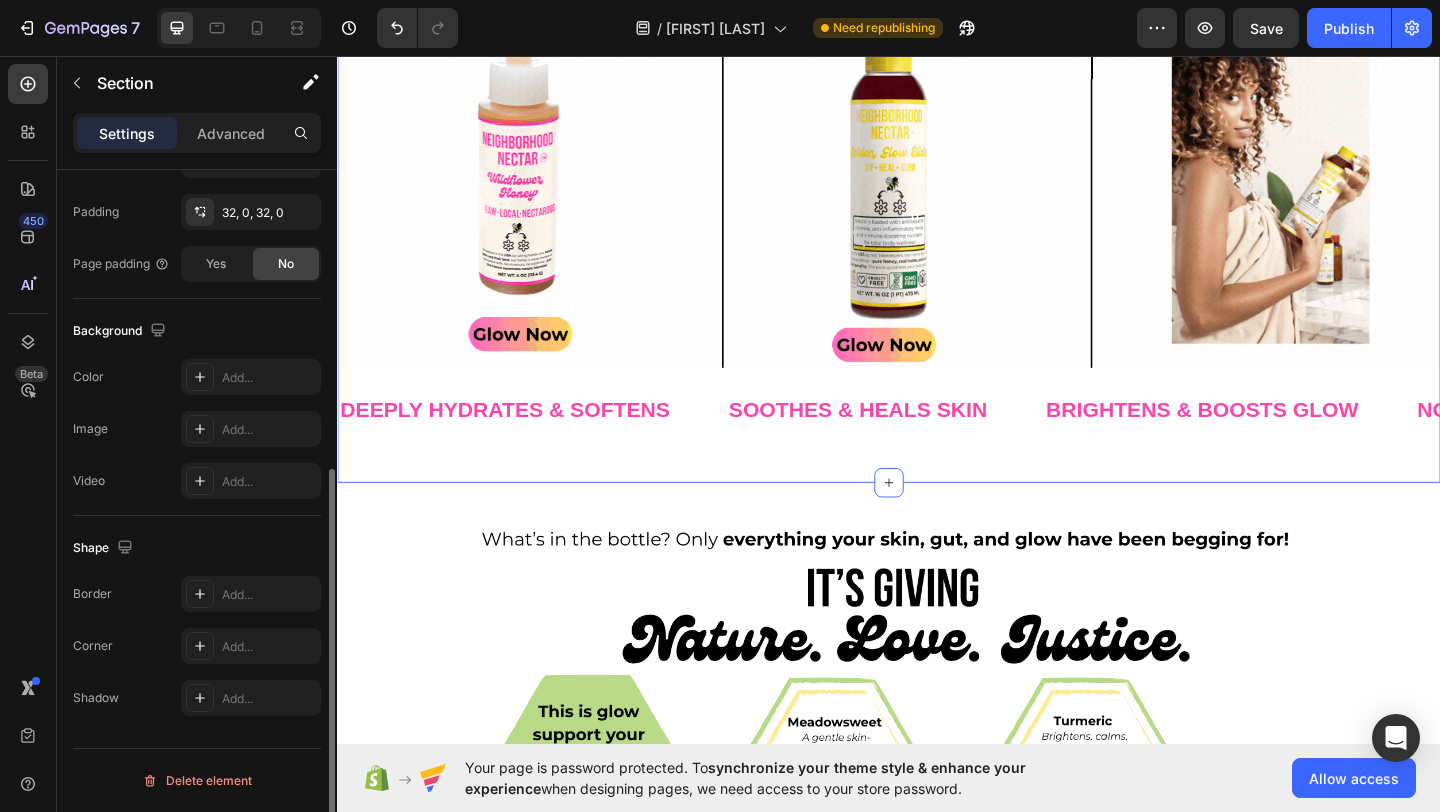 scroll, scrollTop: 0, scrollLeft: 0, axis: both 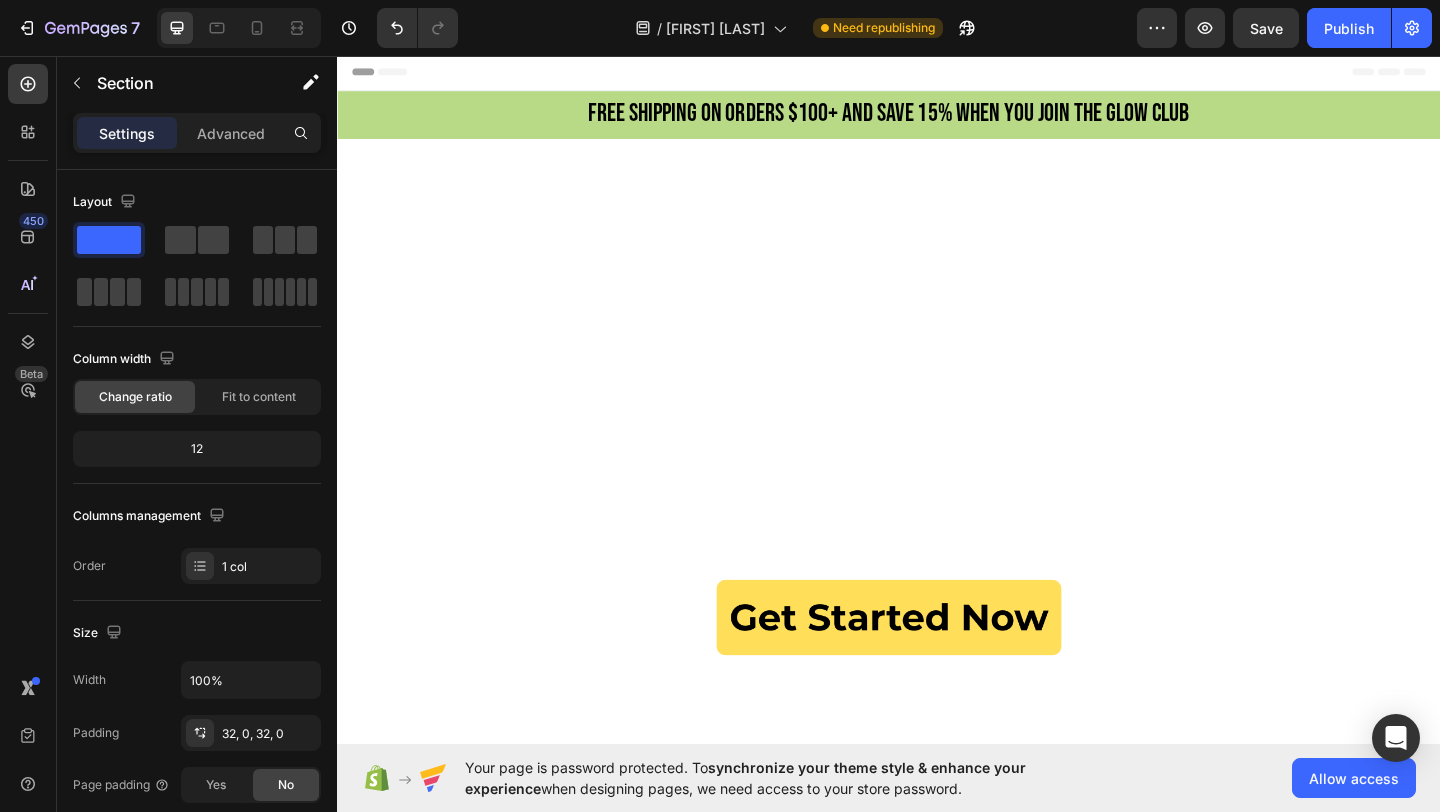 click on "Header" at bounding box center [937, 73] 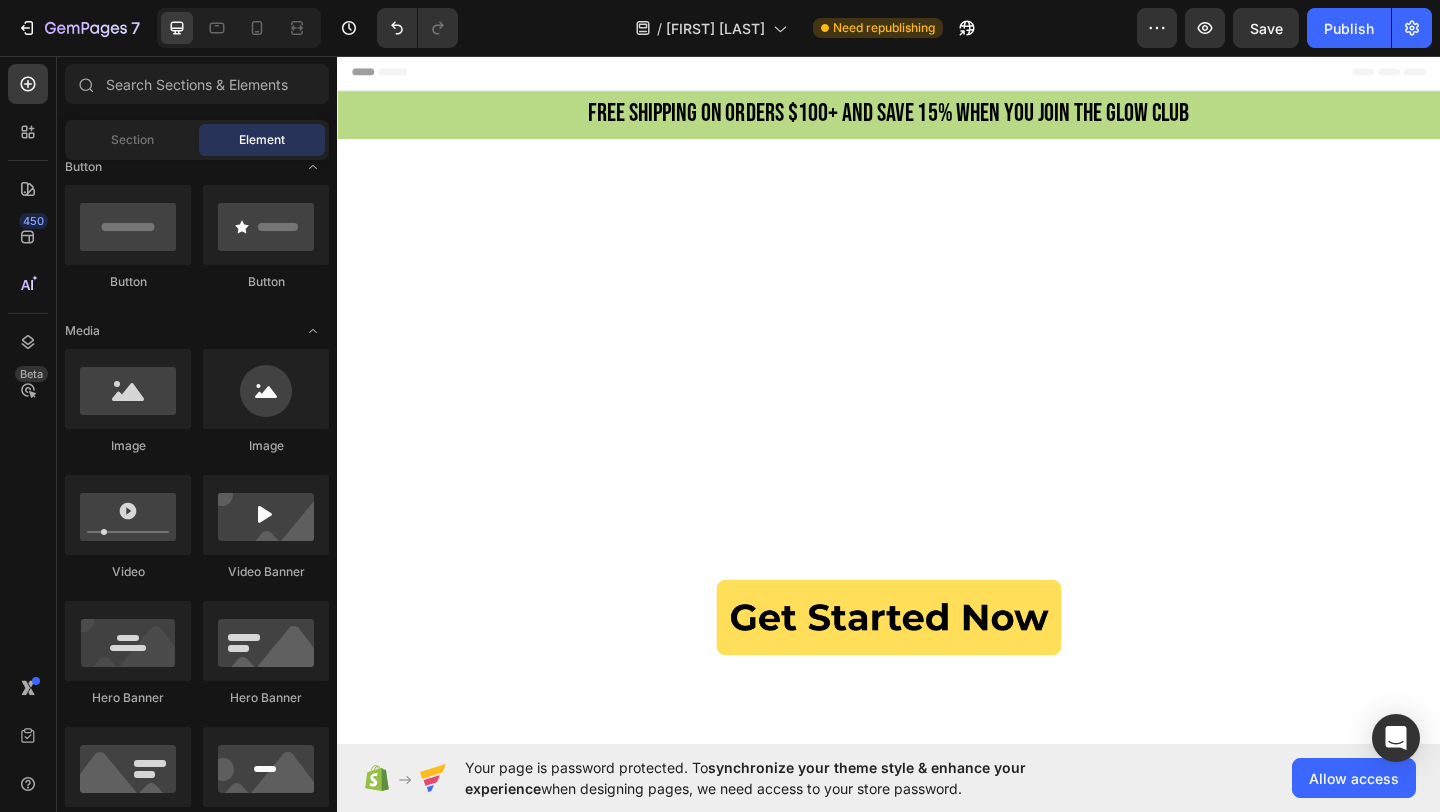 click on "Header" at bounding box center [937, 73] 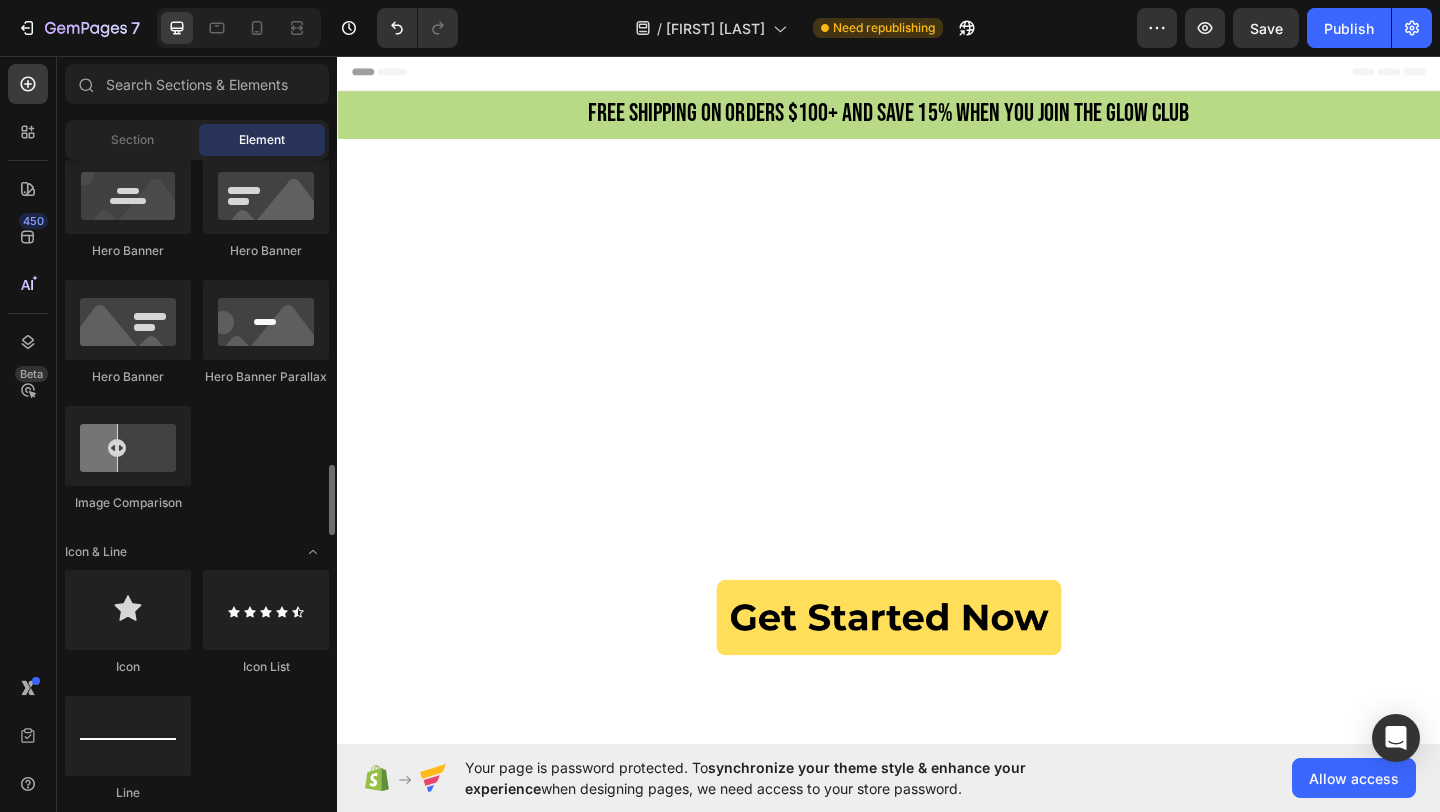 scroll, scrollTop: 0, scrollLeft: 0, axis: both 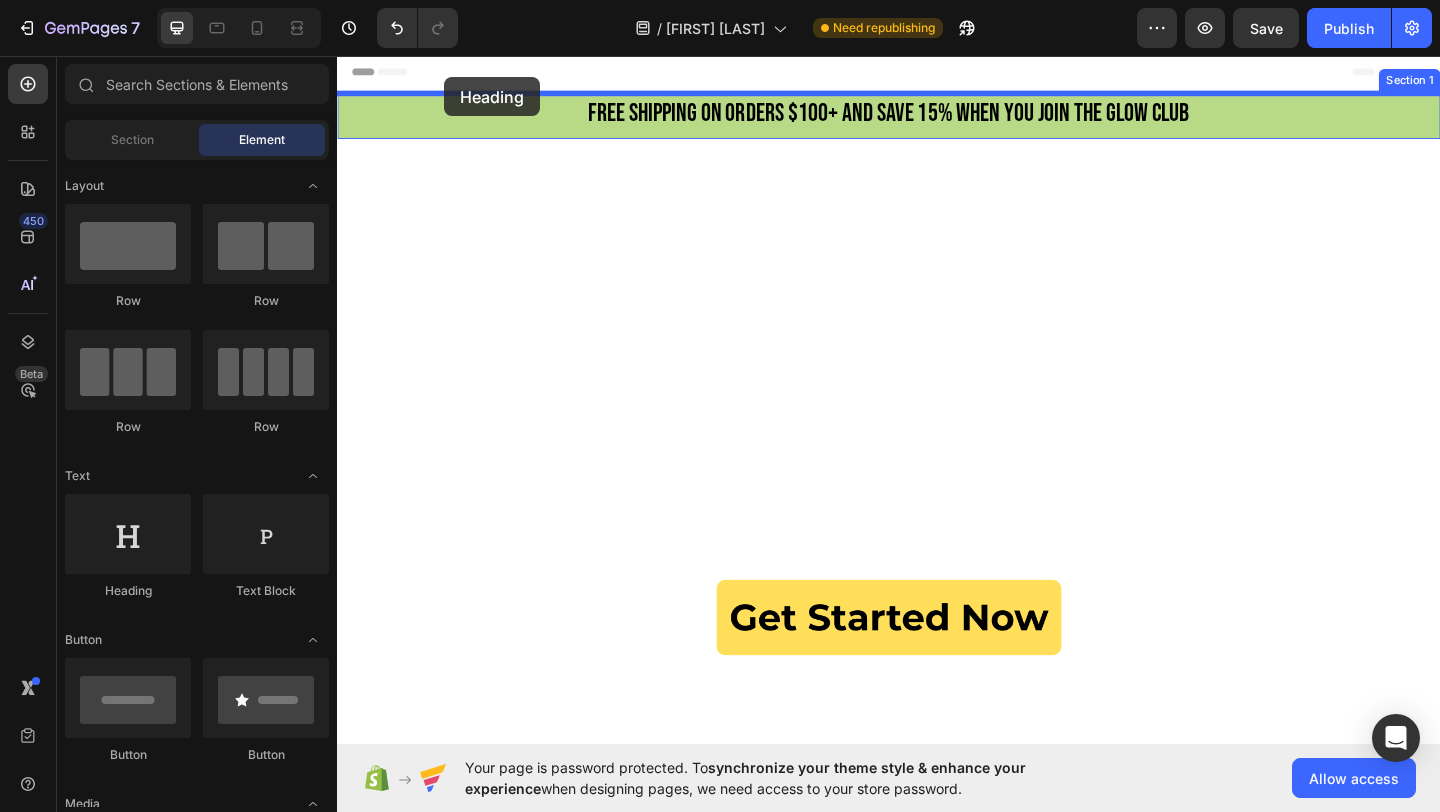 drag, startPoint x: 497, startPoint y: 592, endPoint x: 453, endPoint y: 79, distance: 514.8835 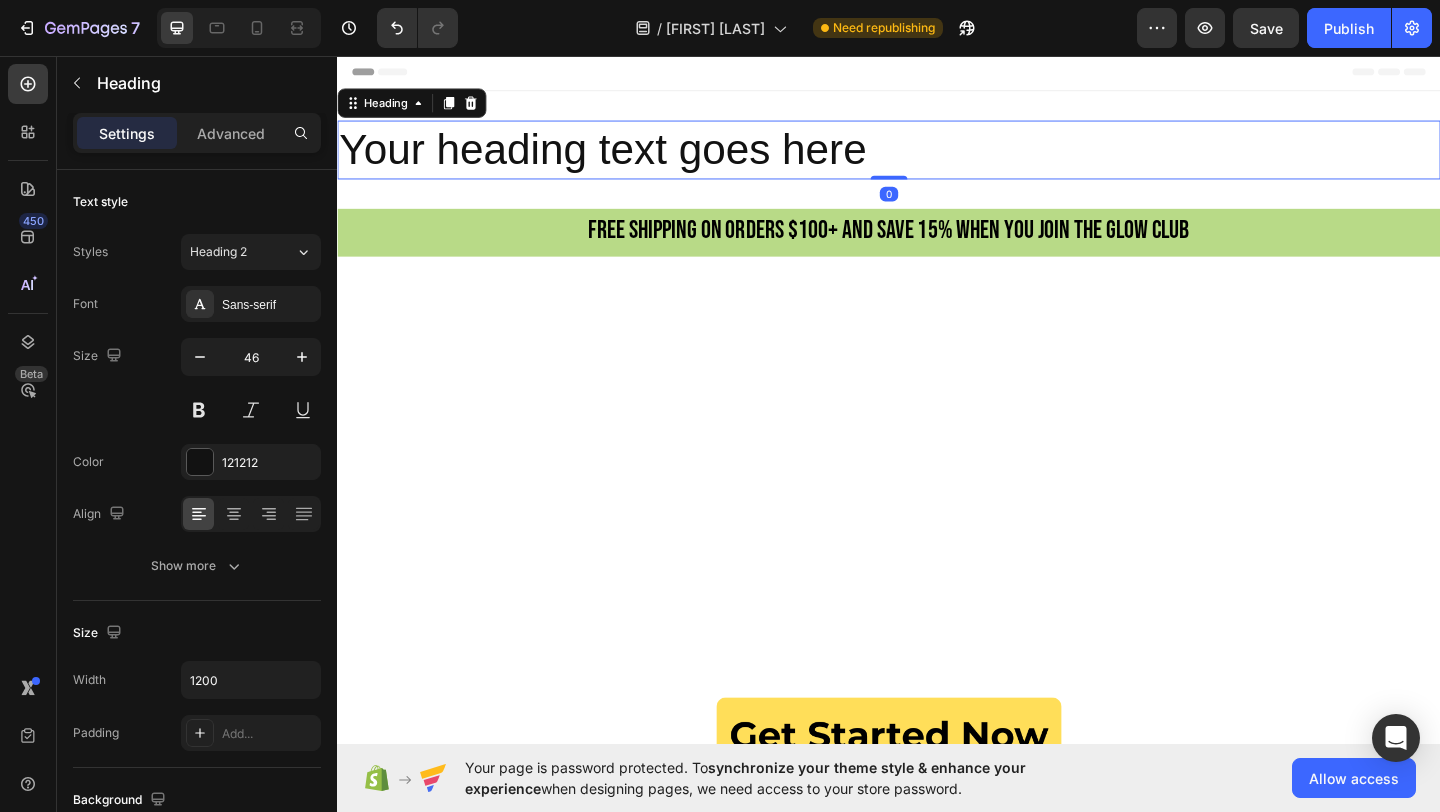 click on "Your heading text goes here" at bounding box center [937, 158] 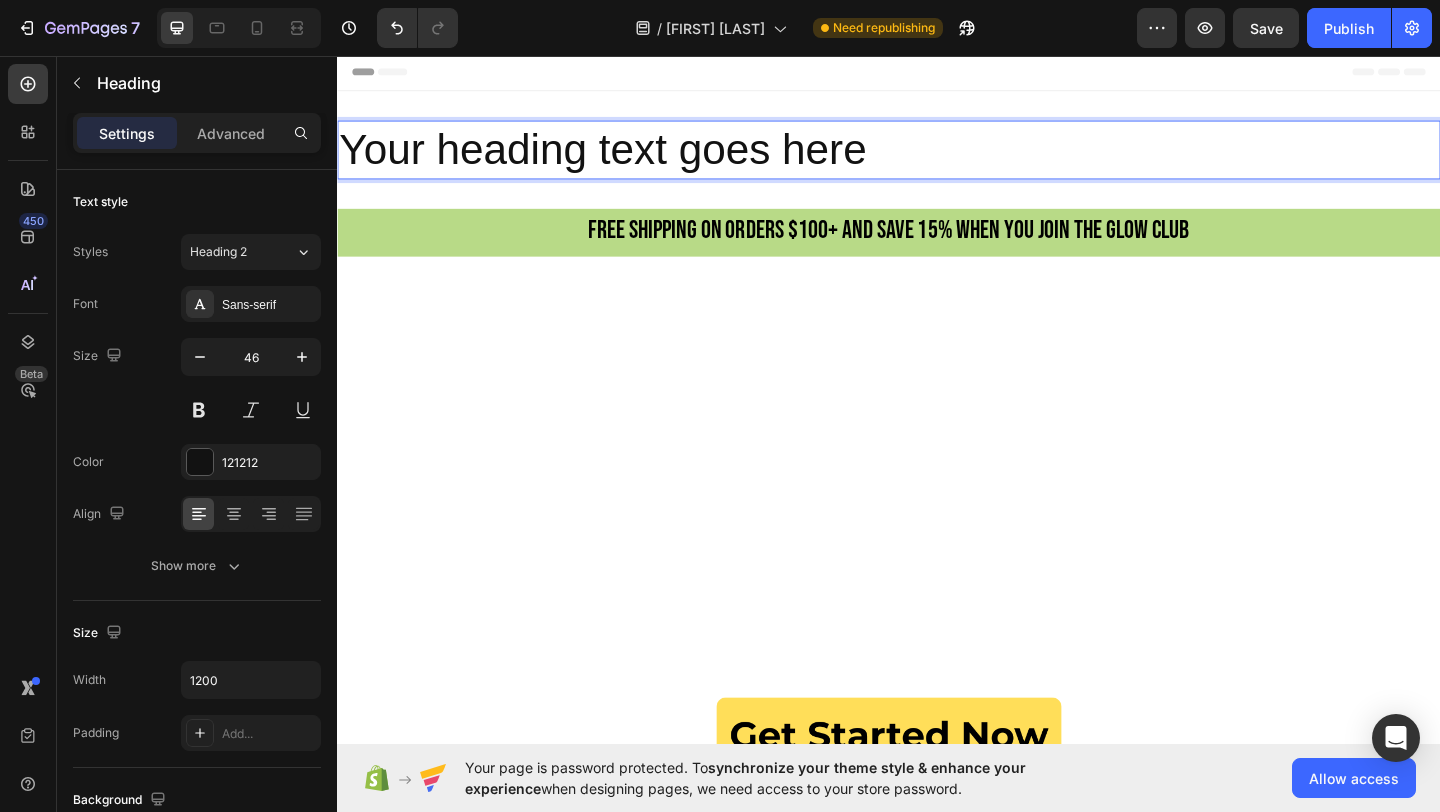click on "Your heading text goes here" at bounding box center [937, 158] 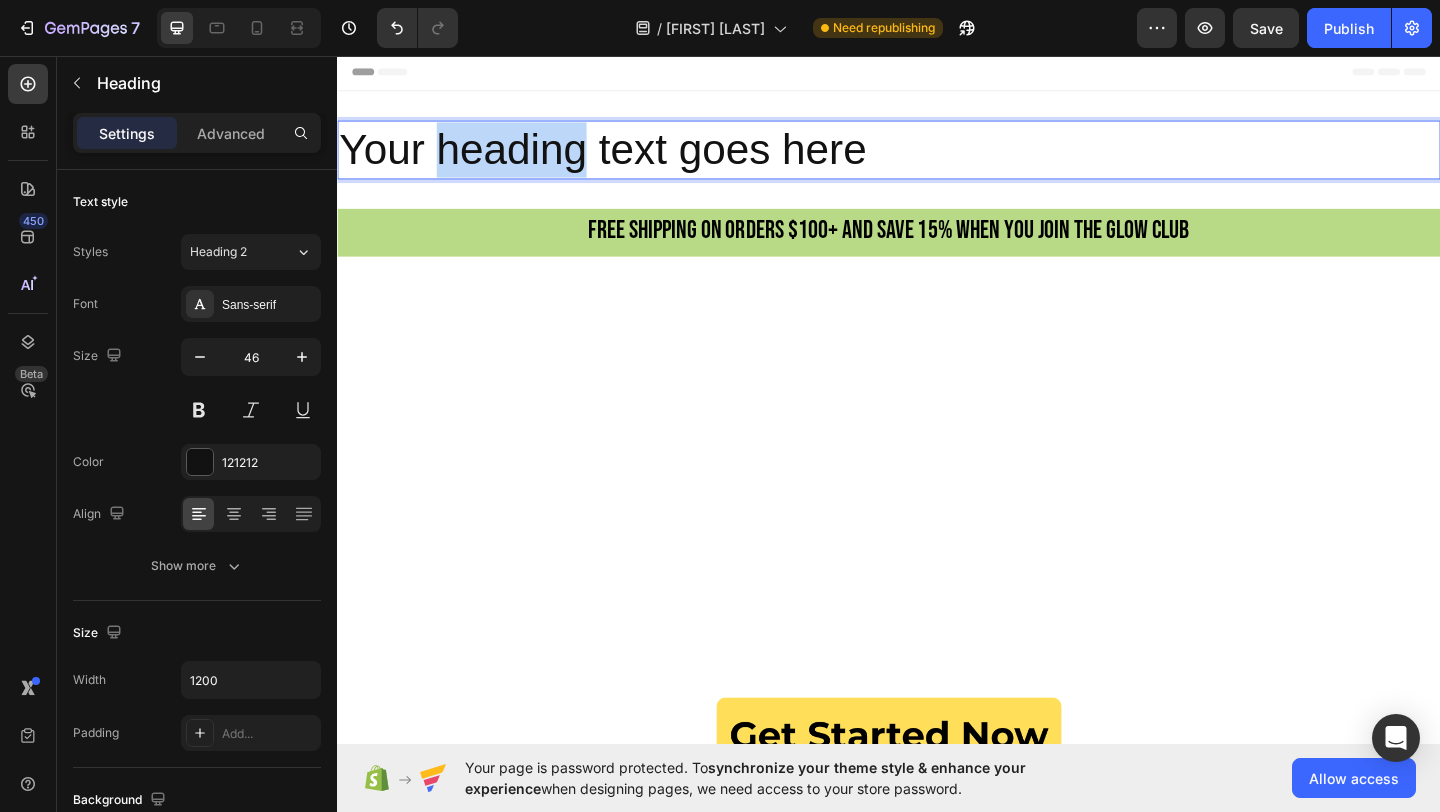 click on "Your heading text goes here" at bounding box center [937, 158] 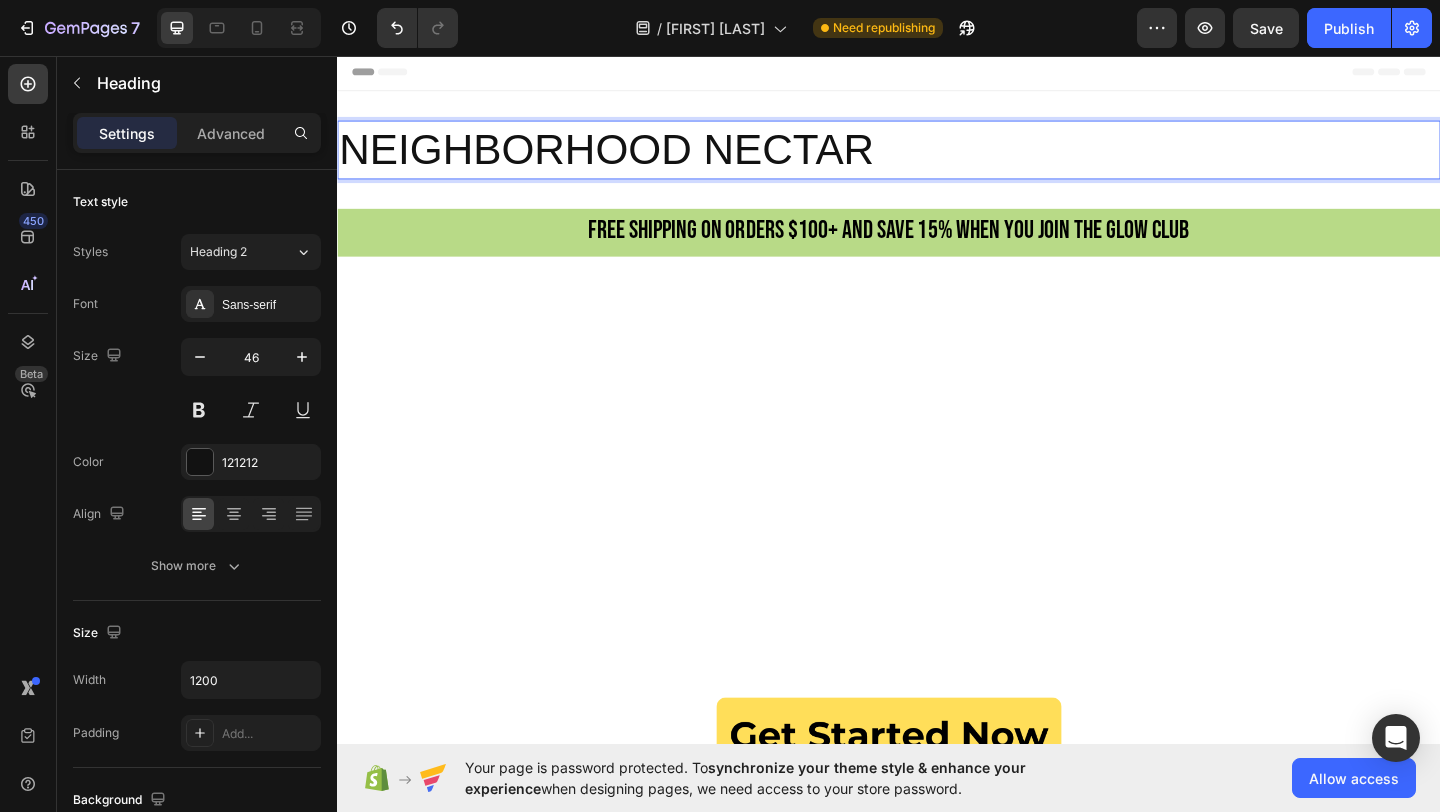 click on "NEIGHBORHOOD NECTAR" at bounding box center (937, 158) 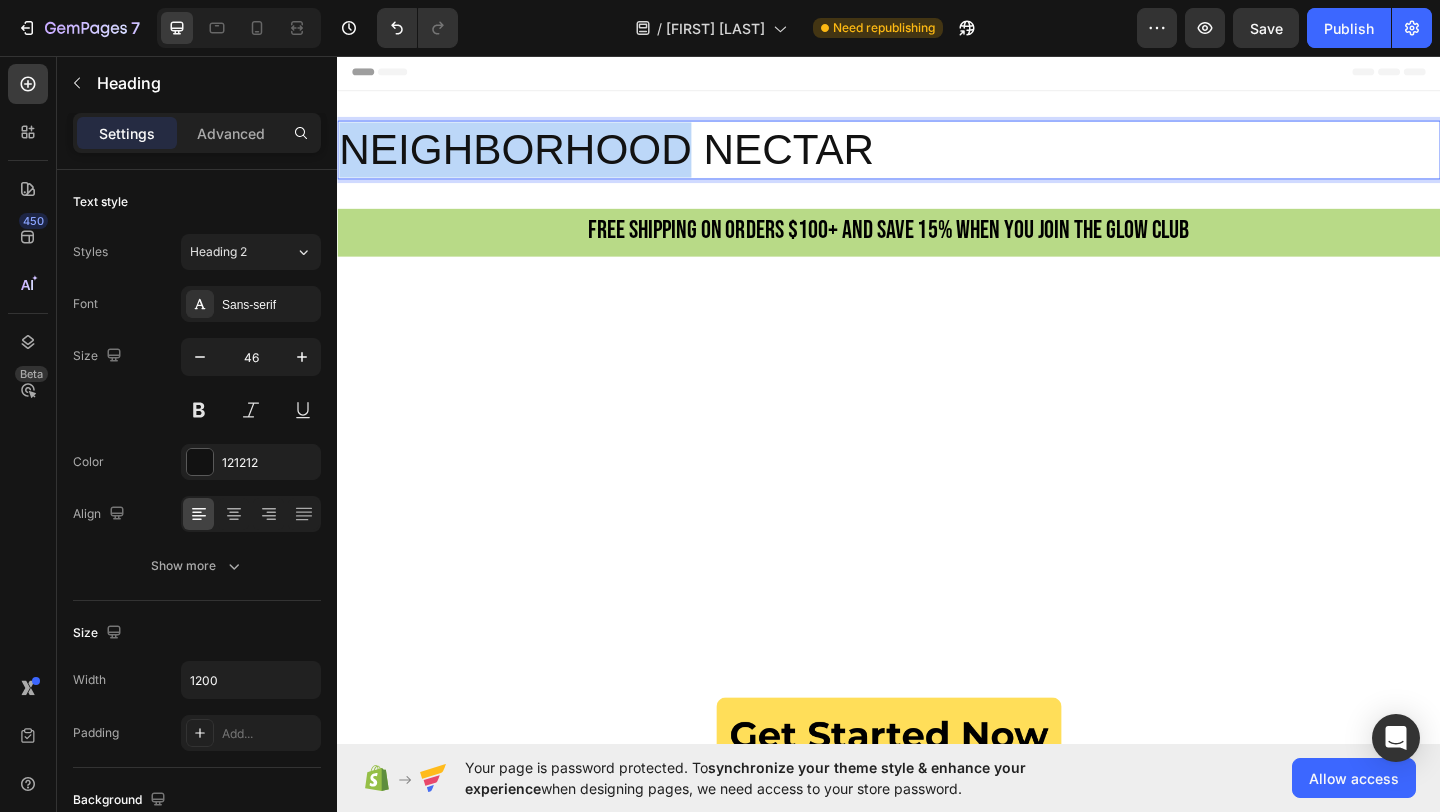 click on "NEIGHBORHOOD NECTAR" at bounding box center [937, 158] 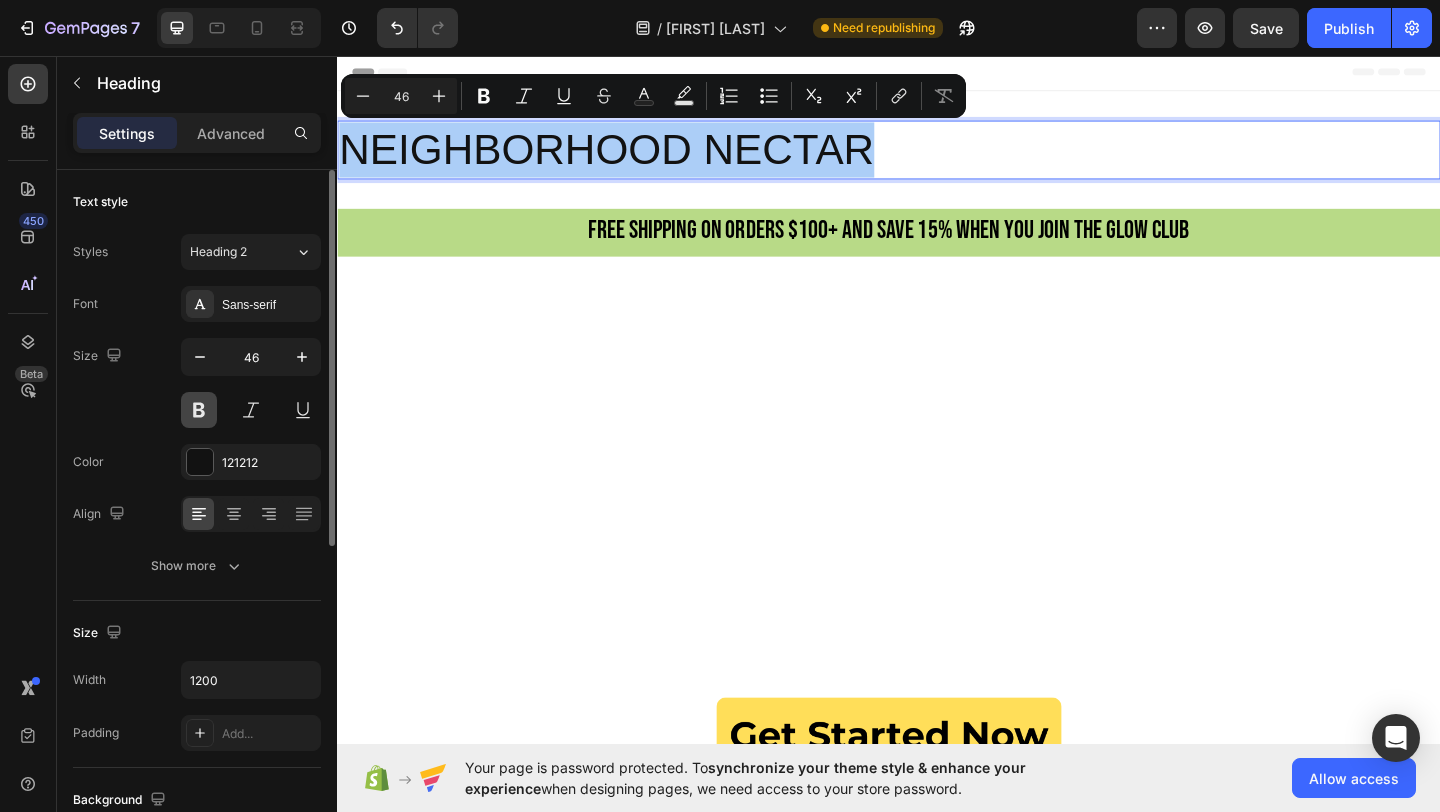 click at bounding box center [199, 410] 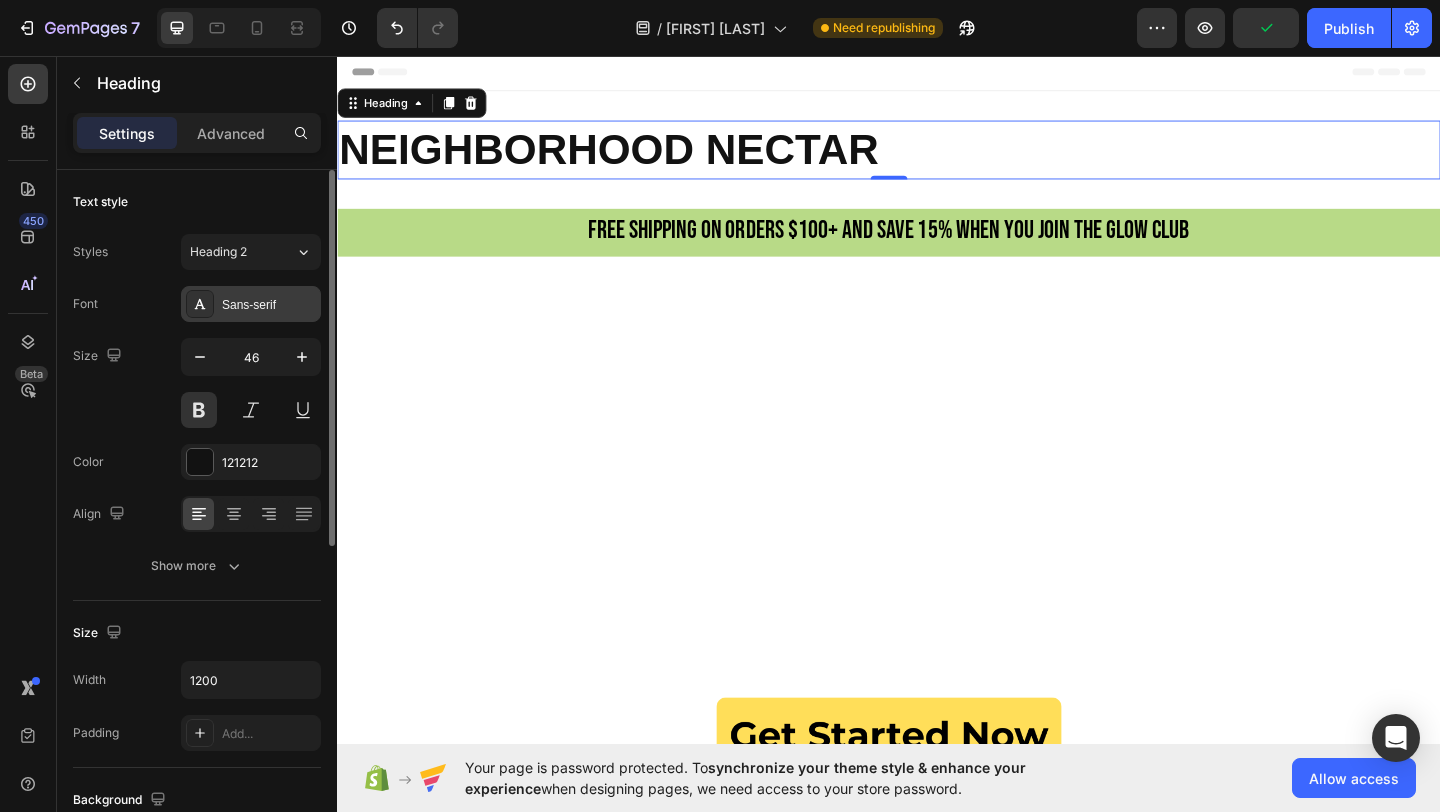 click on "Sans-serif" at bounding box center [269, 305] 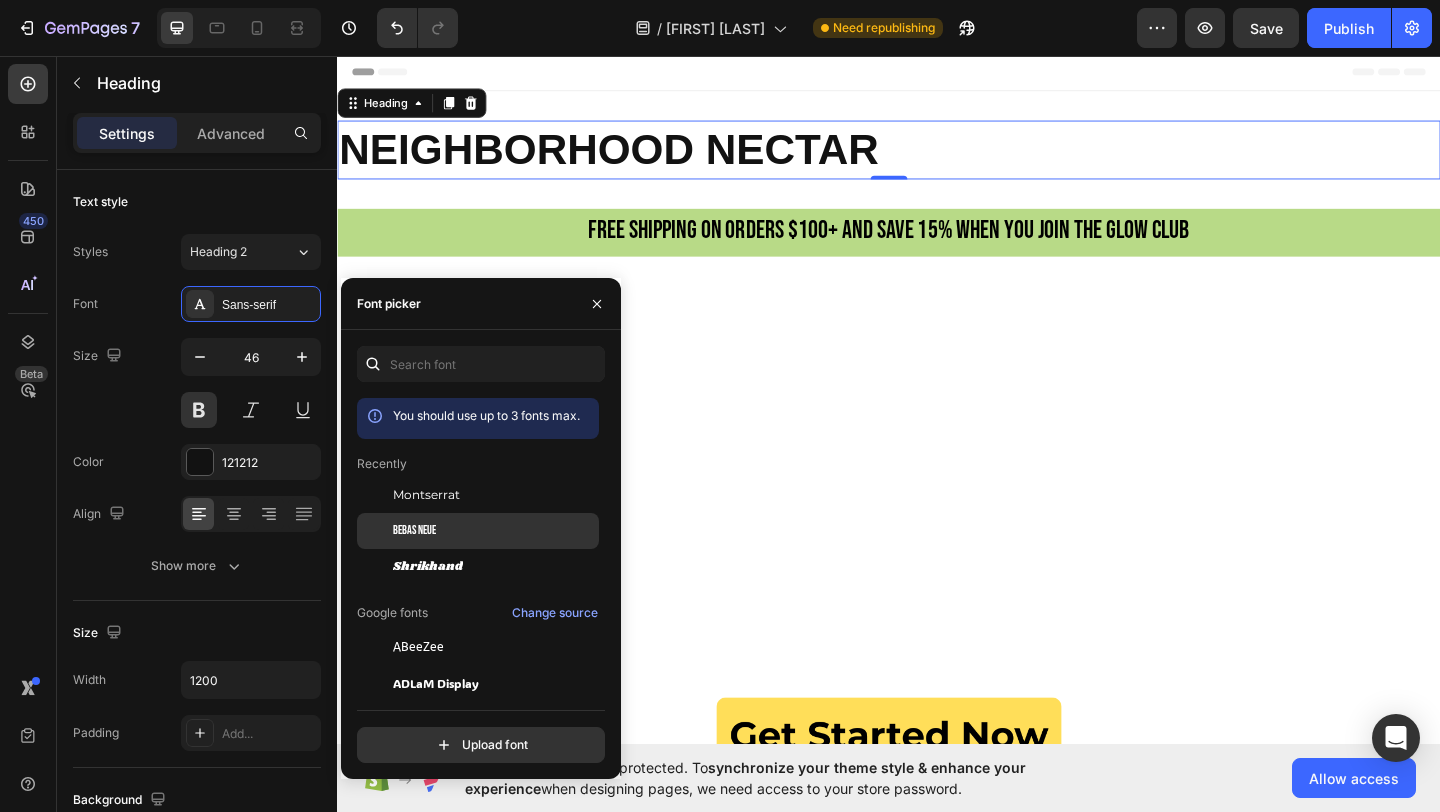 click on "Bebas Neue" at bounding box center (414, 531) 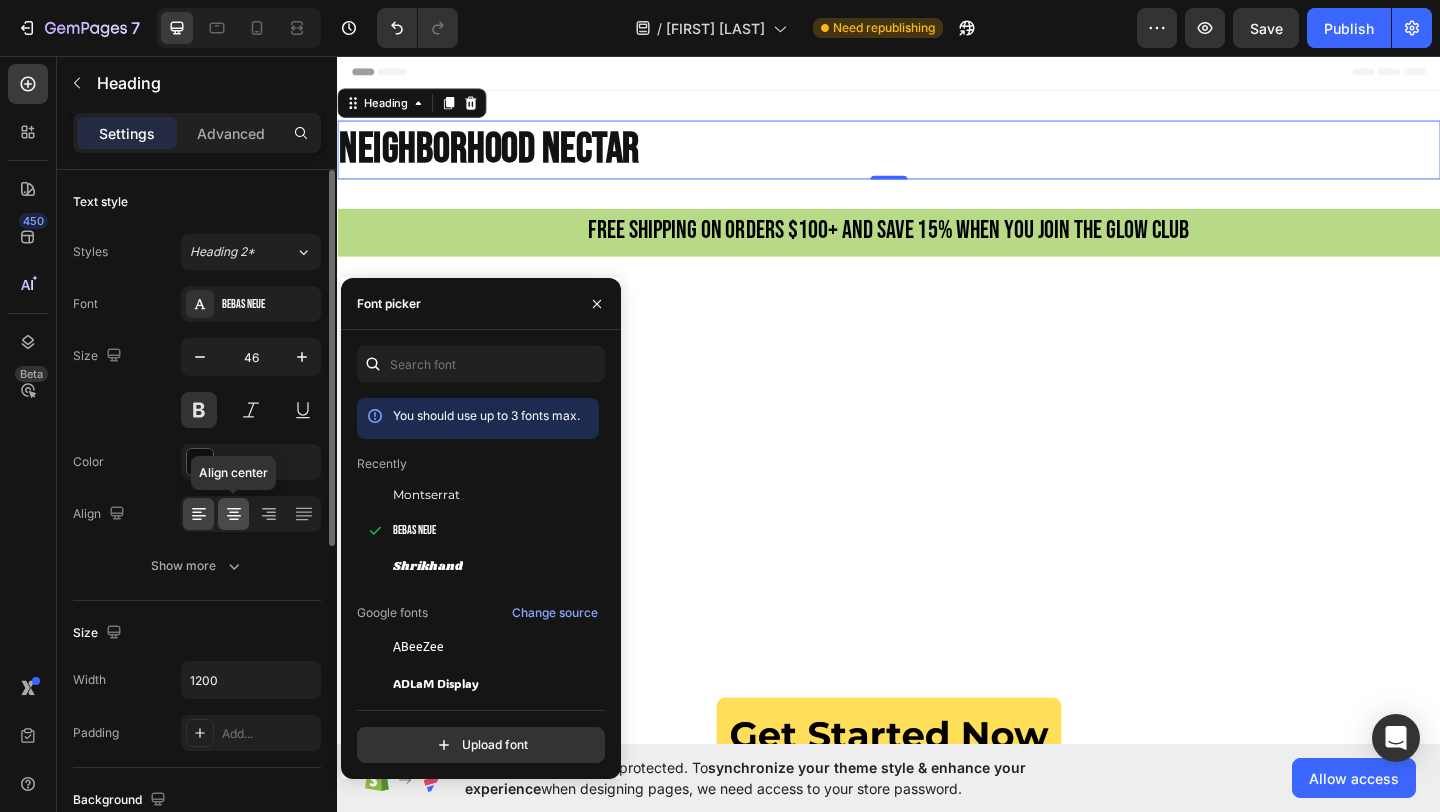 click 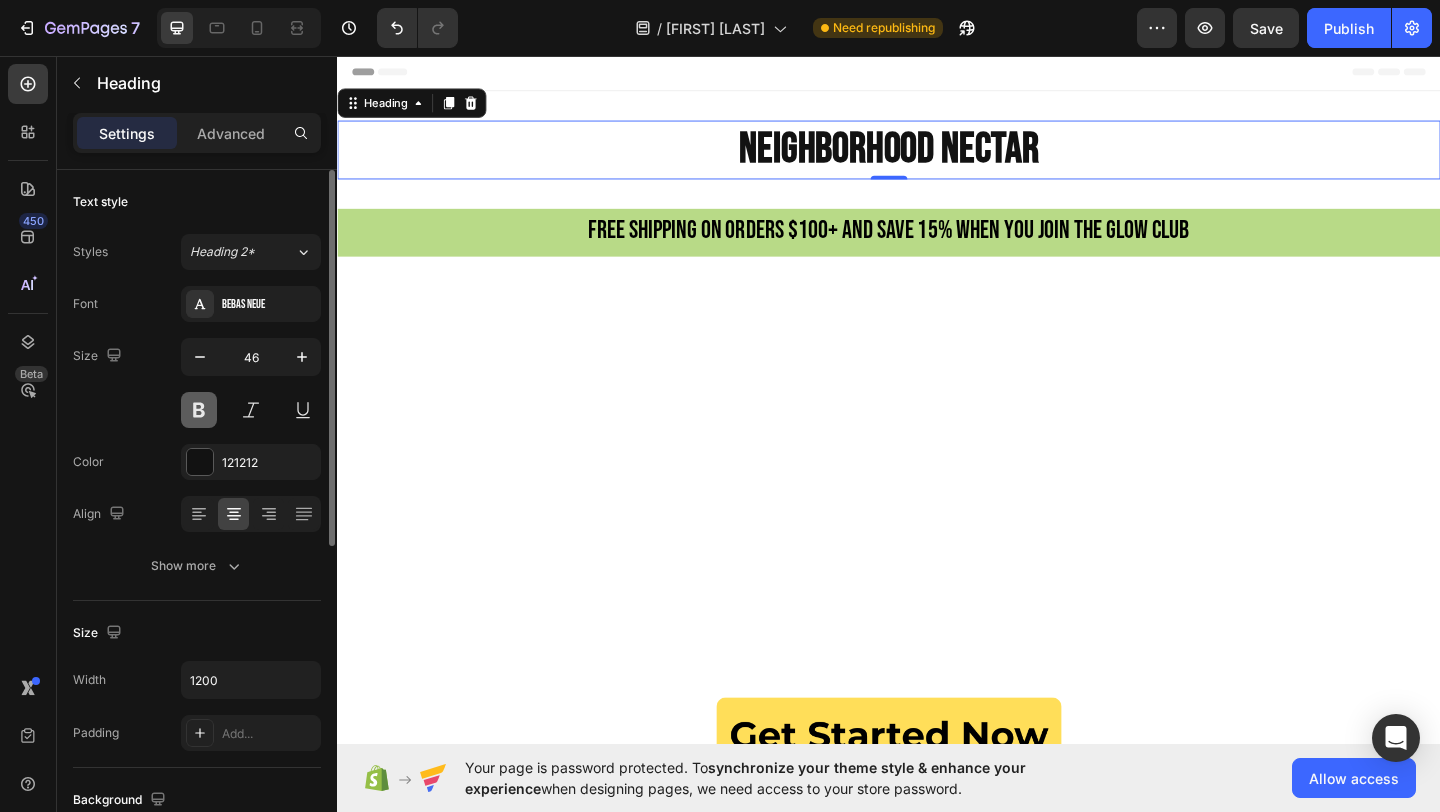 click at bounding box center [199, 410] 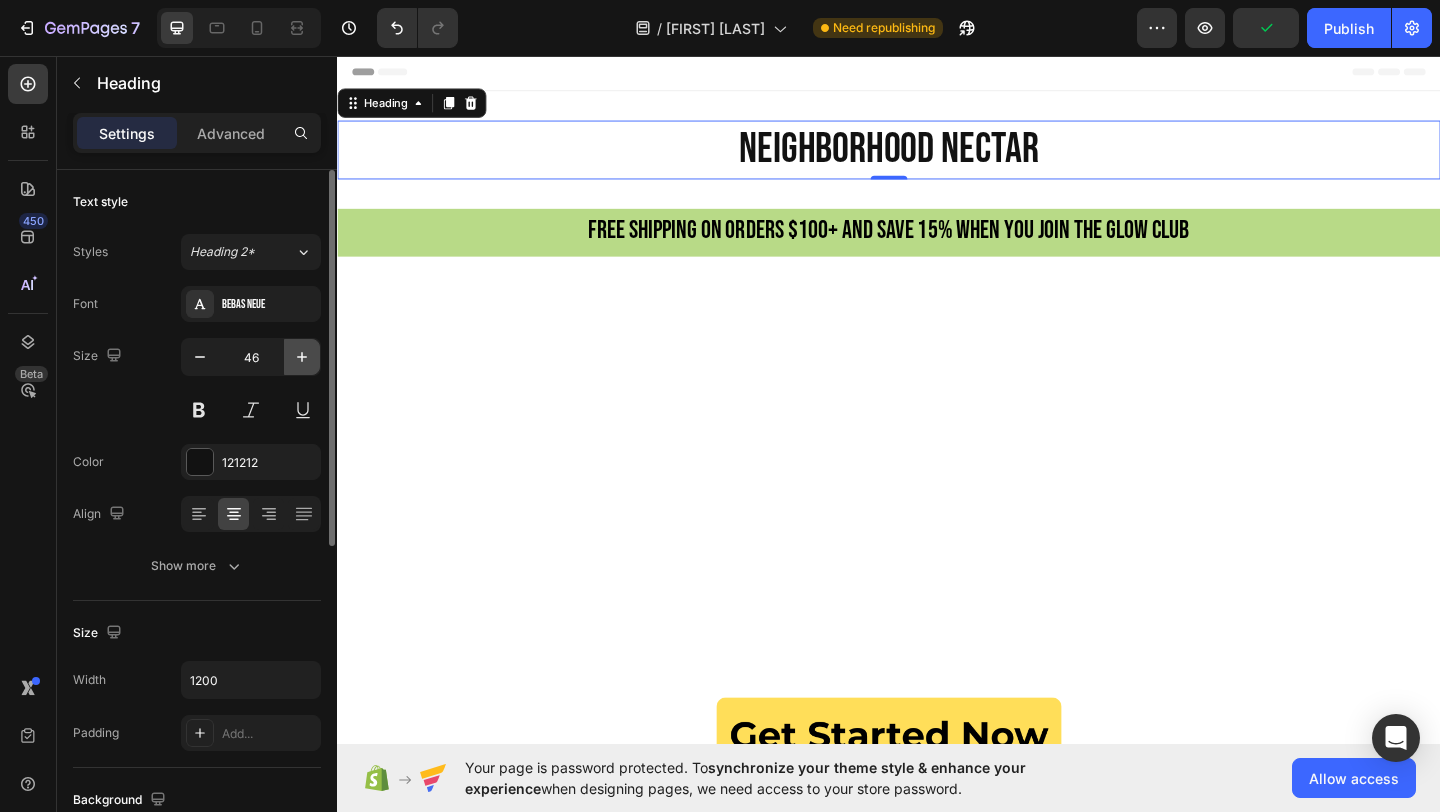 click 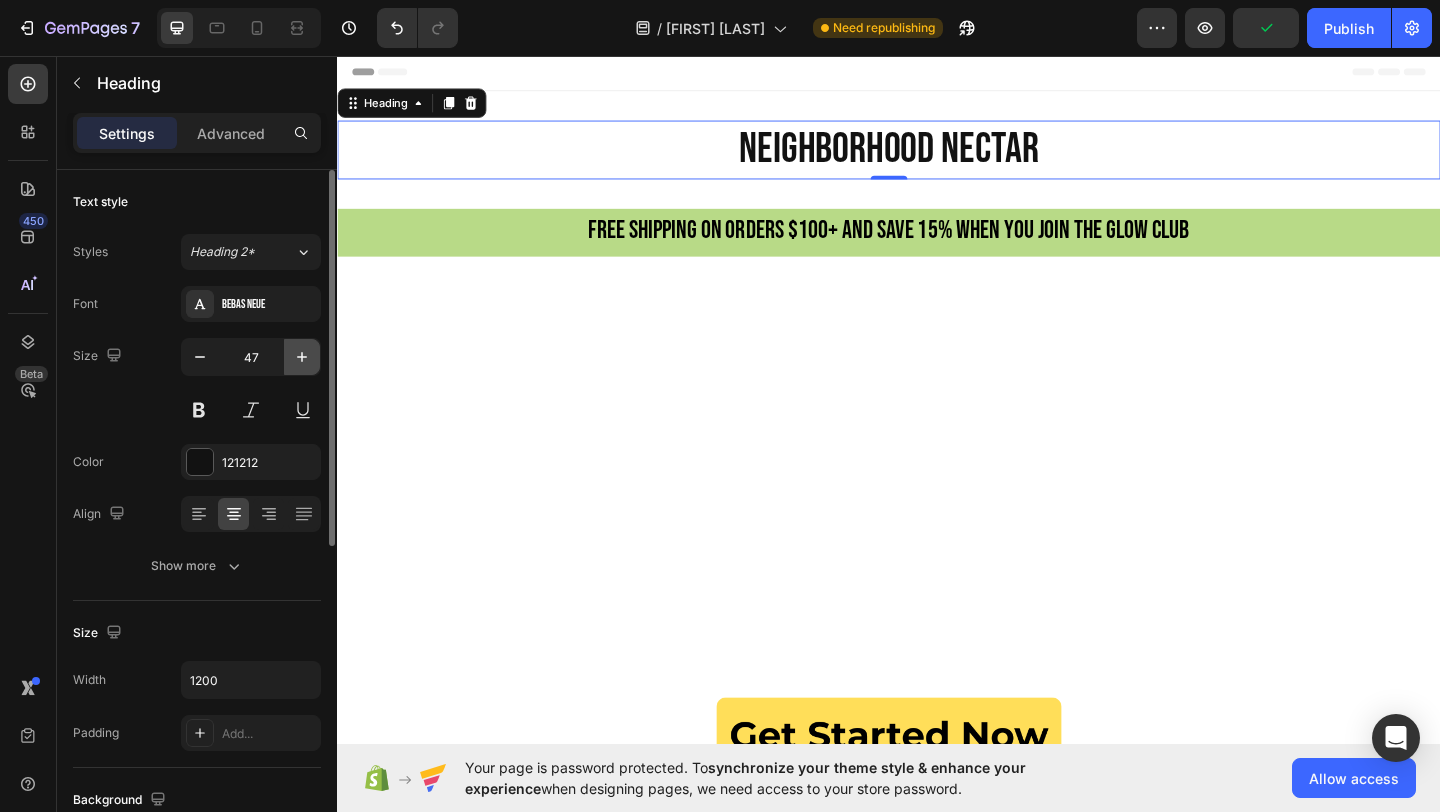 click 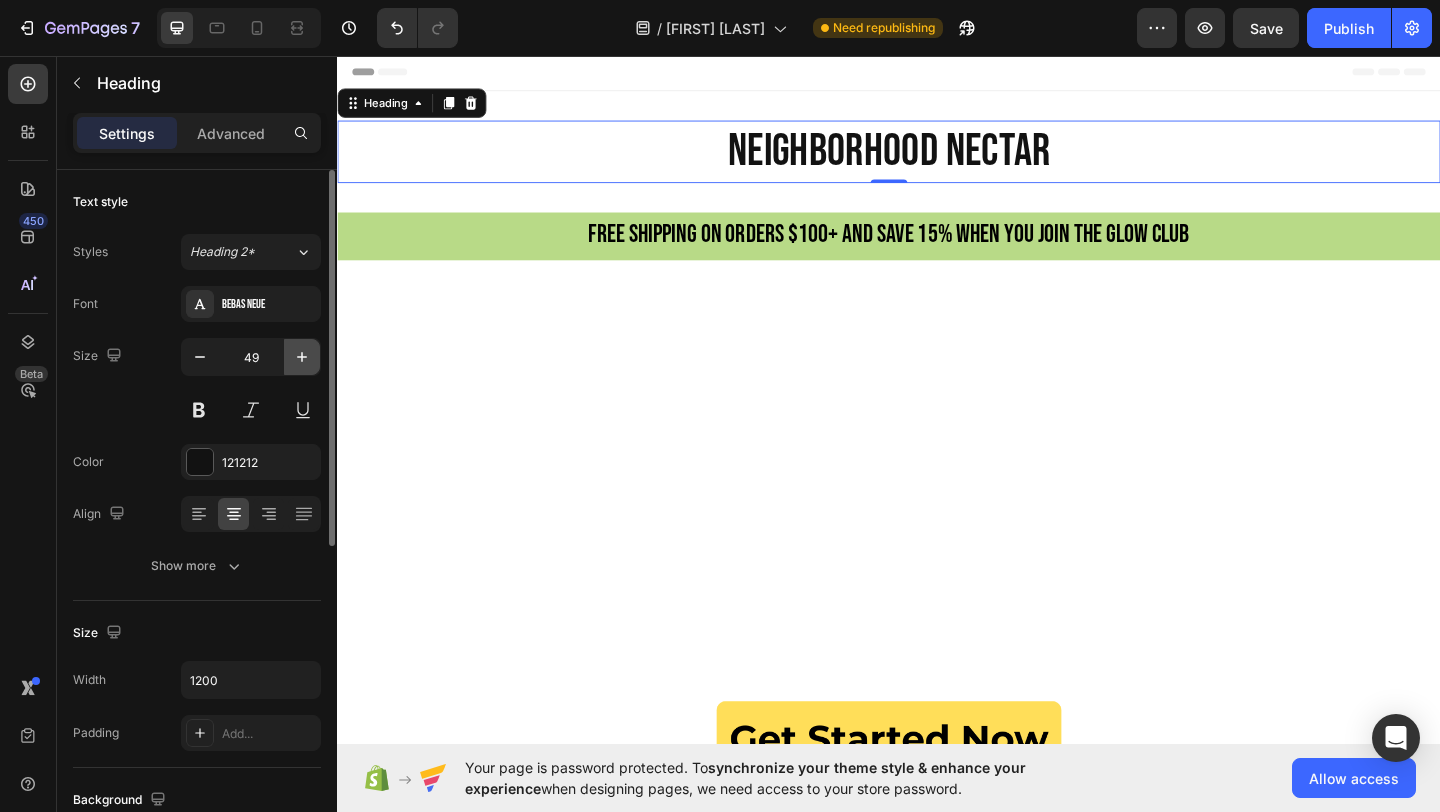 click 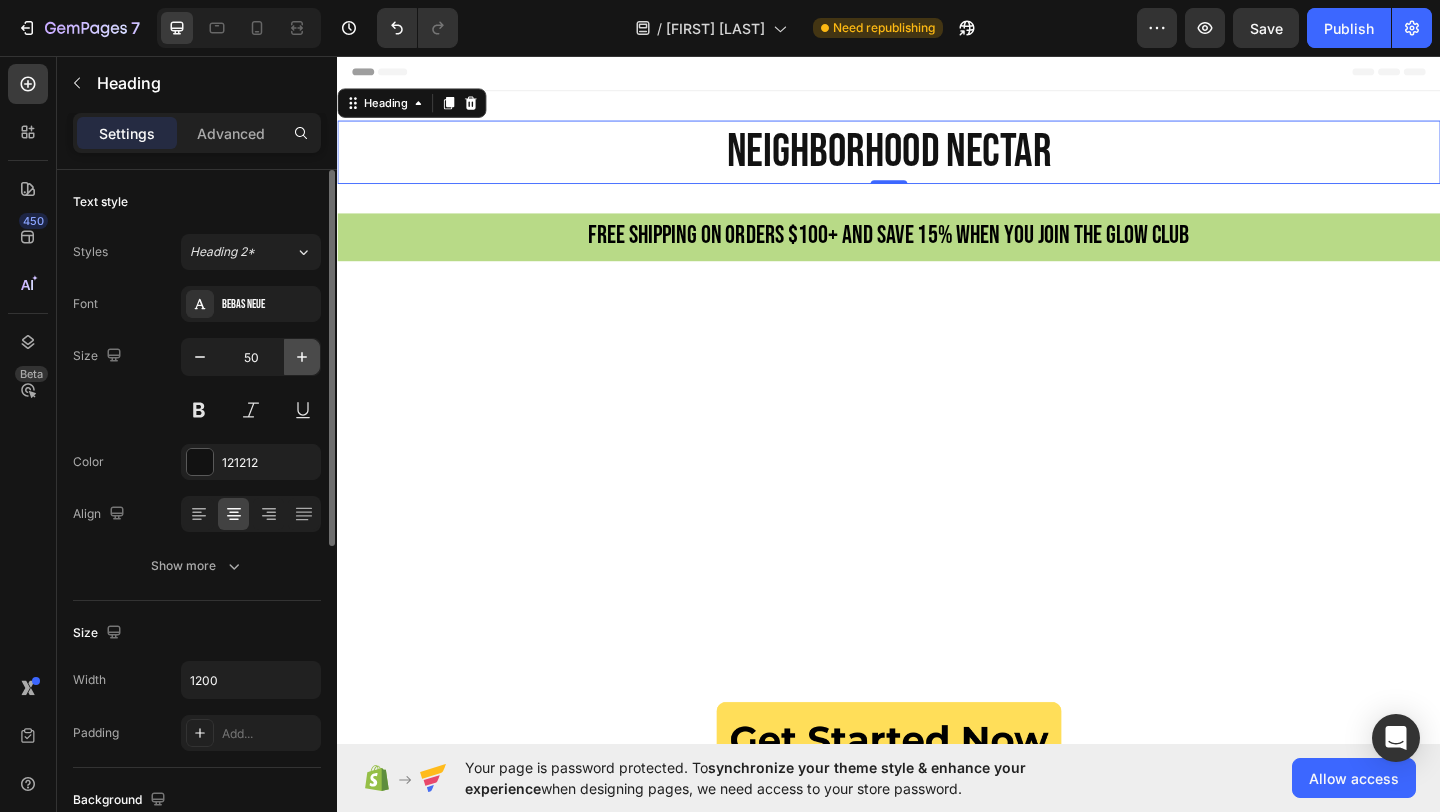 click 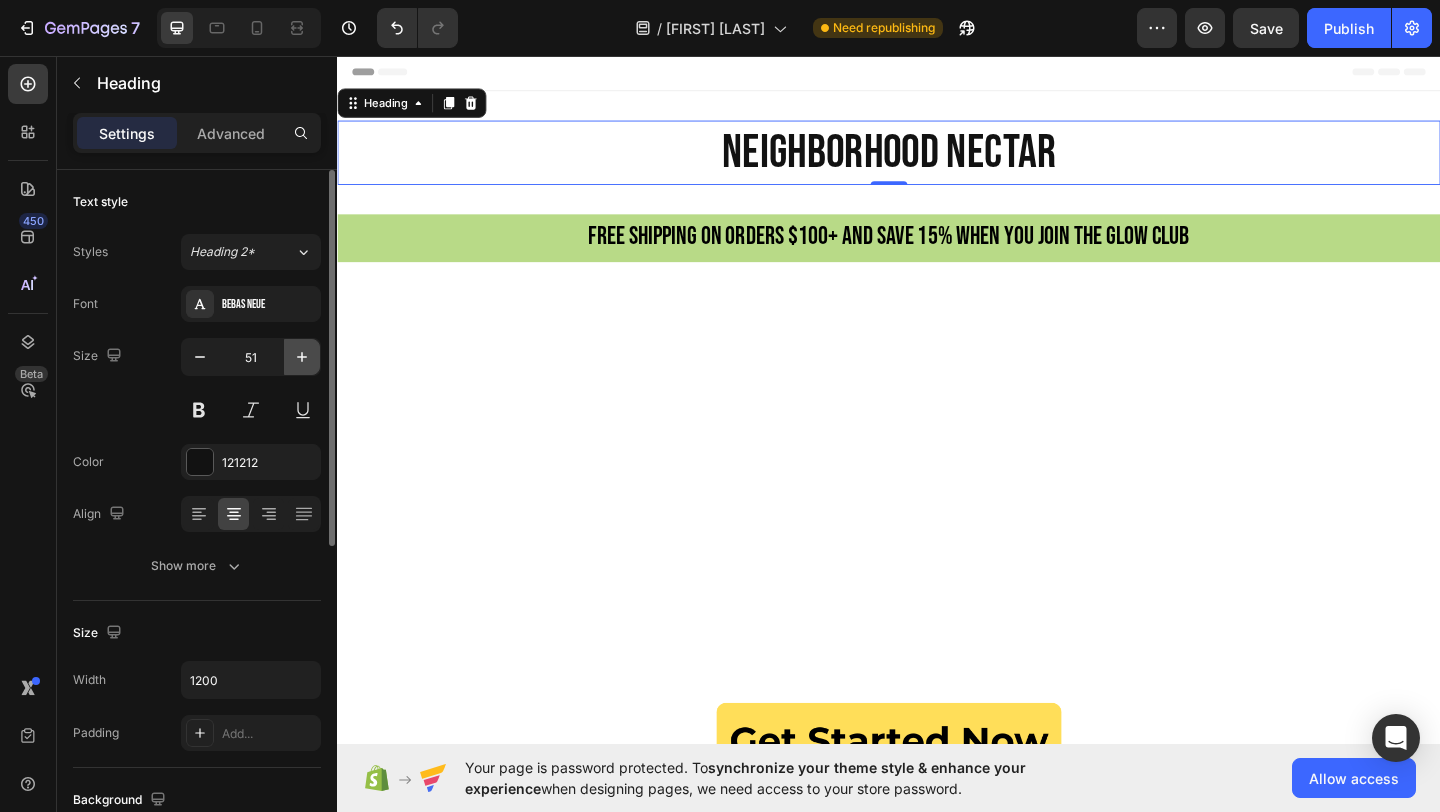 click 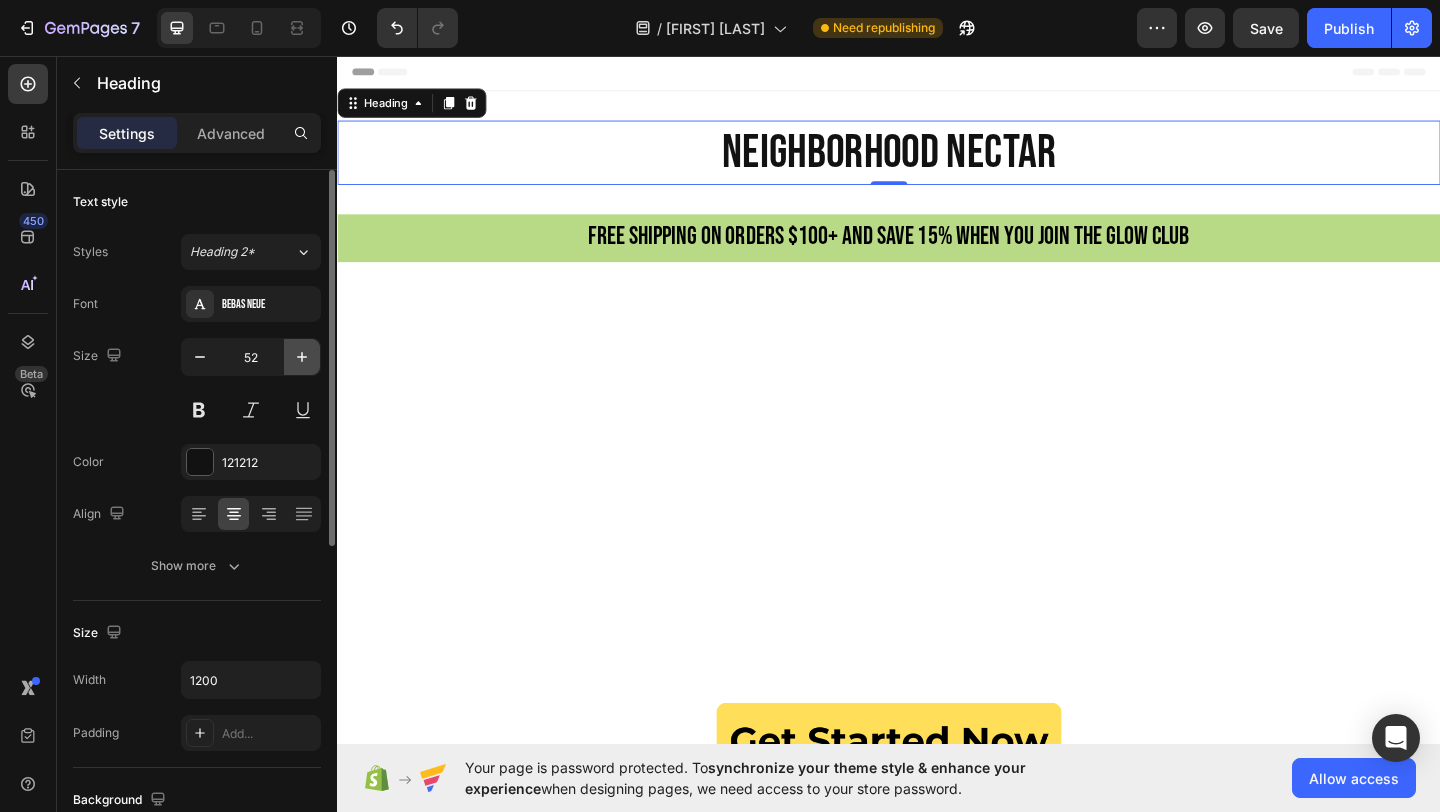 click 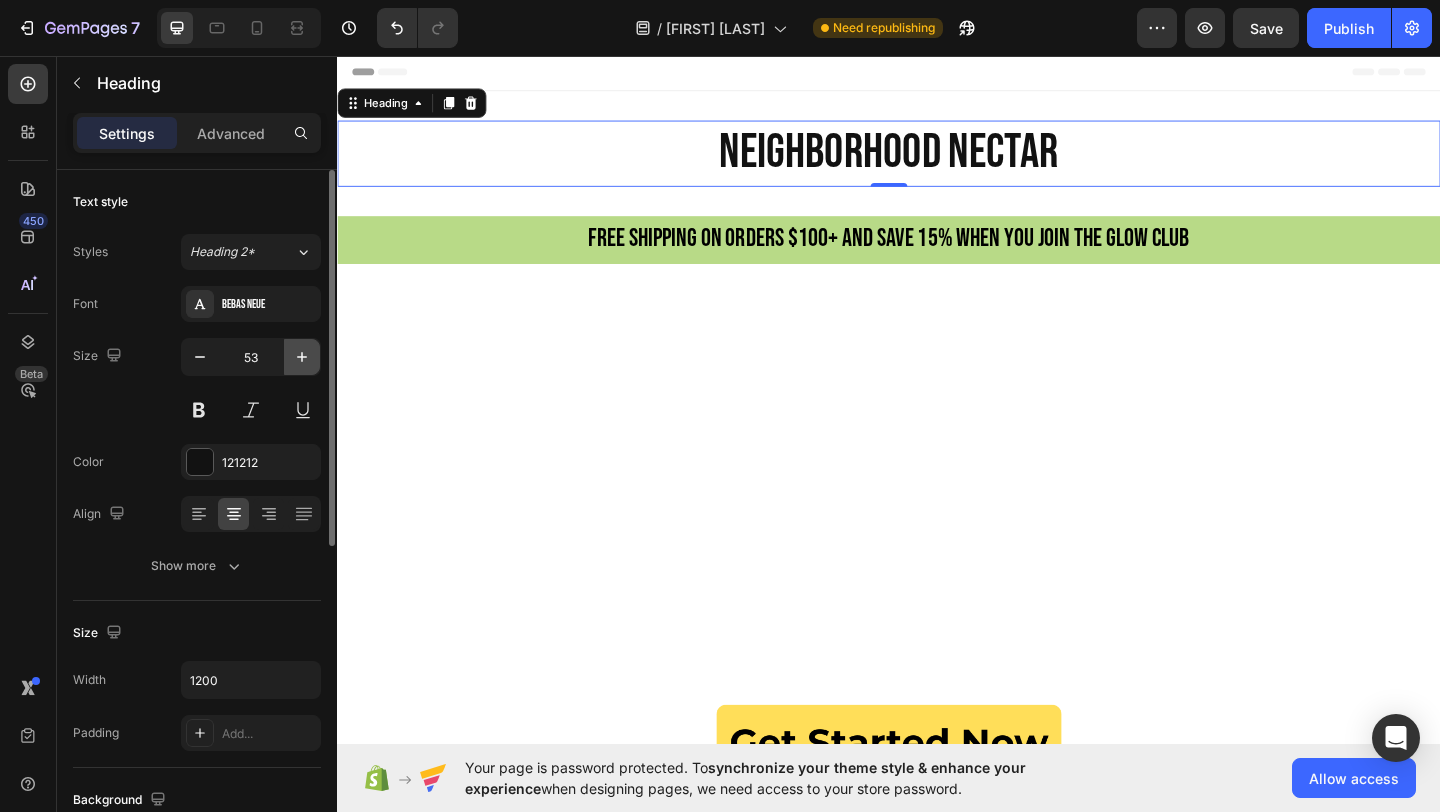 click 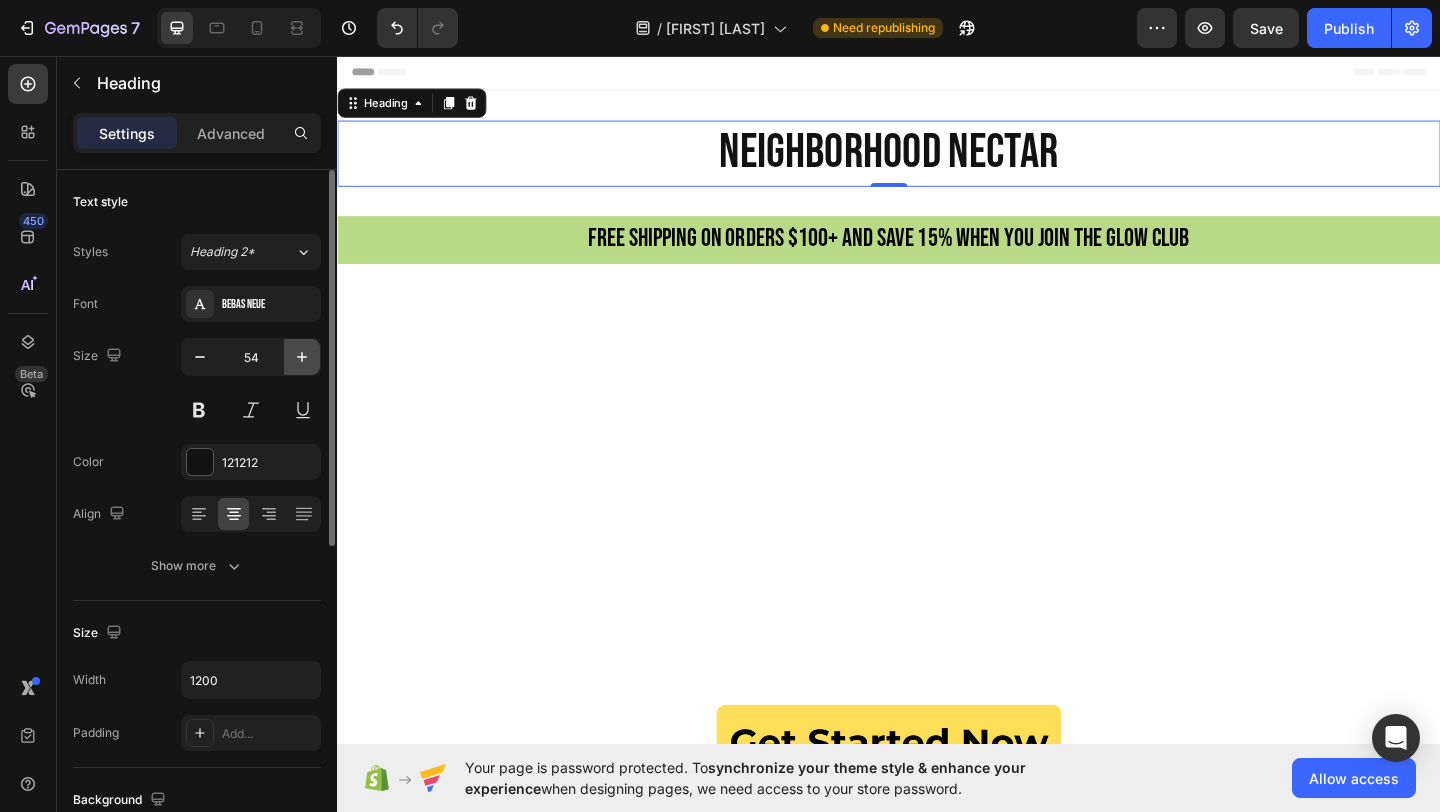 click 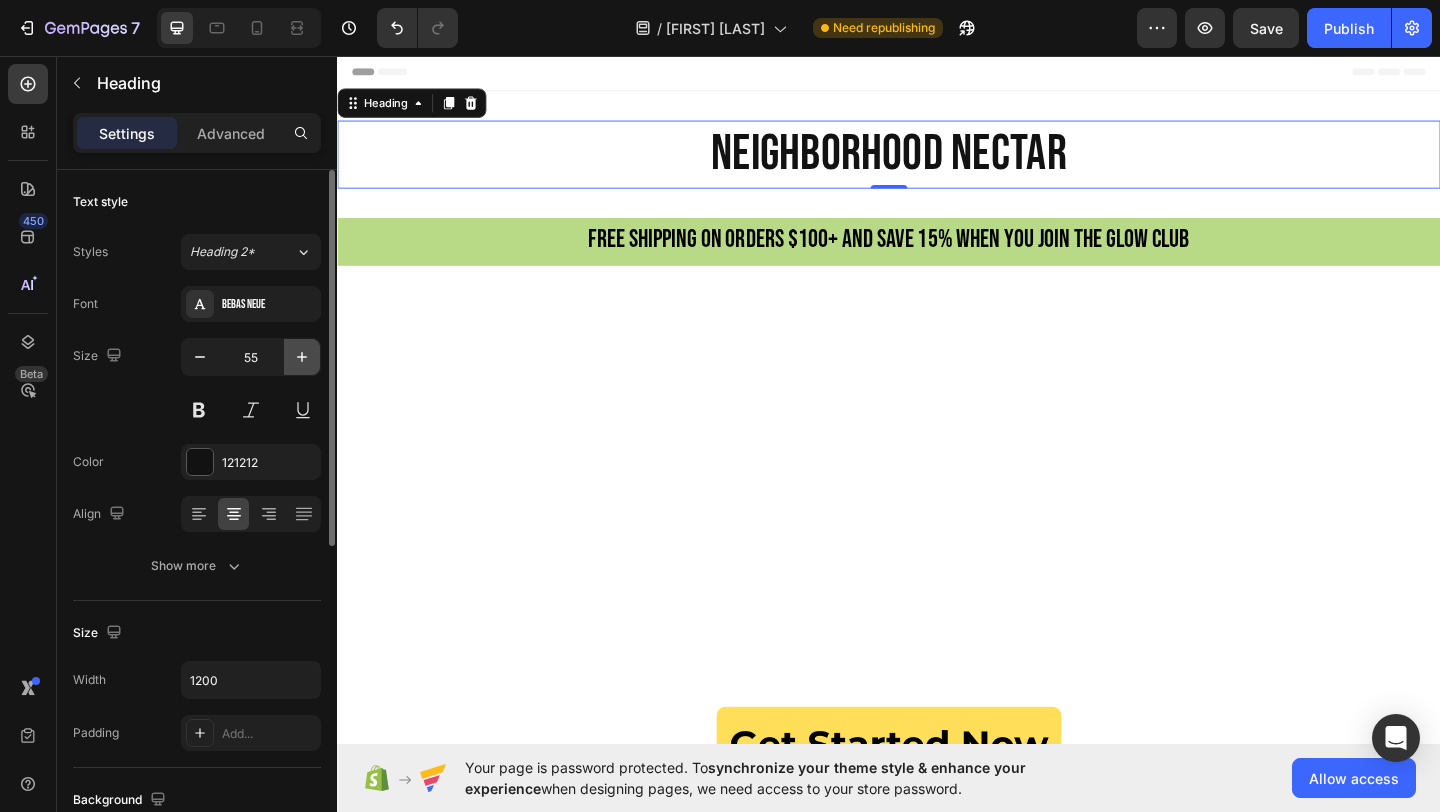 click 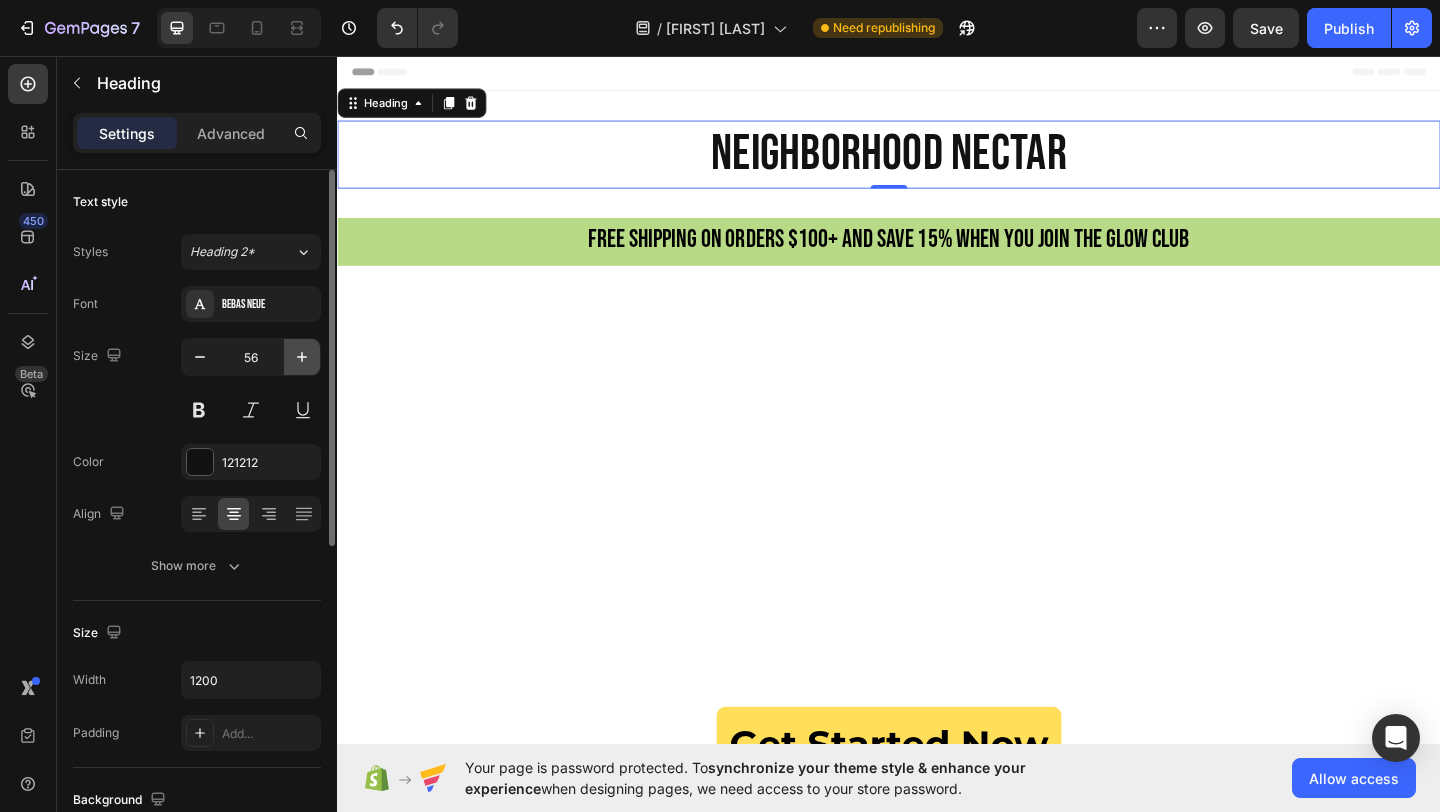 click 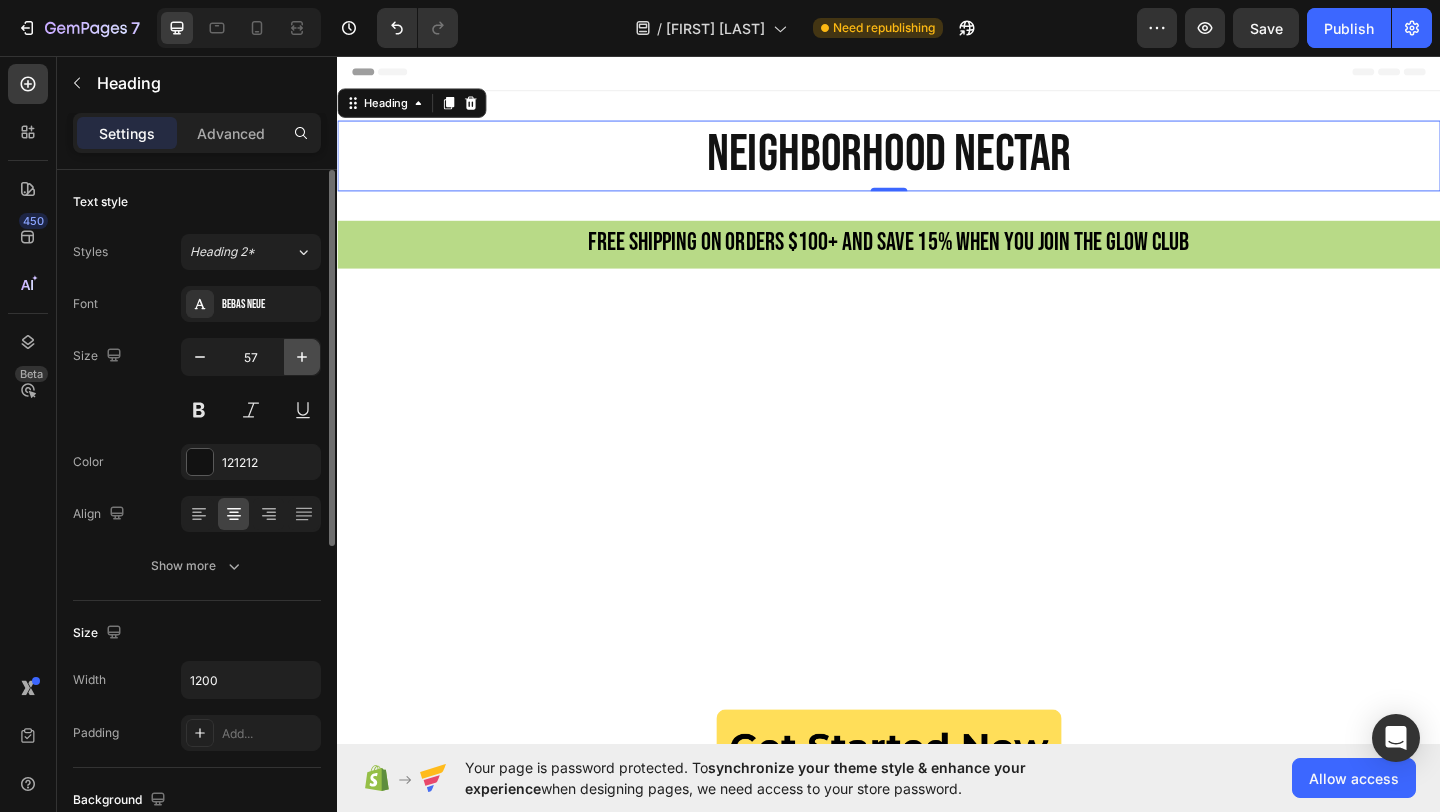 click 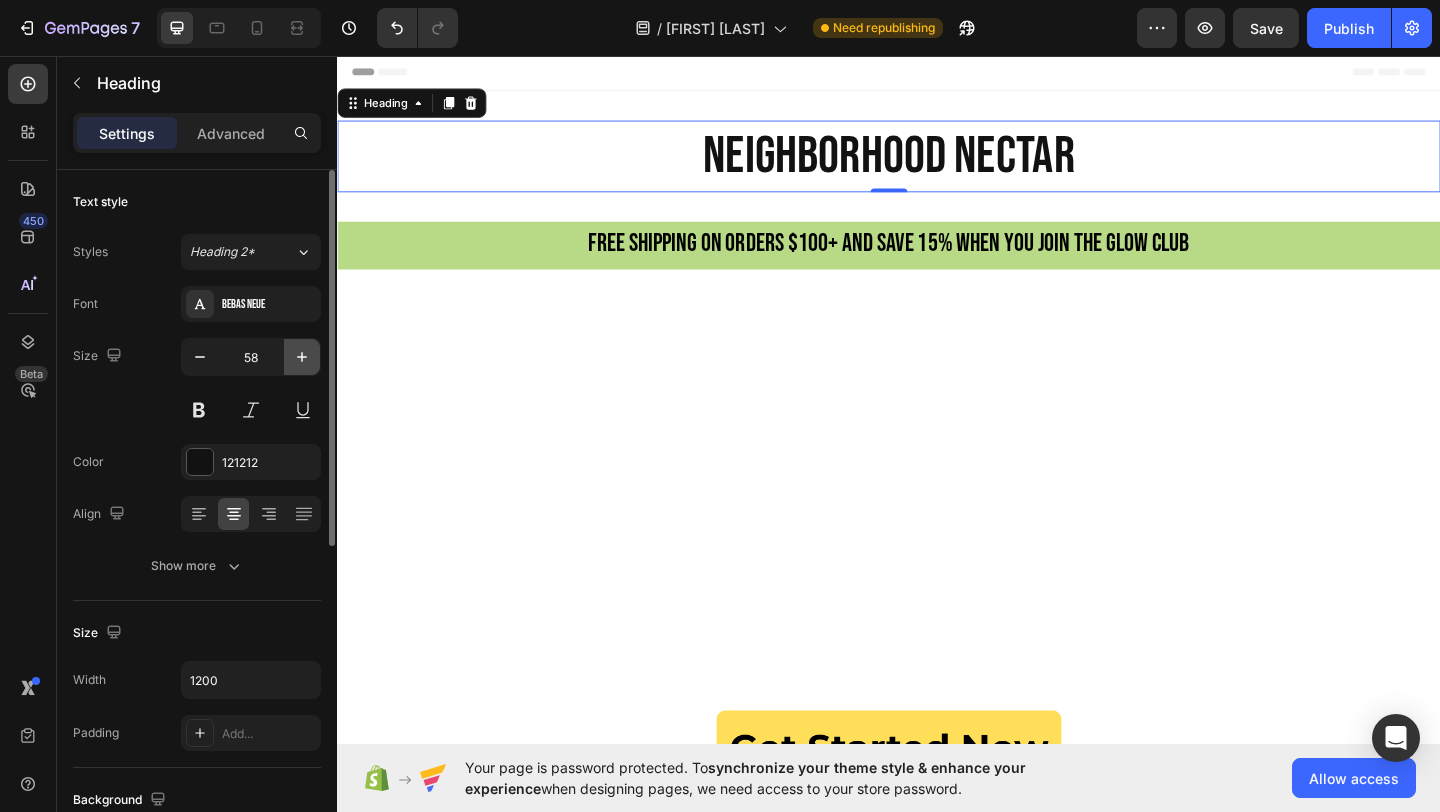 click 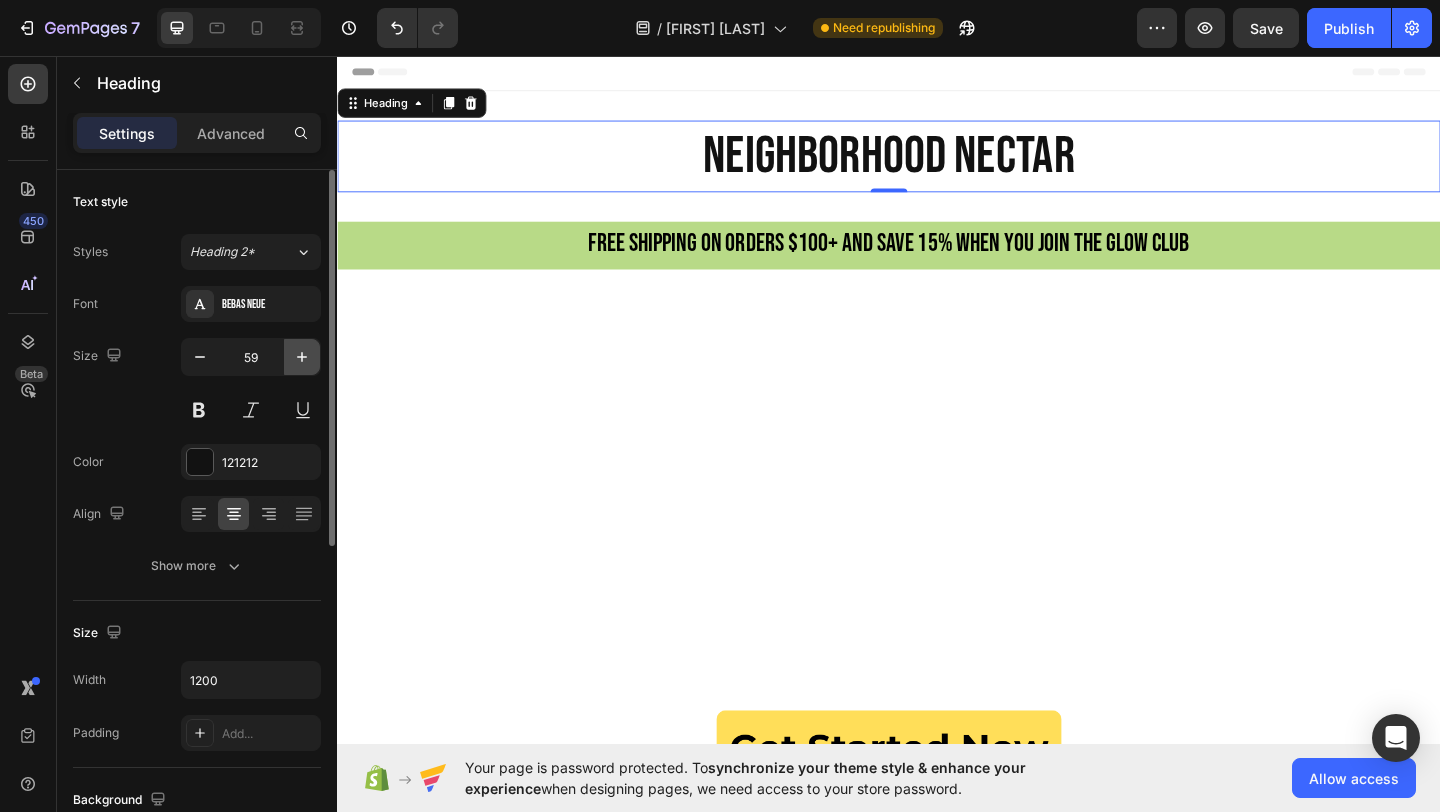 click 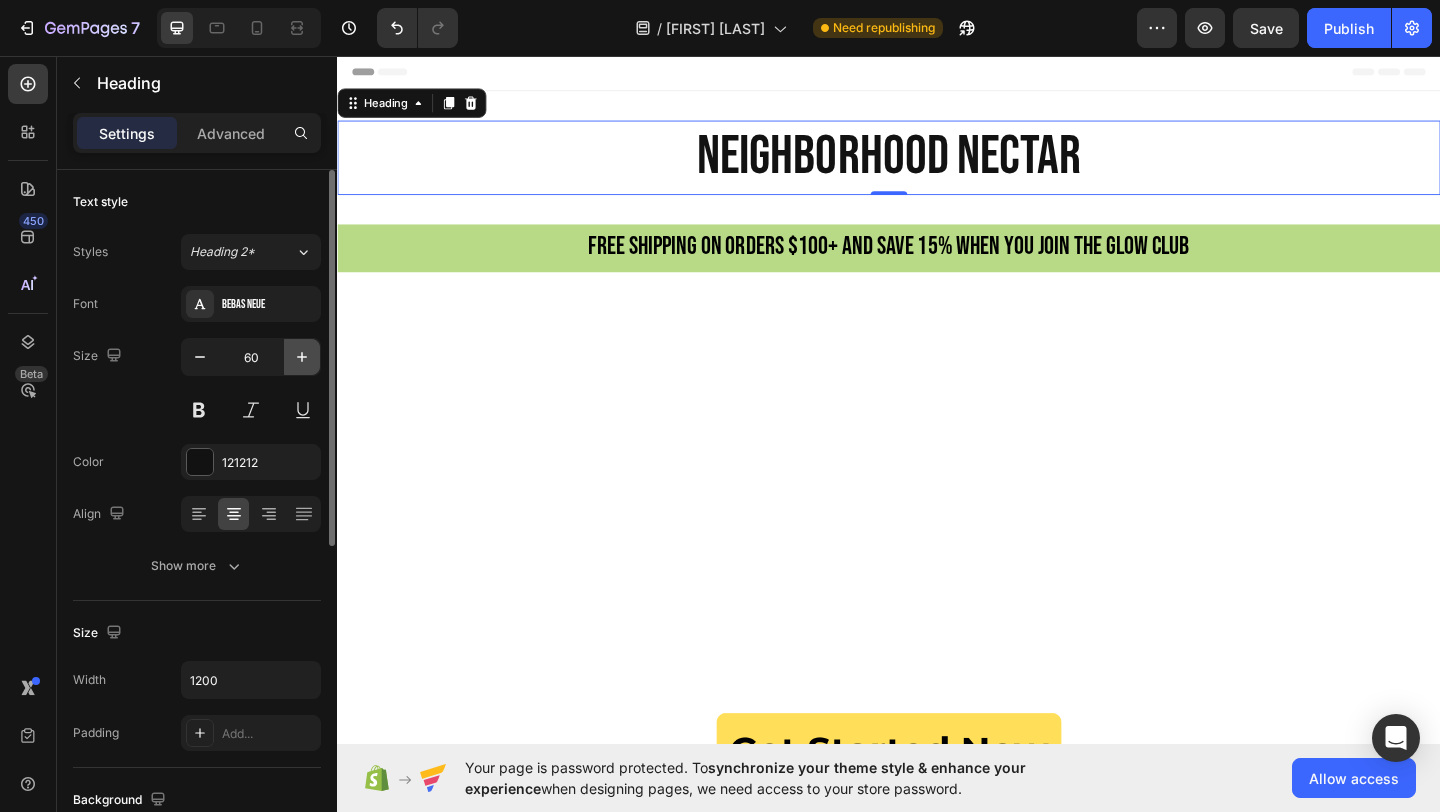 click 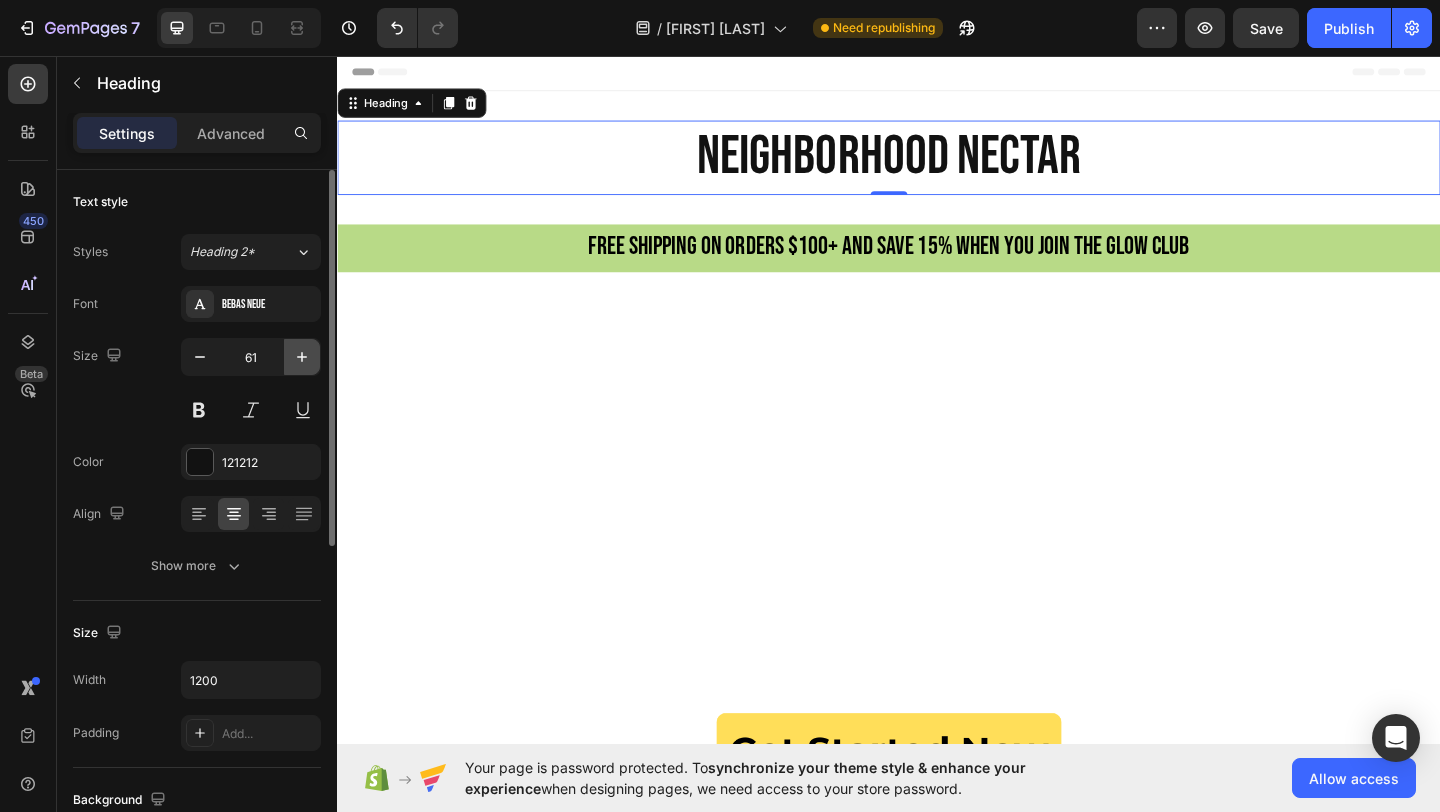 click 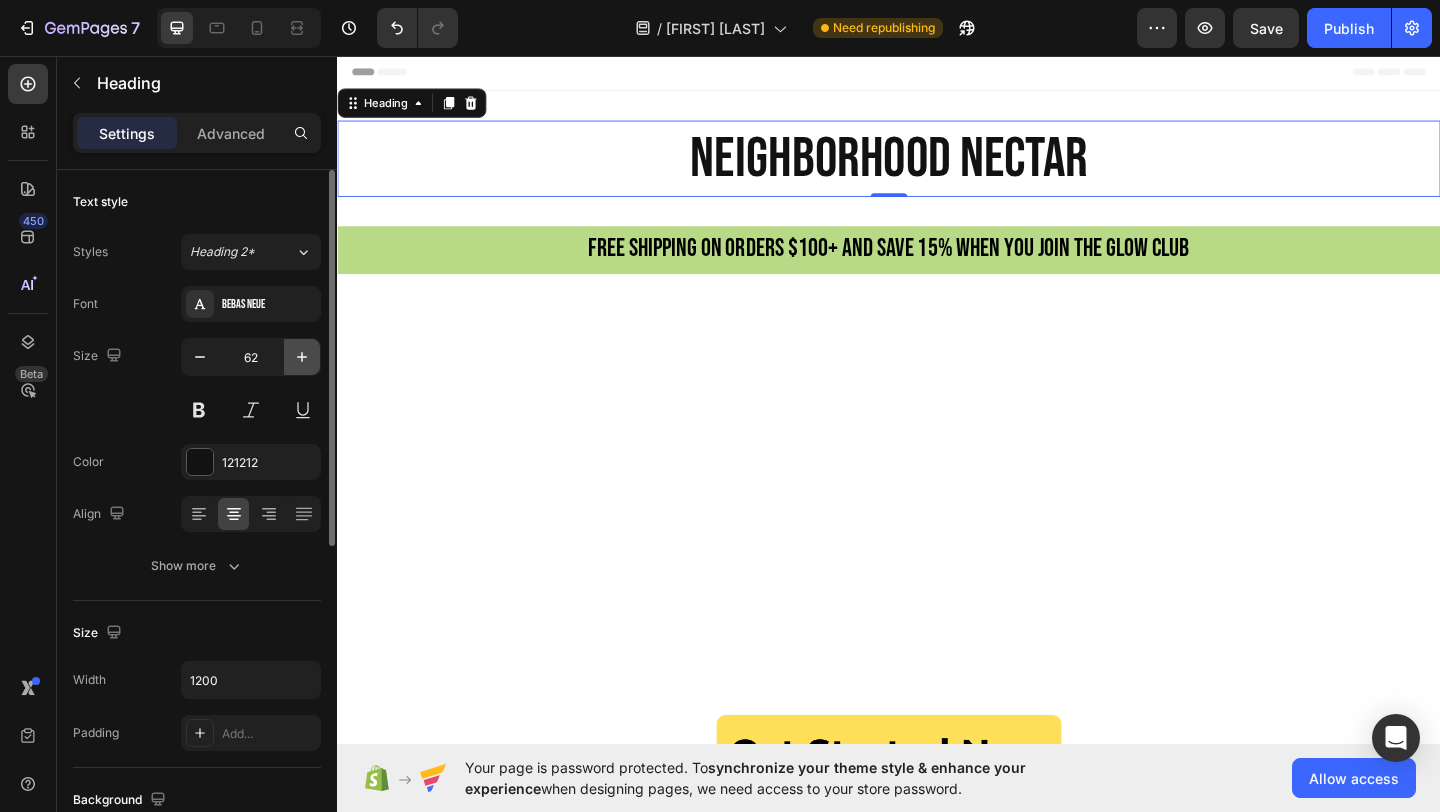 click 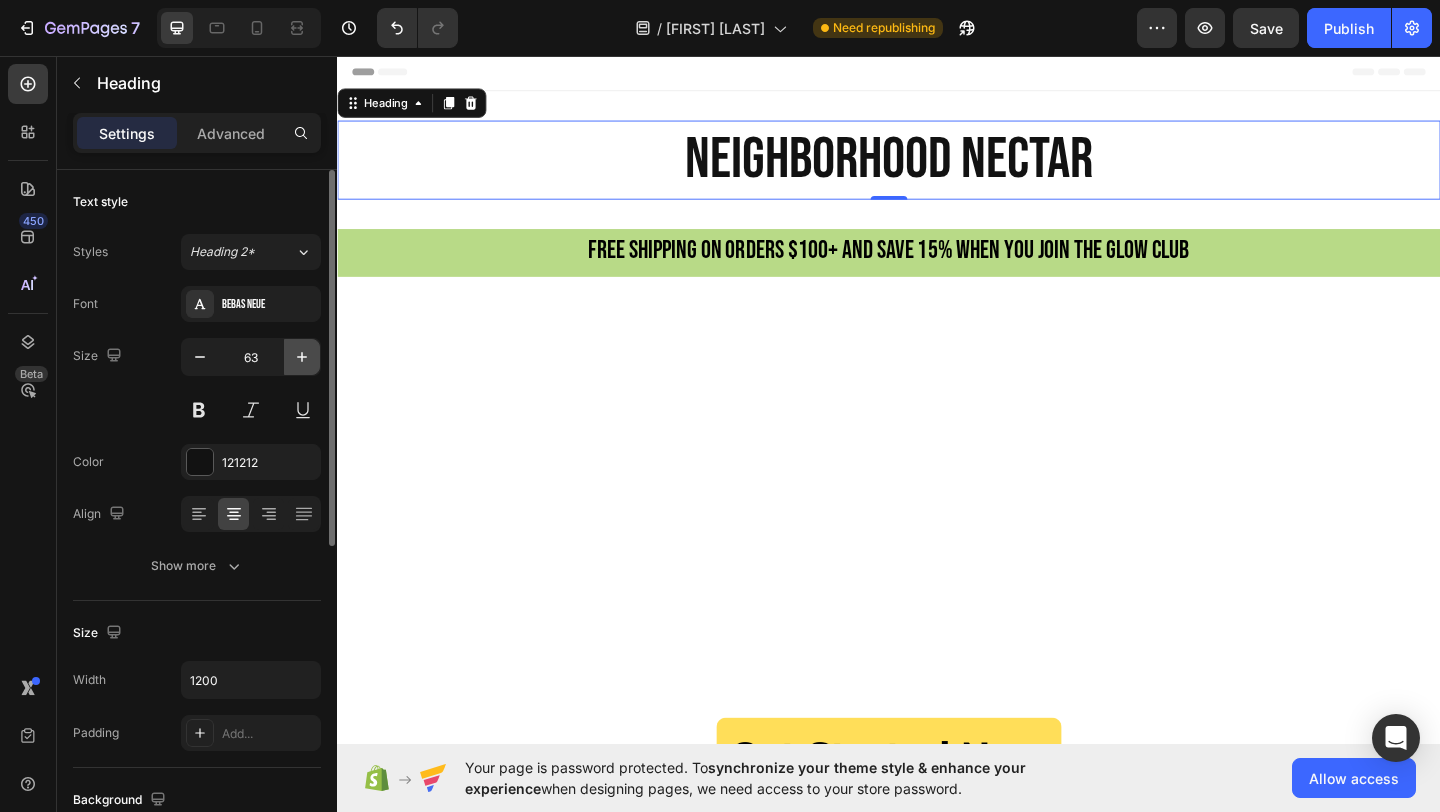 click 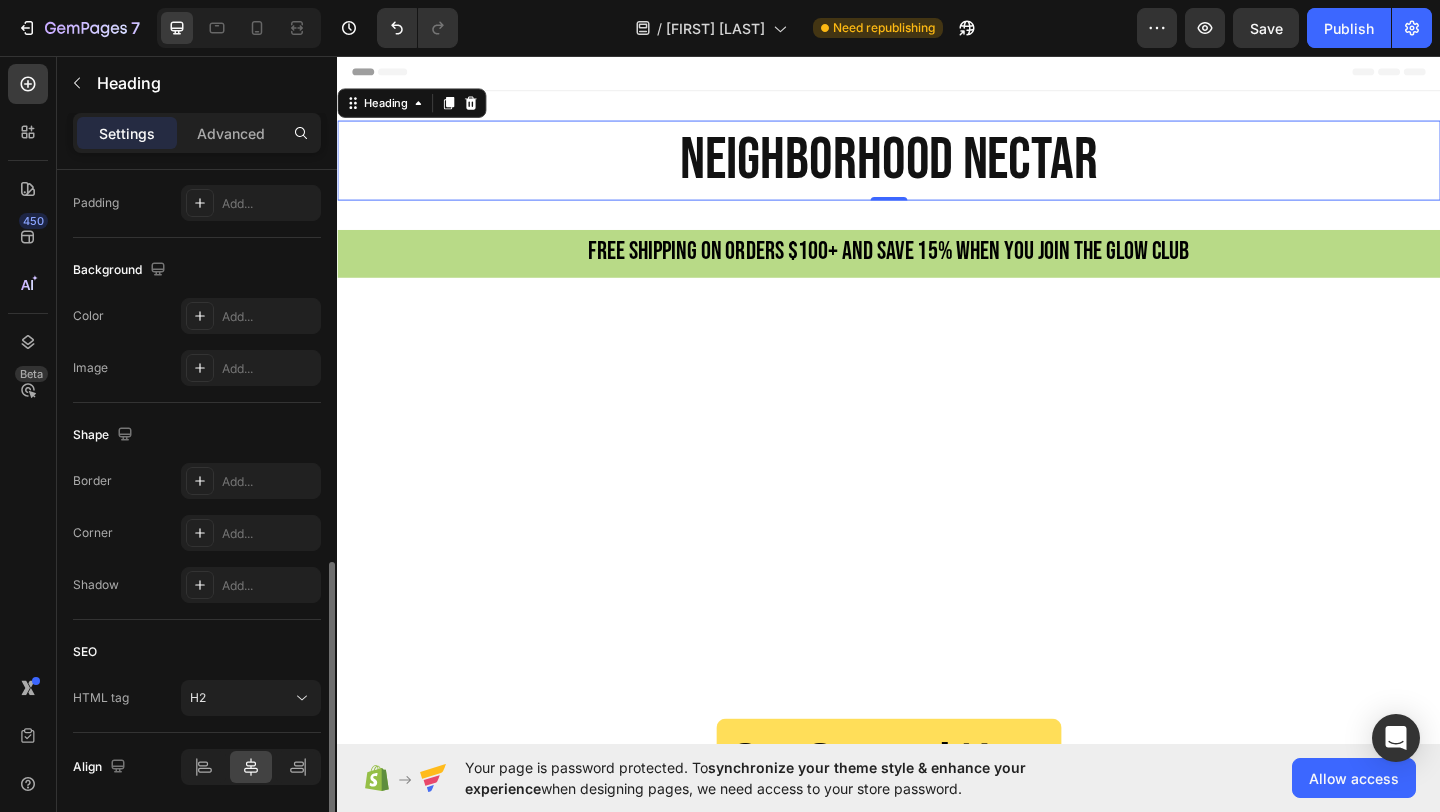 scroll, scrollTop: 0, scrollLeft: 0, axis: both 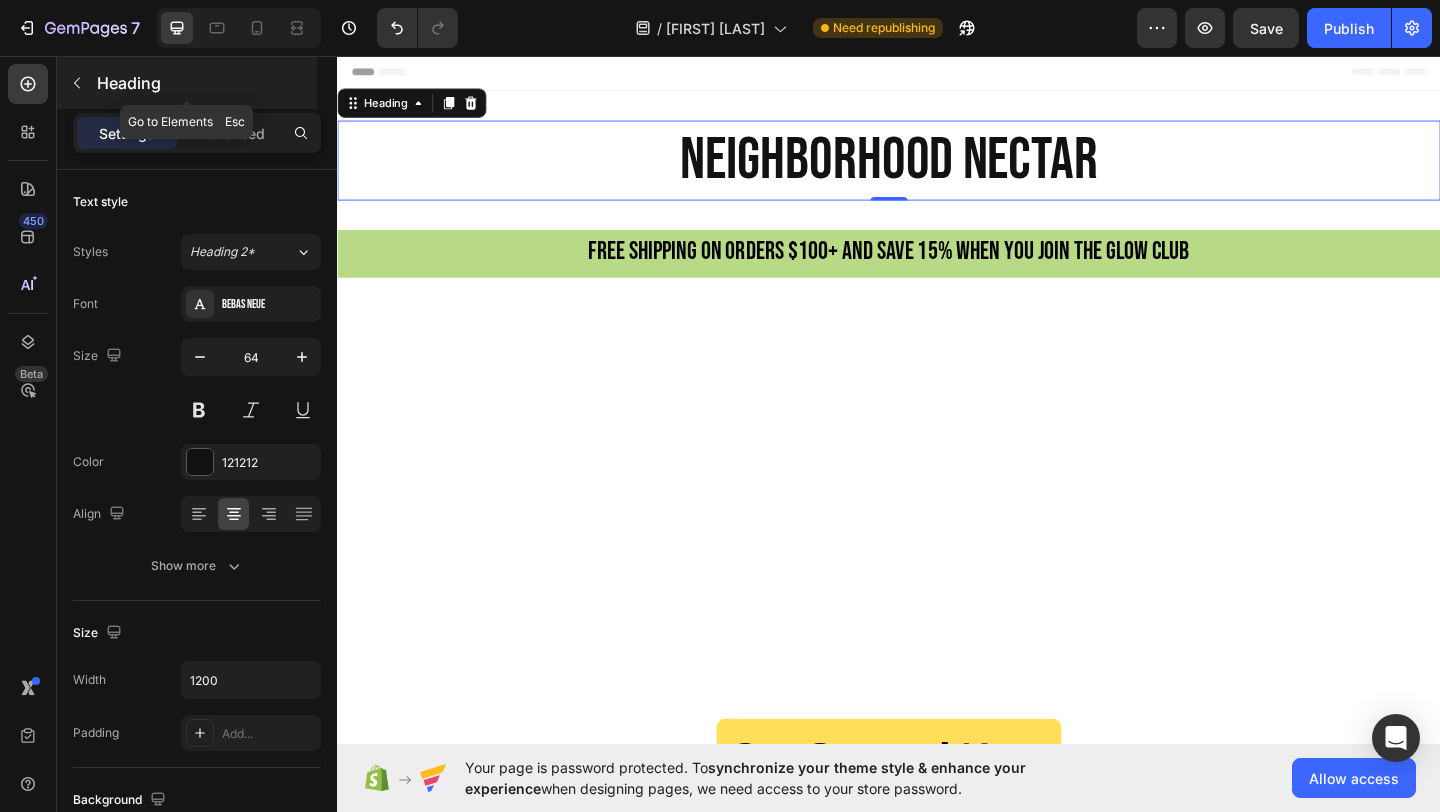 click 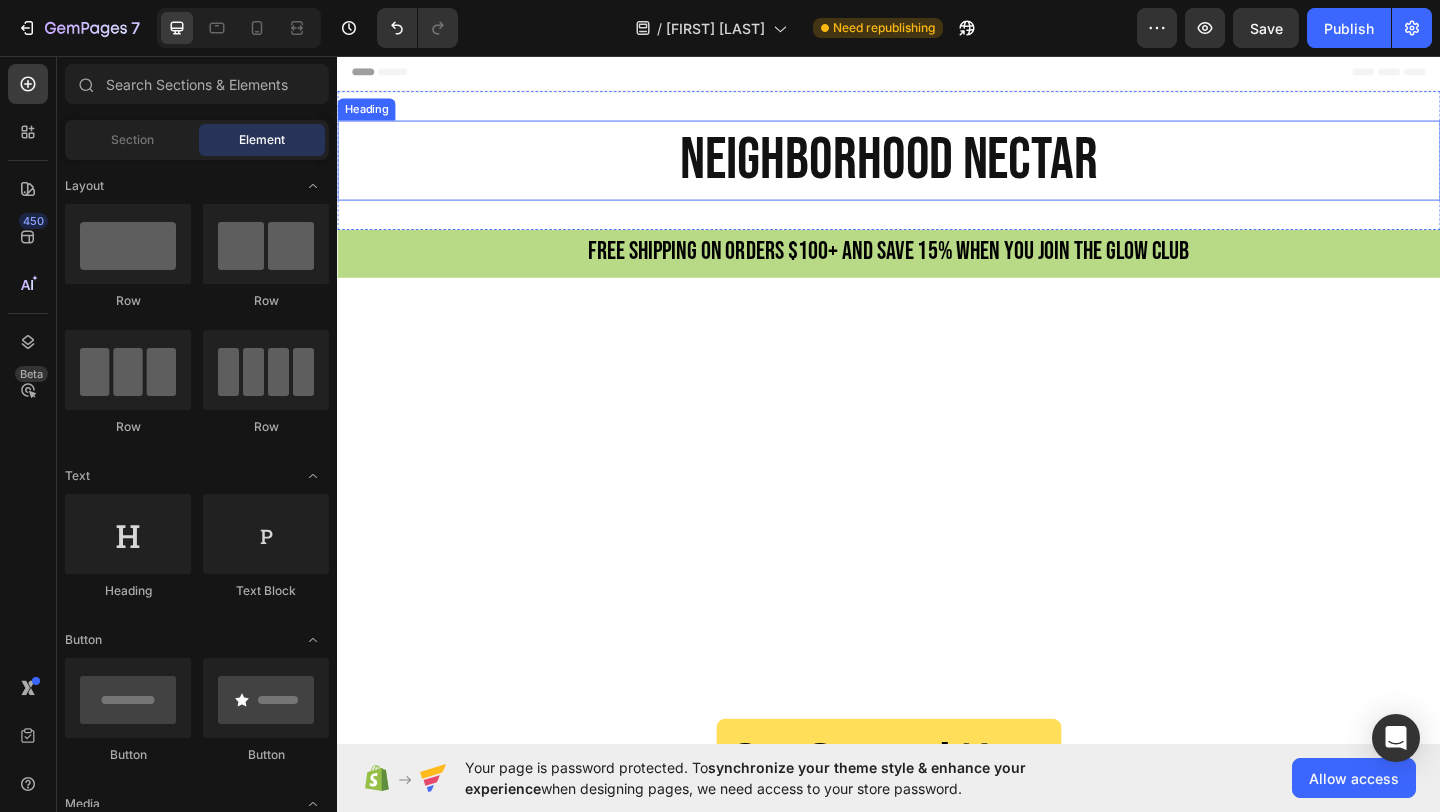 click on "NEIGHBORHOOD NECTAR" at bounding box center (937, 169) 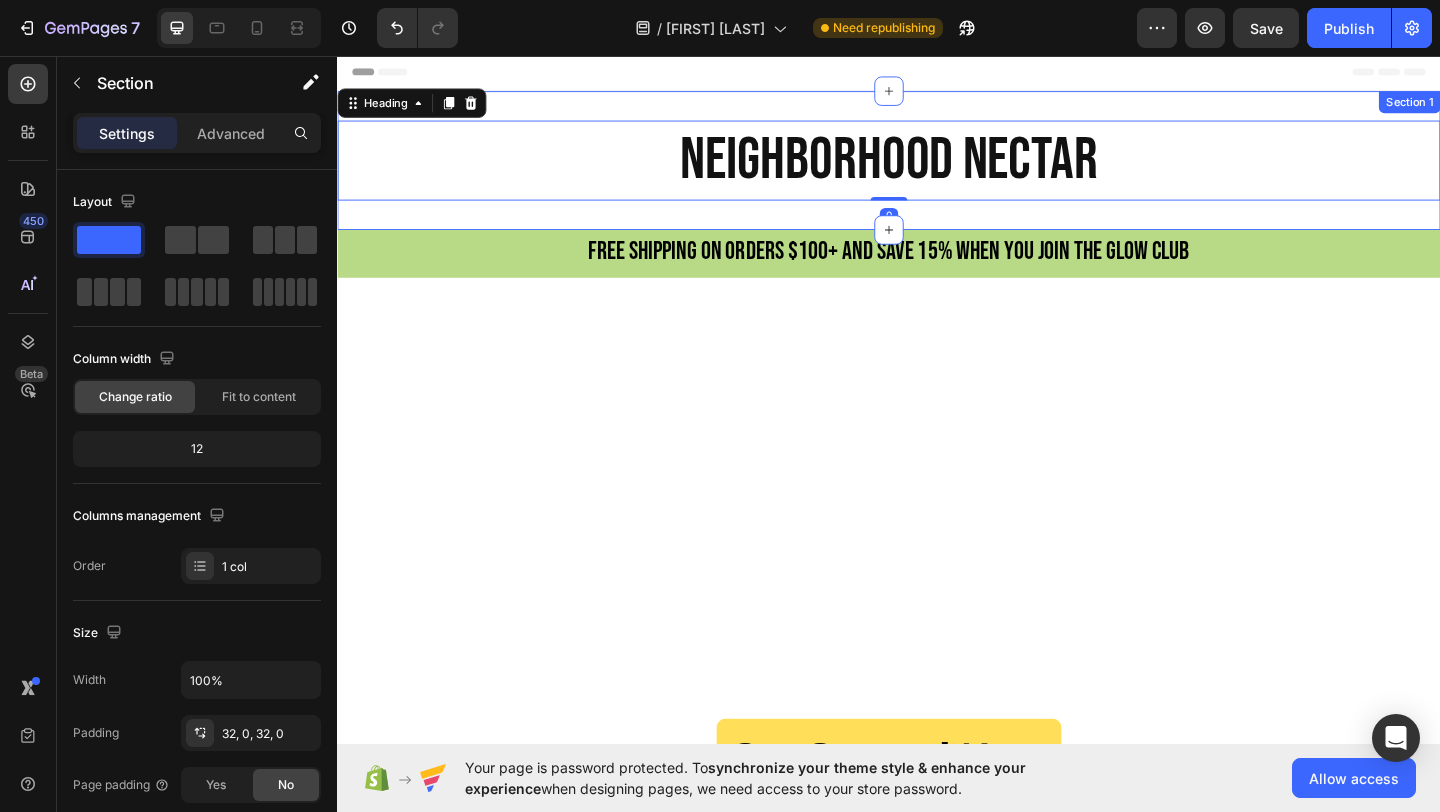 click on "NEIGHBORHOOD NECTAR Heading   0 Section 1" at bounding box center [937, 169] 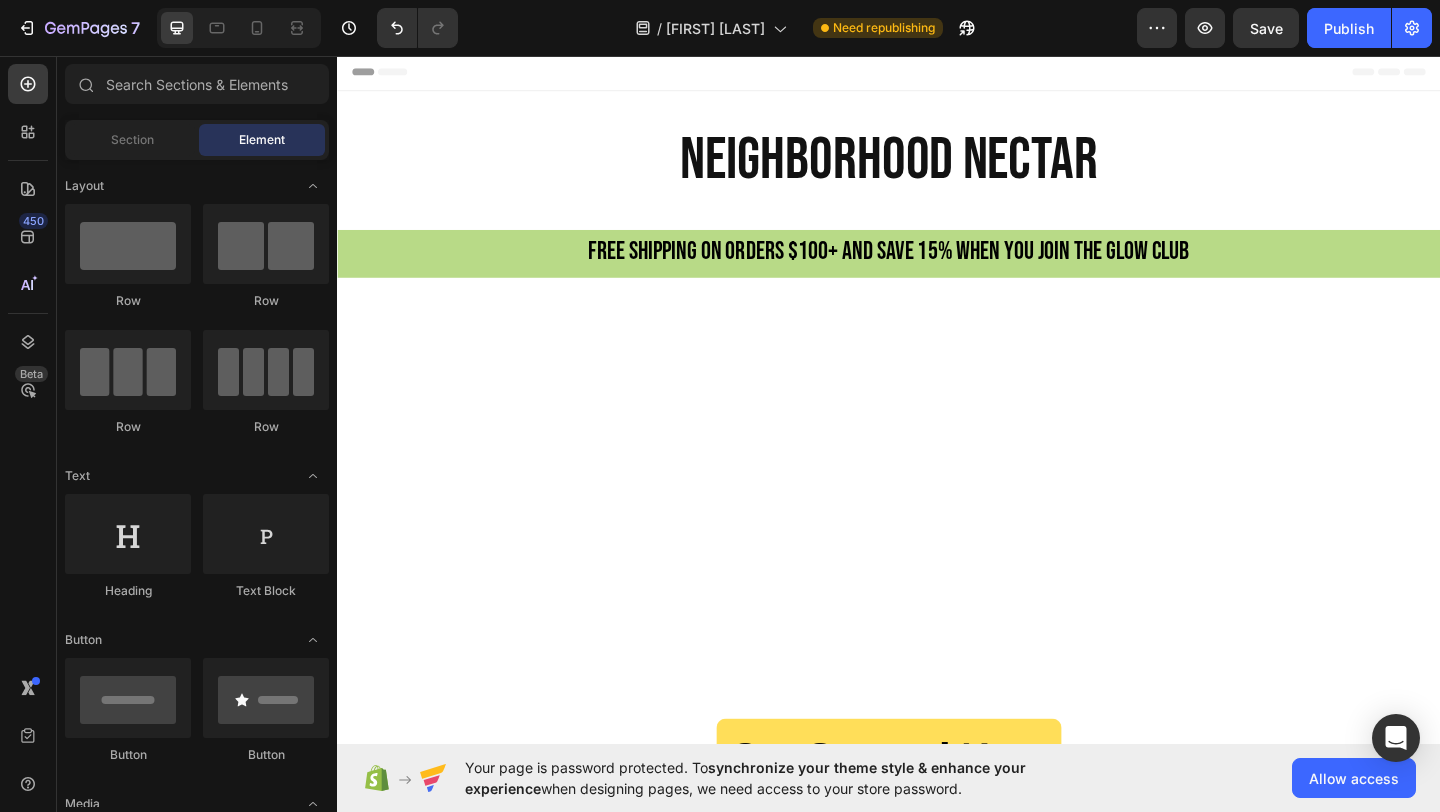 click on "Header" at bounding box center [937, 73] 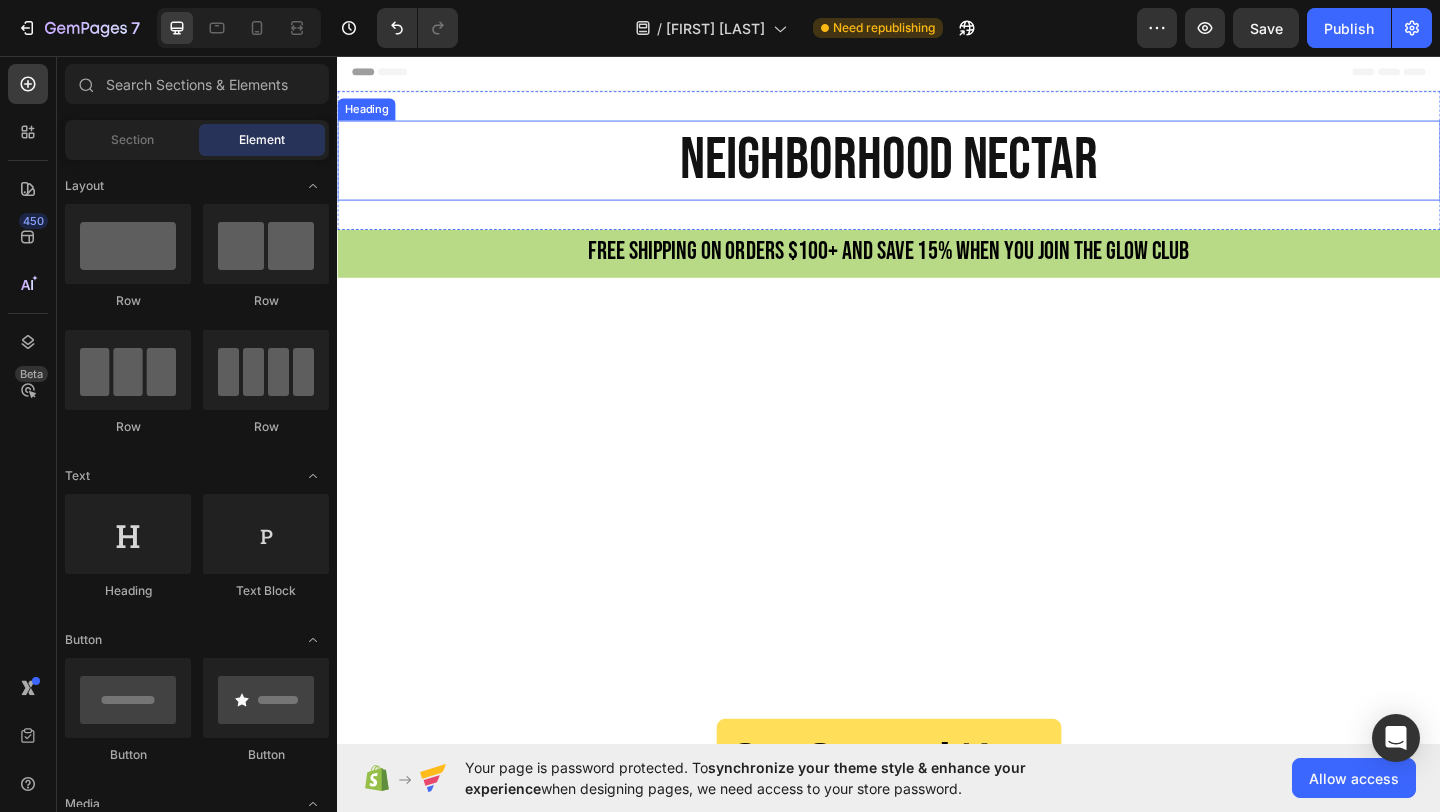 click on "NEIGHBORHOOD NECTAR" at bounding box center [937, 169] 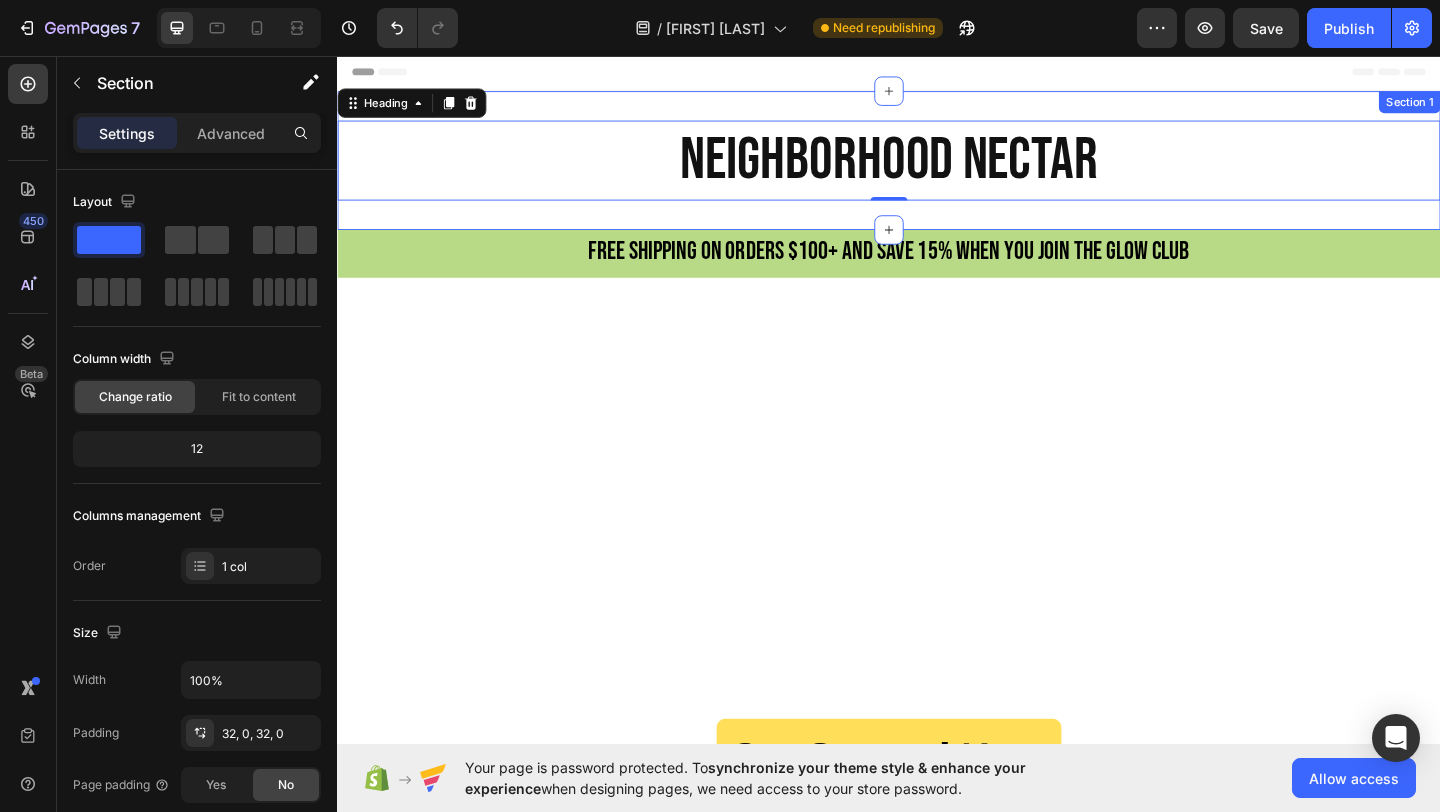 click on "NEIGHBORHOOD NECTAR Heading   0 Section 1" at bounding box center (937, 169) 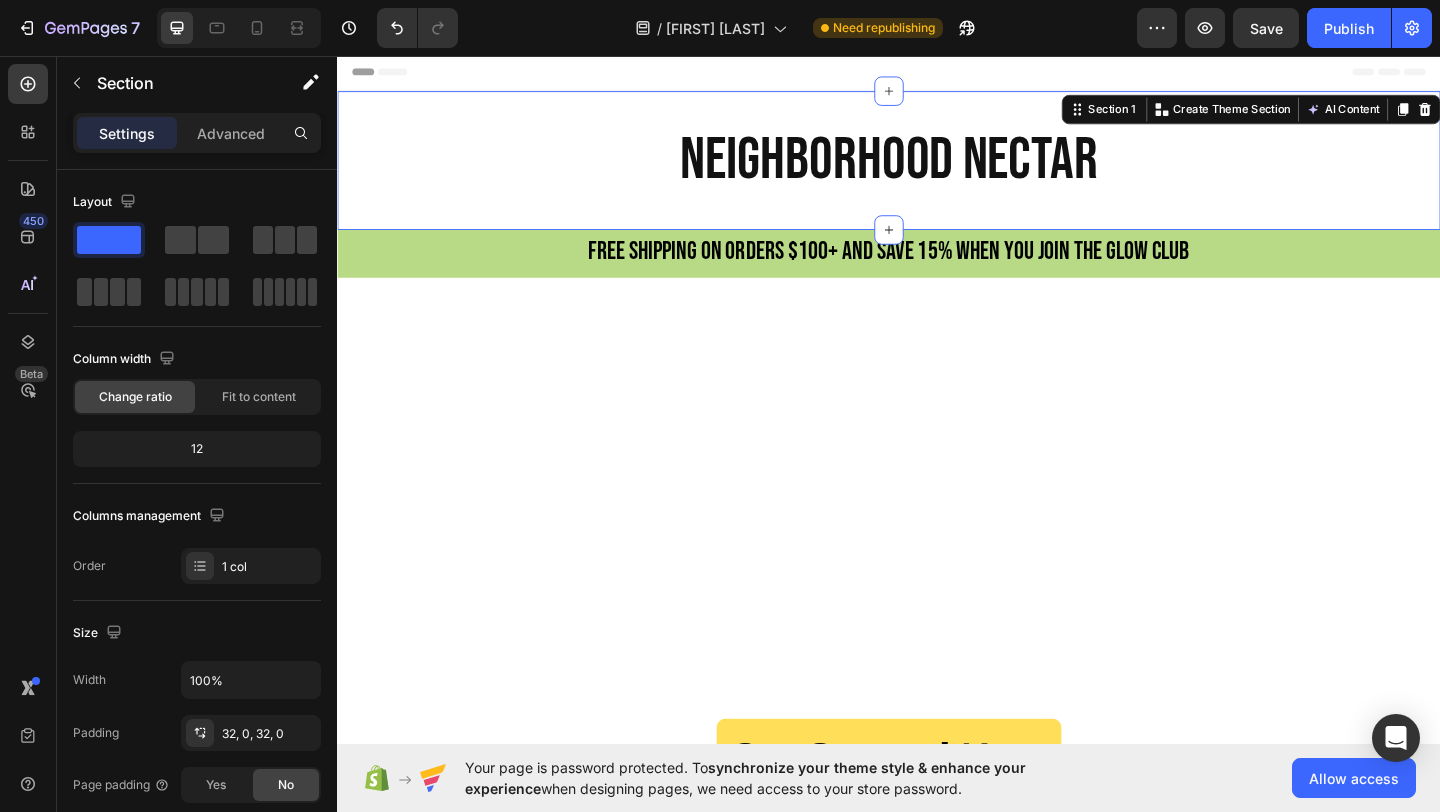 click on "NEIGHBORHOOD NECTAR Heading Section 1   You can create reusable sections Create Theme Section AI Content Write with GemAI What would you like to describe here? Tone and Voice Persuasive Product Wildflower Honey Show more Generate" at bounding box center (937, 169) 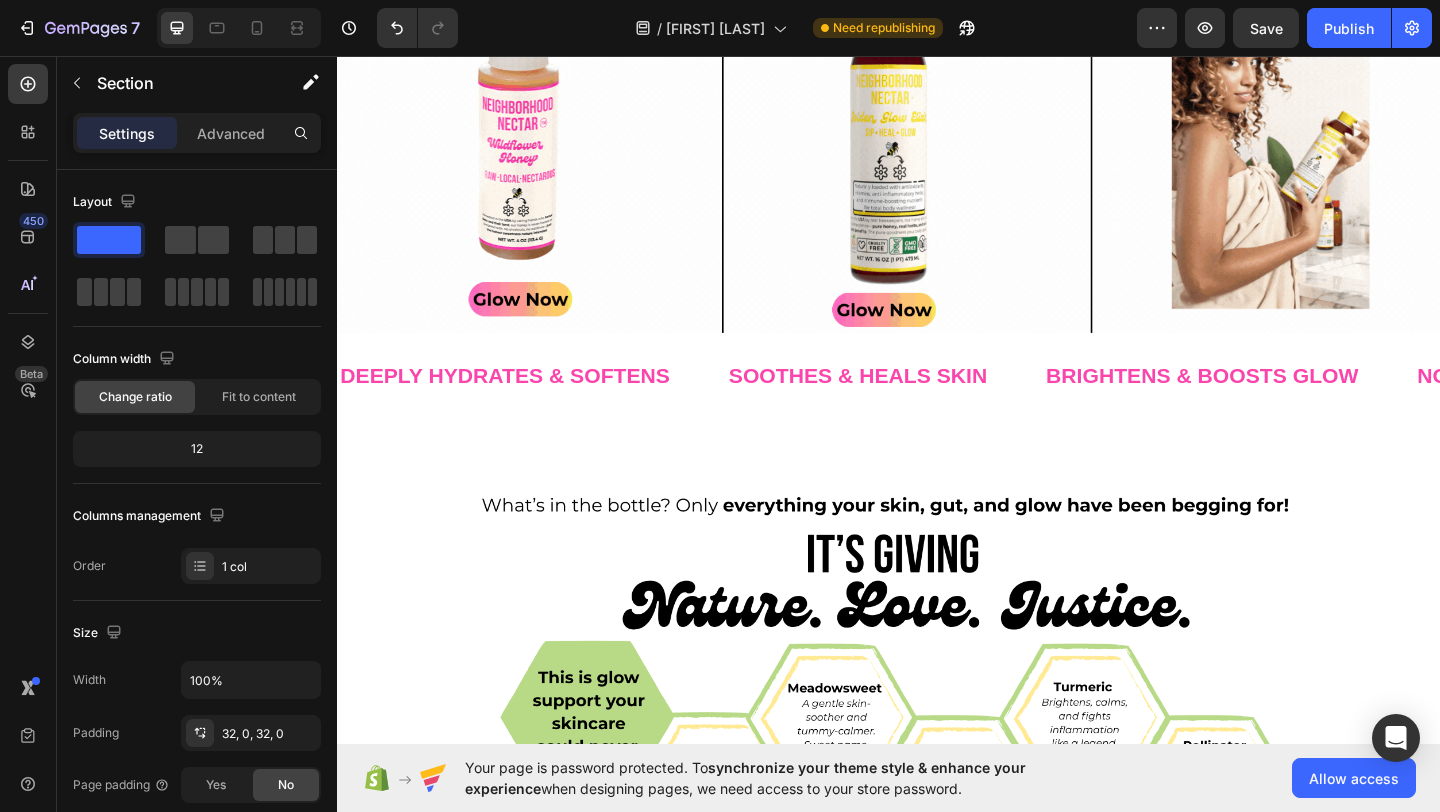 scroll, scrollTop: 2312, scrollLeft: 0, axis: vertical 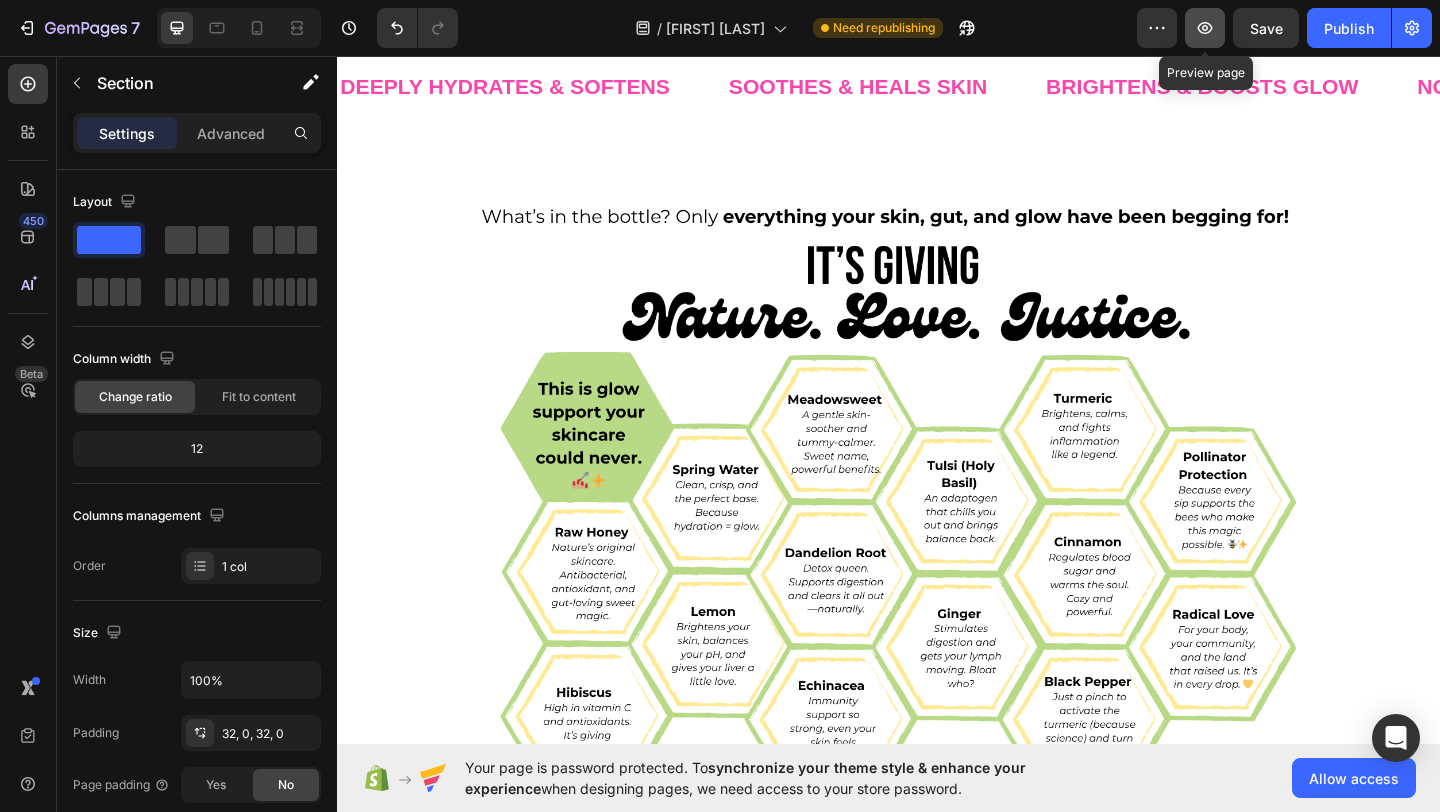 click 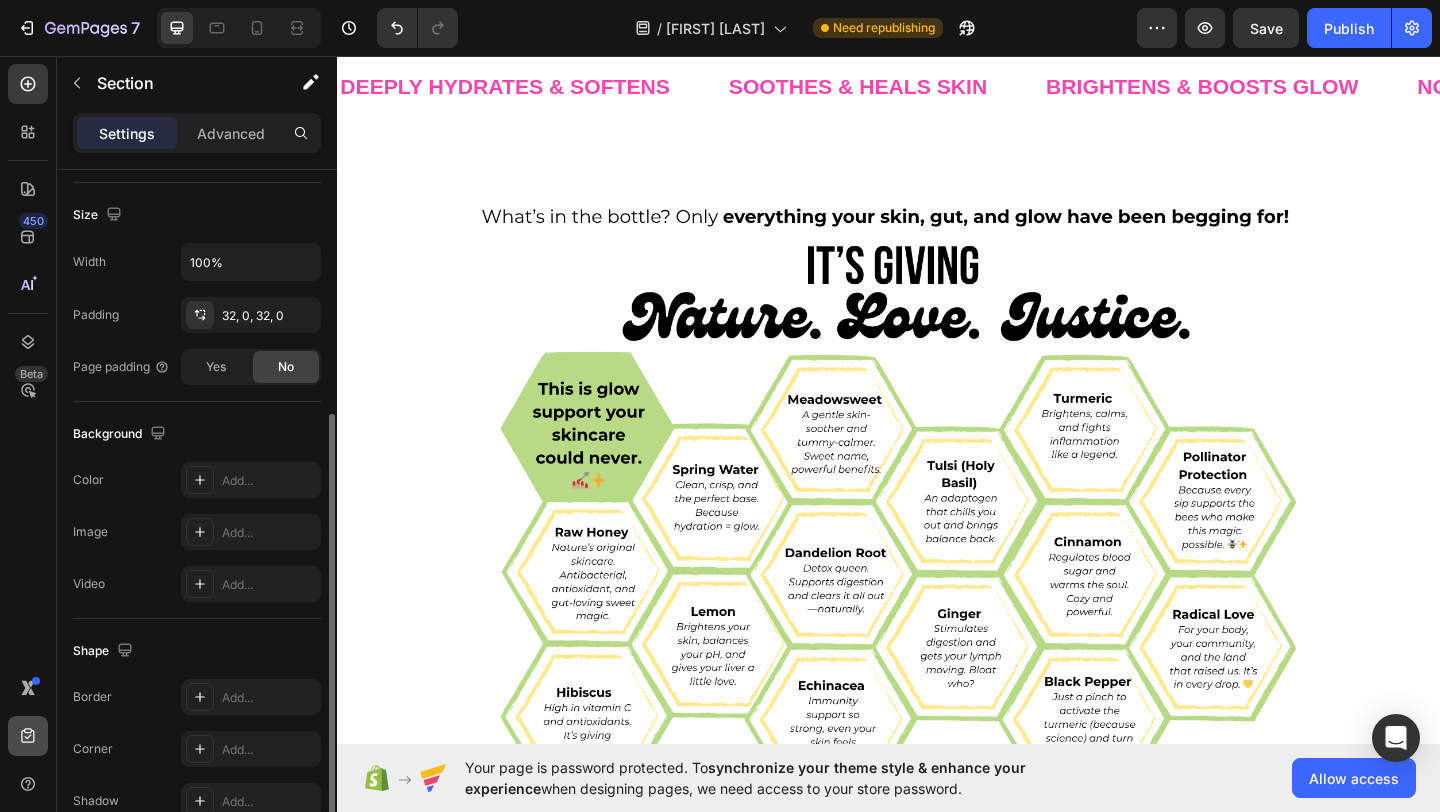 scroll, scrollTop: 421, scrollLeft: 0, axis: vertical 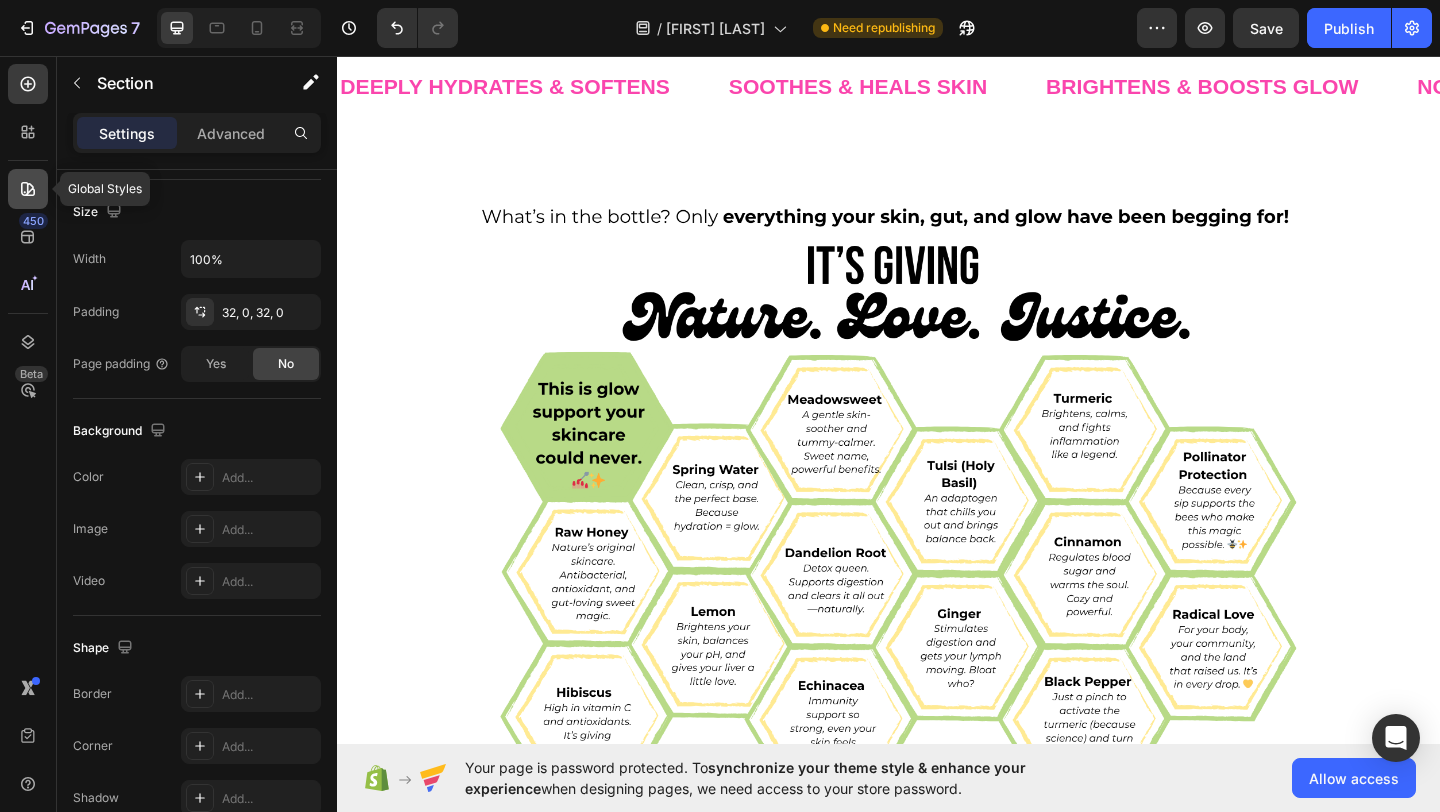 click 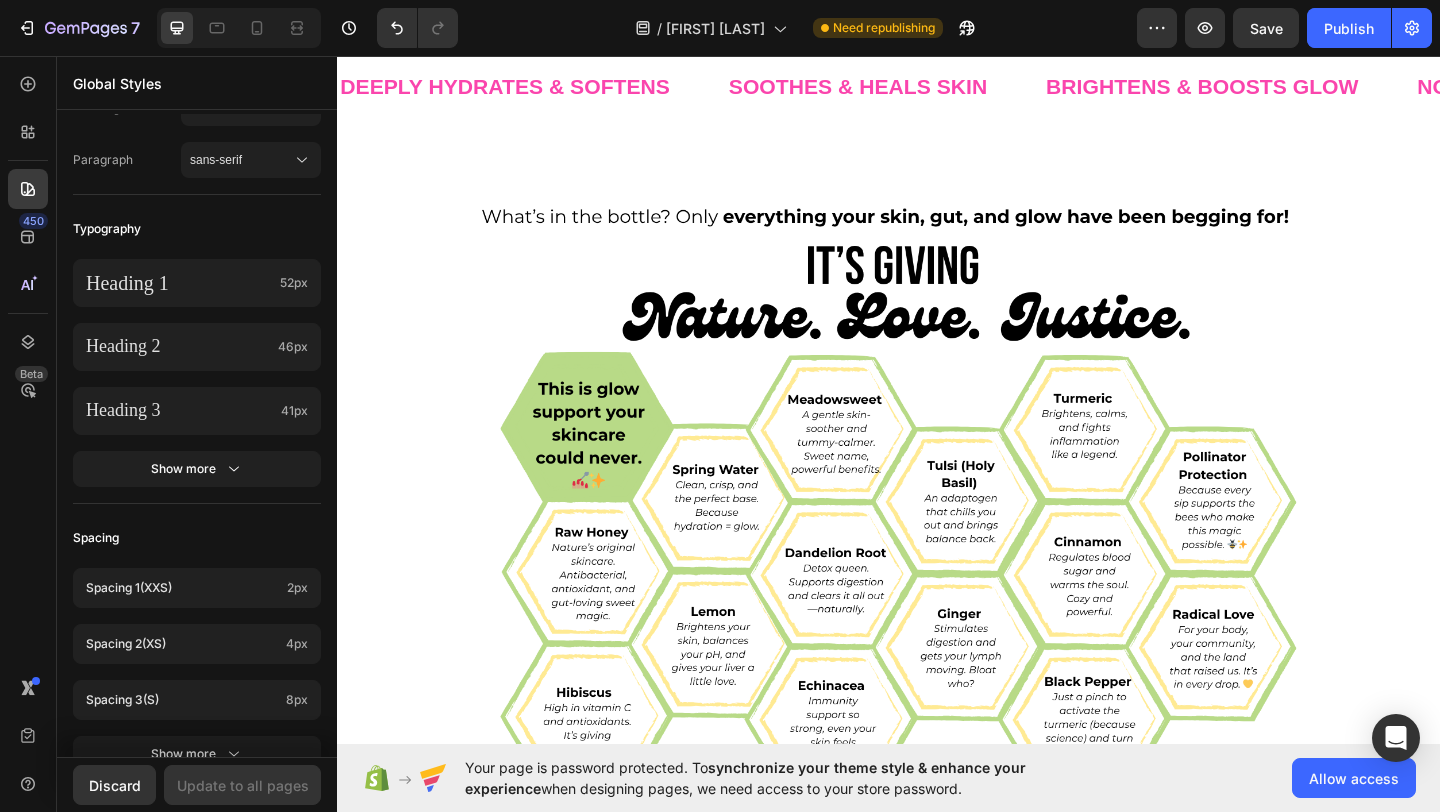 scroll, scrollTop: 821, scrollLeft: 0, axis: vertical 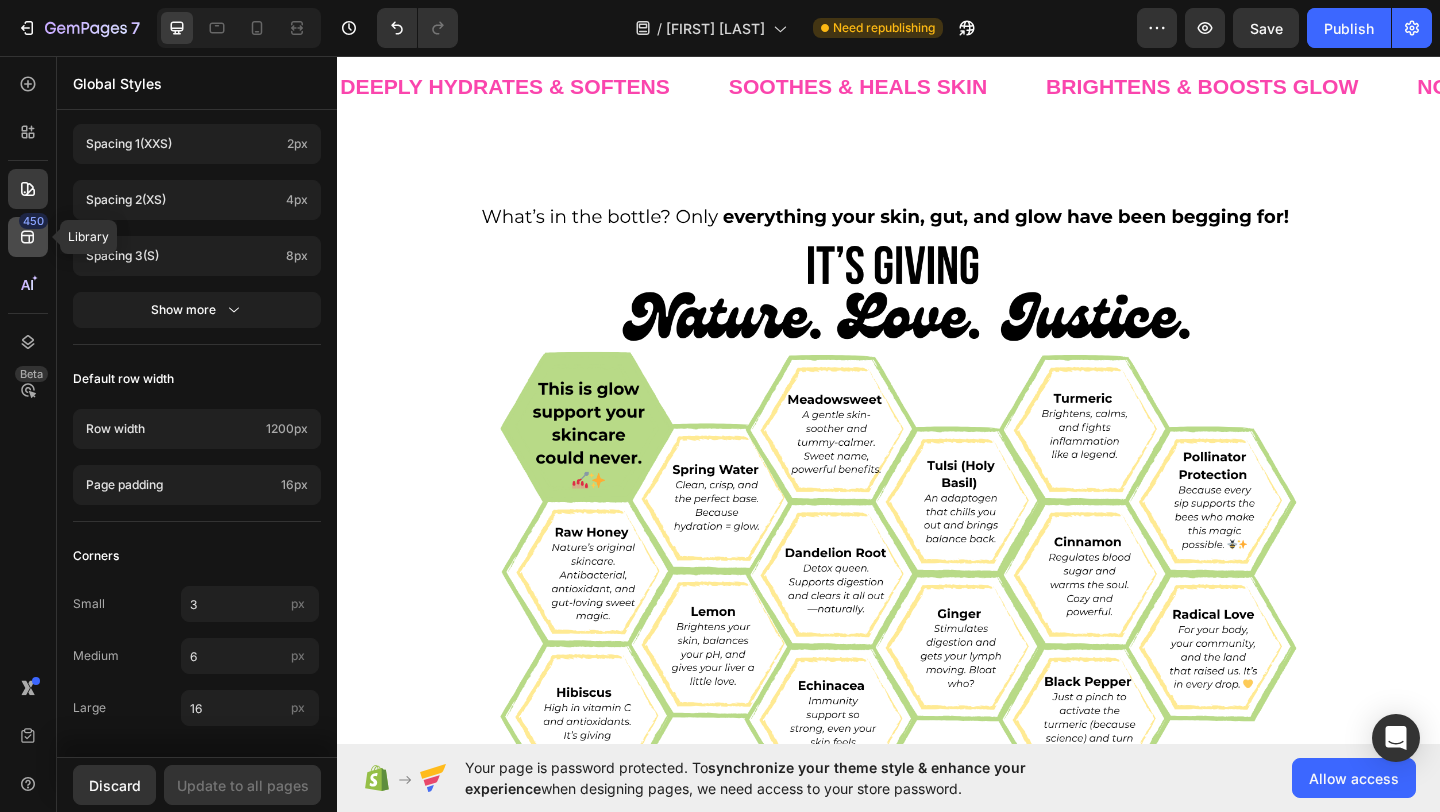 click on "450" at bounding box center (33, 221) 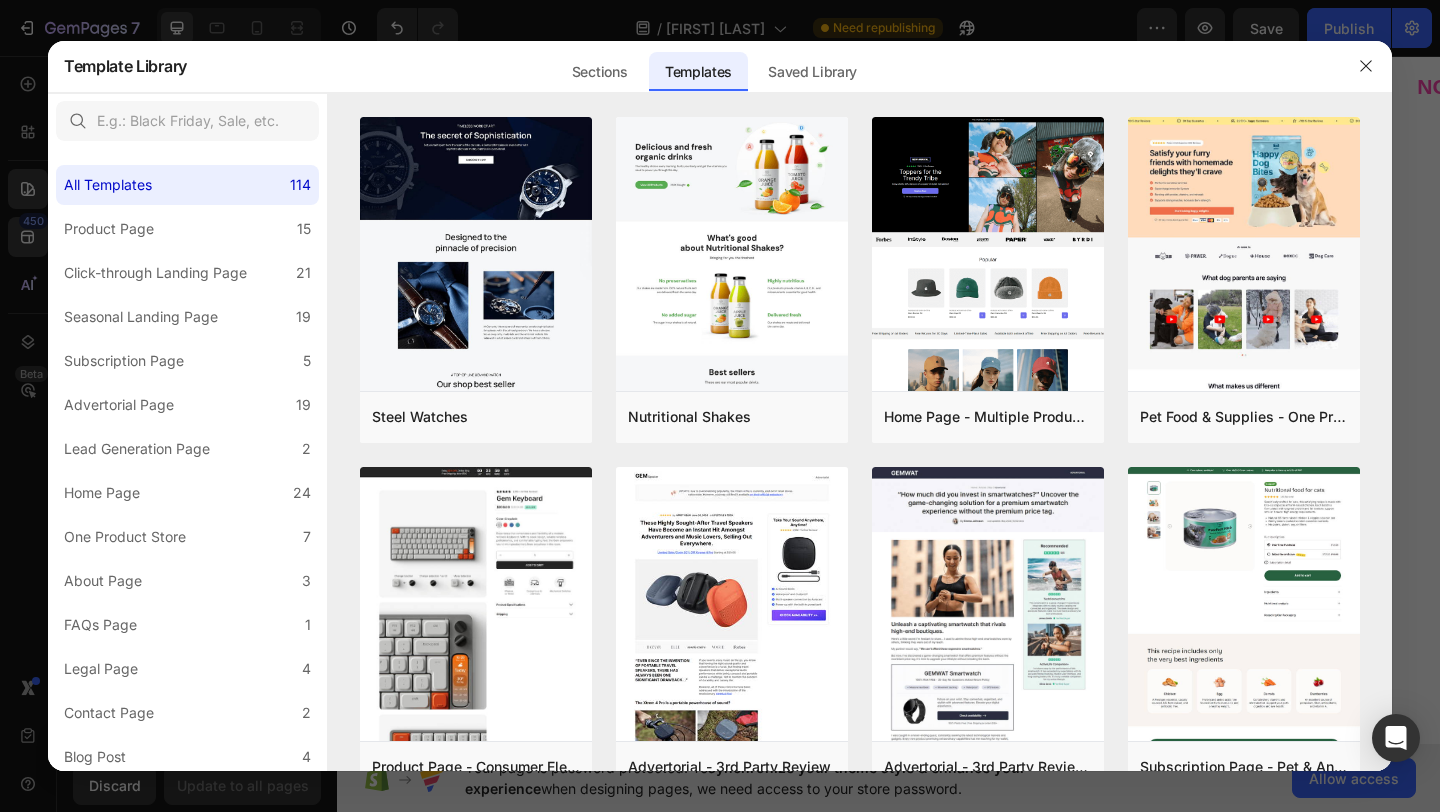 click at bounding box center (720, 406) 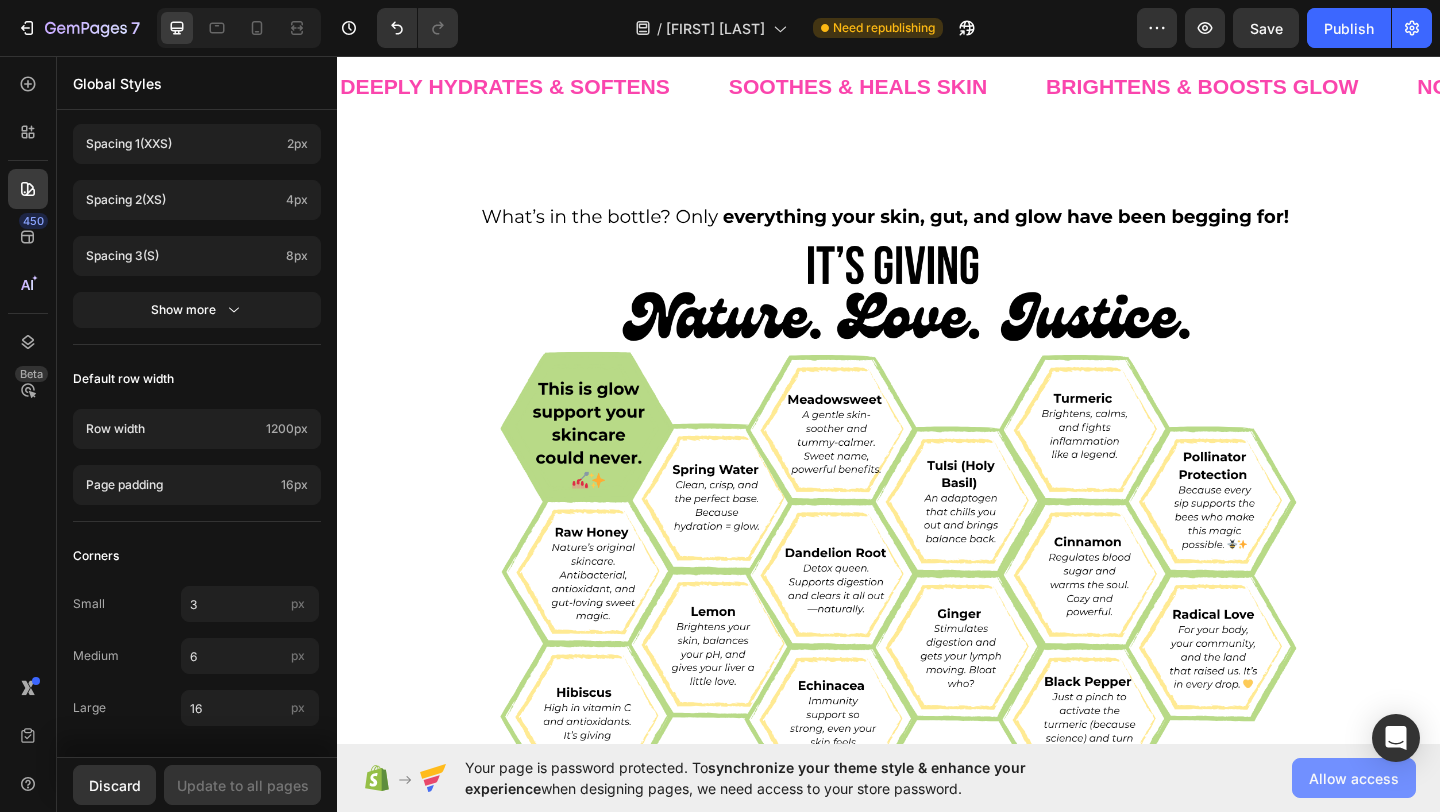 click on "Allow access" 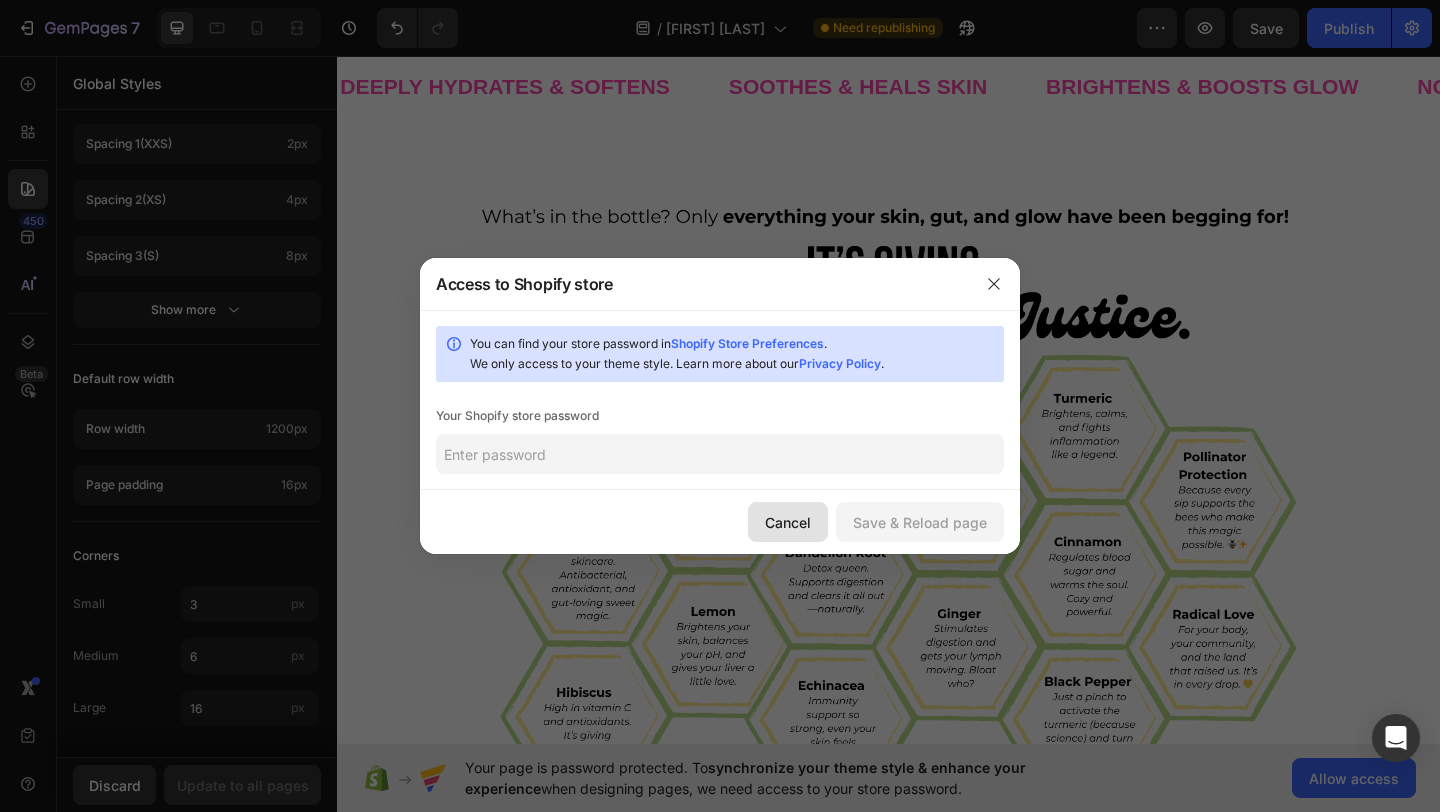 click on "Cancel" at bounding box center (788, 522) 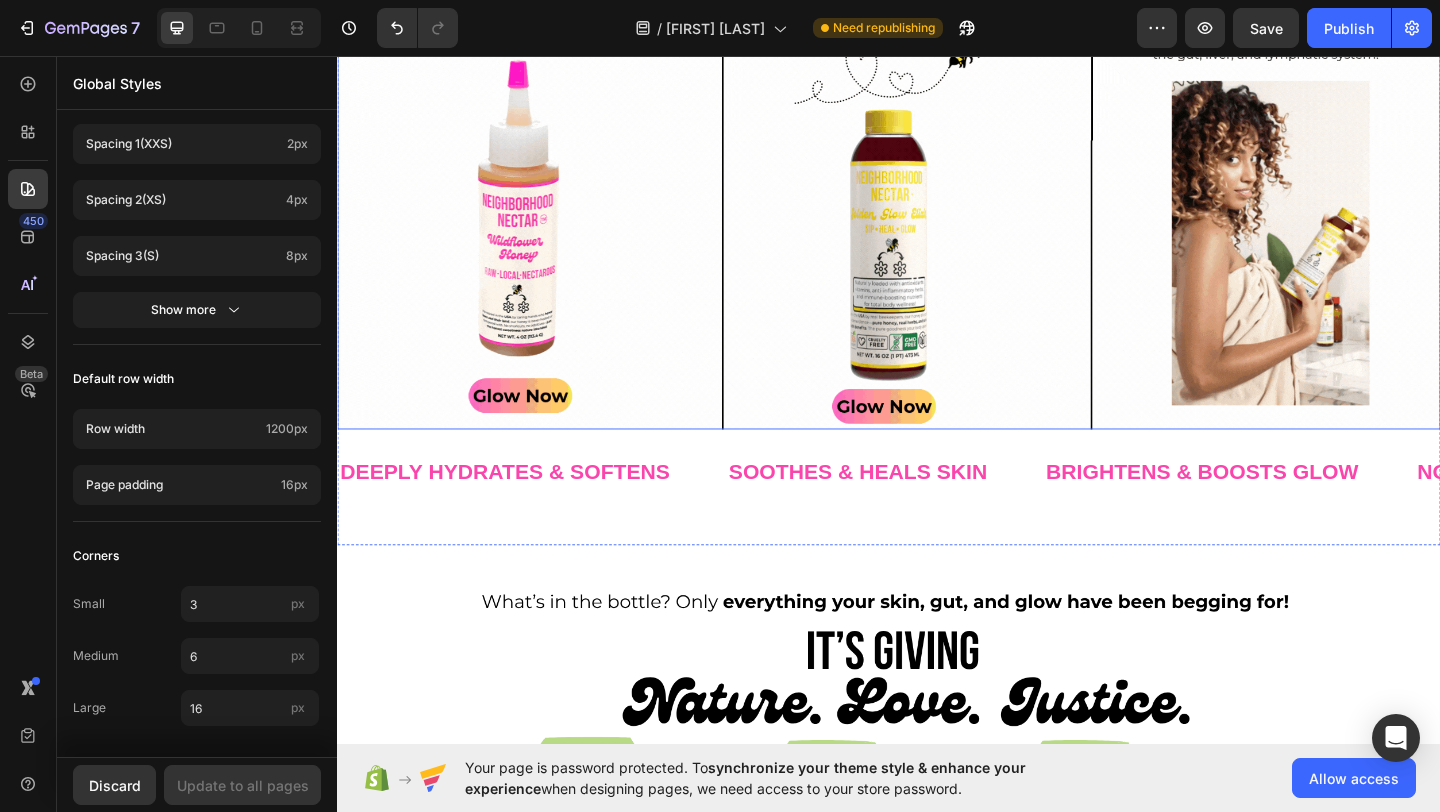 scroll, scrollTop: 1896, scrollLeft: 0, axis: vertical 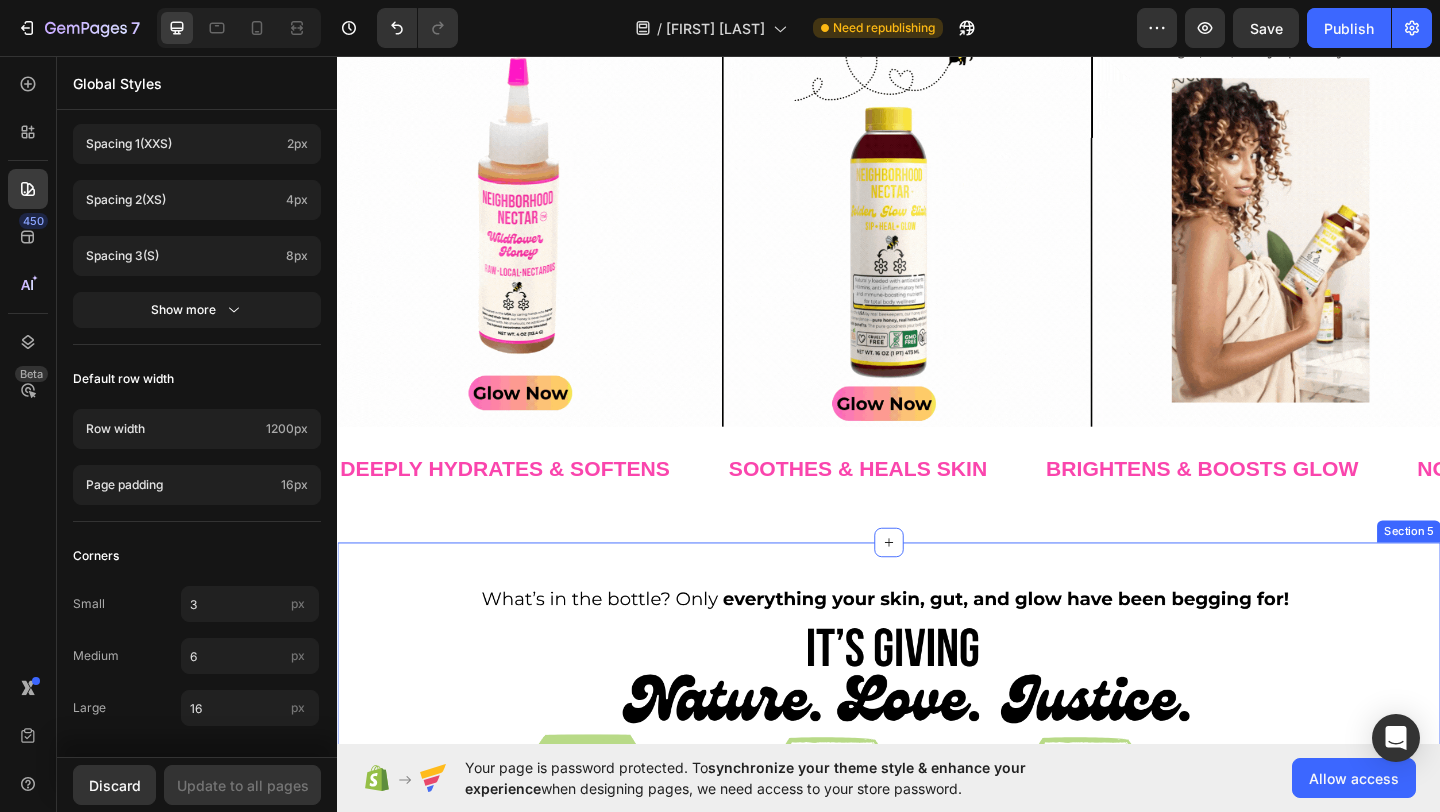 click on "Image Image DEEPLY HYDRATES & SOFTENS Text Block SOOTHES & HEALS SKIN Text Block BRIGHTENS & BOOSTS GLOW Text Block NOURISHES HAIR Text Block DEEPLY HYDRATES & SOFTENS Text Block SOOTHES & HEALS SKIN Text Block BRIGHTENS & BOOSTS GLOW Text Block NOURISHES HAIR Text Block Marquee Section 4" at bounding box center (937, -170) 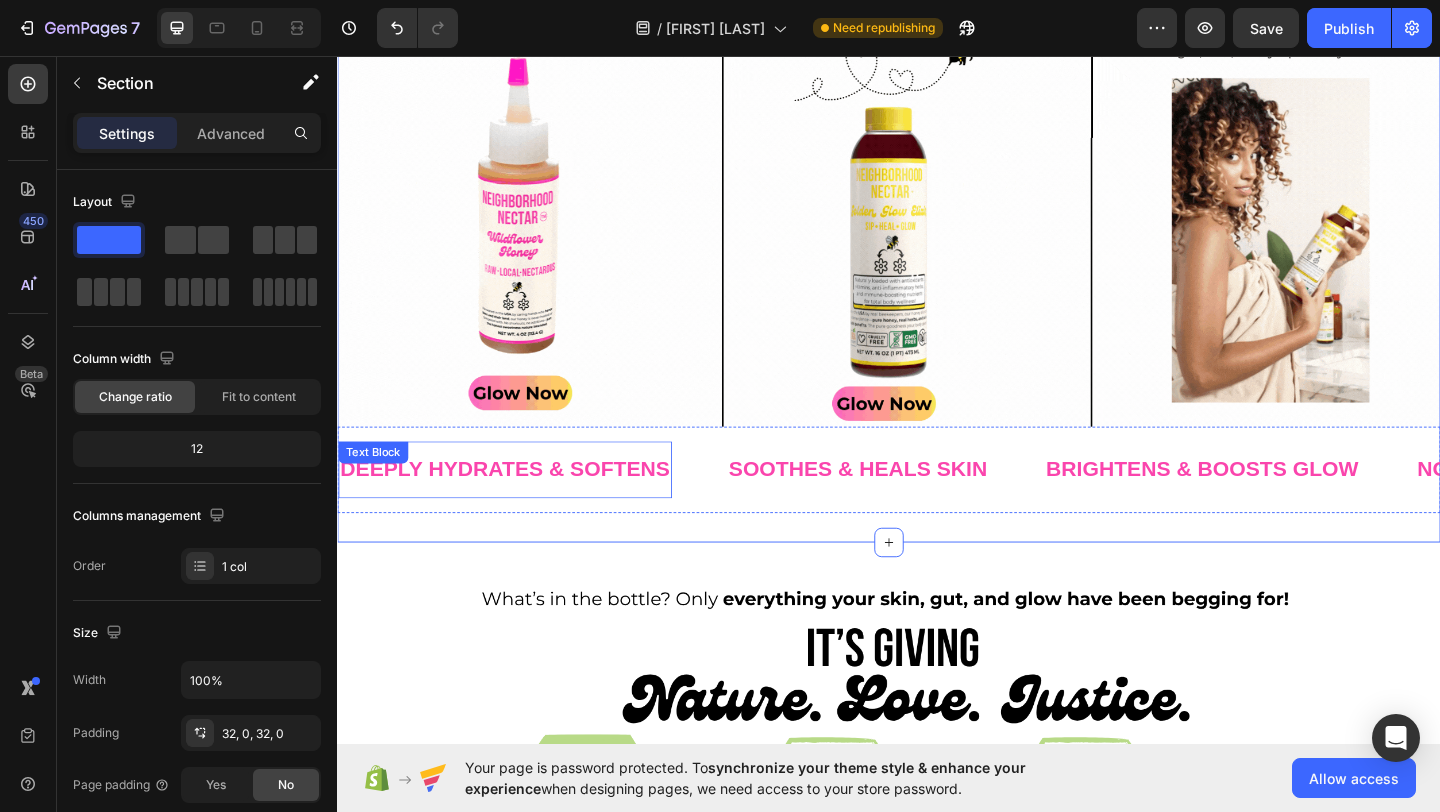 click on "DEEPLY HYDRATES & SOFTENS" at bounding box center [519, 505] 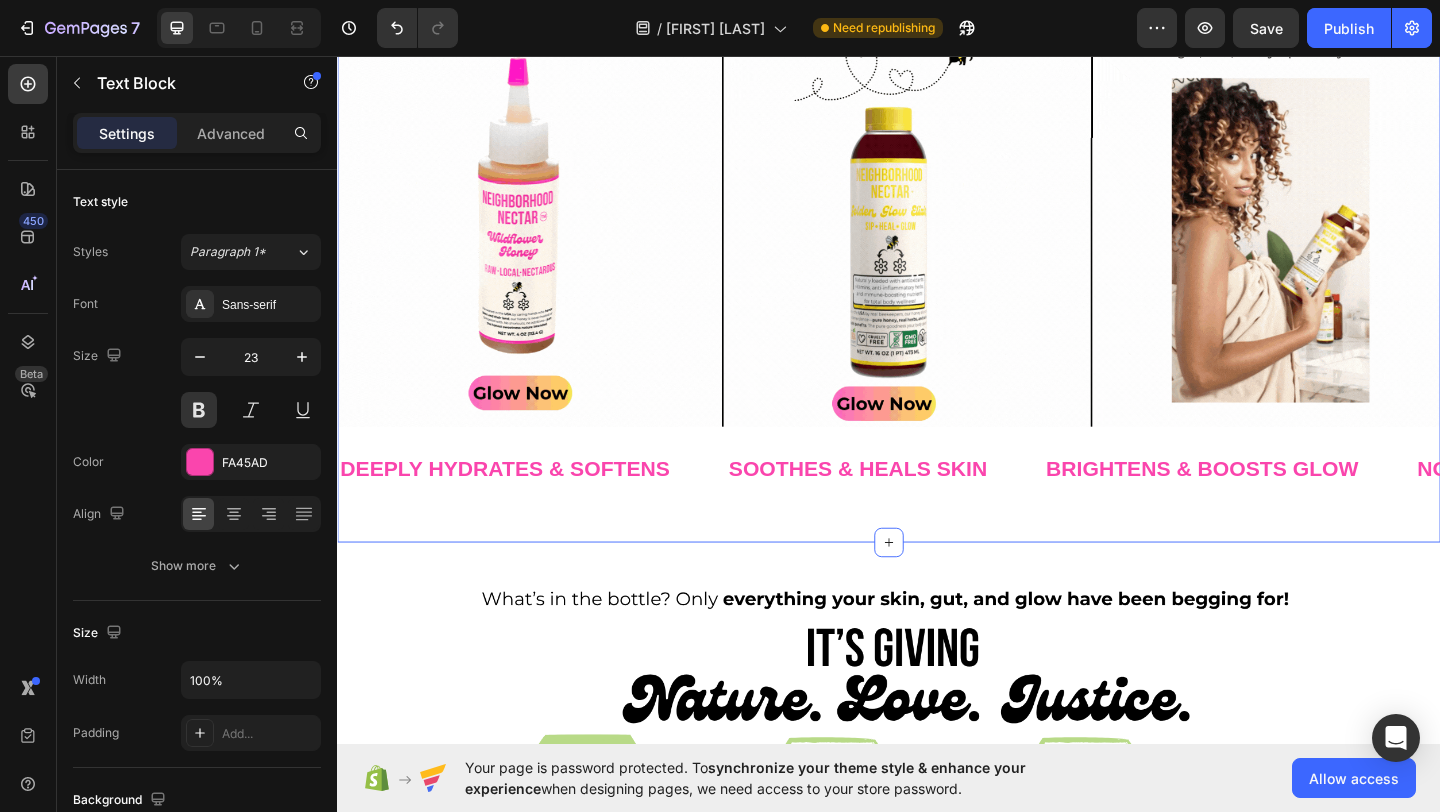 click on "Image Image DEEPLY HYDRATES & SOFTENS Text Block SOOTHES & HEALS SKIN Text Block BRIGHTENS & BOOSTS GLOW Text Block NOURISHES HAIR Text Block DEEPLY HYDRATES & SOFTENS Text Block SOOTHES & HEALS SKIN Text Block BRIGHTENS & BOOSTS GLOW Text Block NOURISHES HAIR Text Block Marquee Section 4   You can create reusable sections Create Theme Section AI Content Write with GemAI What would you like to describe here? Tone and Voice Persuasive Product Wildflower Honey Show more Generate" at bounding box center (937, -170) 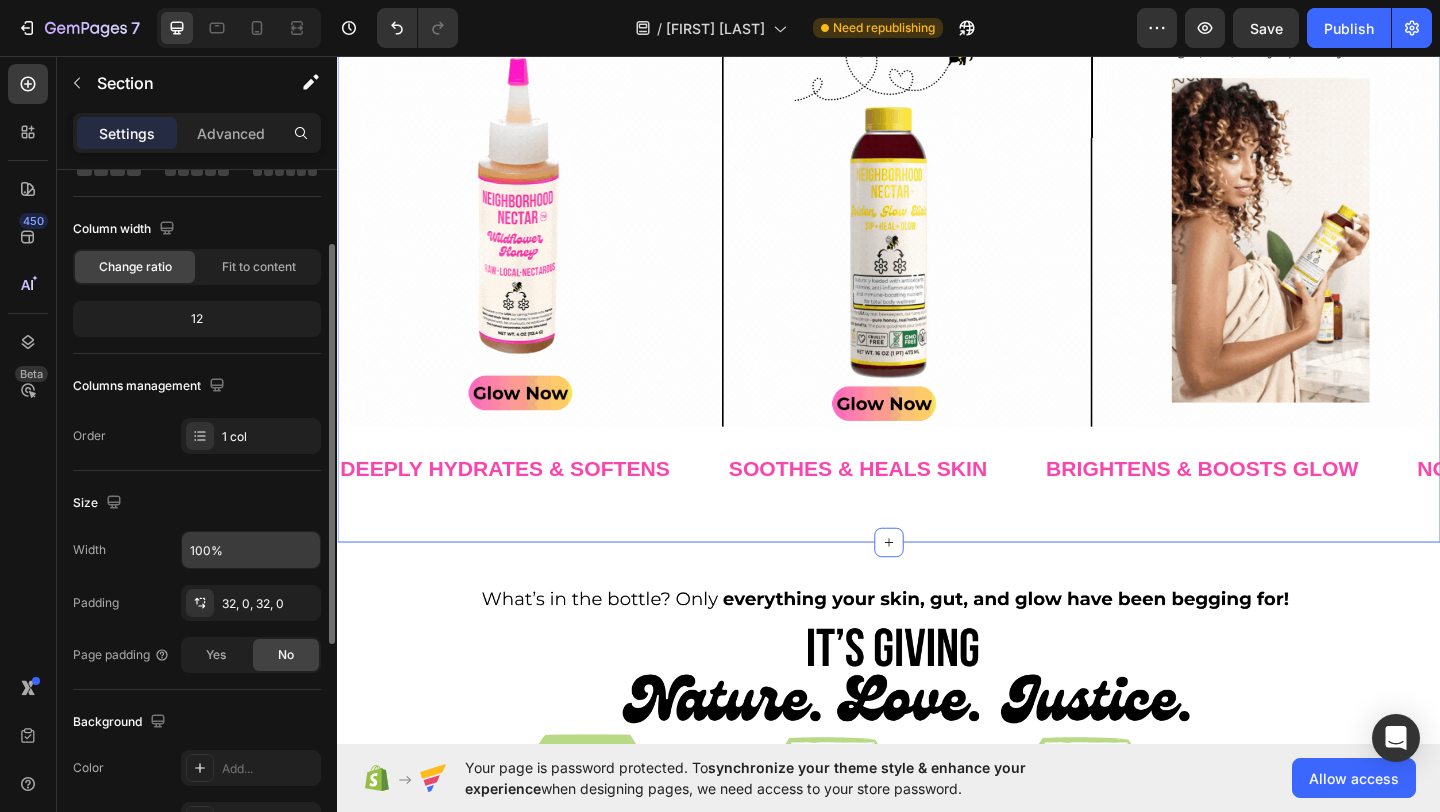scroll, scrollTop: 0, scrollLeft: 0, axis: both 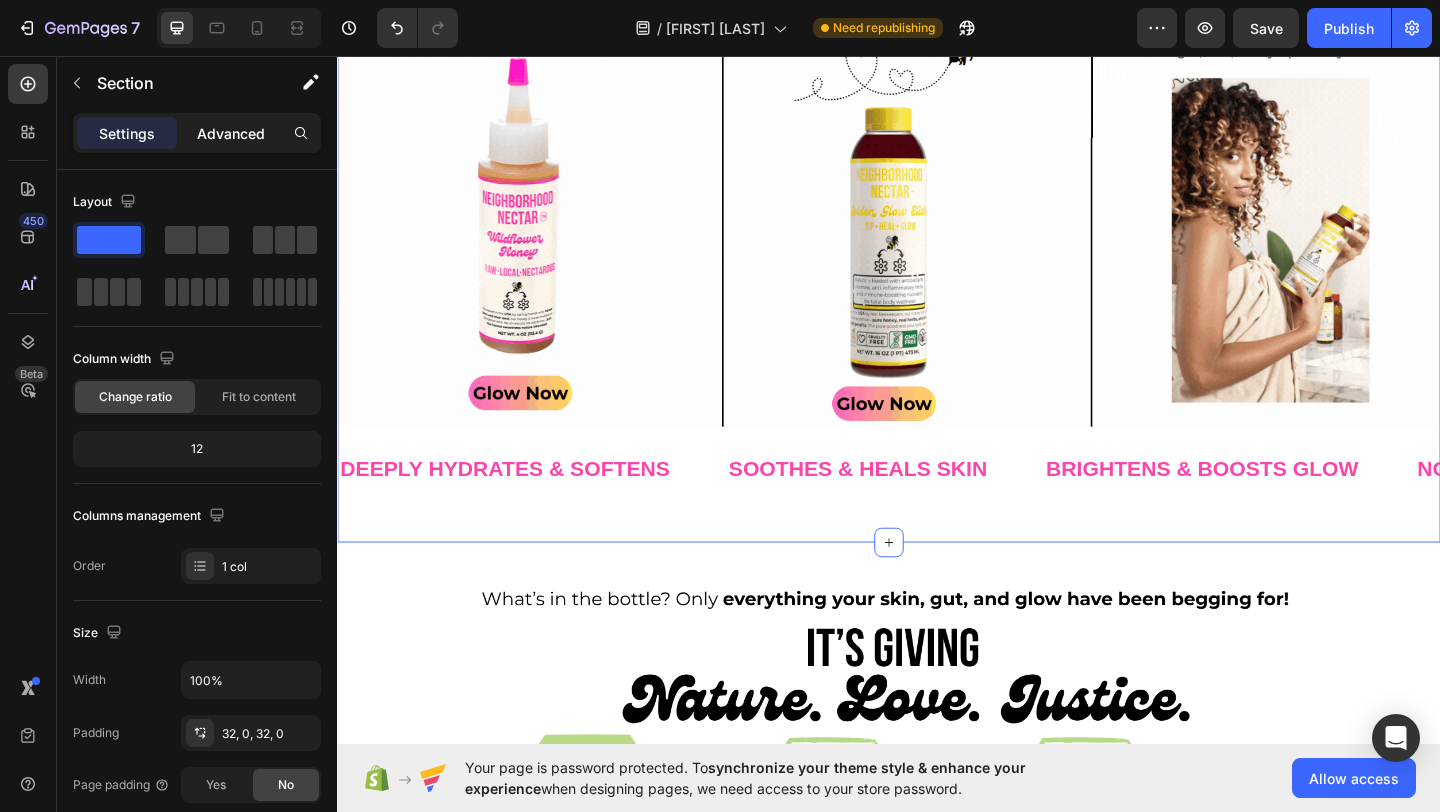 click on "Advanced" 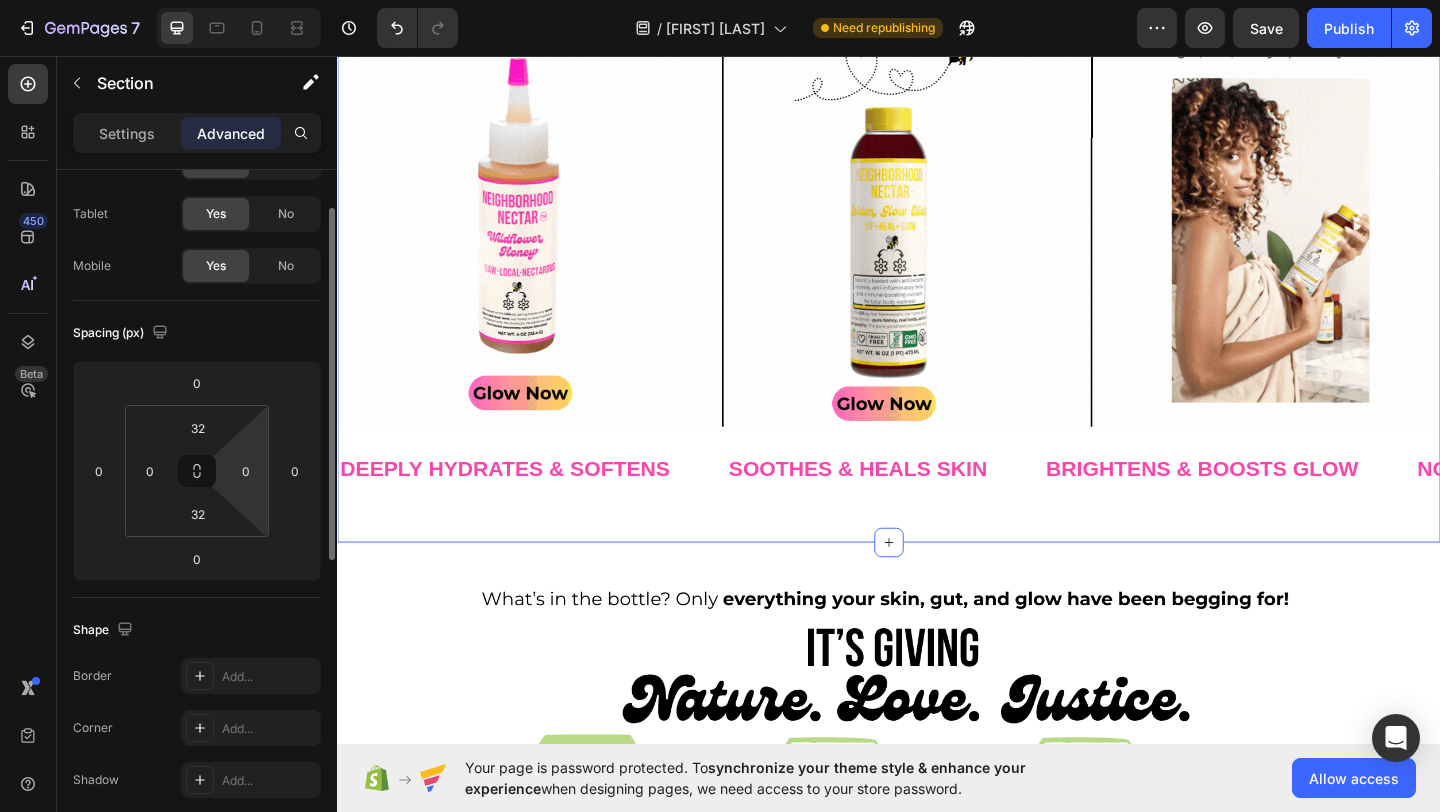 scroll, scrollTop: 0, scrollLeft: 0, axis: both 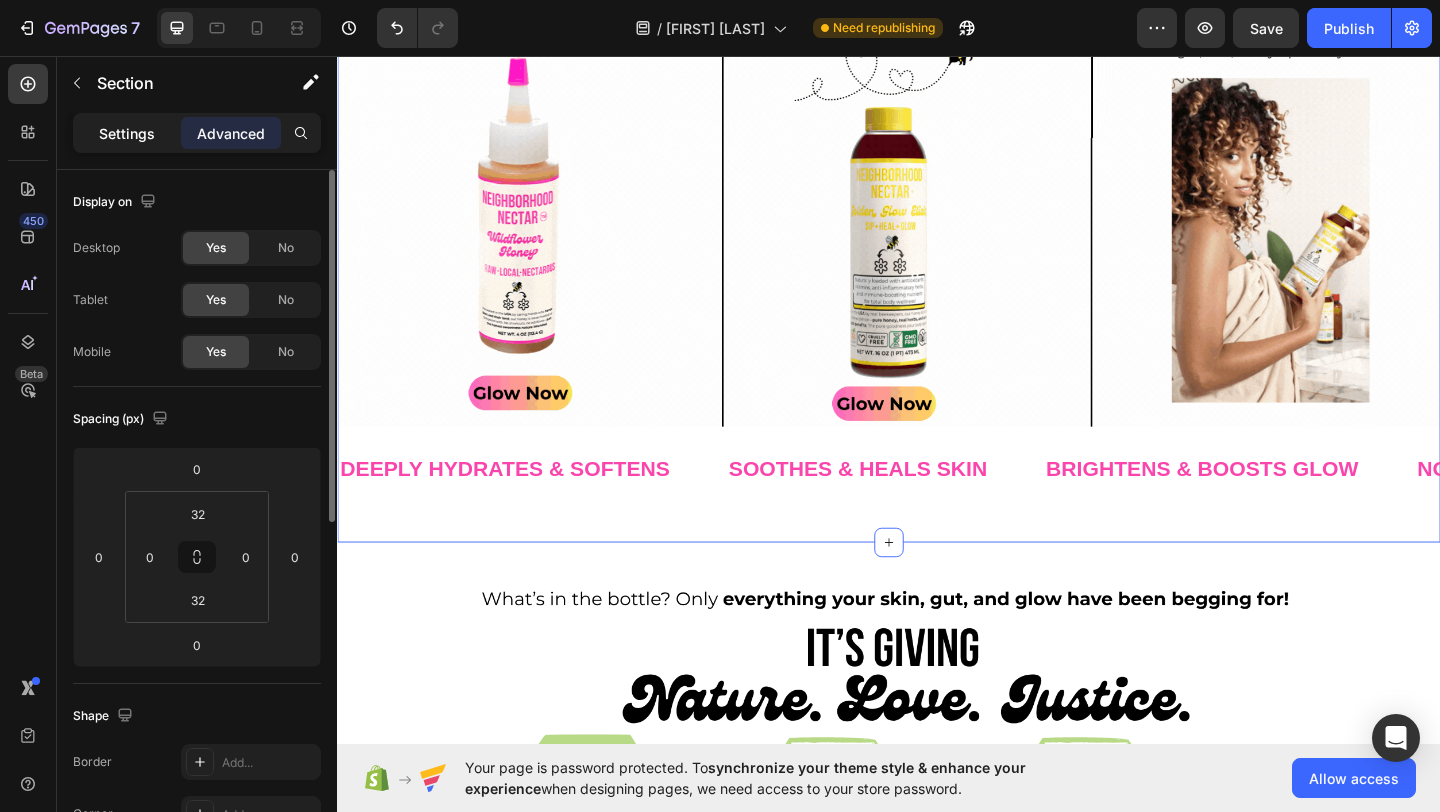 click on "Settings" at bounding box center [127, 133] 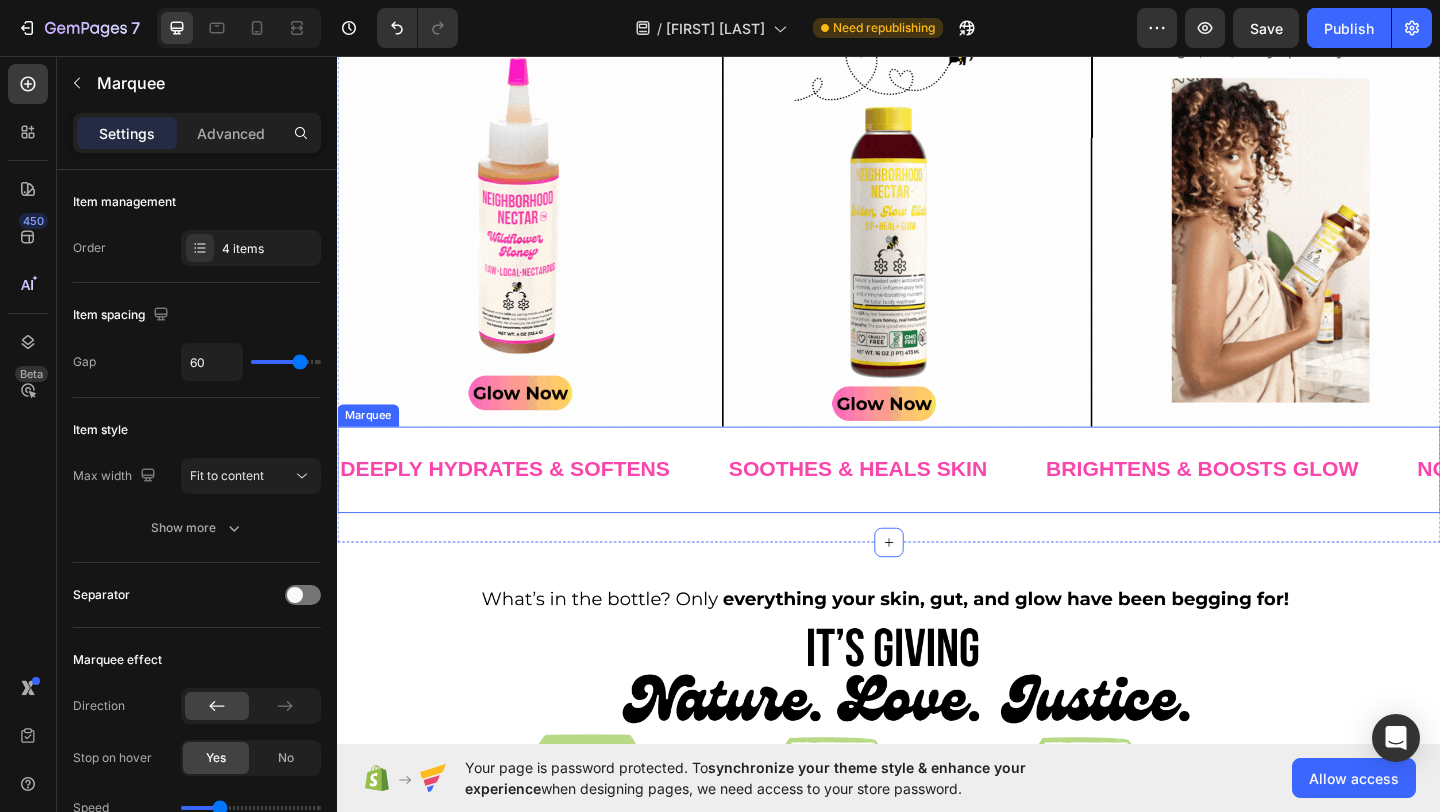 click on "DEEPLY HYDRATES & SOFTENS Text Block SOOTHES & HEALS SKIN Text Block BRIGHTENS & BOOSTS GLOW Text Block NOURISHES HAIR Text Block DEEPLY HYDRATES & SOFTENS Text Block SOOTHES & HEALS SKIN Text Block BRIGHTENS & BOOSTS GLOW Text Block NOURISHES HAIR Text Block Marquee" at bounding box center (937, 505) 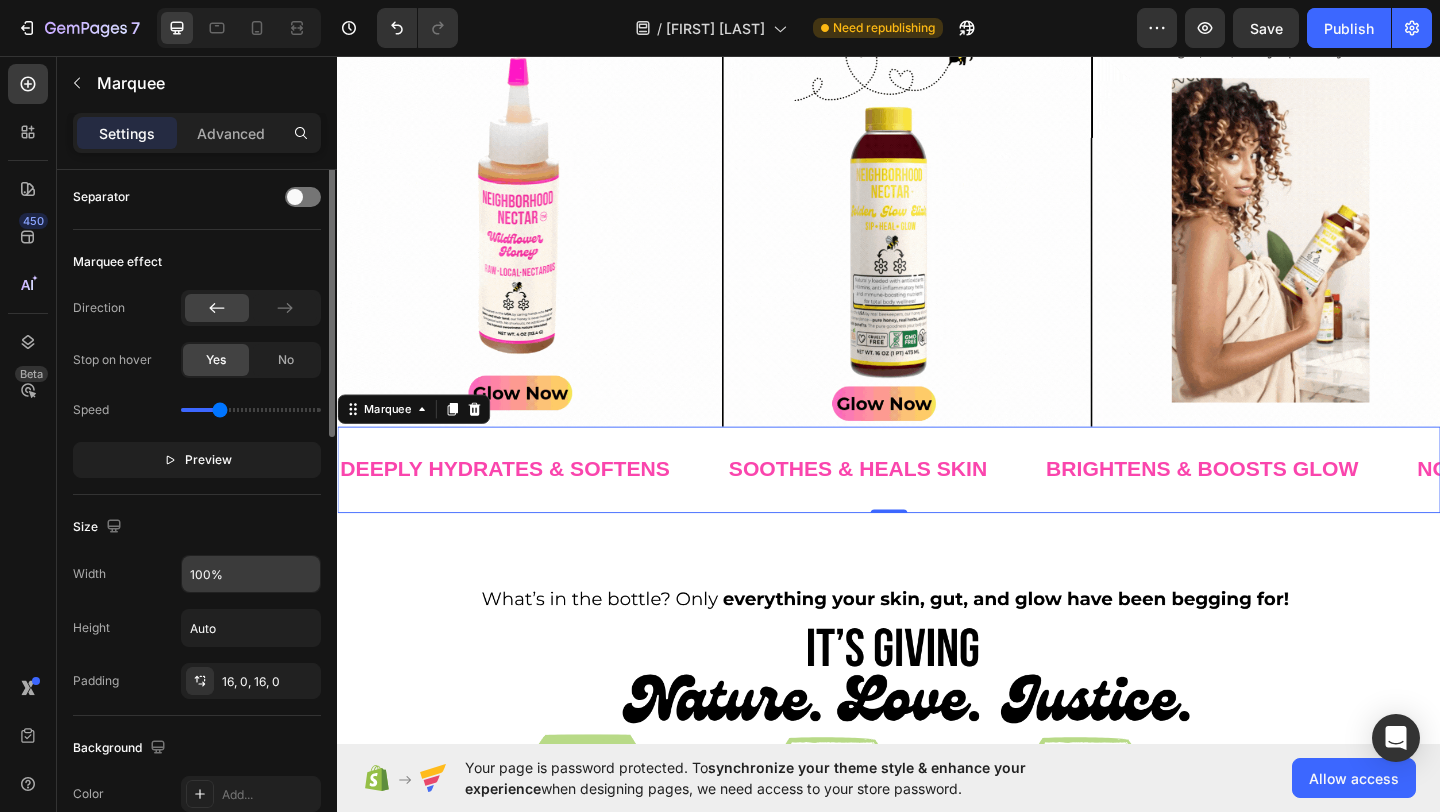 scroll, scrollTop: 140, scrollLeft: 0, axis: vertical 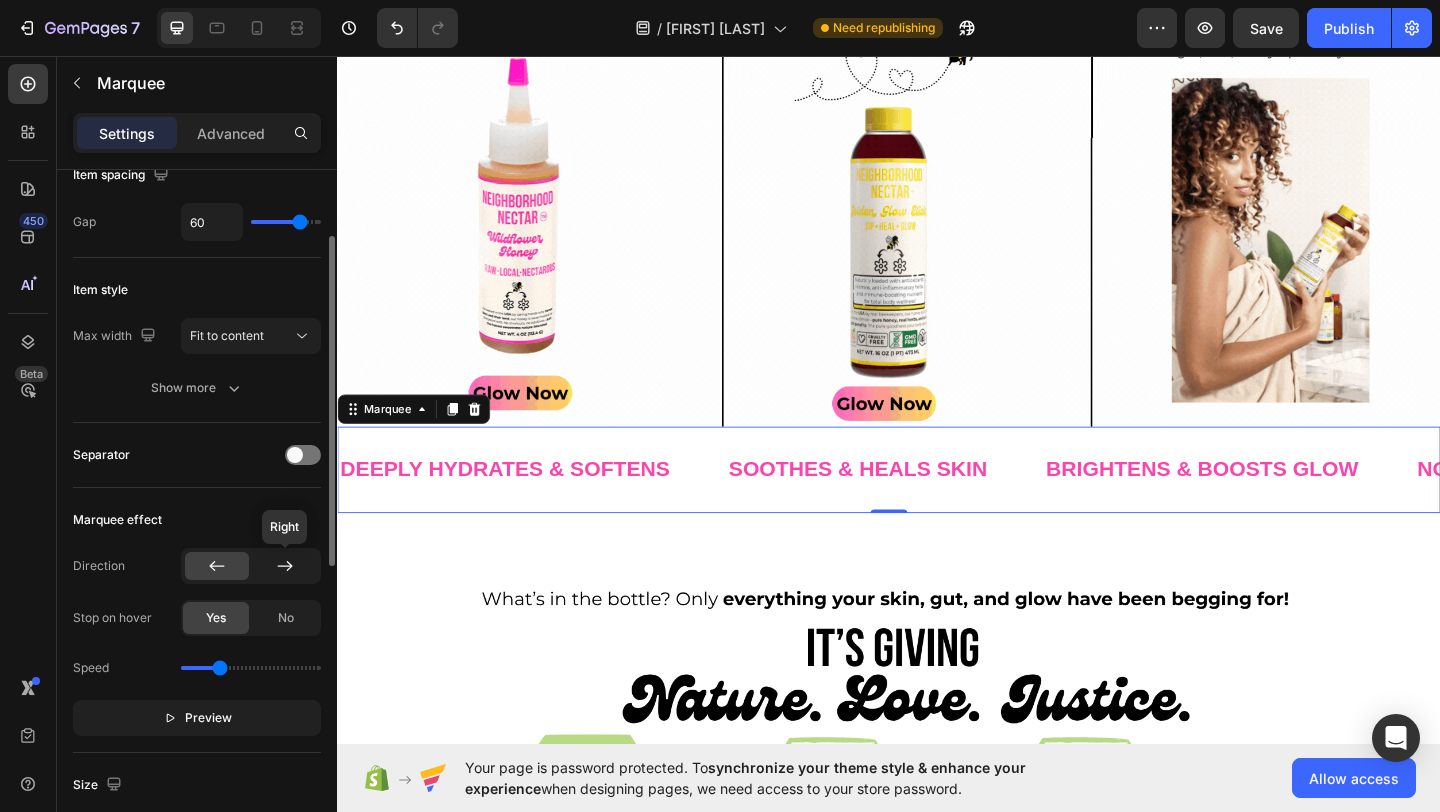 click 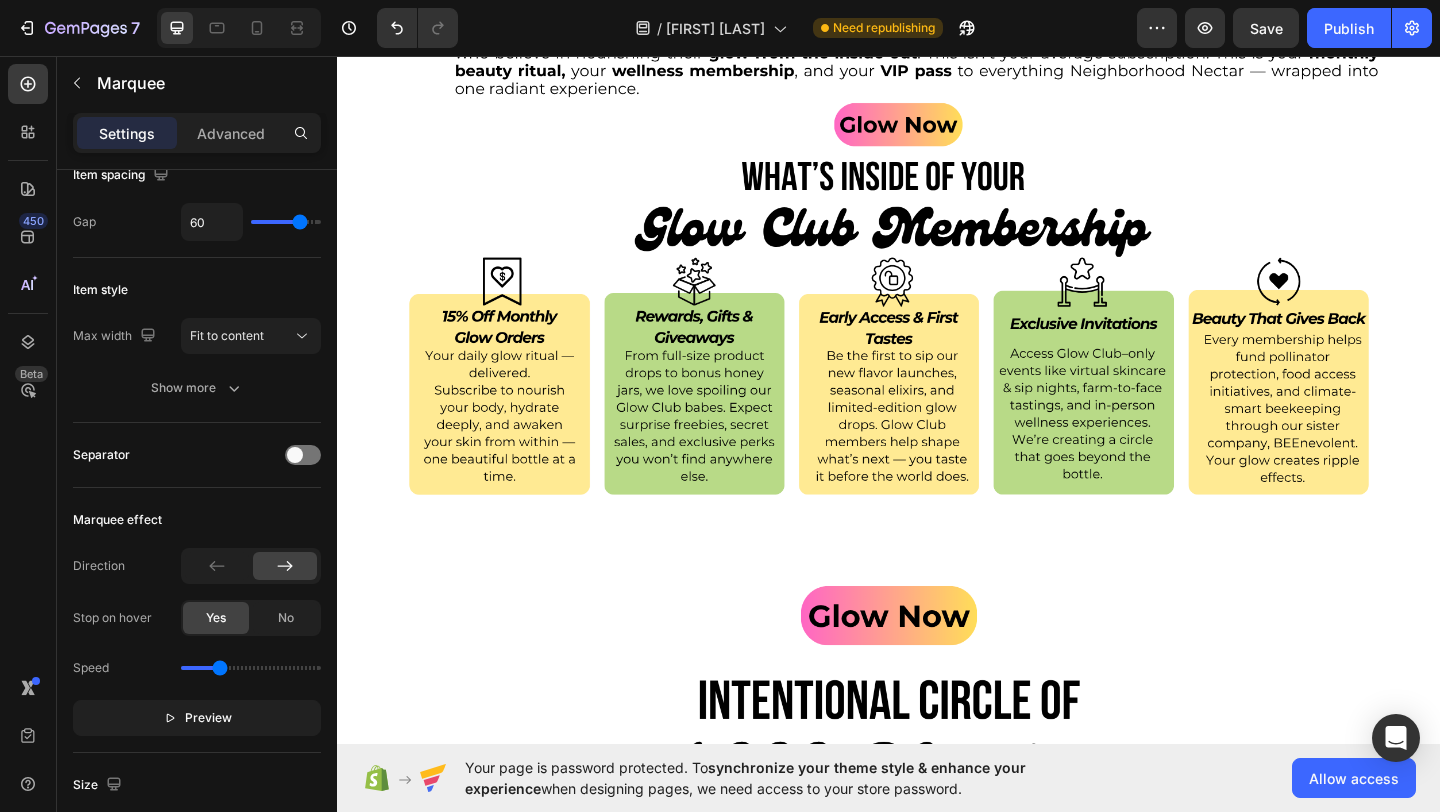 scroll, scrollTop: 7082, scrollLeft: 0, axis: vertical 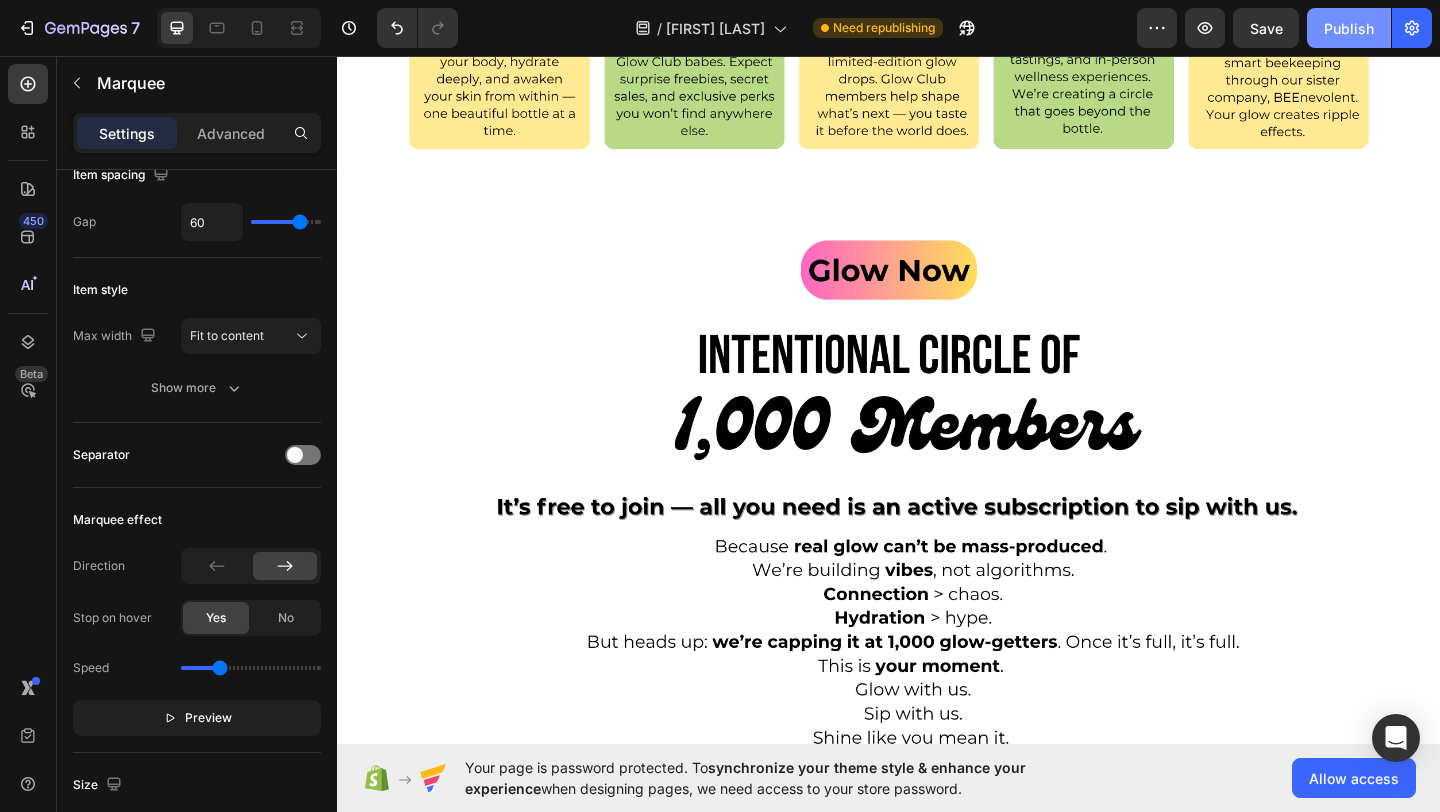 click on "Publish" at bounding box center [1349, 28] 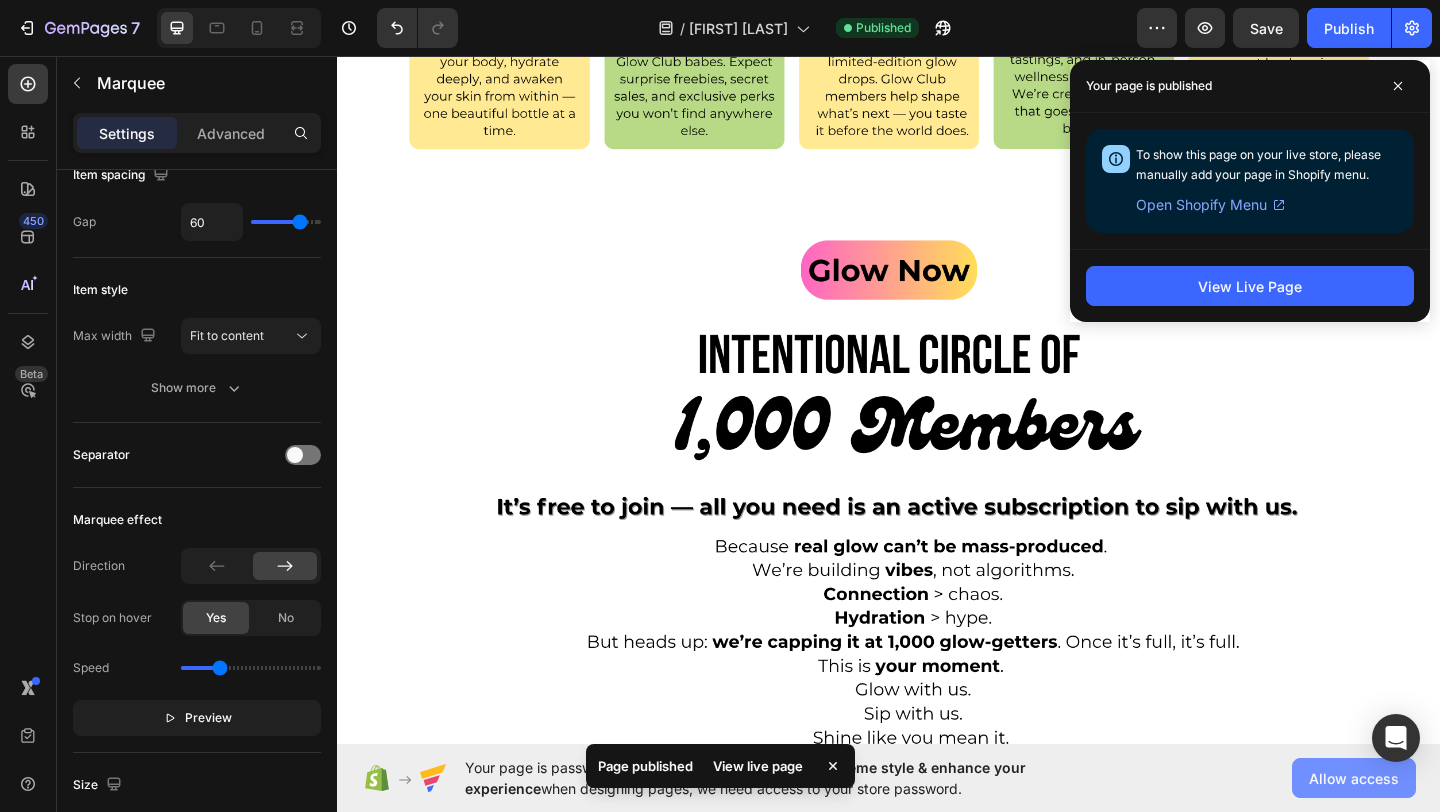 click on "Allow access" at bounding box center (1354, 778) 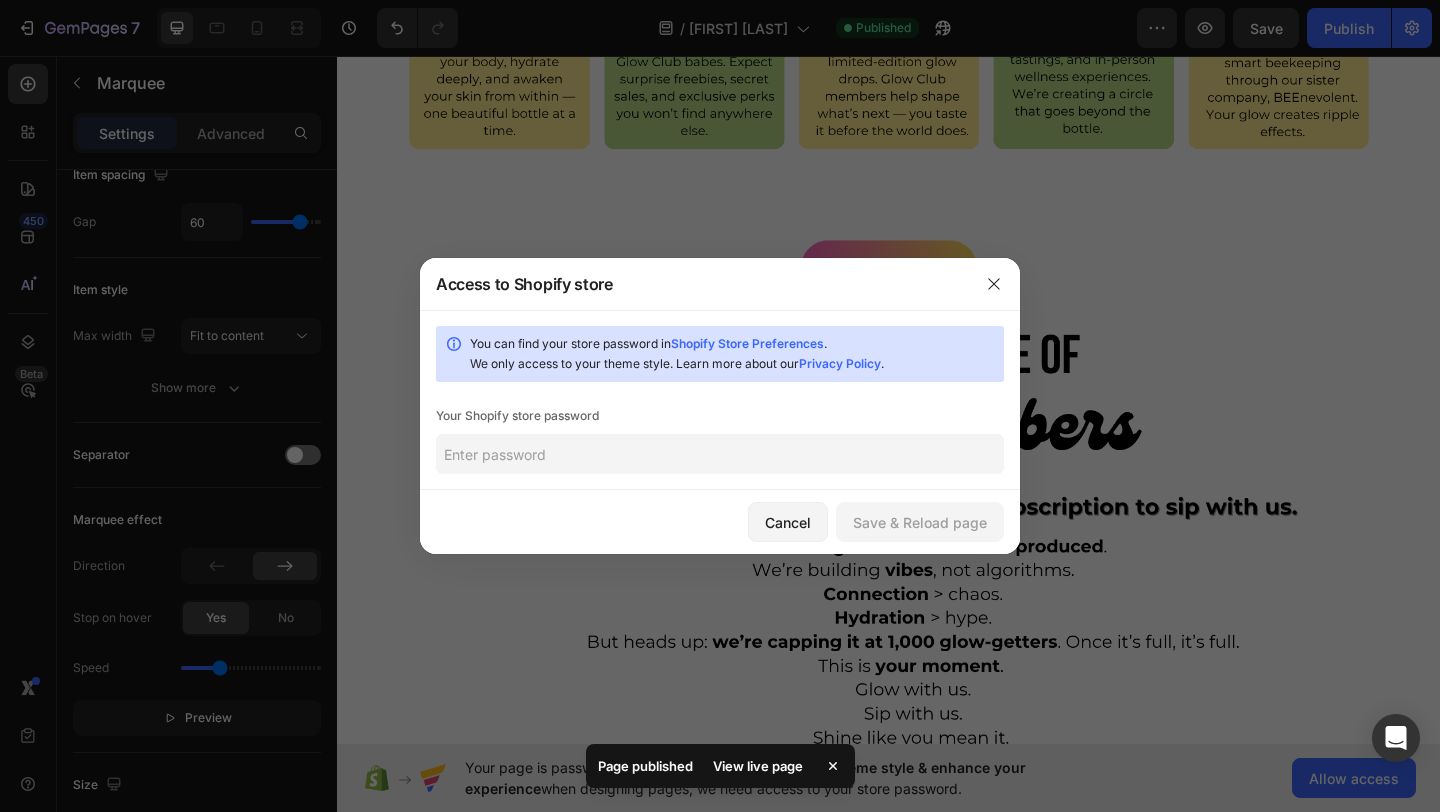 click 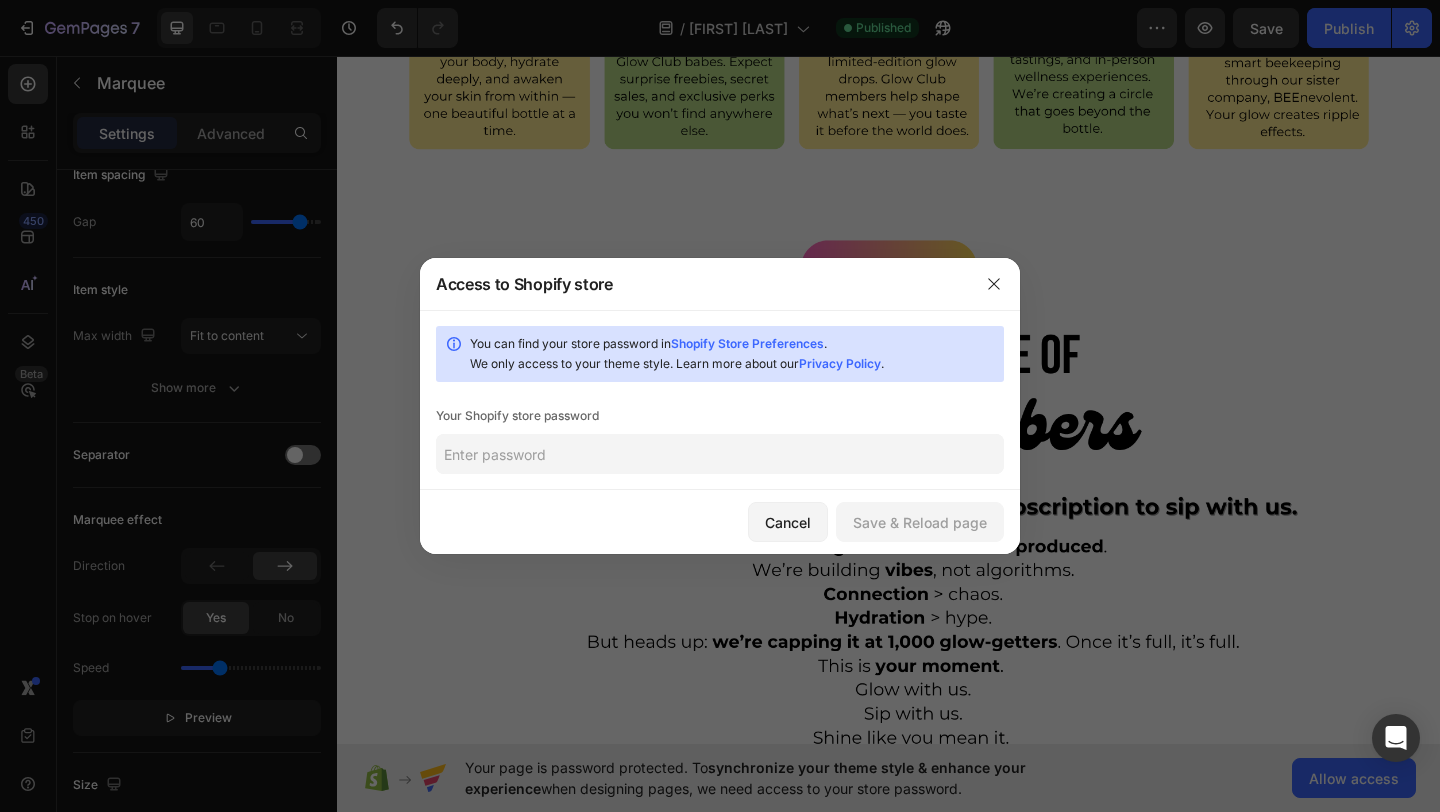paste on "adreub" 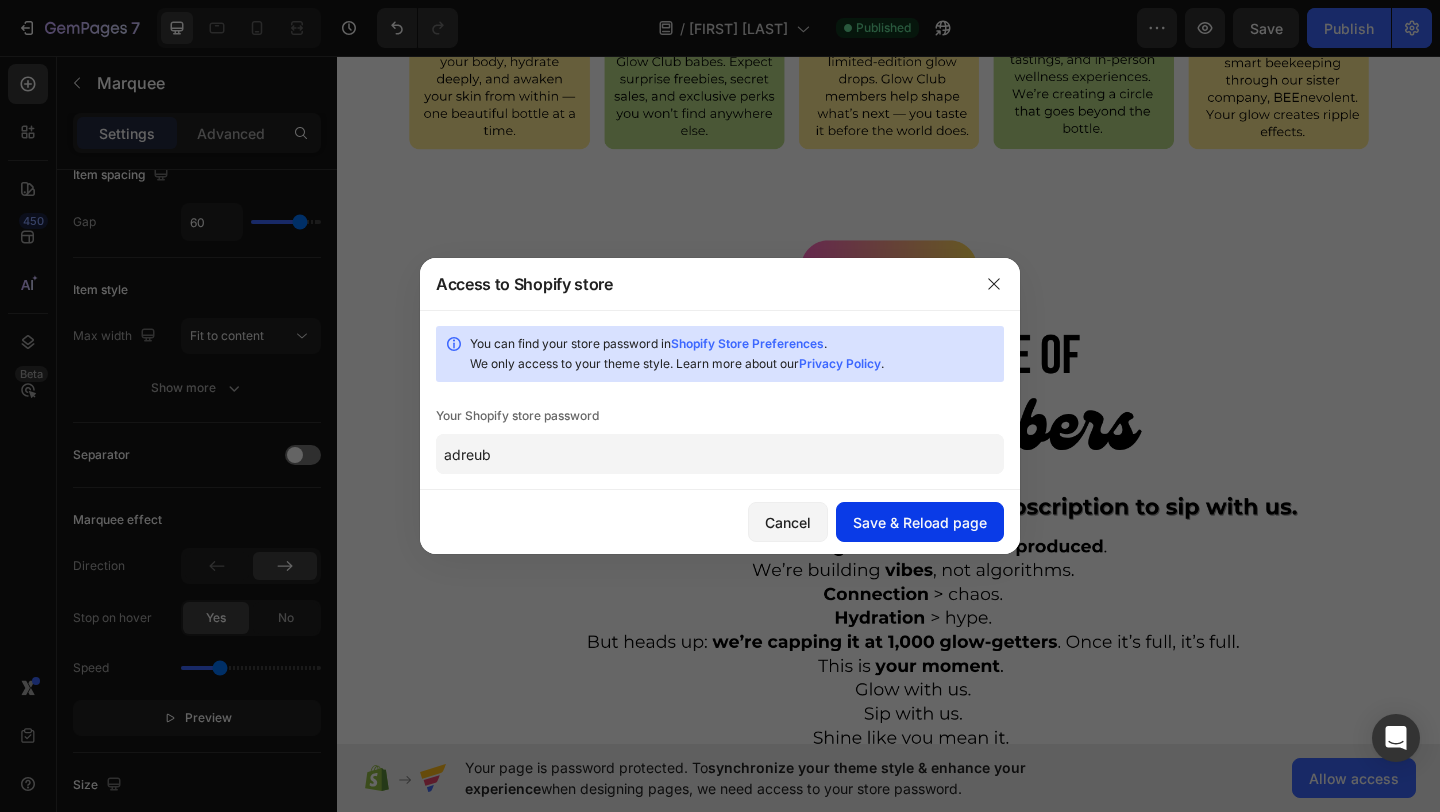 type on "adreub" 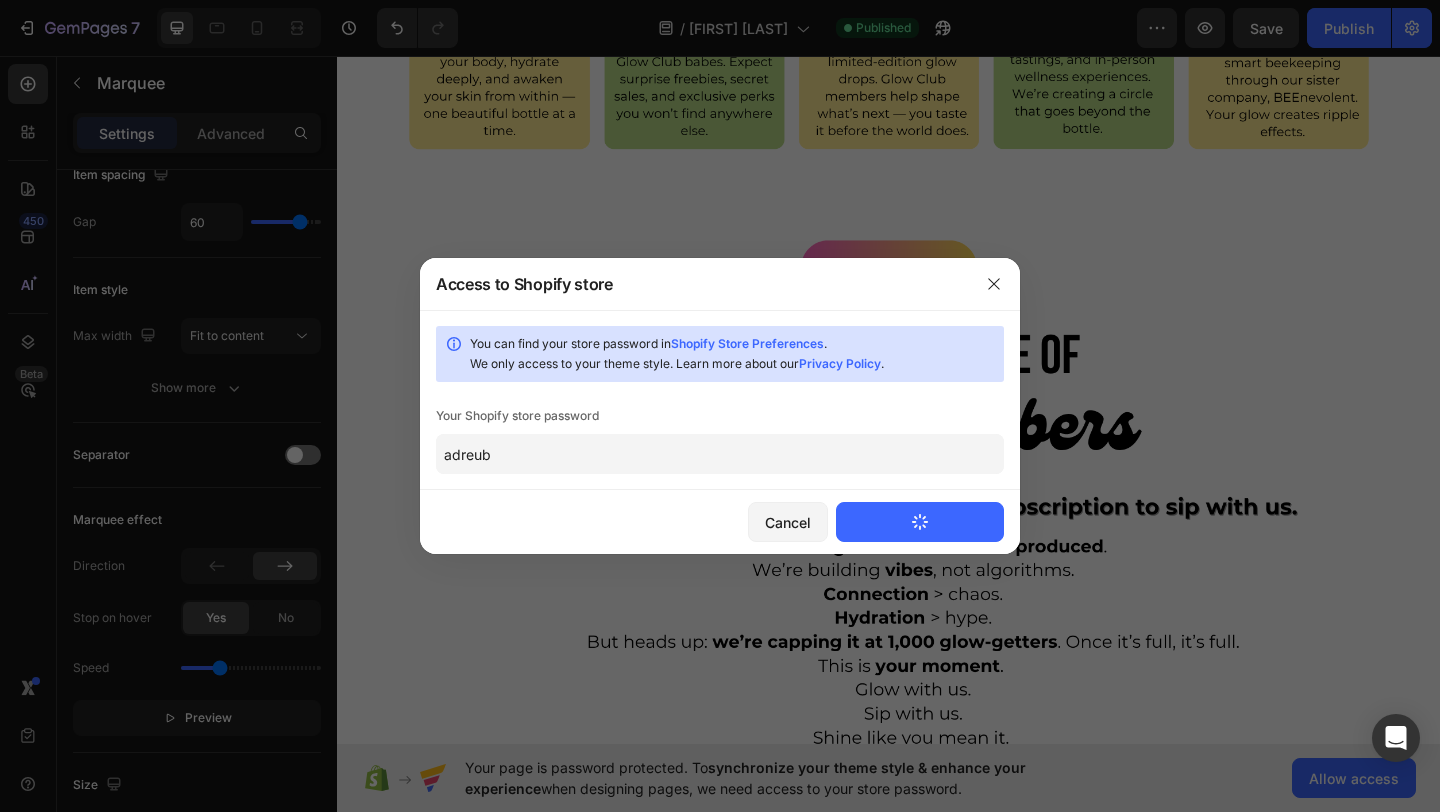 type 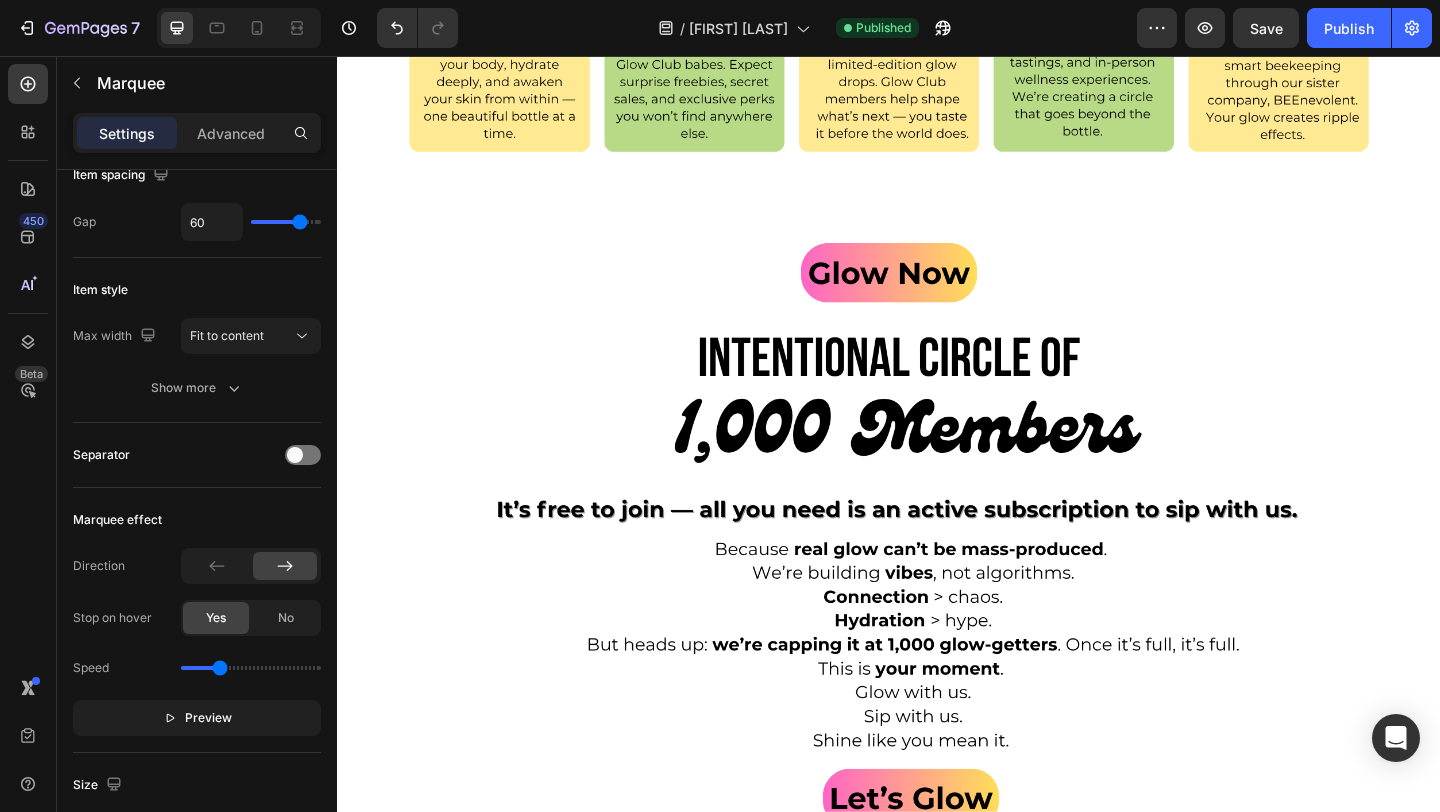 scroll, scrollTop: 0, scrollLeft: 0, axis: both 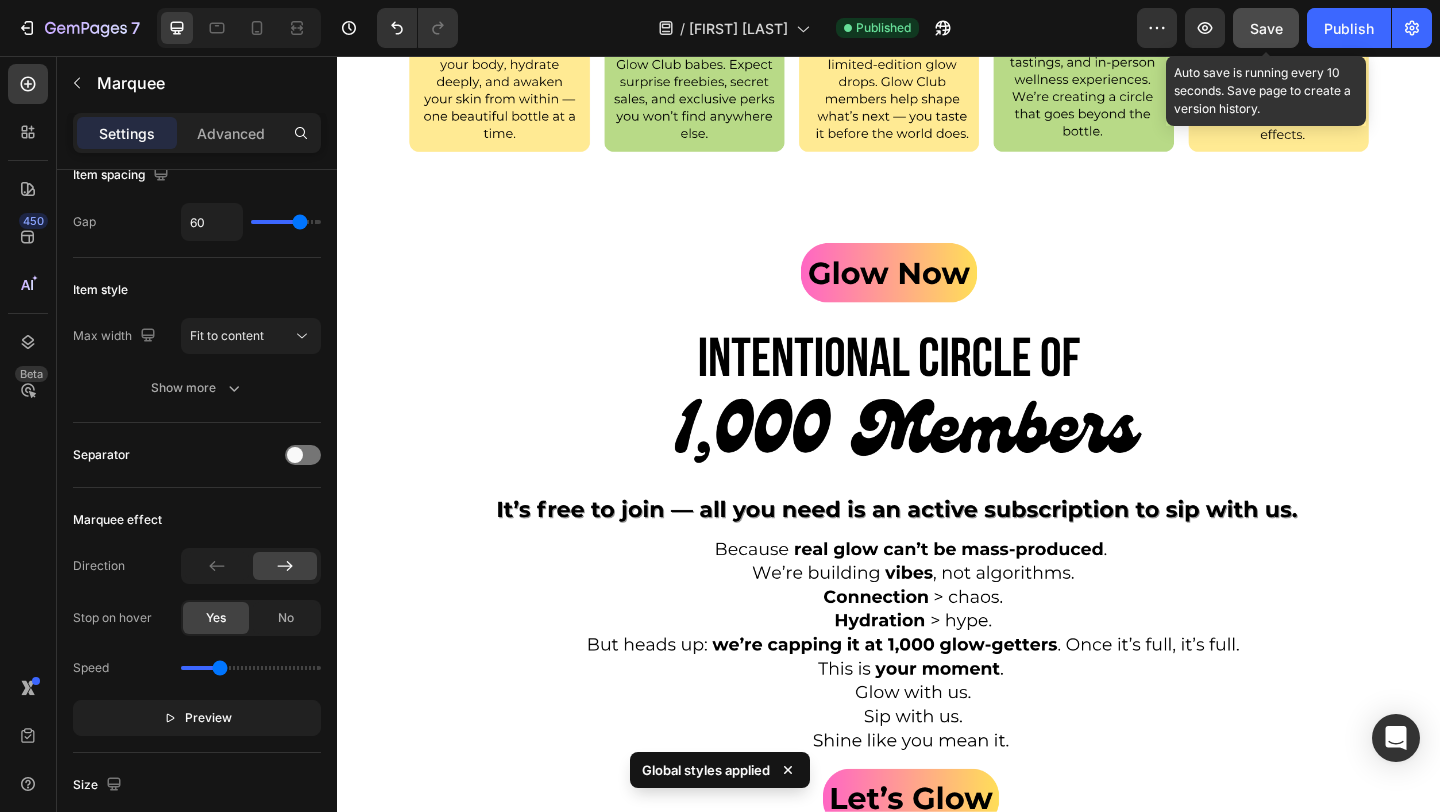 click on "Save" at bounding box center (1266, 28) 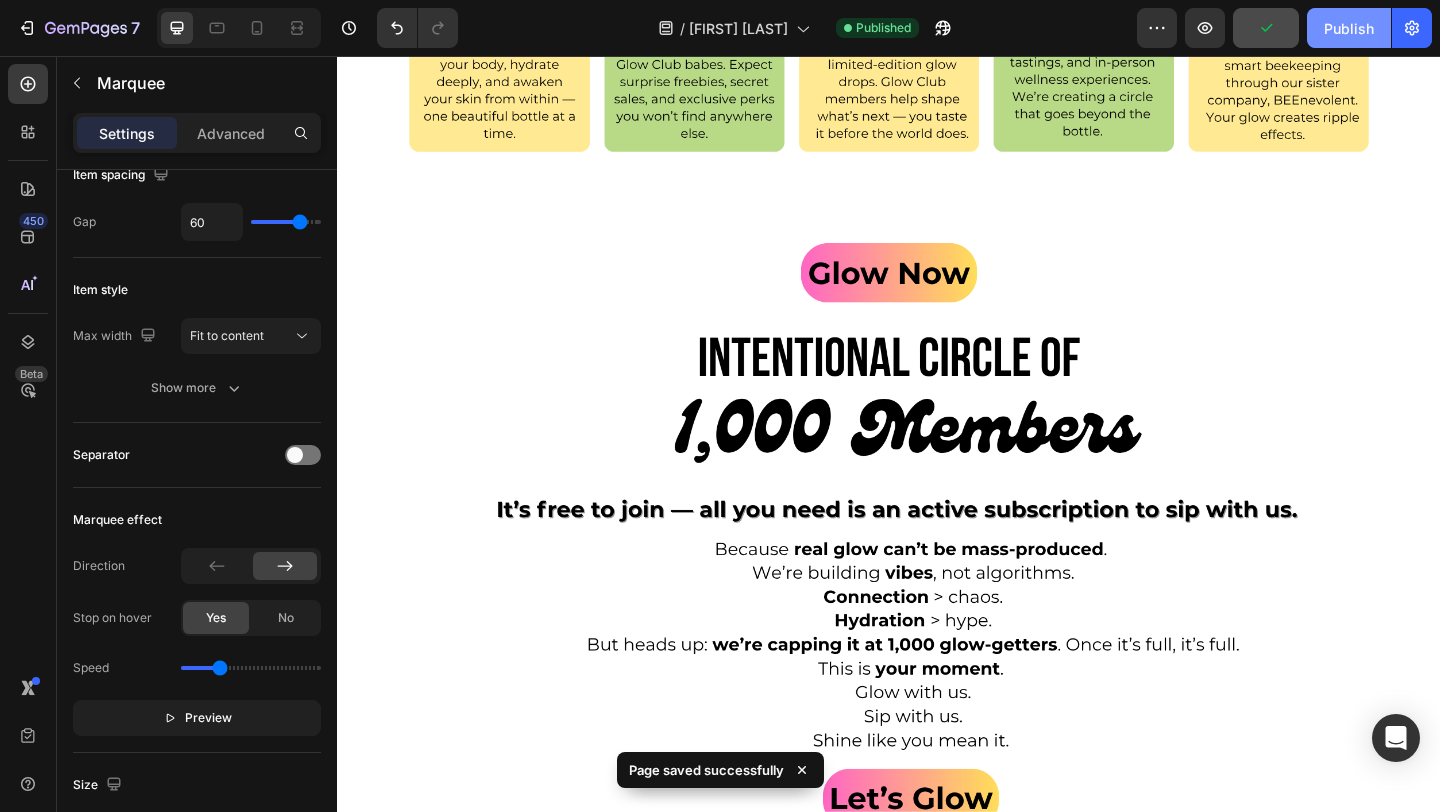 click on "Publish" at bounding box center (1349, 28) 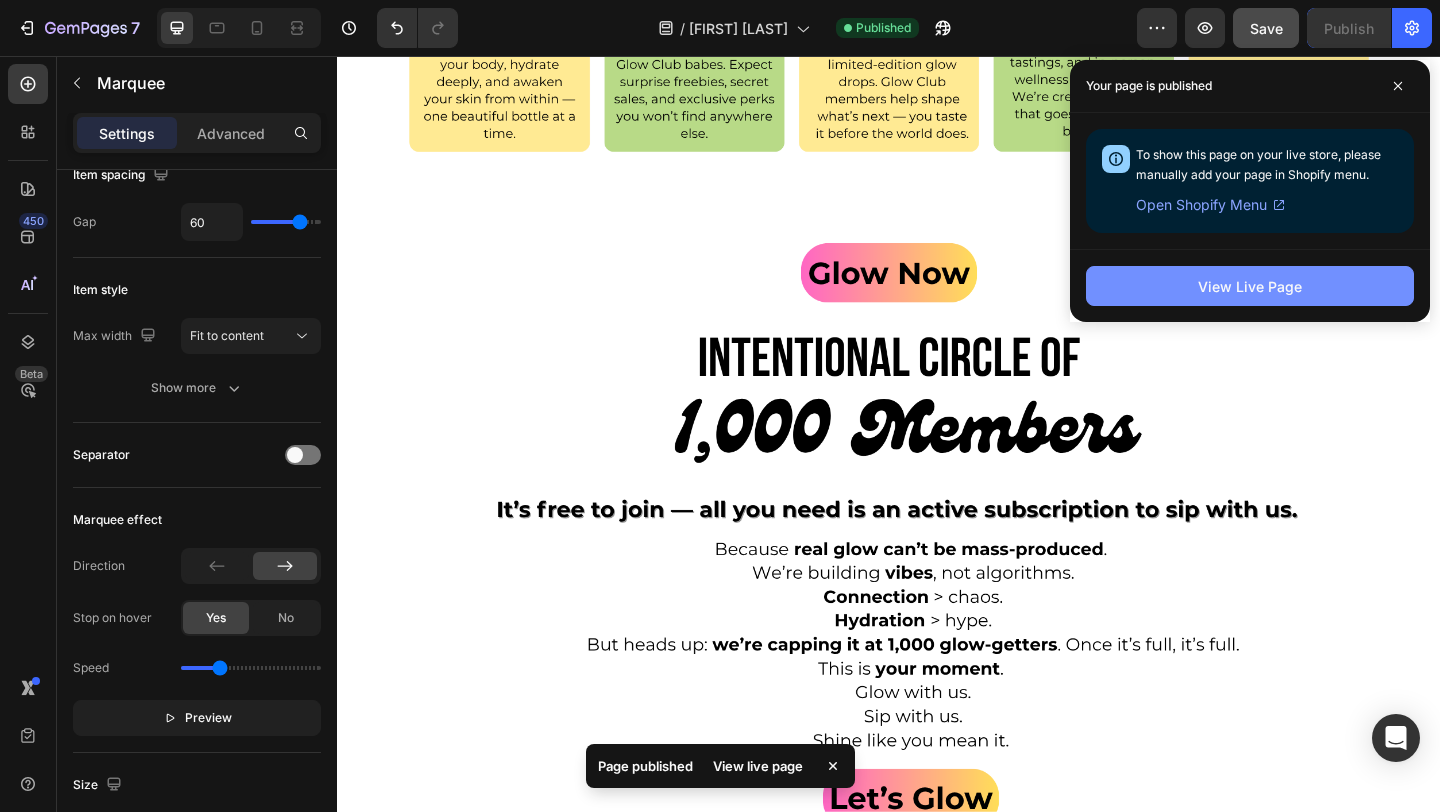 click on "View Live Page" at bounding box center (1250, 286) 